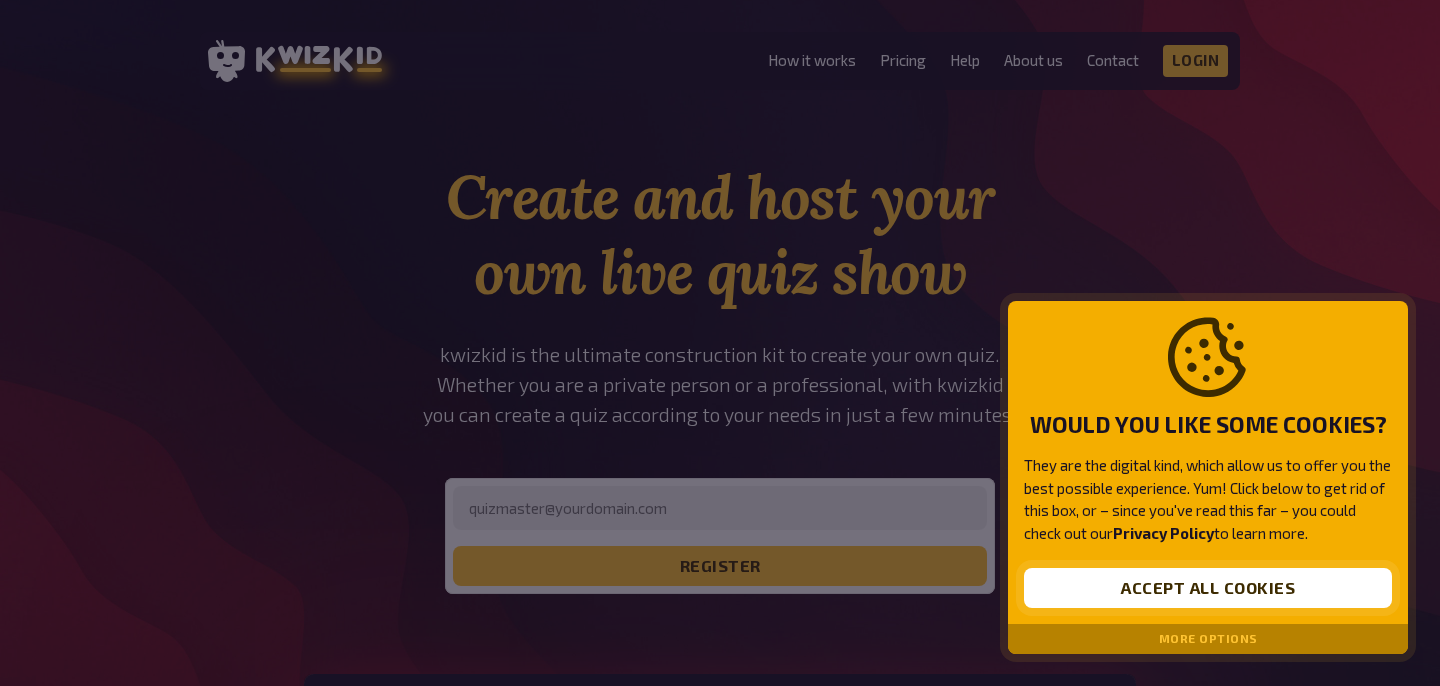 scroll, scrollTop: 0, scrollLeft: 0, axis: both 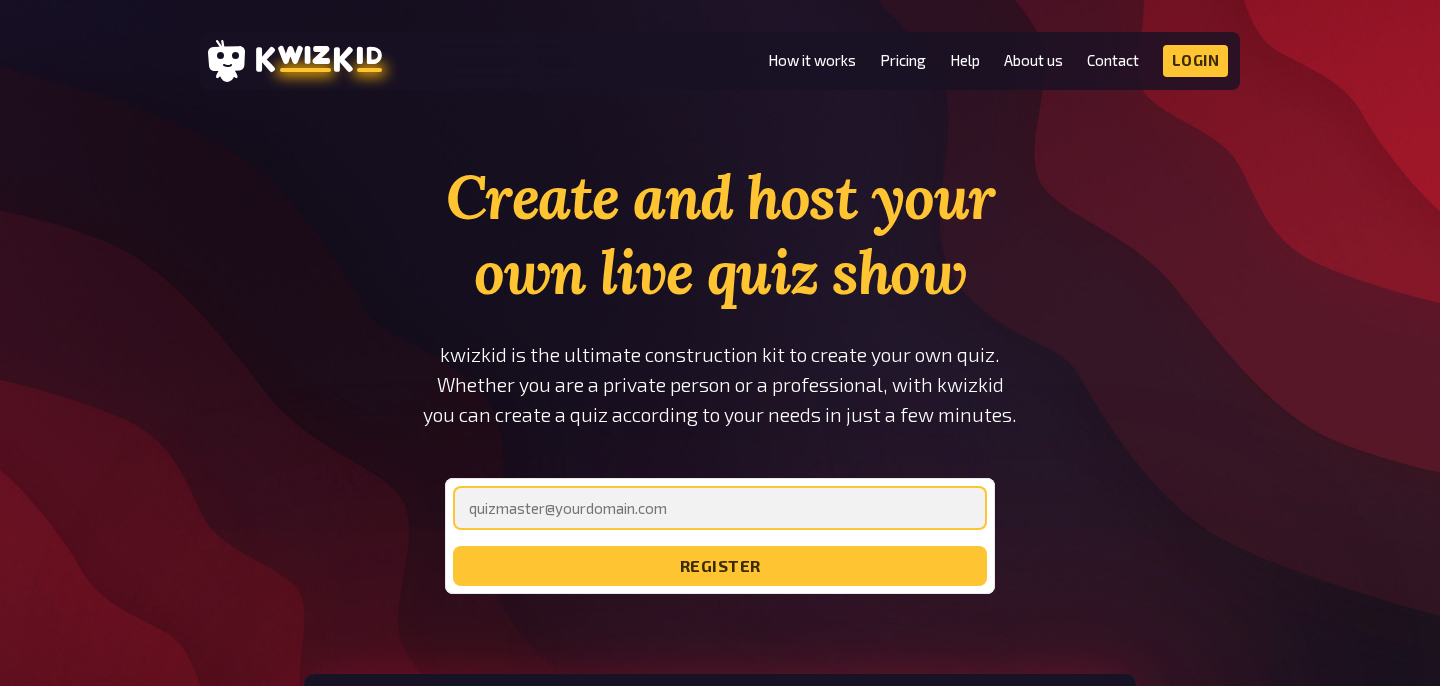 click at bounding box center (720, 508) 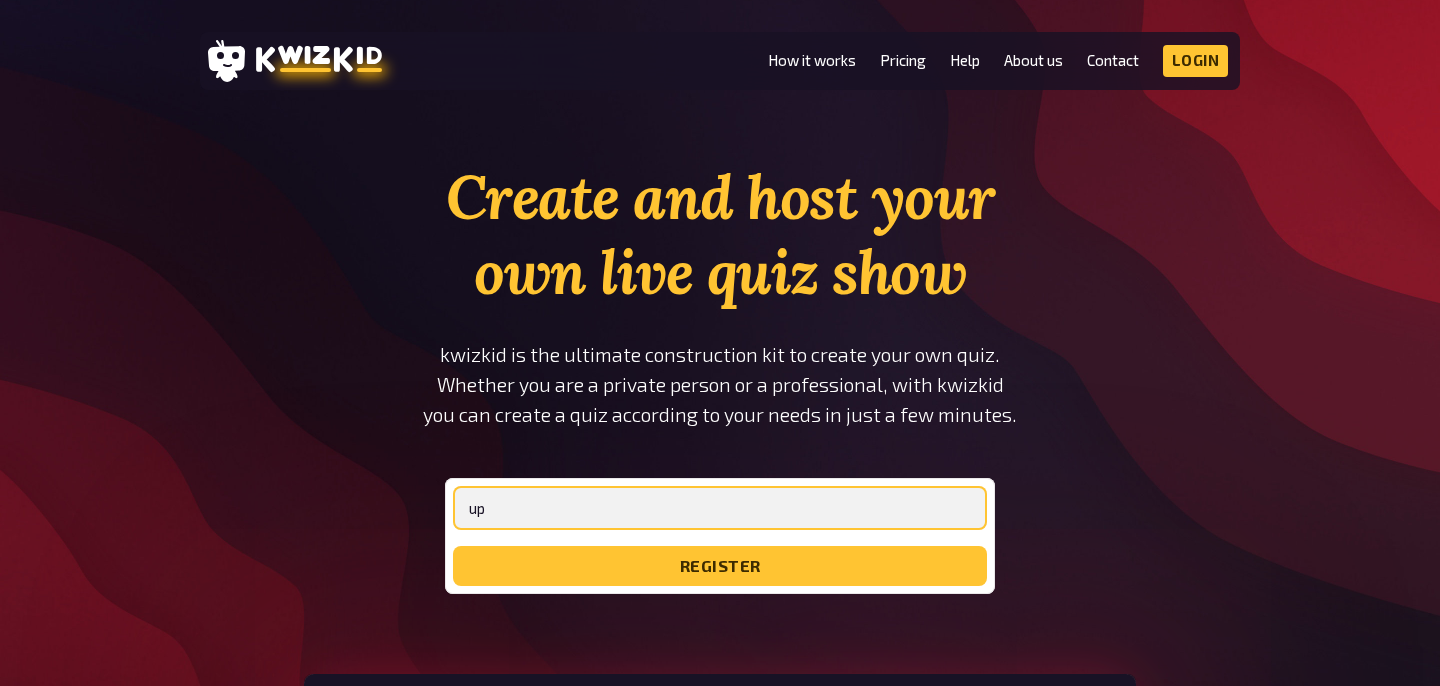 type on "u" 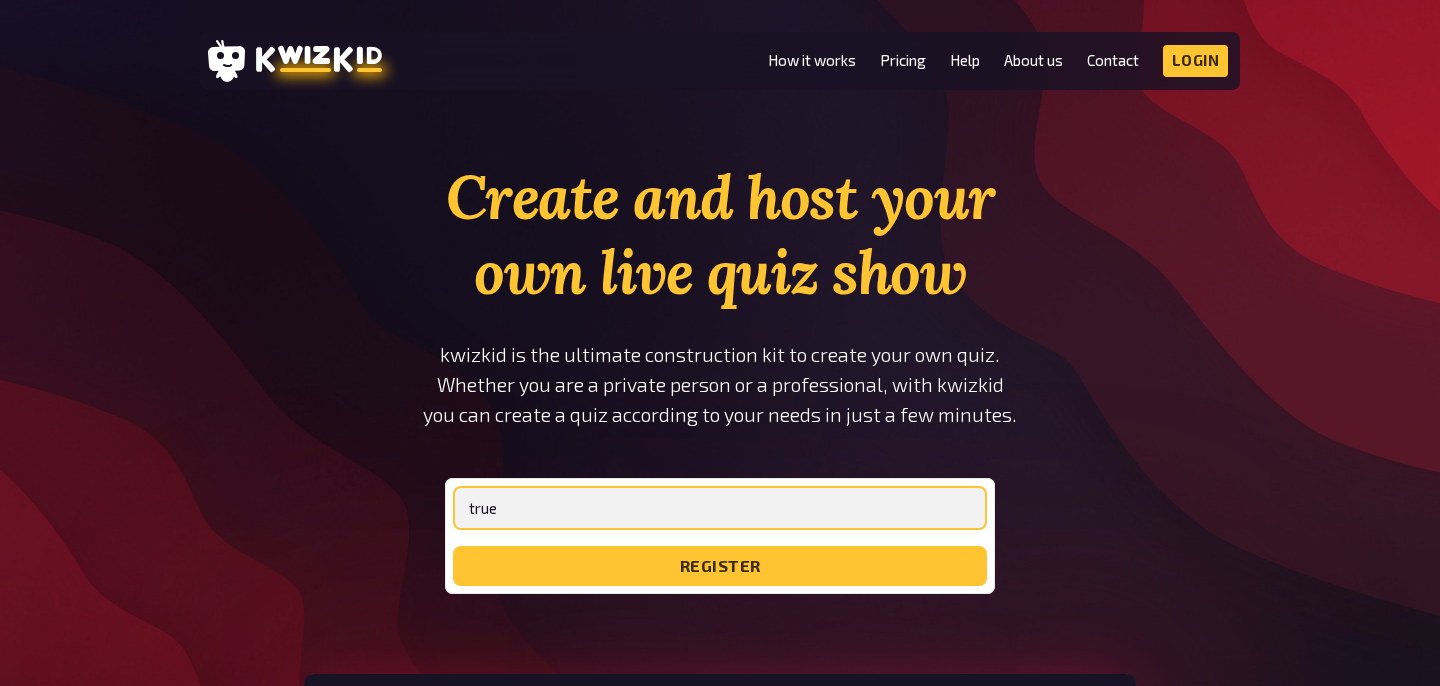 type on "[EMAIL_ADDRESS][DOMAIN_NAME]" 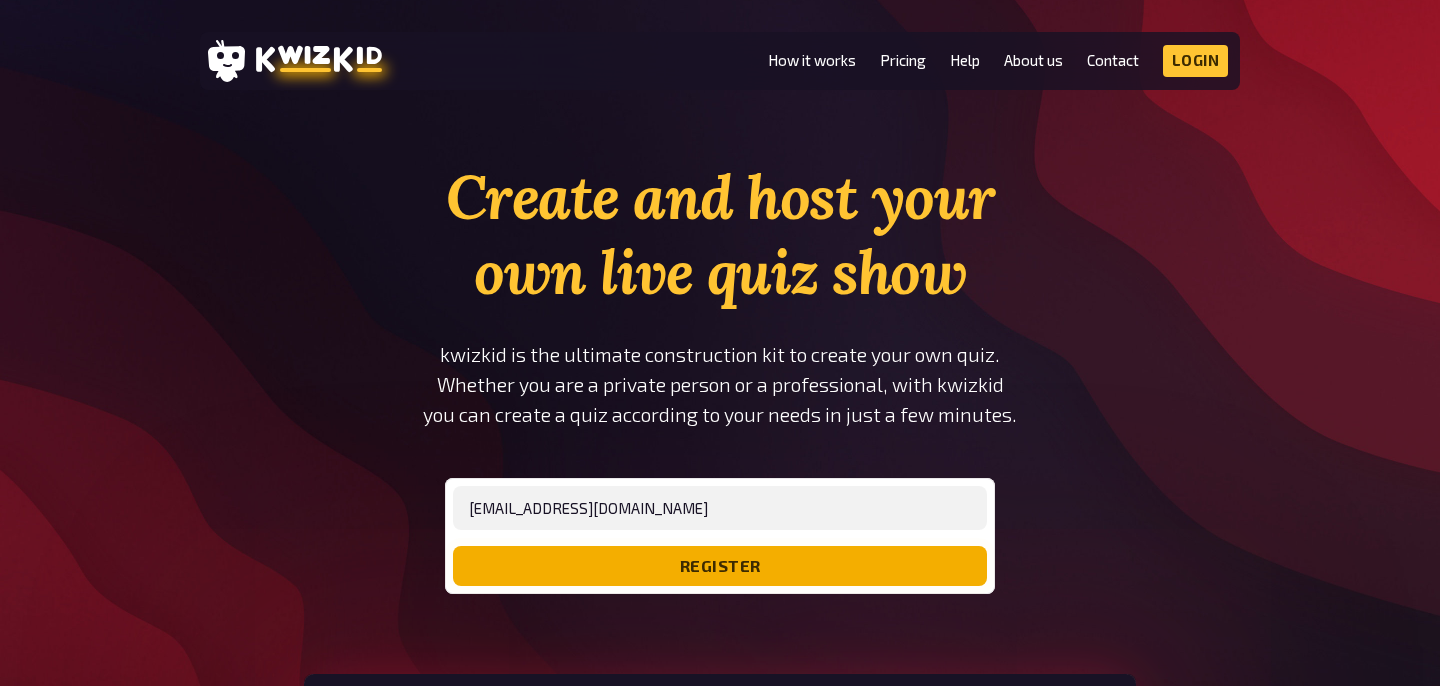 click on "register" at bounding box center (720, 566) 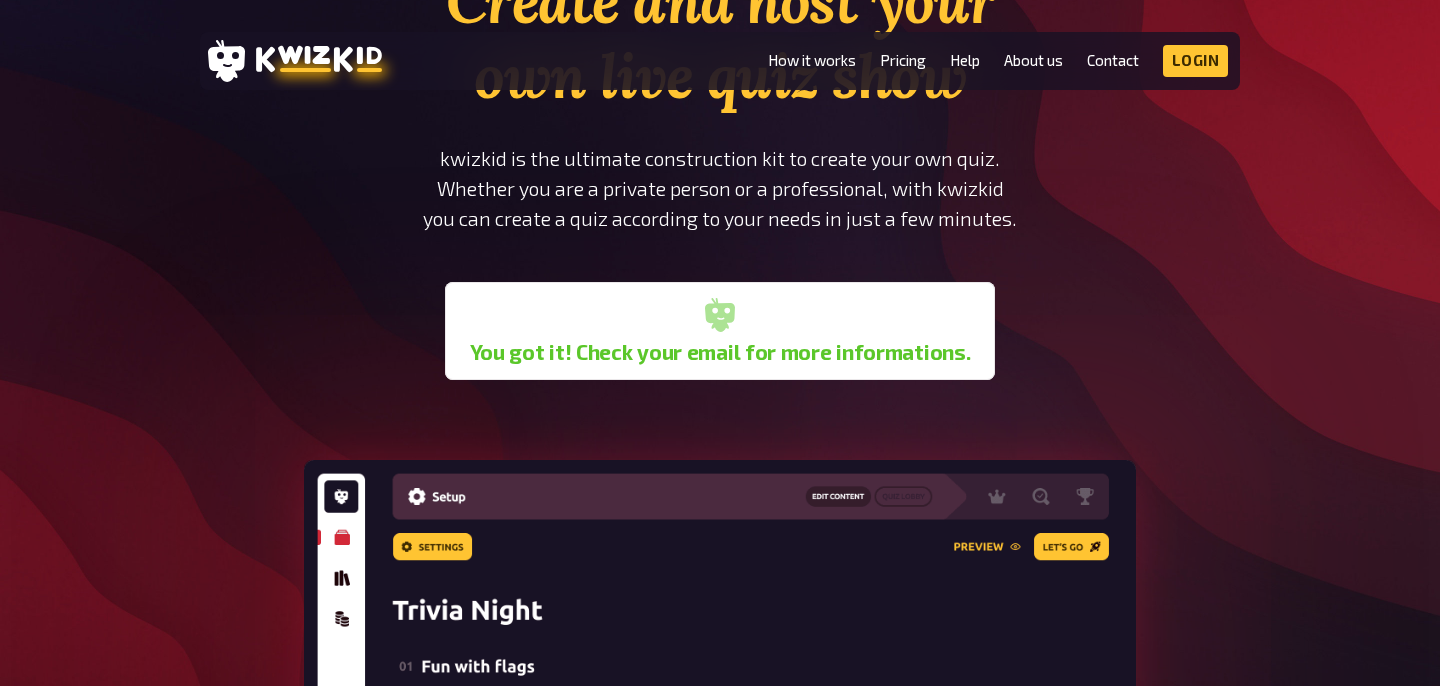 scroll, scrollTop: 0, scrollLeft: 0, axis: both 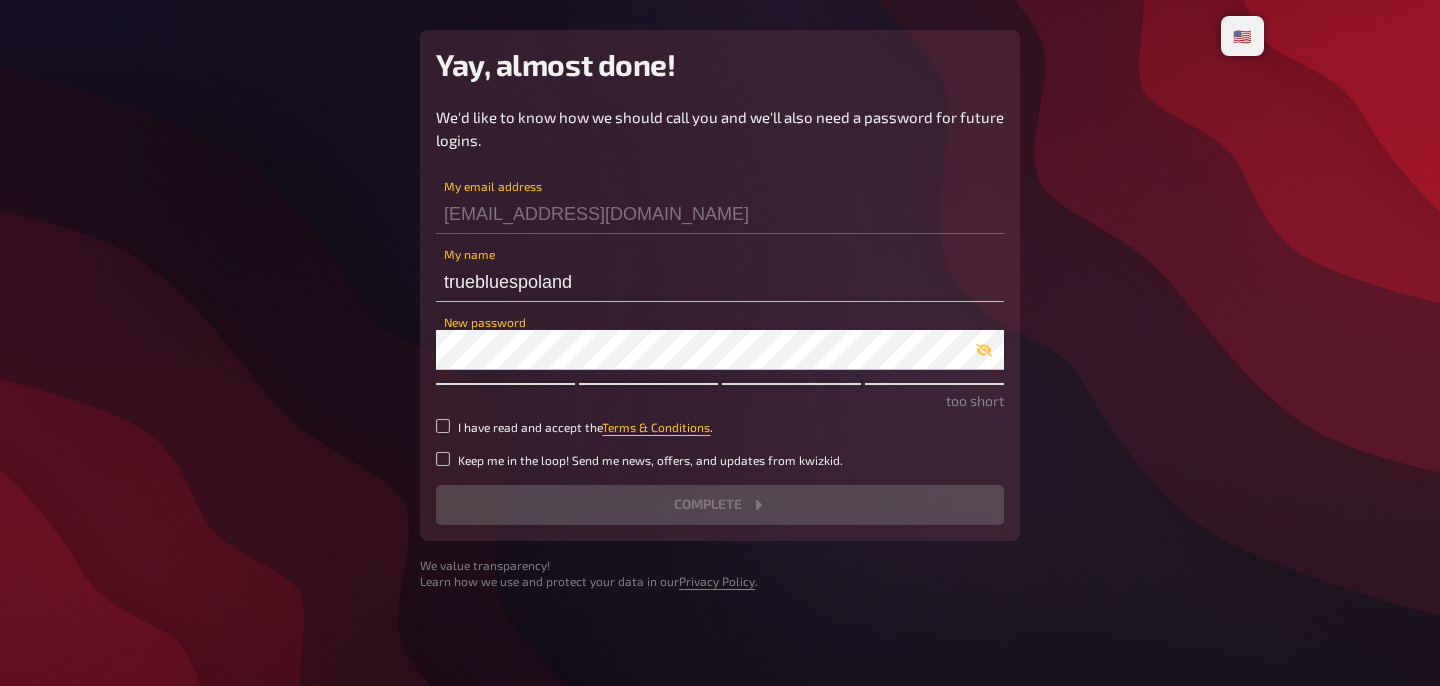 click on "Yay, almost done! We'd like to know how we should call you and we'll also need a password for future logins. [EMAIL_ADDRESS][DOMAIN_NAME] My email address truebluespoland My name New password too short I have read and accept the  Terms & Conditions . Keep me in the loop! Send me news, offers, and updates from kwizkid. Complete We value transparency! Learn how we use and protect your data in our  Privacy Policy ." at bounding box center [720, 310] 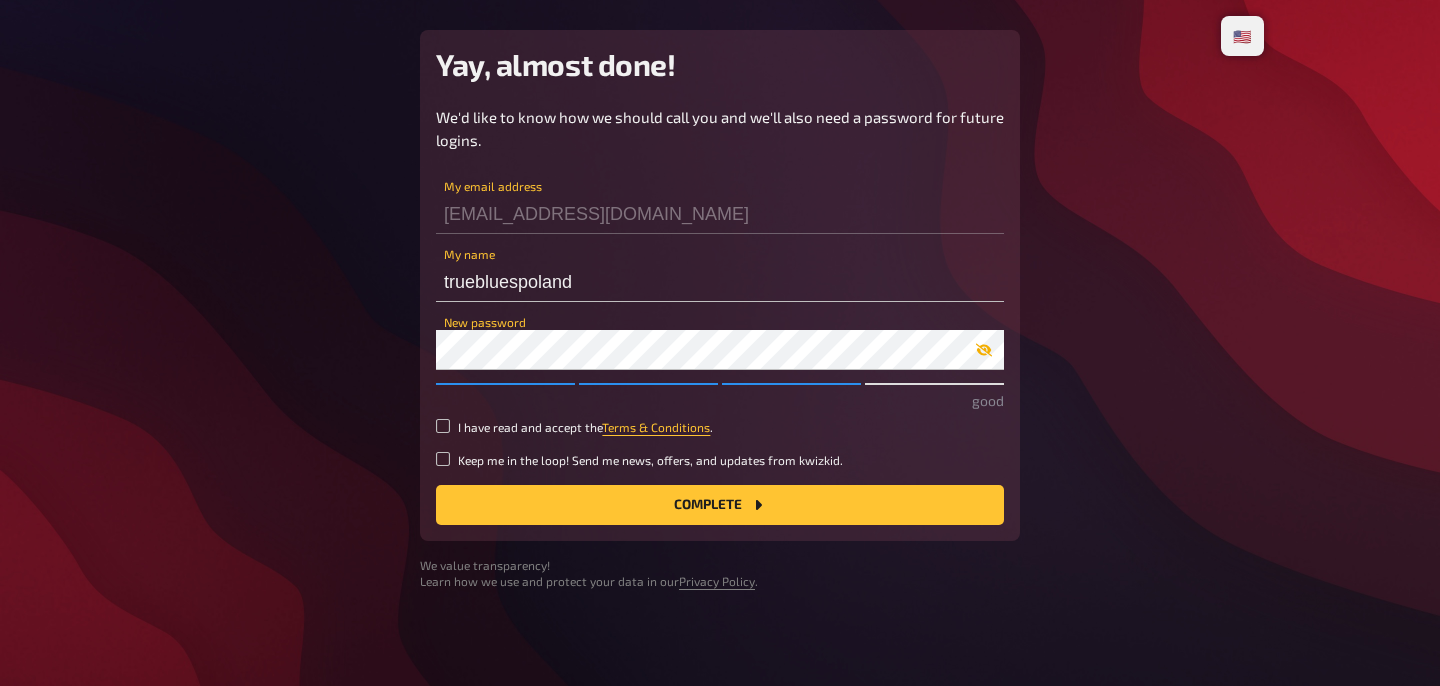 click 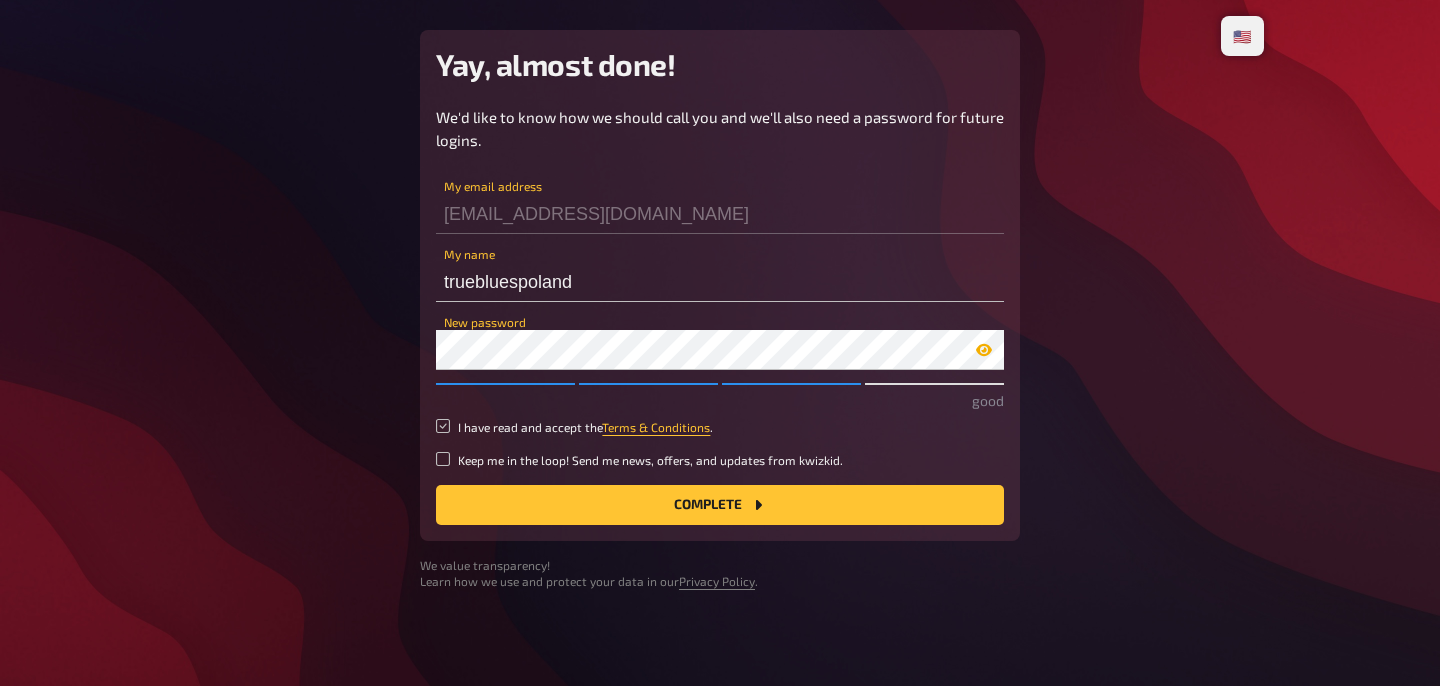 click on "I have read and accept the  Terms & Conditions ." at bounding box center [443, 426] 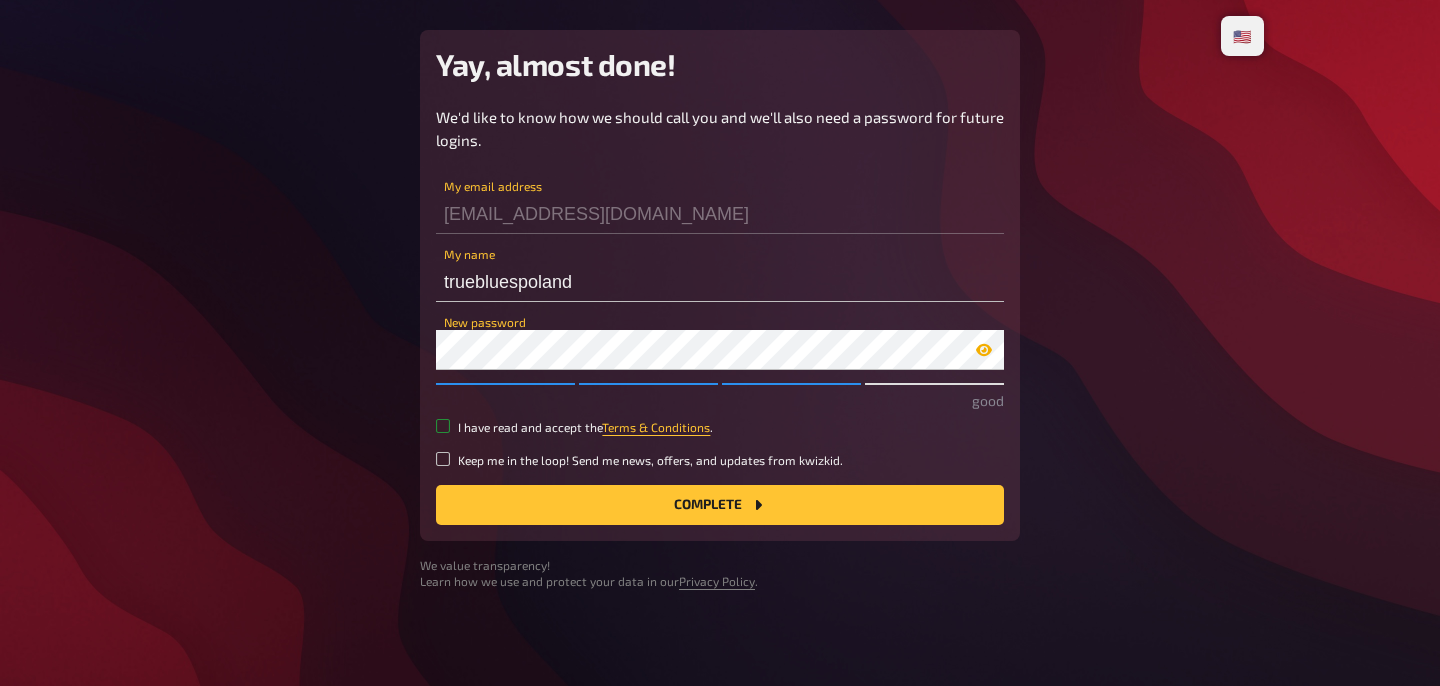checkbox on "true" 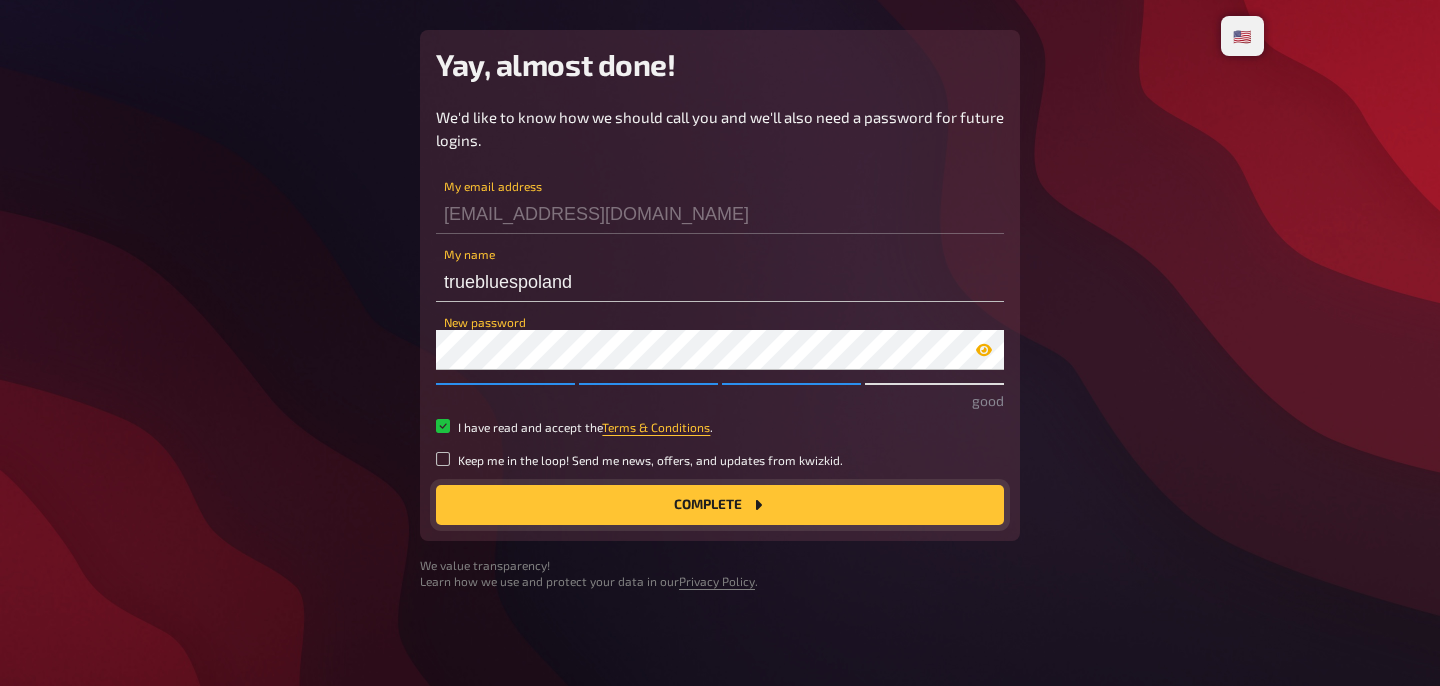 click on "Complete" at bounding box center [720, 505] 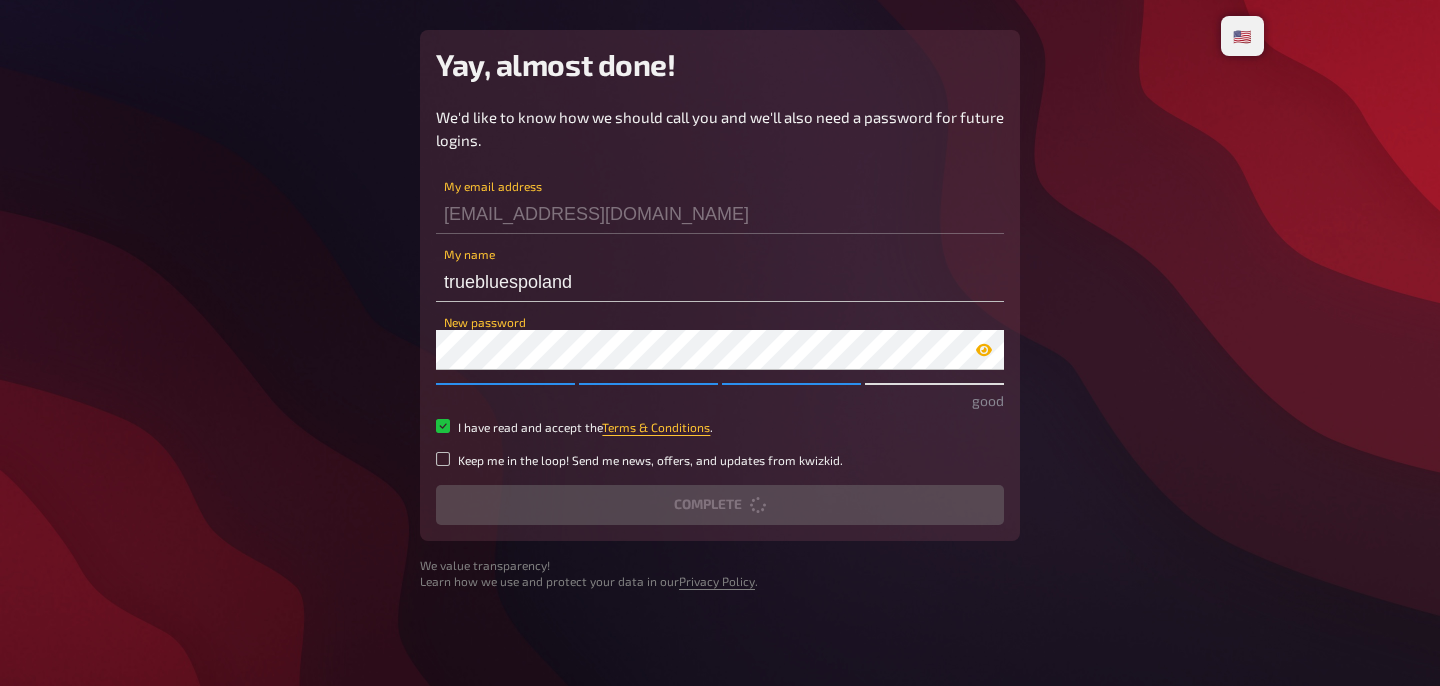scroll, scrollTop: 0, scrollLeft: 0, axis: both 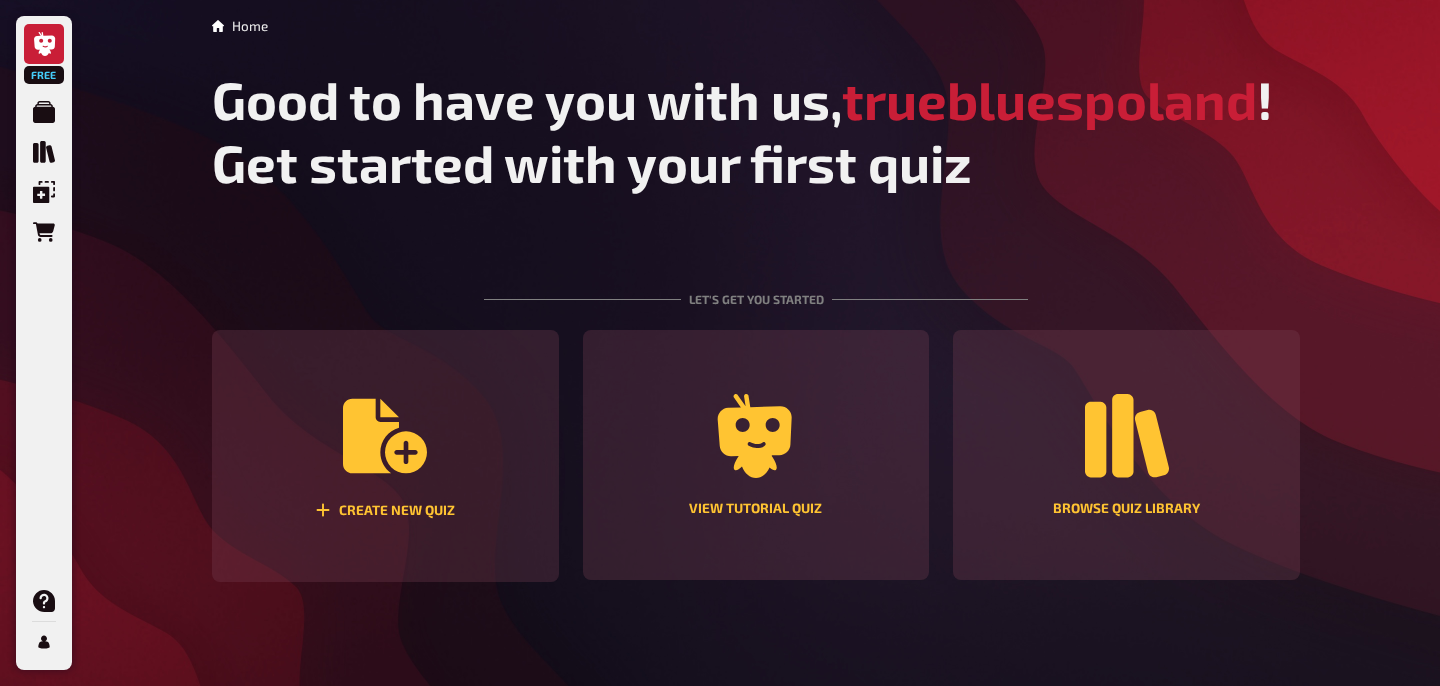 click on "truebluespoland" at bounding box center (1049, 99) 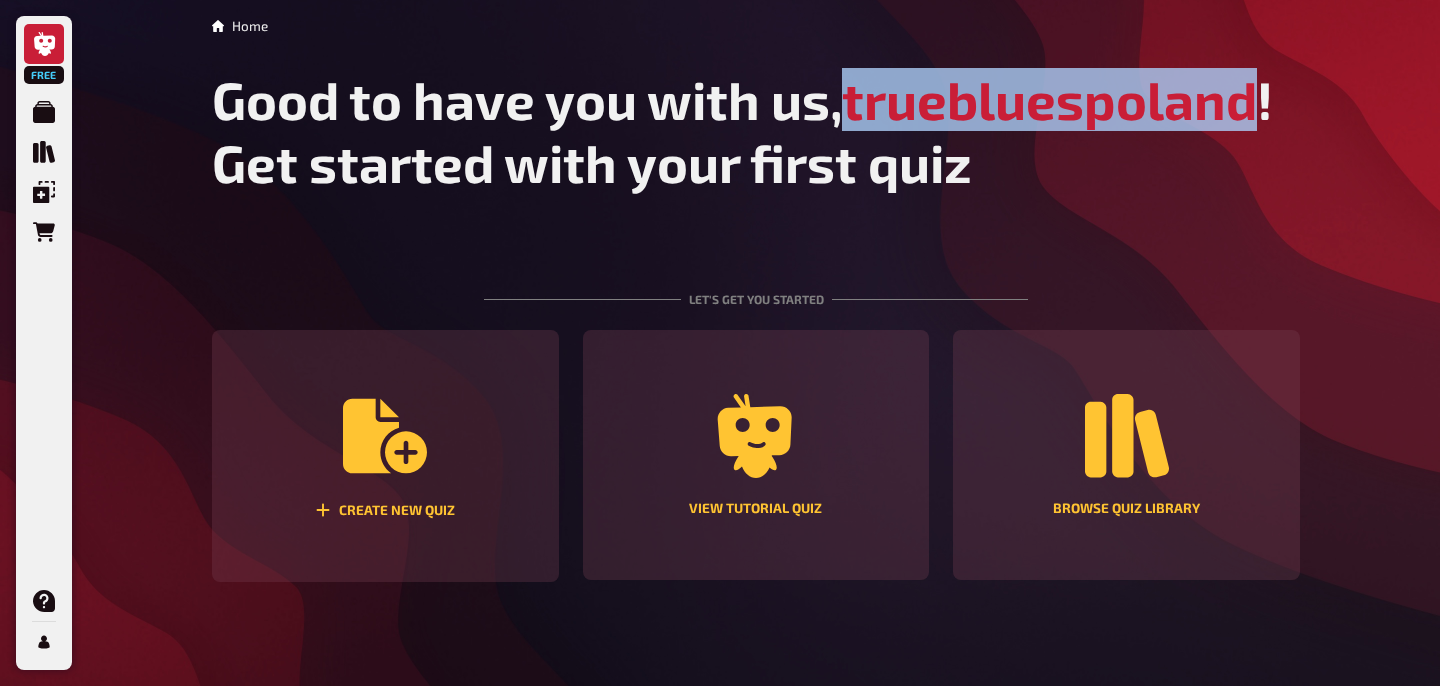 click on "truebluespoland" at bounding box center [1049, 99] 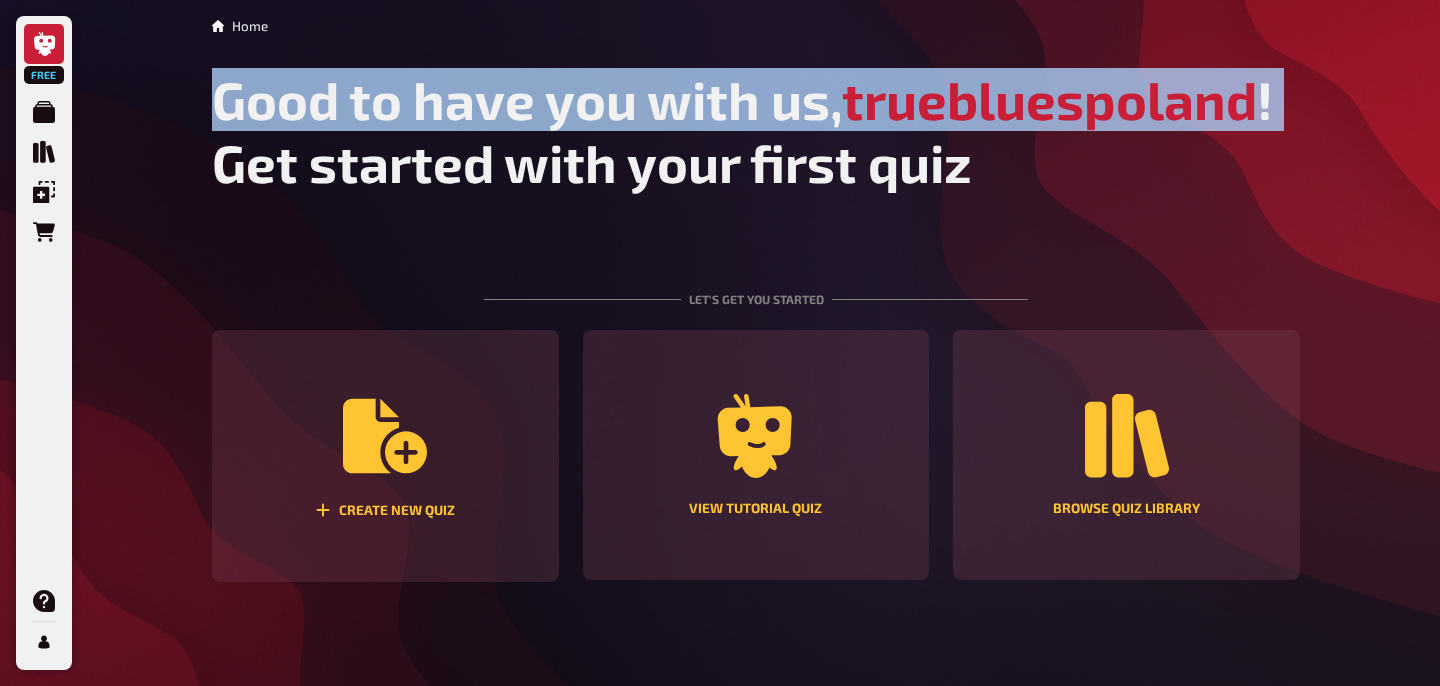 click on "truebluespoland" at bounding box center (1049, 99) 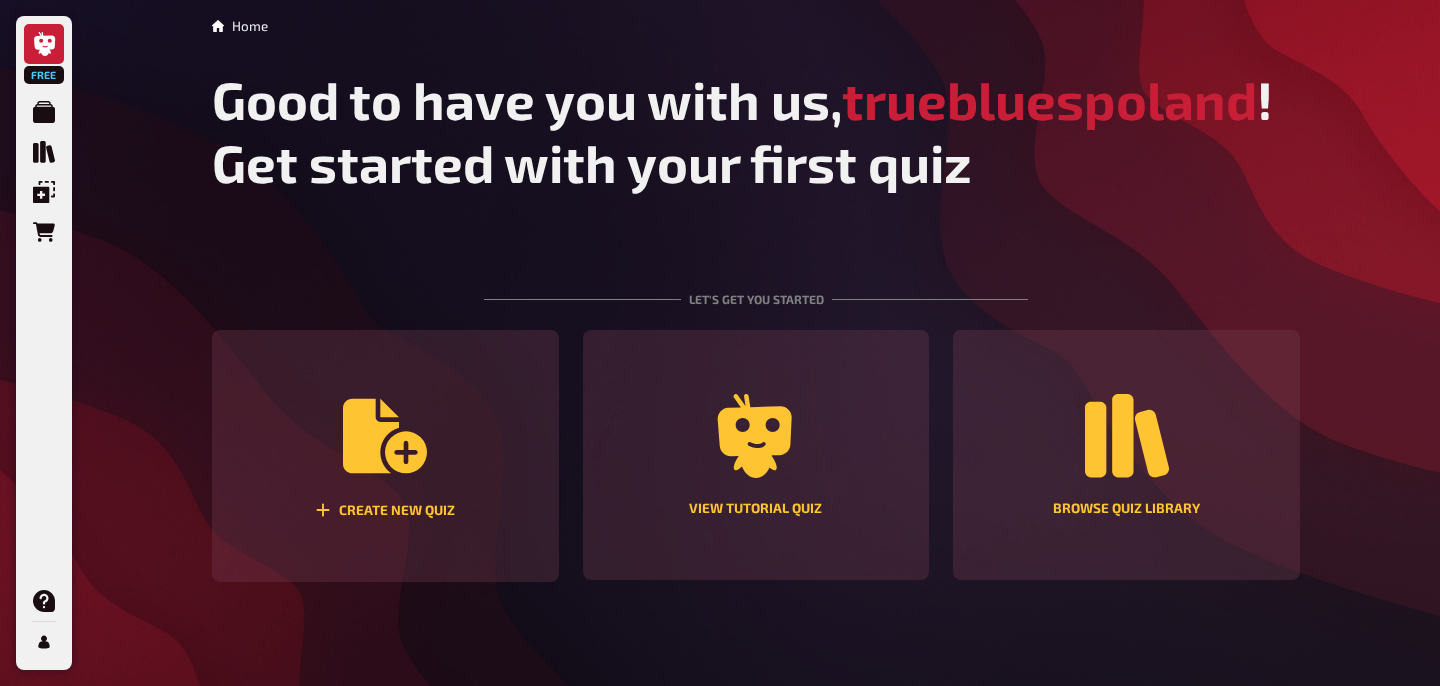 click on "Good to have you with us,  truebluespoland ! Get started with your first quiz" at bounding box center [756, 131] 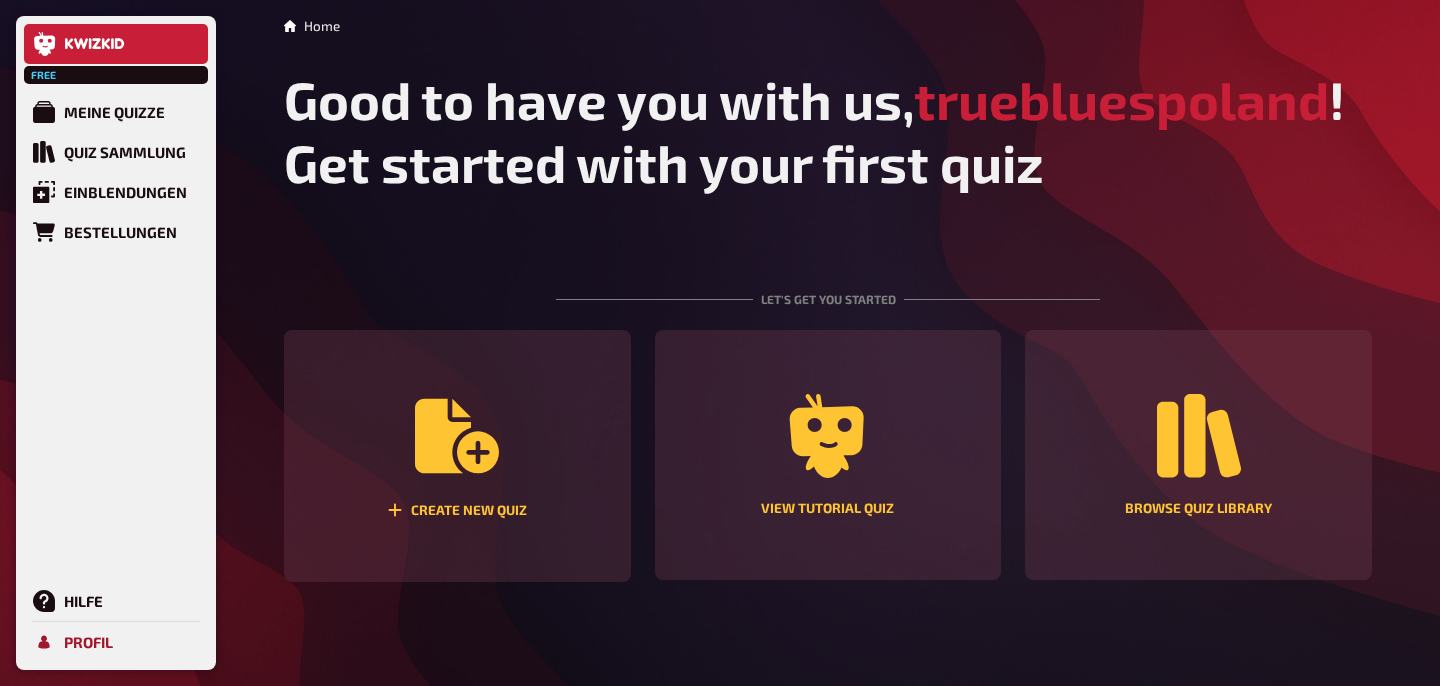 click on "Profil" at bounding box center [88, 642] 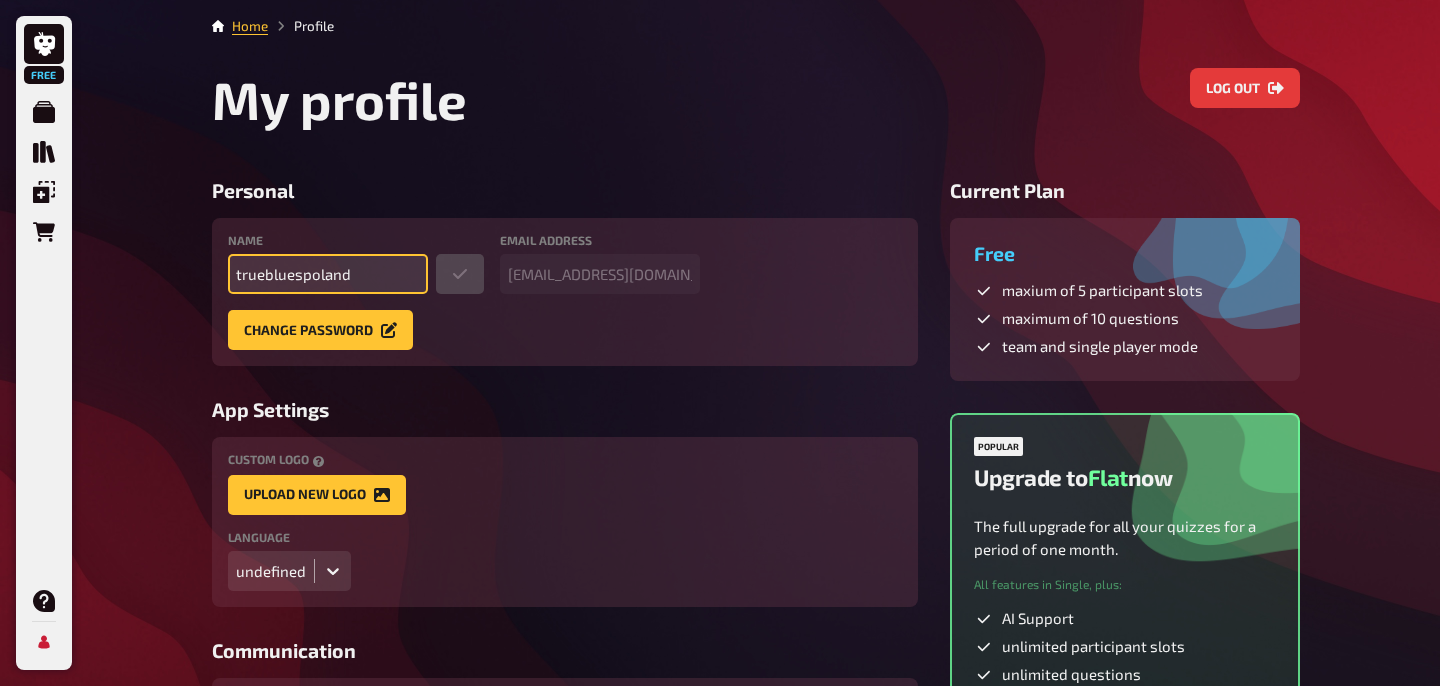 click on "truebluespoland" at bounding box center [328, 274] 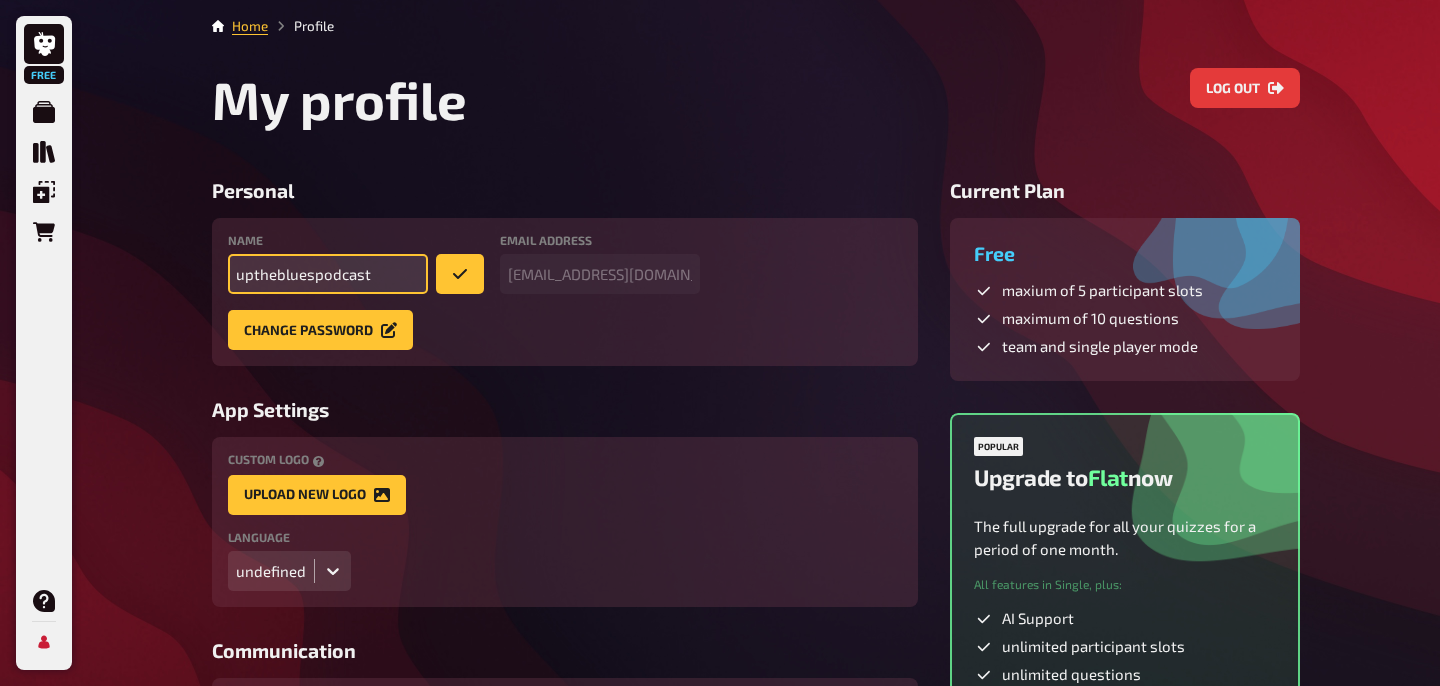 type on "upthebluespodcast" 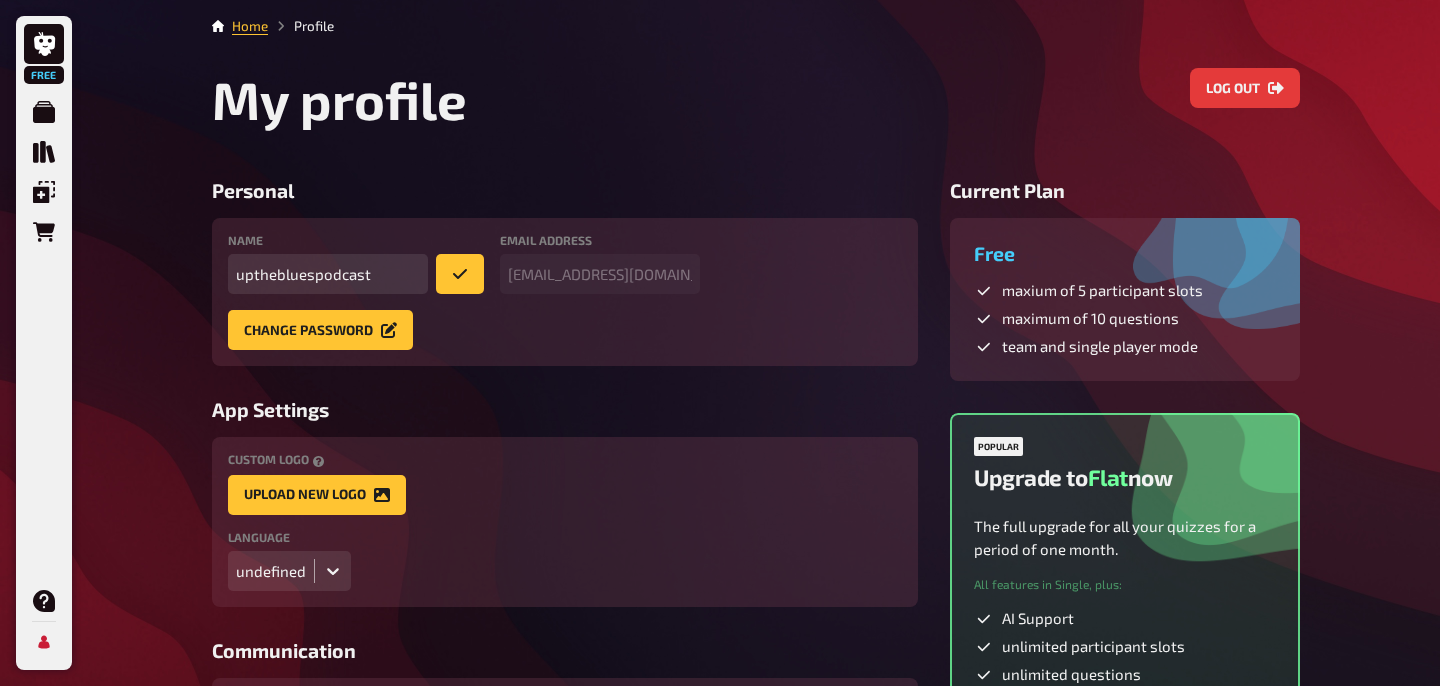 click on "My profile Log out" at bounding box center [756, 123] 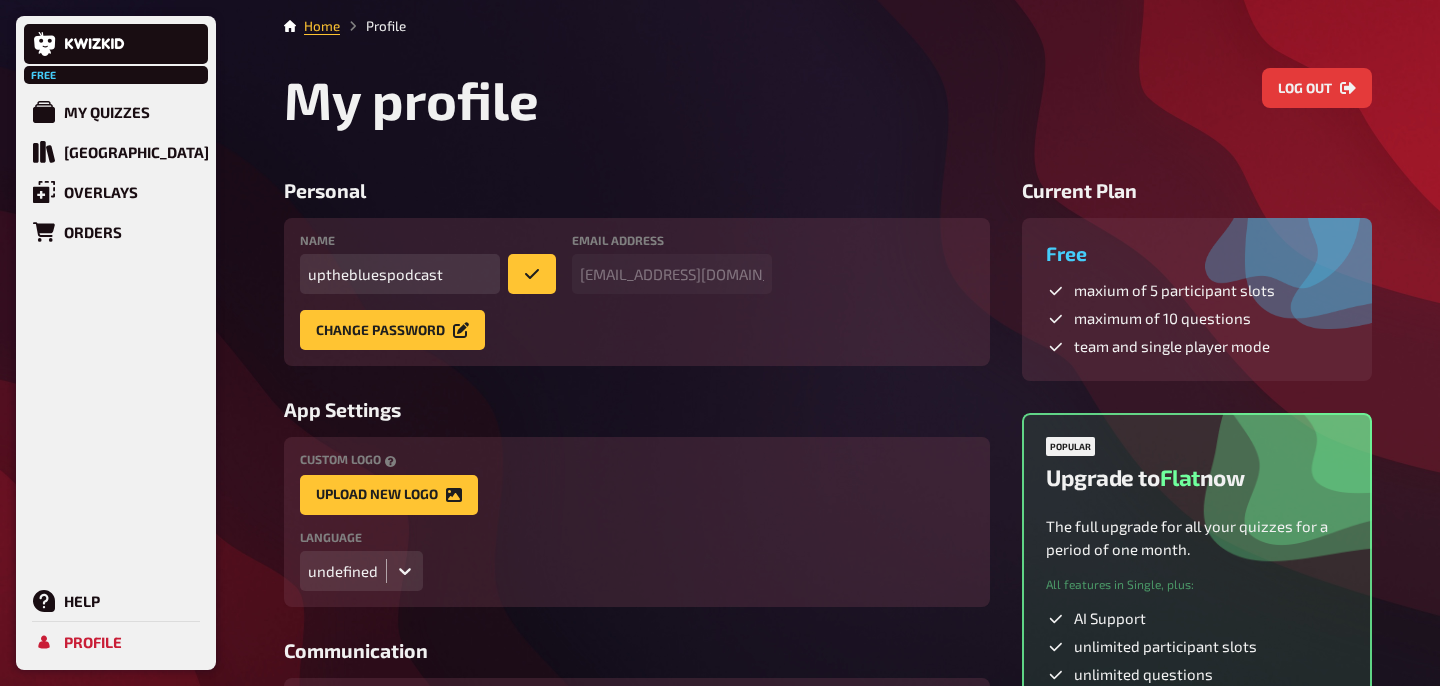 scroll, scrollTop: 248, scrollLeft: 0, axis: vertical 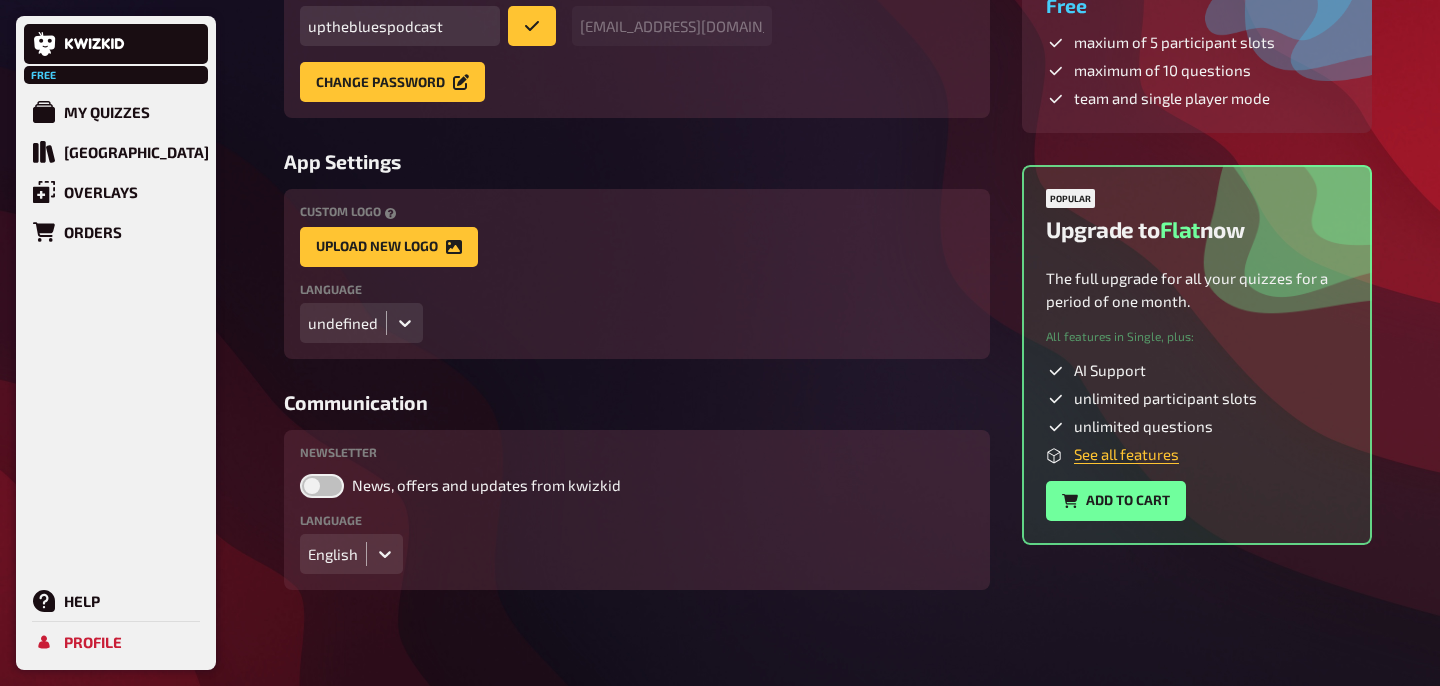 click 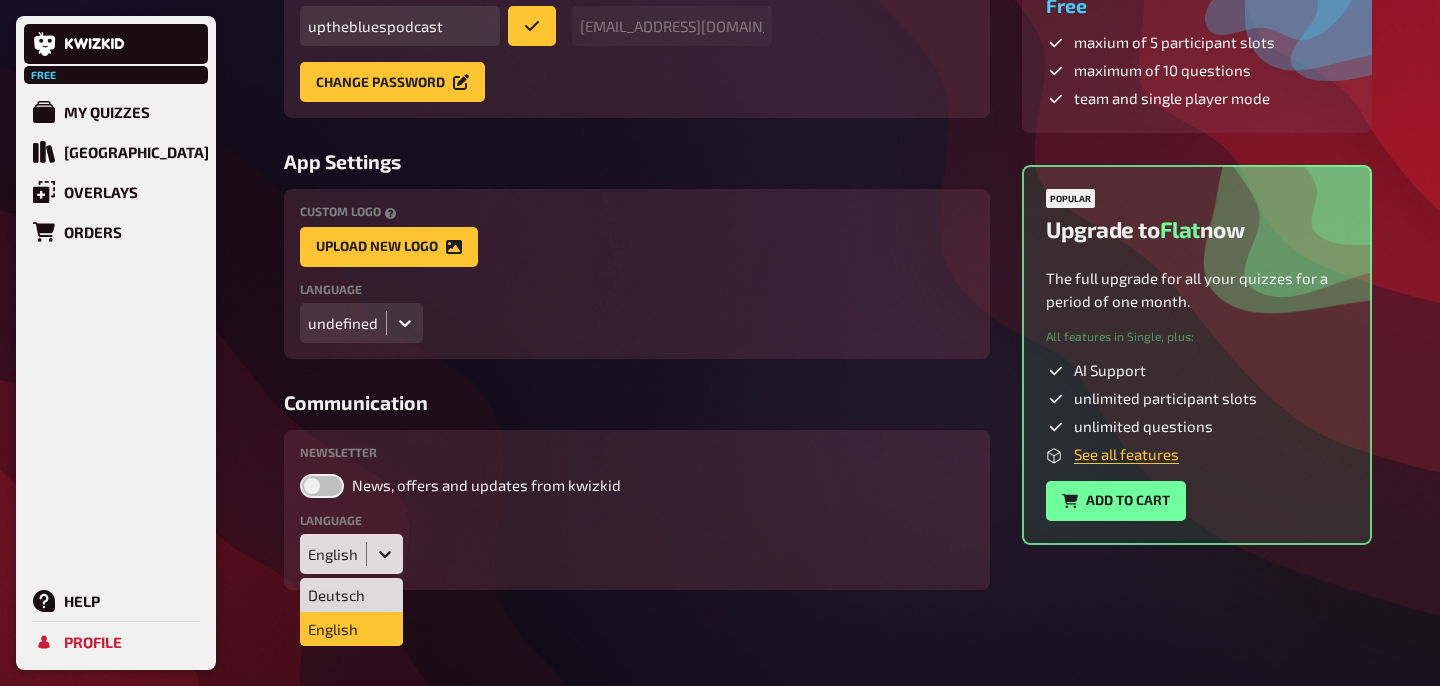 click 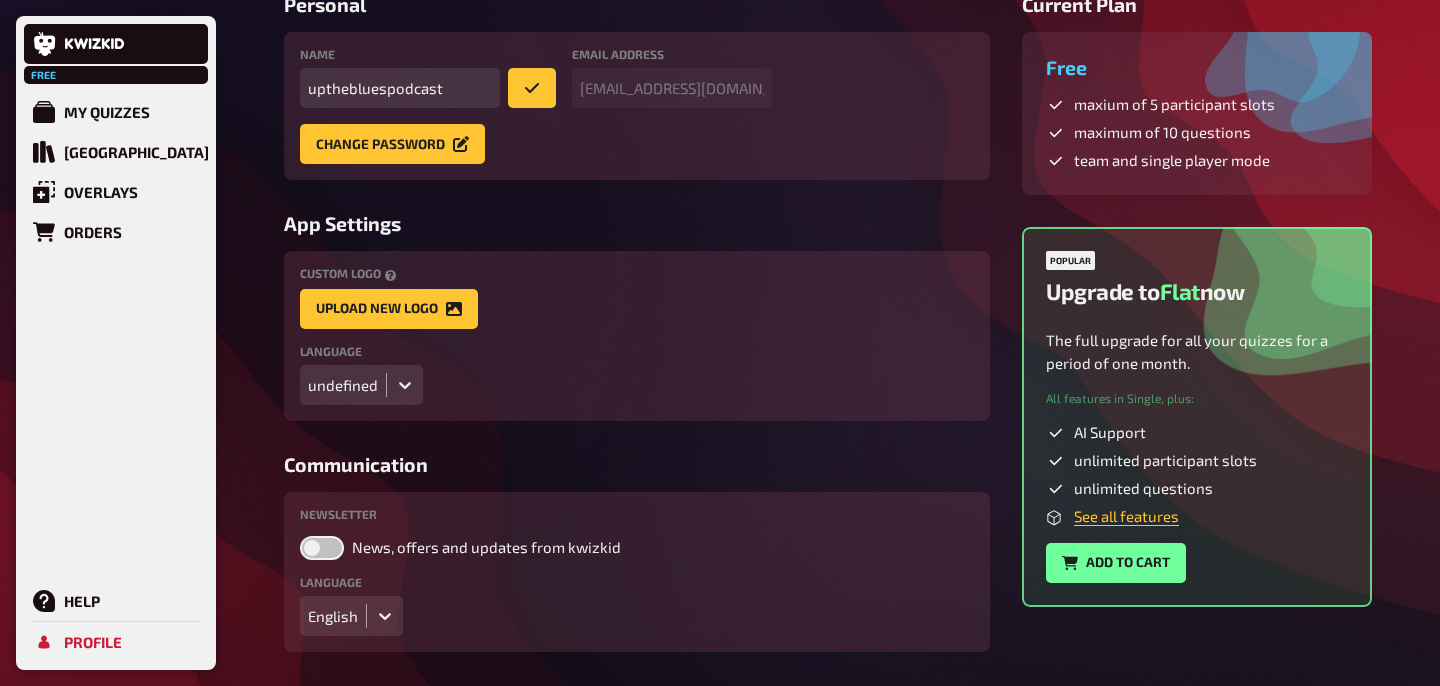 scroll, scrollTop: 181, scrollLeft: 0, axis: vertical 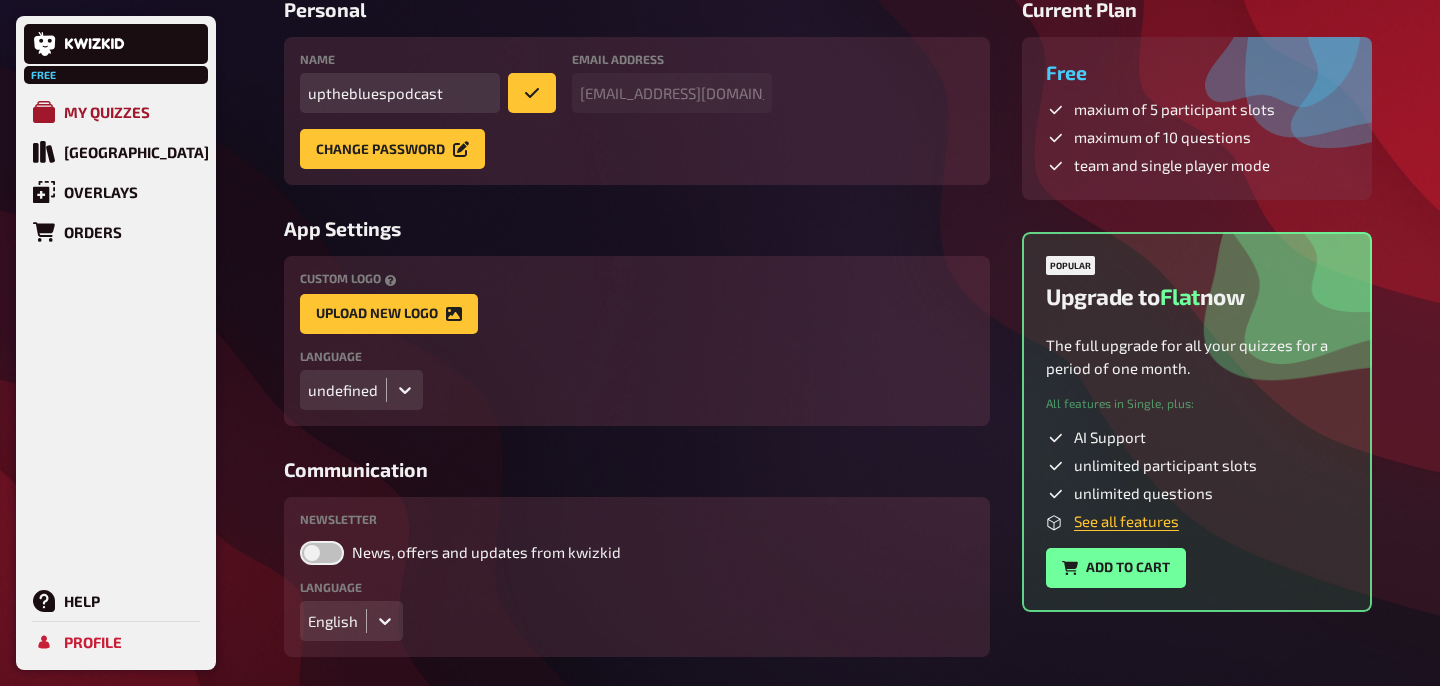 click on "My Quizzes" at bounding box center [116, 112] 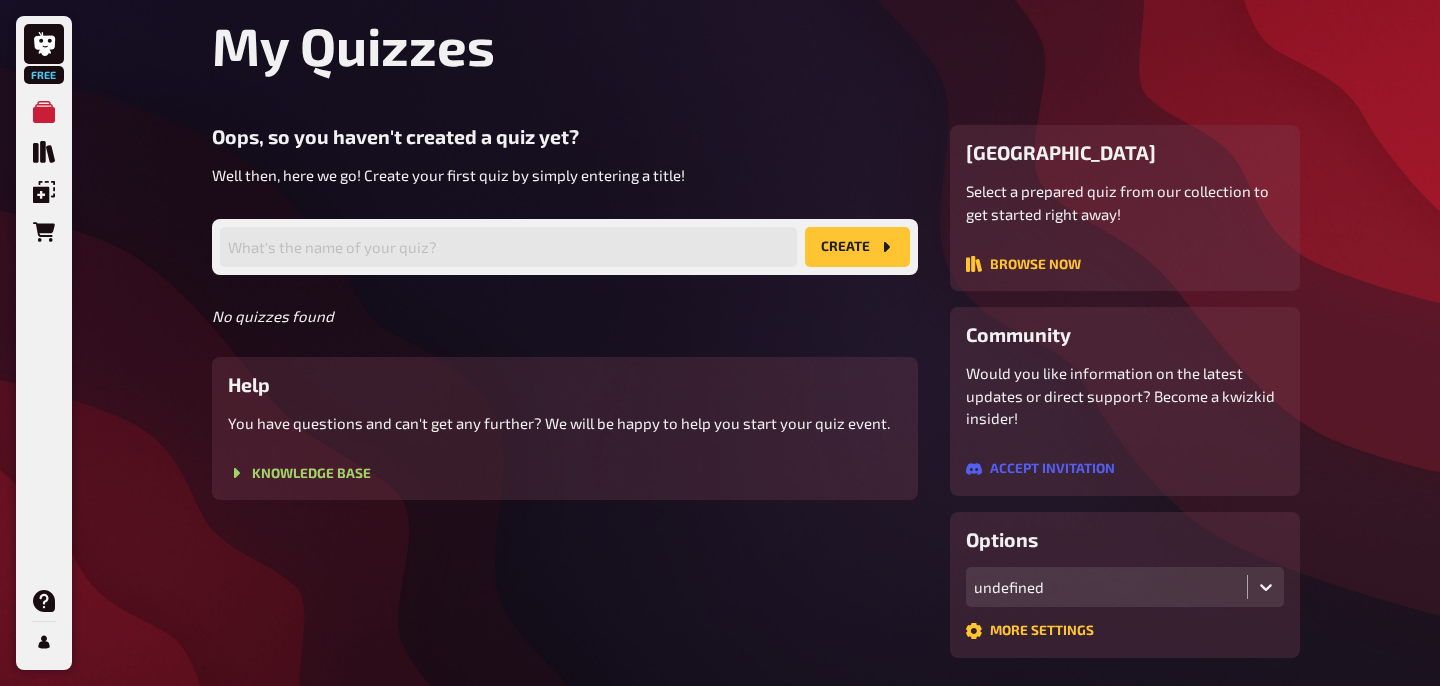 scroll, scrollTop: 51, scrollLeft: 0, axis: vertical 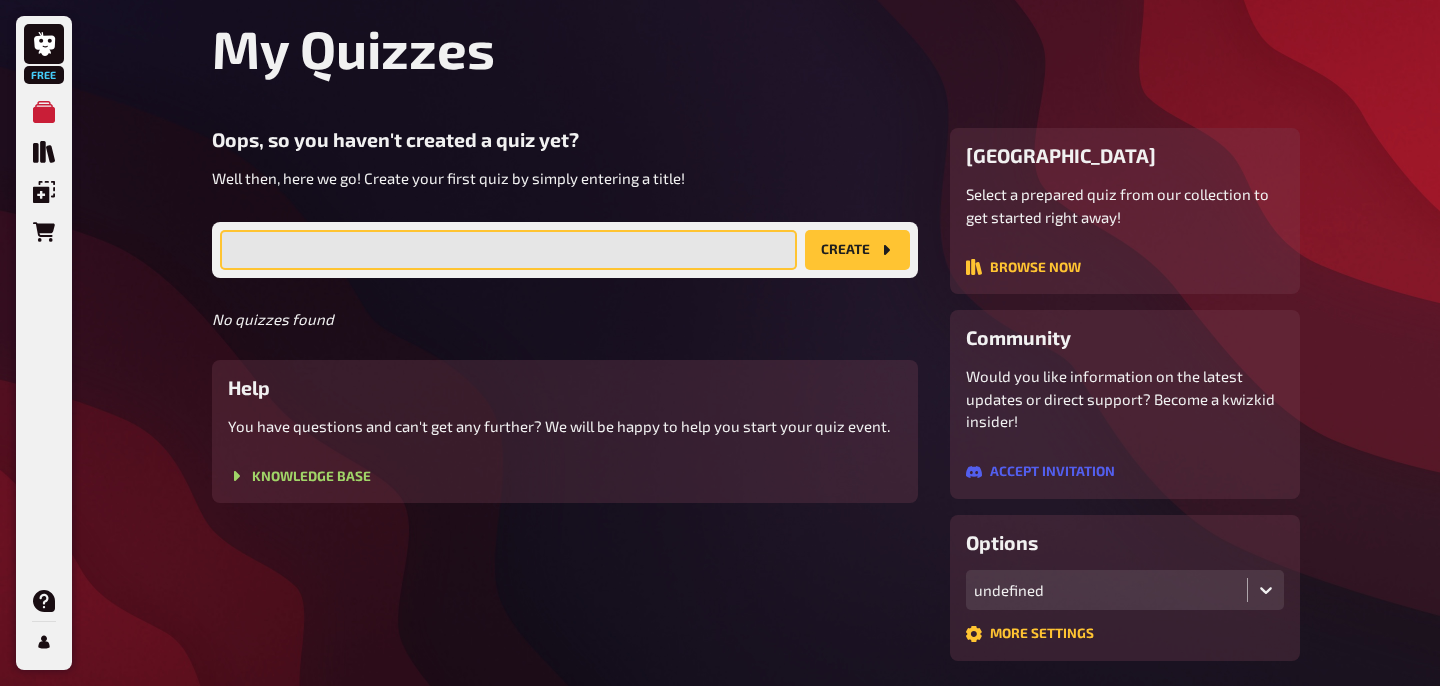 click at bounding box center (508, 250) 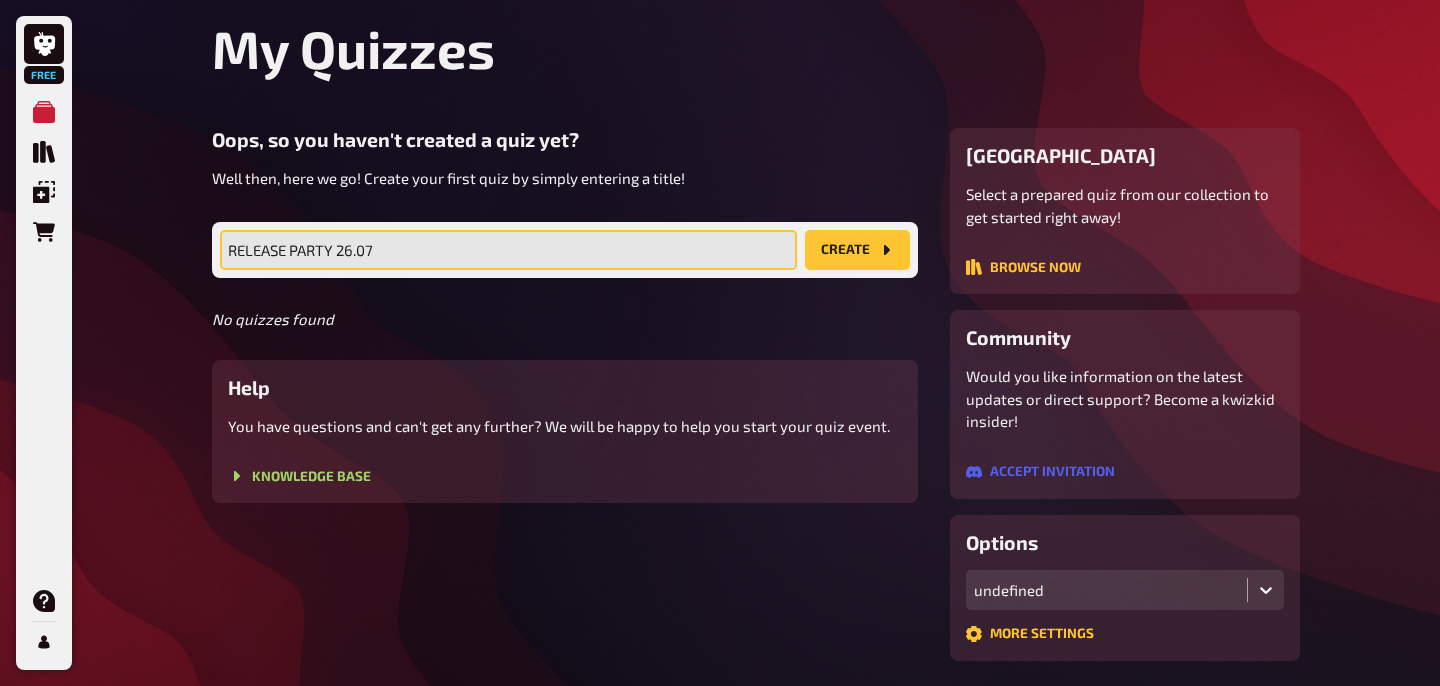 type on "RELEASE PARTY 26.07" 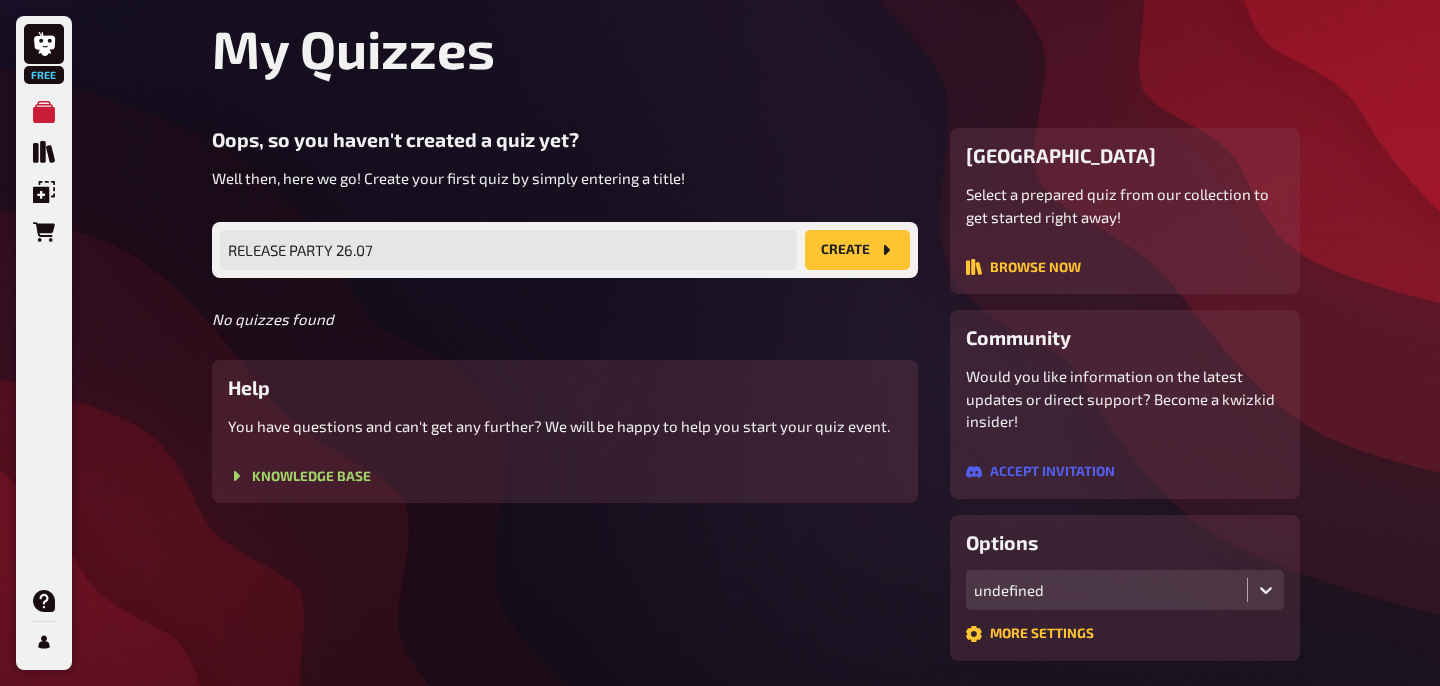 click on "create" at bounding box center (857, 250) 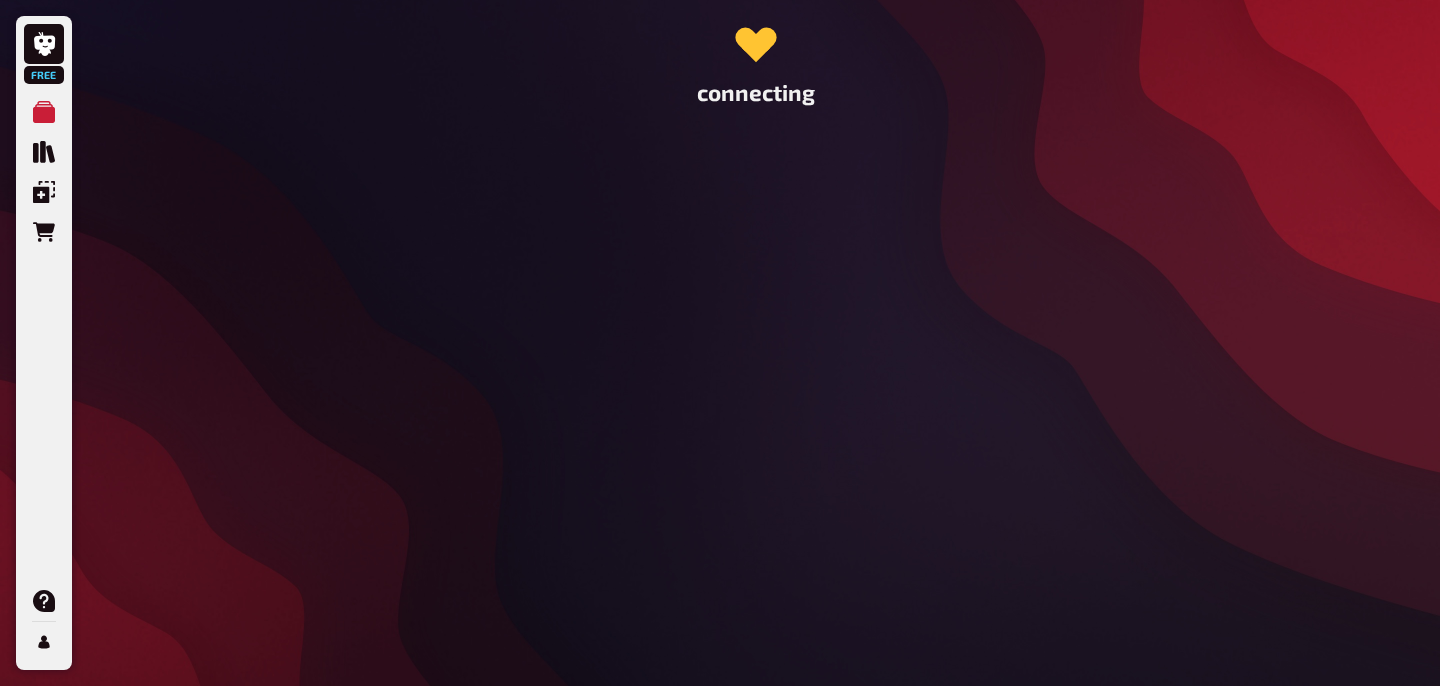 scroll, scrollTop: 0, scrollLeft: 0, axis: both 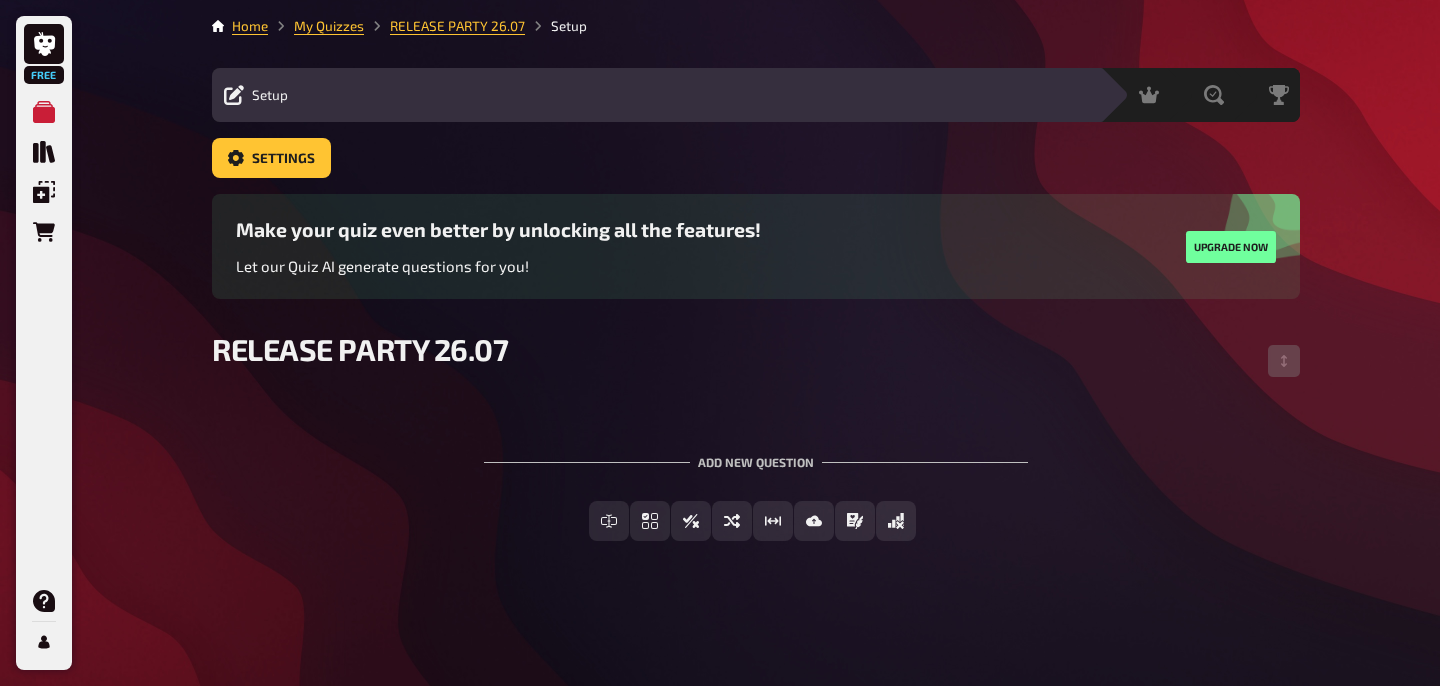 click on "Edit Content Quiz Lobby" at bounding box center [694, 95] 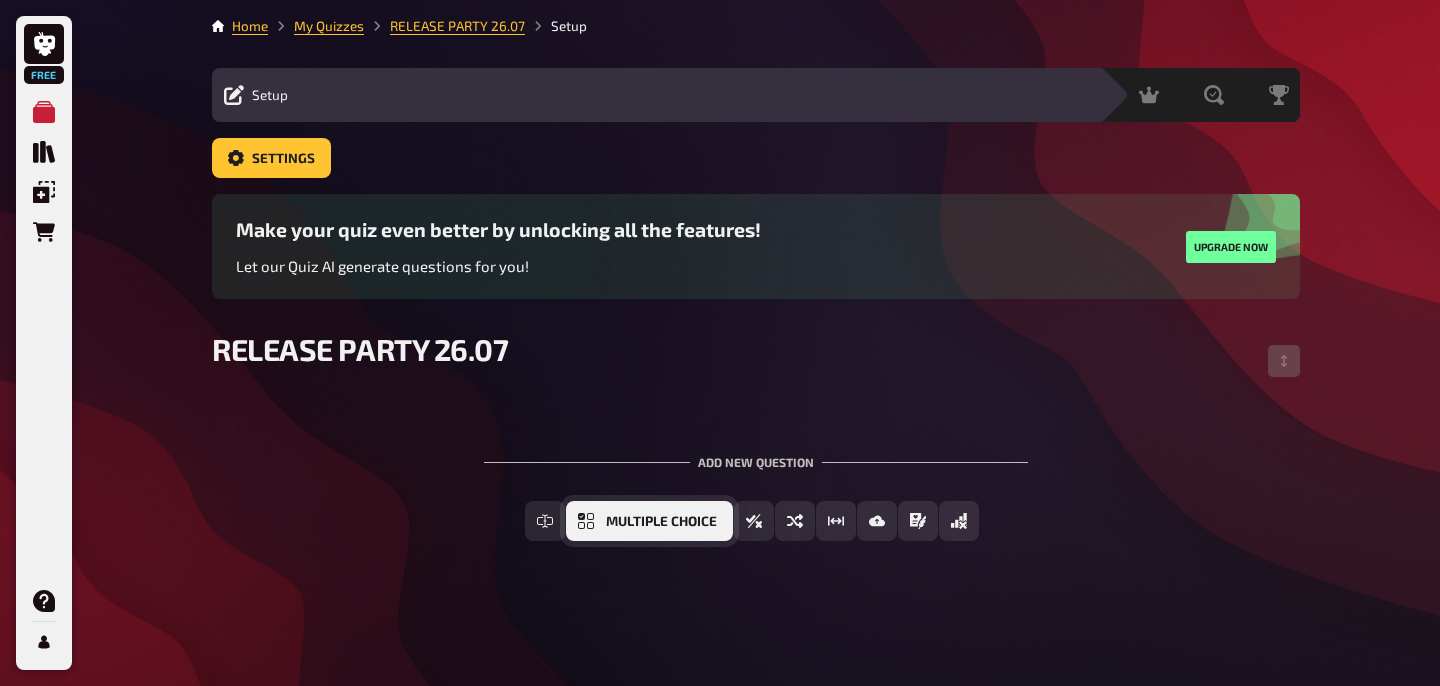 click on "Multiple Choice" at bounding box center [661, 522] 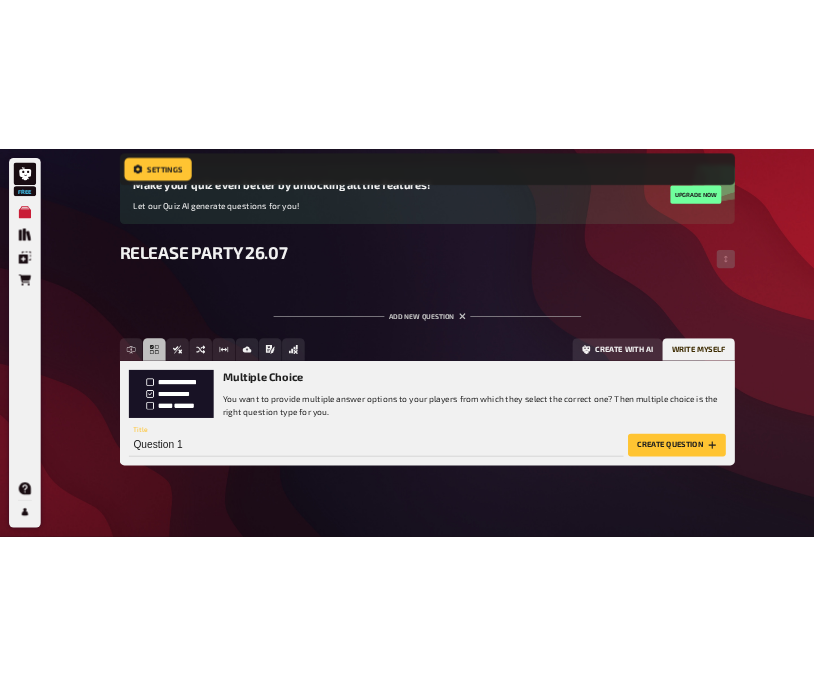 scroll, scrollTop: 185, scrollLeft: 0, axis: vertical 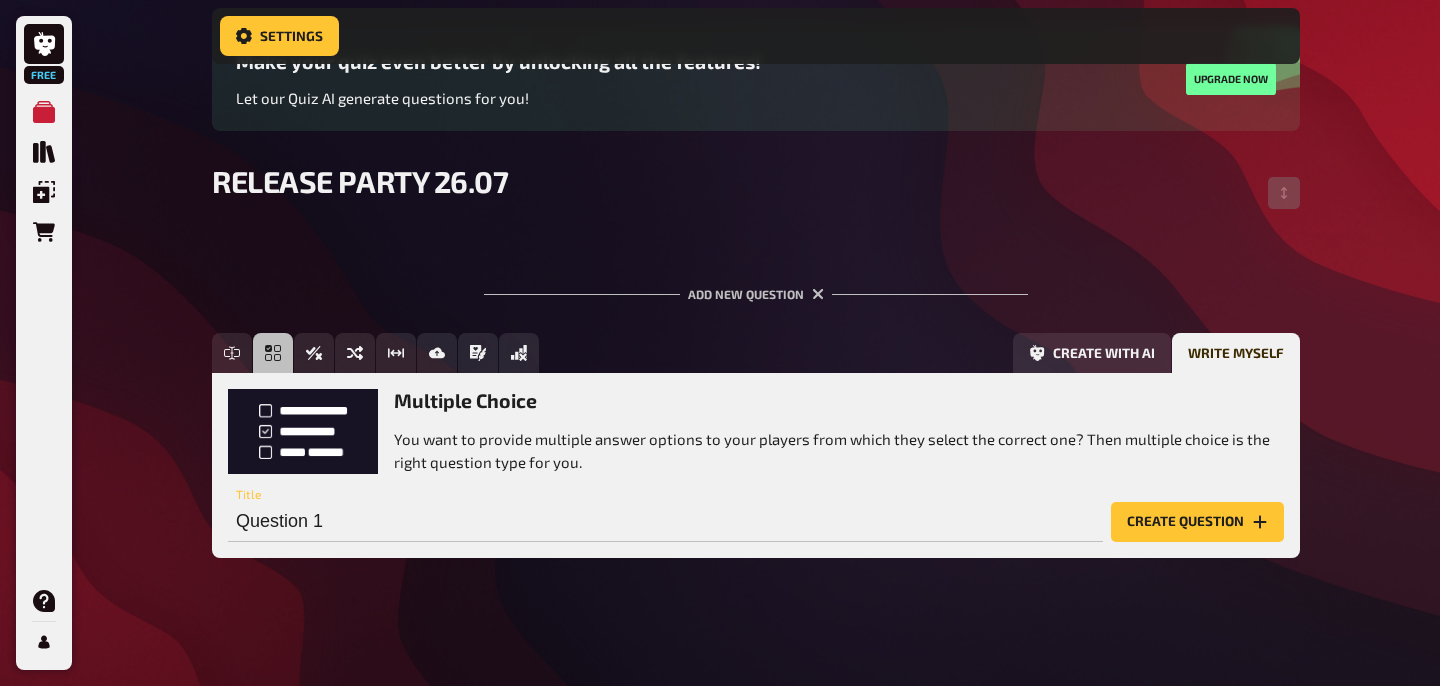click on "You want to provide multiple answer options to your players from which they select the correct one? Then multiple choice is the right question type for you." at bounding box center (839, 450) 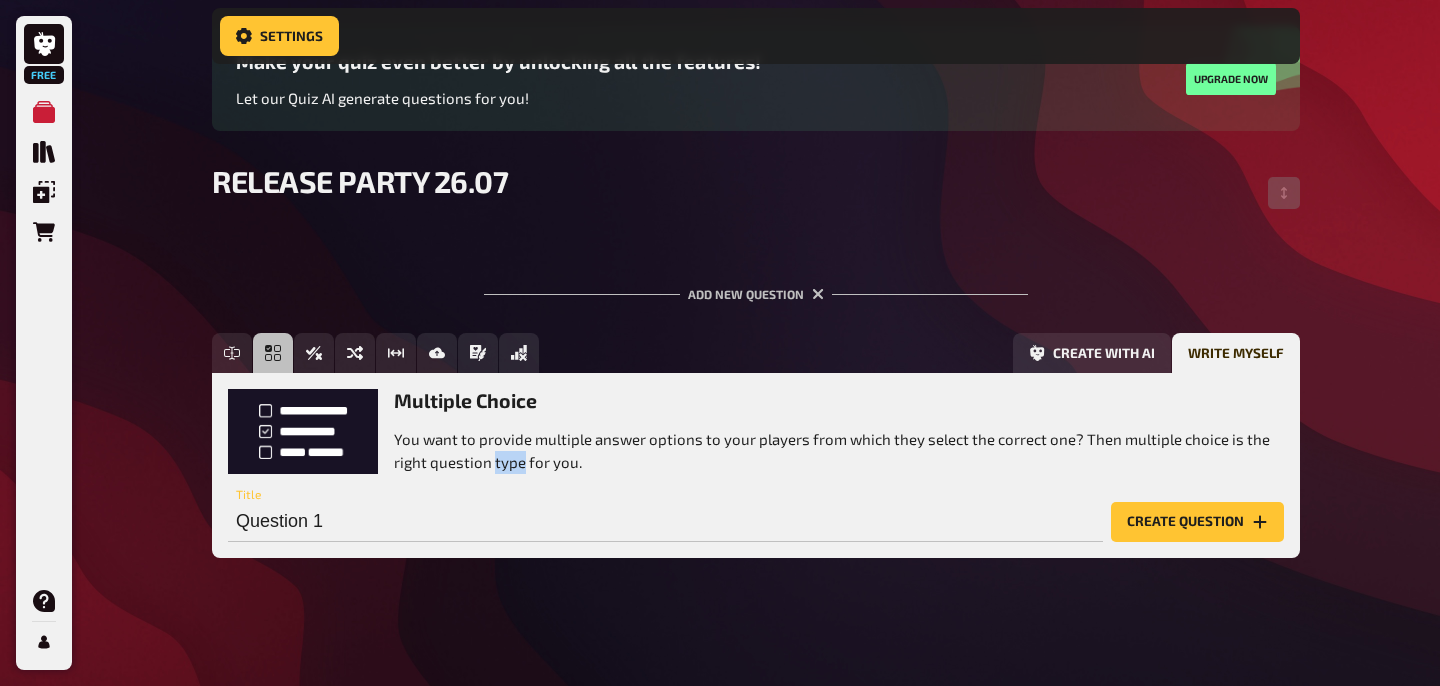 click on "You want to provide multiple answer options to your players from which they select the correct one? Then multiple choice is the right question type for you." at bounding box center [839, 450] 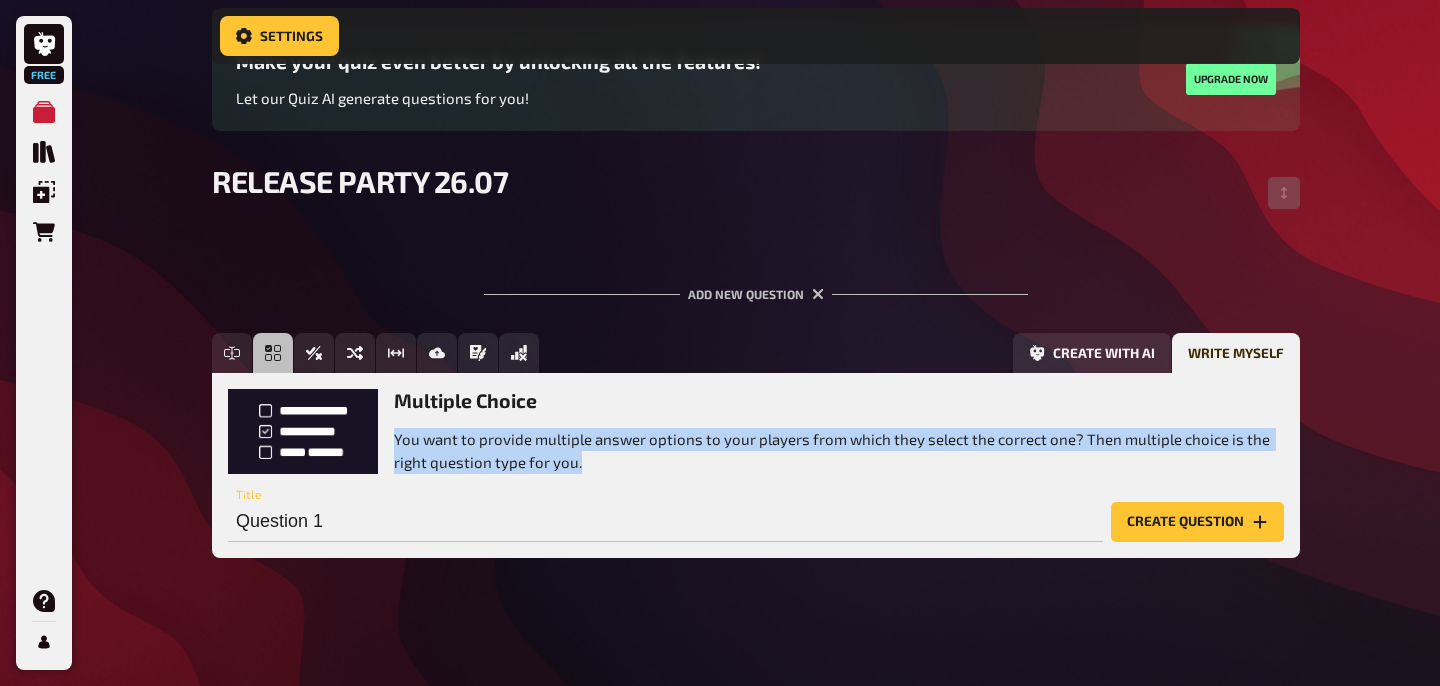 click on "You want to provide multiple answer options to your players from which they select the correct one? Then multiple choice is the right question type for you." at bounding box center (839, 450) 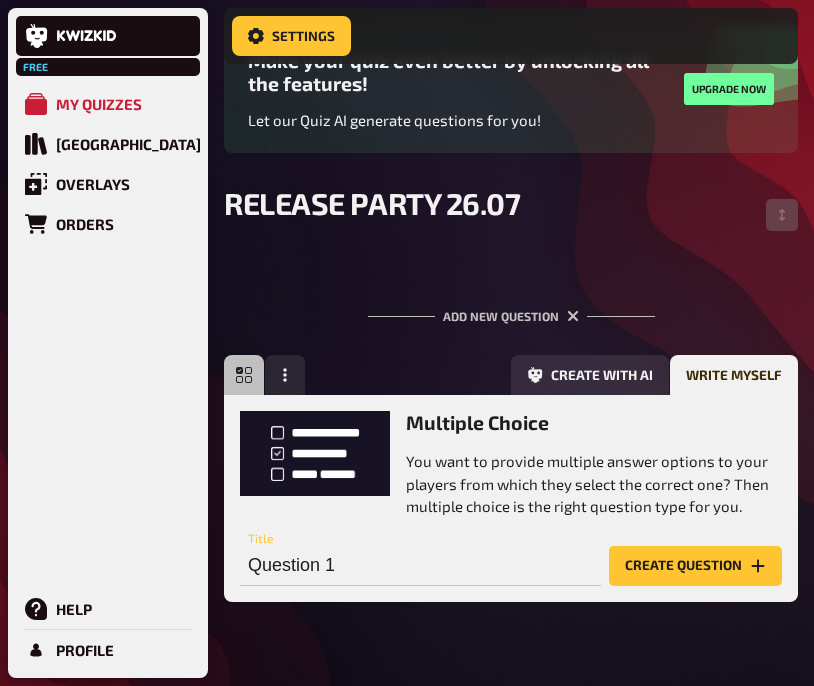 click on "Question 1" at bounding box center [420, 566] 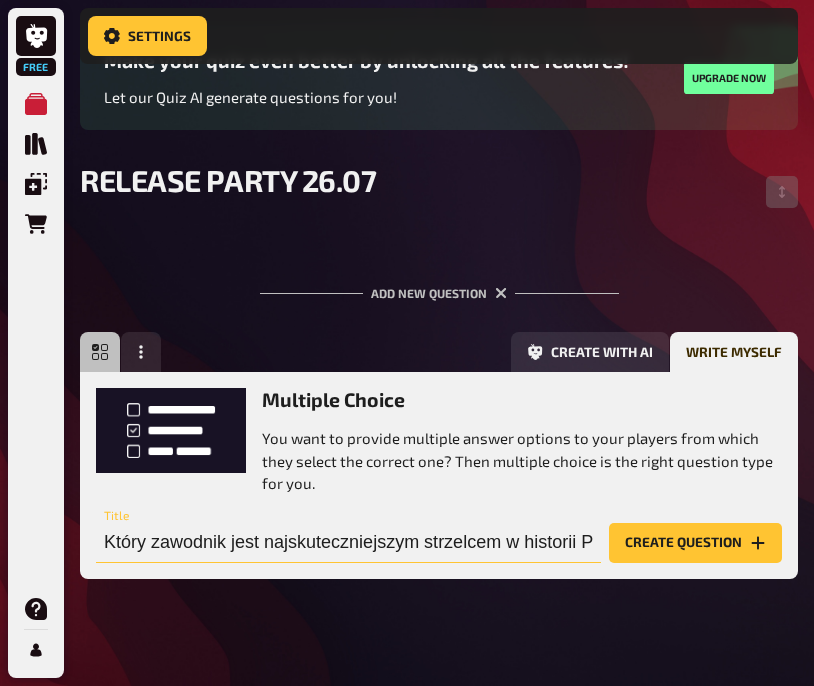 scroll, scrollTop: 0, scrollLeft: 125, axis: horizontal 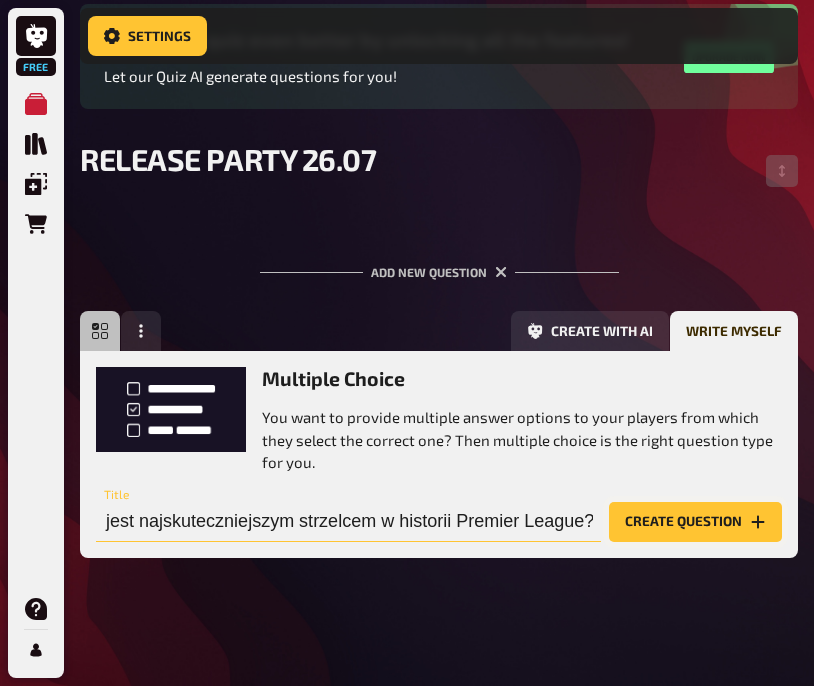type on "Który zawodnik jest najskuteczniejszym strzelcem w historii Premier League?" 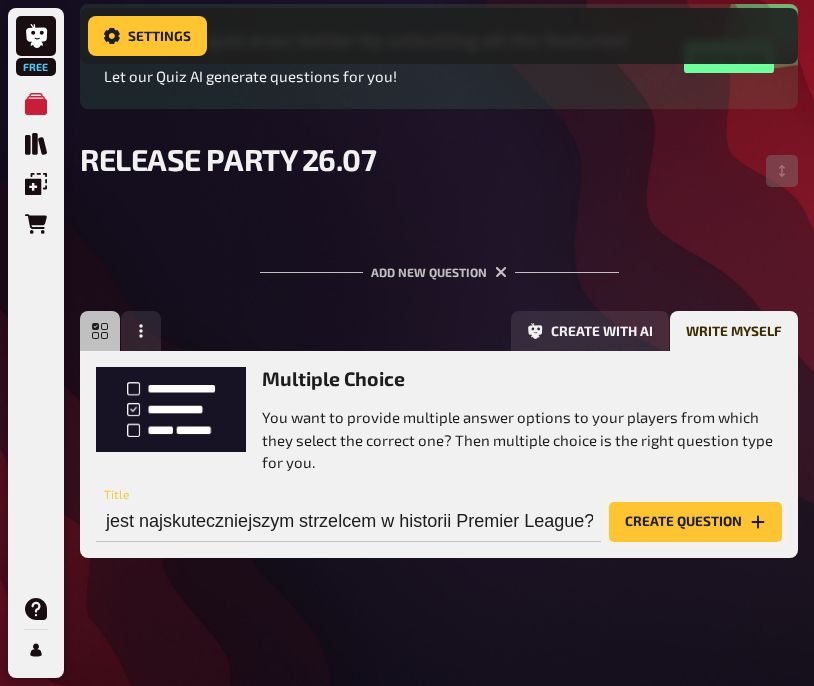 click on "Create question" at bounding box center (695, 522) 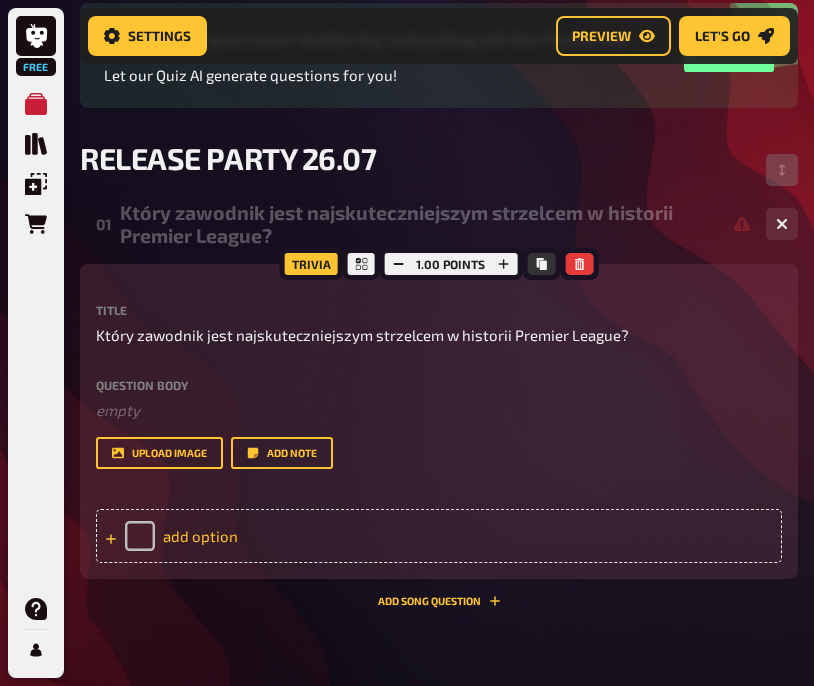 click on "add option" at bounding box center [439, 536] 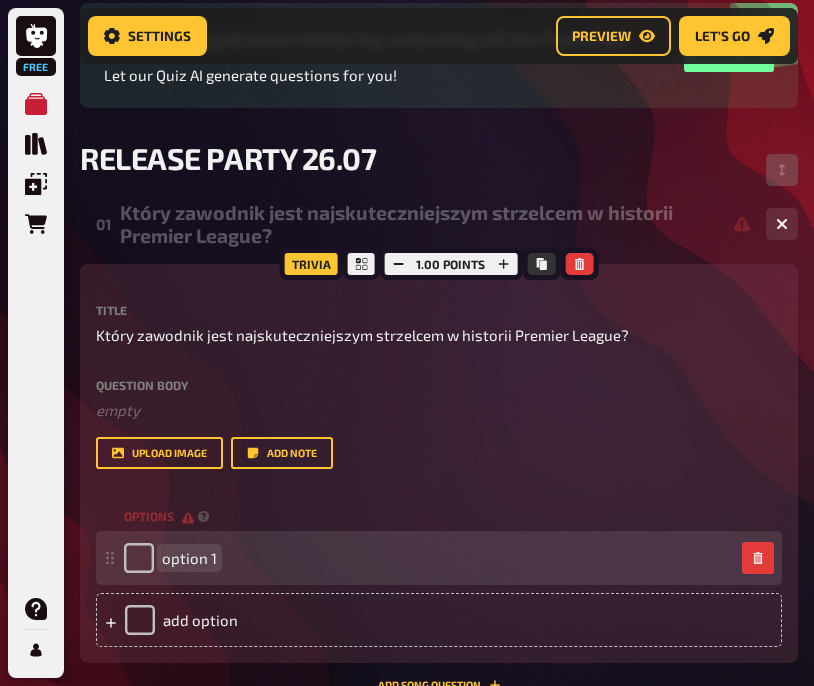 click on "option 1" at bounding box center [429, 558] 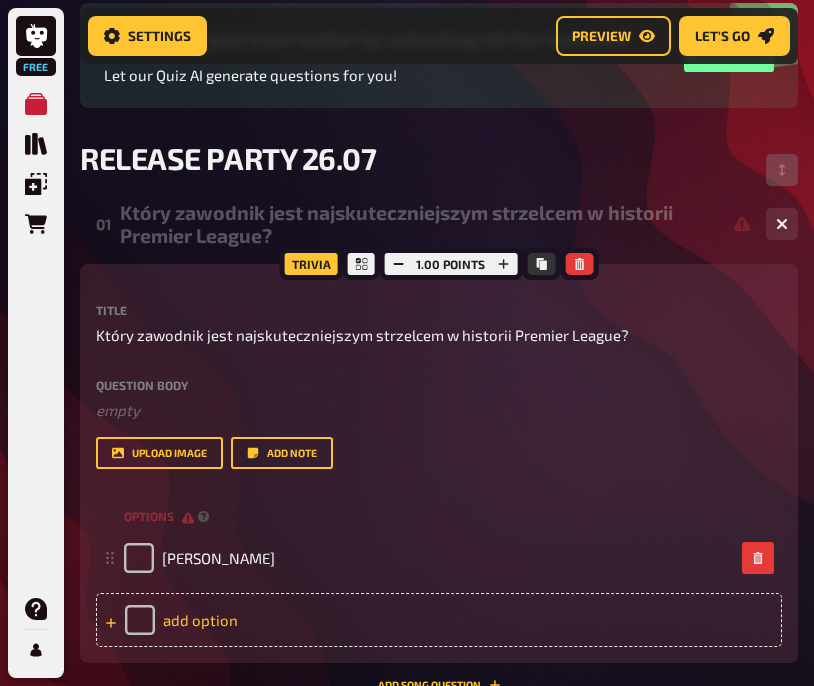 click on "add option" at bounding box center (439, 620) 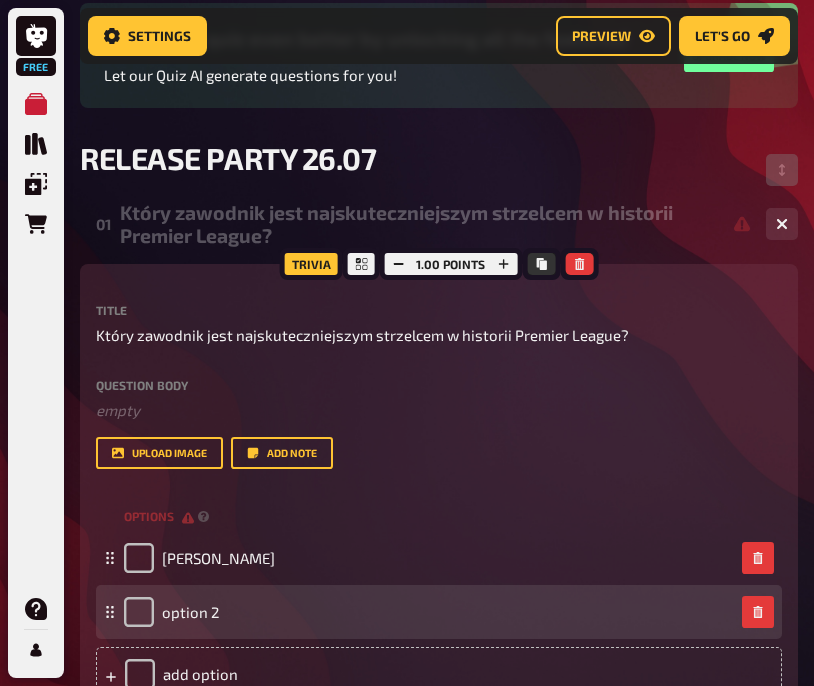 type 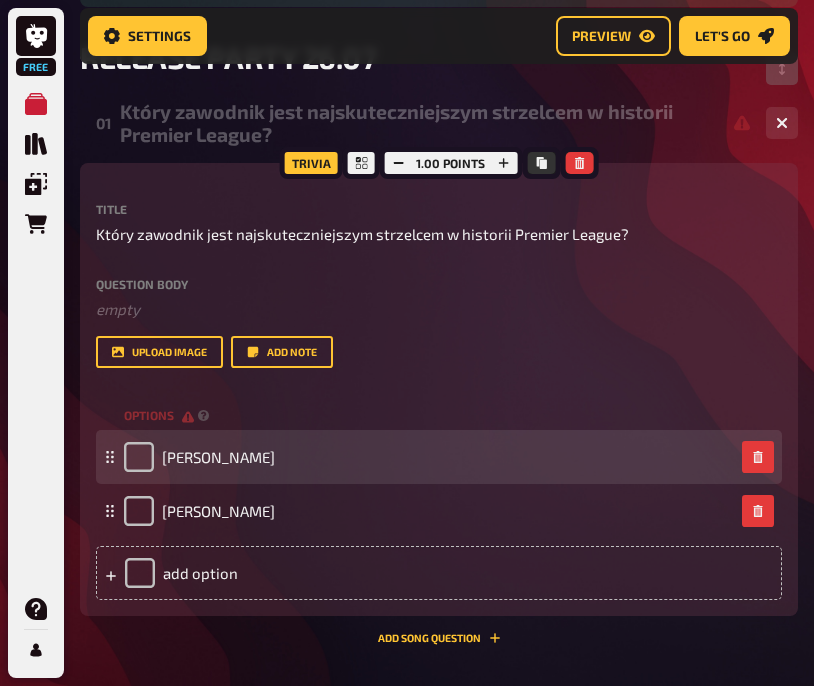 scroll, scrollTop: 324, scrollLeft: 0, axis: vertical 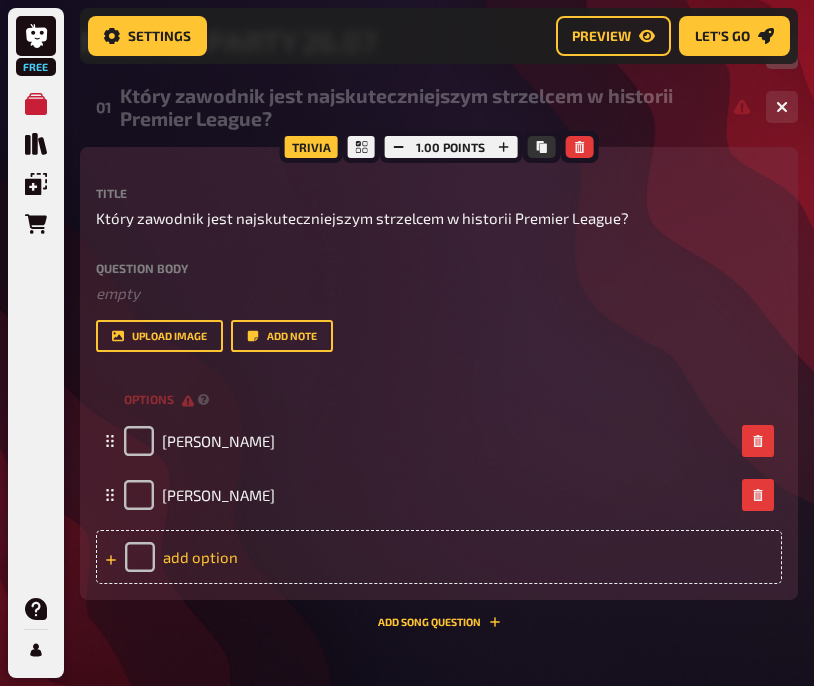 click on "add option" at bounding box center [439, 557] 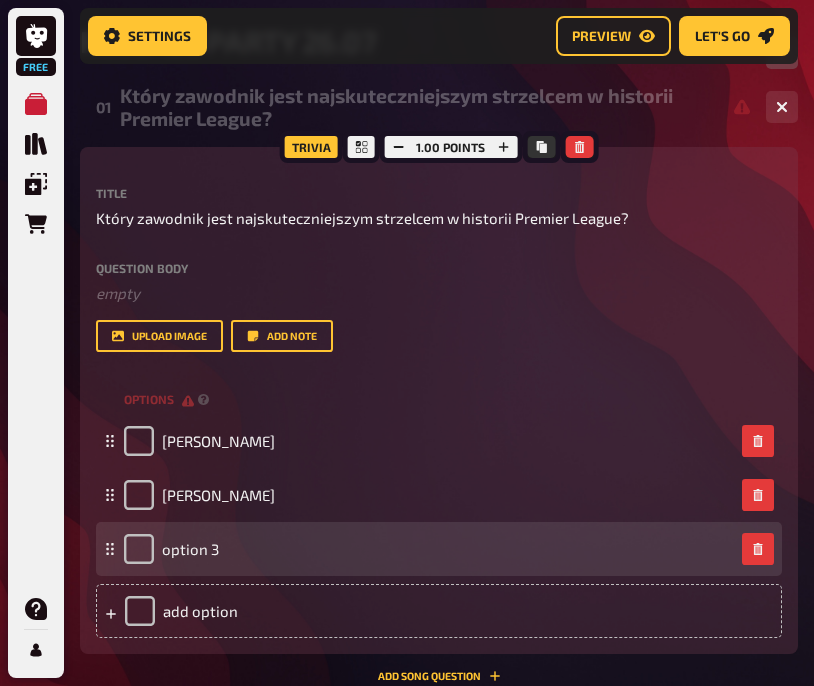 type 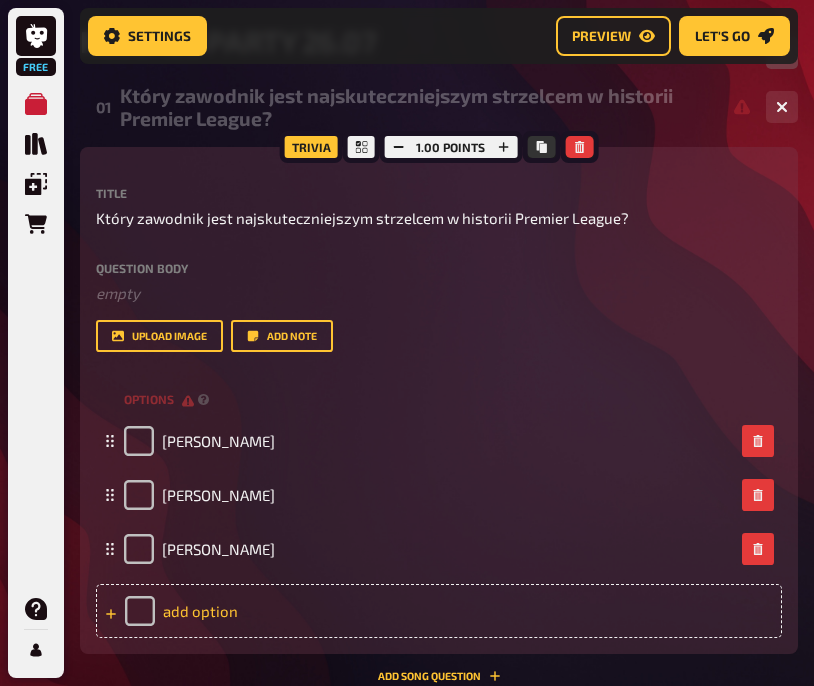 click on "add option" at bounding box center [439, 611] 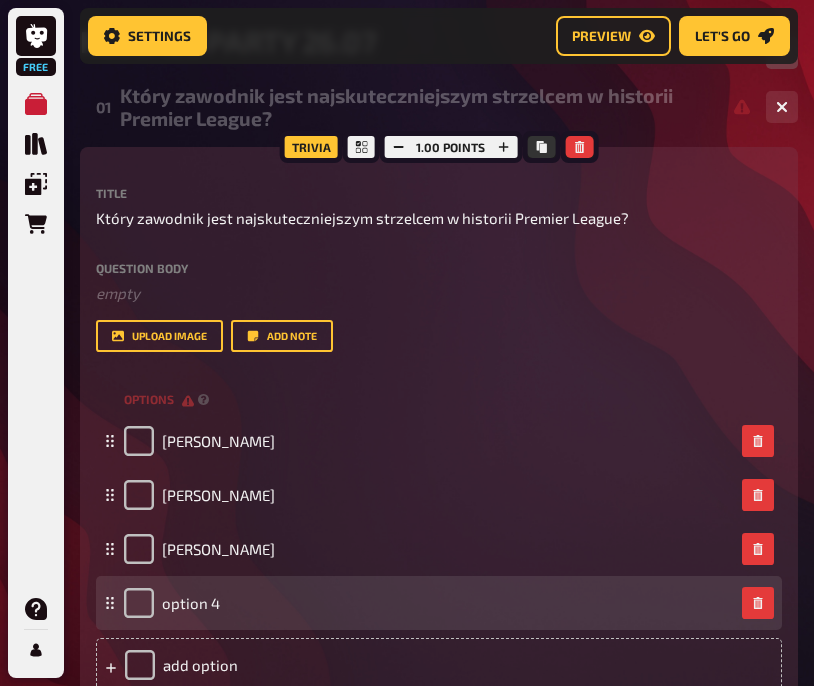 type 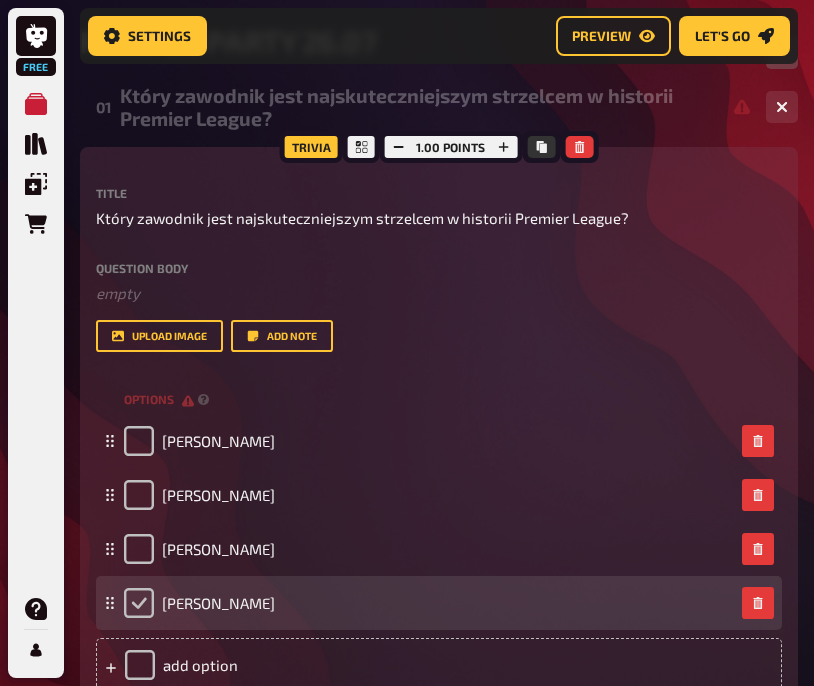 click at bounding box center [139, 603] 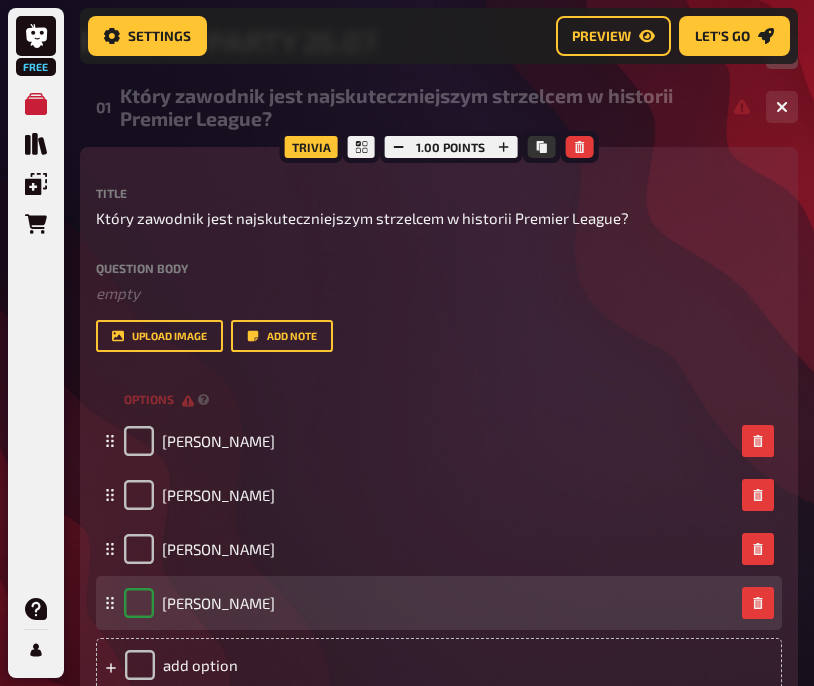 checkbox on "true" 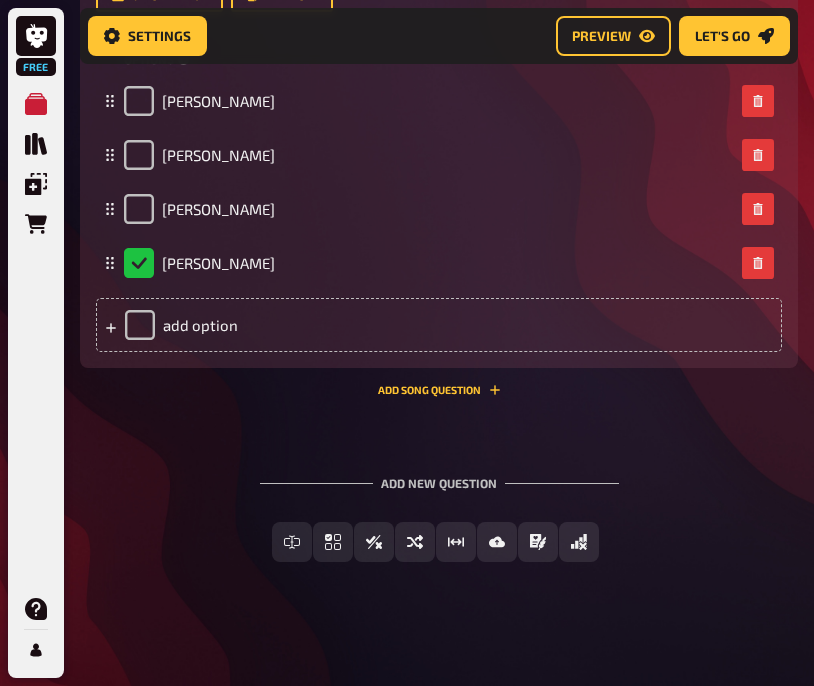 scroll, scrollTop: 669, scrollLeft: 0, axis: vertical 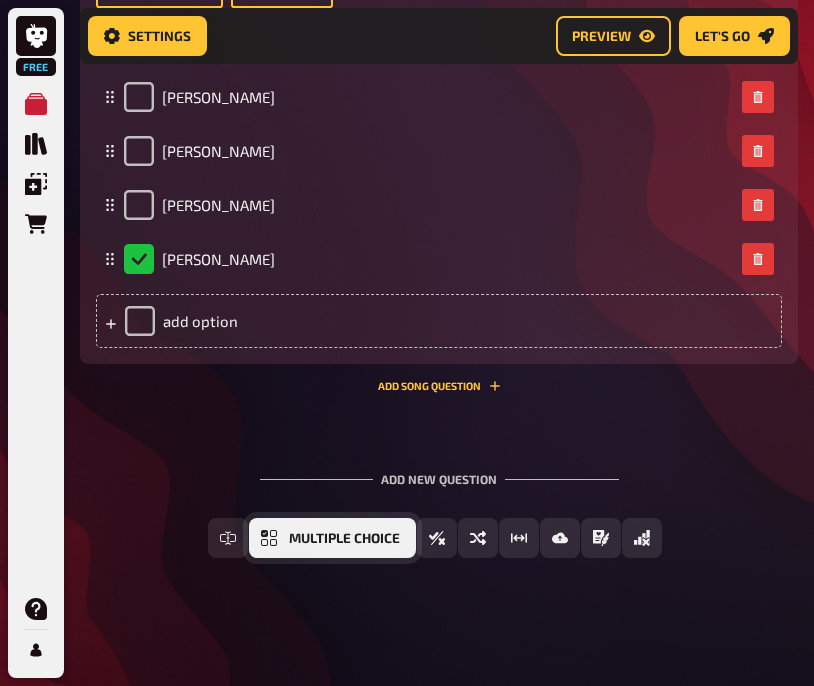 click on "Multiple Choice" at bounding box center (344, 539) 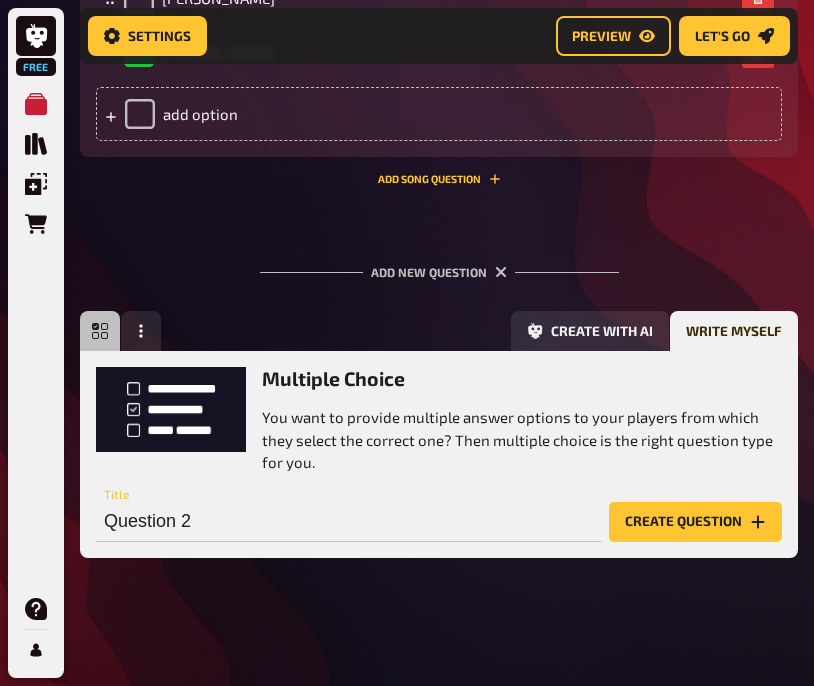 scroll, scrollTop: 900, scrollLeft: 0, axis: vertical 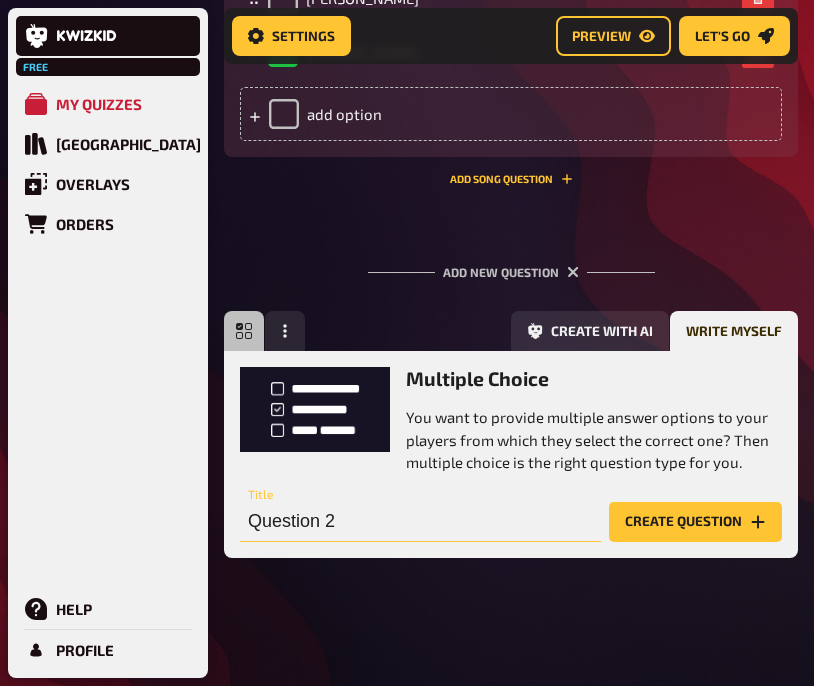 click on "Question 2" at bounding box center (420, 522) 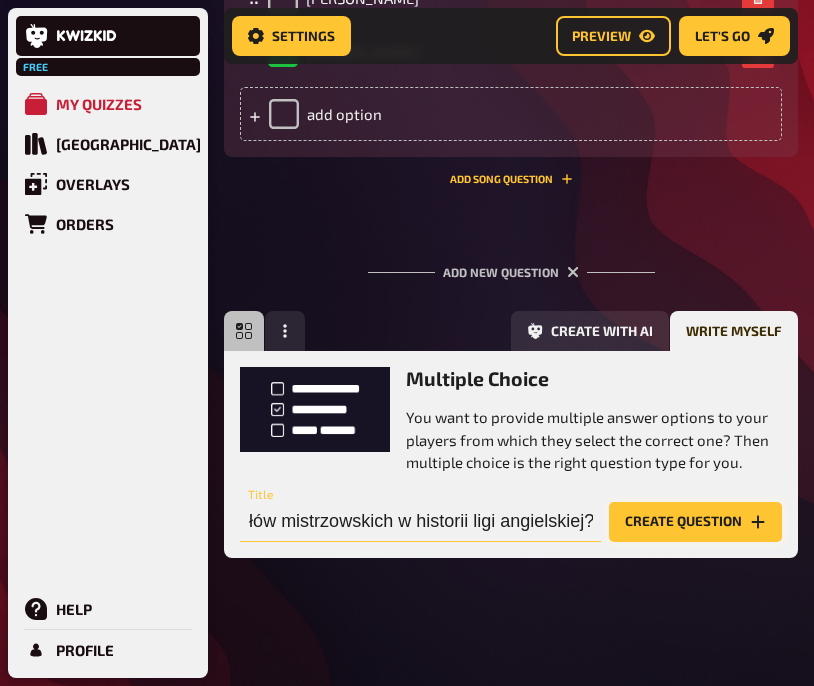 scroll, scrollTop: 0, scrollLeft: 158, axis: horizontal 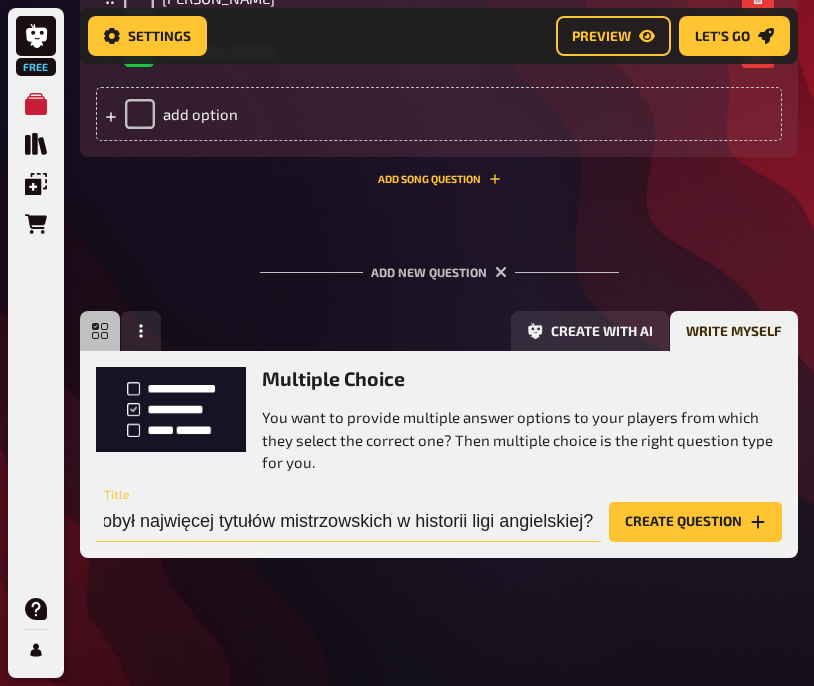 type on "Który klub zdobył najwięcej tytułów mistrzowskich w historii ligi angielskiej?" 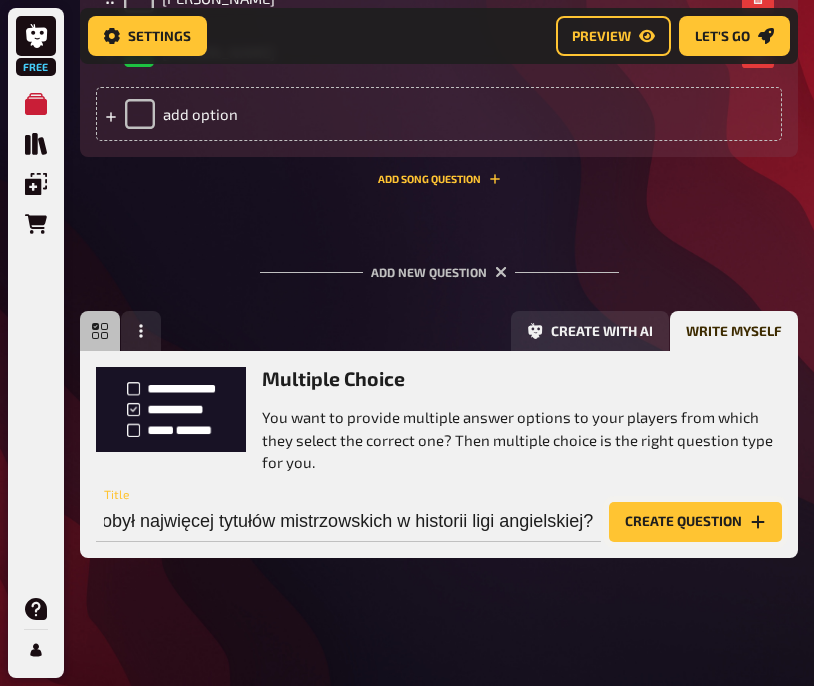 scroll, scrollTop: 0, scrollLeft: 0, axis: both 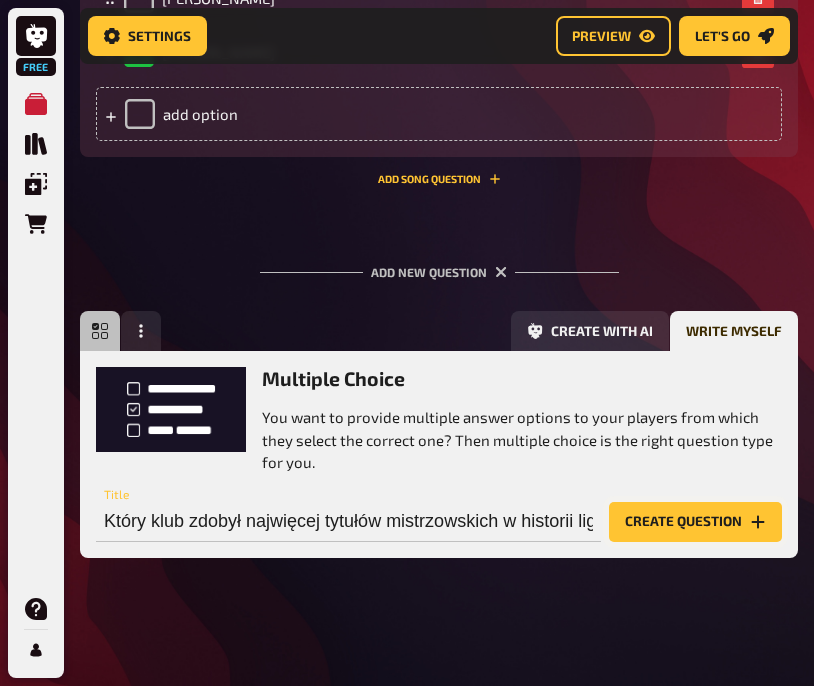 click on "Create question" at bounding box center (695, 522) 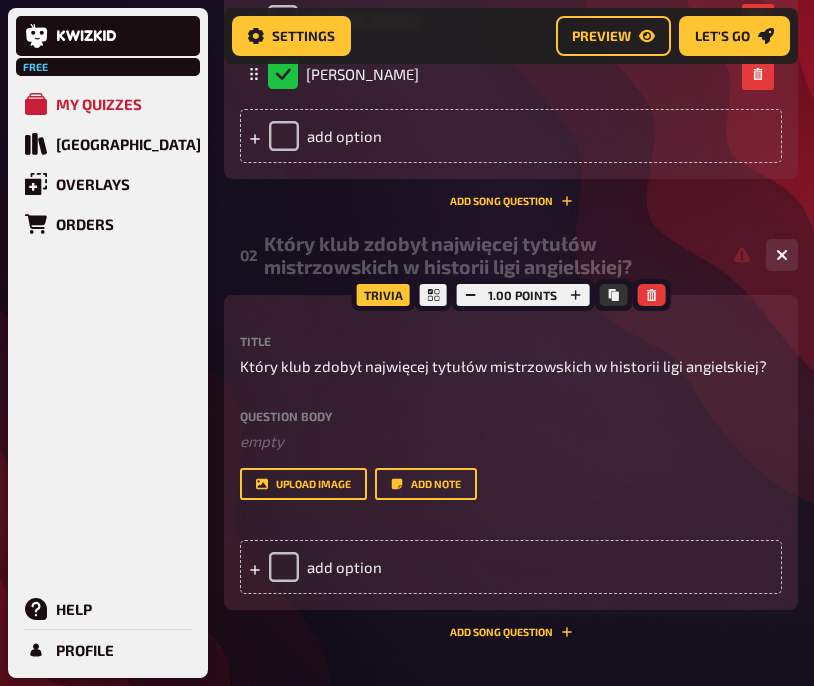 scroll, scrollTop: 900, scrollLeft: 0, axis: vertical 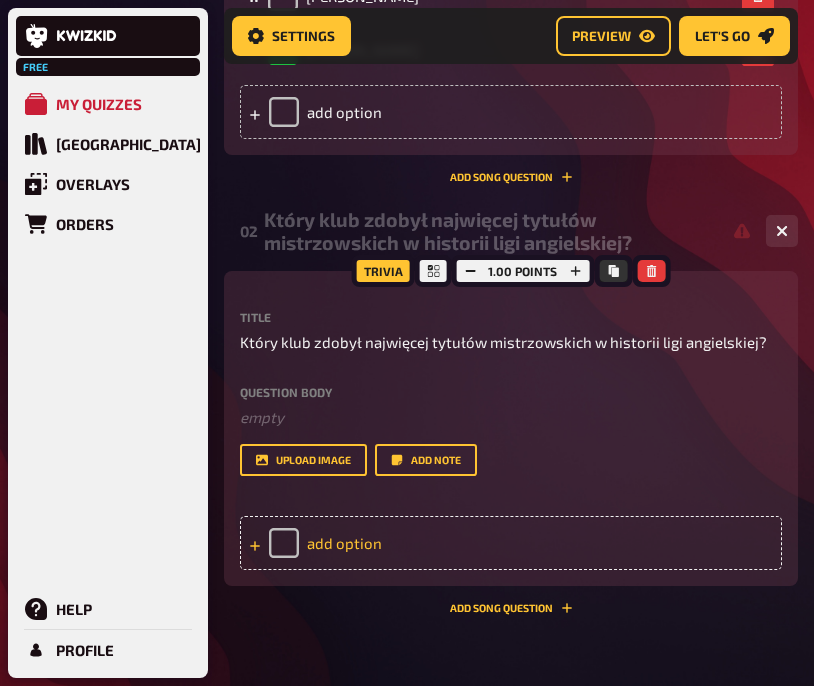click on "add option" at bounding box center (511, 543) 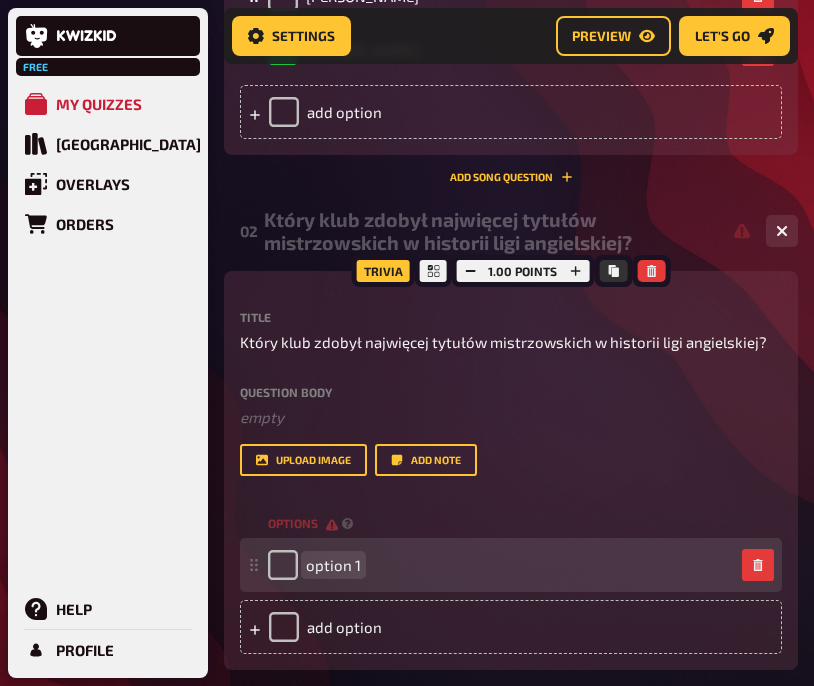 click on "option 1" at bounding box center (501, 565) 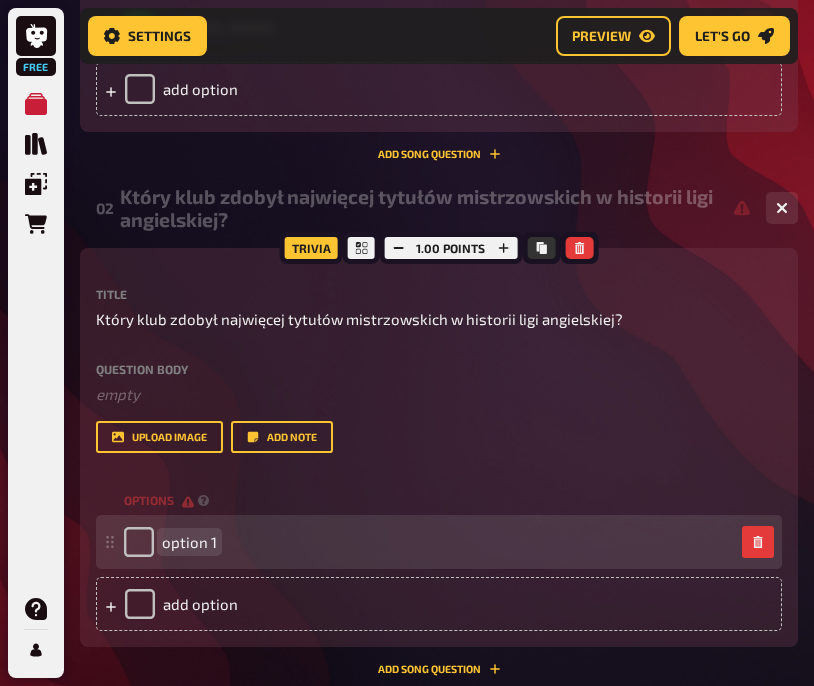 scroll, scrollTop: 876, scrollLeft: 0, axis: vertical 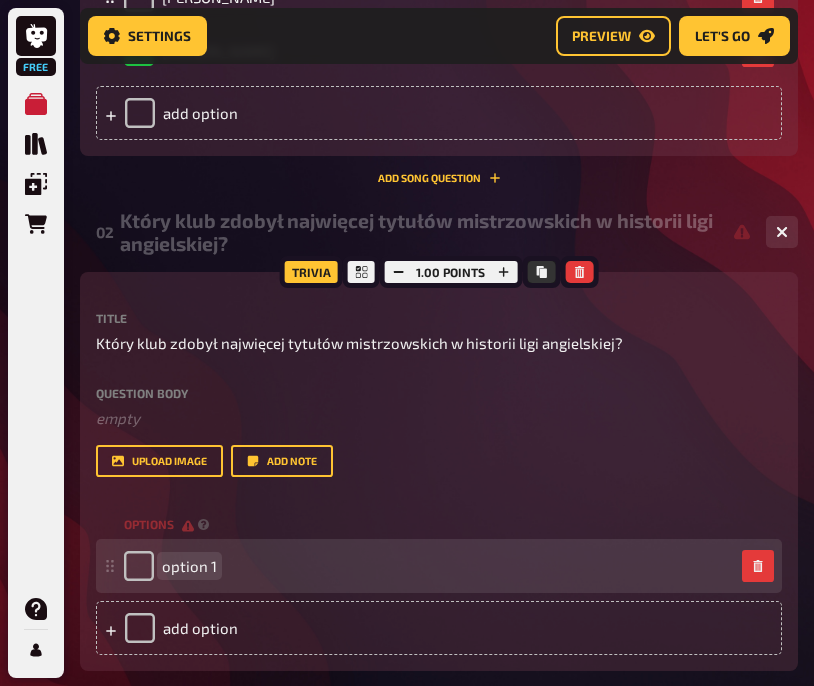 type 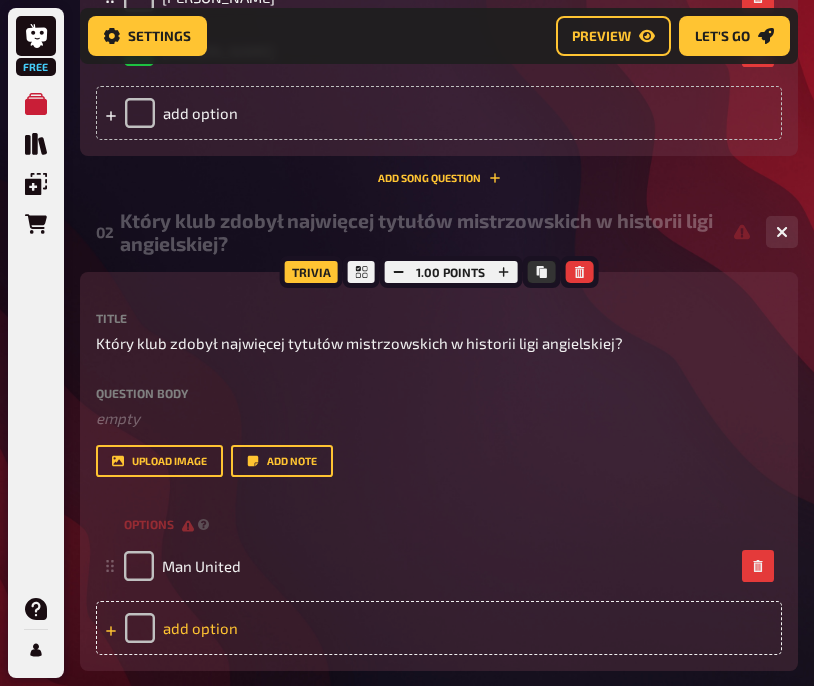 click on "add option" at bounding box center [439, 628] 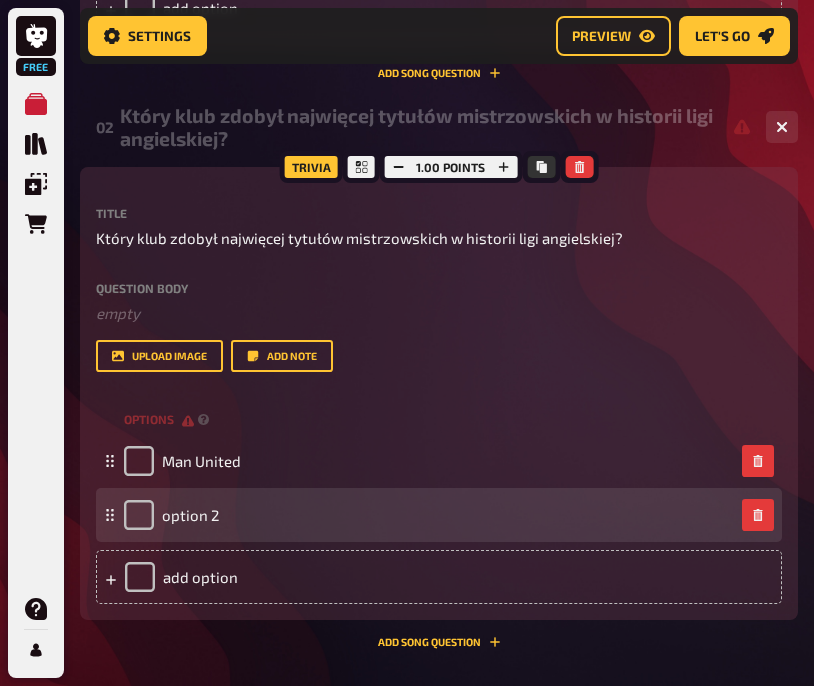 scroll, scrollTop: 984, scrollLeft: 0, axis: vertical 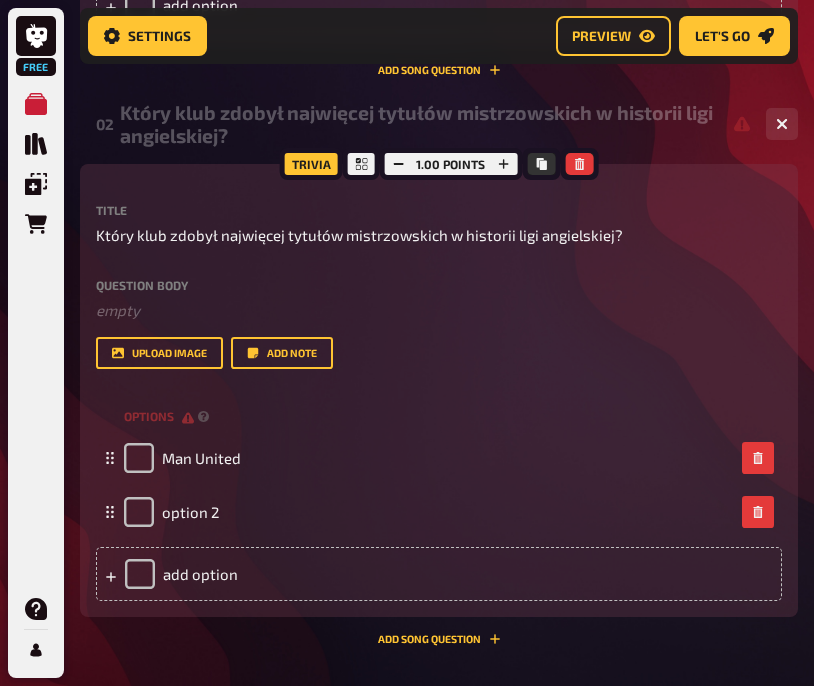 type 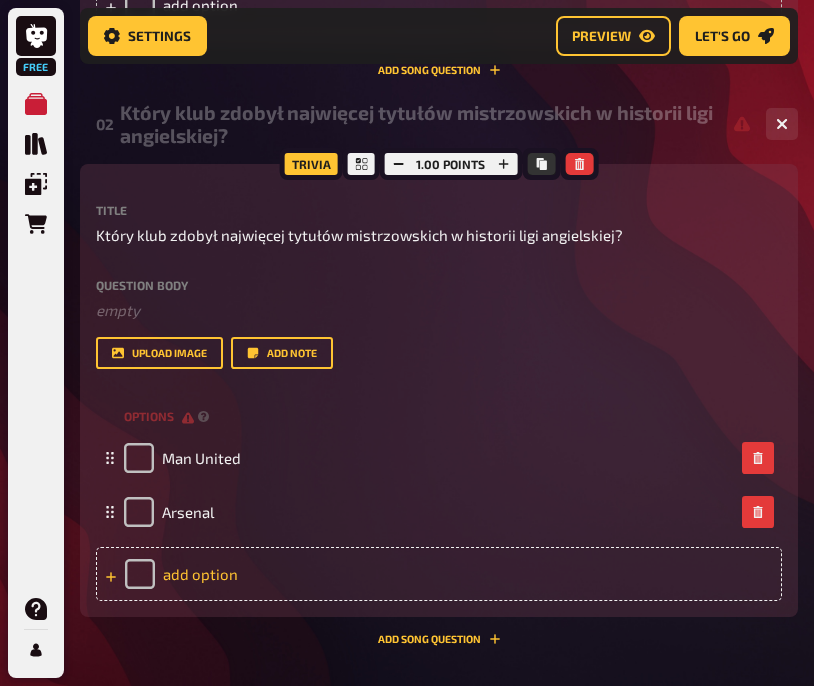 click on "add option" at bounding box center [439, 574] 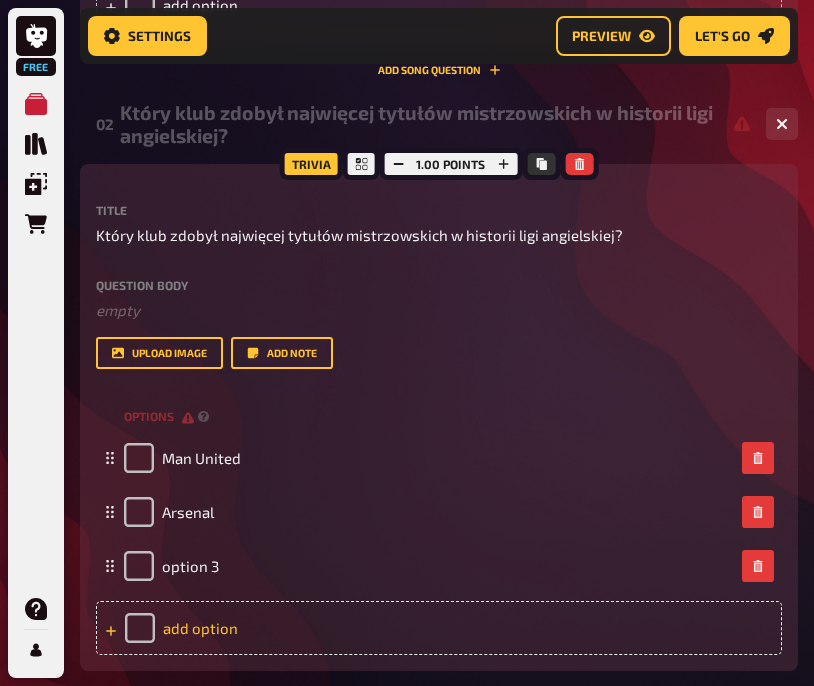 type 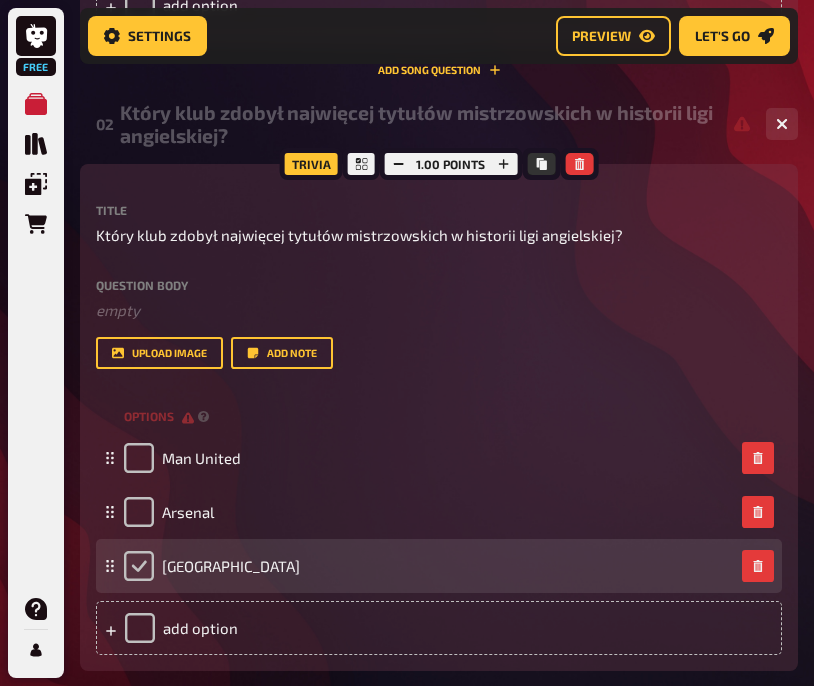 click at bounding box center [139, 566] 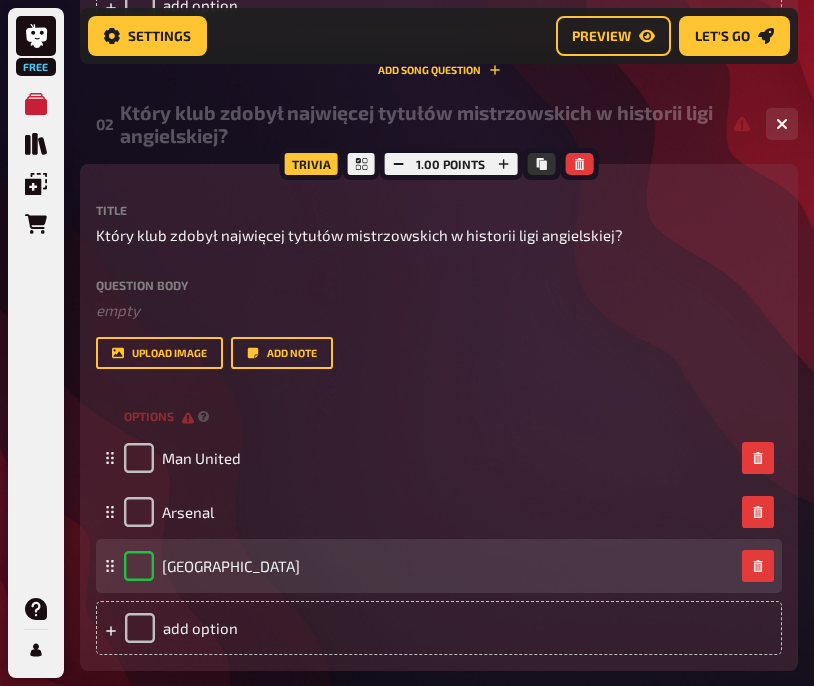 checkbox on "true" 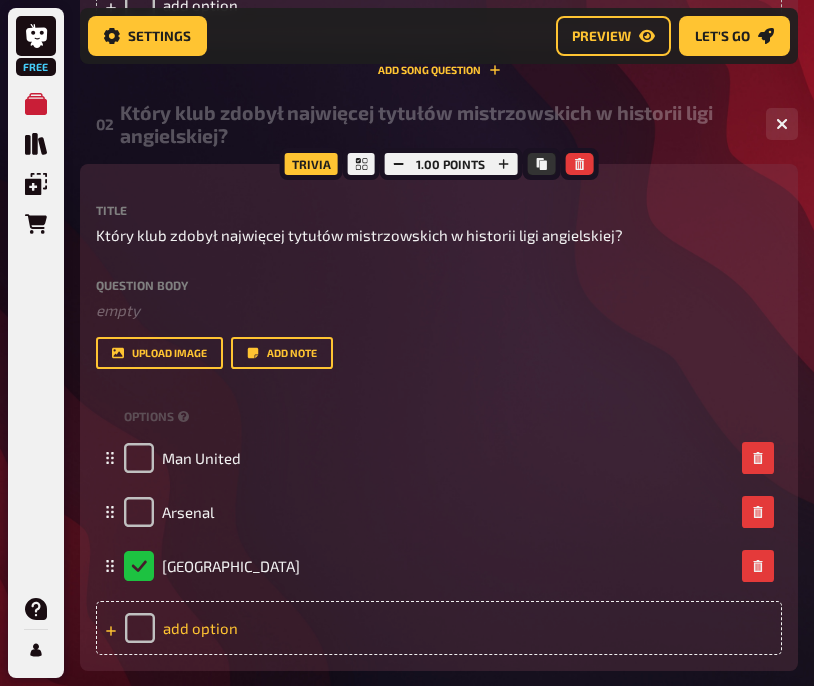 click on "add option" at bounding box center (439, 628) 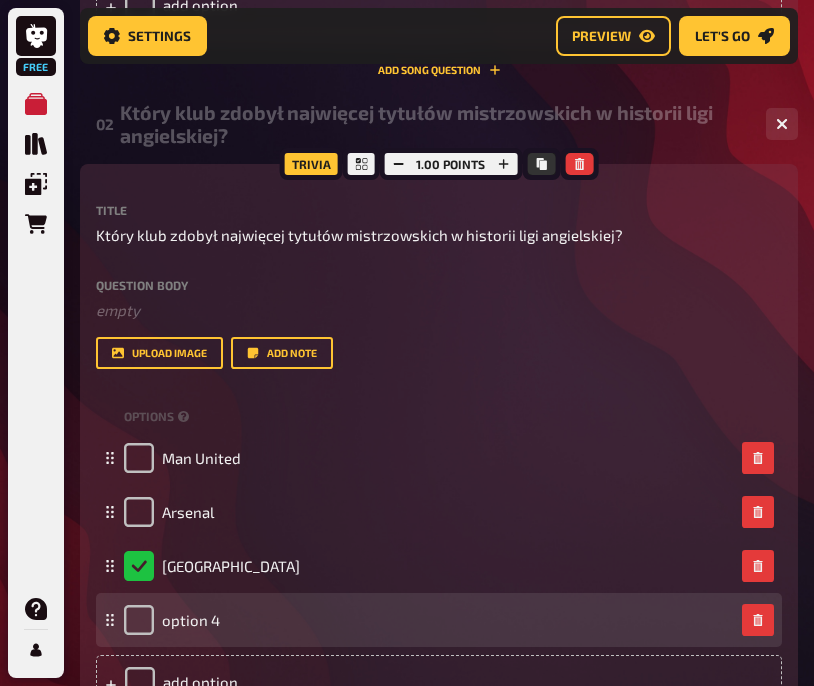 type 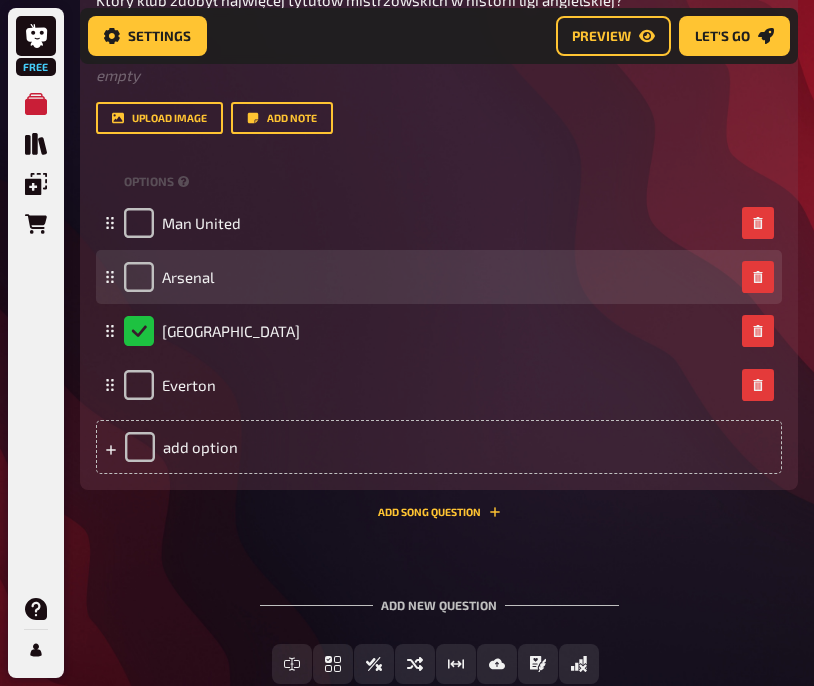 scroll, scrollTop: 1346, scrollLeft: 0, axis: vertical 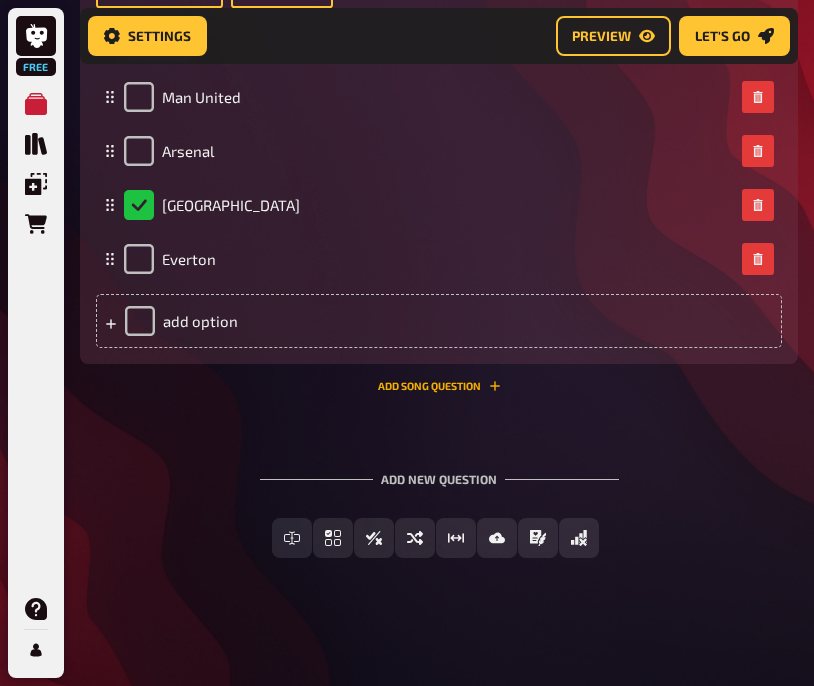 click on "Add Song question" at bounding box center (439, 386) 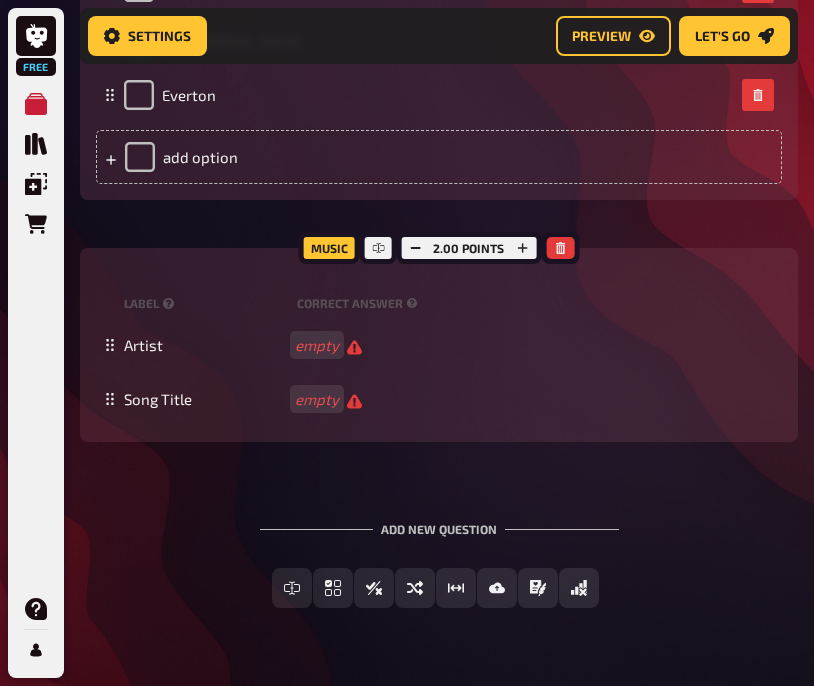scroll, scrollTop: 1508, scrollLeft: 0, axis: vertical 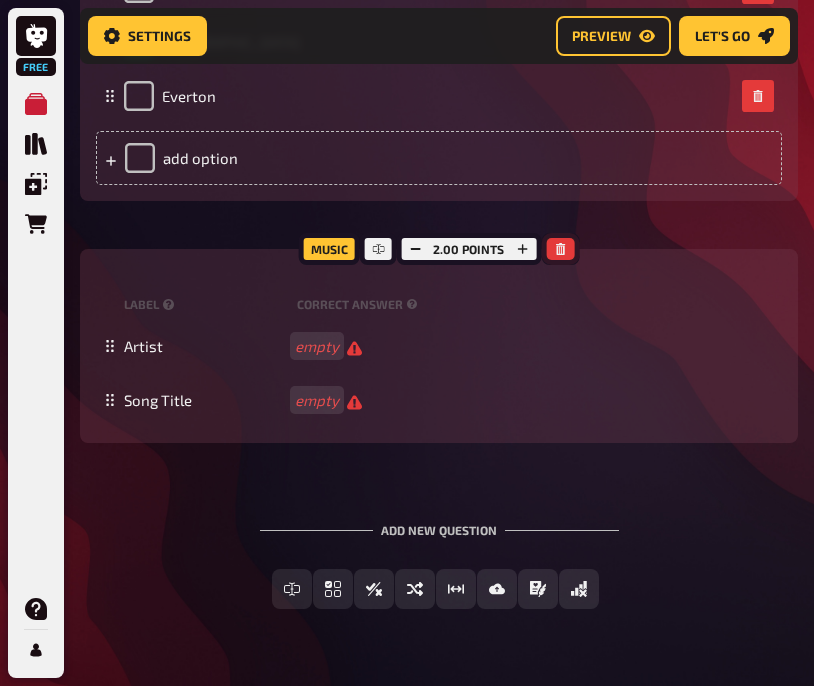 click 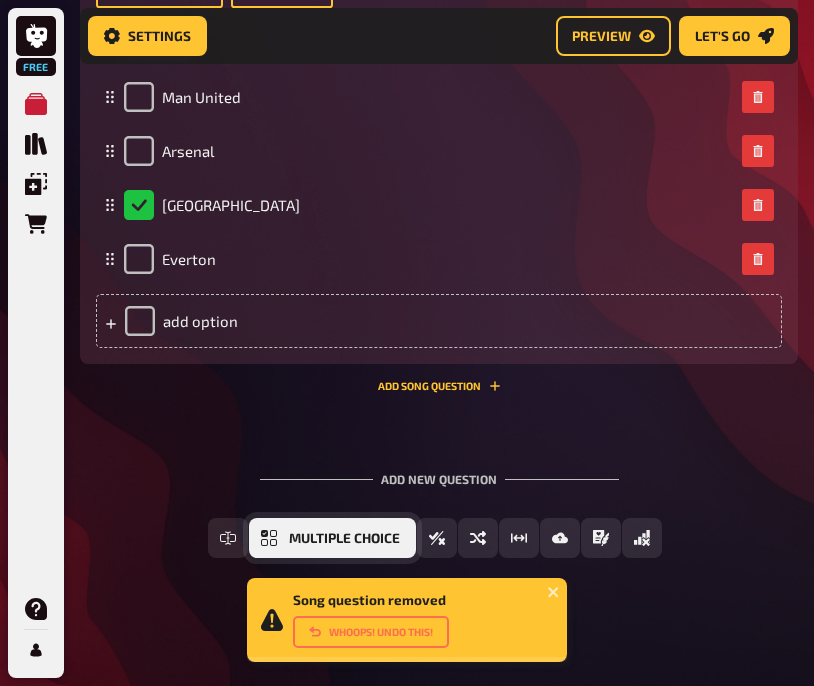 click on "Multiple Choice" at bounding box center (332, 538) 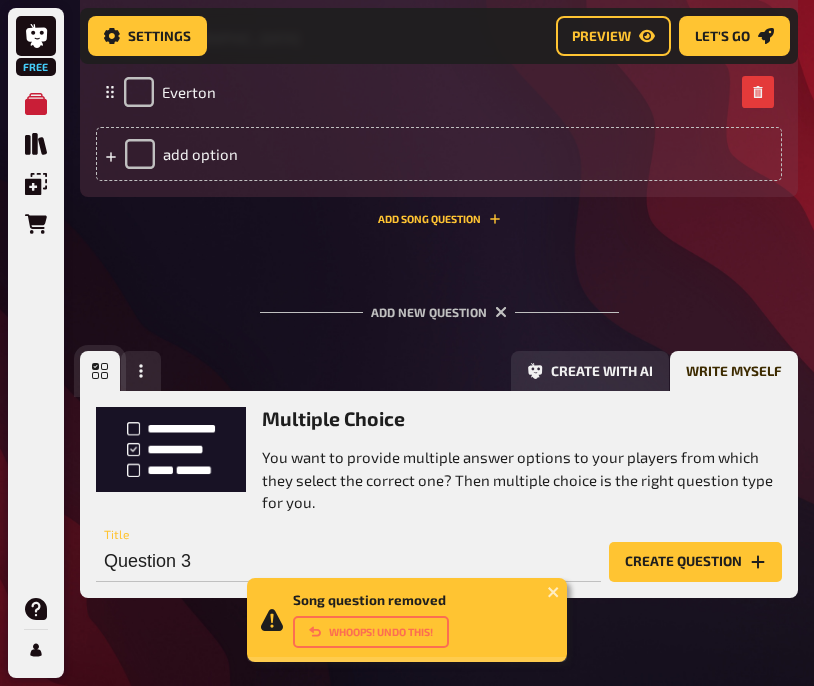 scroll, scrollTop: 1553, scrollLeft: 0, axis: vertical 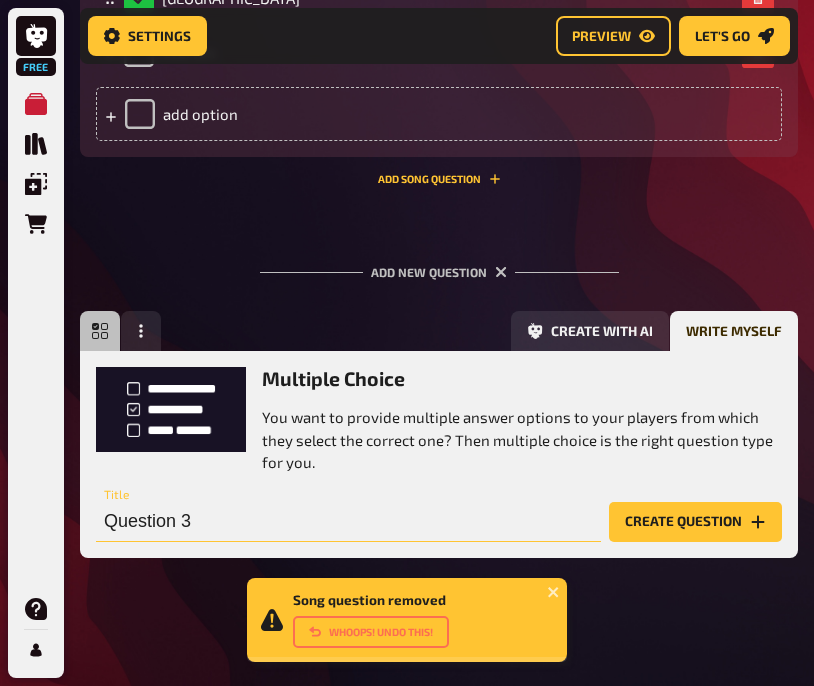 click on "Question 3" at bounding box center [348, 522] 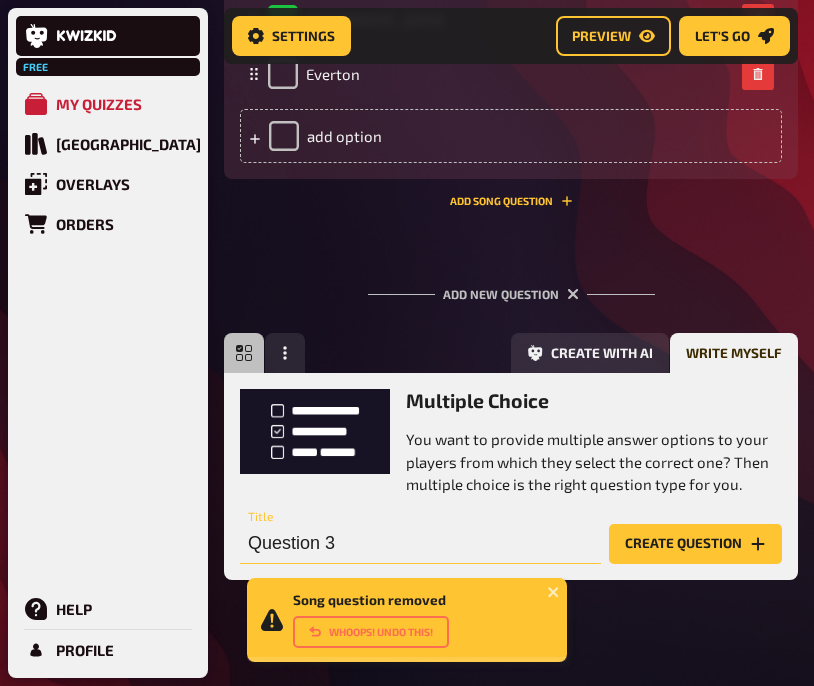 scroll, scrollTop: 1577, scrollLeft: 0, axis: vertical 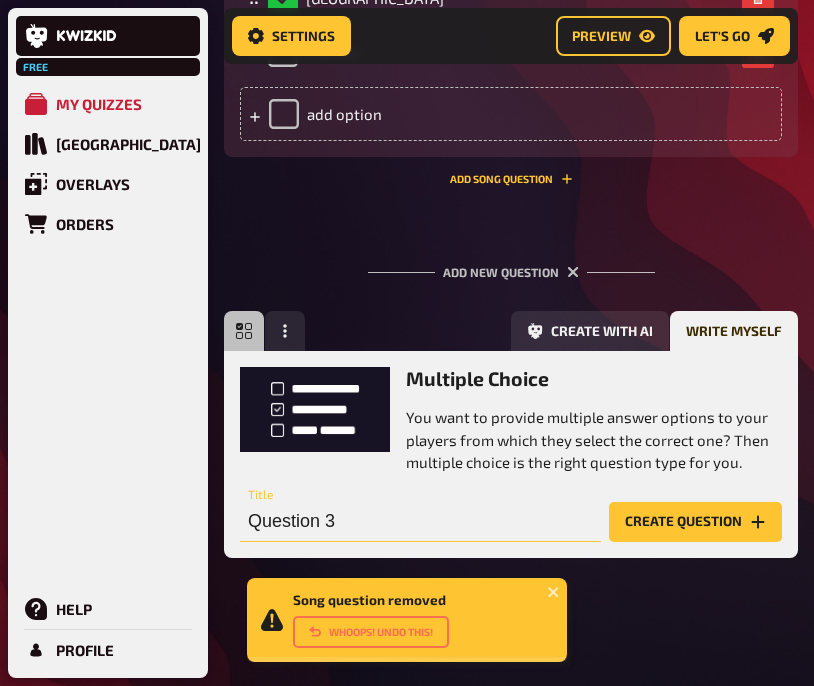 click on "Question 3" at bounding box center (420, 522) 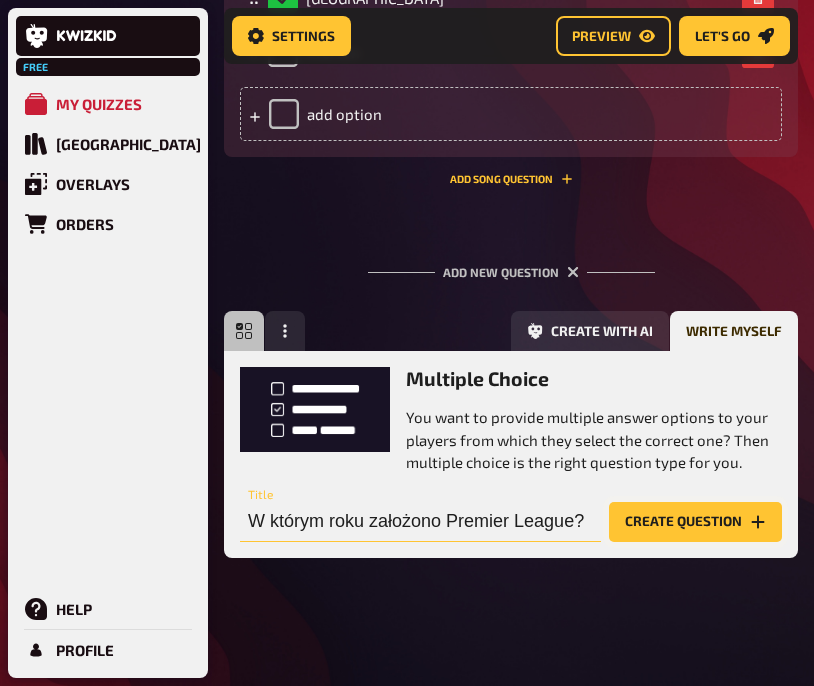 type on "W którym roku założono Premier League?" 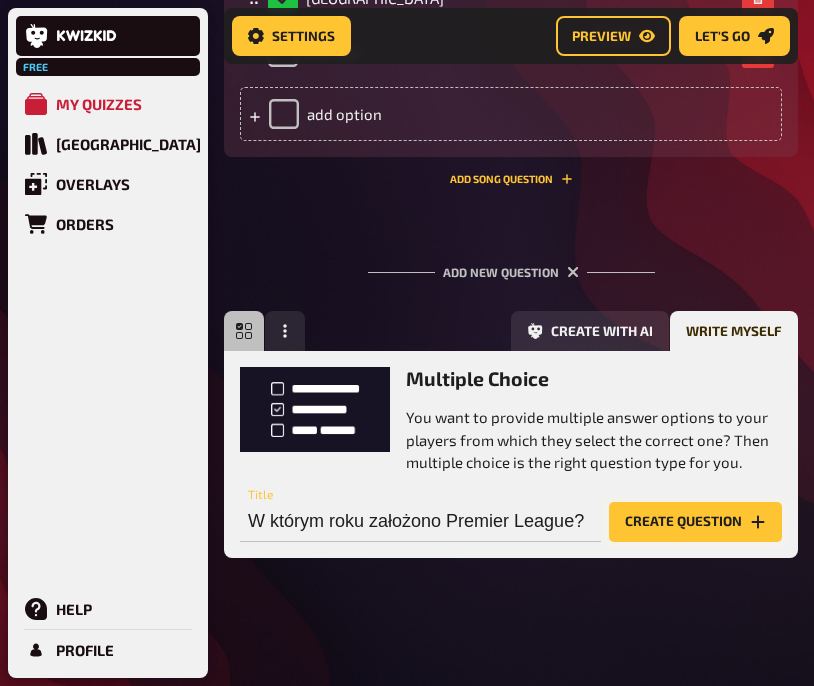 click on "Create question" at bounding box center [695, 522] 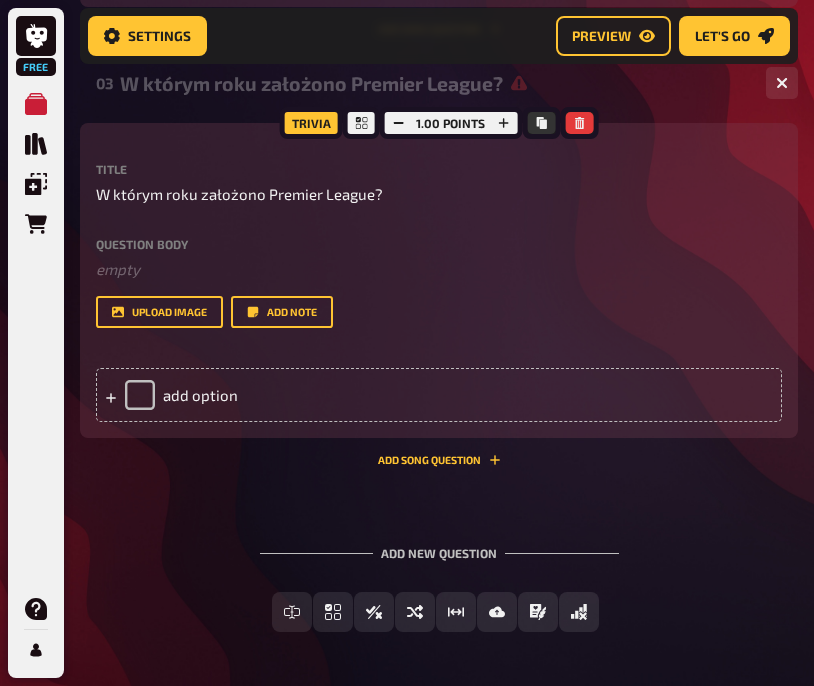 scroll, scrollTop: 1678, scrollLeft: 0, axis: vertical 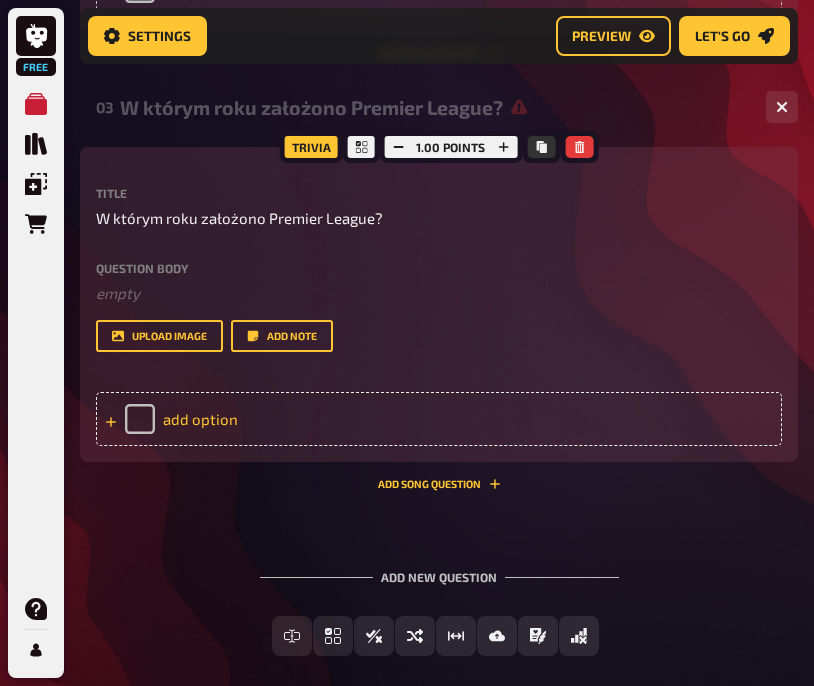 click on "add option" at bounding box center (439, 419) 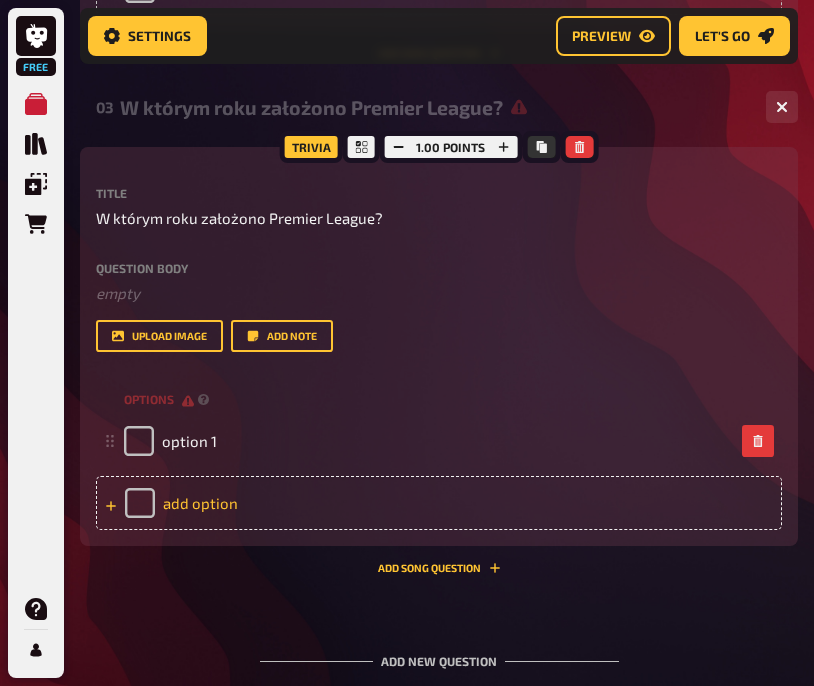 type 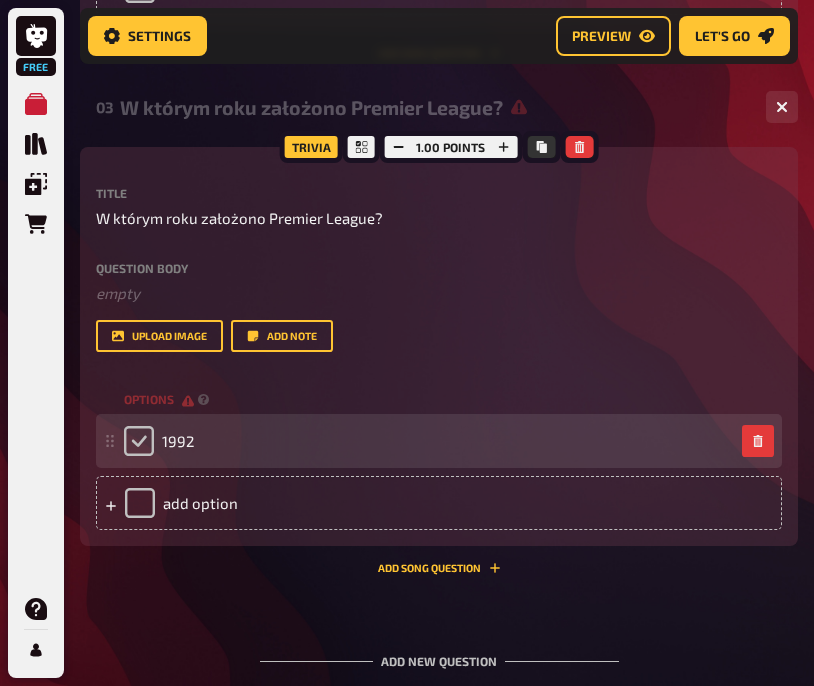 click at bounding box center (139, 441) 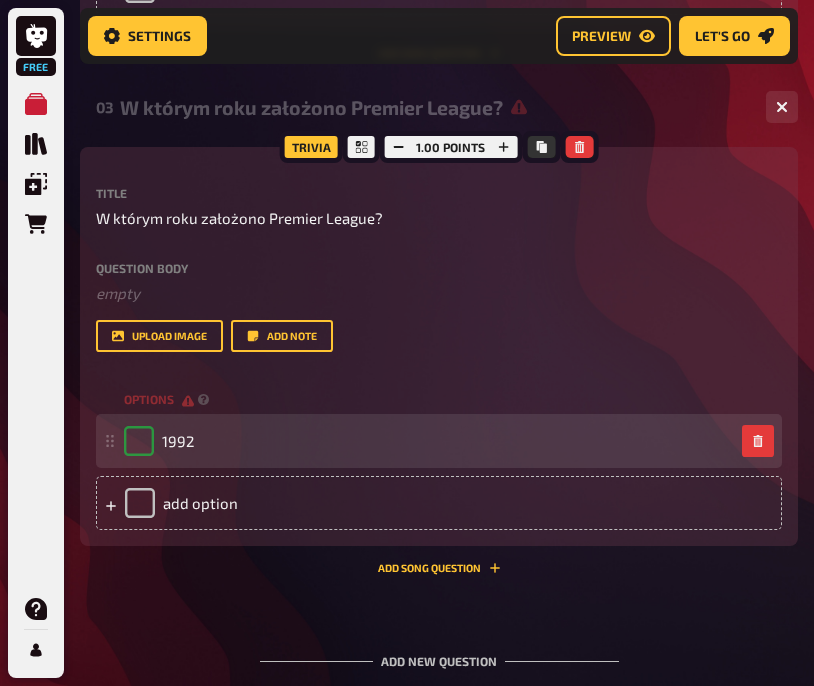 checkbox on "true" 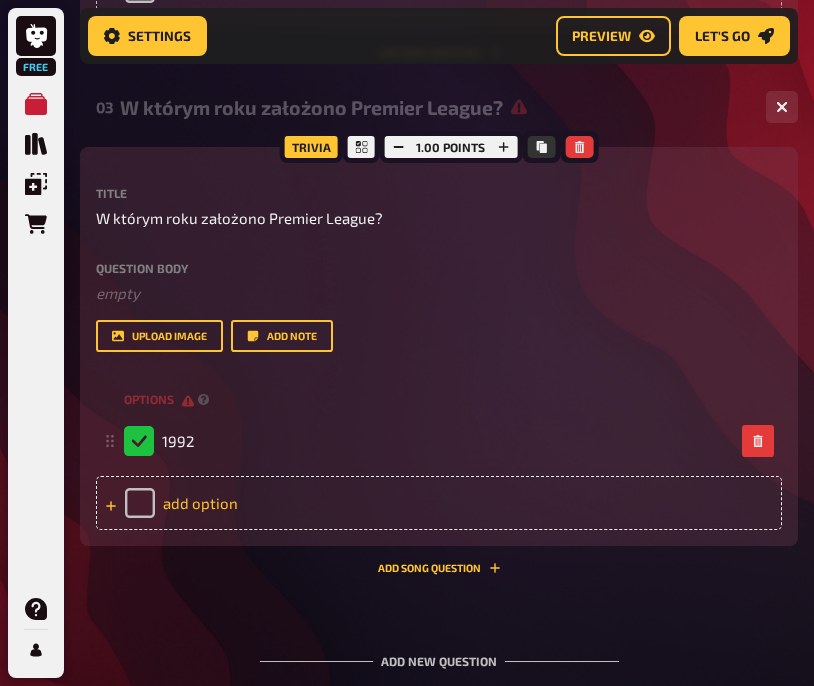 click on "add option" at bounding box center (439, 503) 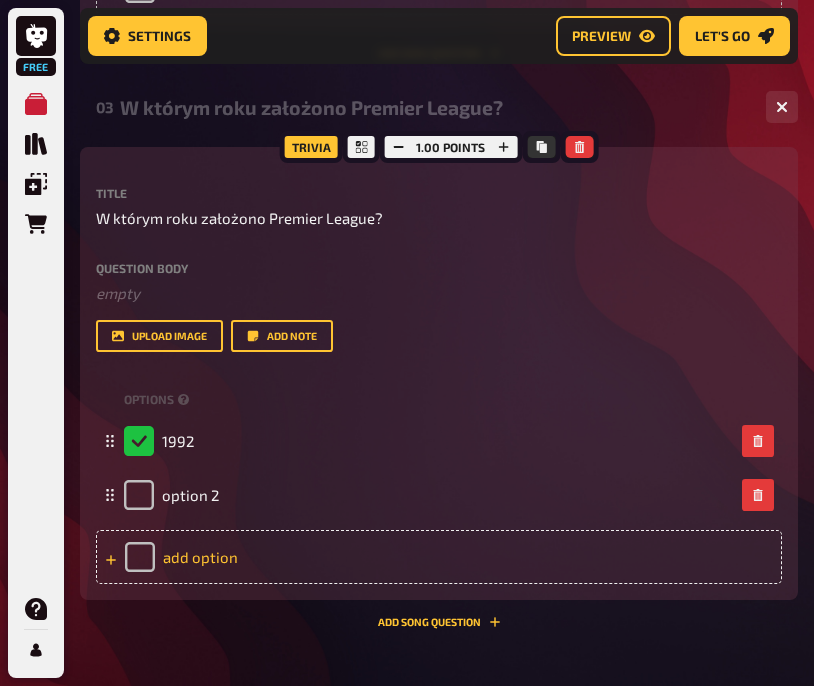 type 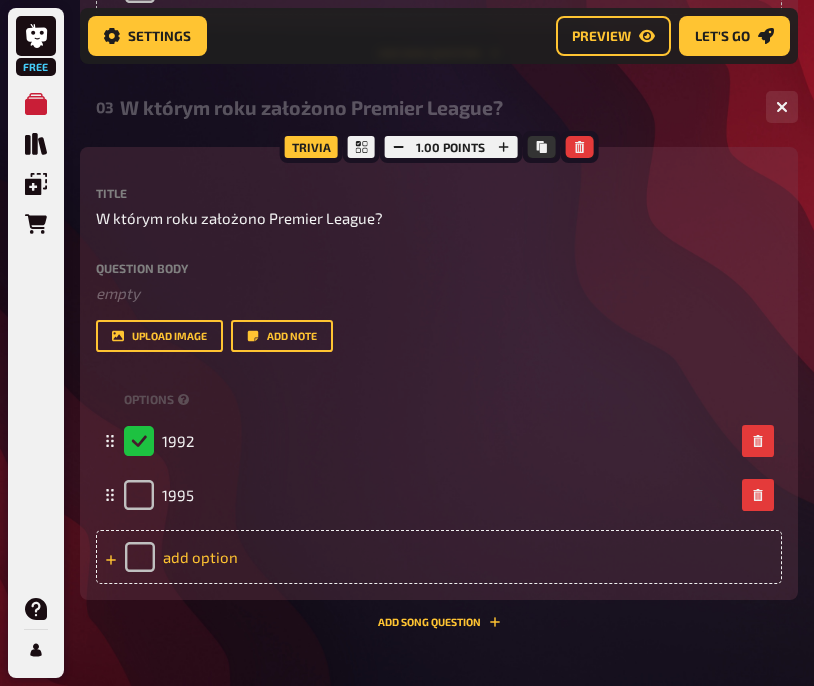 click on "add option" at bounding box center [439, 557] 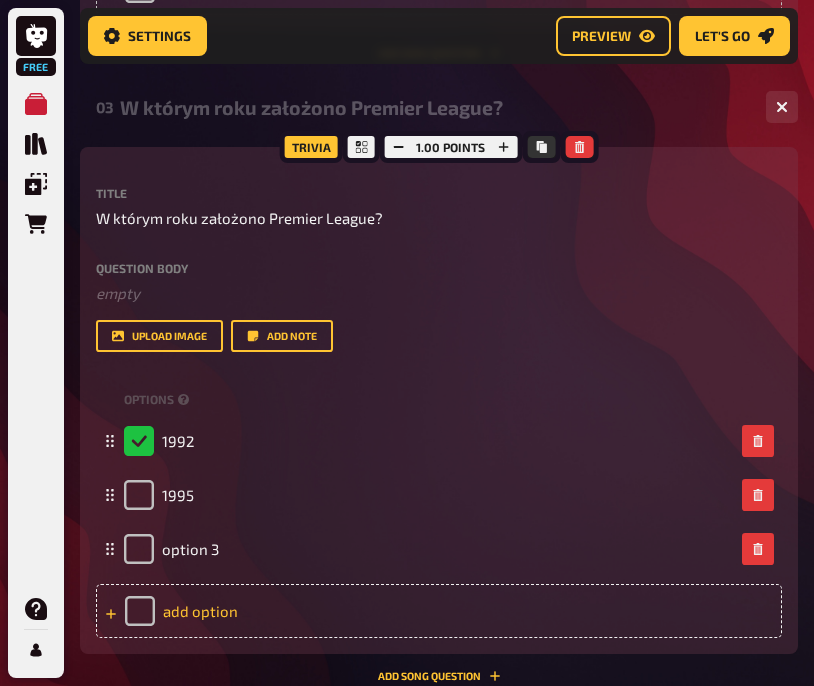 type 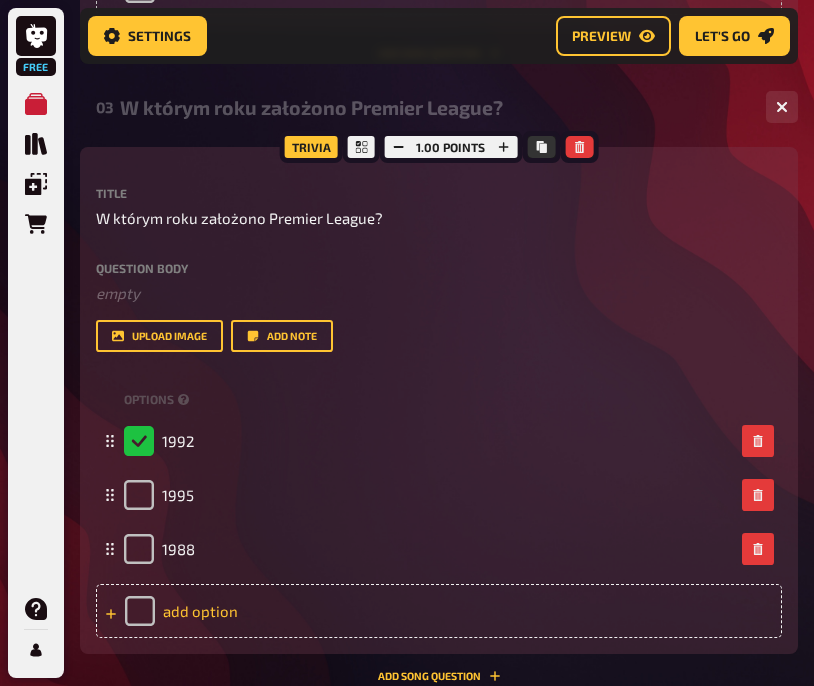 click on "add option" at bounding box center [439, 611] 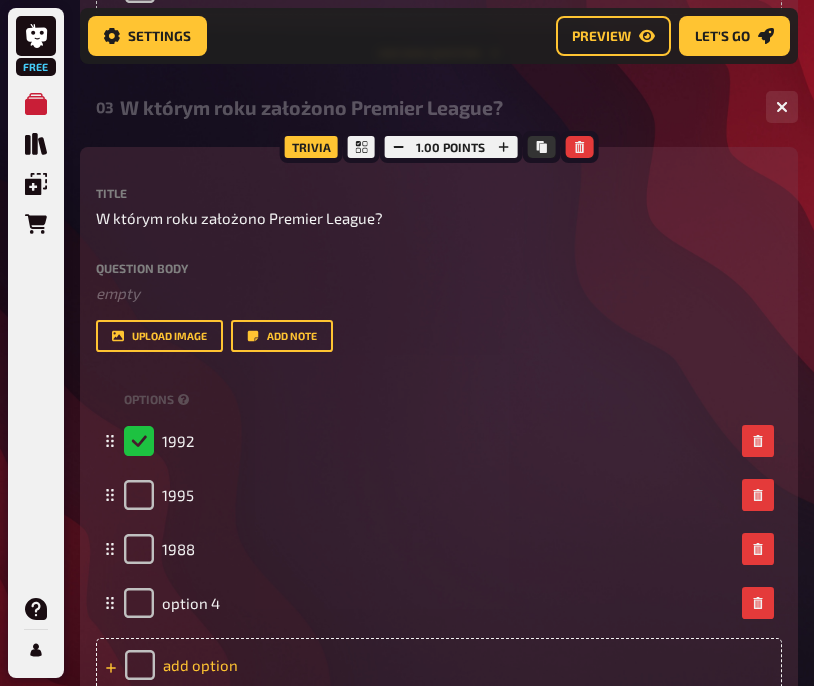 type 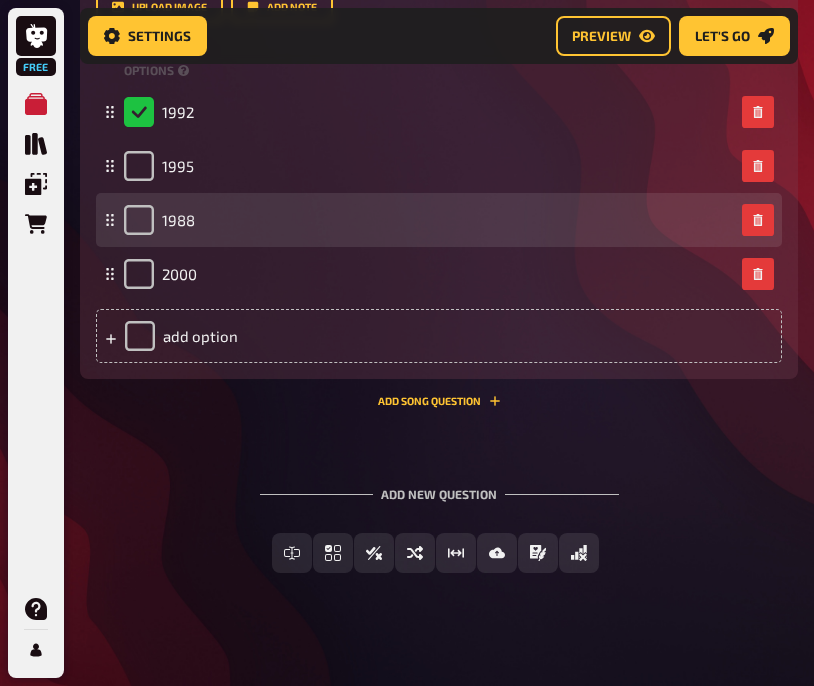 scroll, scrollTop: 2023, scrollLeft: 0, axis: vertical 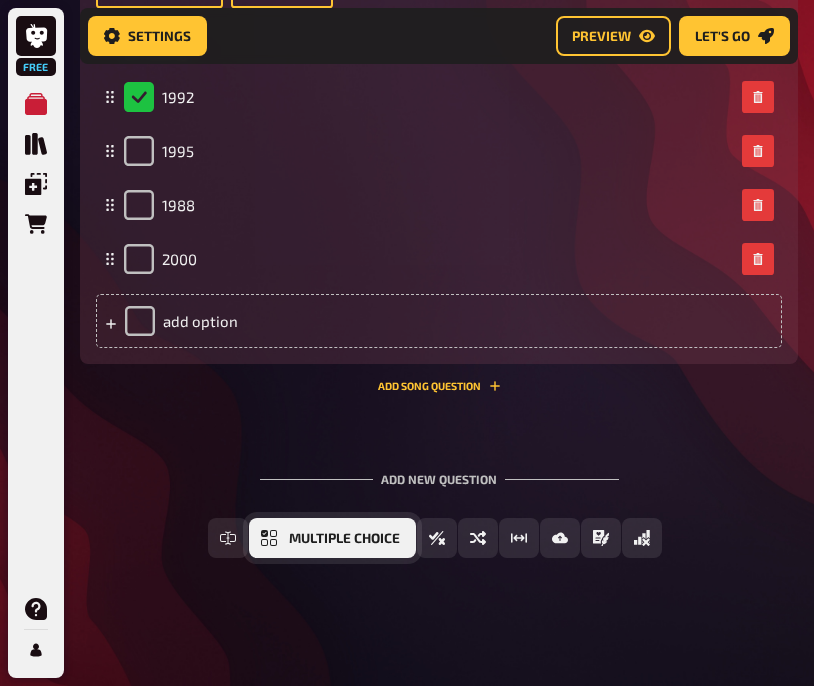 click on "Multiple Choice" at bounding box center [344, 539] 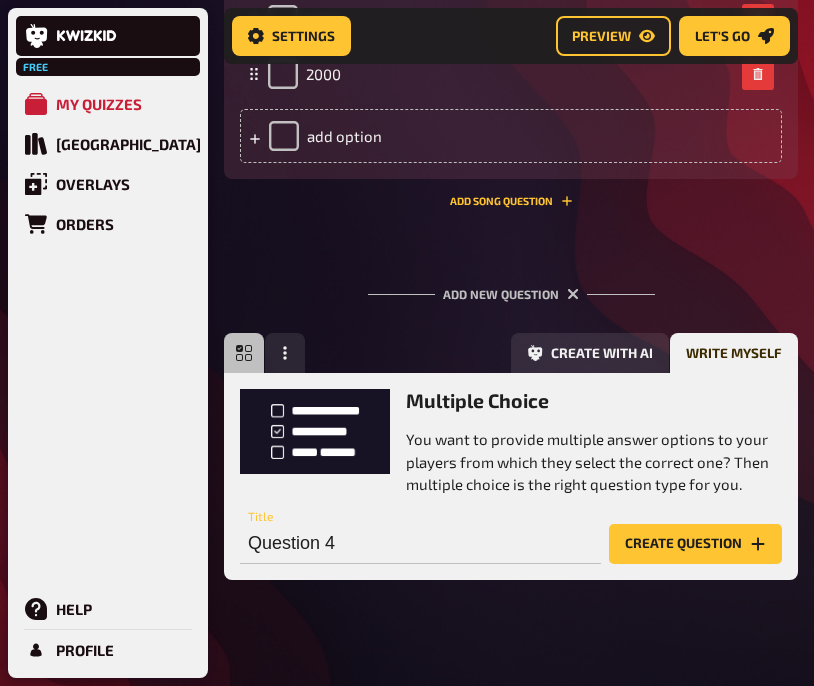 scroll, scrollTop: 2254, scrollLeft: 0, axis: vertical 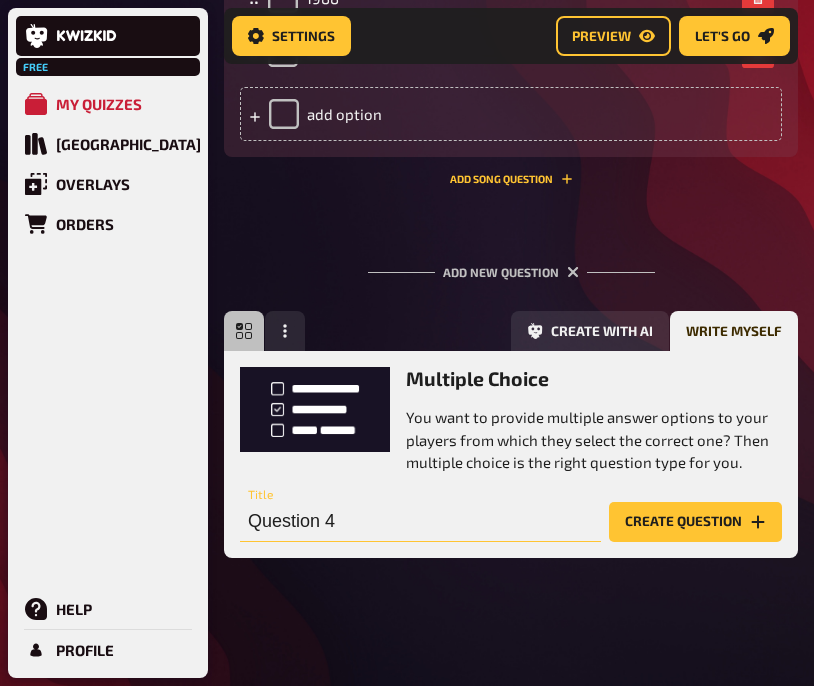 click on "Question 4" at bounding box center (420, 522) 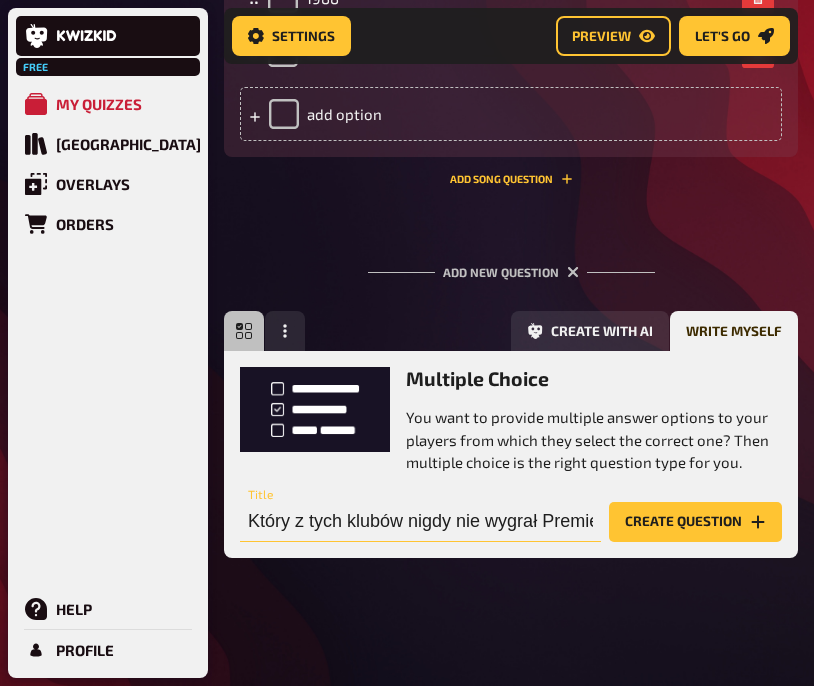 scroll, scrollTop: 0, scrollLeft: 86, axis: horizontal 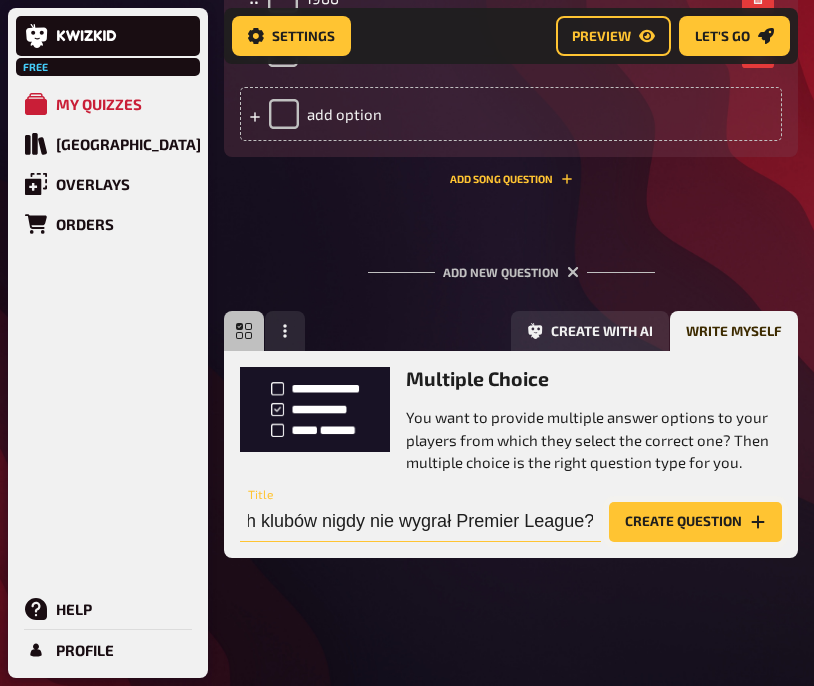 type on "Który z tych klubów nigdy nie wygrał Premier League?" 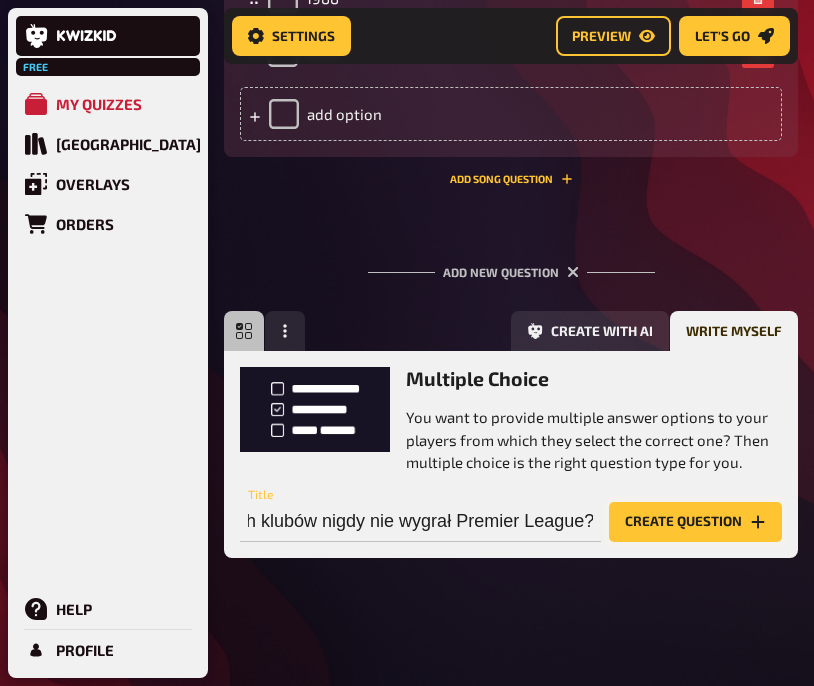 scroll, scrollTop: 0, scrollLeft: 0, axis: both 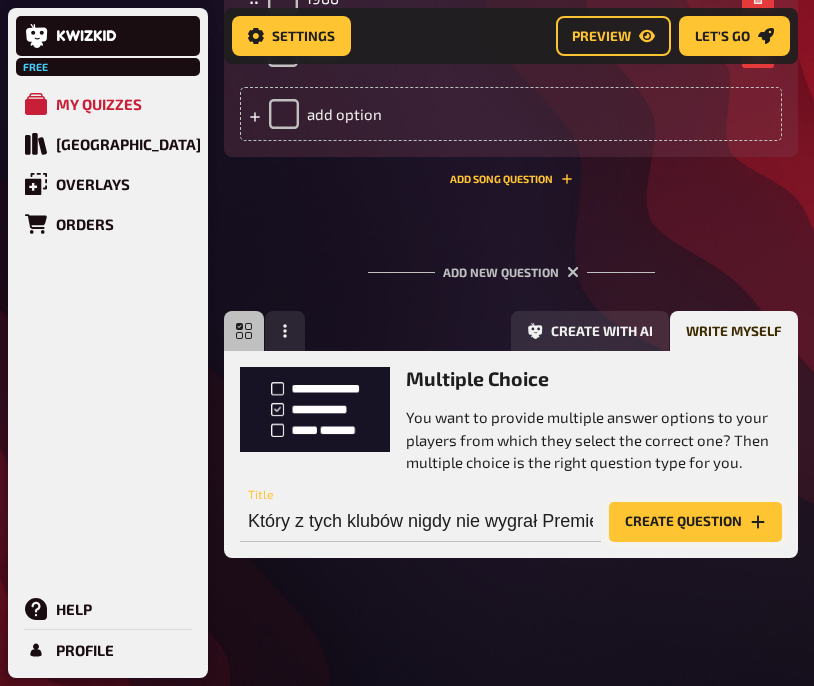 click on "Create question" at bounding box center [695, 522] 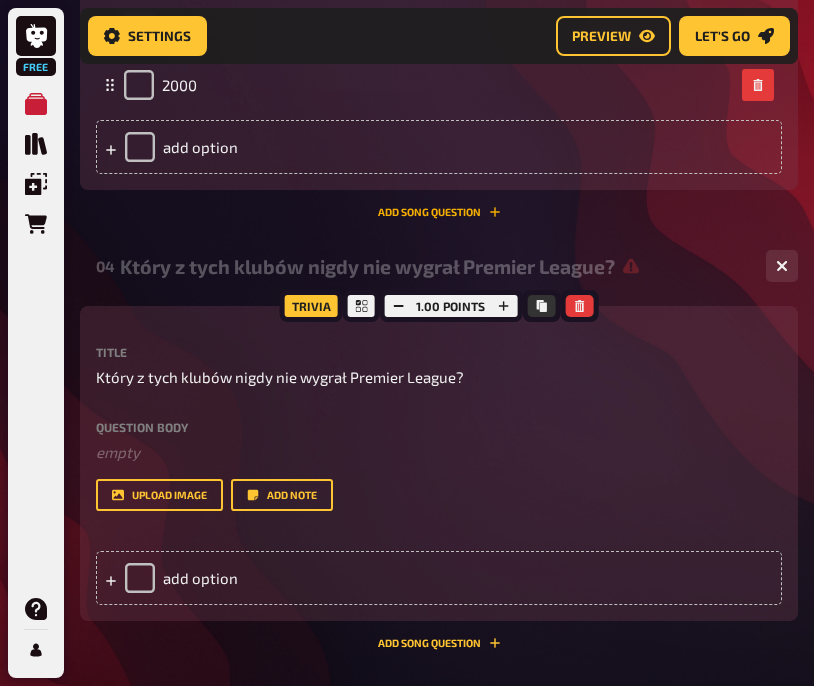 scroll, scrollTop: 2262, scrollLeft: 0, axis: vertical 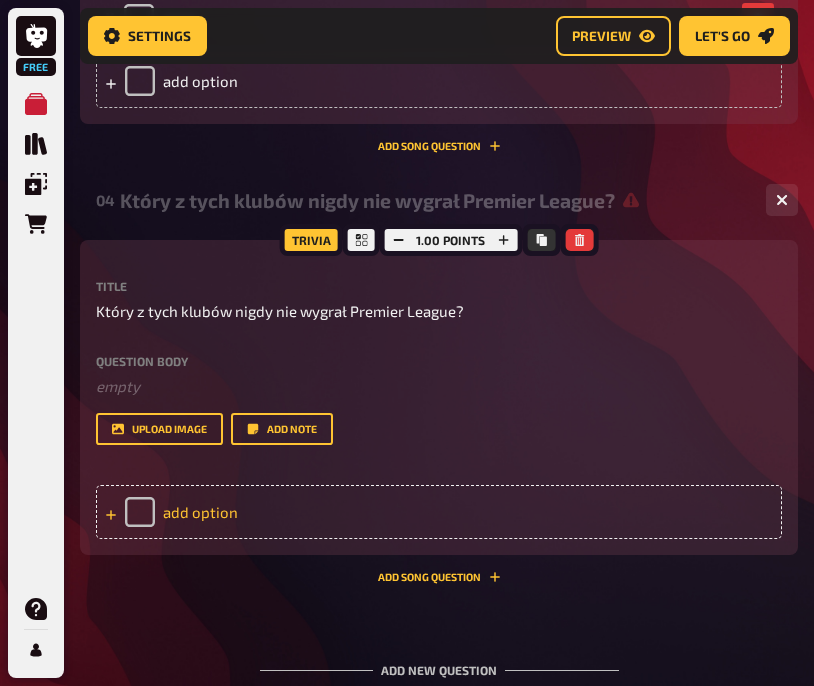 click on "add option" at bounding box center [439, 512] 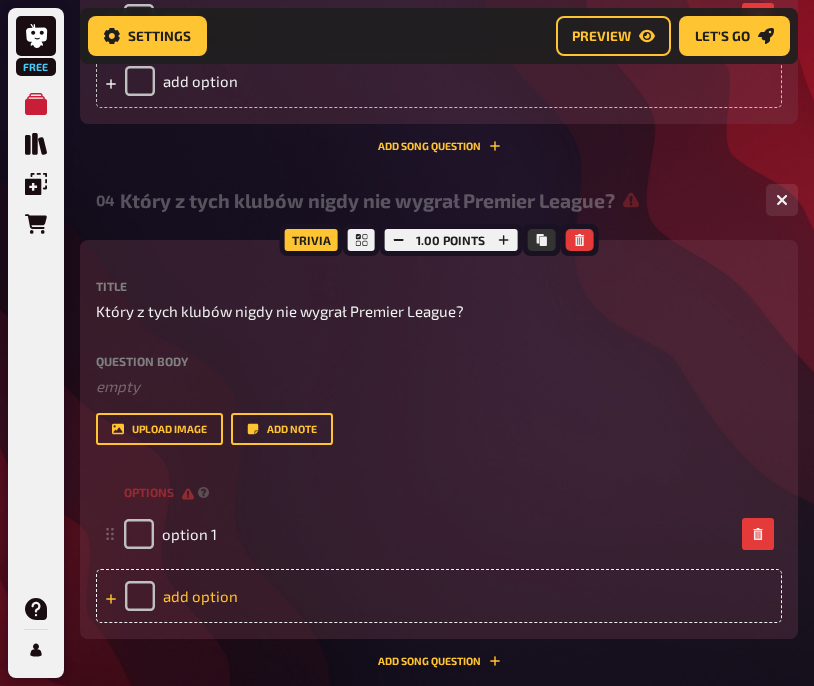 type 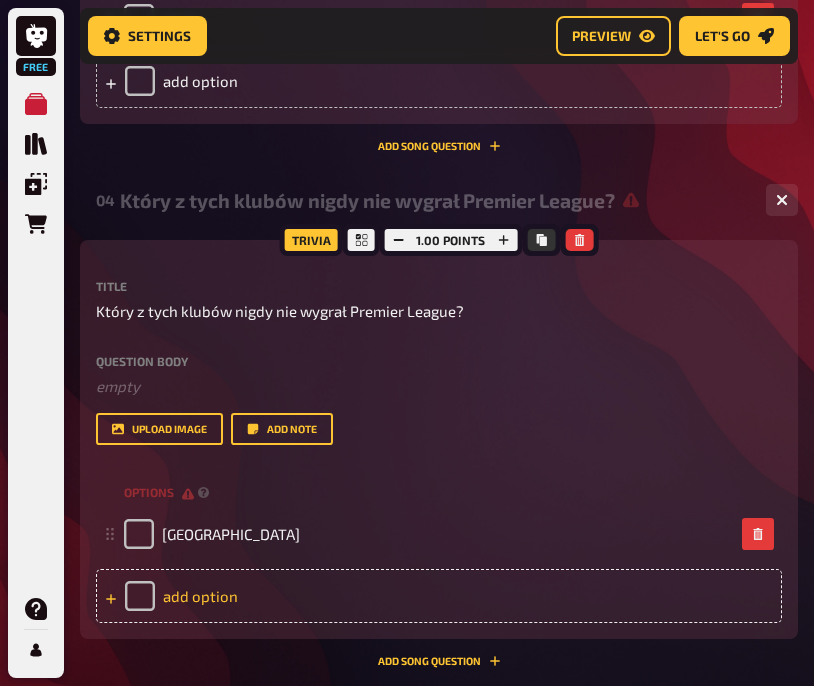click on "add option" at bounding box center (439, 596) 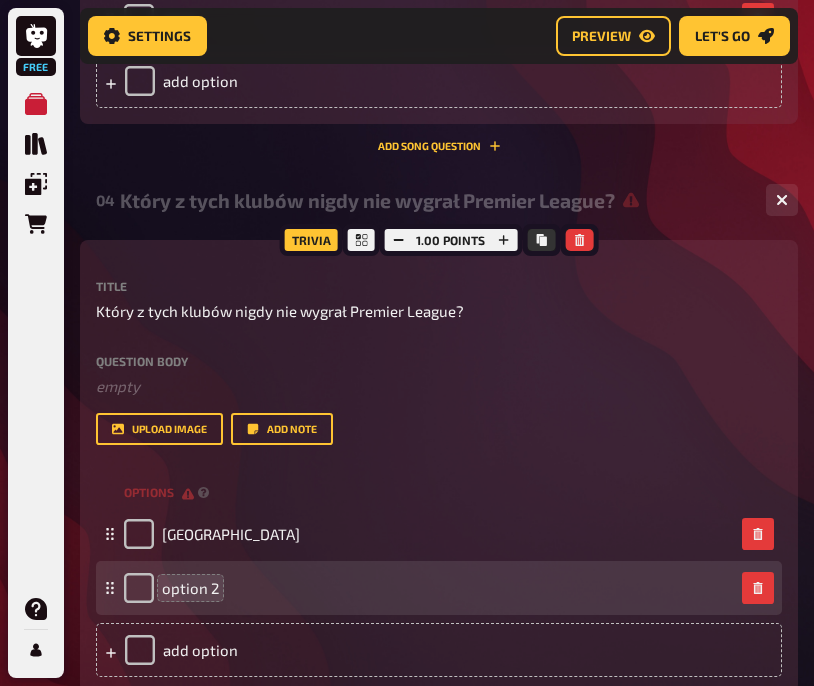 type 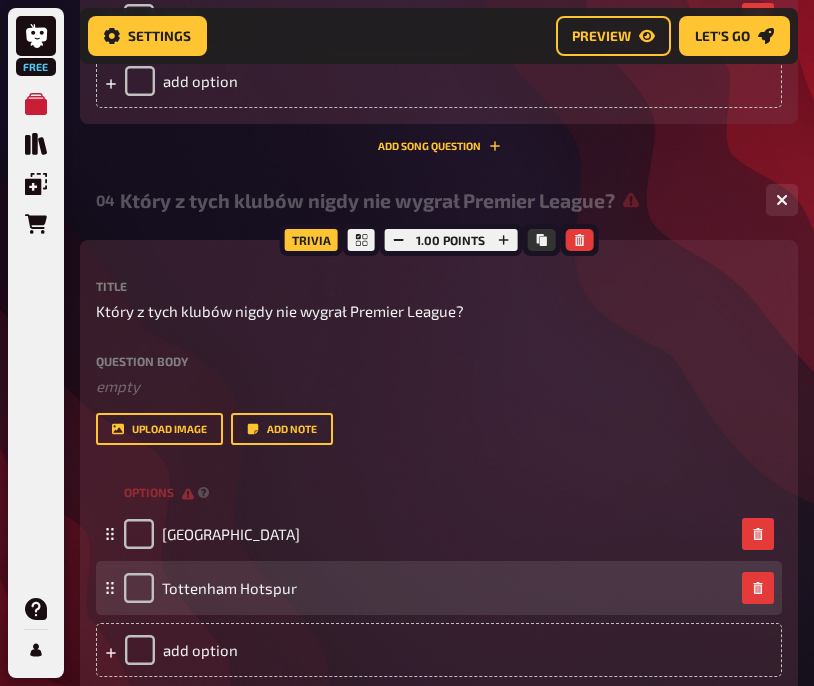 scroll, scrollTop: 2341, scrollLeft: 0, axis: vertical 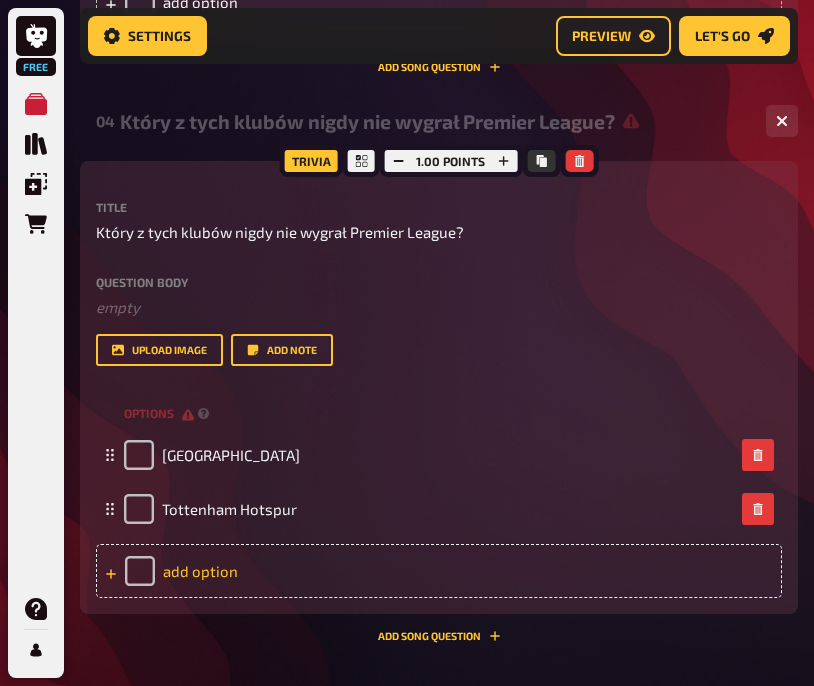 click on "add option" at bounding box center [439, 571] 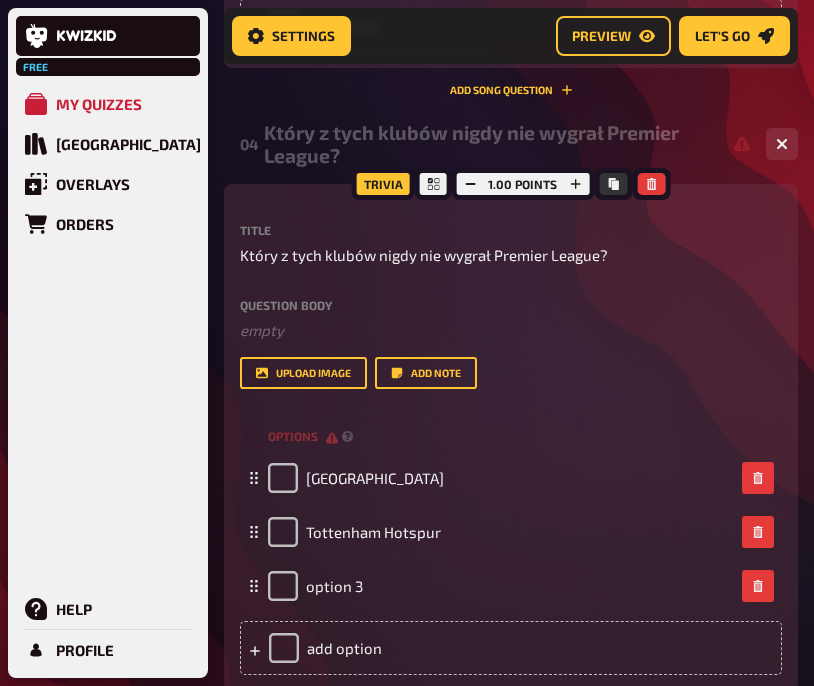 scroll, scrollTop: 2365, scrollLeft: 0, axis: vertical 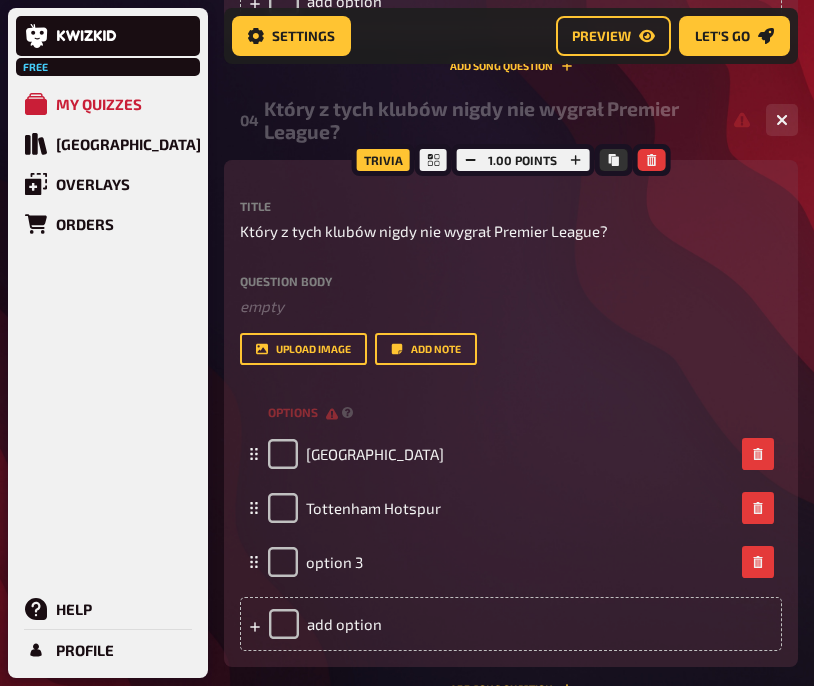 type 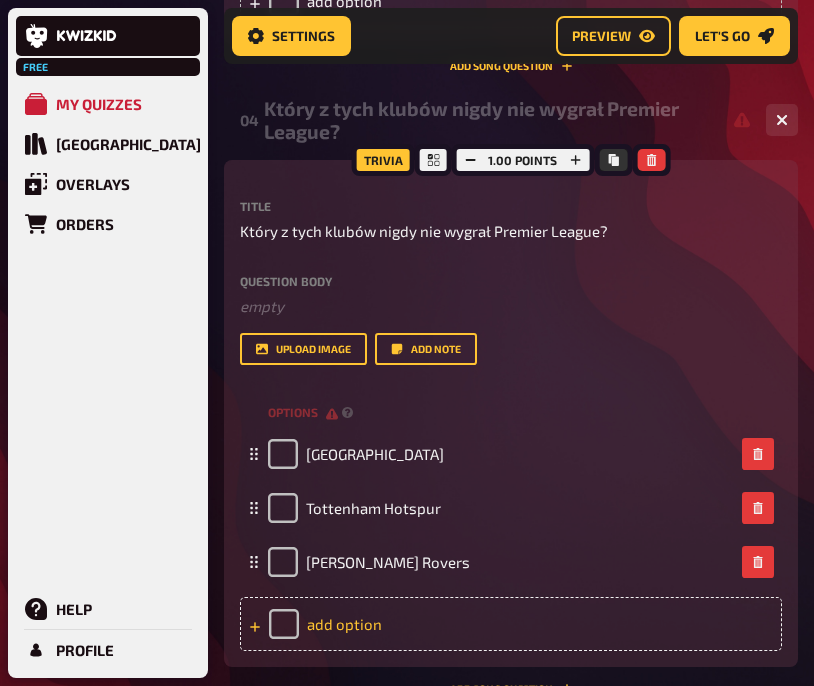 click on "add option" at bounding box center [511, 624] 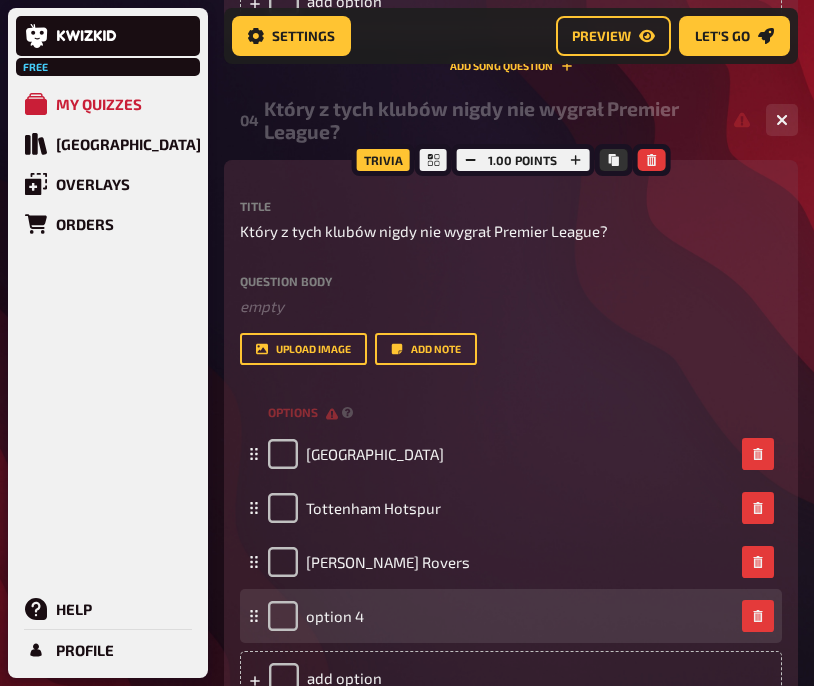 type 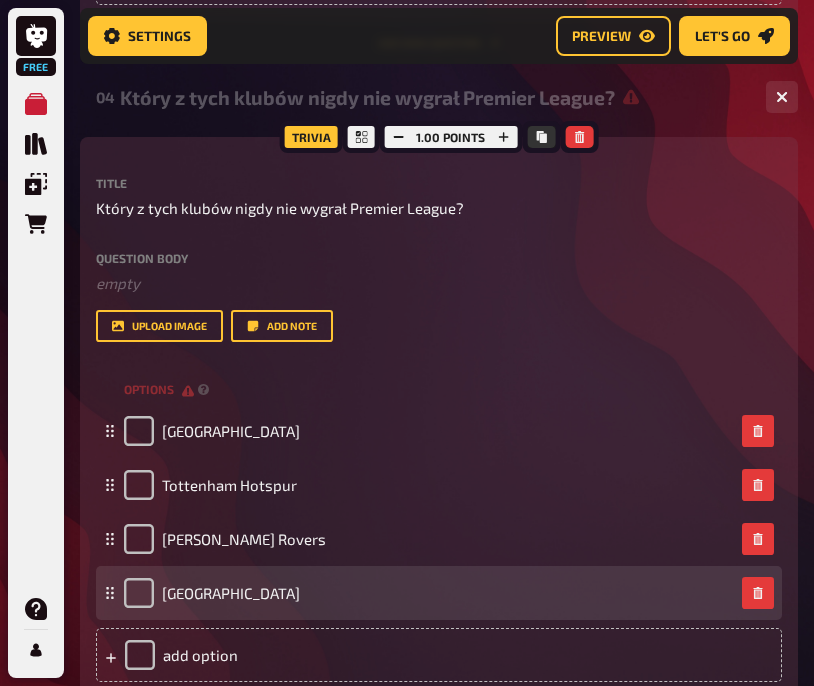 scroll, scrollTop: 2341, scrollLeft: 0, axis: vertical 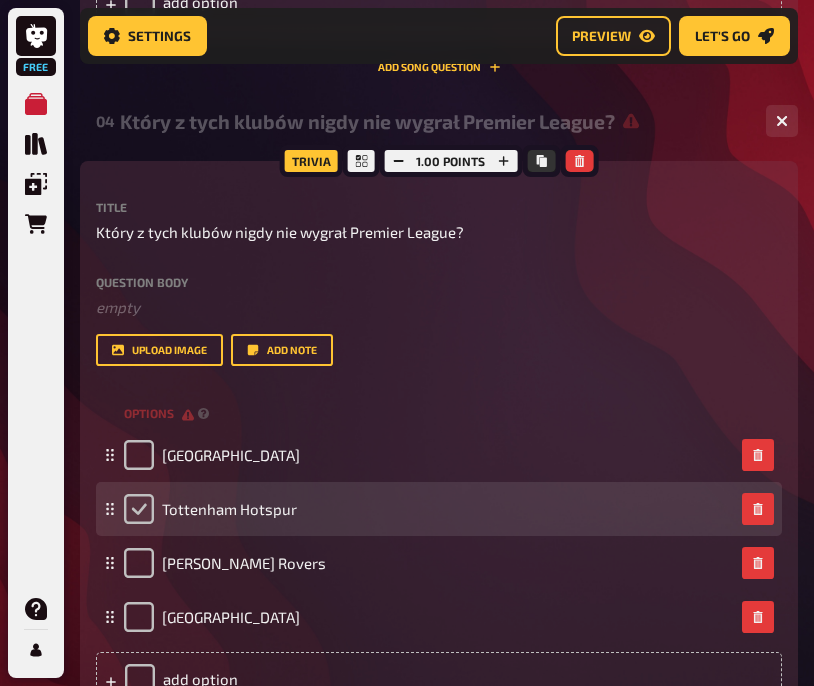 click at bounding box center (139, 509) 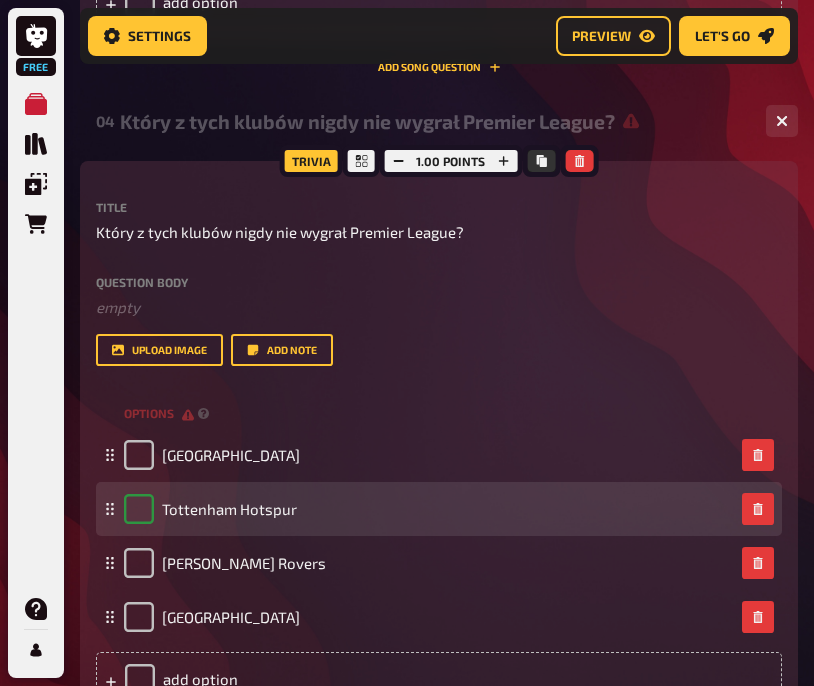 checkbox on "true" 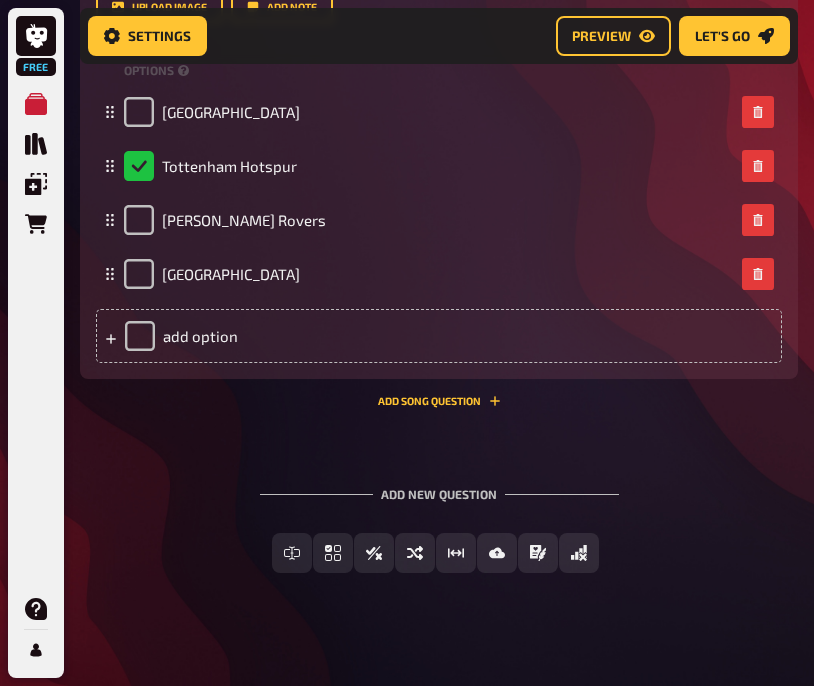scroll, scrollTop: 2700, scrollLeft: 0, axis: vertical 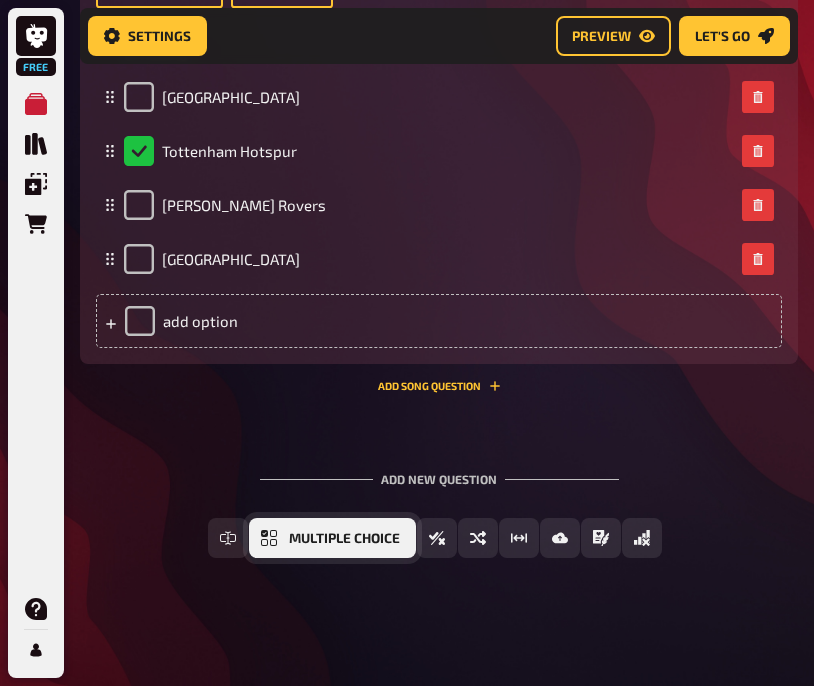 click on "Multiple Choice" at bounding box center (344, 539) 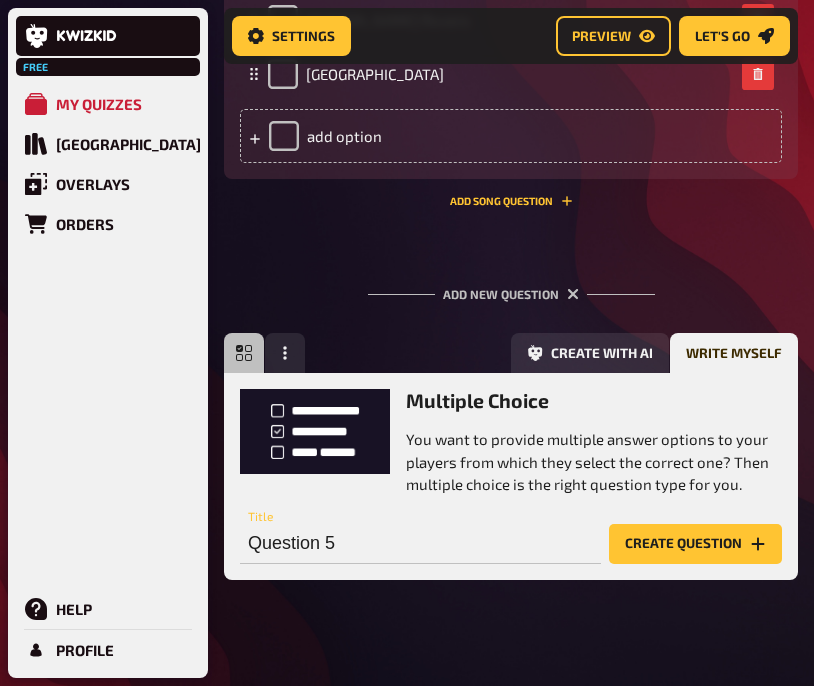 scroll, scrollTop: 2931, scrollLeft: 0, axis: vertical 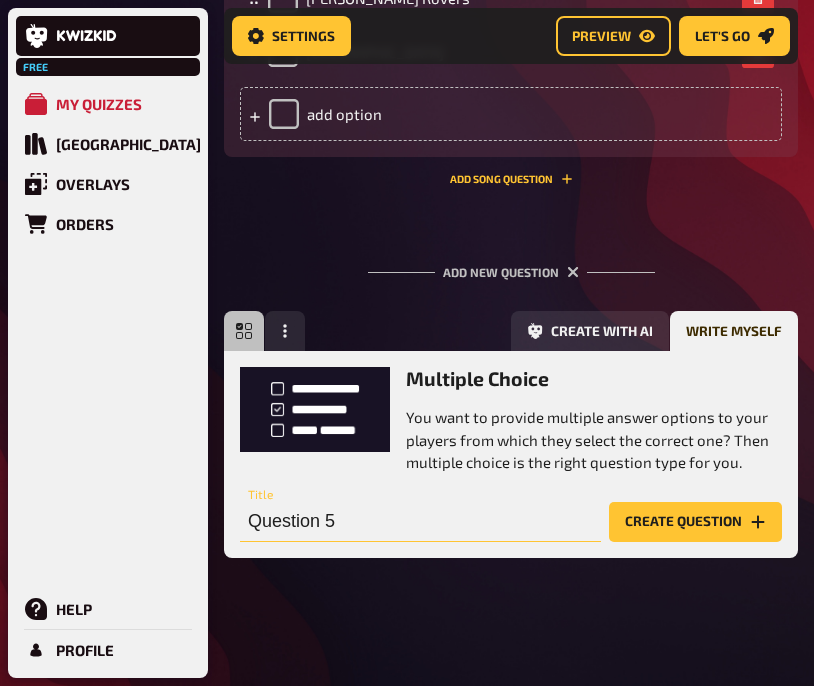 click on "Question 5" at bounding box center (420, 522) 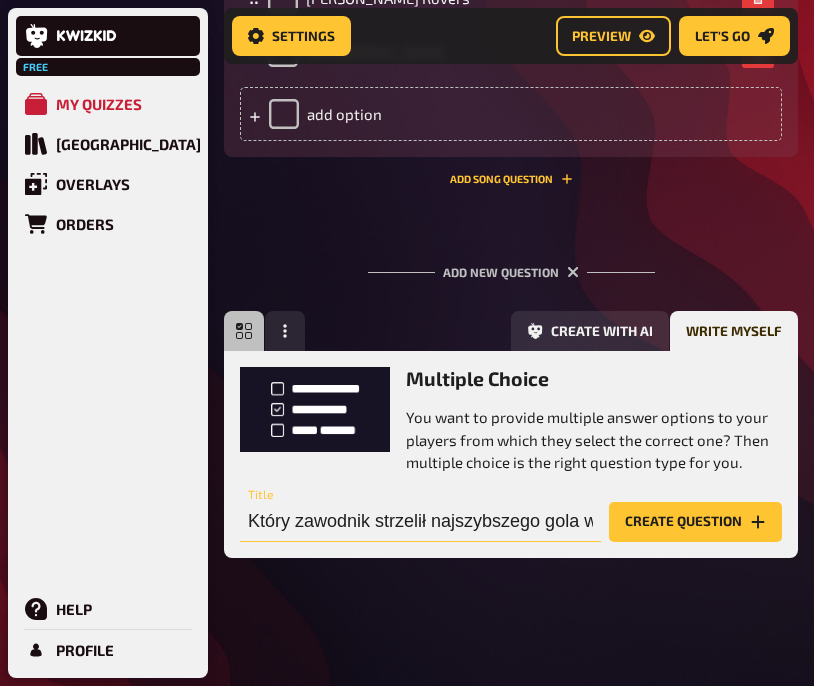 scroll, scrollTop: 0, scrollLeft: 327, axis: horizontal 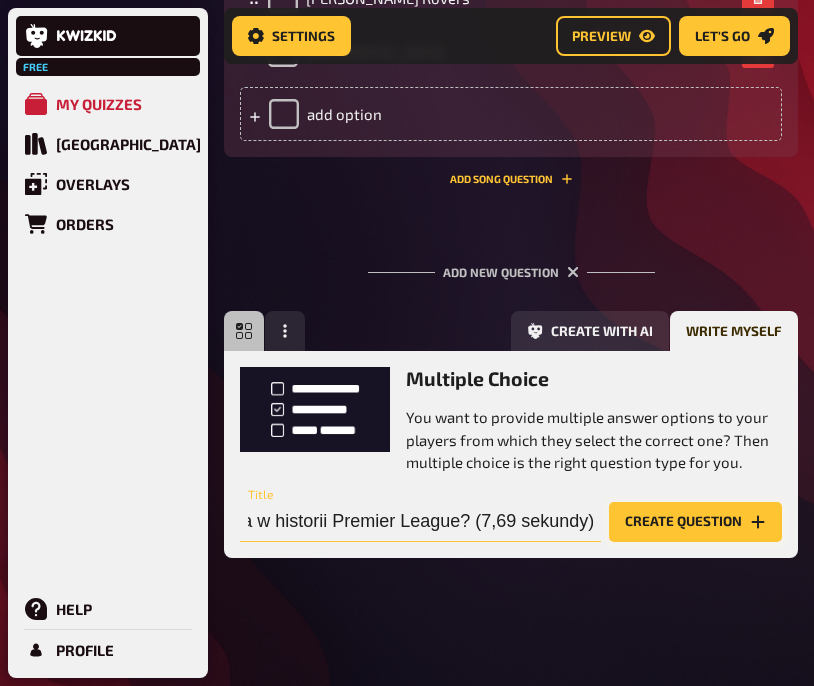 type on "Który zawodnik strzelił najszybszego gola w historii Premier League? (7,69 sekundy)" 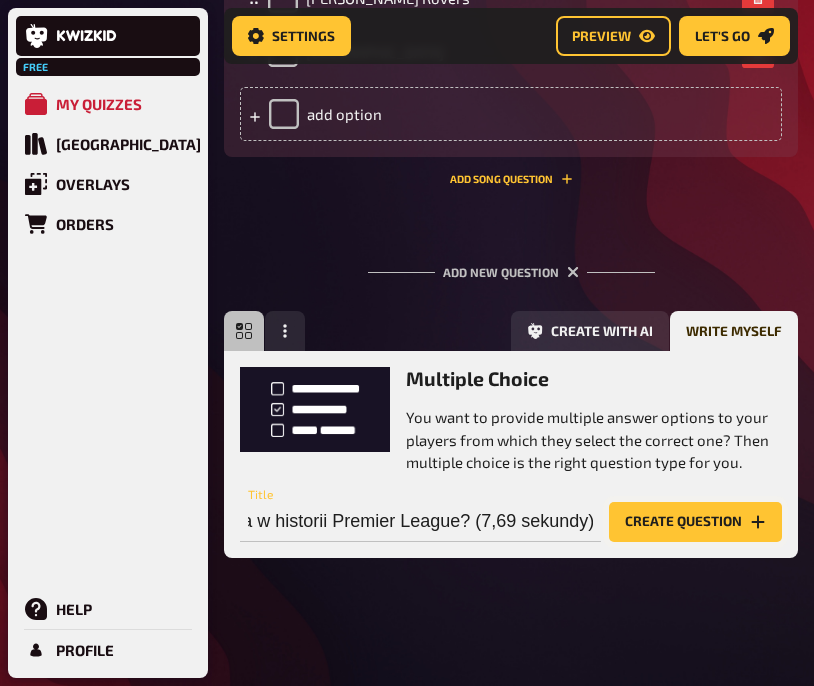 scroll, scrollTop: 0, scrollLeft: 0, axis: both 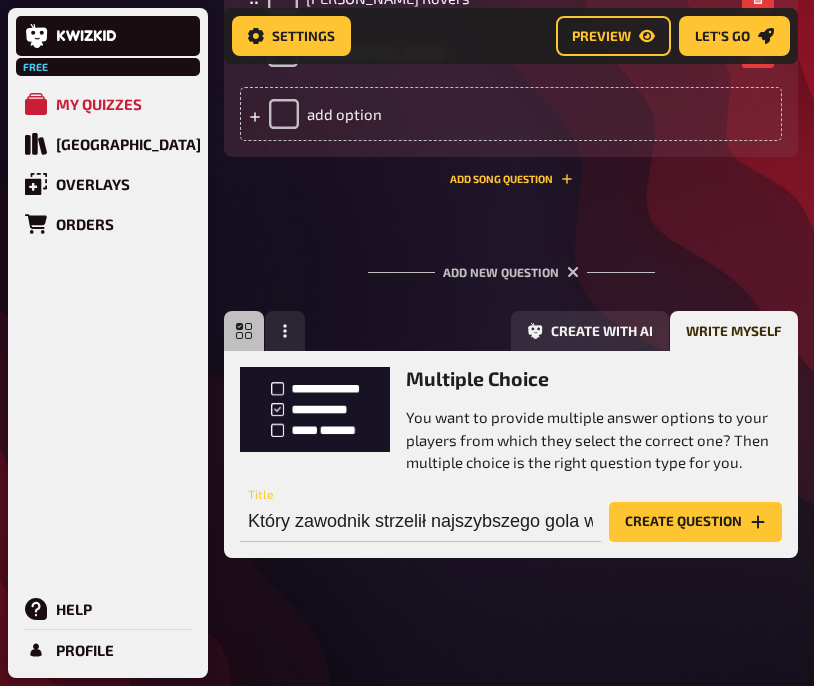 click on "Create question" at bounding box center [695, 522] 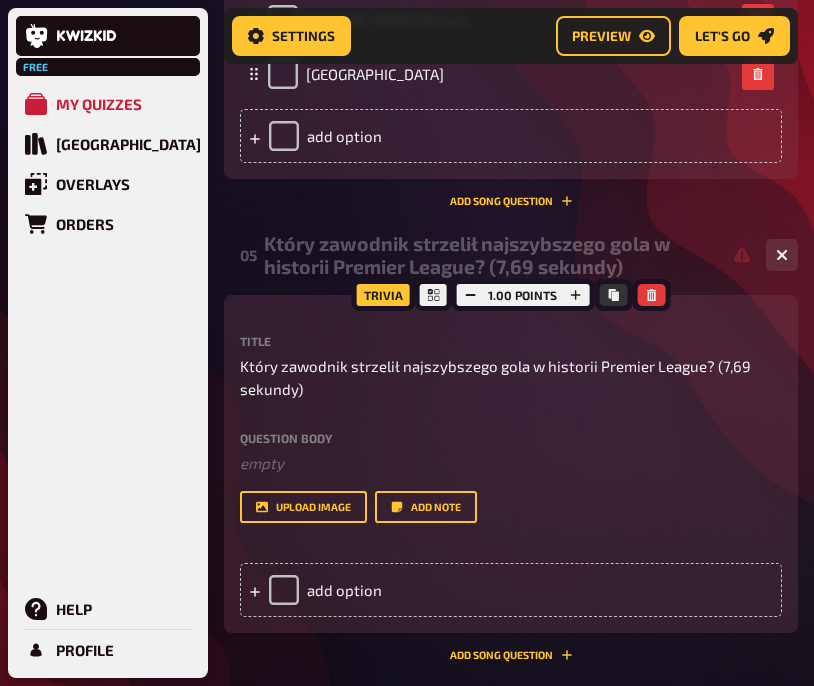 scroll, scrollTop: 2931, scrollLeft: 0, axis: vertical 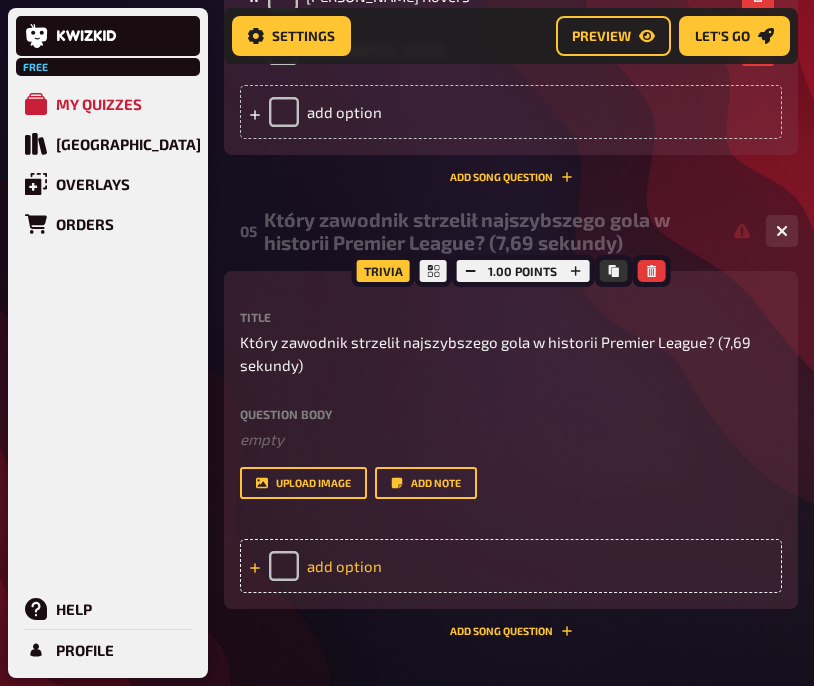 click on "add option" at bounding box center [511, 566] 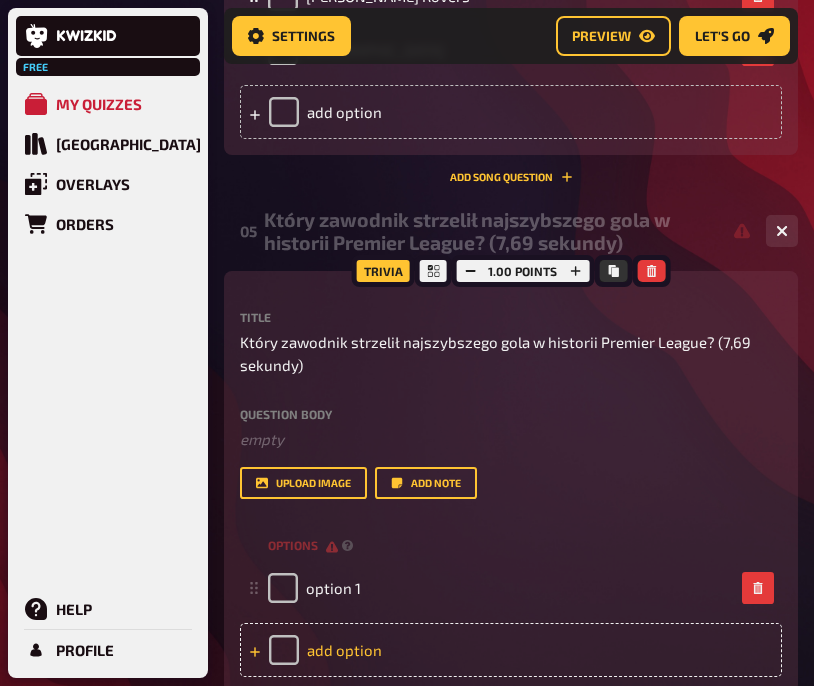 type 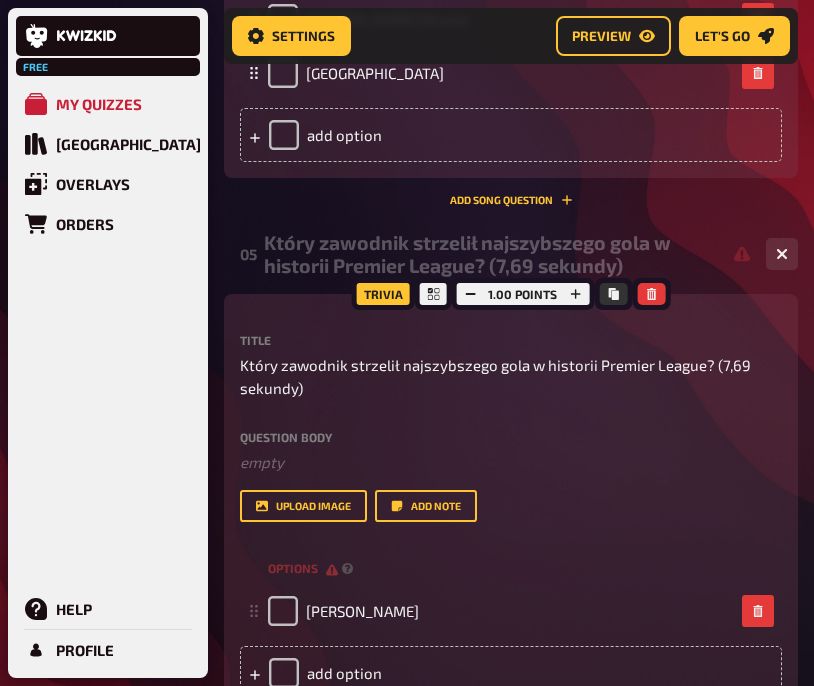 scroll, scrollTop: 2931, scrollLeft: 0, axis: vertical 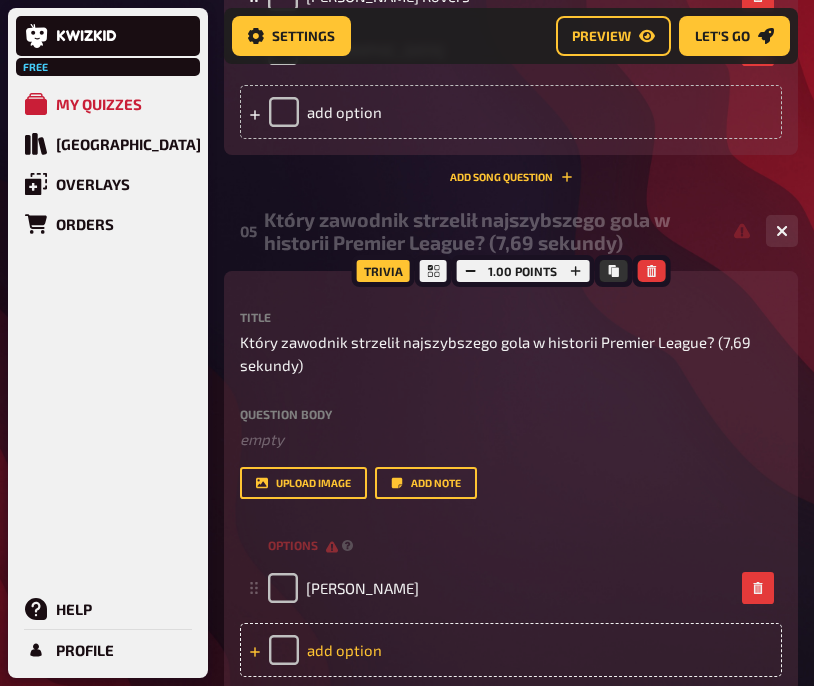 click on "add option" at bounding box center [511, 650] 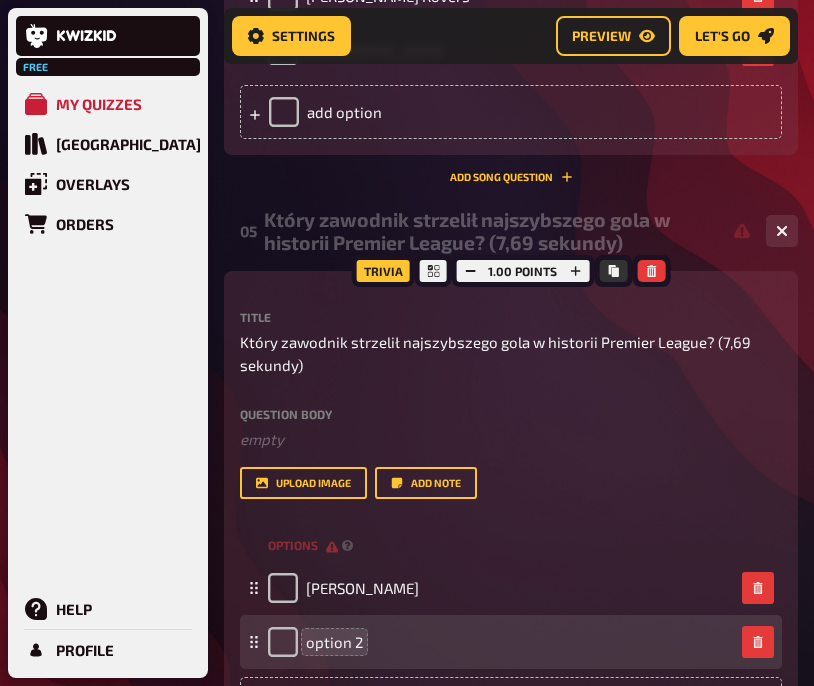 type 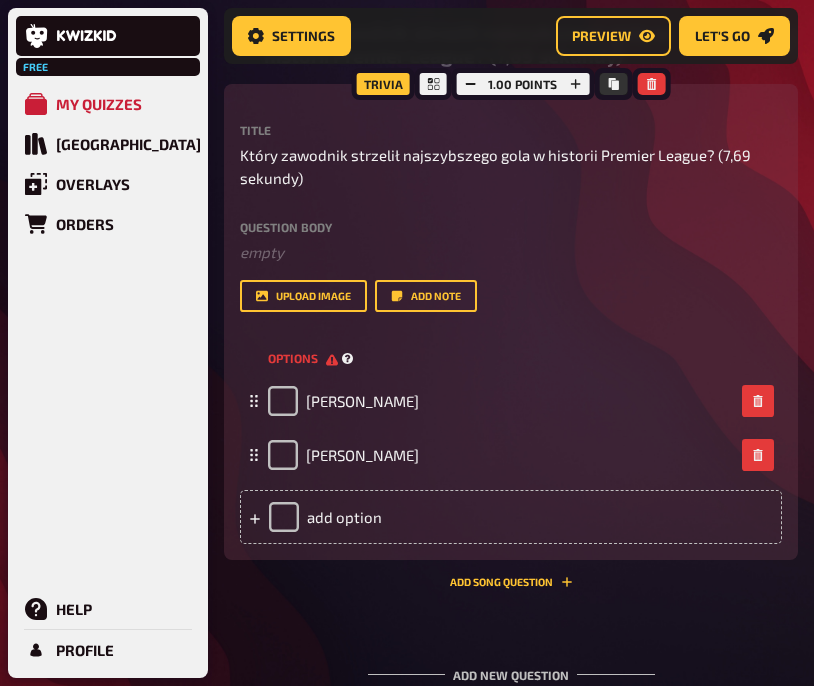 scroll, scrollTop: 3148, scrollLeft: 0, axis: vertical 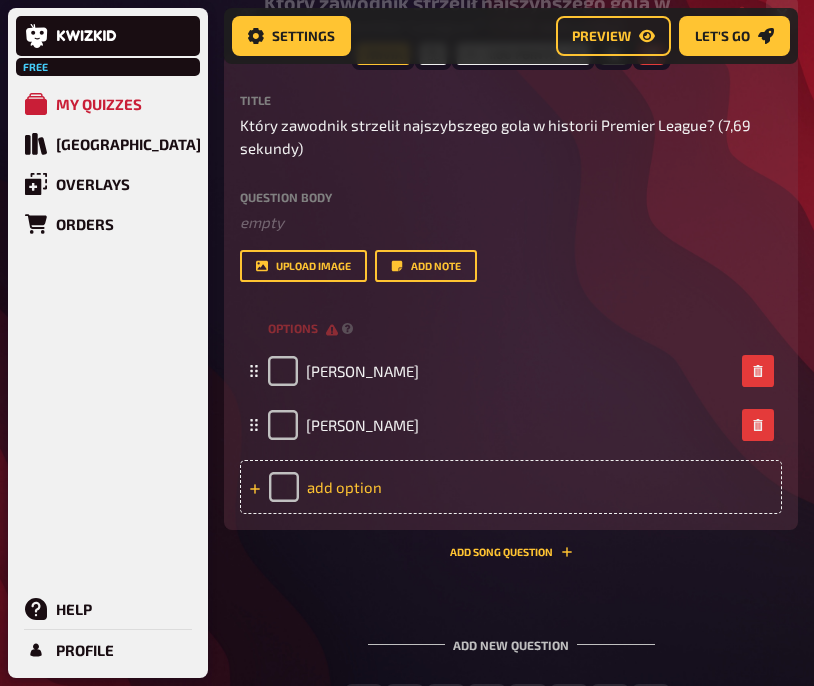 click on "add option" at bounding box center (511, 487) 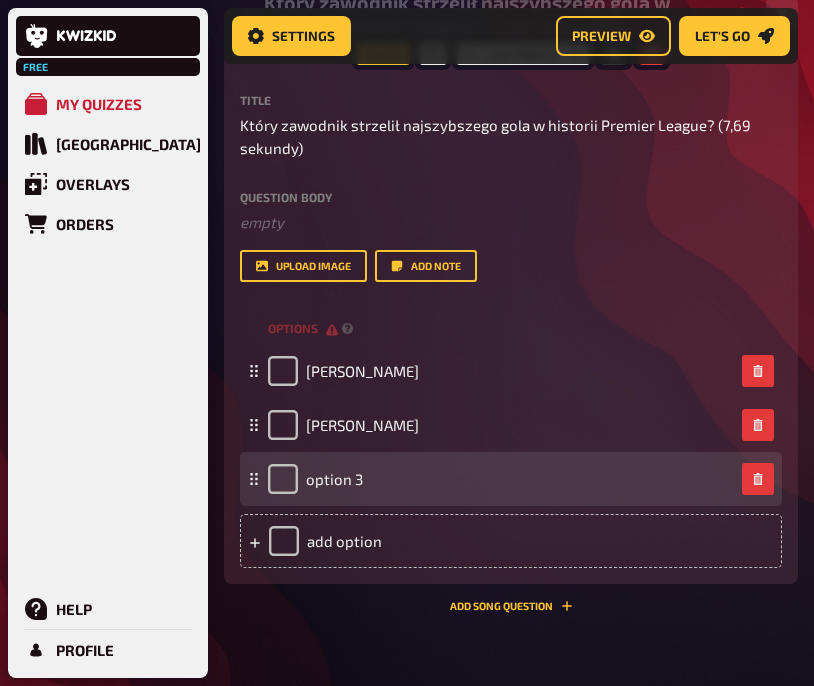 type 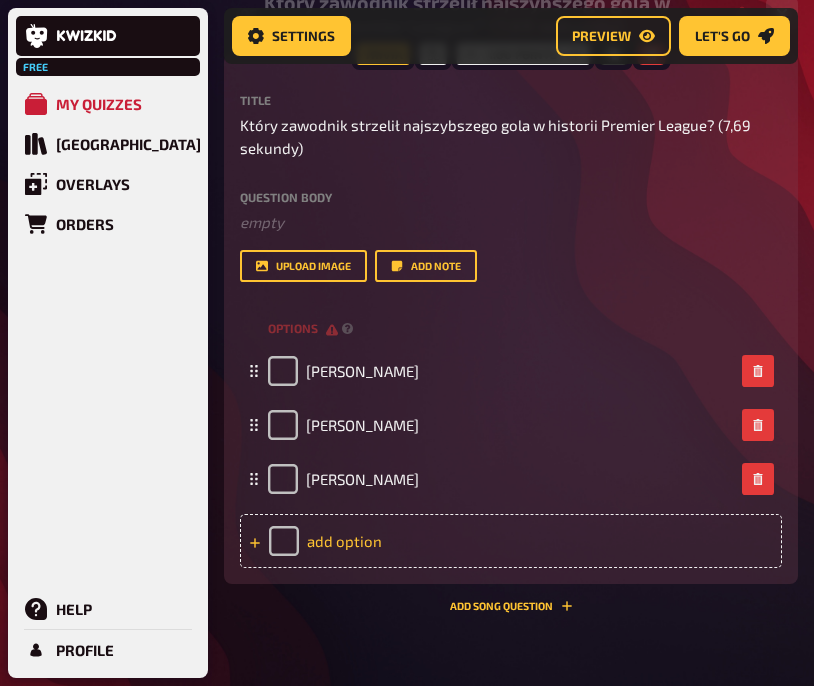 click on "add option" at bounding box center (511, 541) 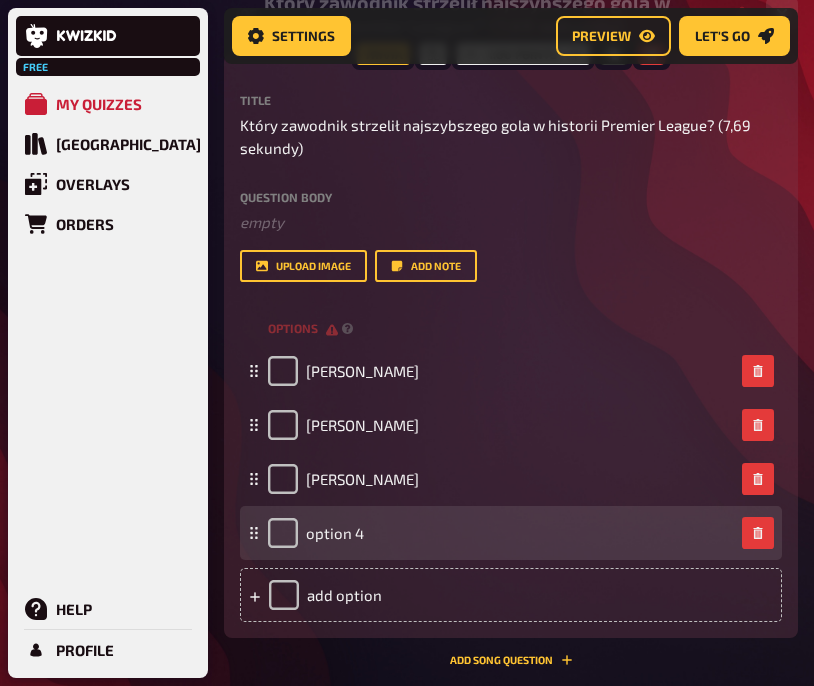 type 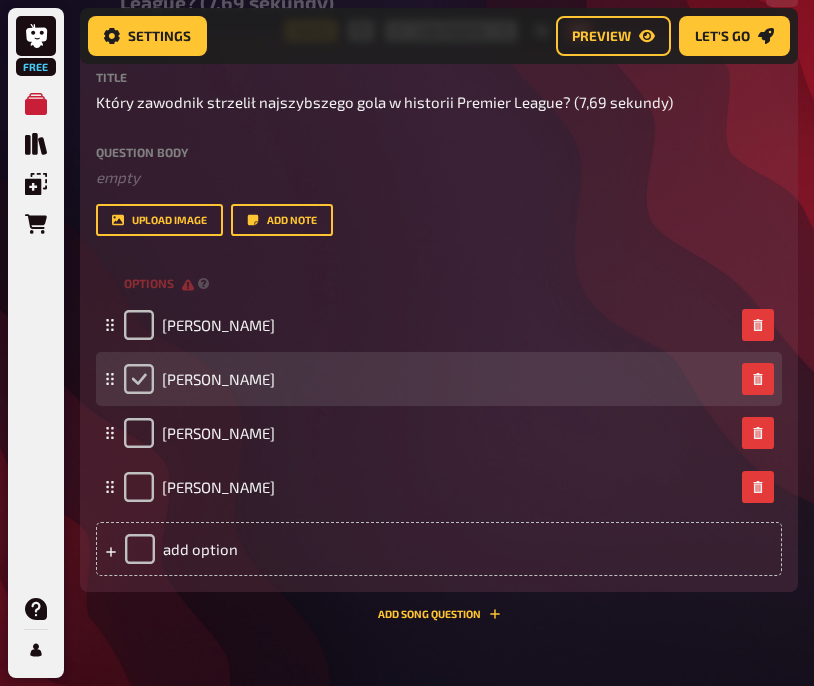 click on "[PERSON_NAME]" at bounding box center (439, 379) 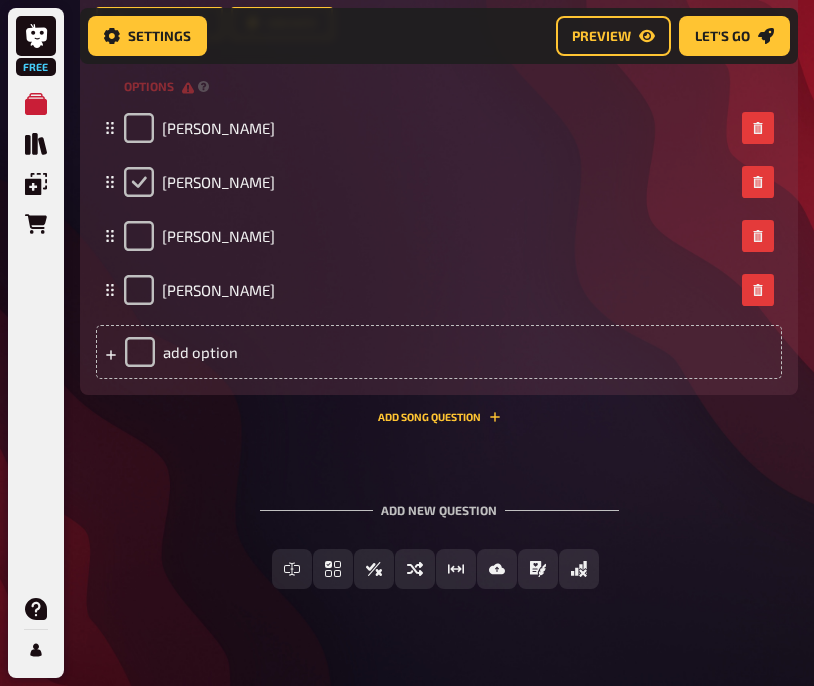 scroll, scrollTop: 3347, scrollLeft: 0, axis: vertical 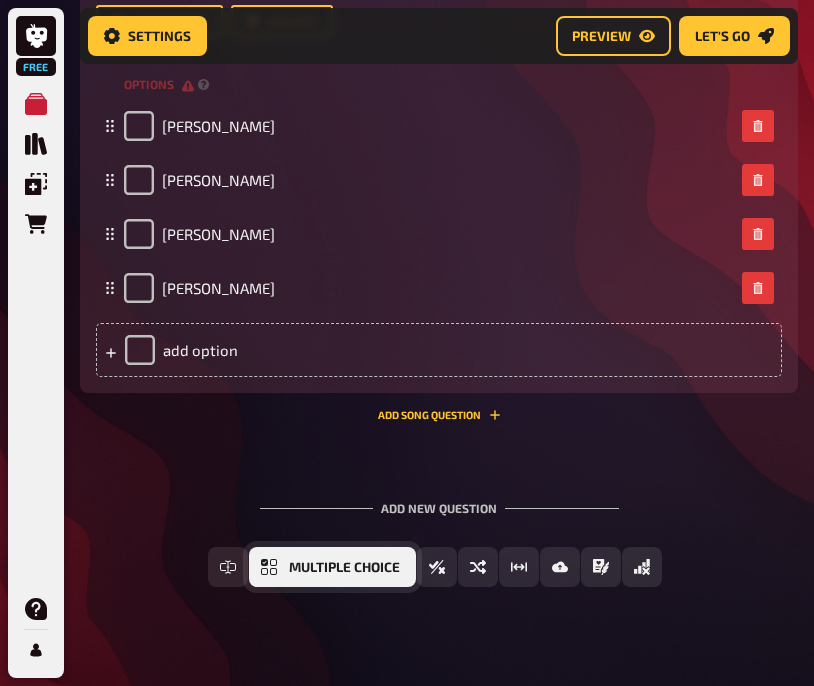 click on "Multiple Choice" at bounding box center [344, 568] 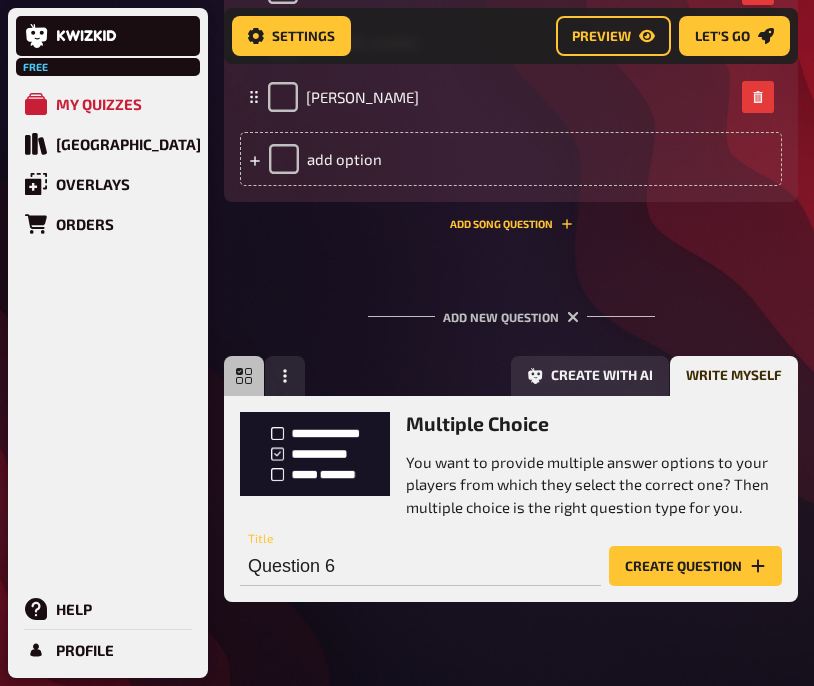 scroll, scrollTop: 3630, scrollLeft: 0, axis: vertical 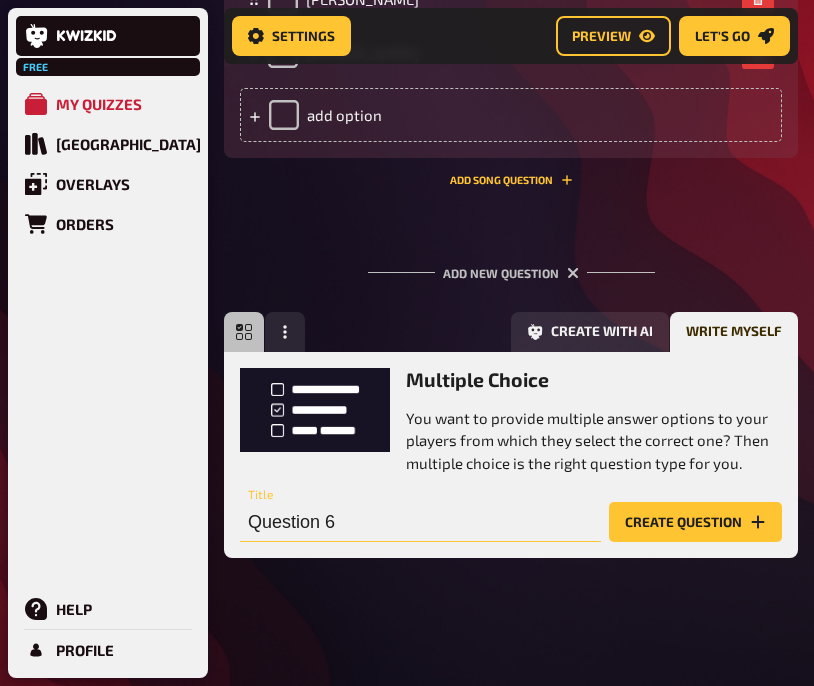 click on "Question 6" at bounding box center [420, 522] 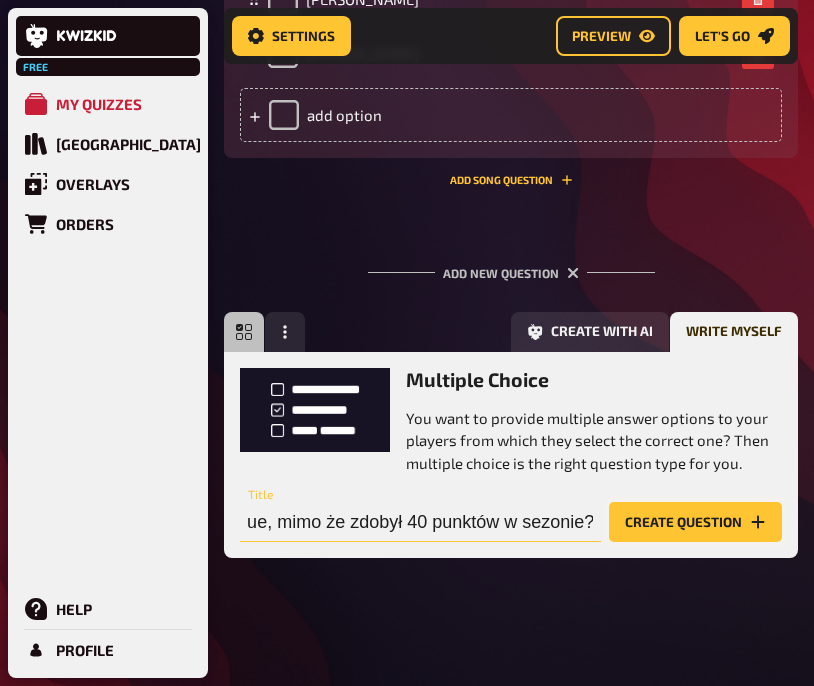 scroll, scrollTop: 0, scrollLeft: 141, axis: horizontal 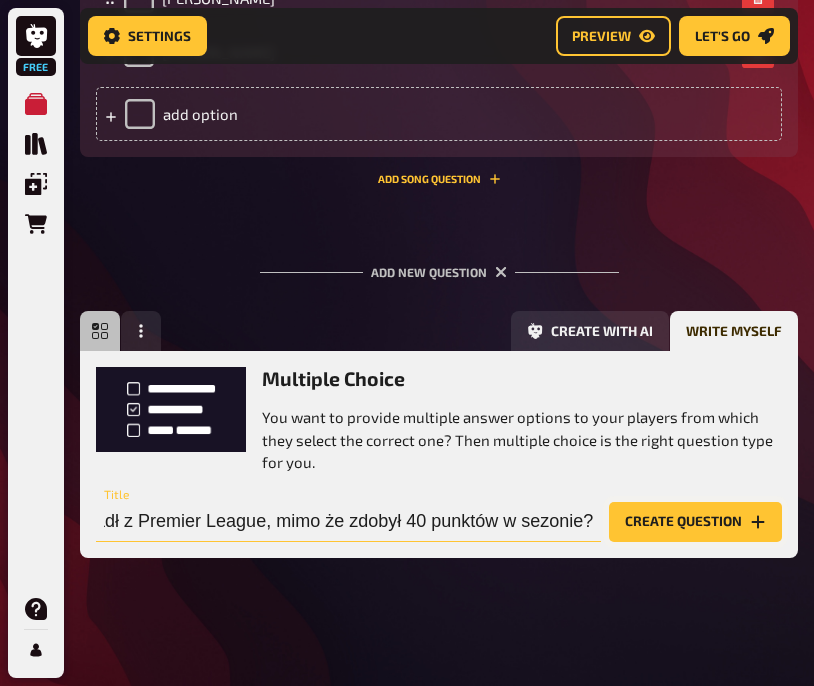 type on "Który klub spadł z Premier League, mimo że zdobył 40 punktów w sezonie?" 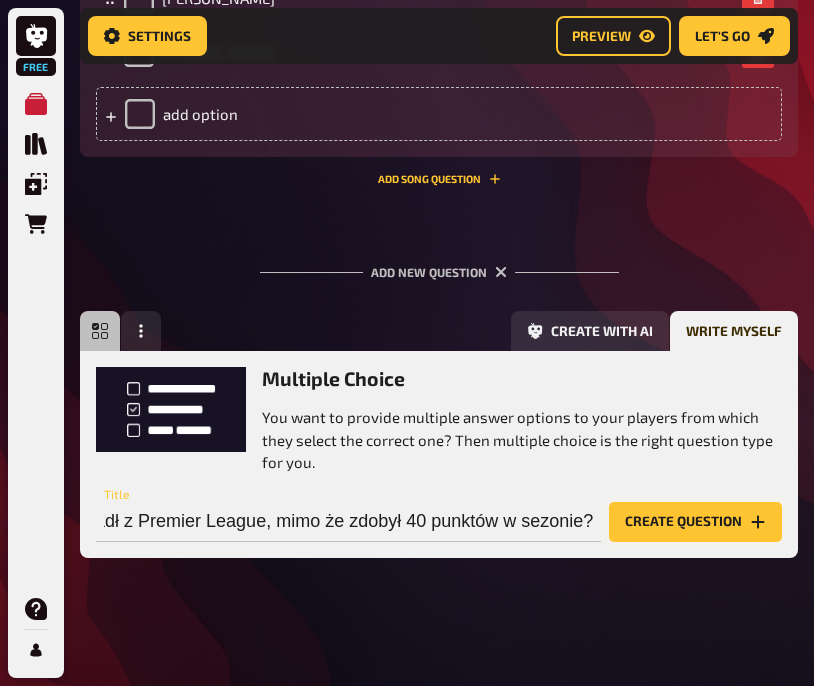 click on "Create question" at bounding box center [695, 522] 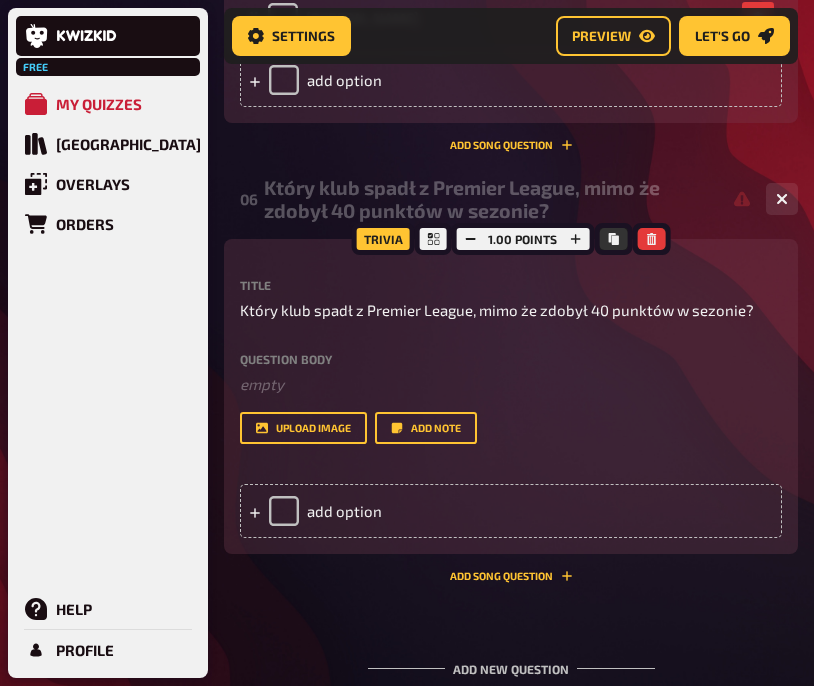 scroll, scrollTop: 3709, scrollLeft: 0, axis: vertical 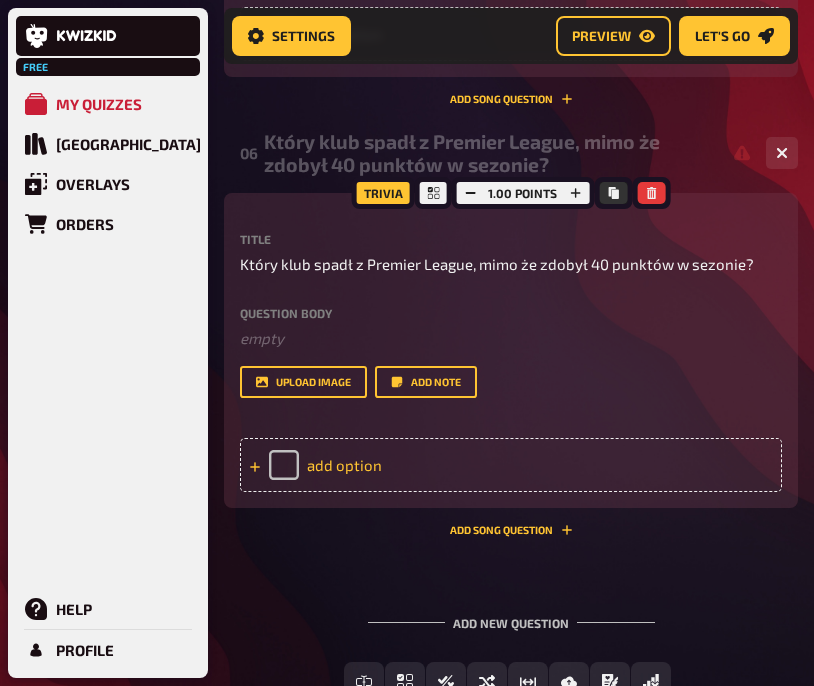 click on "add option" at bounding box center (511, 465) 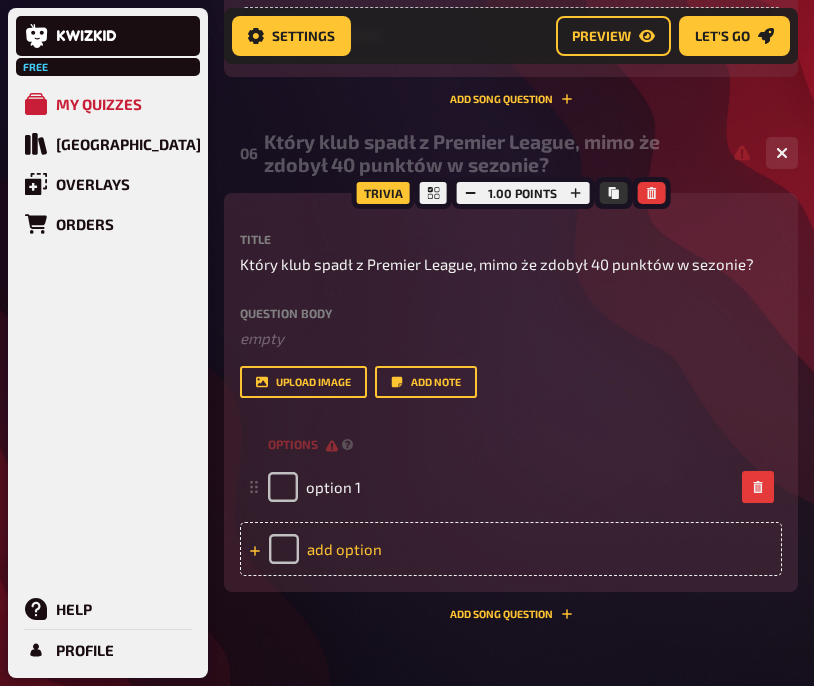type 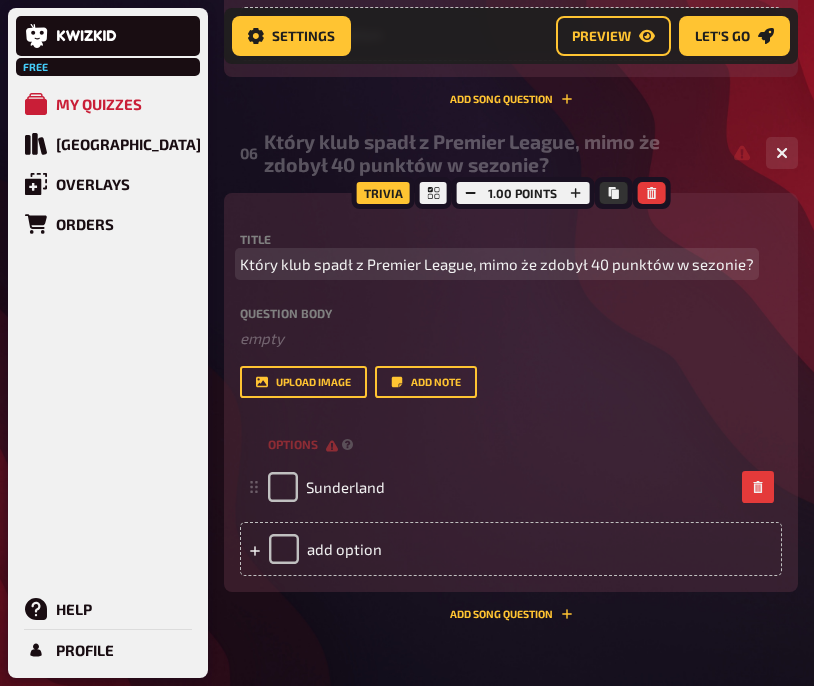 click on "Który klub spadł z Premier League, mimo że zdobył 40 punktów w sezonie?" at bounding box center [497, 264] 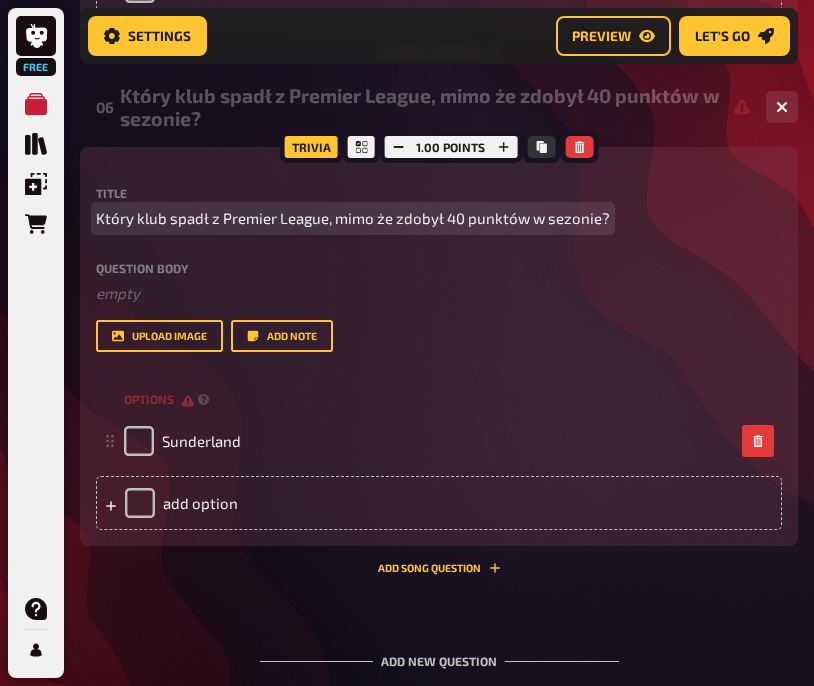 scroll, scrollTop: 3663, scrollLeft: 0, axis: vertical 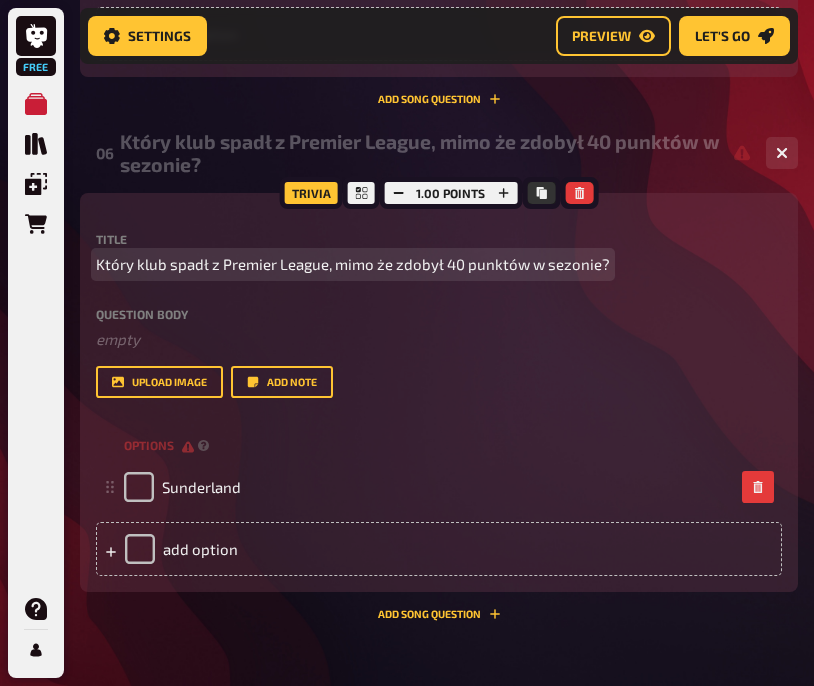 click on "Który klub spadł z Premier League, mimo że zdobył 40 punktów w sezonie?" at bounding box center (353, 264) 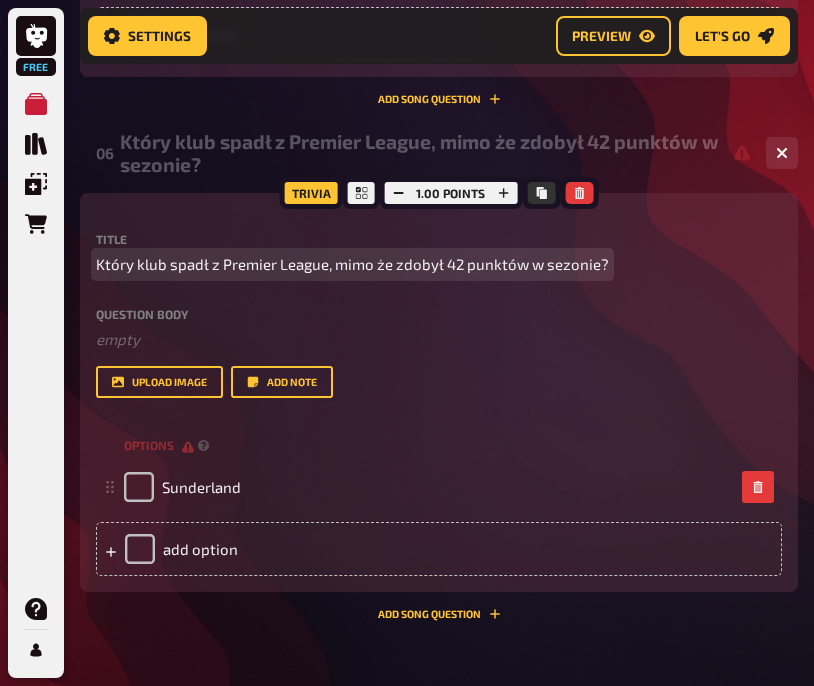 scroll, scrollTop: 3709, scrollLeft: 0, axis: vertical 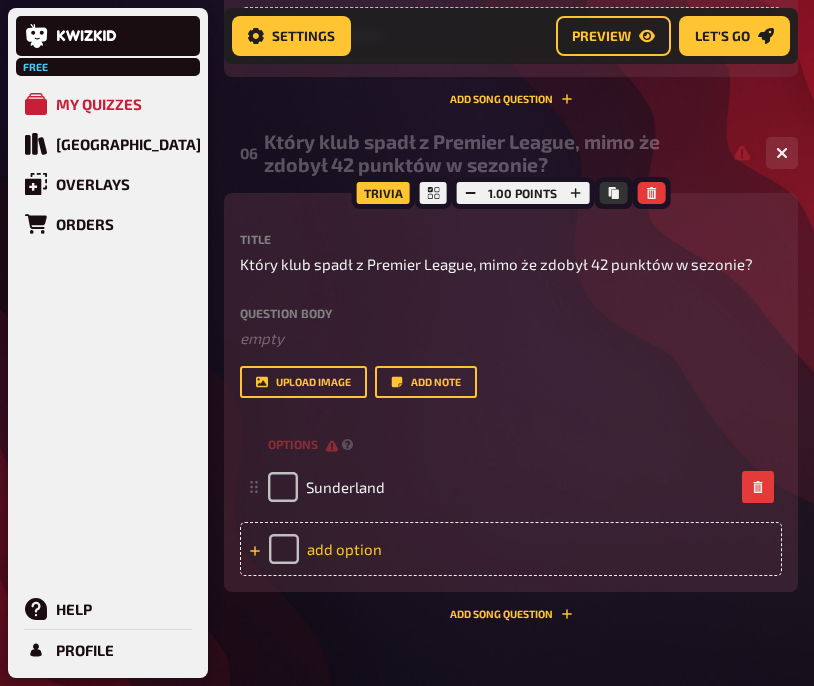 click on "add option" at bounding box center [511, 549] 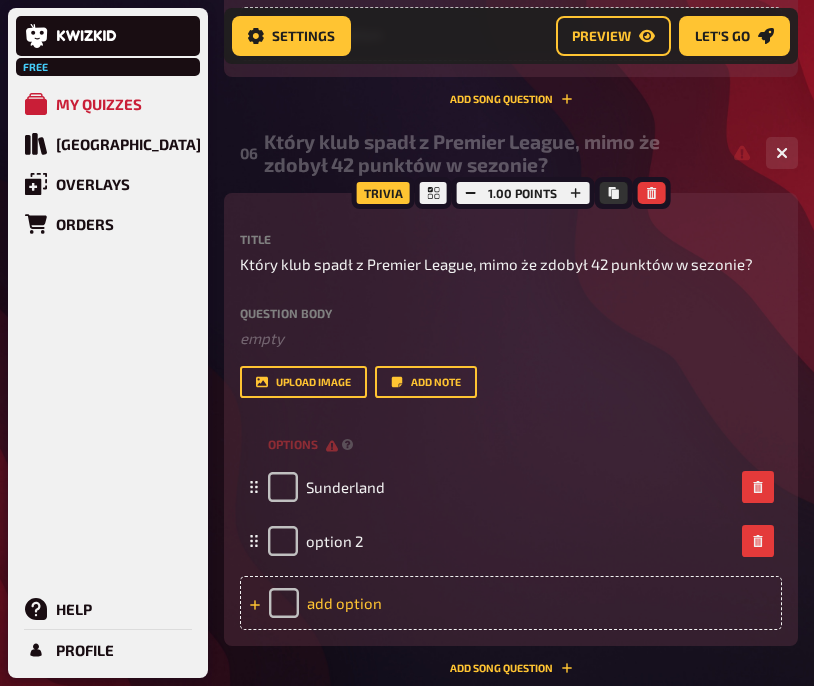 click on "option 2" at bounding box center [501, 541] 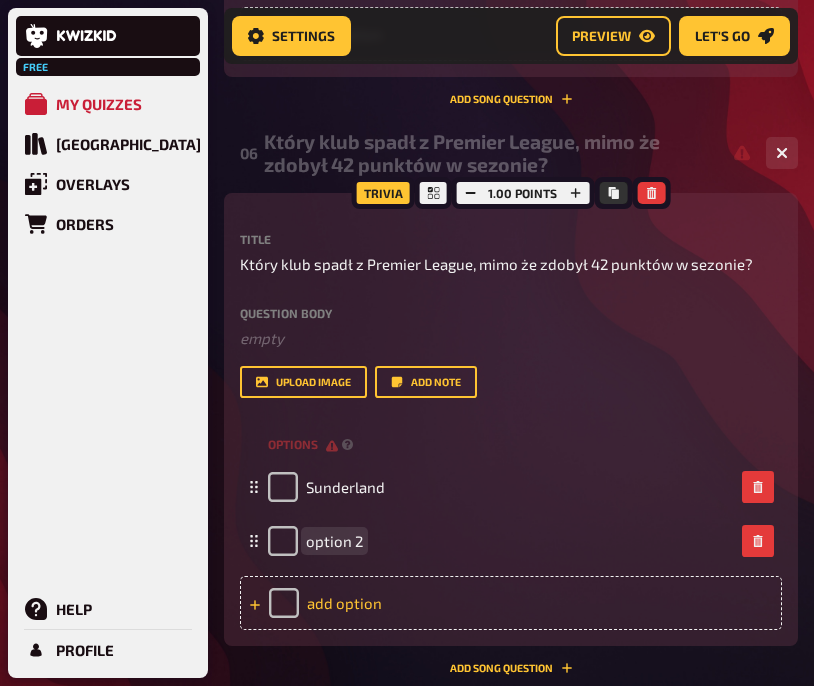 paste 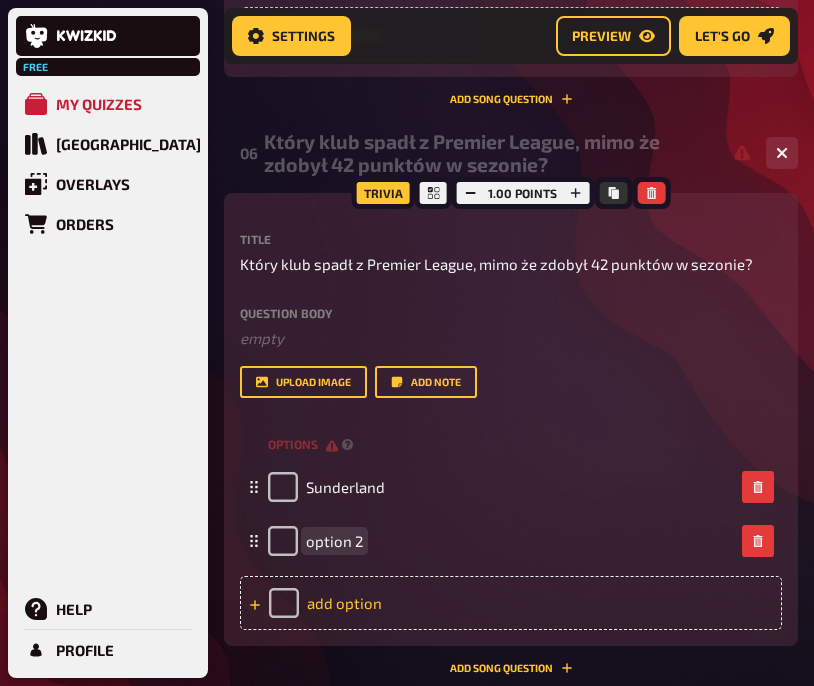 type 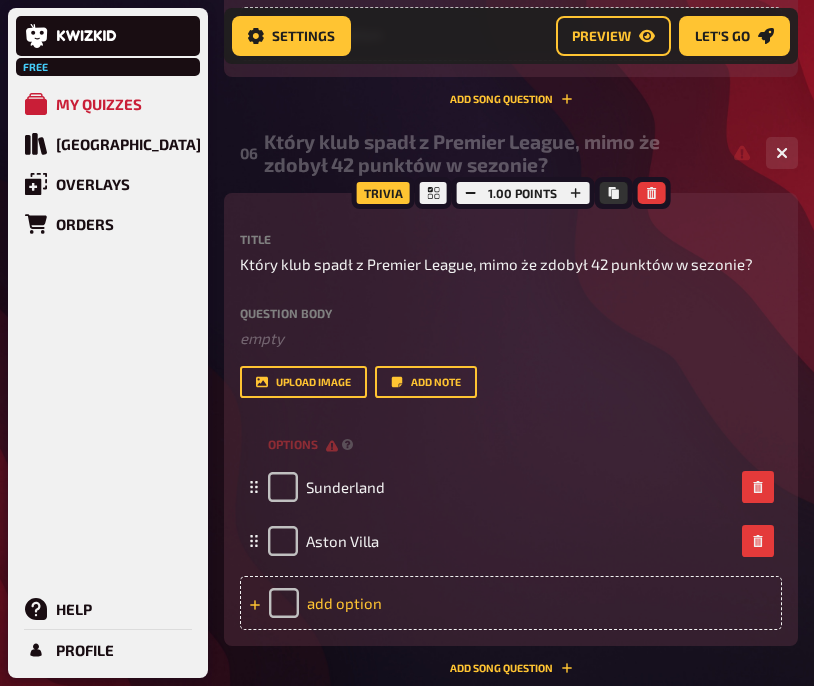 click on "add option" at bounding box center (511, 603) 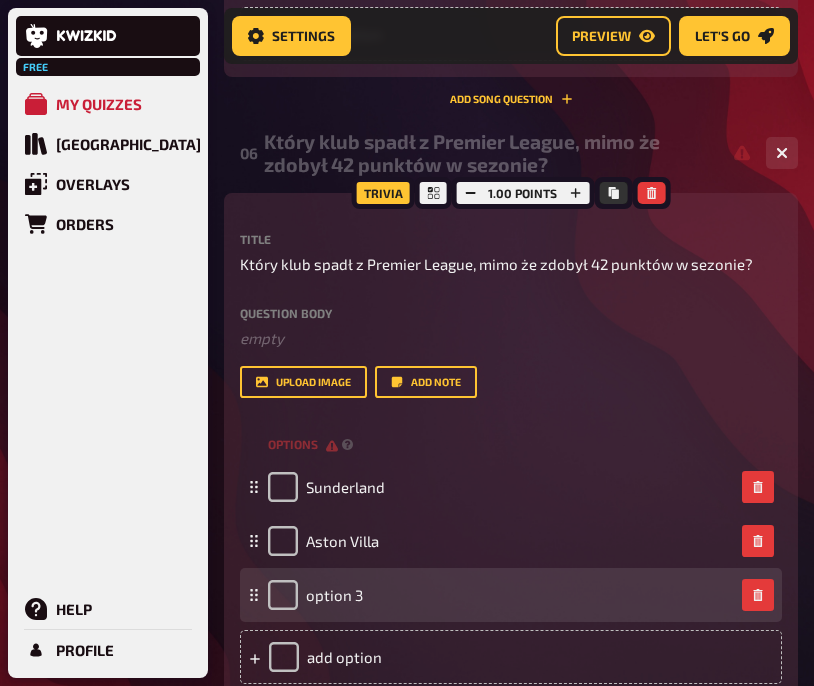 type 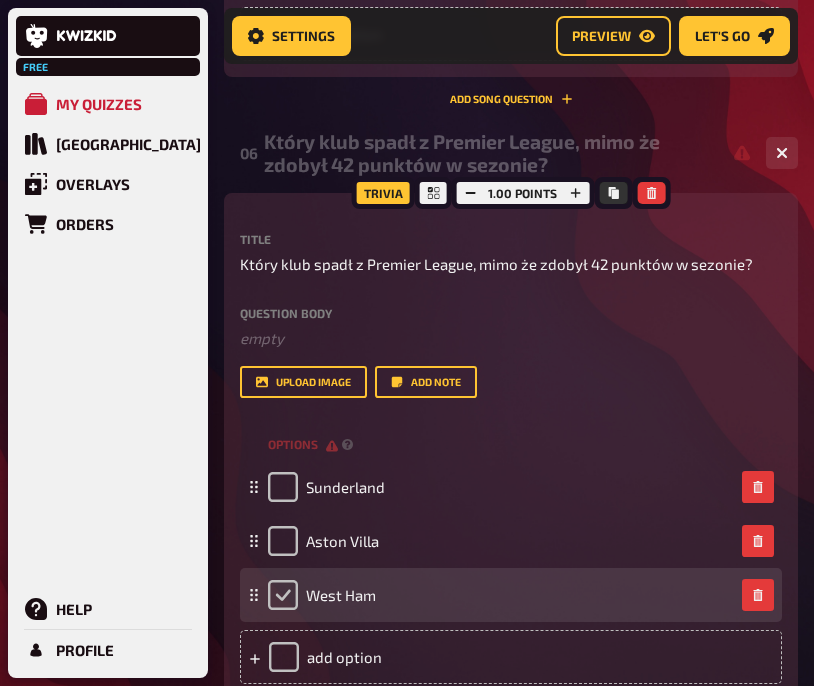 click at bounding box center [283, 595] 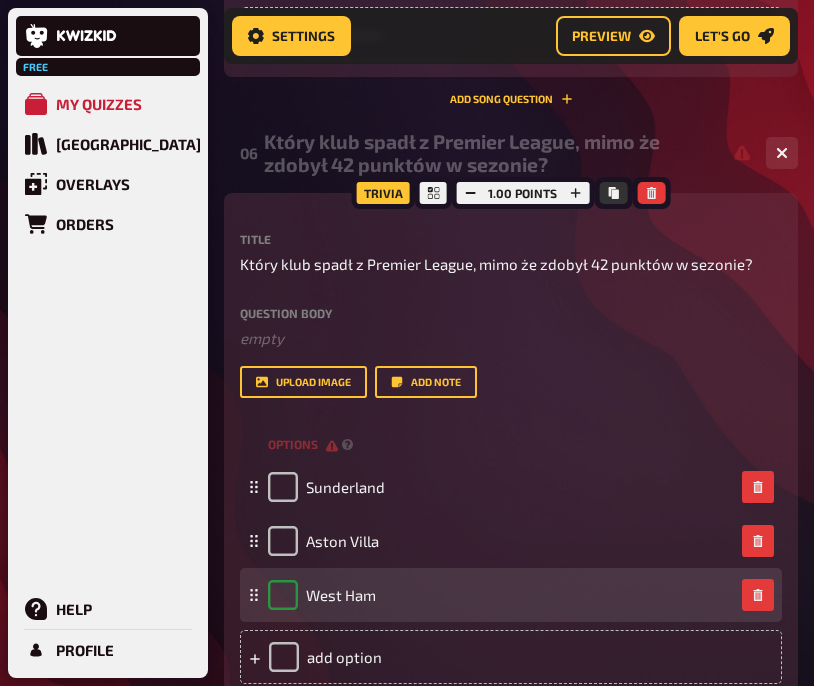 checkbox on "true" 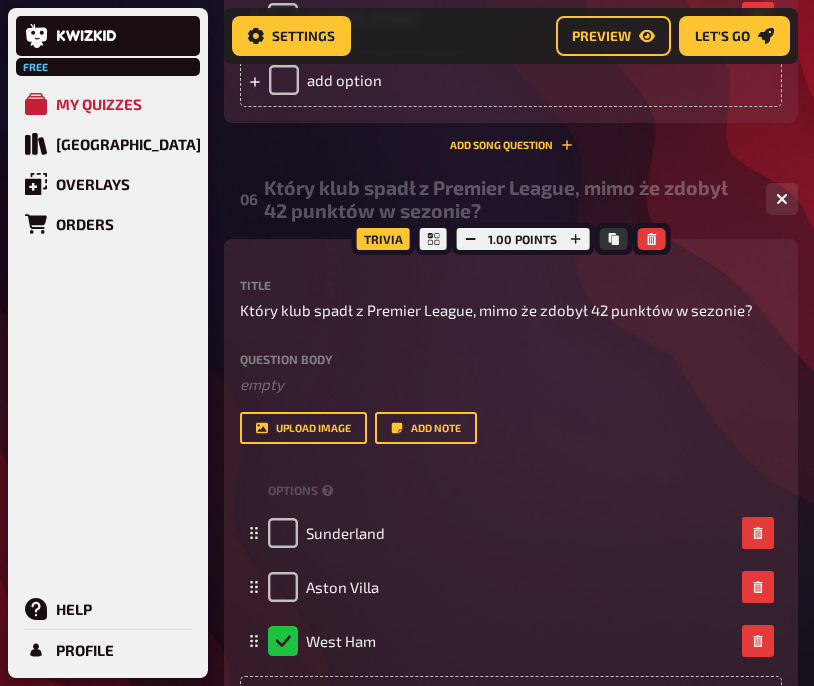 scroll, scrollTop: 3709, scrollLeft: 0, axis: vertical 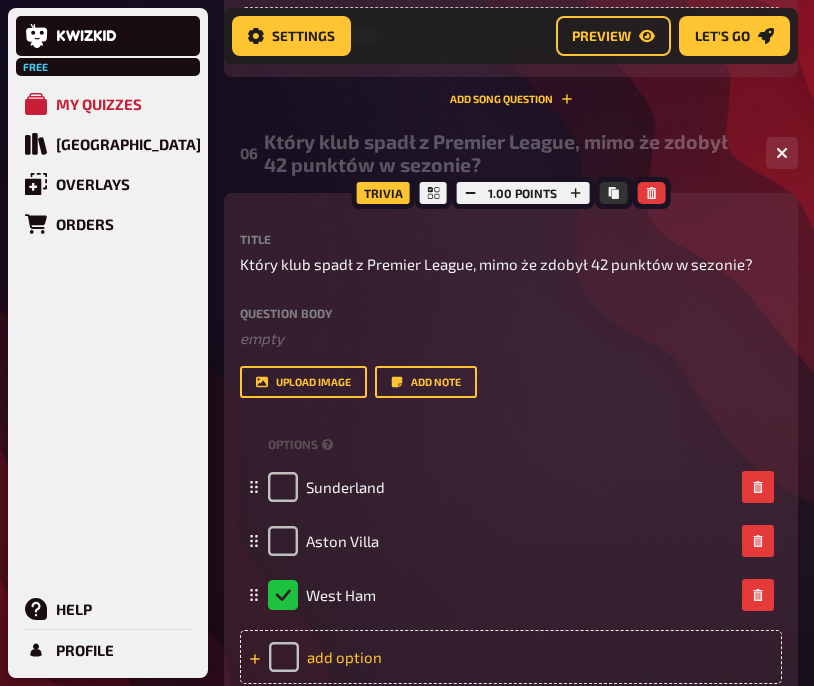 click on "add option" at bounding box center [511, 657] 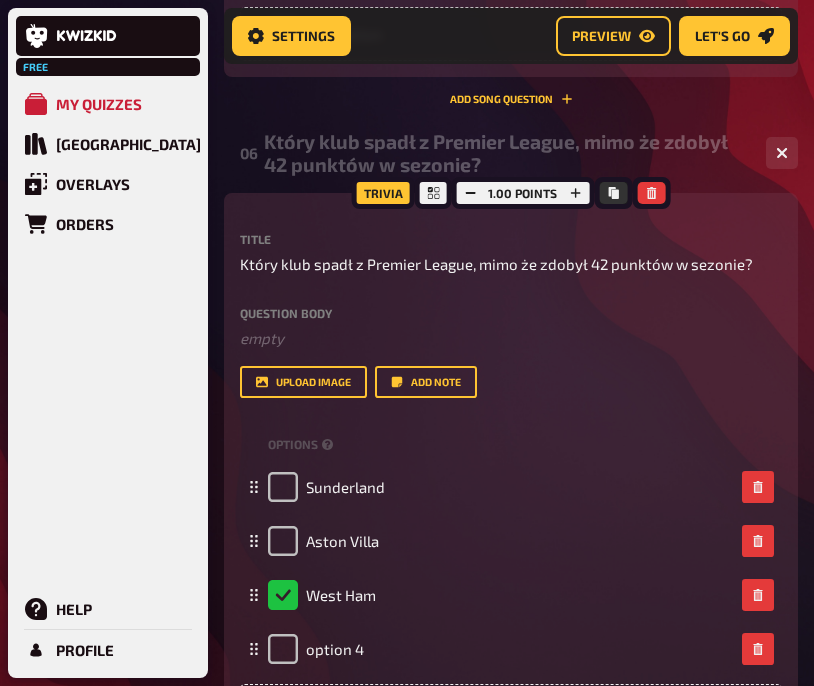 type 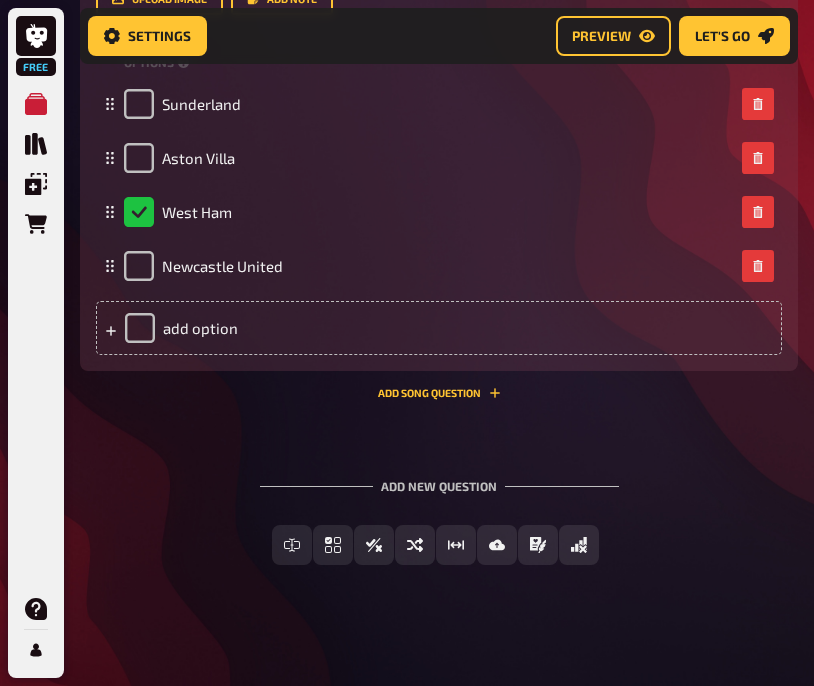 scroll, scrollTop: 4000, scrollLeft: 0, axis: vertical 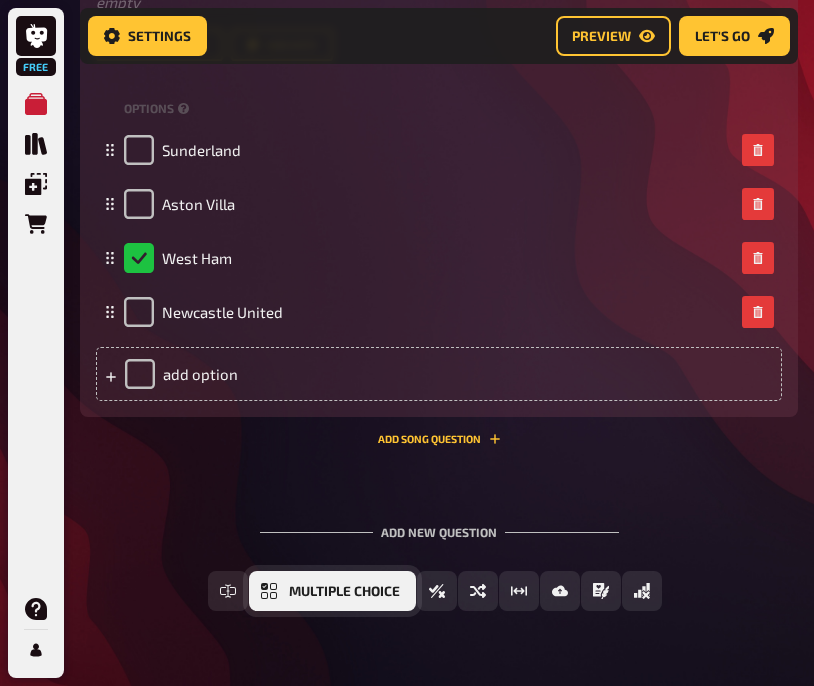 click on "Multiple Choice" at bounding box center [344, 592] 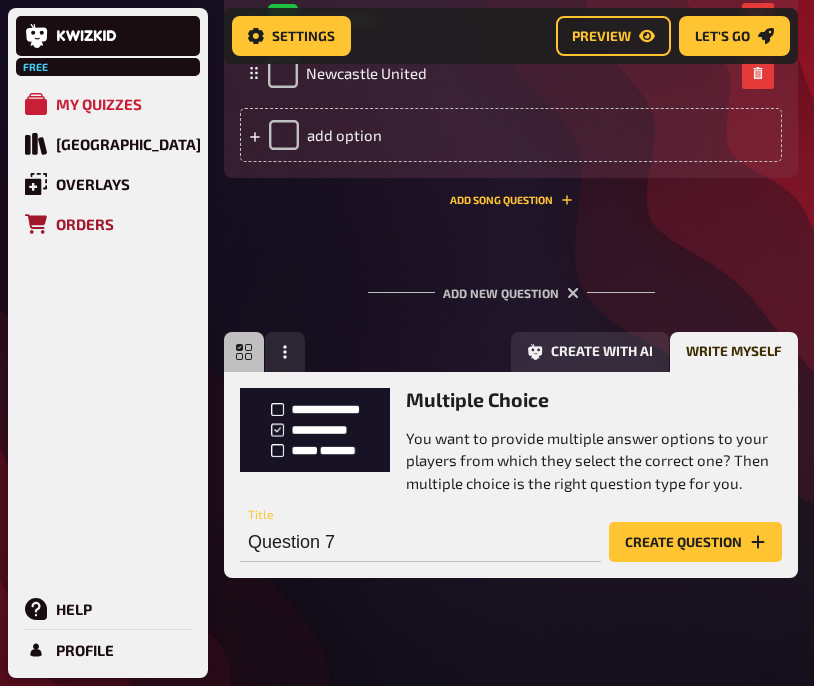 scroll, scrollTop: 4307, scrollLeft: 0, axis: vertical 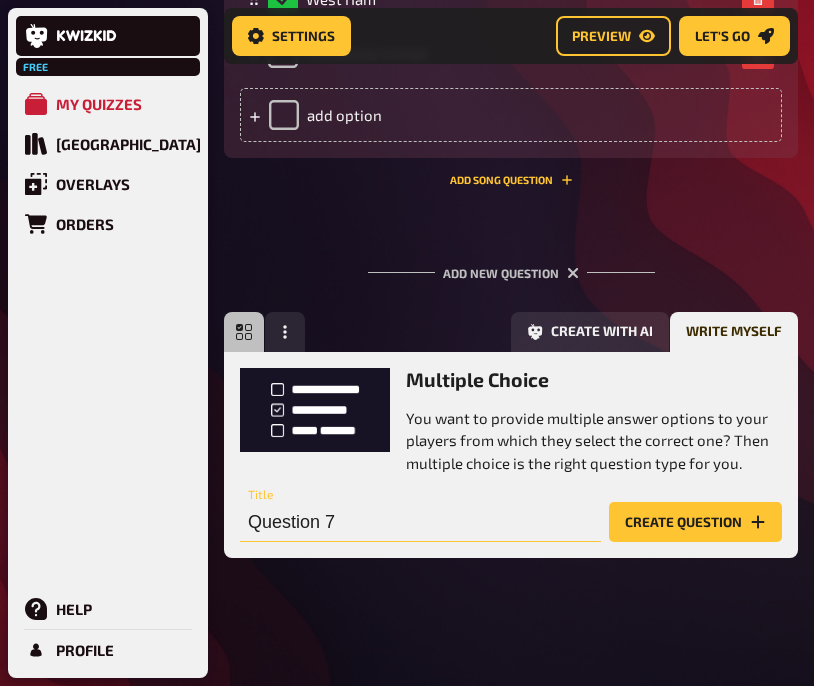 click on "Question 7" at bounding box center [420, 522] 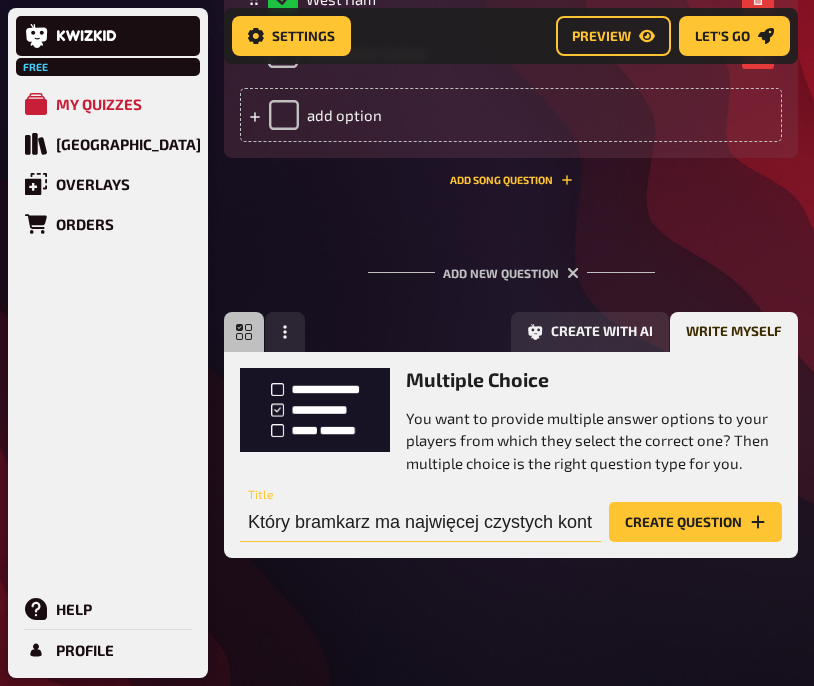 scroll, scrollTop: 0, scrollLeft: 216, axis: horizontal 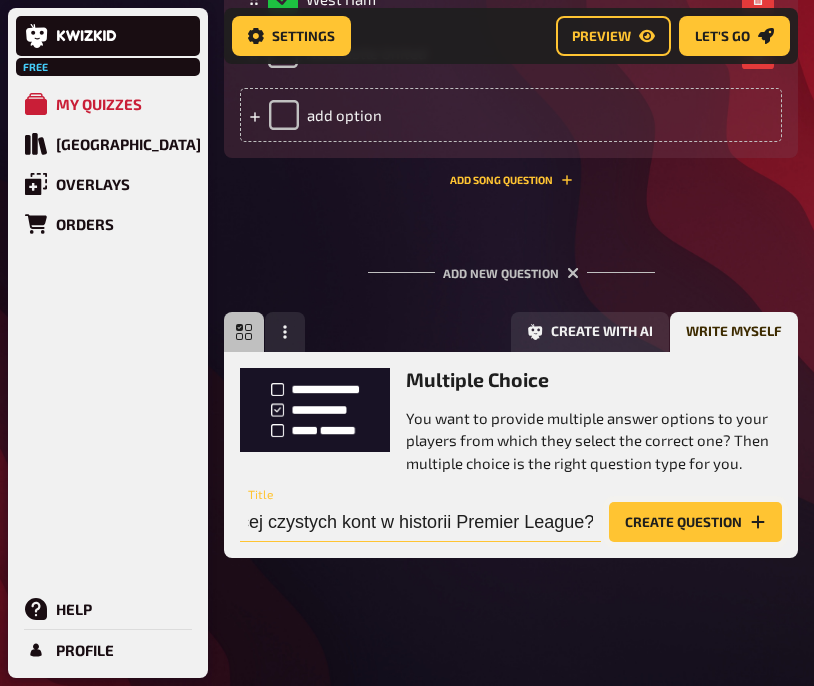 type on "Który bramkarz ma najwięcej czystych kont w historii Premier League?" 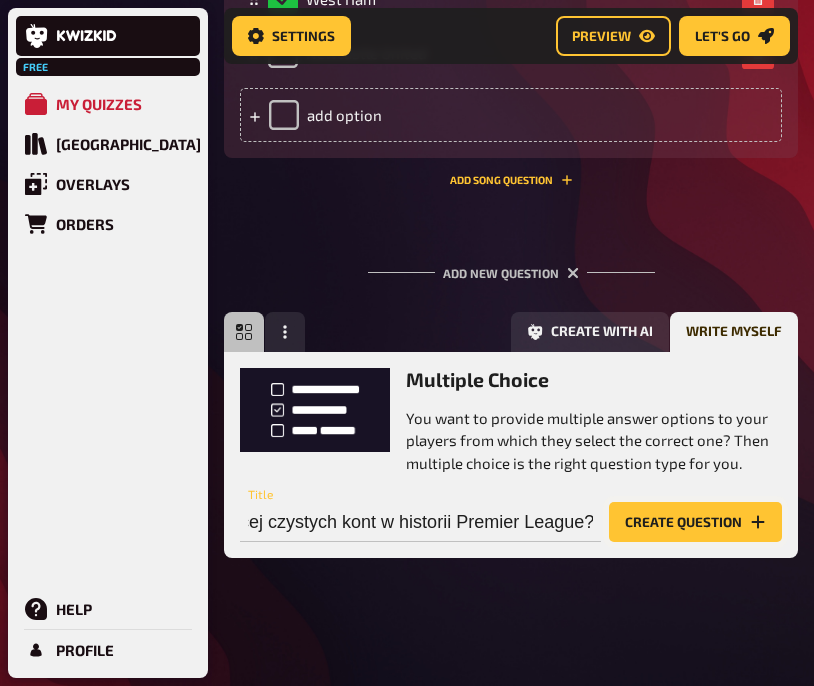 scroll, scrollTop: 0, scrollLeft: 0, axis: both 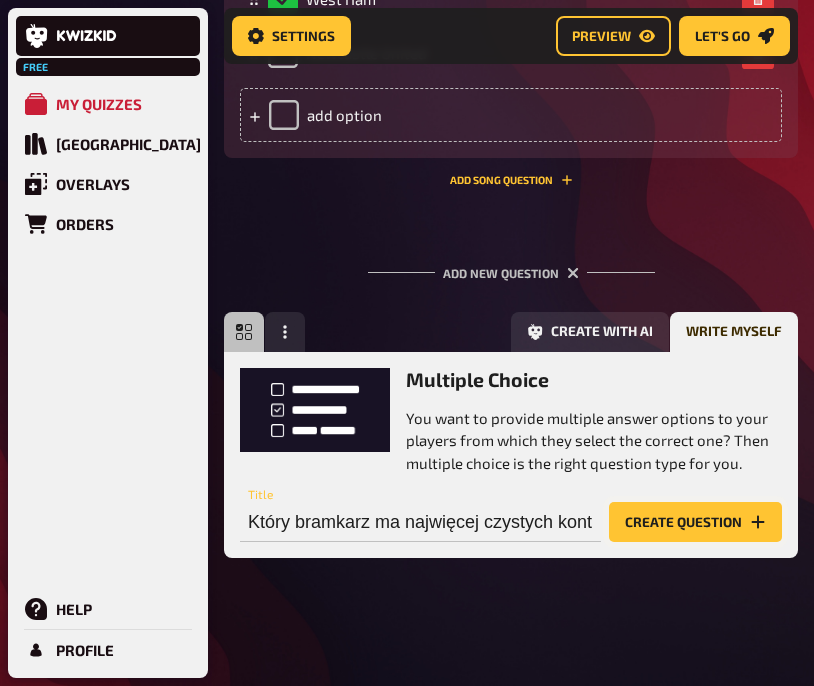 click on "Create question" at bounding box center [695, 522] 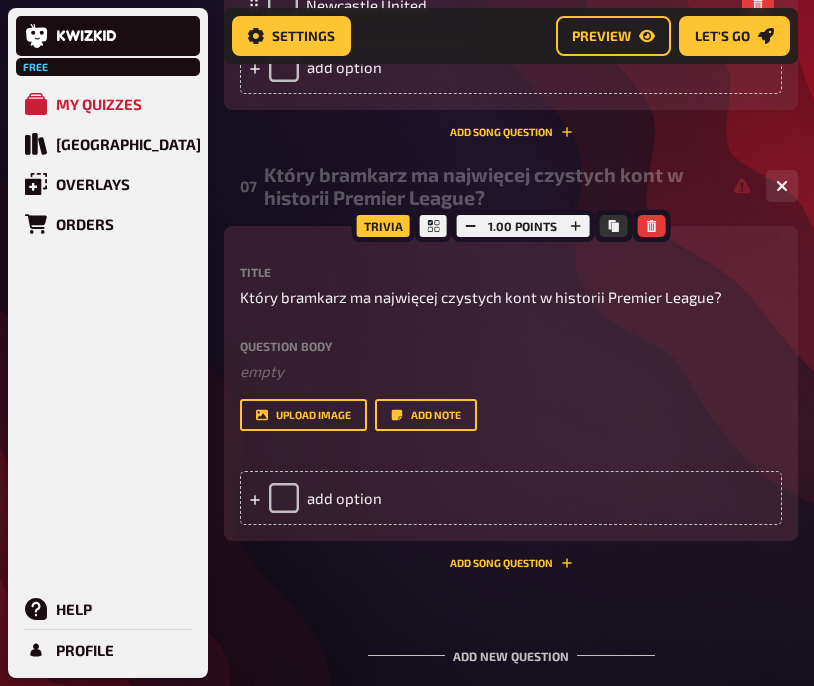 scroll, scrollTop: 4399, scrollLeft: 0, axis: vertical 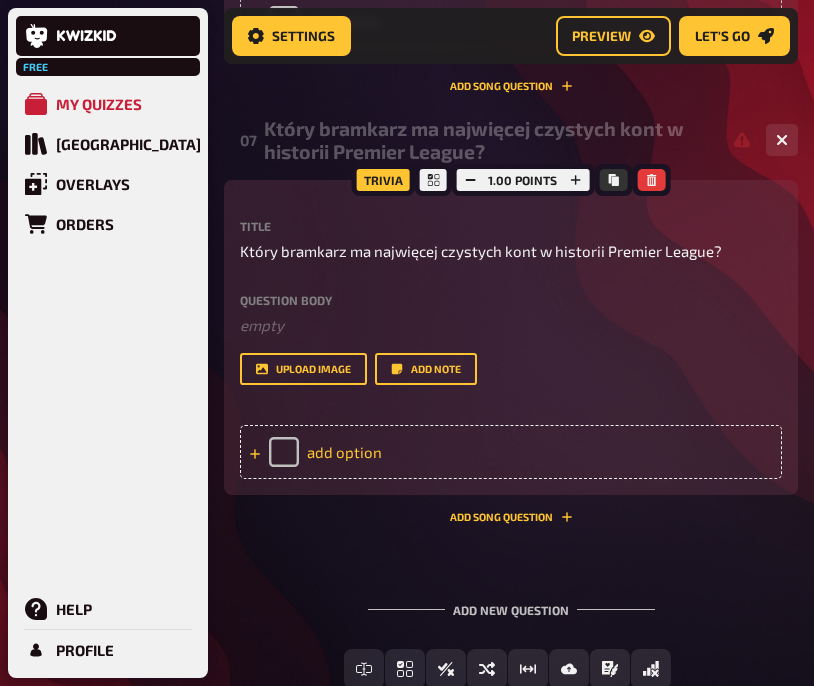 click on "add option" at bounding box center [511, 452] 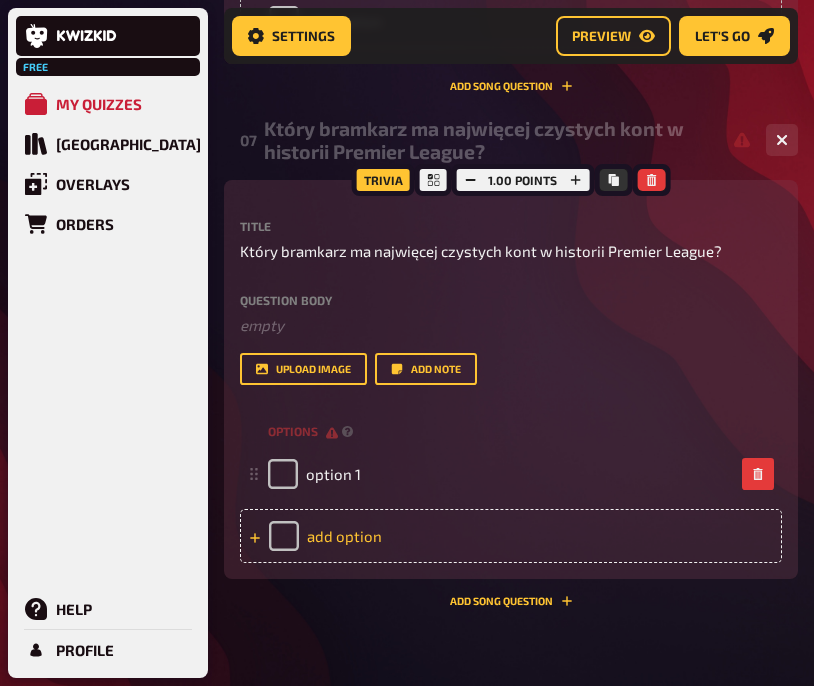 type 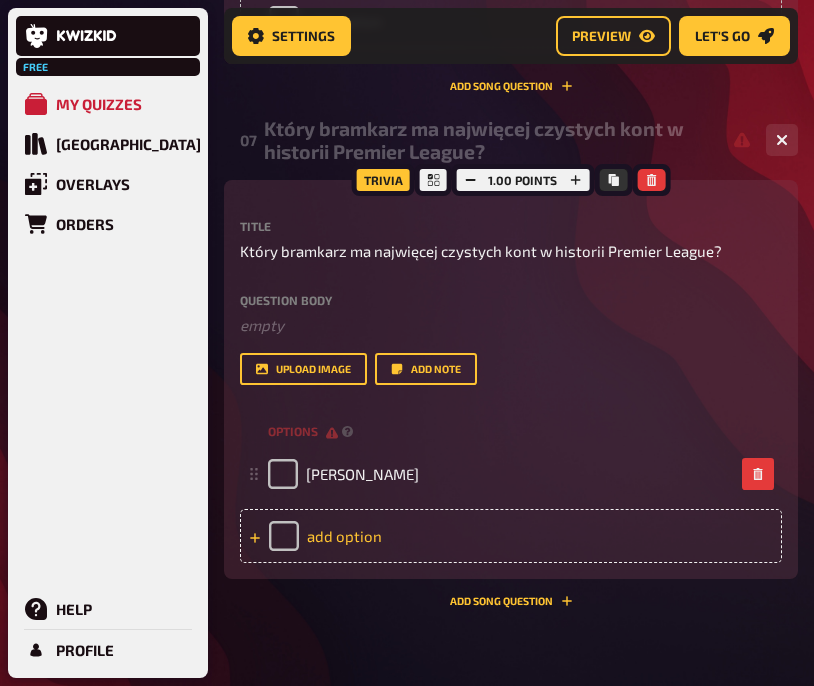 click on "add option" at bounding box center [511, 536] 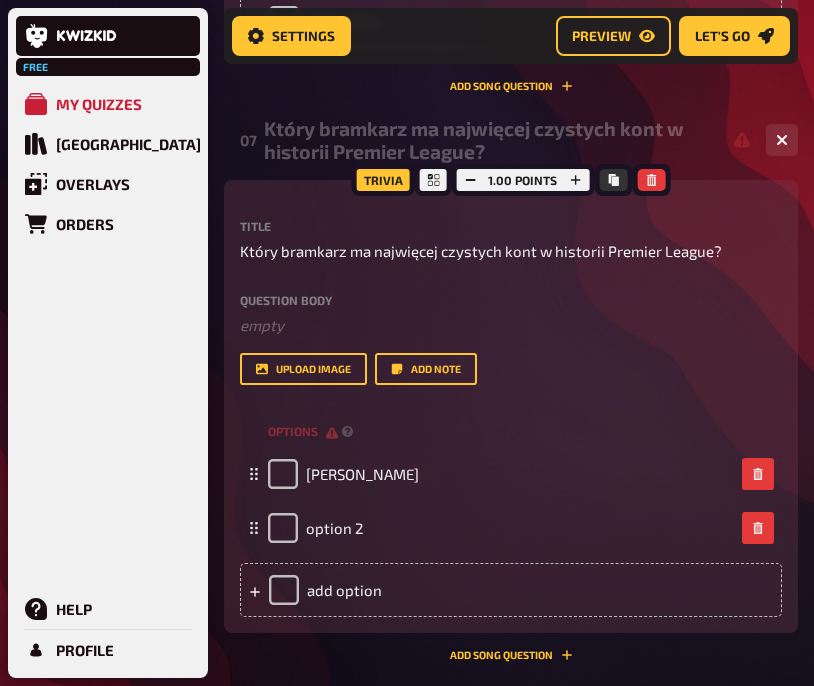 type 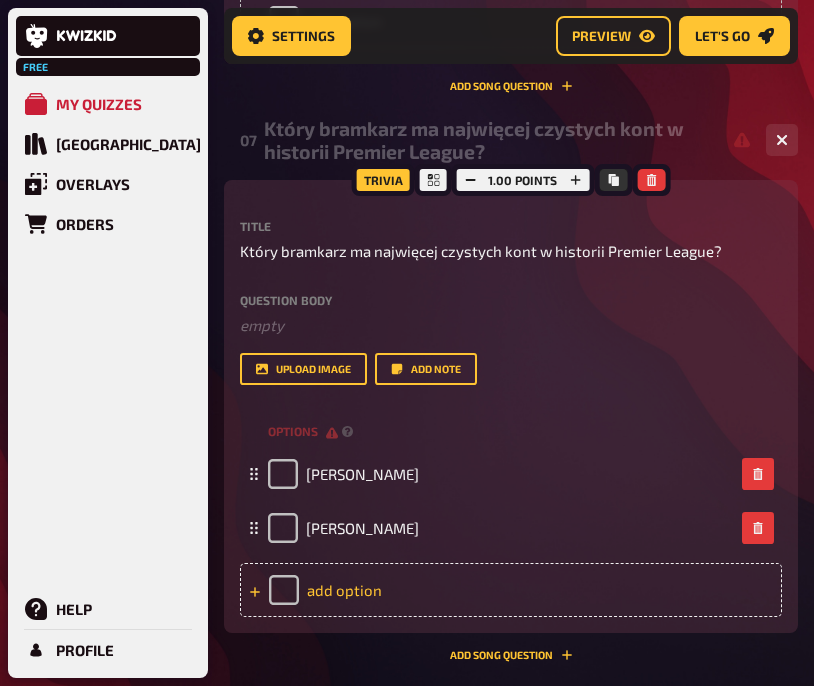 click on "add option" at bounding box center [511, 590] 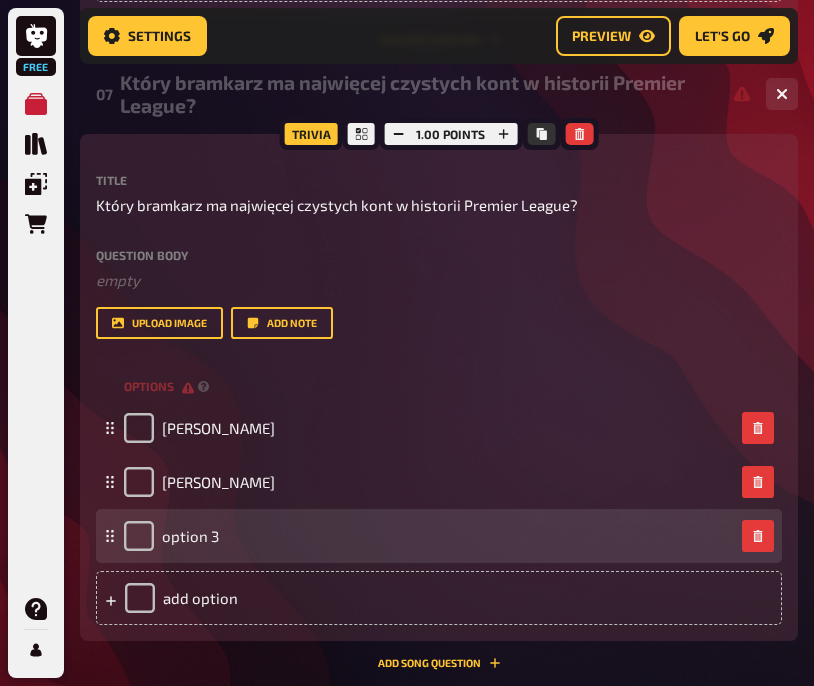 scroll, scrollTop: 4353, scrollLeft: 0, axis: vertical 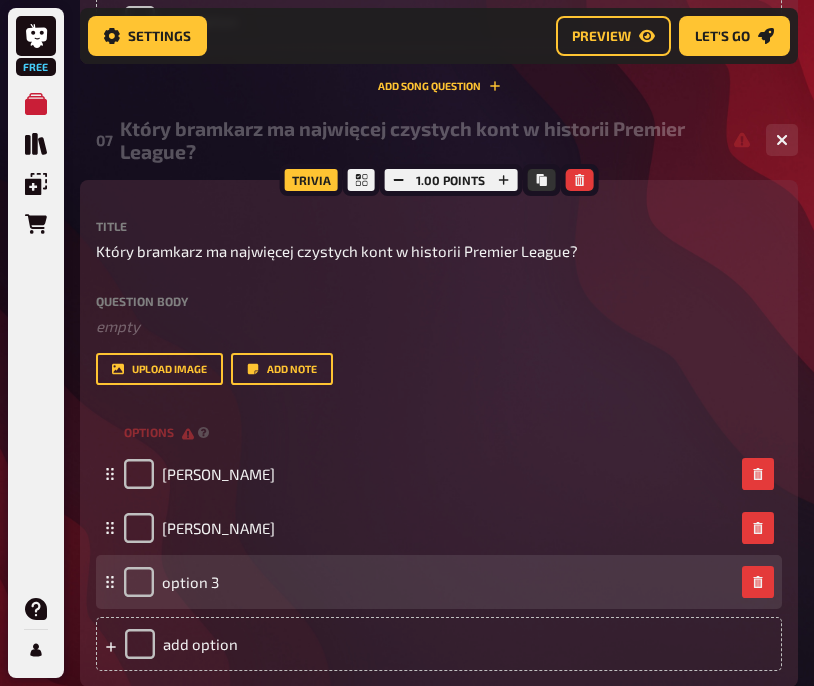type 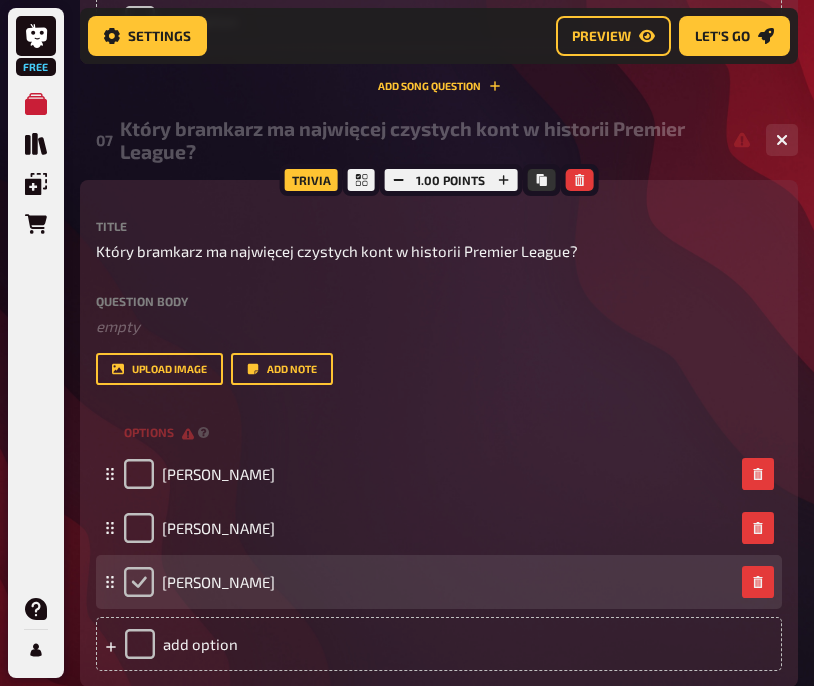 click at bounding box center [139, 582] 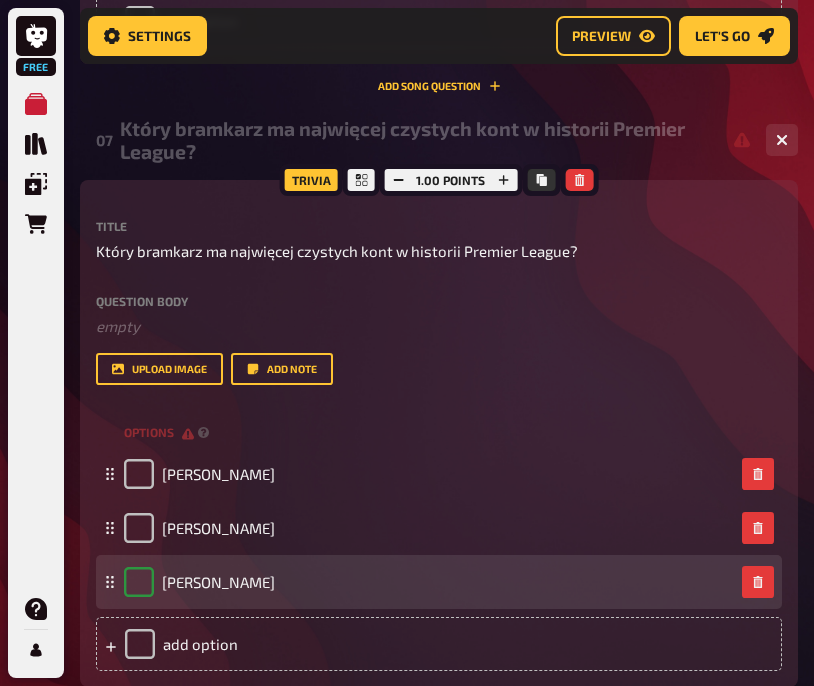 checkbox on "true" 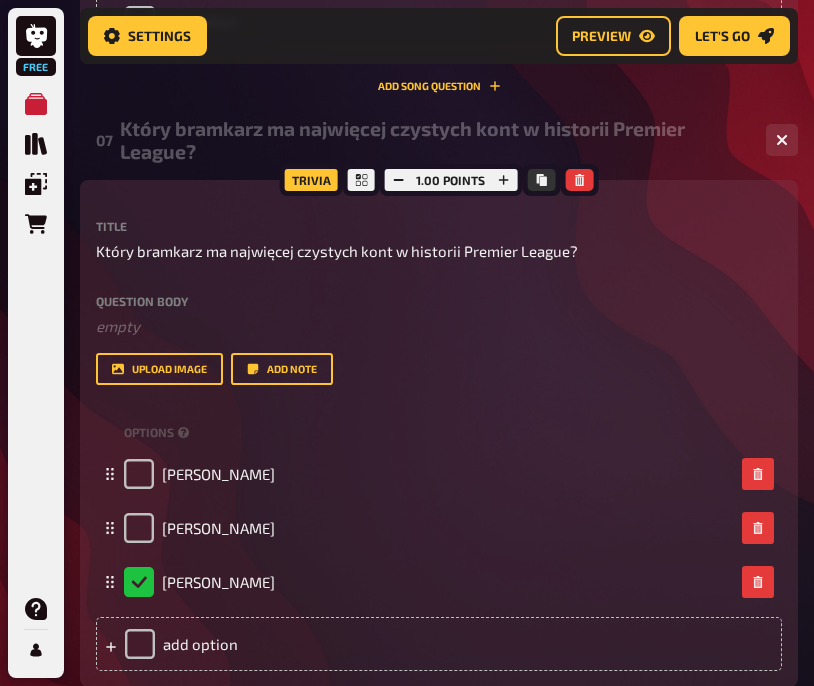 scroll, scrollTop: 4399, scrollLeft: 0, axis: vertical 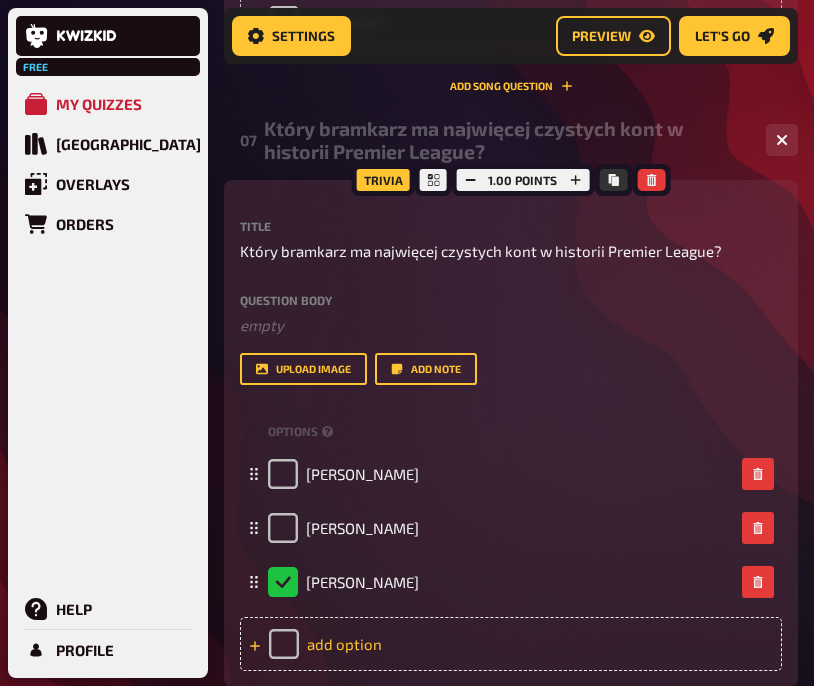 click on "add option" at bounding box center (511, 644) 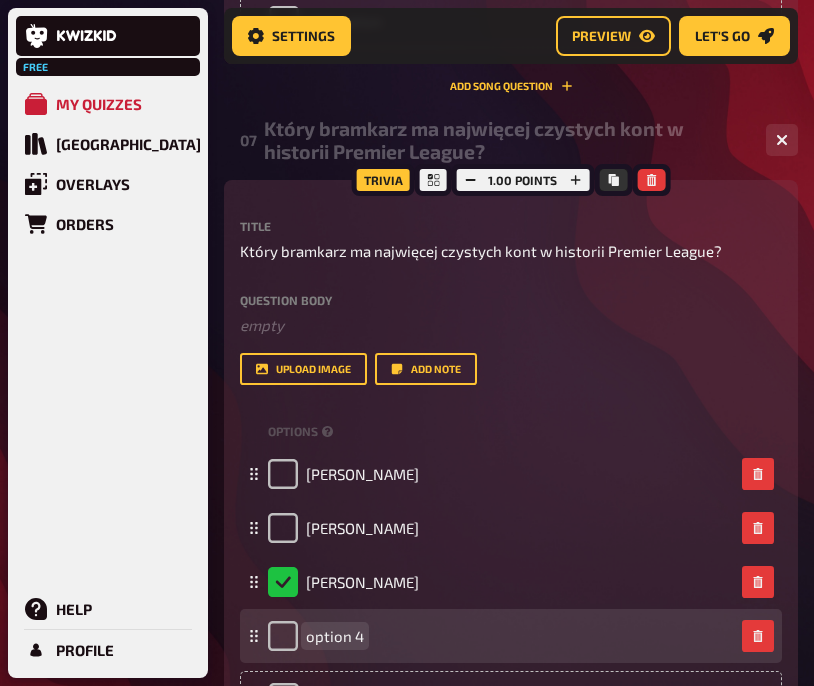 click on "option 4" at bounding box center [501, 636] 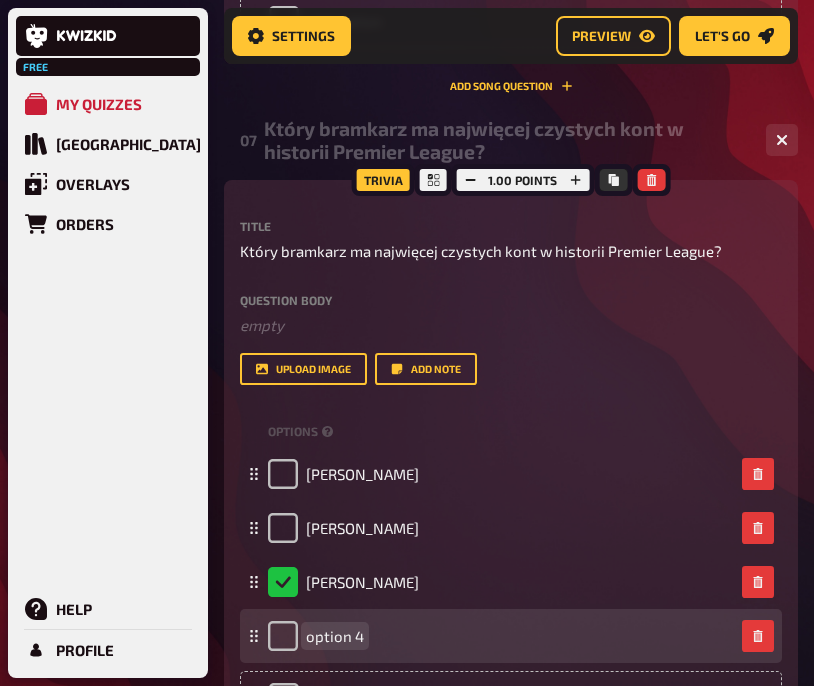 paste 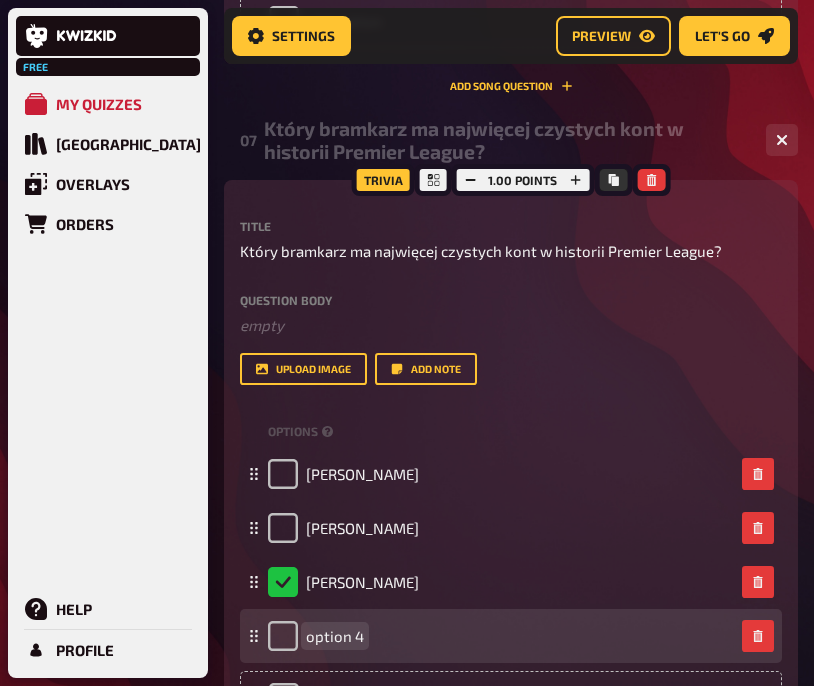 type 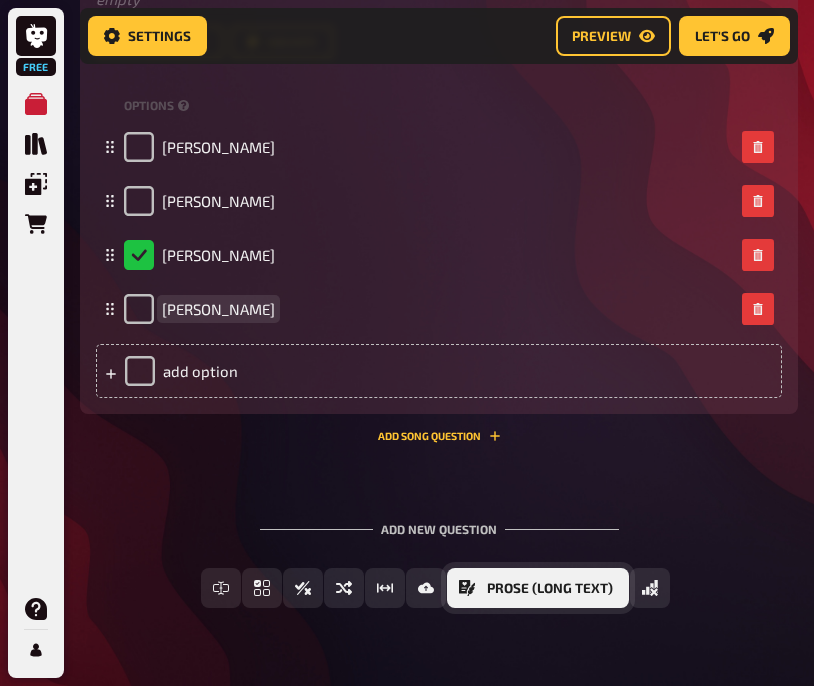 scroll, scrollTop: 4634, scrollLeft: 0, axis: vertical 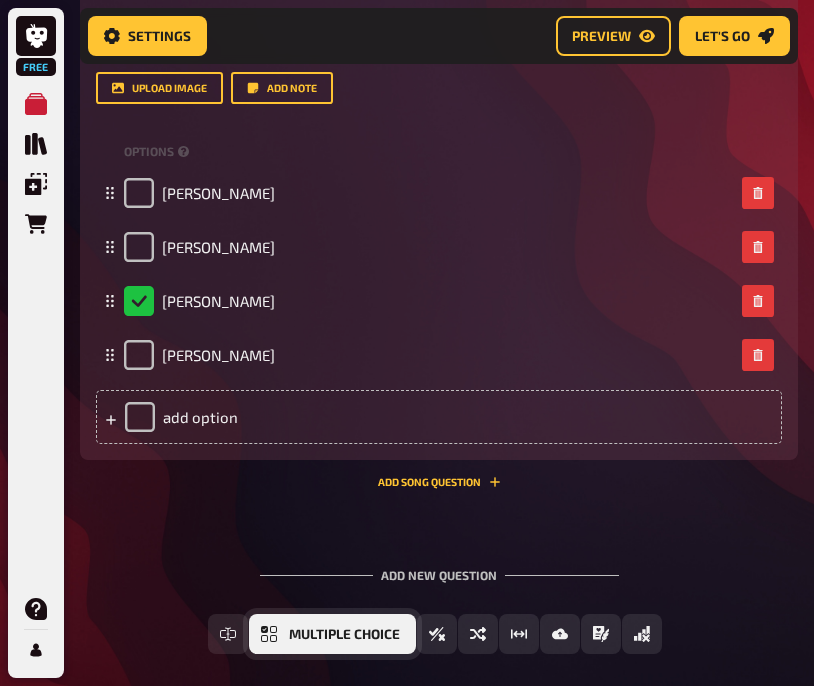 click on "Multiple Choice" at bounding box center (344, 635) 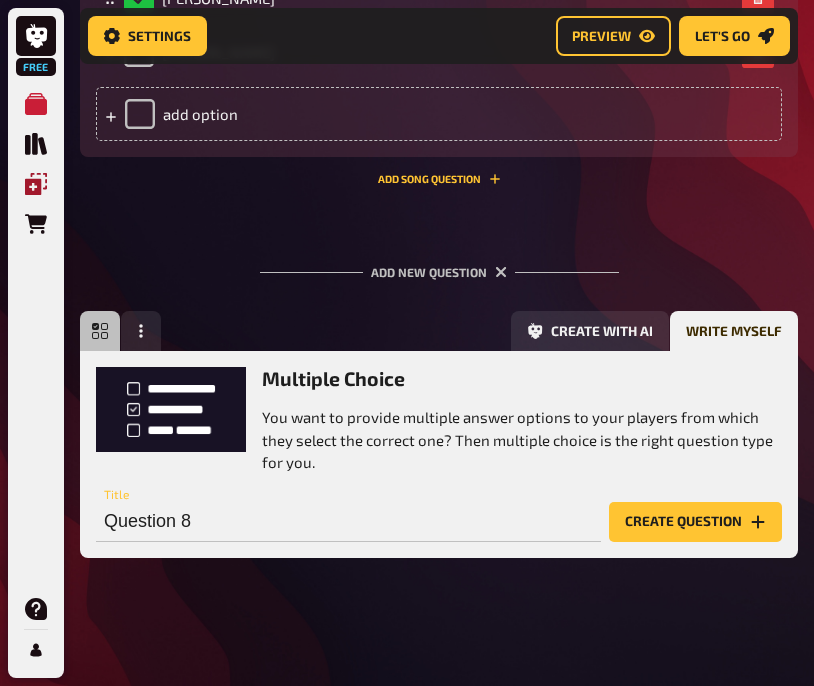 scroll, scrollTop: 4984, scrollLeft: 0, axis: vertical 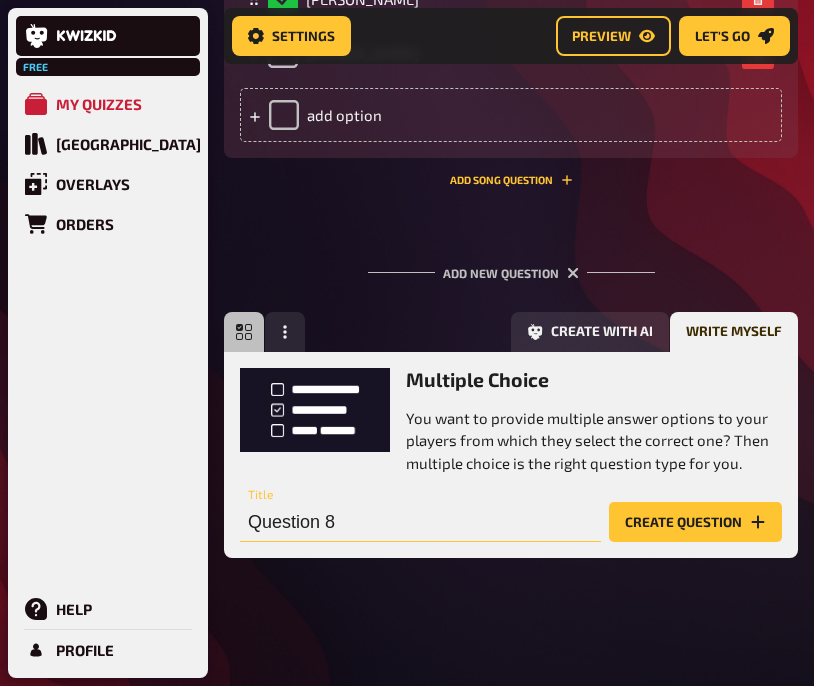 click on "Question 8" at bounding box center (420, 522) 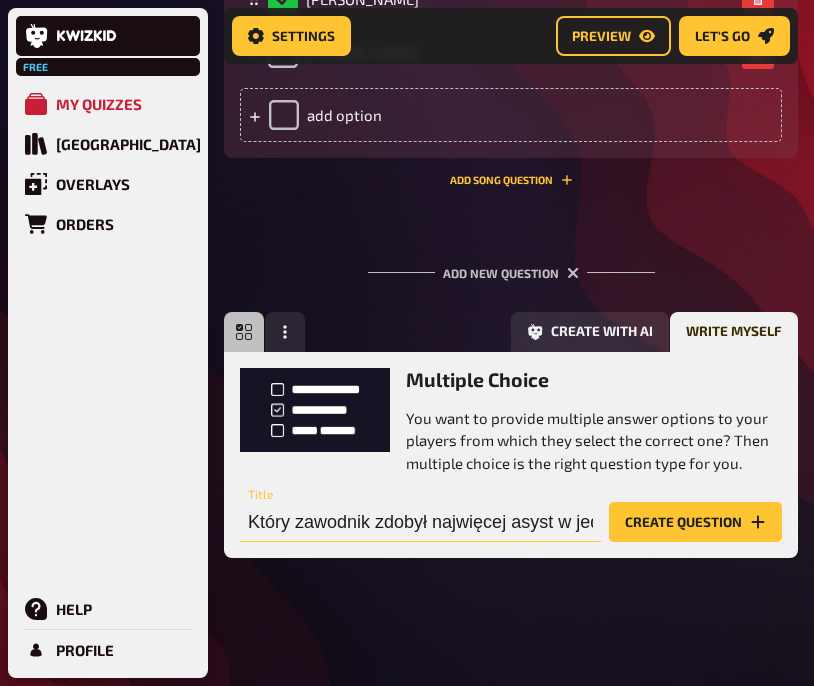 scroll, scrollTop: 0, scrollLeft: 250, axis: horizontal 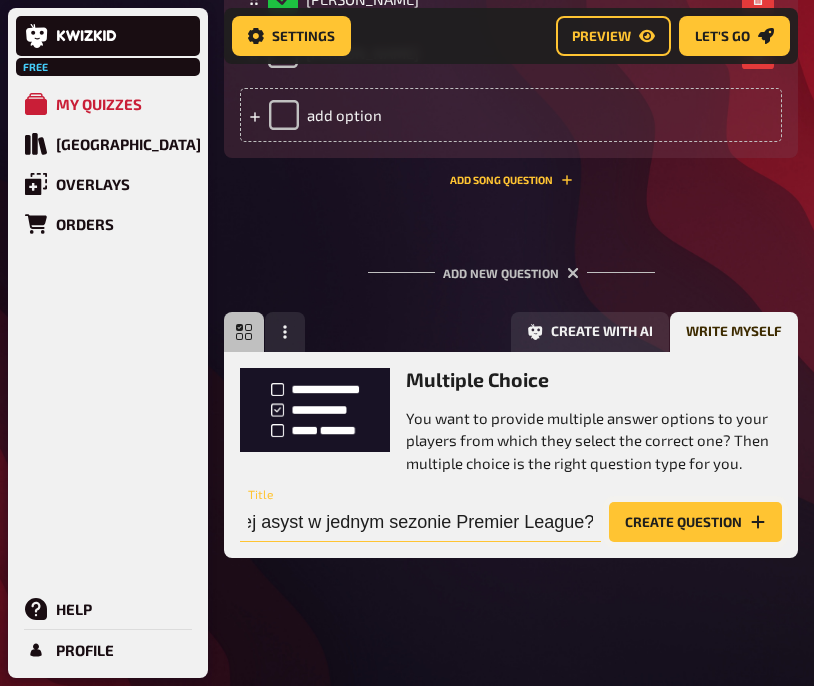 type on "Który zawodnik zdobył najwięcej asyst w jednym sezonie Premier League?" 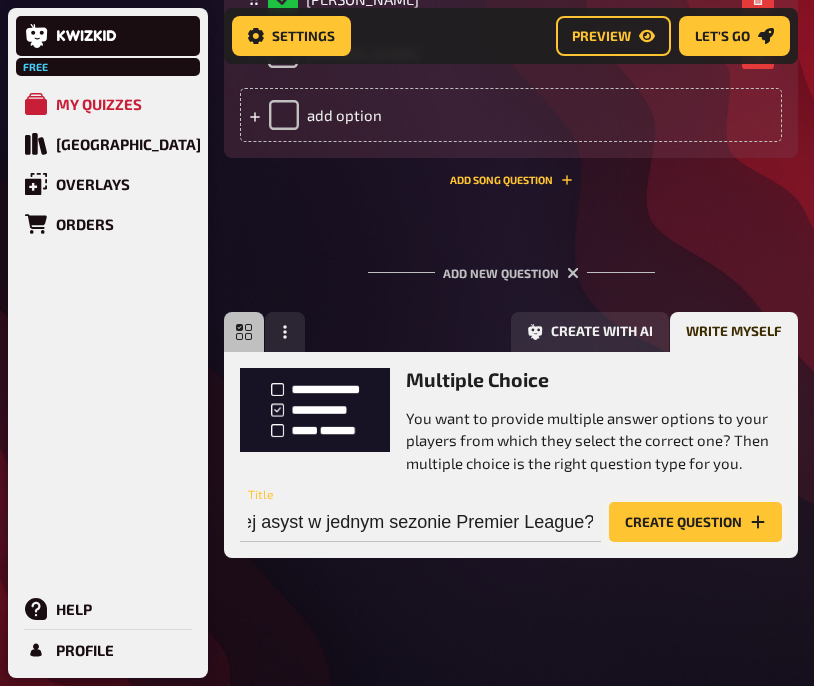 click on "Create question" at bounding box center [695, 522] 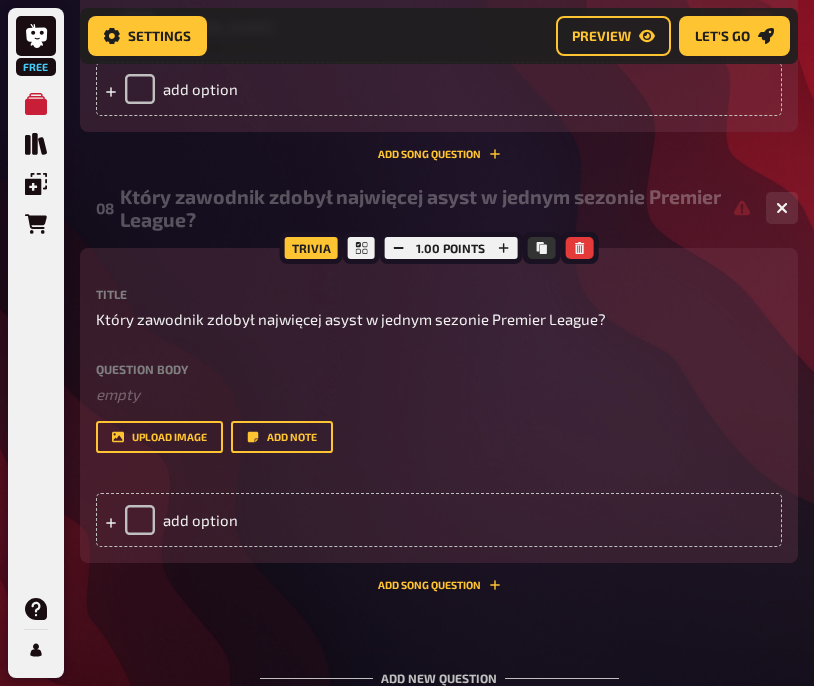 scroll, scrollTop: 4938, scrollLeft: 0, axis: vertical 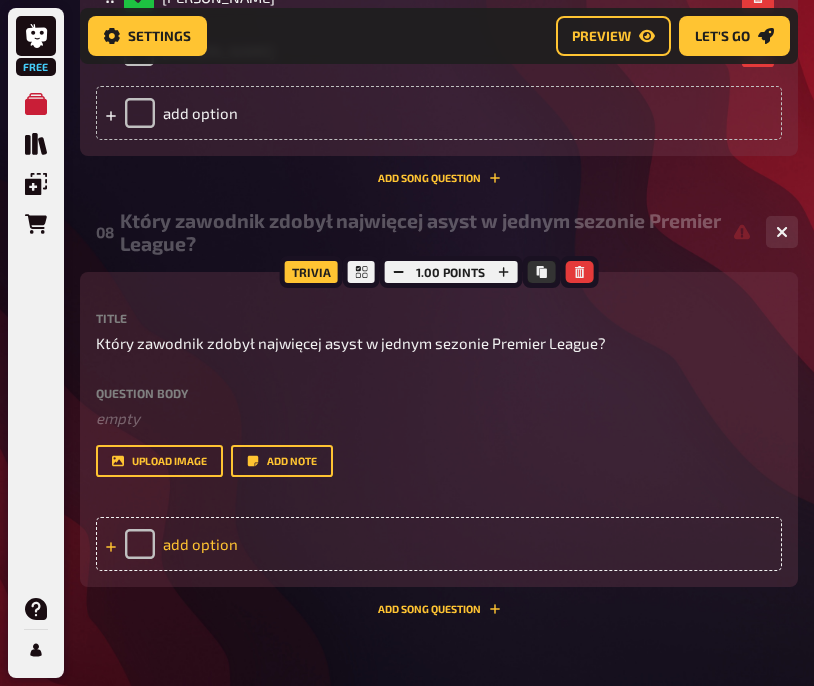 click on "add option" at bounding box center [439, 544] 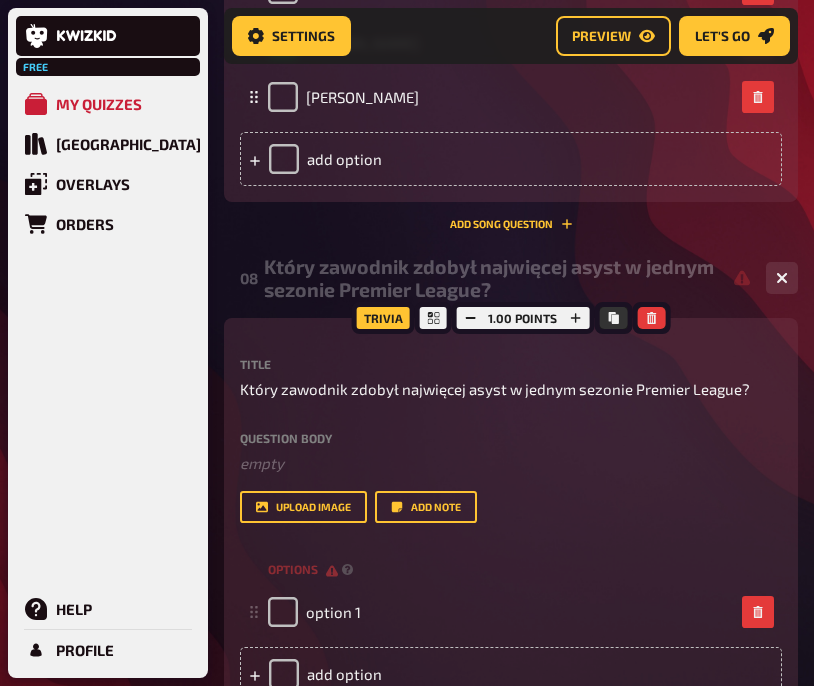 scroll, scrollTop: 4984, scrollLeft: 0, axis: vertical 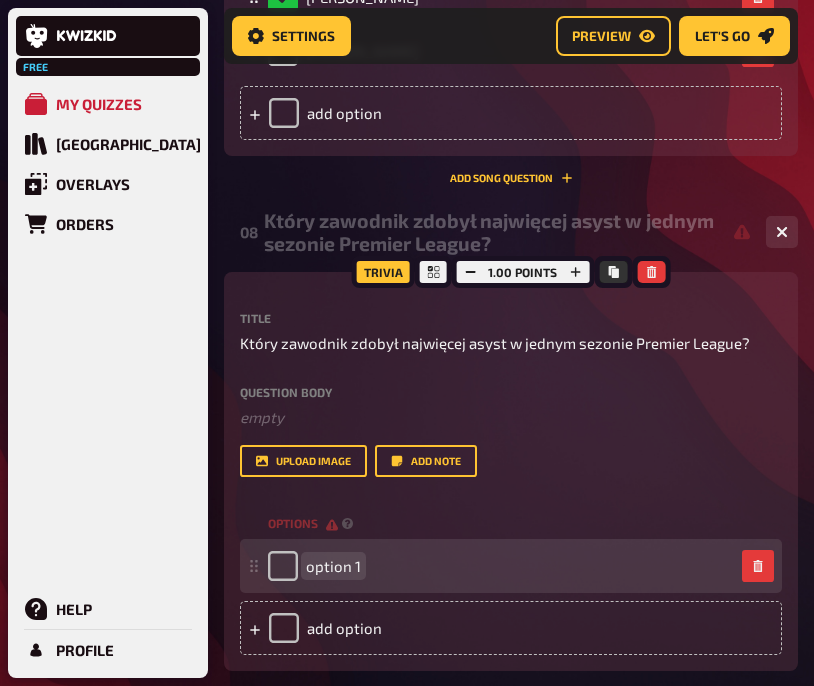 click on "option 1" at bounding box center (501, 566) 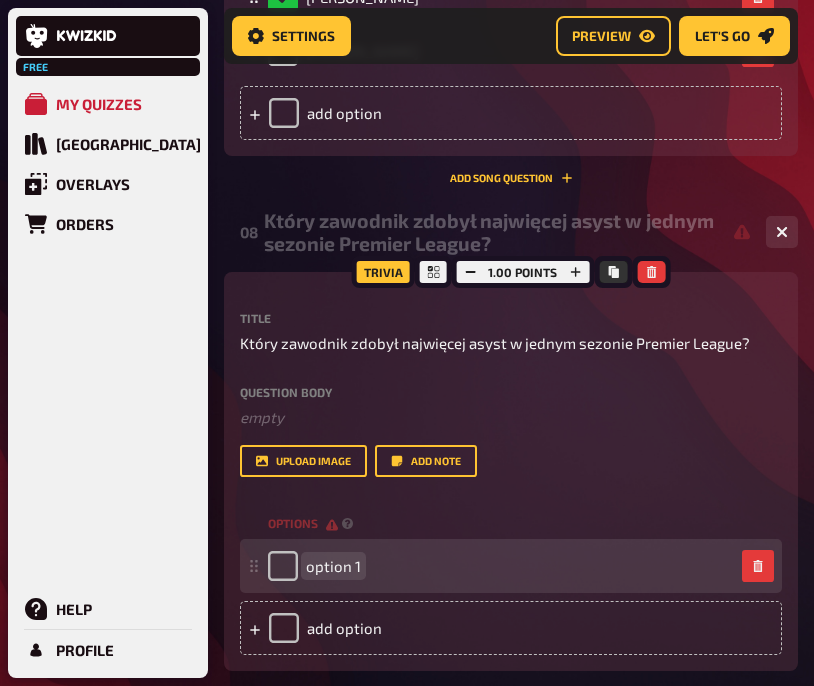 paste 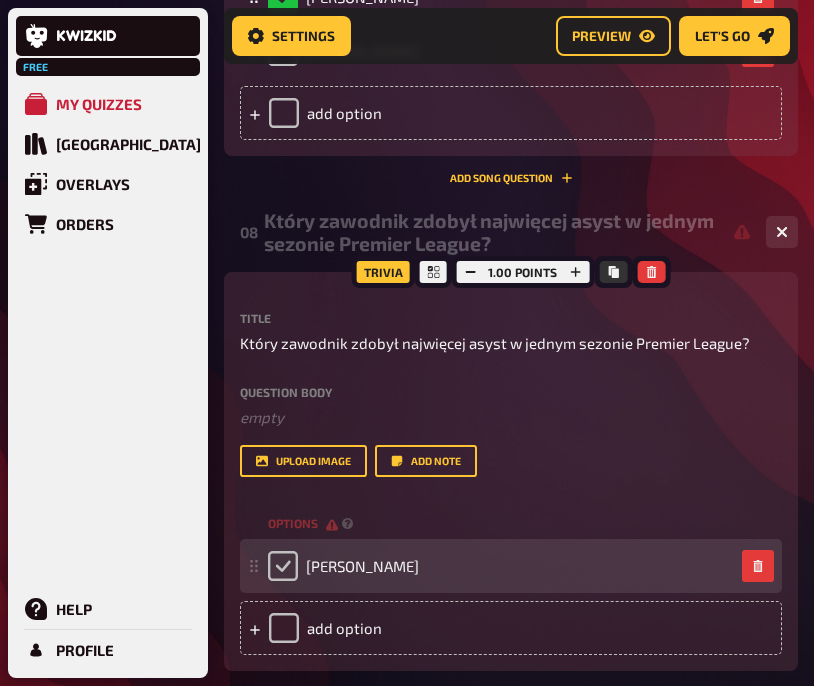 click at bounding box center (283, 566) 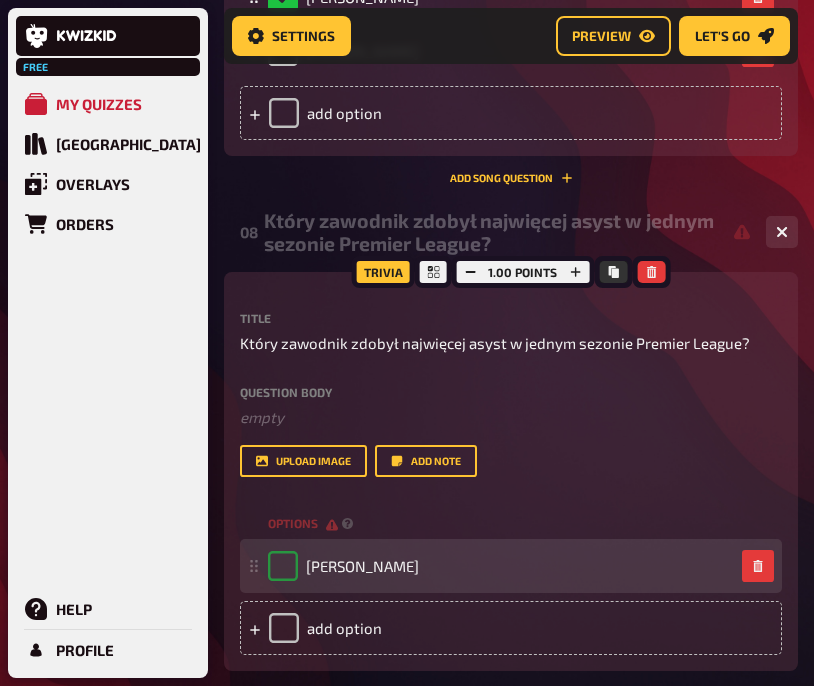 checkbox on "true" 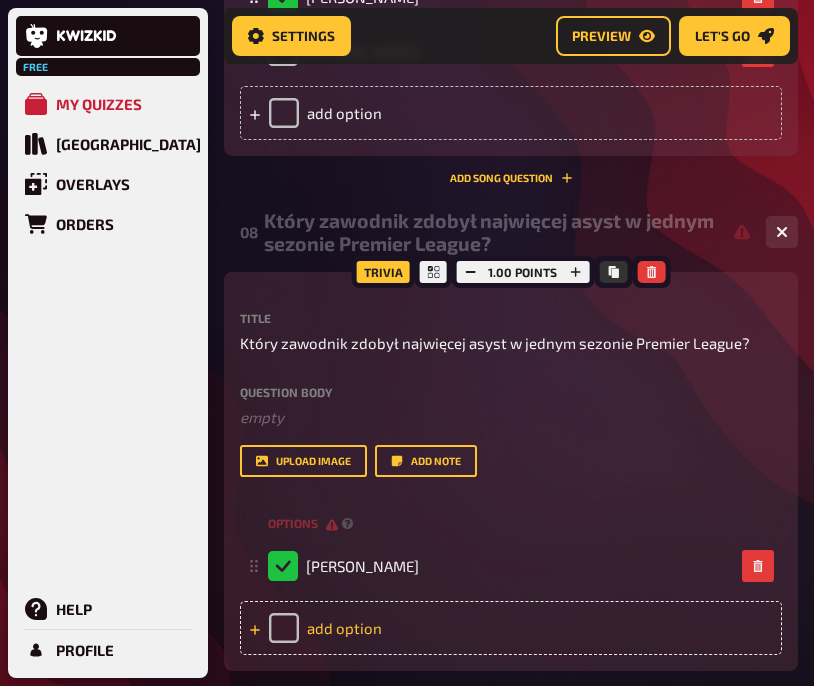 click on "add option" at bounding box center (511, 628) 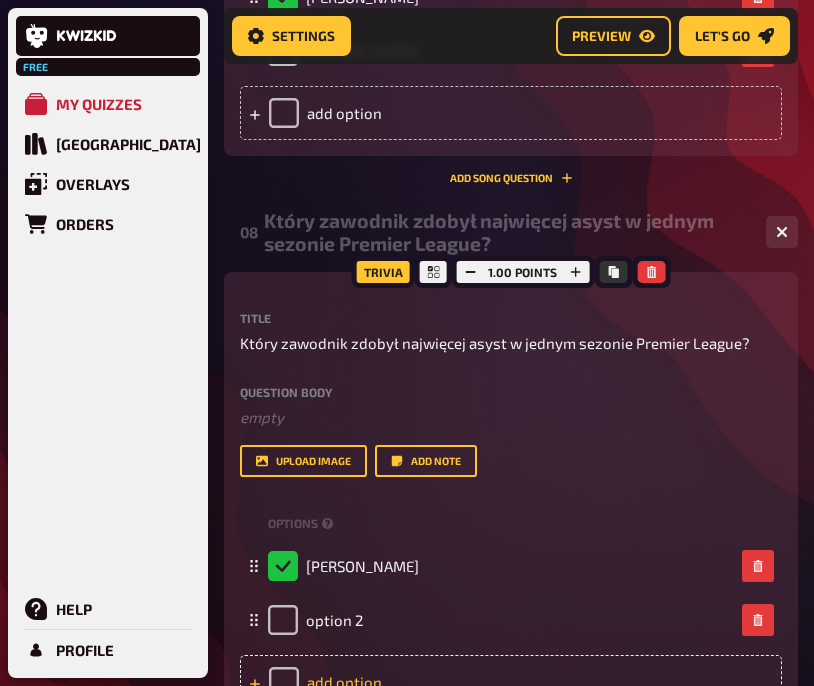 click on "option 2" at bounding box center [315, 620] 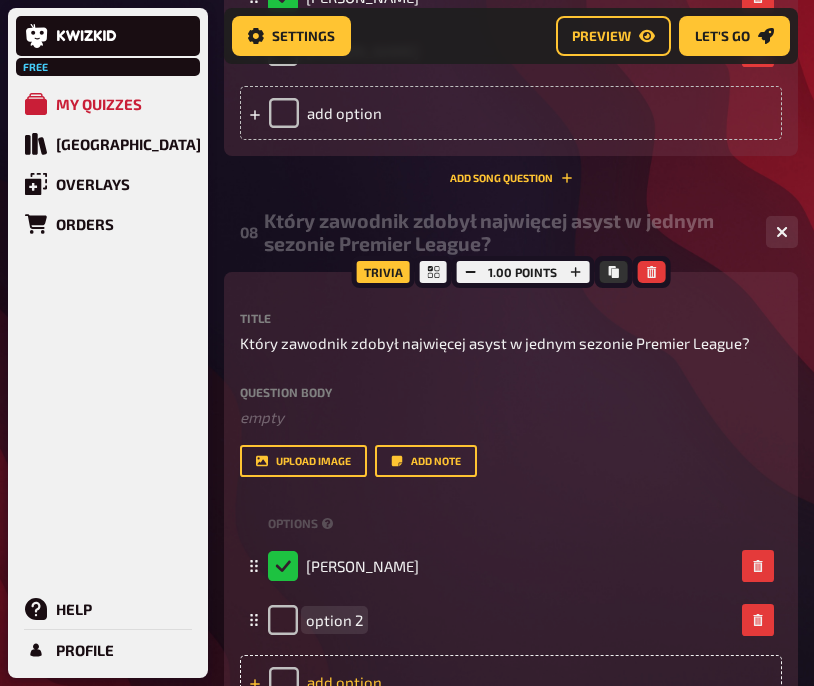 paste 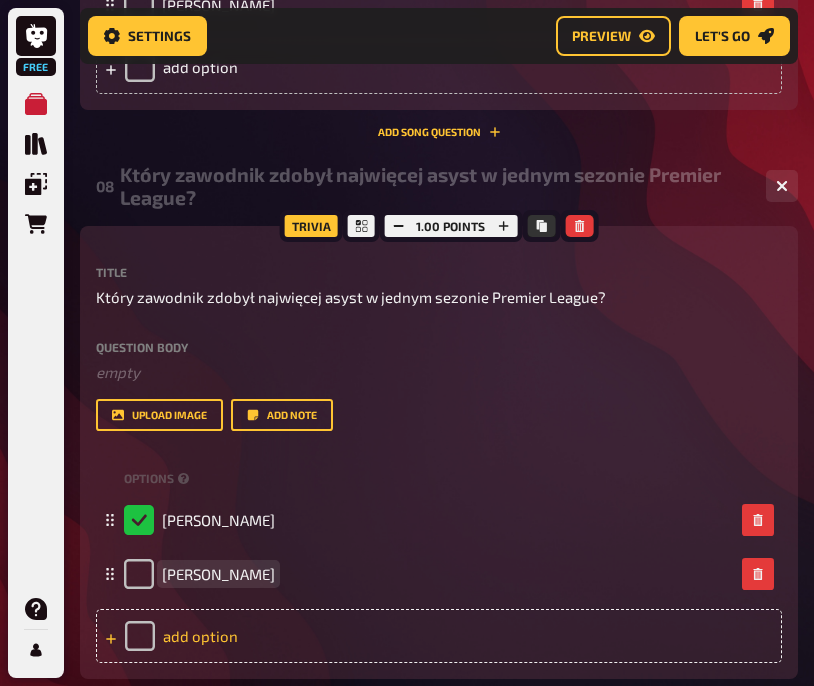 scroll, scrollTop: 4938, scrollLeft: 0, axis: vertical 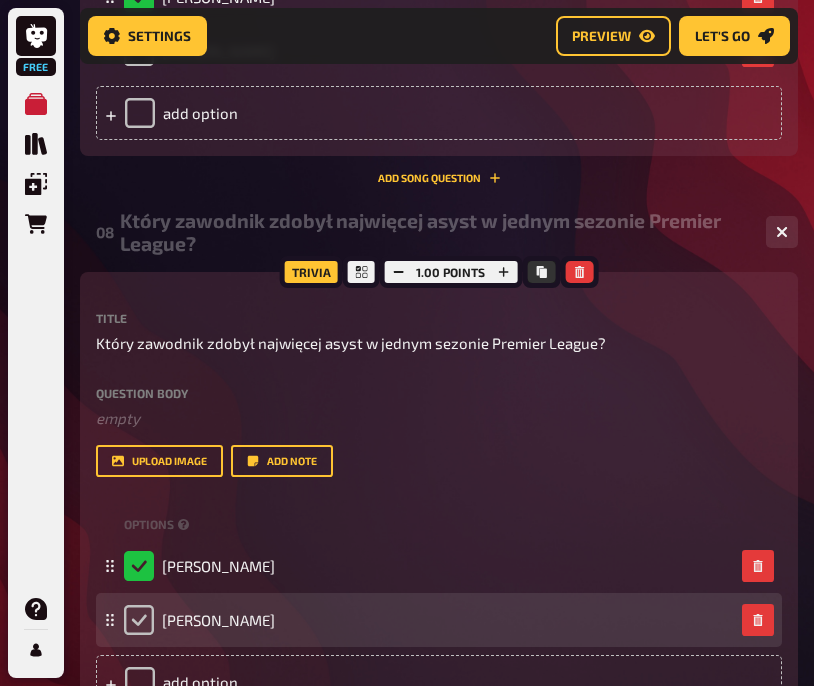 click at bounding box center (139, 620) 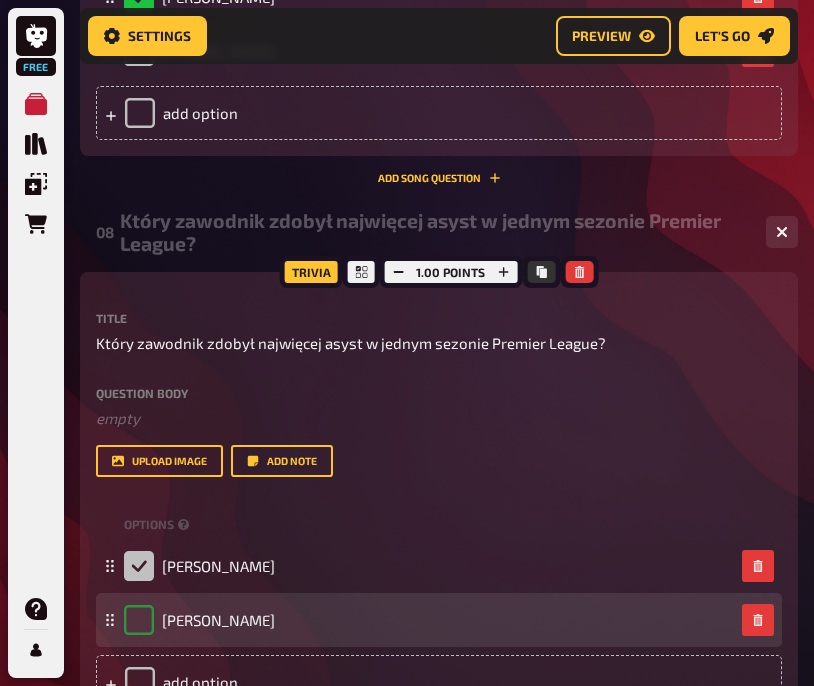 checkbox on "true" 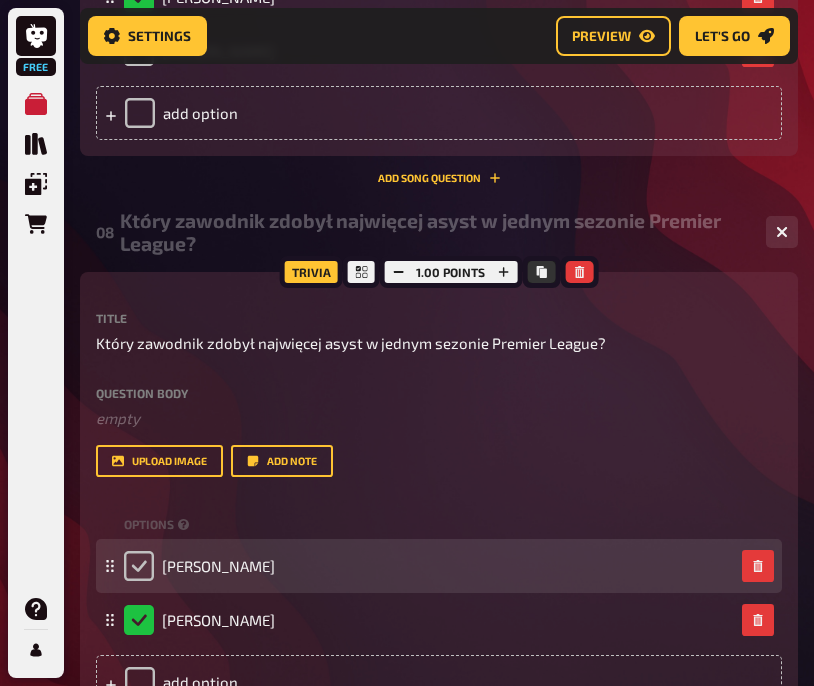 click at bounding box center [139, 566] 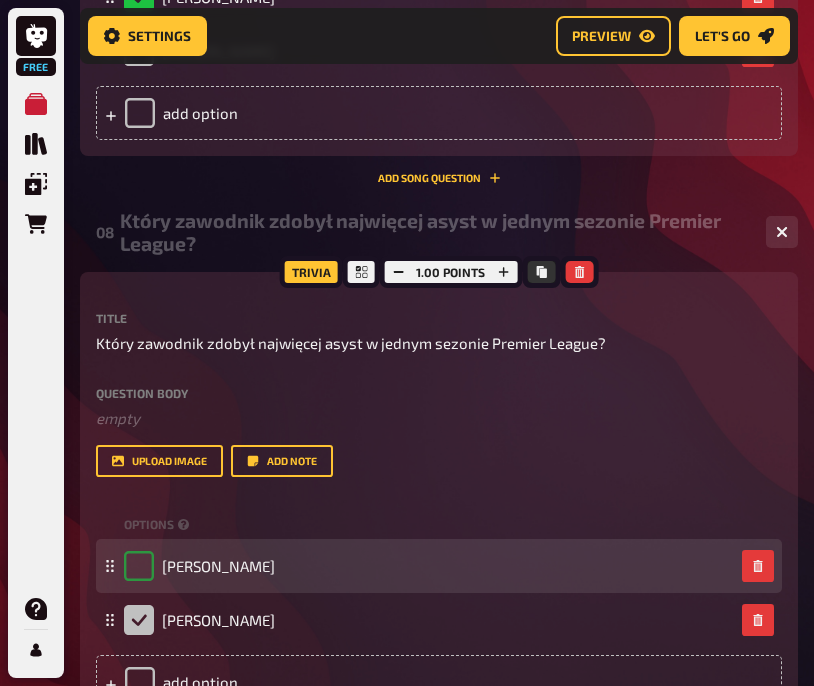 checkbox on "true" 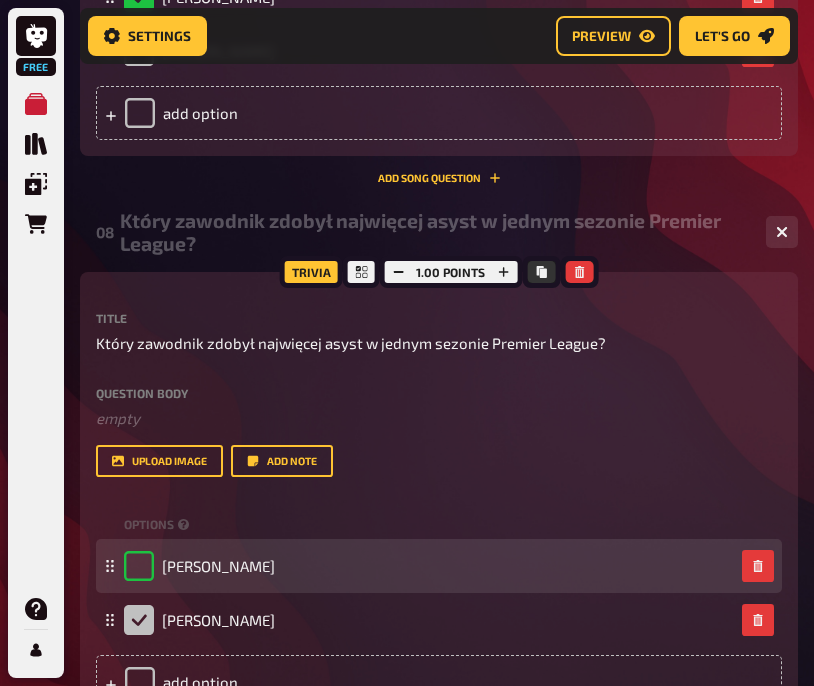 checkbox on "false" 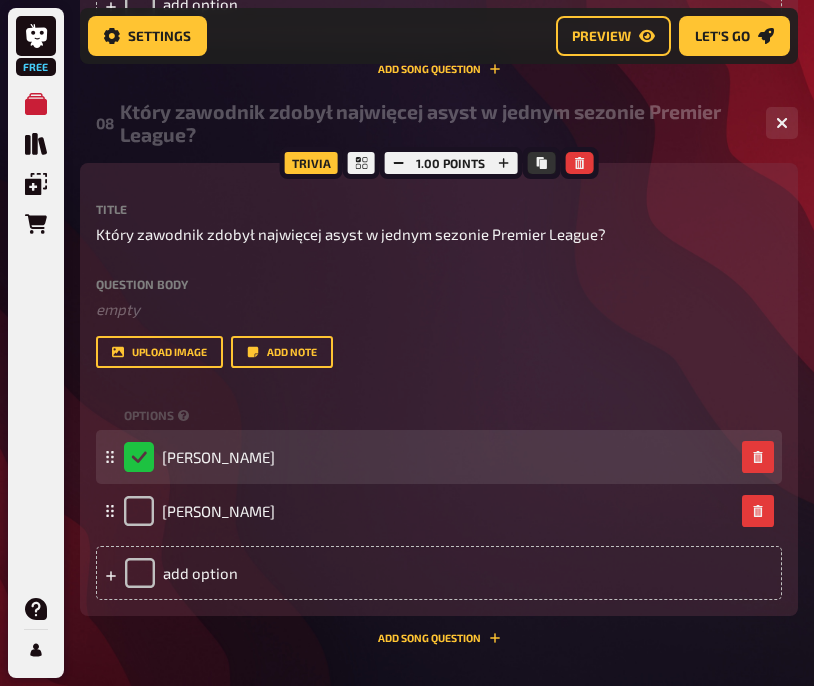 scroll, scrollTop: 5070, scrollLeft: 0, axis: vertical 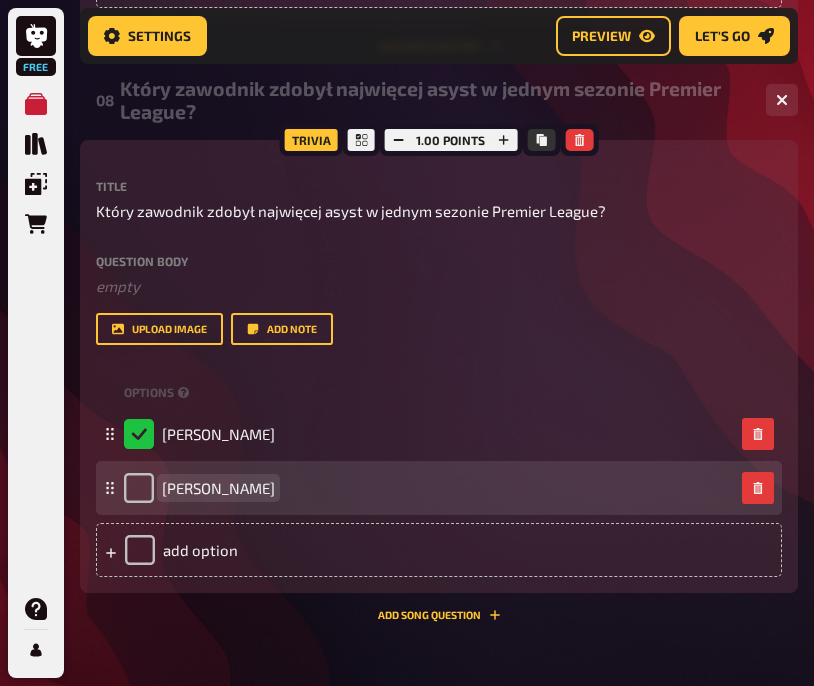 click on "[PERSON_NAME]" at bounding box center [218, 488] 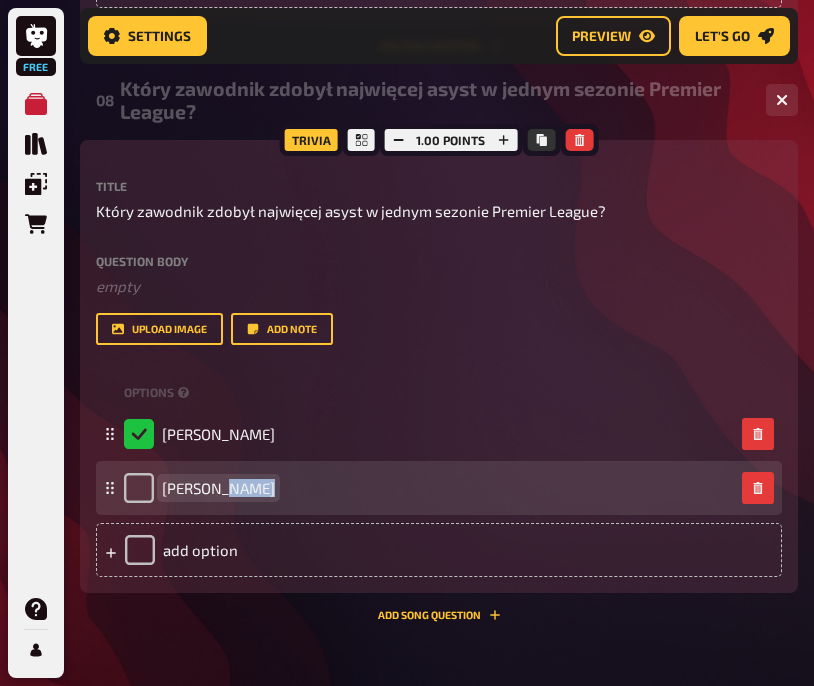 click on "[PERSON_NAME]" at bounding box center [218, 488] 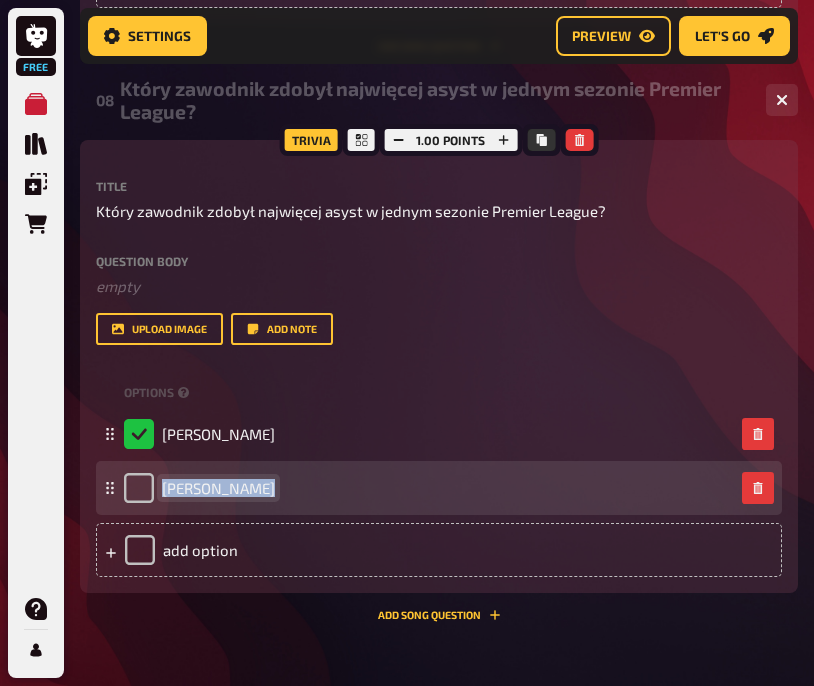 click on "[PERSON_NAME]" at bounding box center [218, 488] 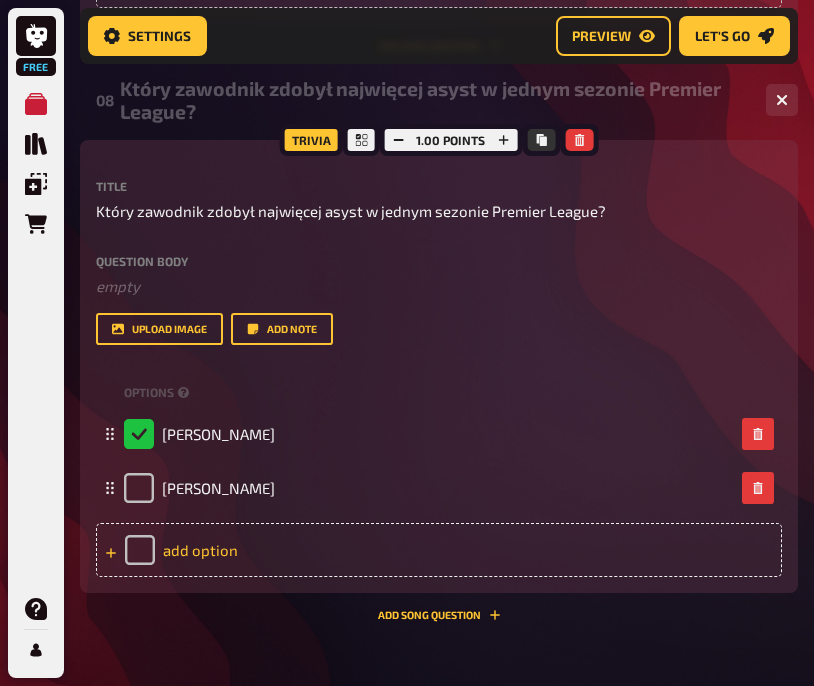 click on "add option" at bounding box center (439, 550) 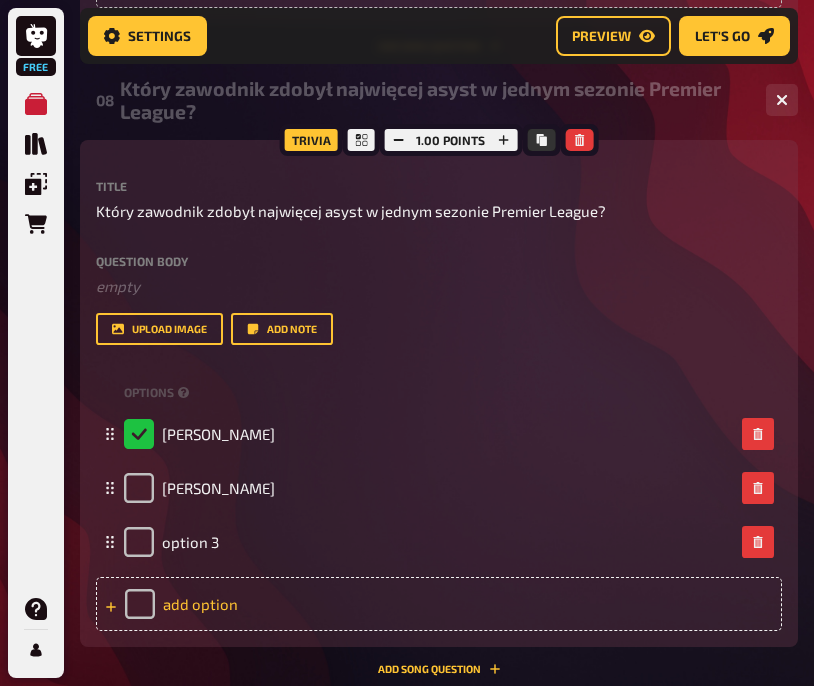 click on "option 3" at bounding box center [190, 542] 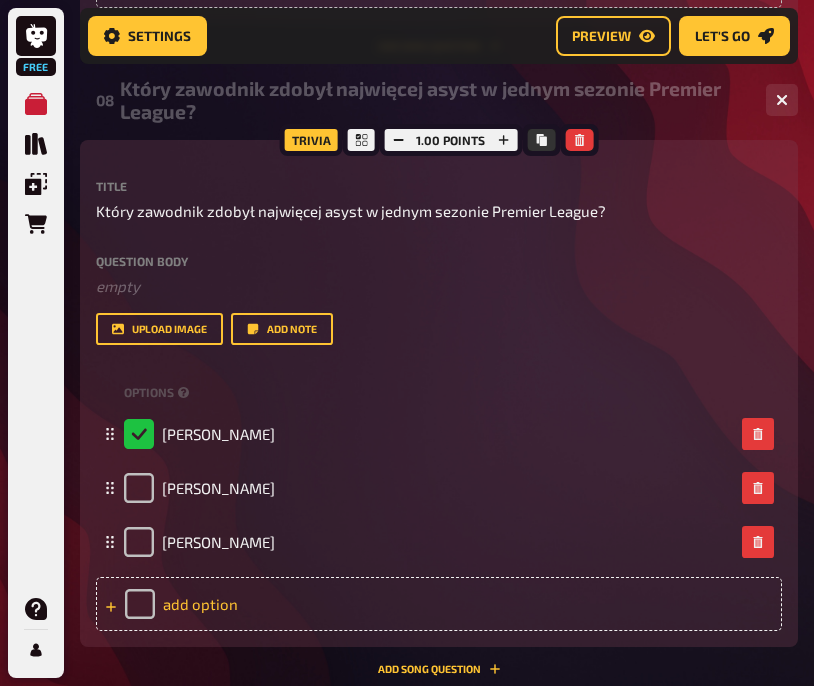 click on "add option" at bounding box center (439, 604) 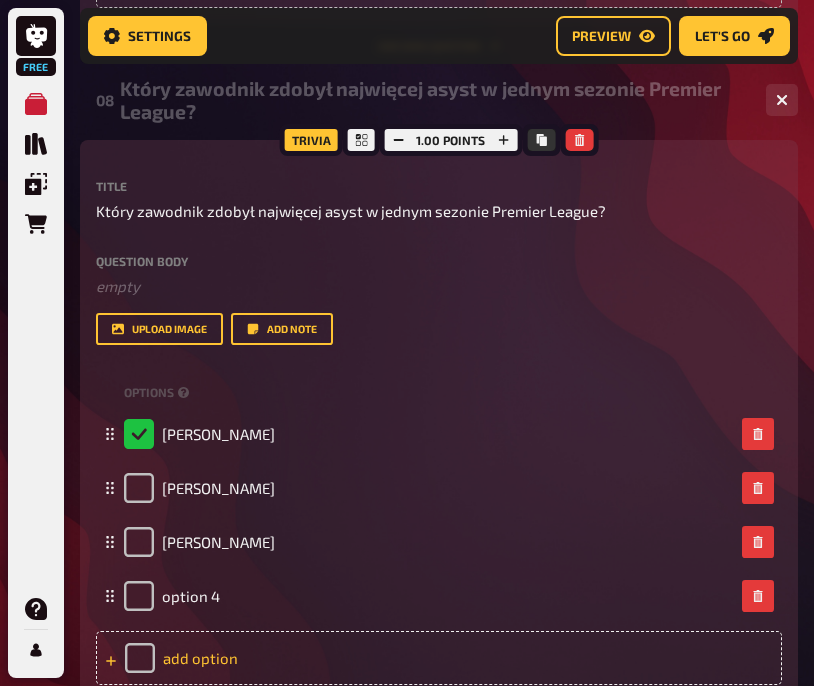 click on "option 4" at bounding box center (439, 596) 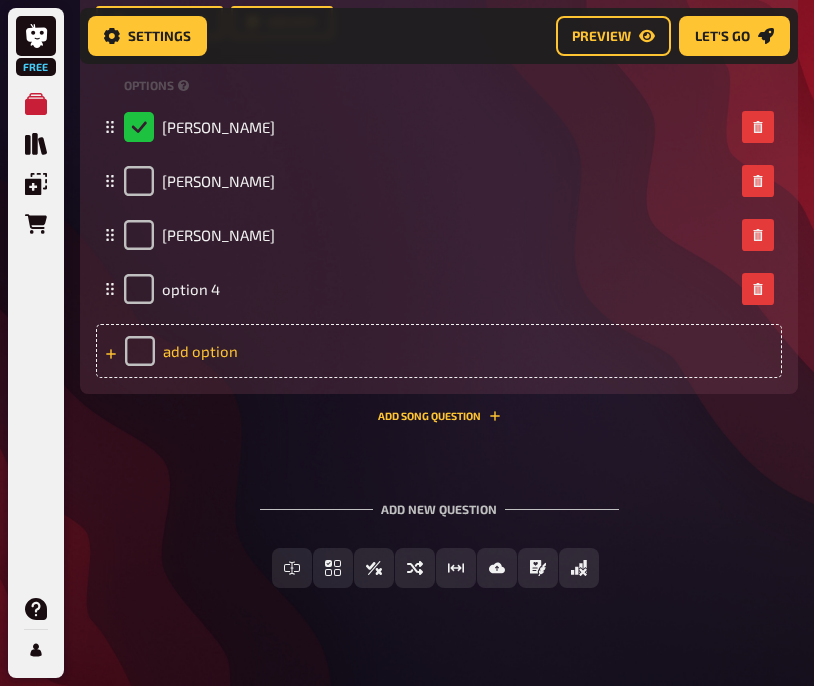 scroll, scrollTop: 5408, scrollLeft: 0, axis: vertical 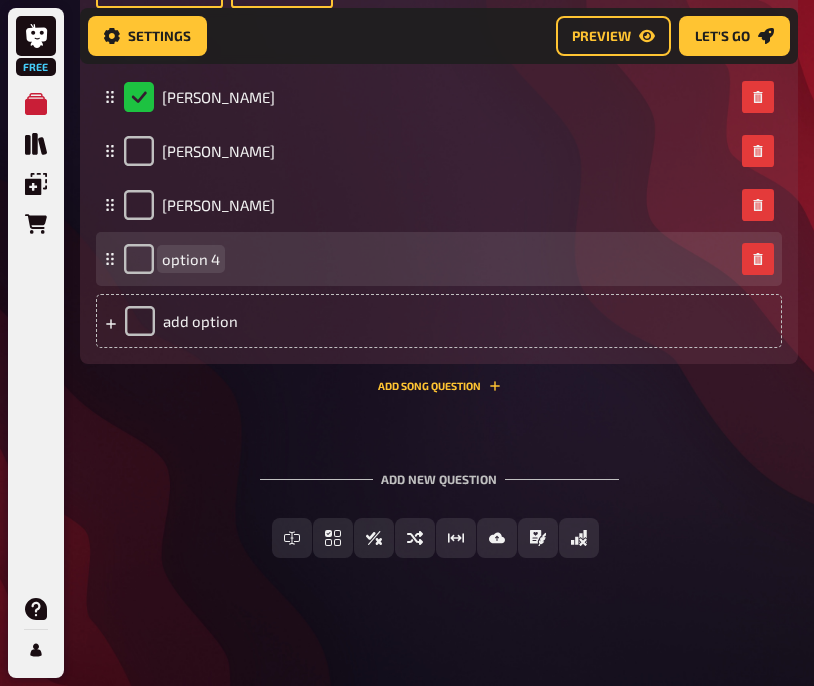 click on "option 4" at bounding box center (191, 259) 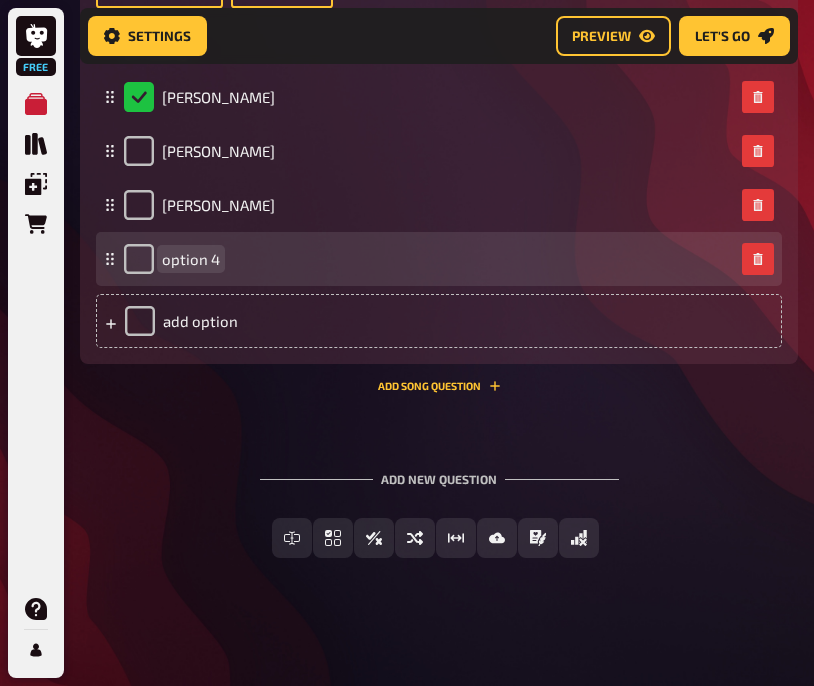 click on "option 4" at bounding box center [191, 259] 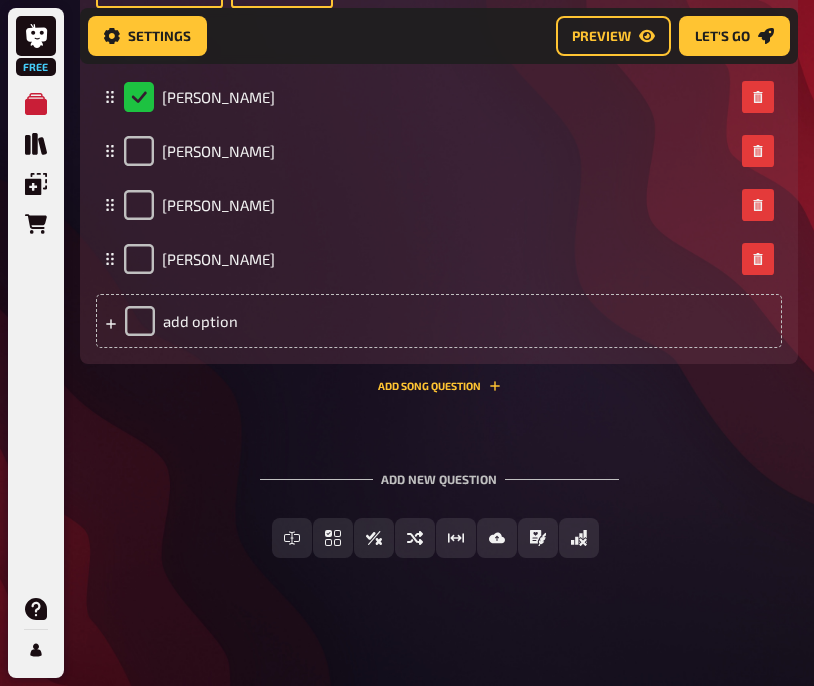 click on "01 Który zawodnik jest najskuteczniejszym strzelcem w historii Premier League? 4 Trivia 1.00 points Title Który zawodnik jest najskuteczniejszym strzelcem w historii Premier League? Question body ﻿ empty Drop here to upload upload image   Add note options [PERSON_NAME] [PERSON_NAME] [PERSON_NAME] [PERSON_NAME]
To pick up a draggable item, press the space bar.
While dragging, use the arrow keys to move the item.
Press space again to drop the item in its new position, or press escape to cancel.
add option Add Song question   02 Który klub zdobył najwięcej tytułów mistrzowskich w historii ligi angielskiej? 4 Trivia 1.00 points Title Który klub zdobył najwięcej tytułów mistrzowskich w historii ligi angielskiej? Question body ﻿ empty Drop here to upload upload image   Add note options Man United Arsenal Liverpool Everton add option Add Song question   03 W którym roku założono Premier League? 4 Trivia 1.00 points Title W którym roku założono Premier League? Question body ﻿ empty" at bounding box center [439, -2205] 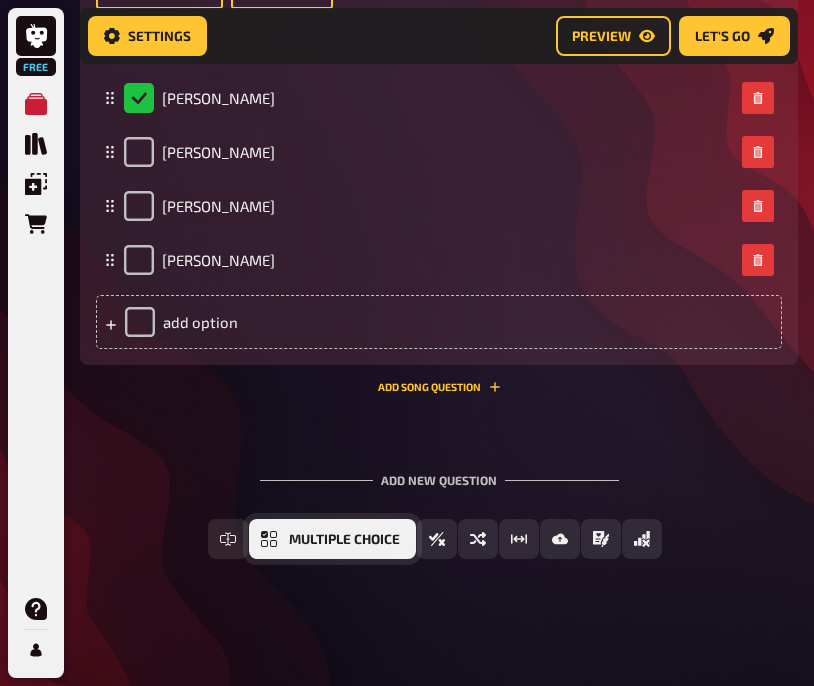 click on "Multiple Choice" at bounding box center (332, 539) 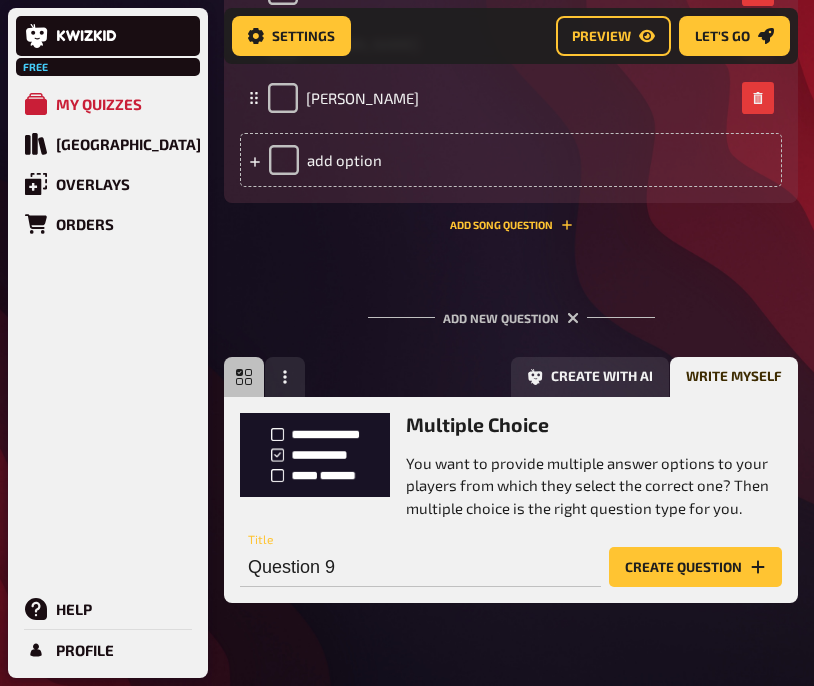scroll, scrollTop: 5661, scrollLeft: 0, axis: vertical 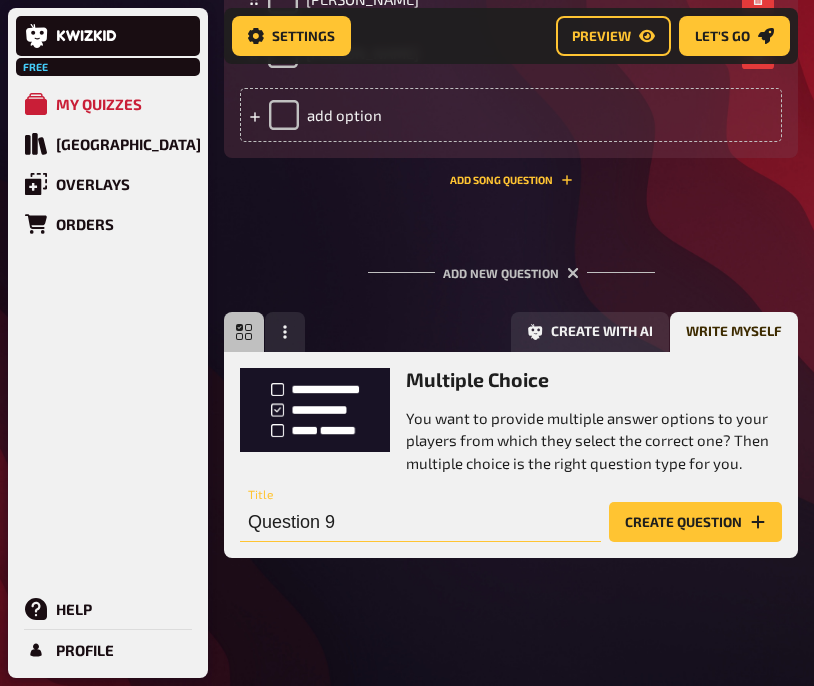 click on "Question 9" at bounding box center [420, 522] 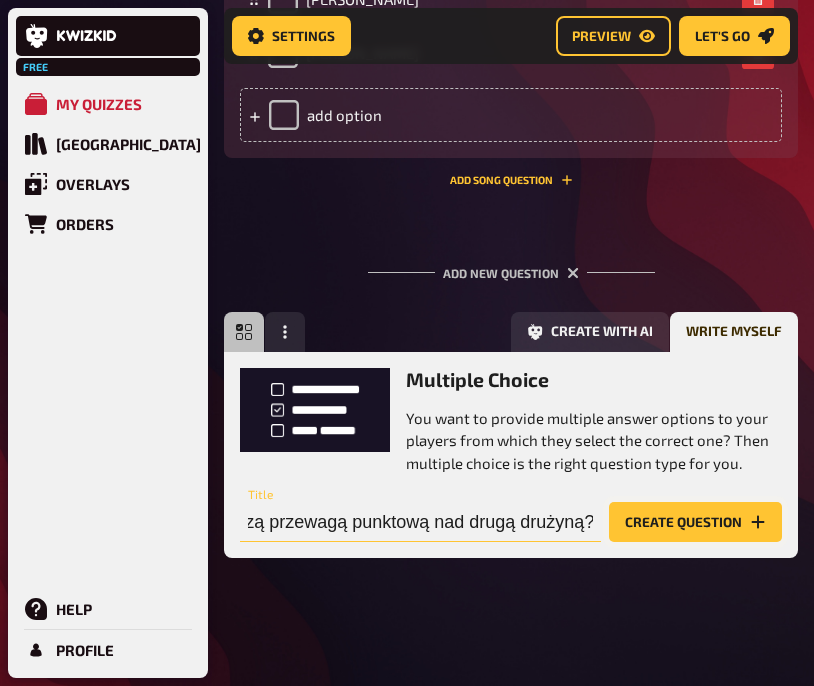 scroll, scrollTop: 0, scrollLeft: 0, axis: both 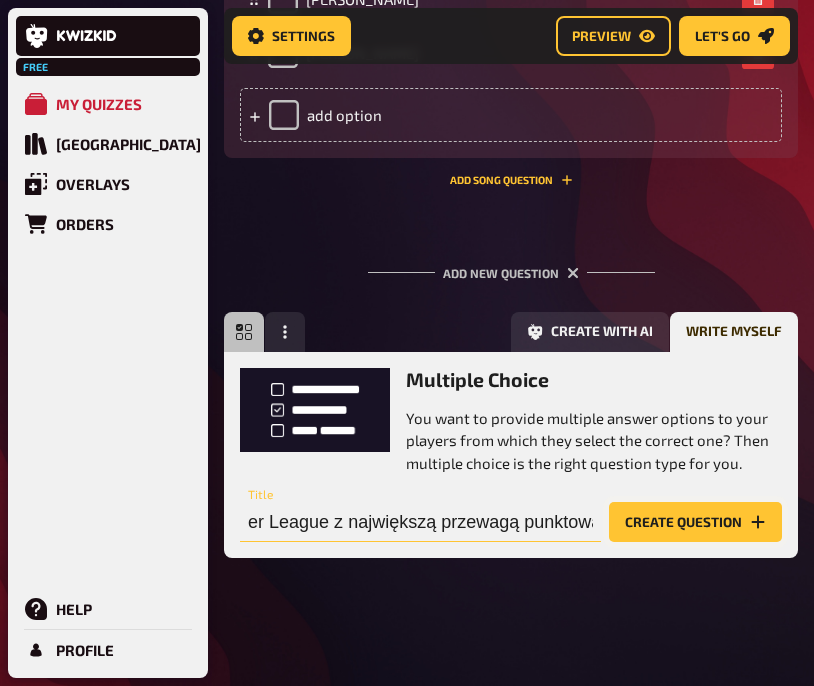 type on "Który klub wygrał Premier League z największą przewagą punktową nad drugą drużyną?" 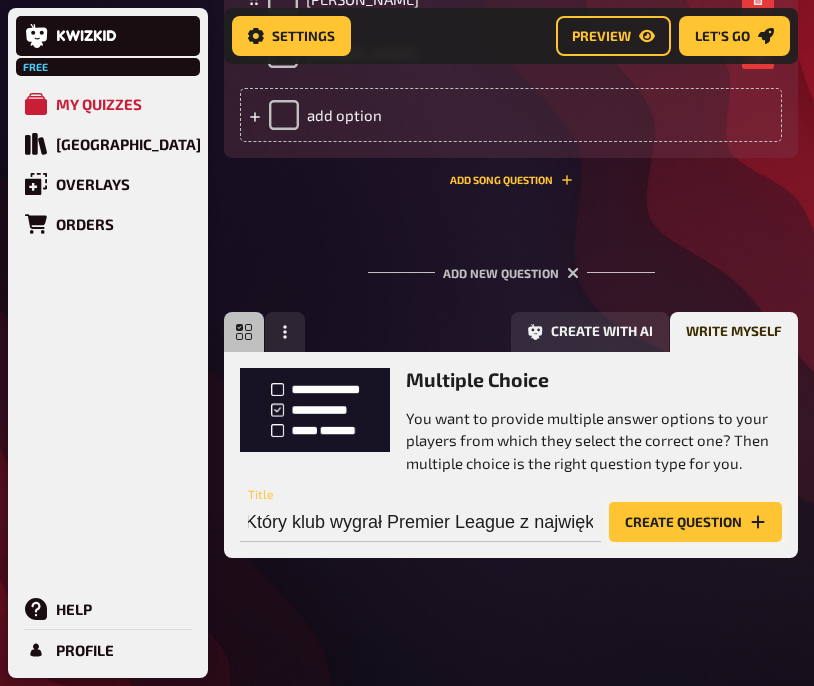scroll, scrollTop: 5615, scrollLeft: 0, axis: vertical 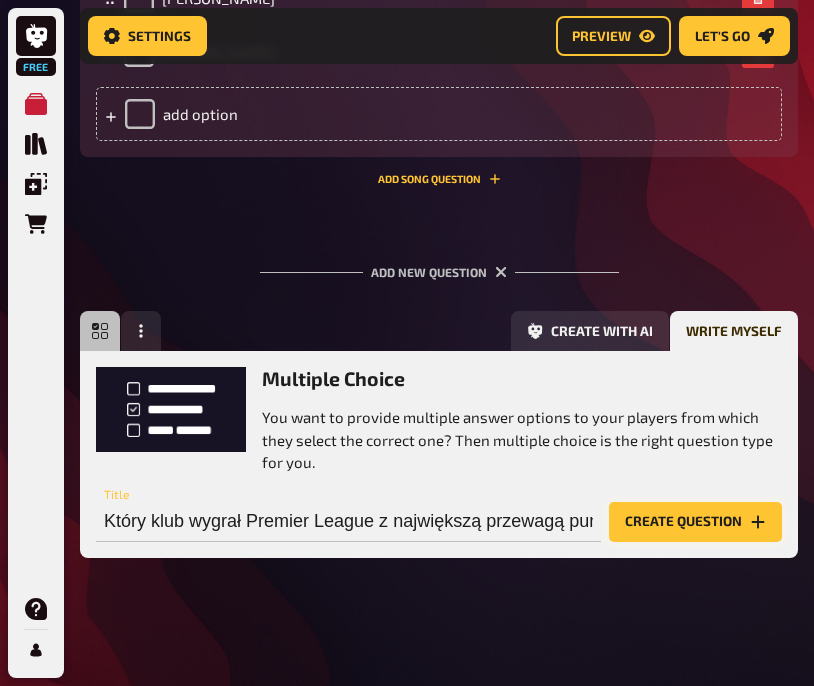 click on "Create question" at bounding box center [695, 522] 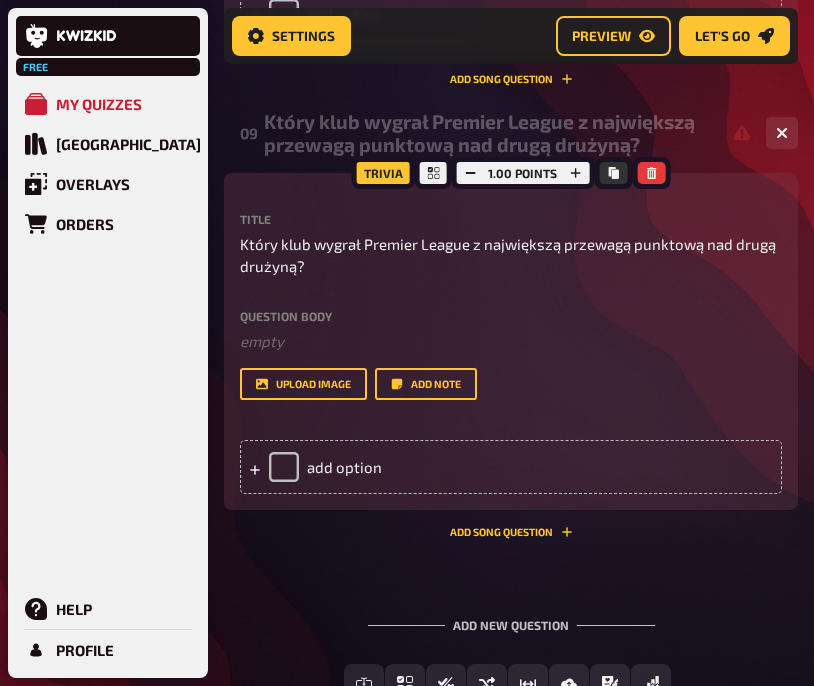 scroll, scrollTop: 5806, scrollLeft: 0, axis: vertical 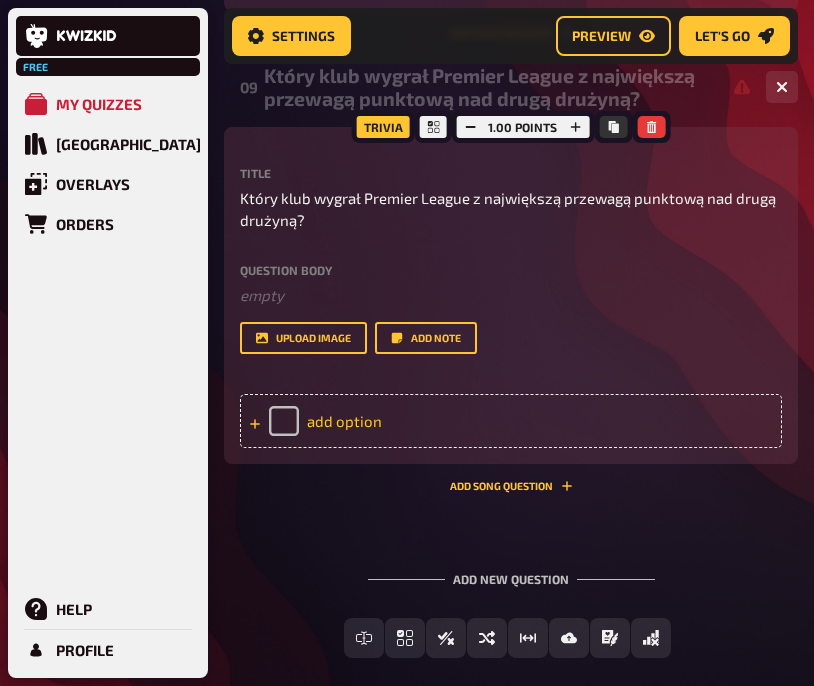 click on "add option" at bounding box center [511, 421] 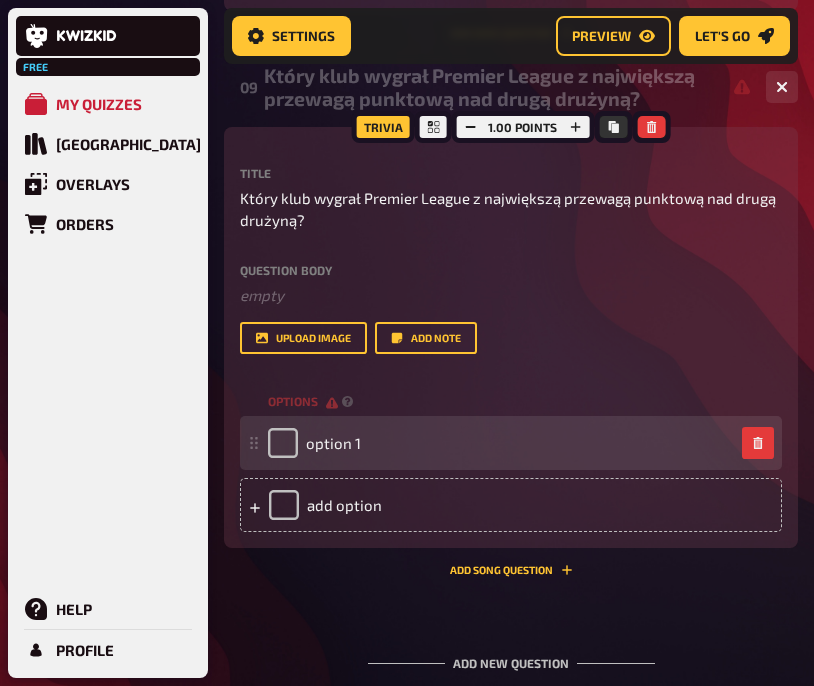 type 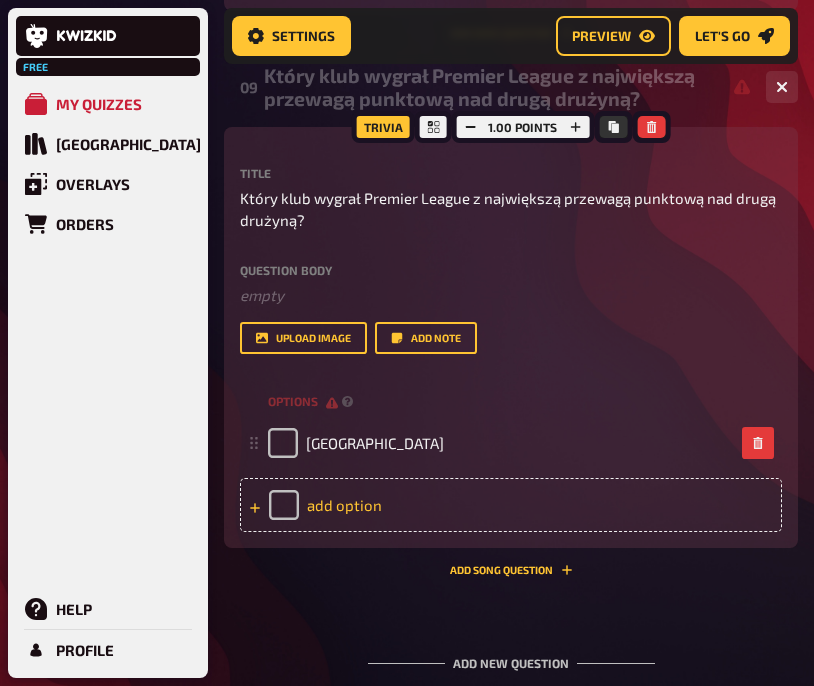 click on "add option" at bounding box center [511, 505] 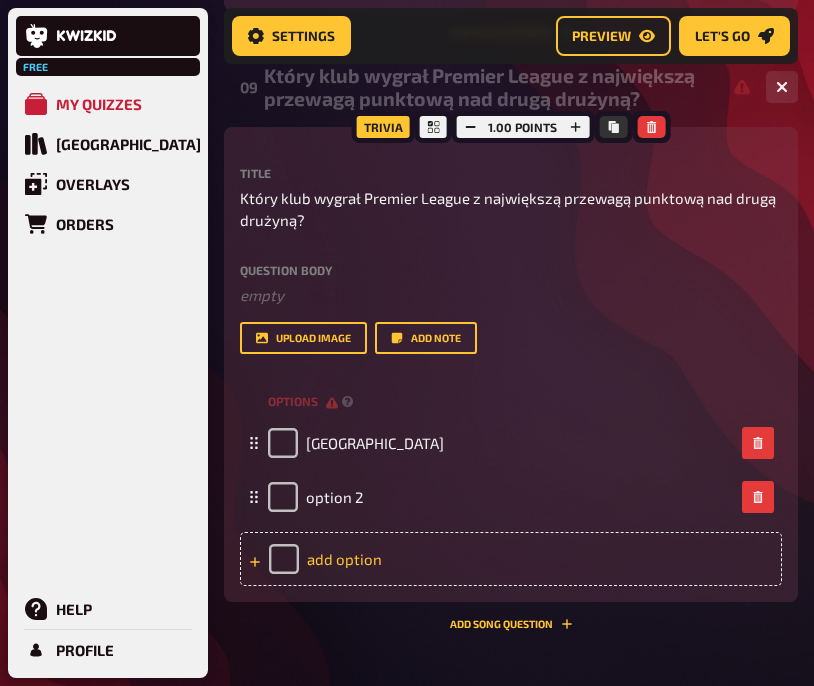 click on "option 2" at bounding box center [315, 497] 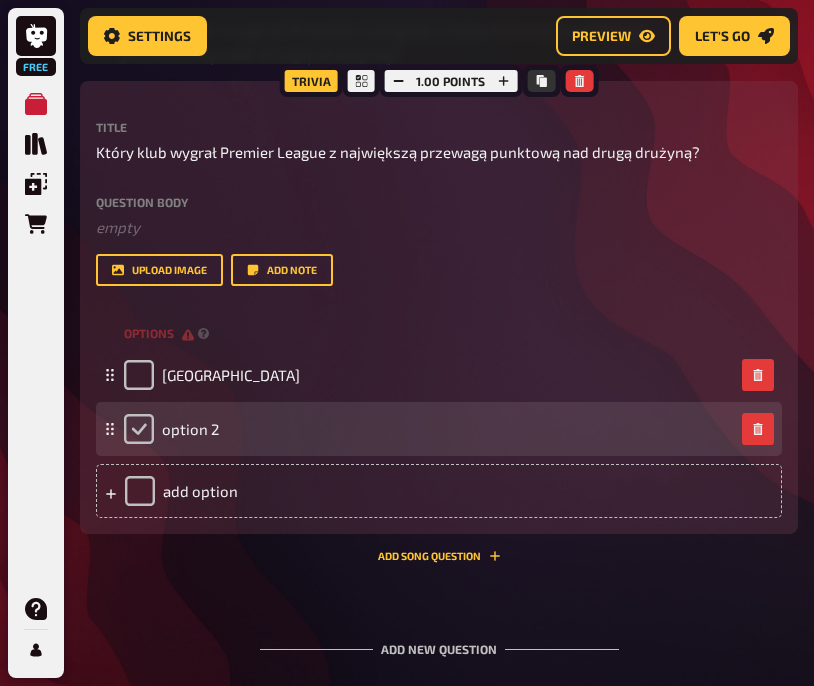 scroll, scrollTop: 5760, scrollLeft: 0, axis: vertical 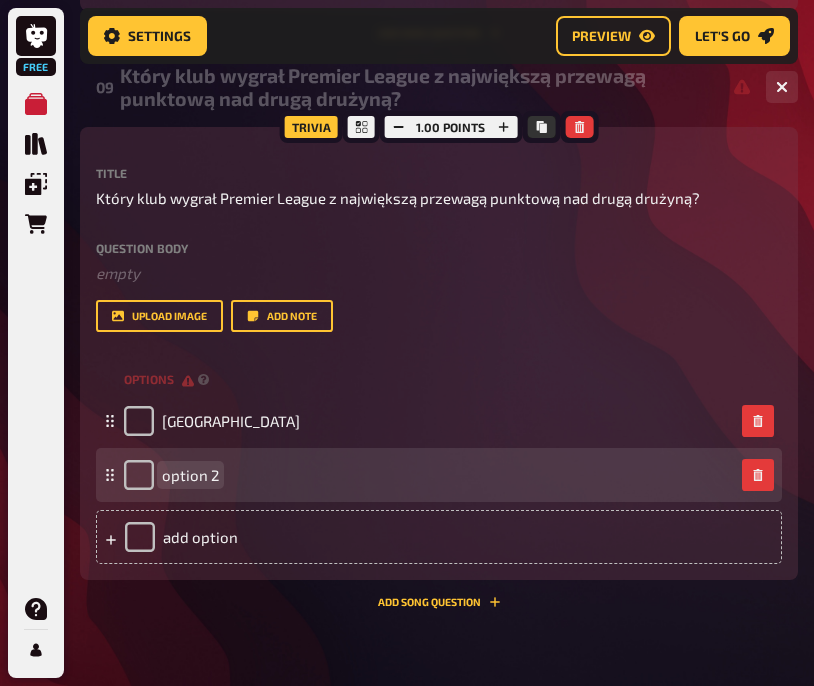 click on "option 2" at bounding box center (190, 475) 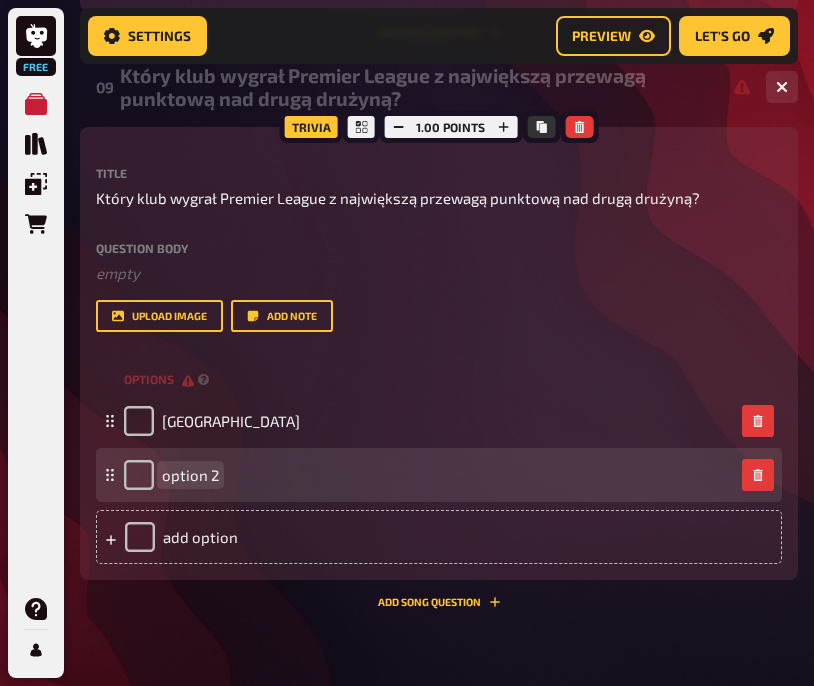 click on "option 2" at bounding box center [190, 475] 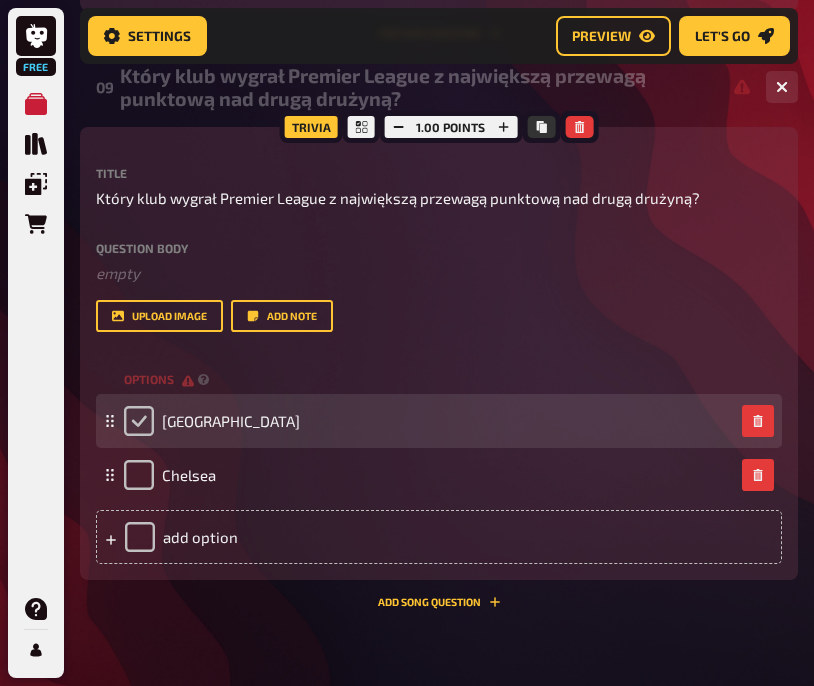click at bounding box center [139, 421] 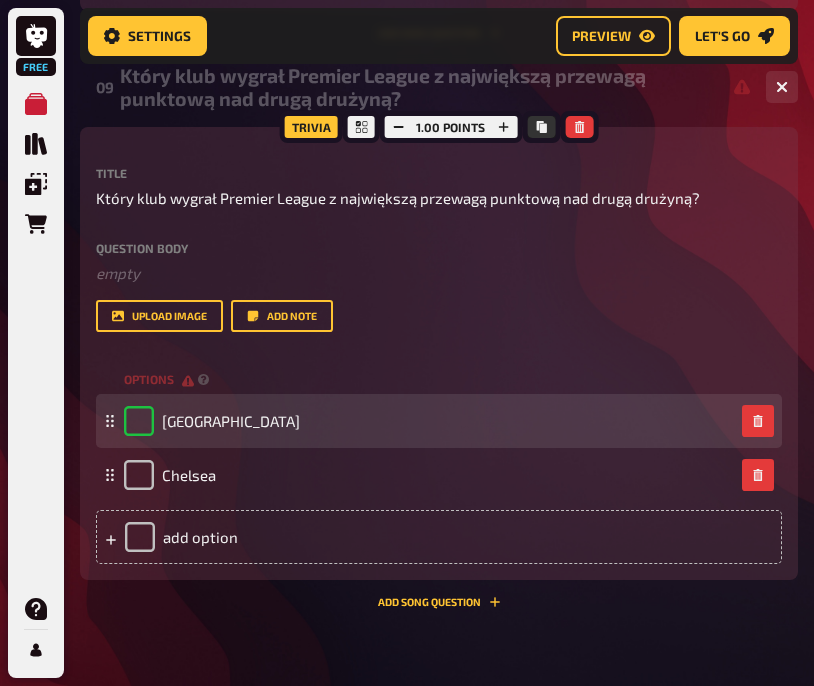 checkbox on "true" 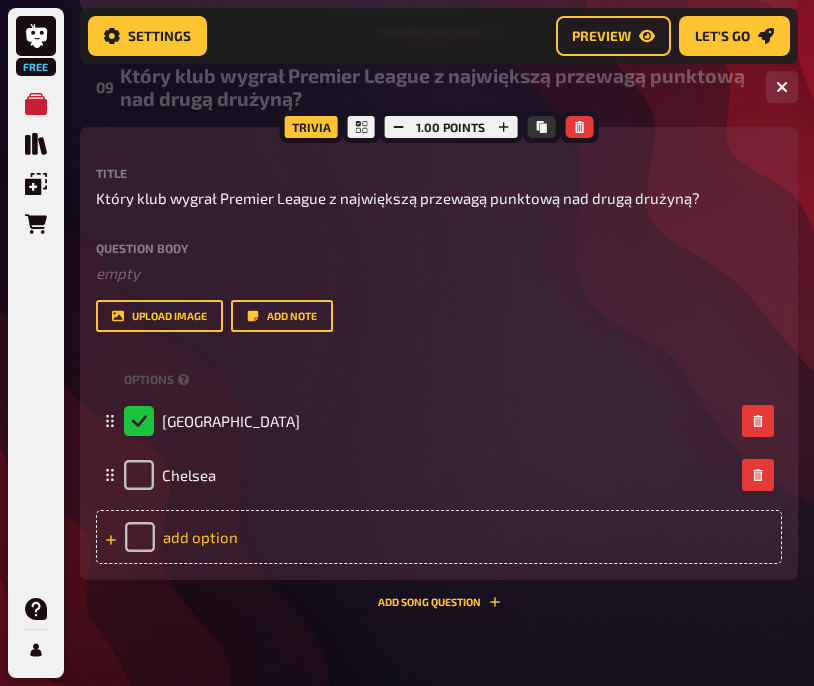 click on "add option" at bounding box center (439, 537) 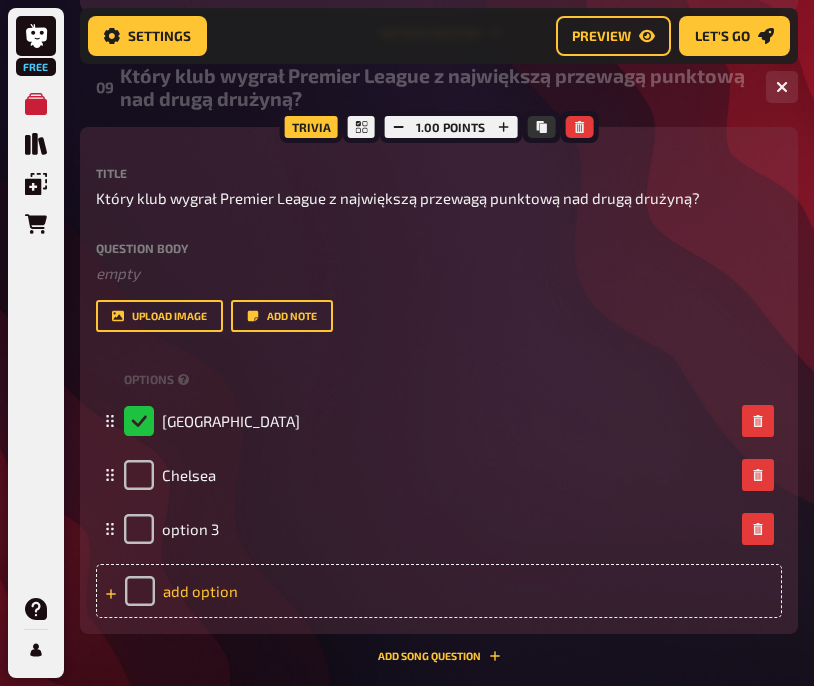 click on "option 3" at bounding box center (190, 529) 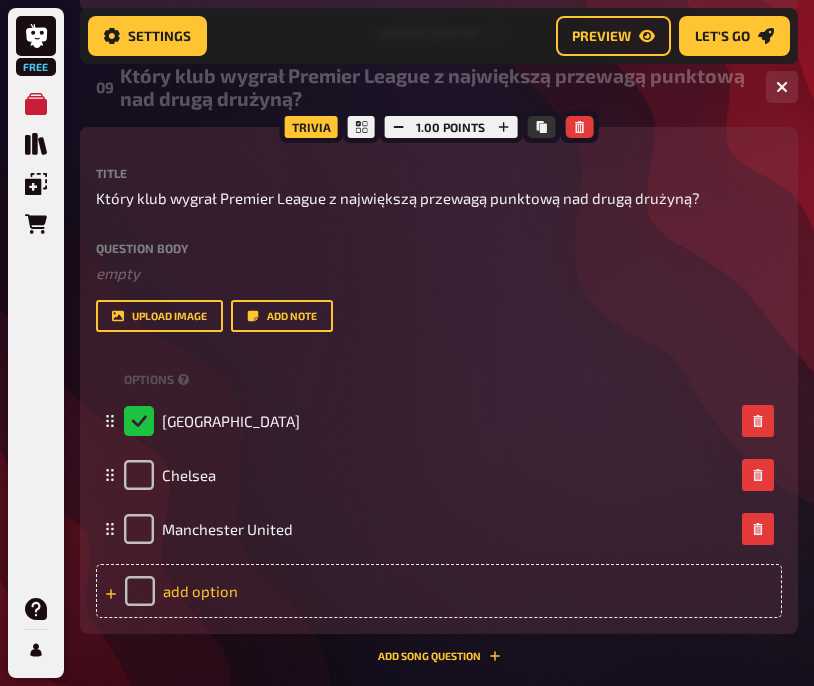 click on "add option" at bounding box center (439, 591) 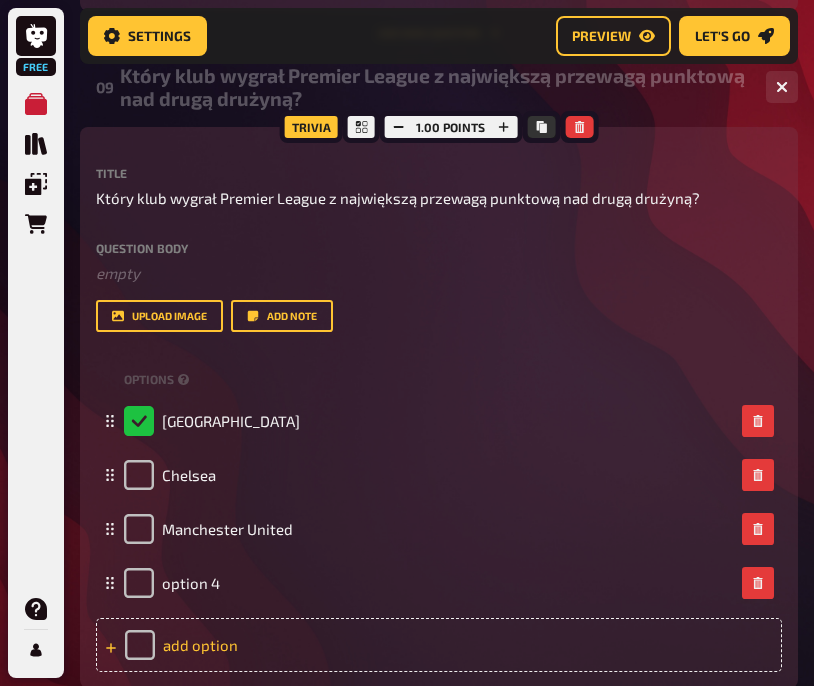 click on "option 4" at bounding box center (439, 583) 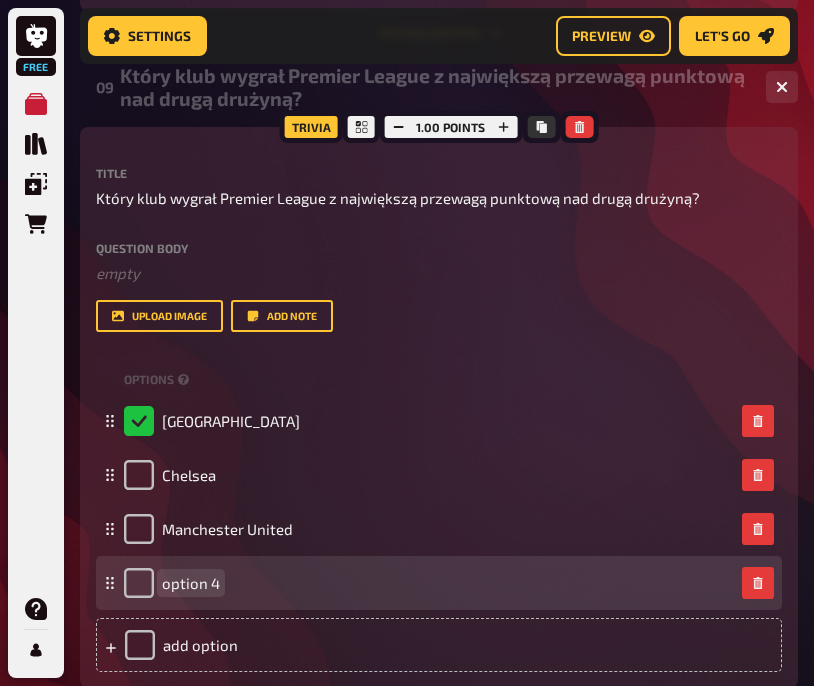 click on "option 4" at bounding box center [429, 583] 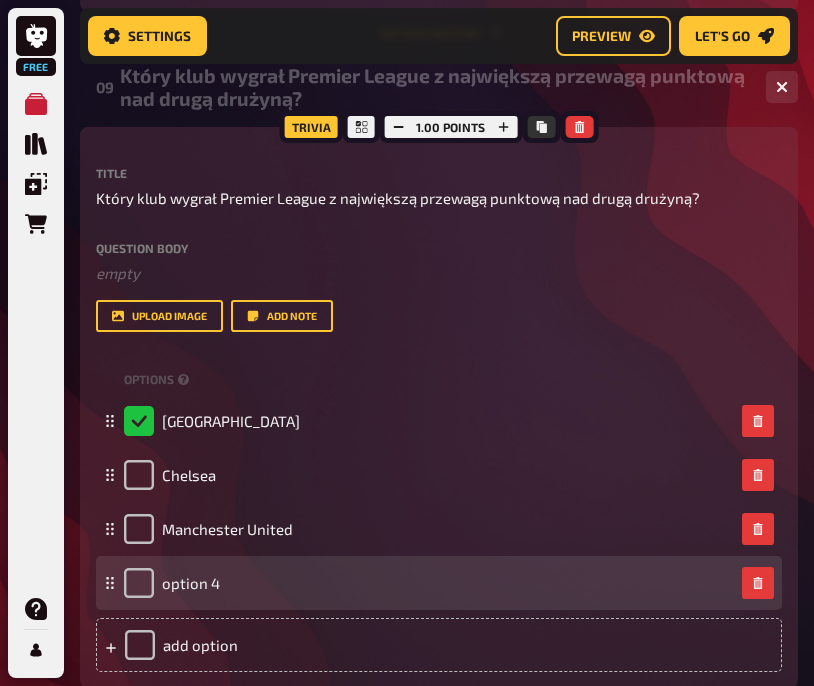 click on "option 4" at bounding box center [429, 583] 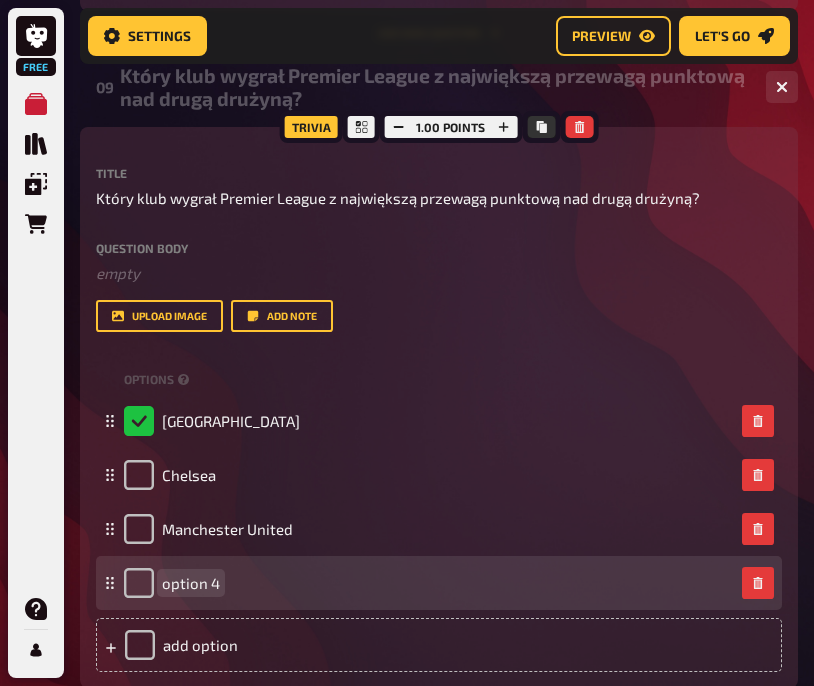 click on "option 4" at bounding box center [429, 583] 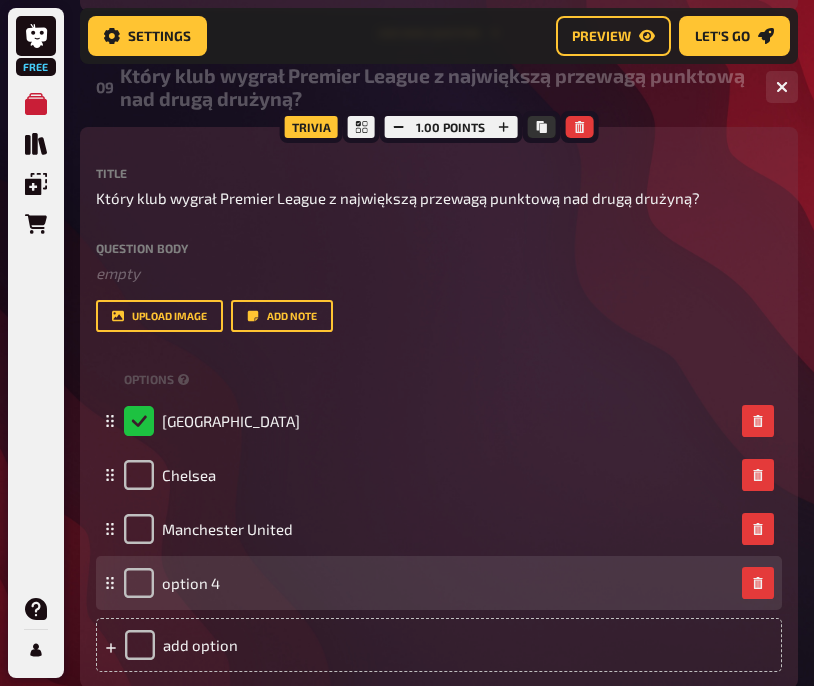 click on "option 4" at bounding box center (429, 583) 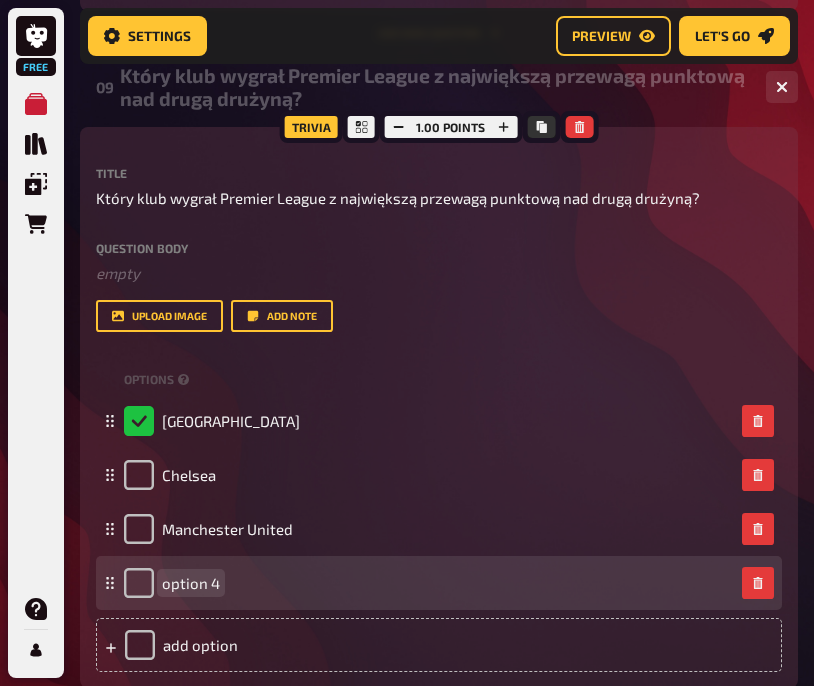 click on "option 4" at bounding box center (191, 583) 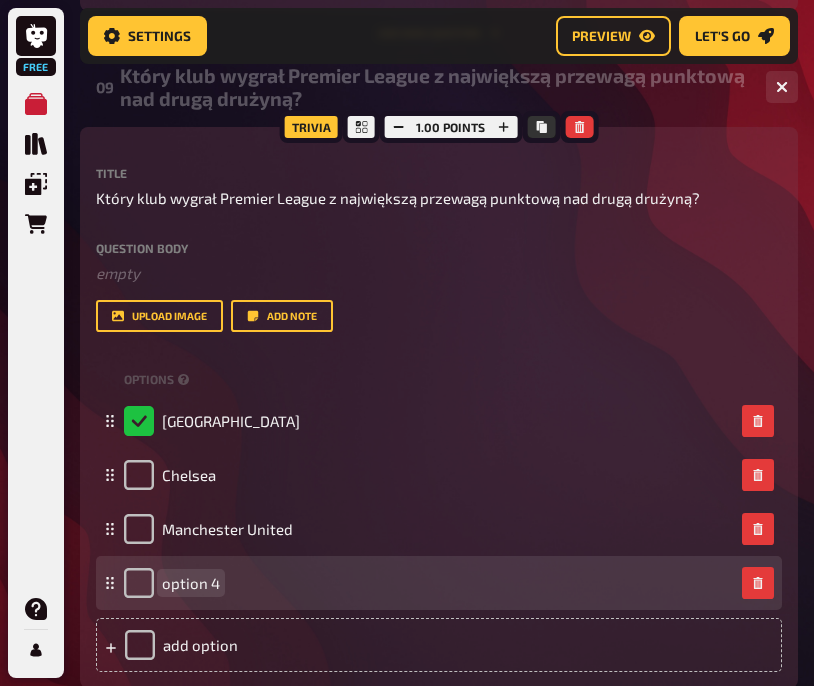 click on "option 4" at bounding box center (191, 583) 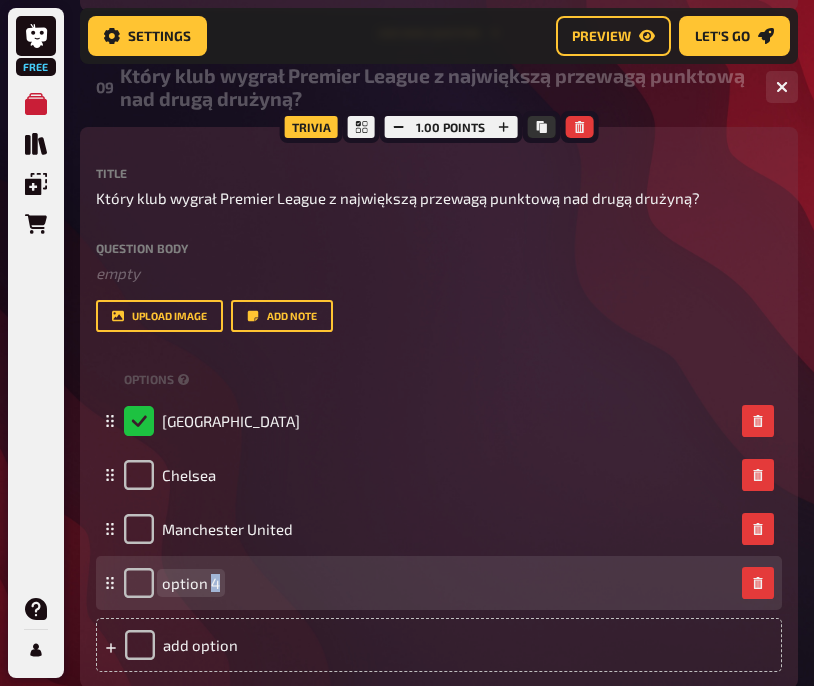click on "option 4" at bounding box center (191, 583) 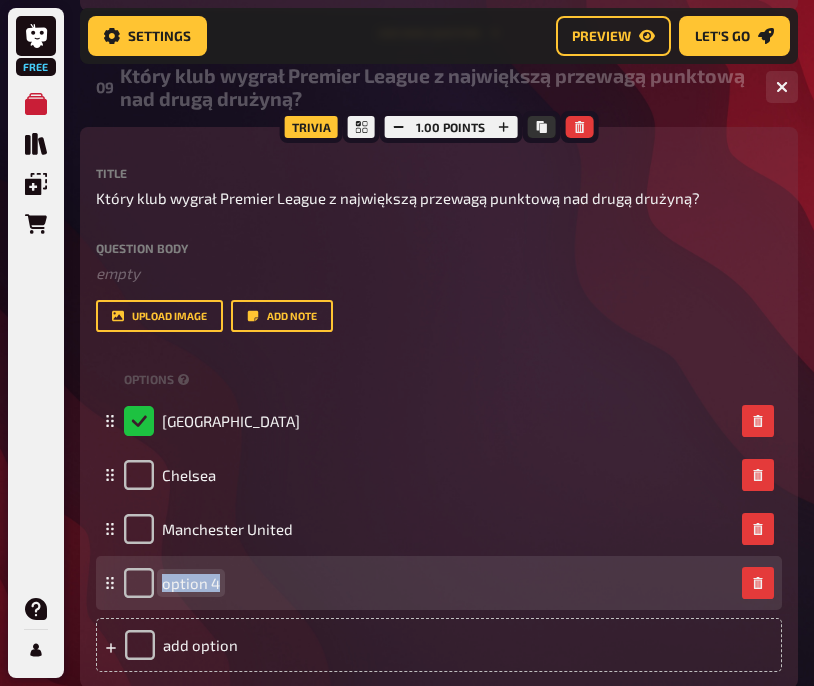 click on "option 4" at bounding box center (191, 583) 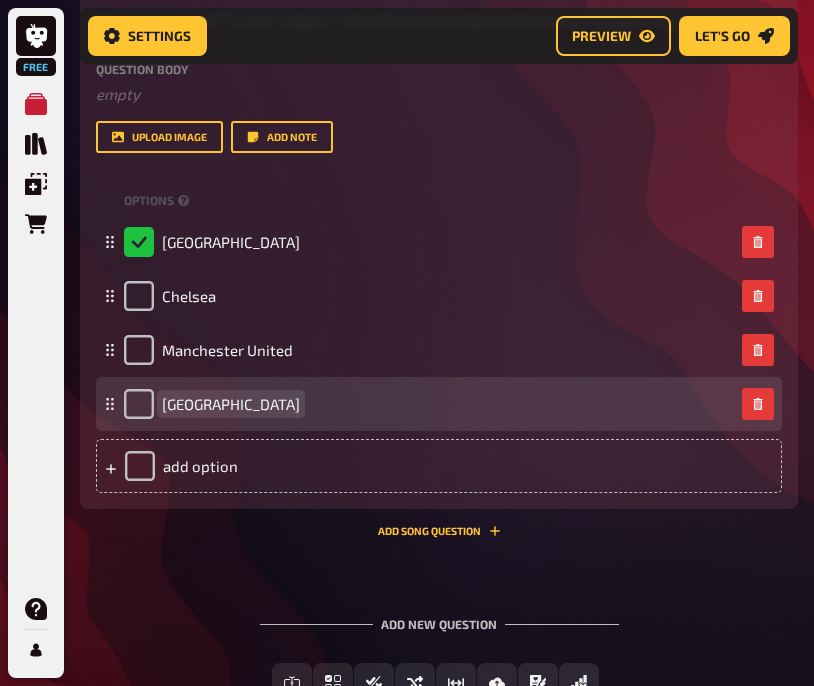 scroll, scrollTop: 5951, scrollLeft: 0, axis: vertical 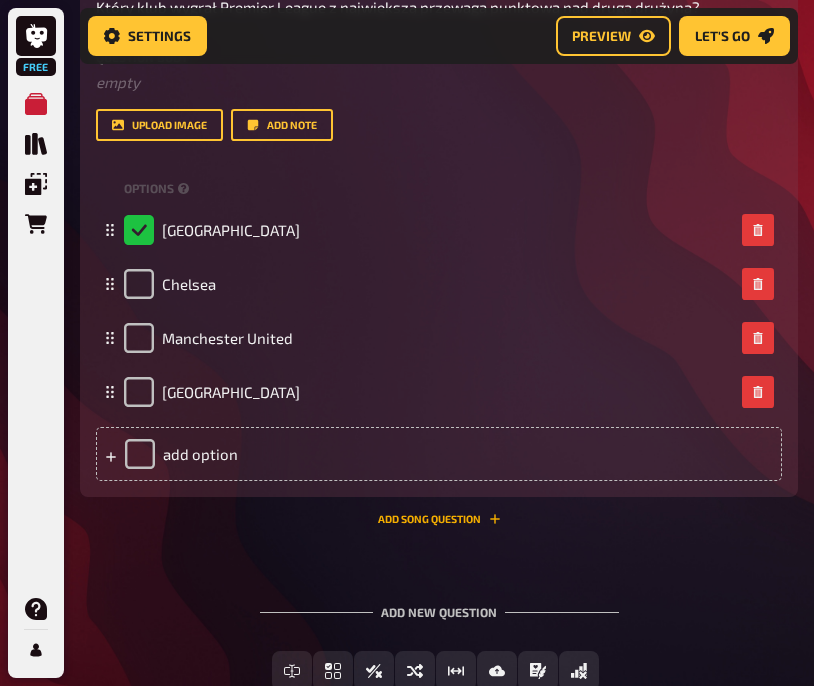 click on "Add Song question" at bounding box center (439, 519) 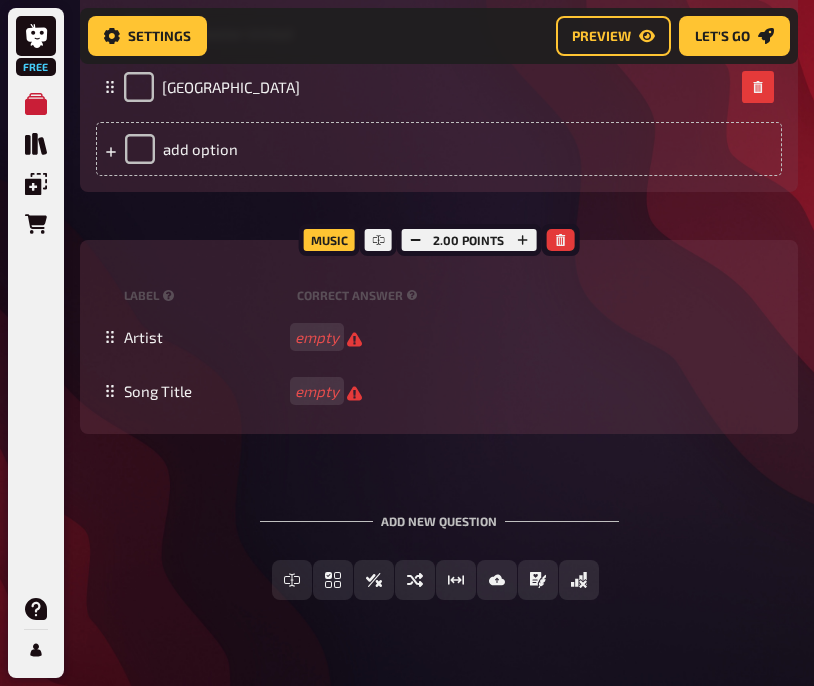 scroll, scrollTop: 6257, scrollLeft: 0, axis: vertical 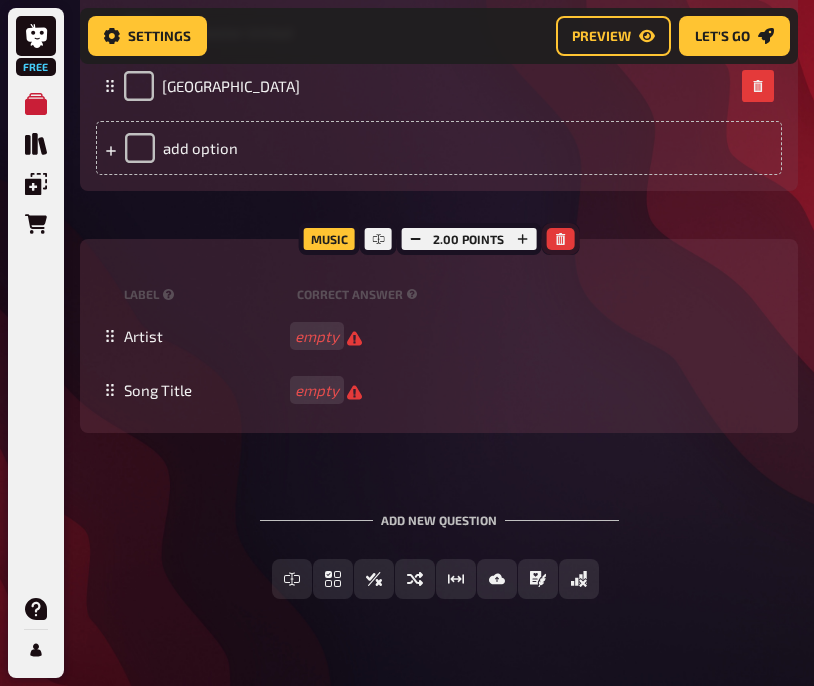click 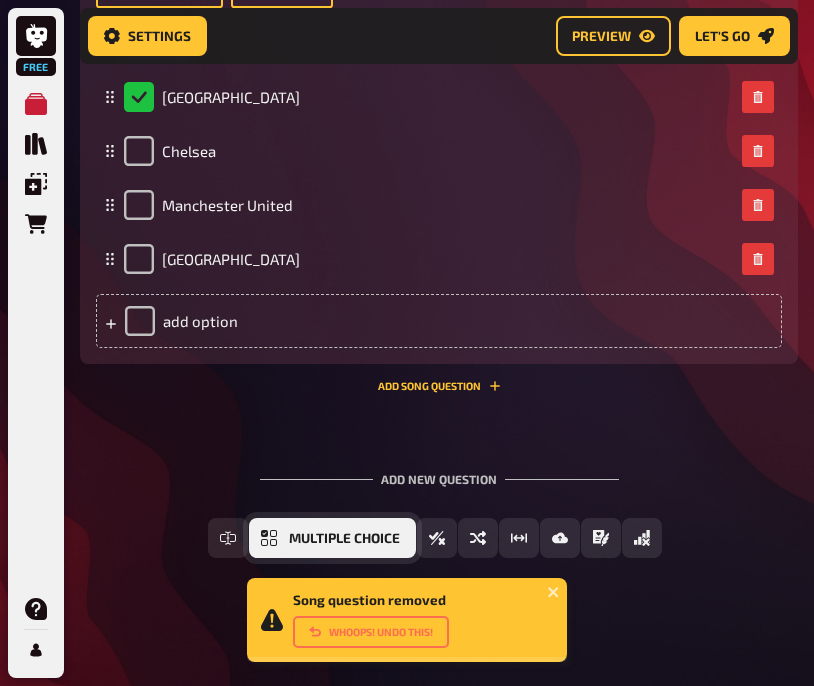 click on "Multiple Choice" at bounding box center [344, 539] 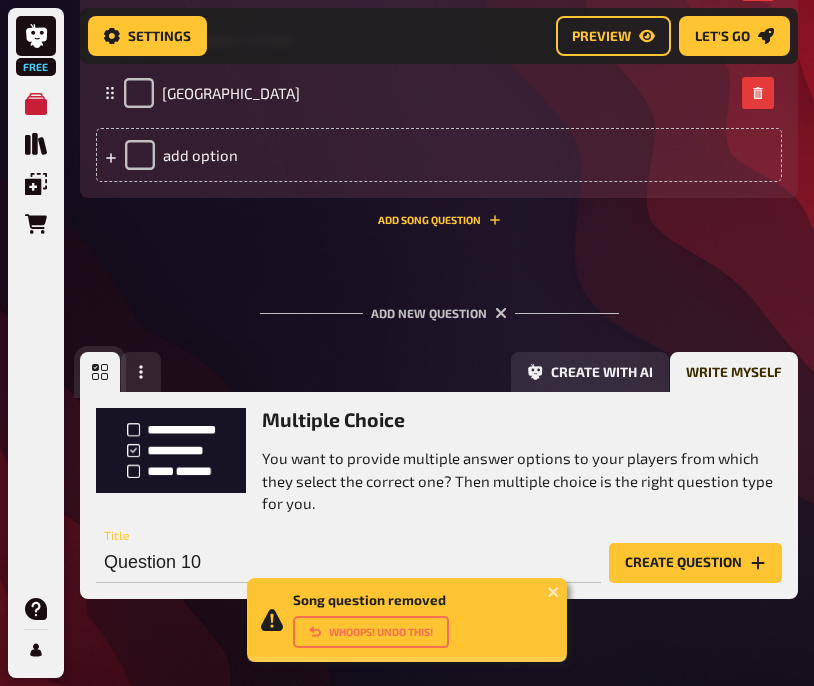 scroll, scrollTop: 6292, scrollLeft: 0, axis: vertical 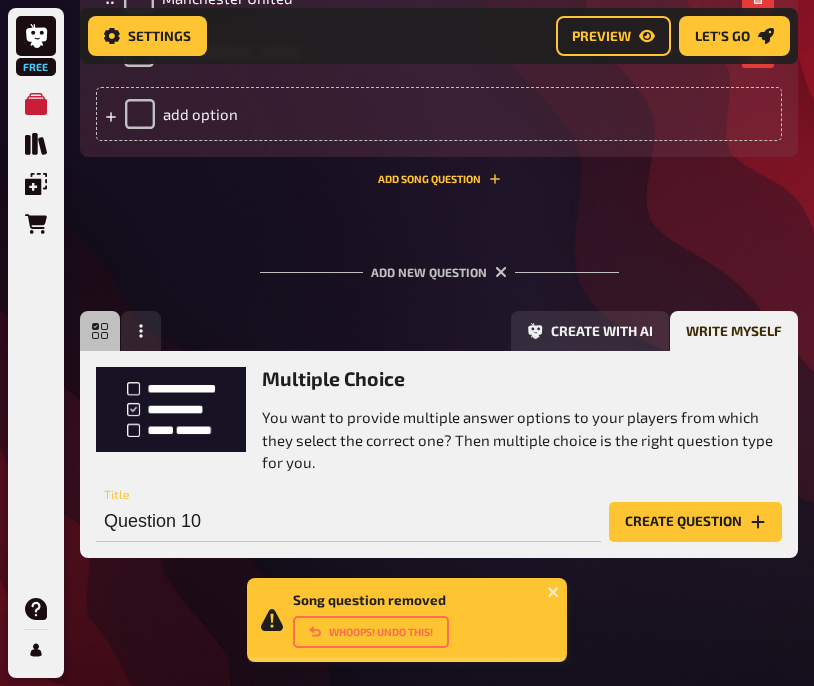 click on "Question 10" at bounding box center [348, 522] 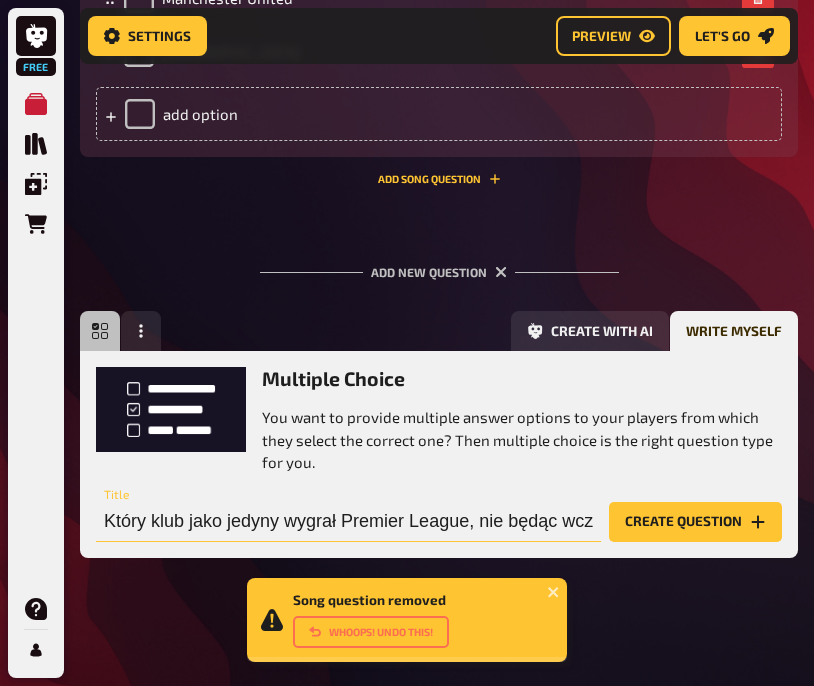 scroll, scrollTop: 0, scrollLeft: 182, axis: horizontal 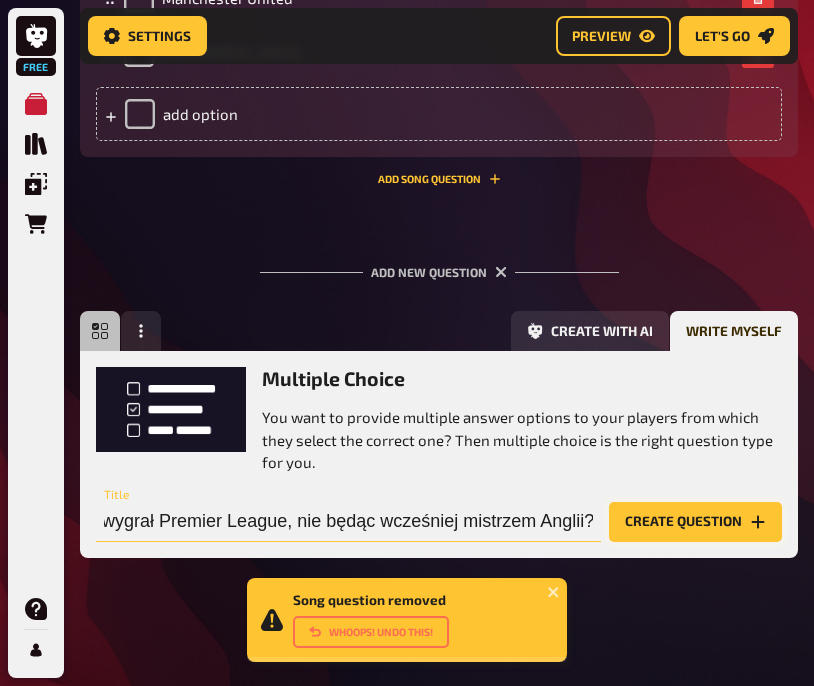 type on "Który klub jako jedyny wygrał Premier League, nie będąc wcześniej mistrzem Anglii?" 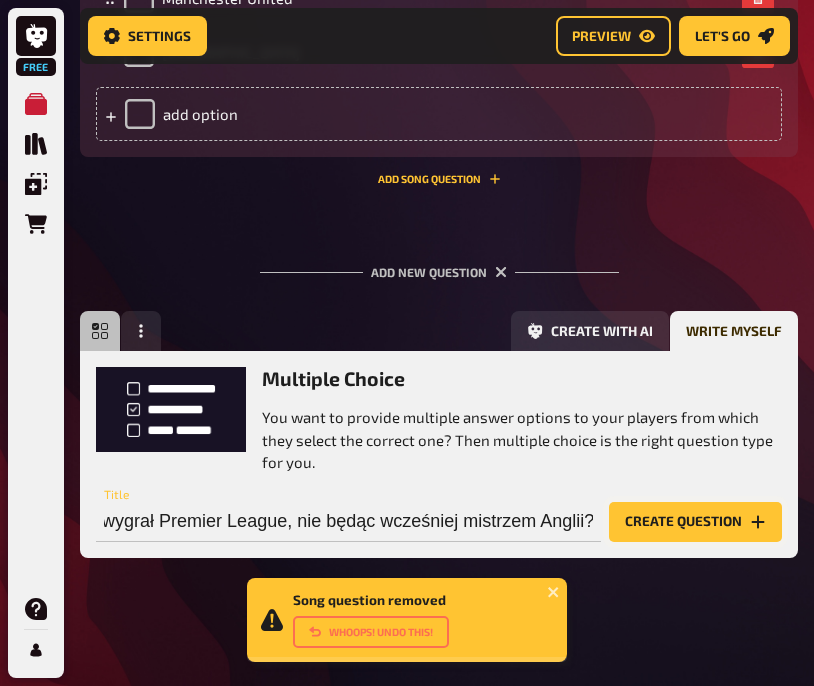 scroll, scrollTop: 0, scrollLeft: 0, axis: both 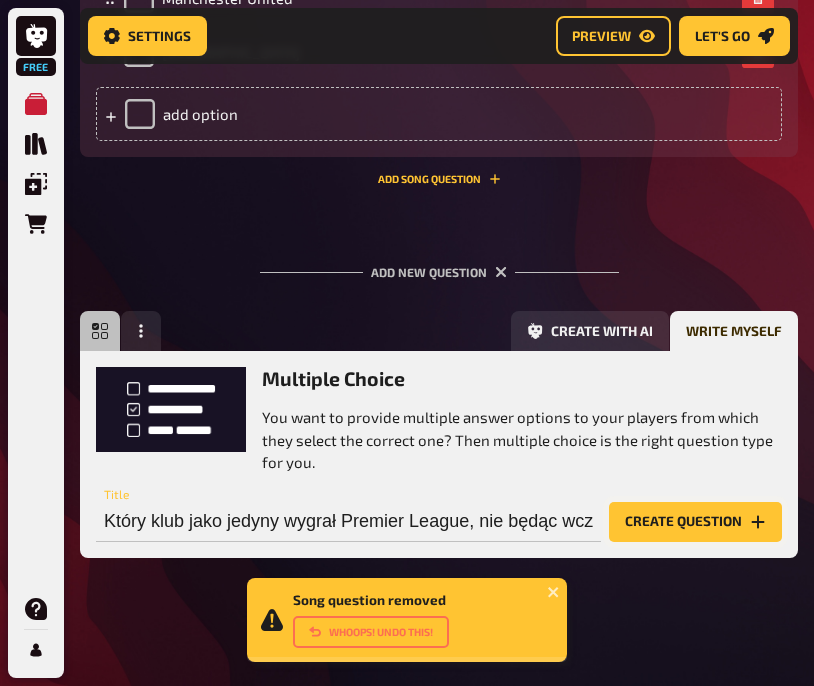 click on "Create question" at bounding box center (695, 522) 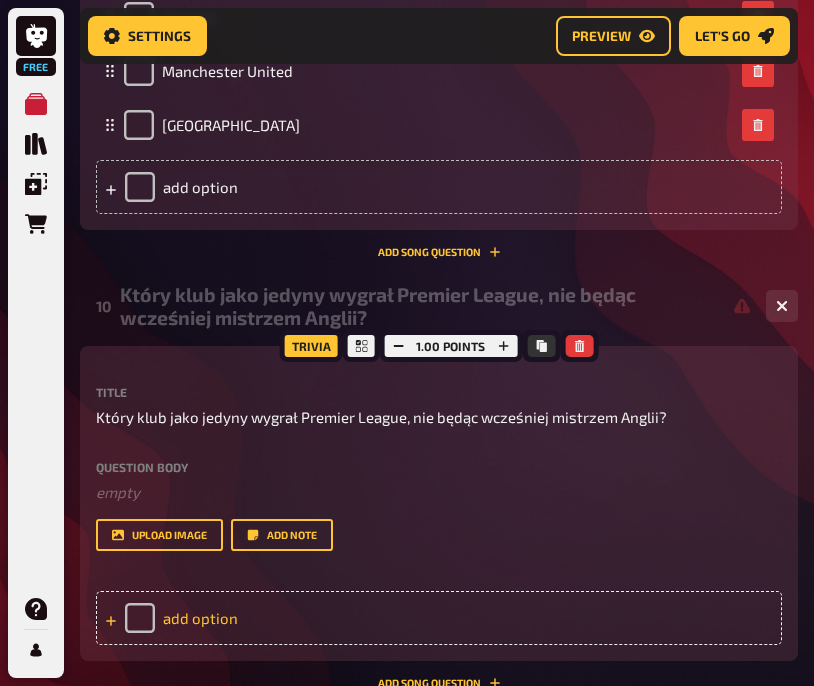scroll, scrollTop: 6291, scrollLeft: 0, axis: vertical 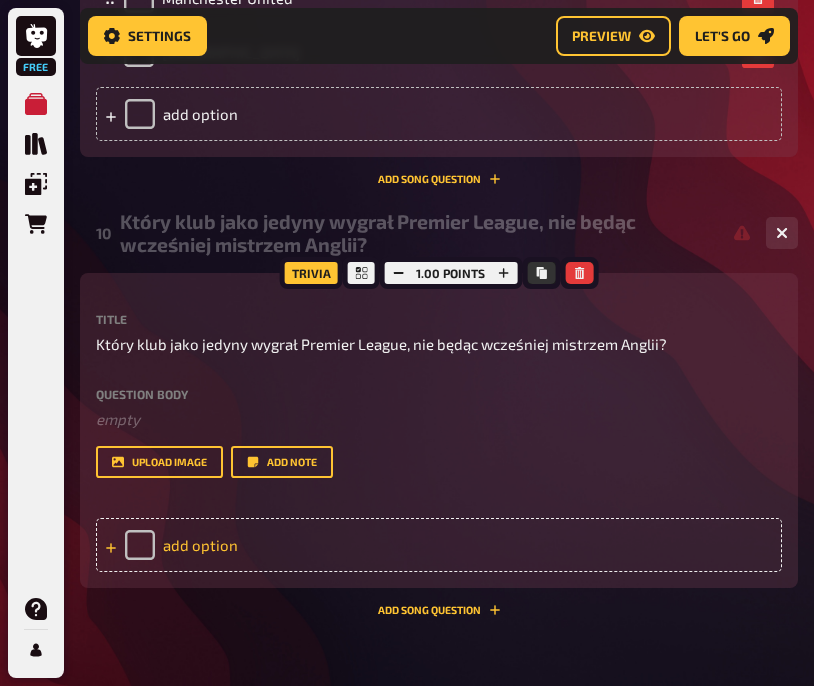click on "add option" at bounding box center (439, 545) 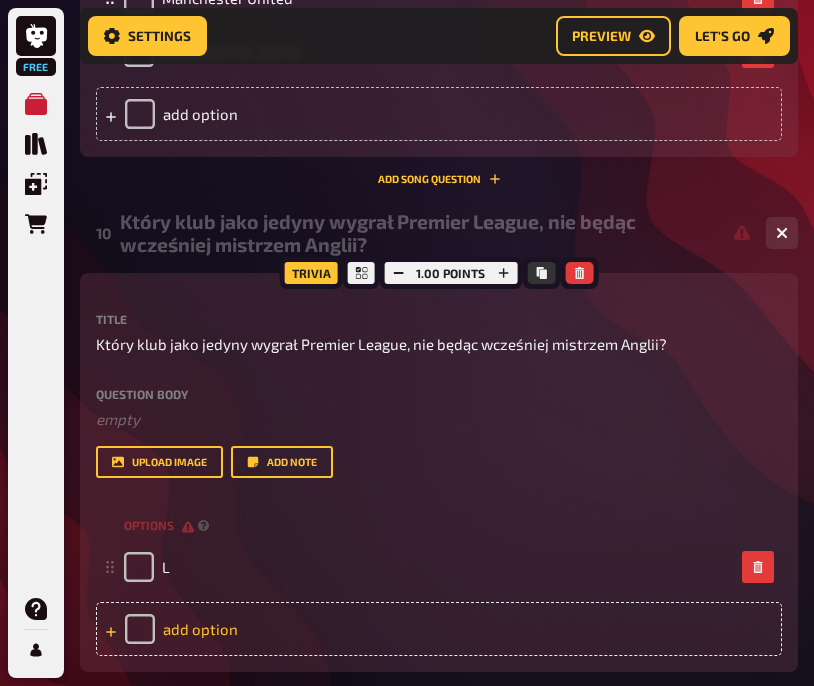 type 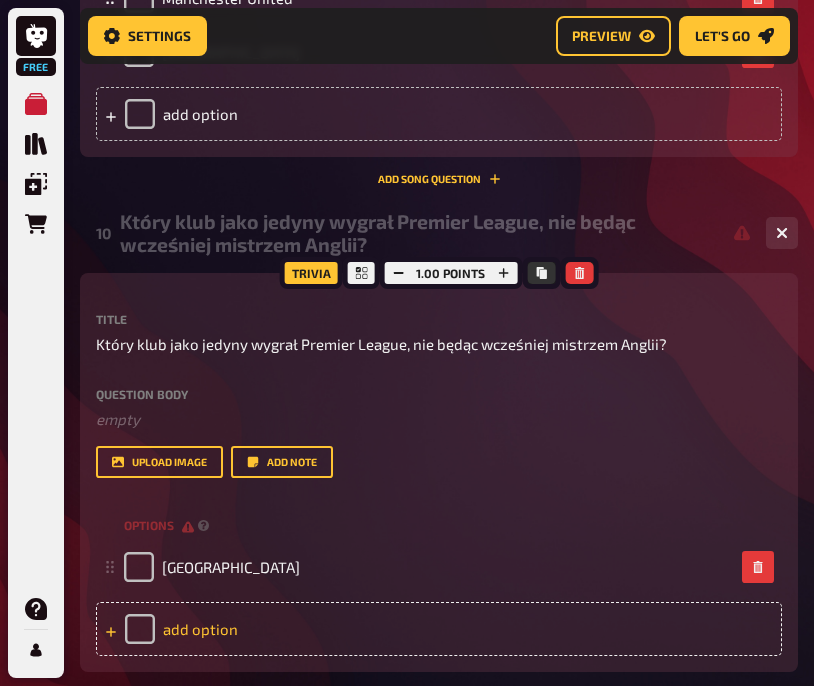 click on "add option" at bounding box center [439, 629] 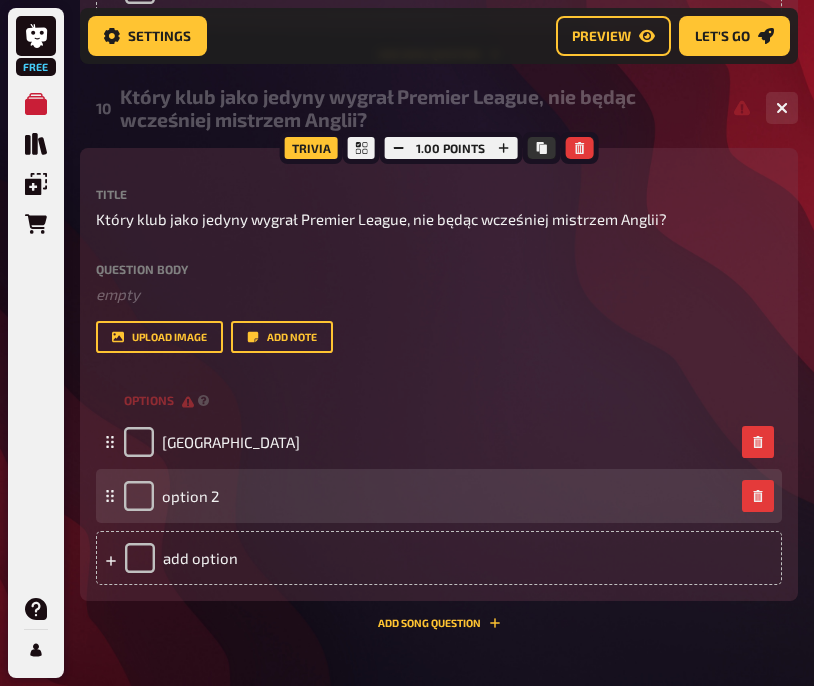 scroll, scrollTop: 6425, scrollLeft: 0, axis: vertical 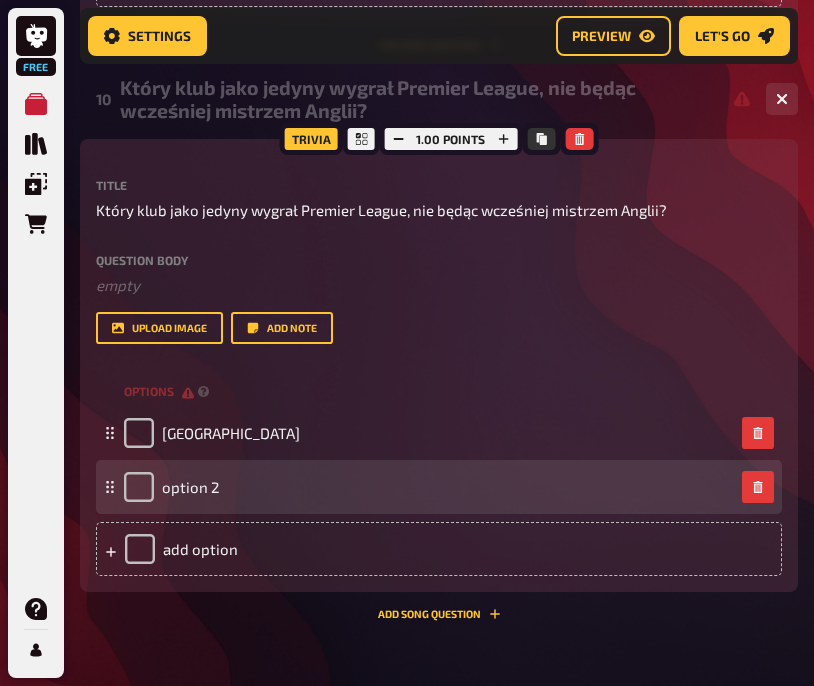type 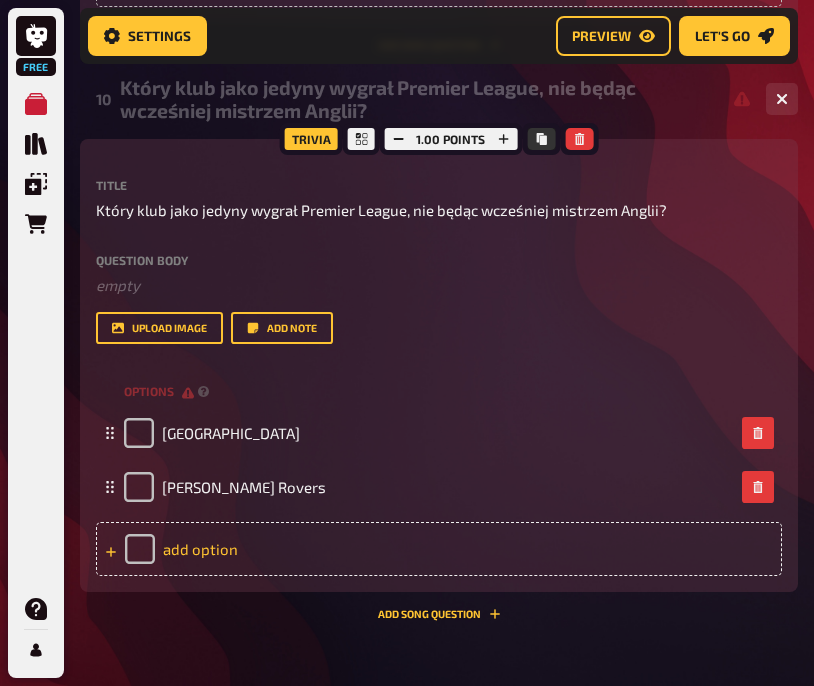 click on "add option" at bounding box center (439, 549) 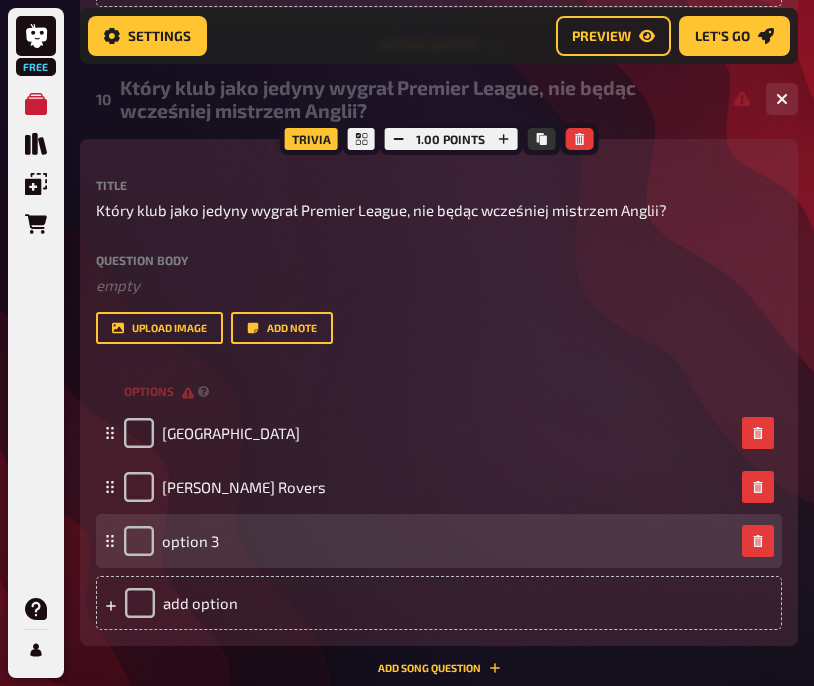 type 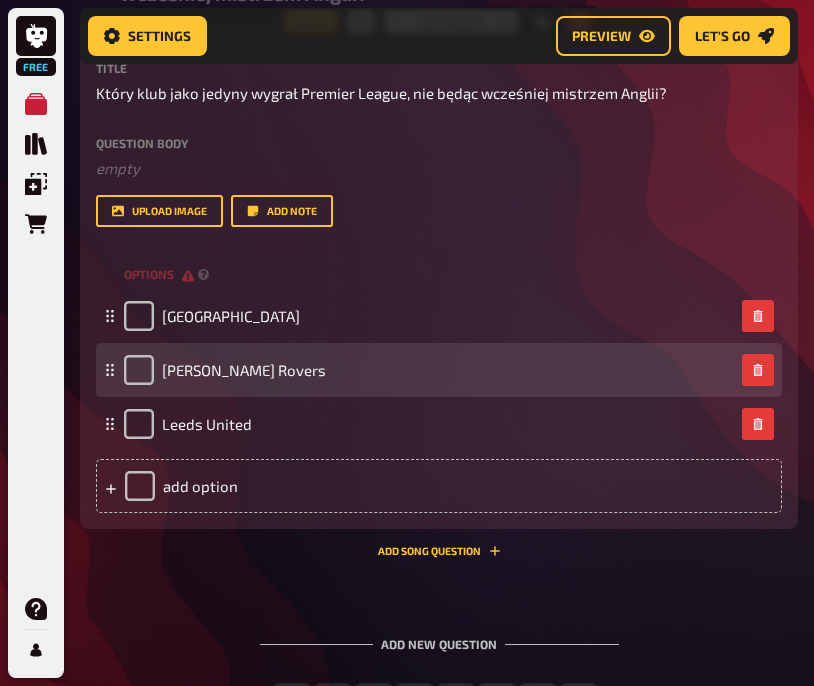 scroll, scrollTop: 6566, scrollLeft: 0, axis: vertical 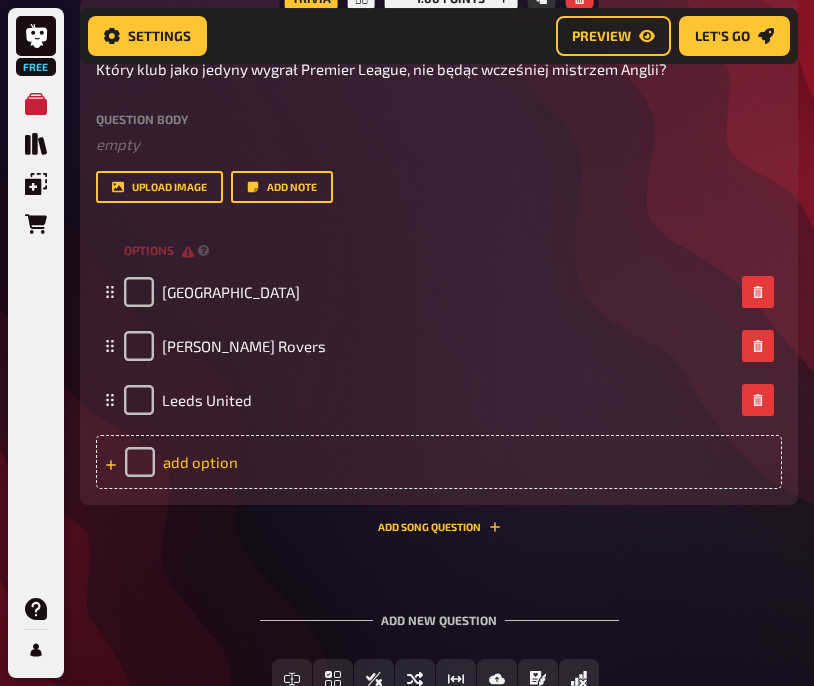 click on "add option" at bounding box center (439, 462) 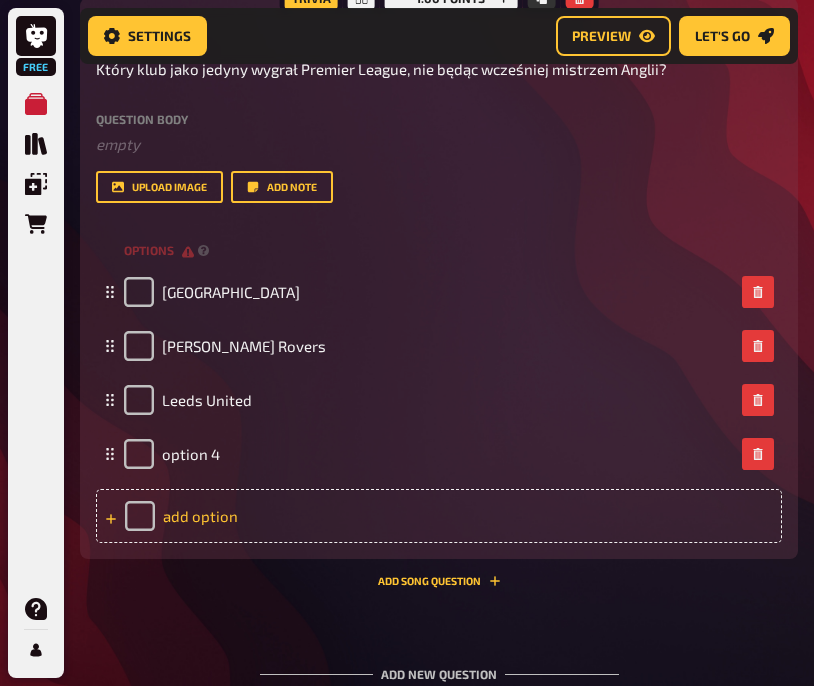 type 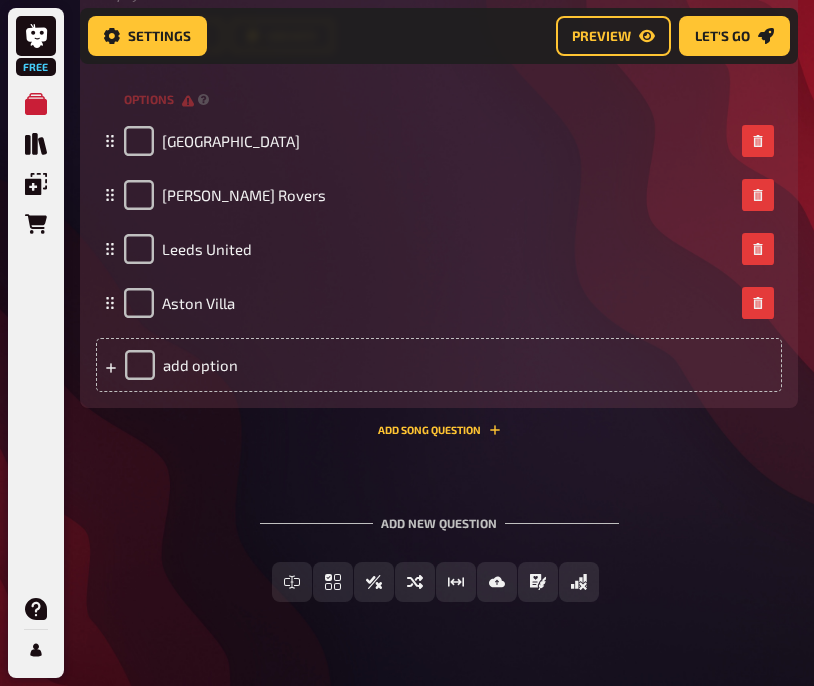 scroll, scrollTop: 6716, scrollLeft: 0, axis: vertical 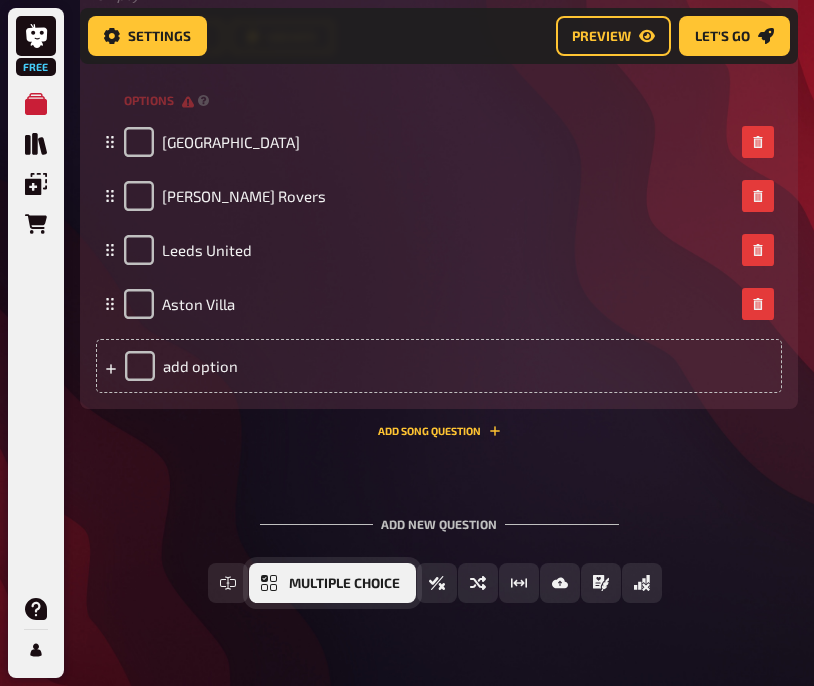 click on "Multiple Choice" at bounding box center [344, 584] 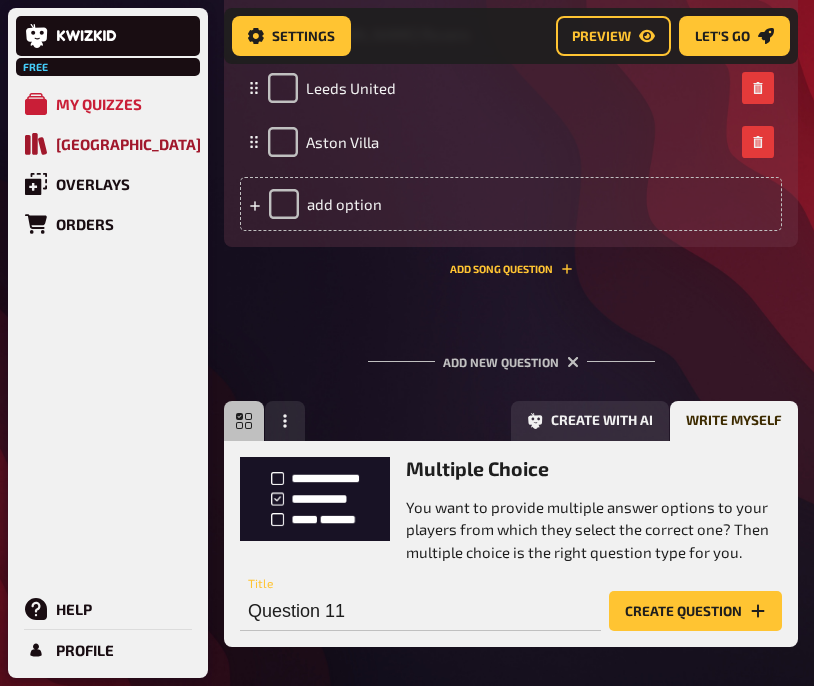 scroll, scrollTop: 7060, scrollLeft: 0, axis: vertical 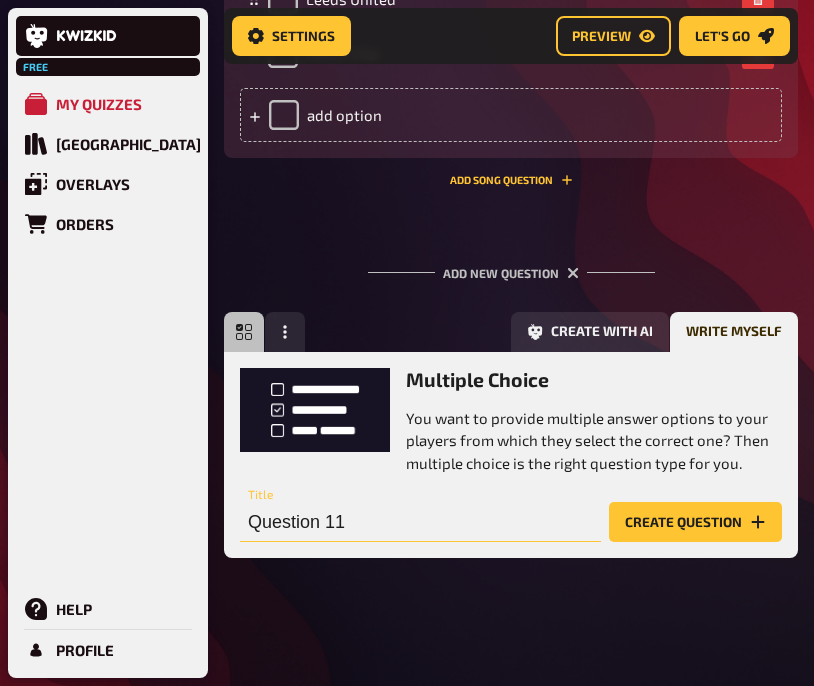 click on "Question 11" at bounding box center (420, 522) 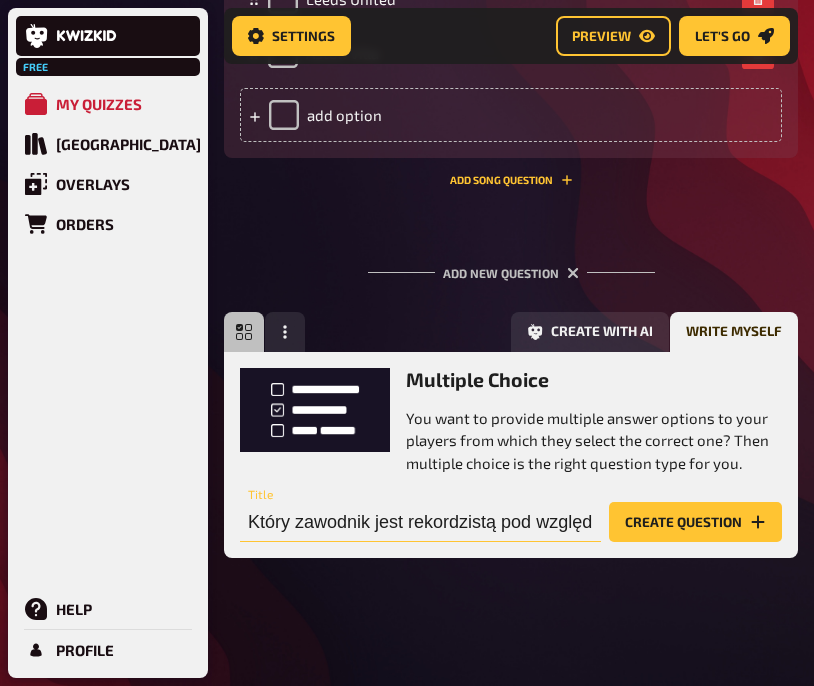 scroll, scrollTop: 0, scrollLeft: 326, axis: horizontal 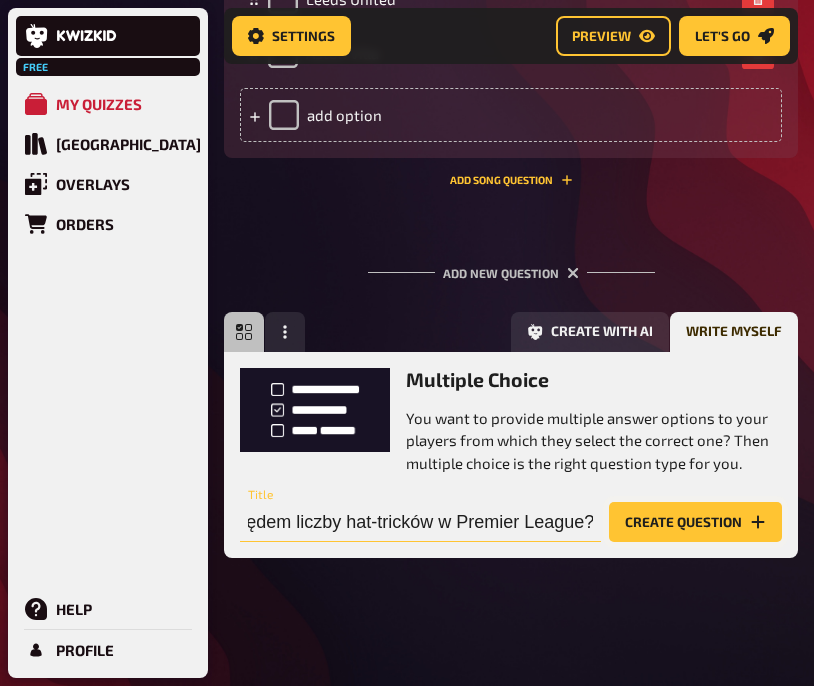 type on "Który zawodnik jest rekordzistą pod względem liczby hat-tricków w Premier League?" 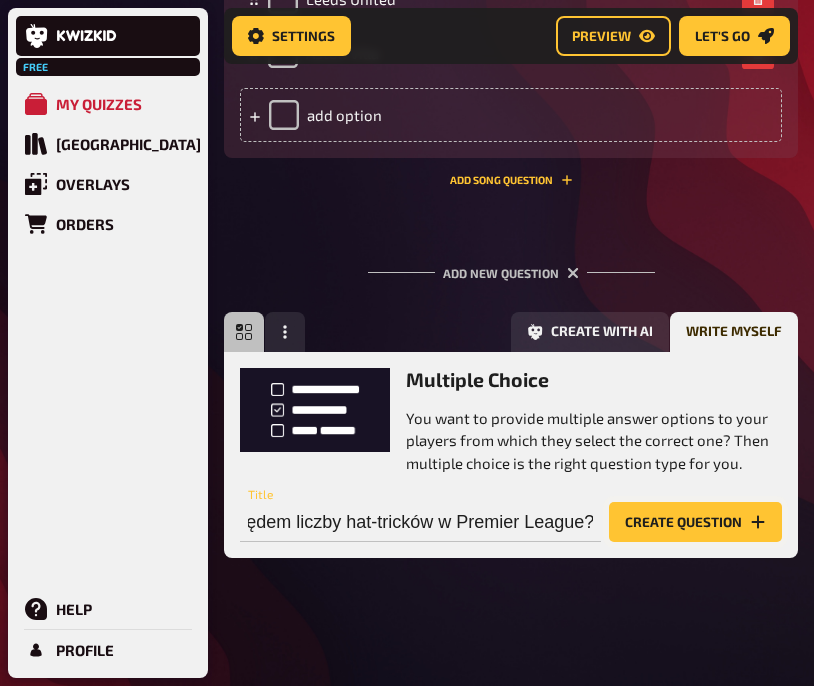 click on "Create question" at bounding box center (695, 522) 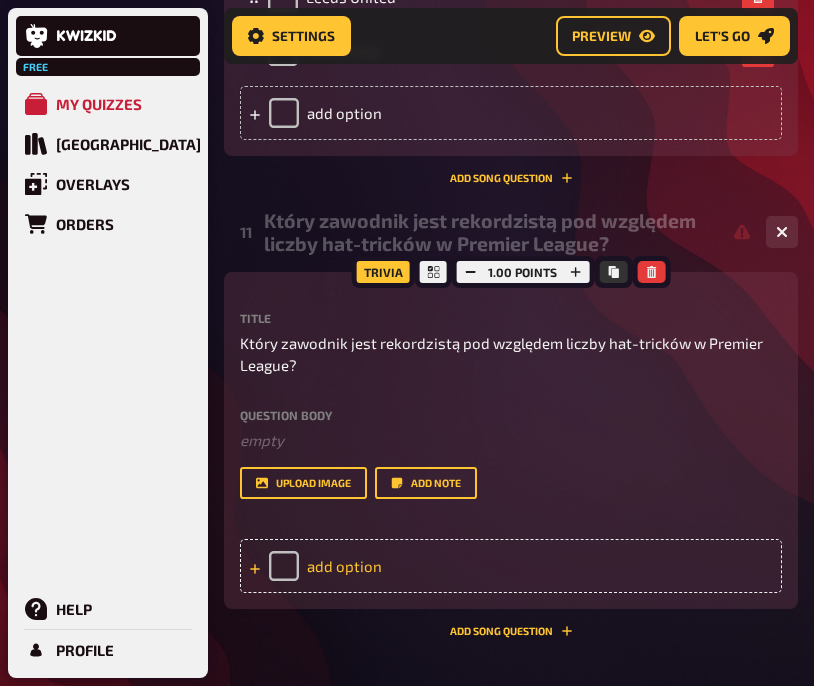 scroll, scrollTop: 6969, scrollLeft: 0, axis: vertical 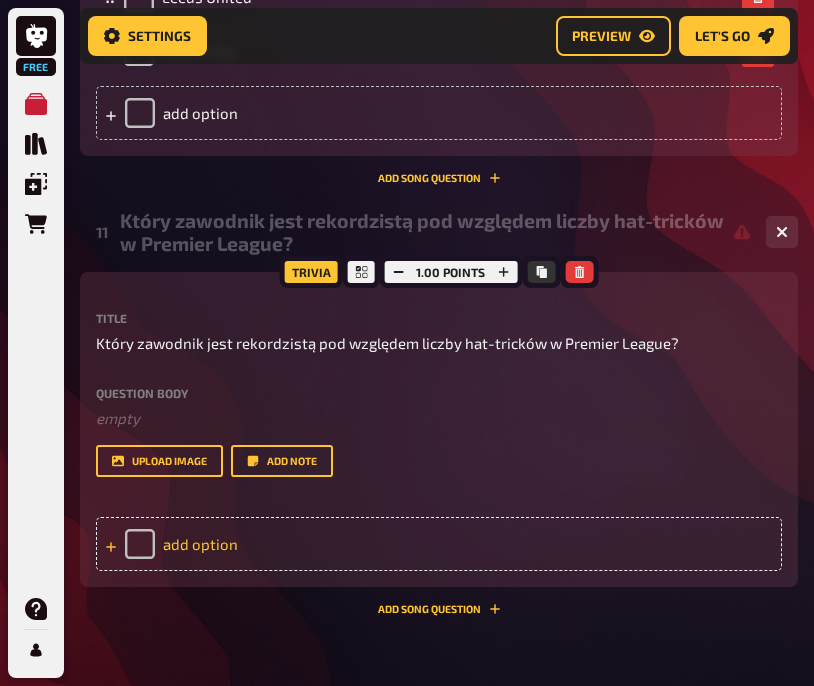 click on "add option" at bounding box center (439, 544) 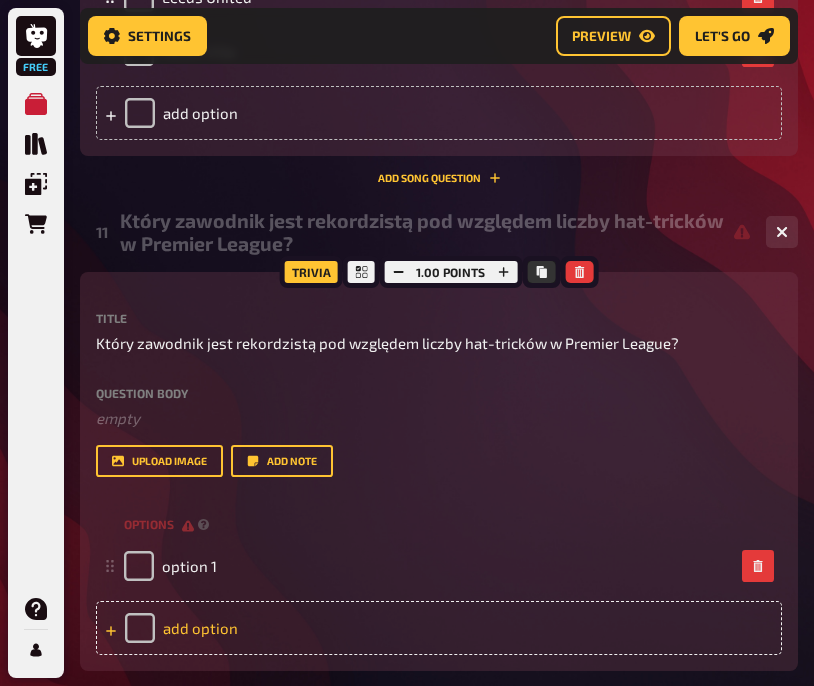 type 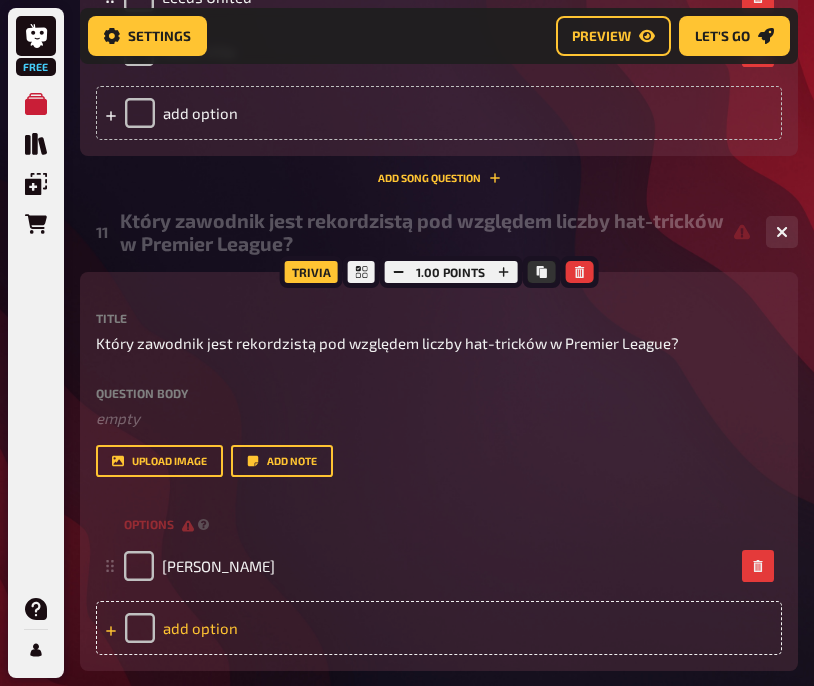 click on "add option" at bounding box center [439, 628] 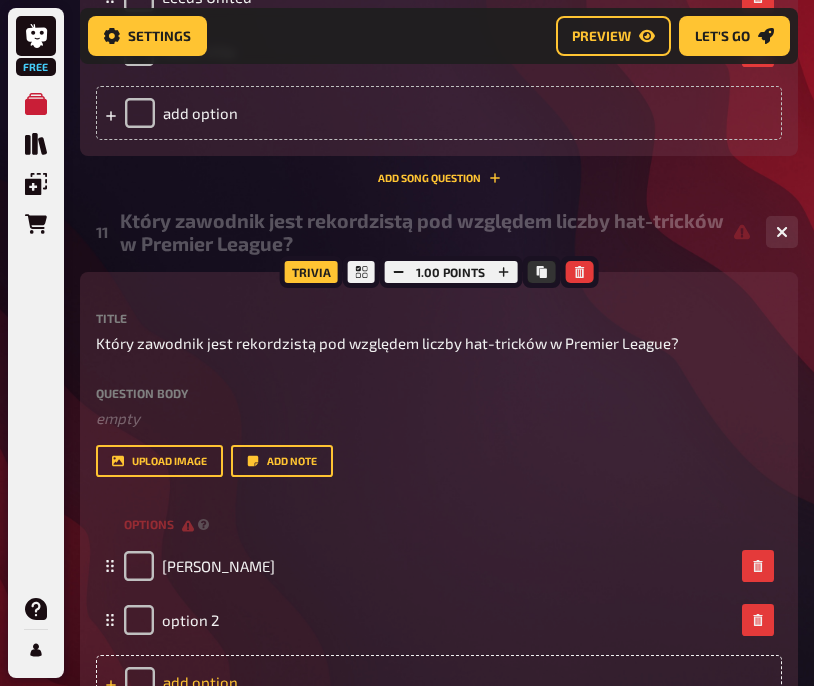 click on "option 2" at bounding box center (429, 620) 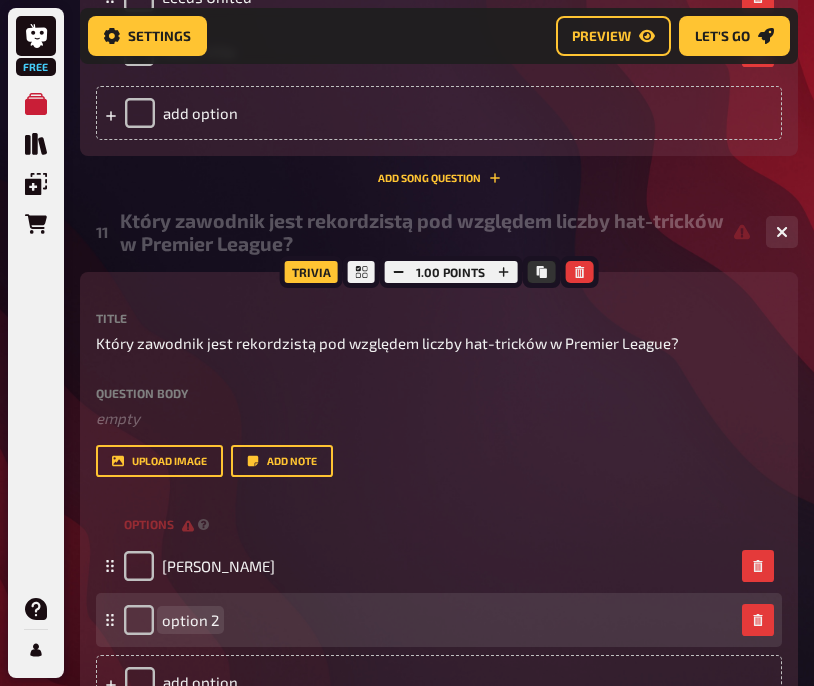 click on "option 2" at bounding box center [429, 620] 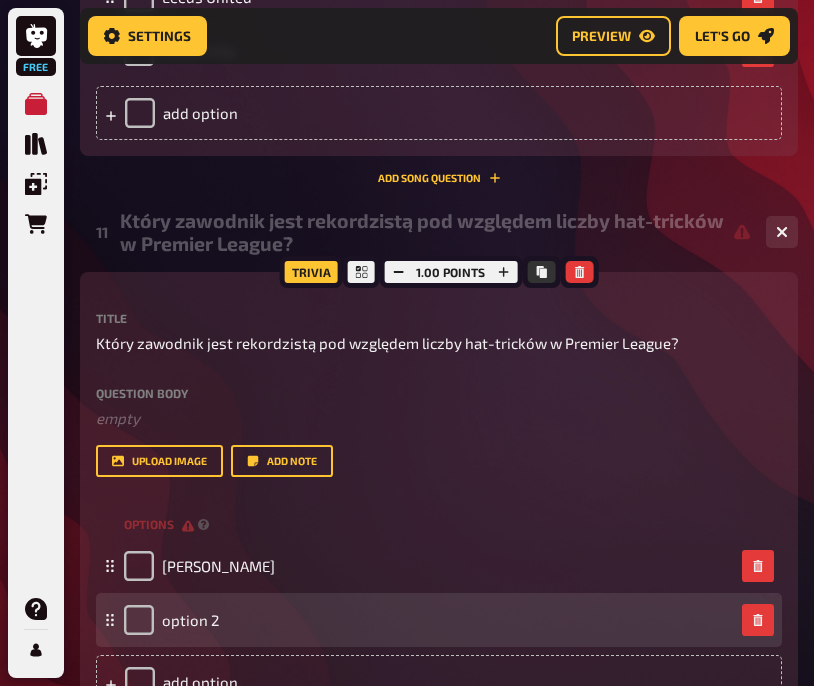 click on "option 2" at bounding box center [429, 620] 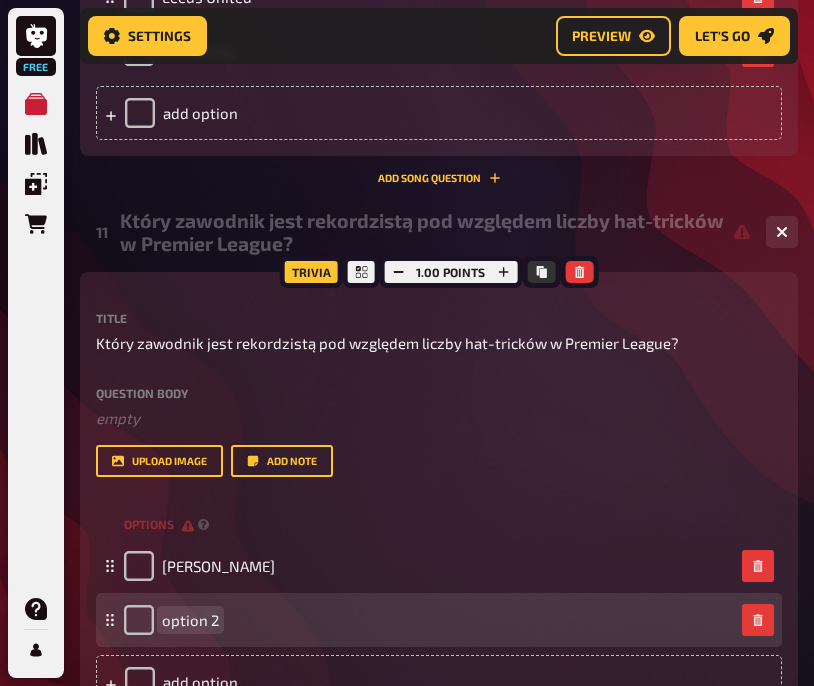 click on "option 2" at bounding box center [190, 620] 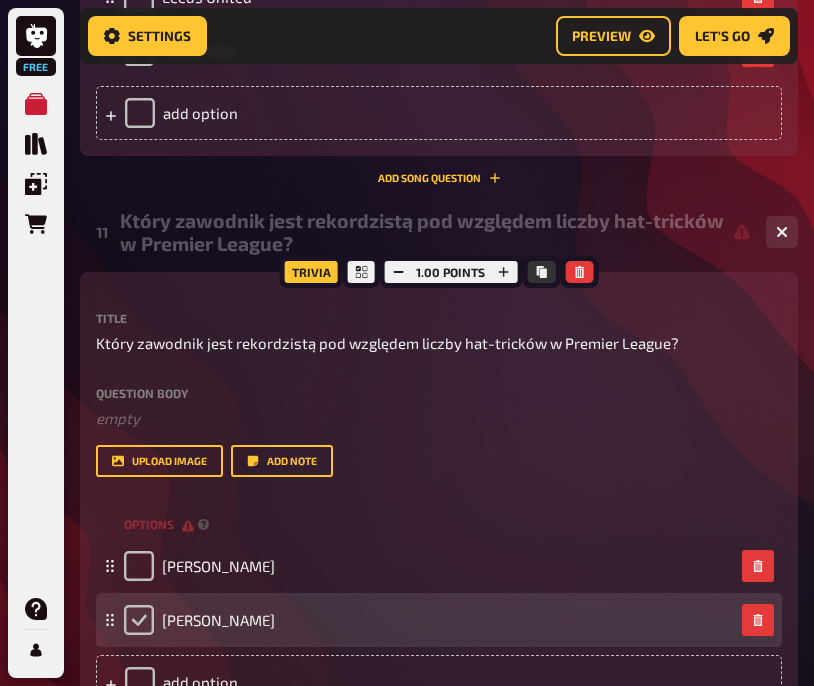 click at bounding box center [139, 620] 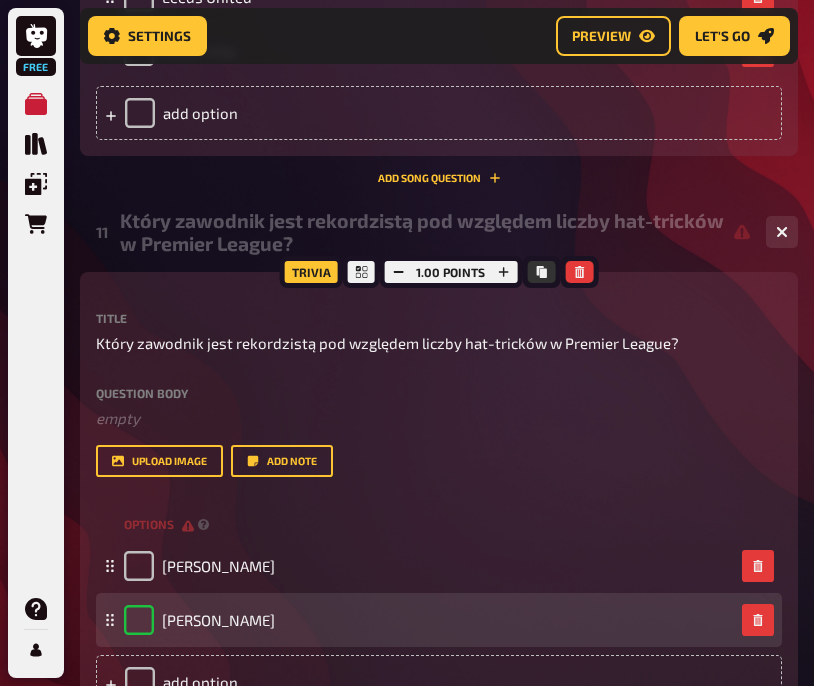 checkbox on "true" 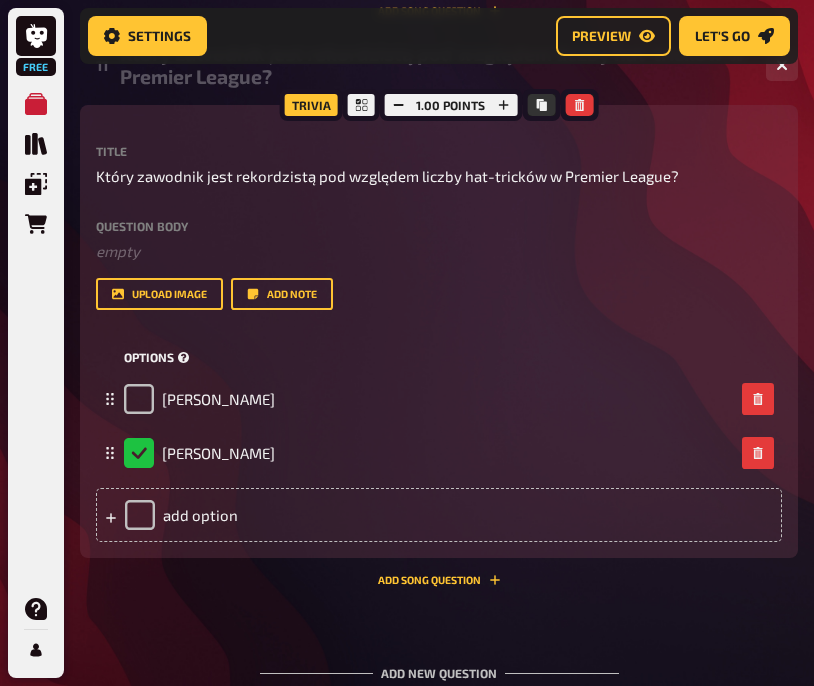 scroll, scrollTop: 7150, scrollLeft: 0, axis: vertical 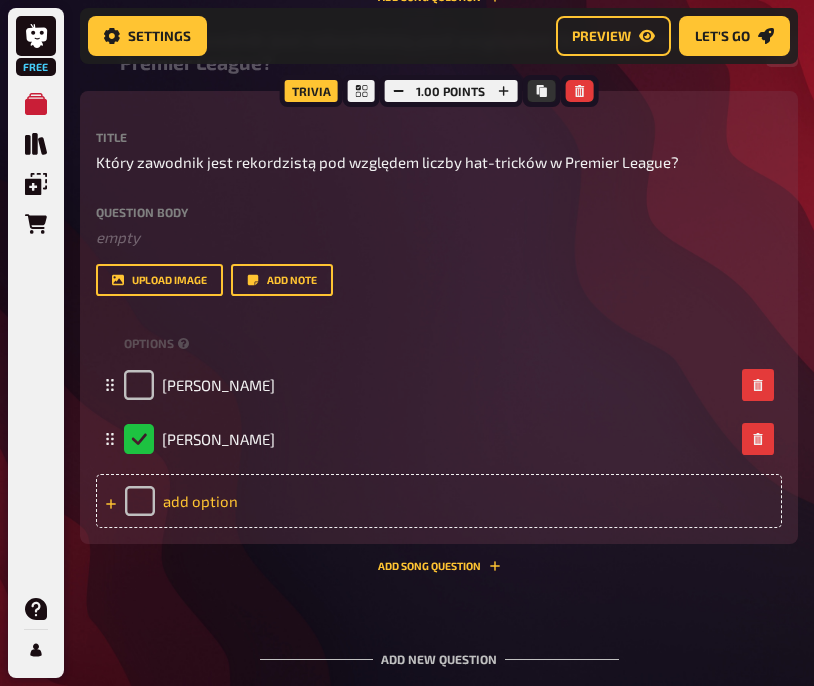 click on "add option" at bounding box center [439, 501] 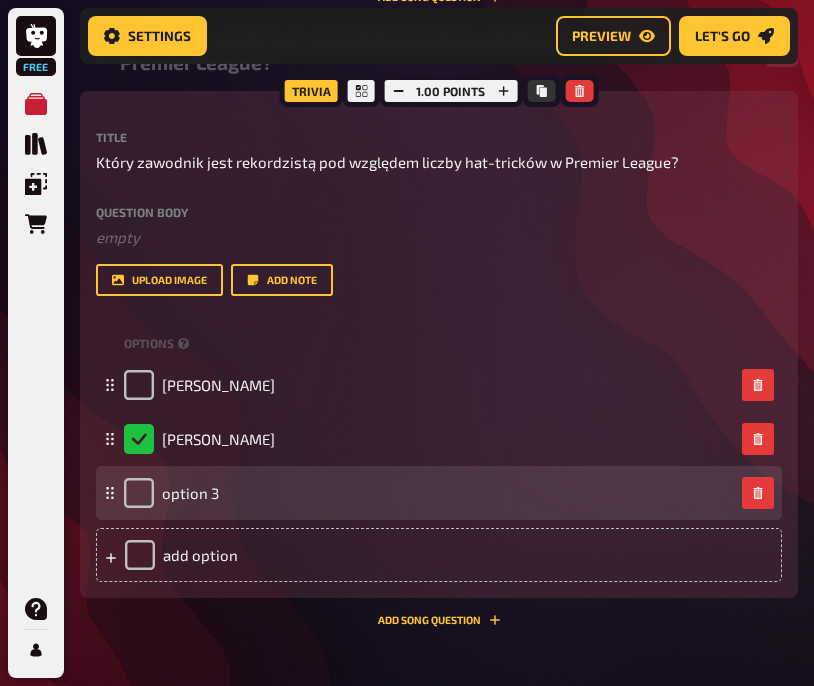 type 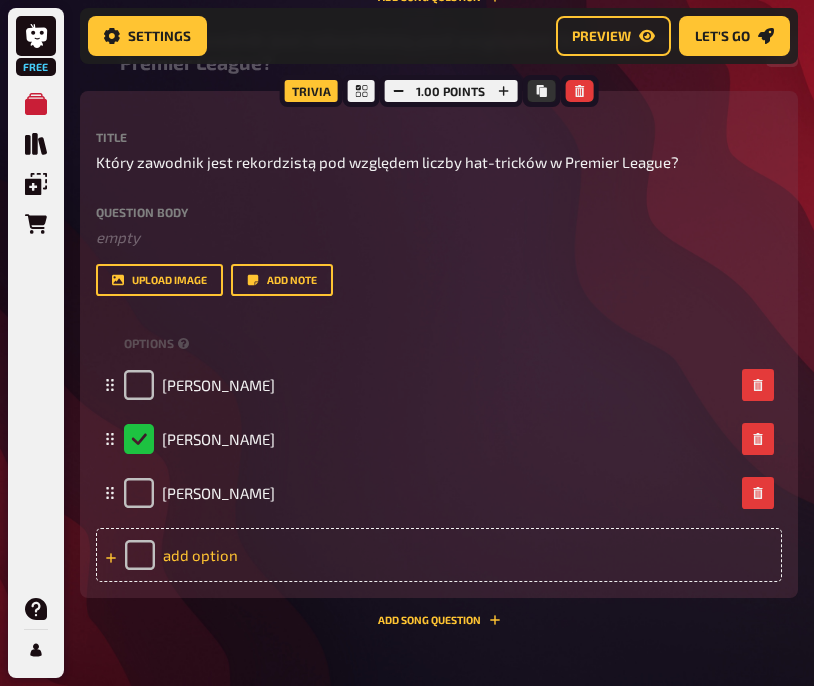click on "add option" at bounding box center (439, 555) 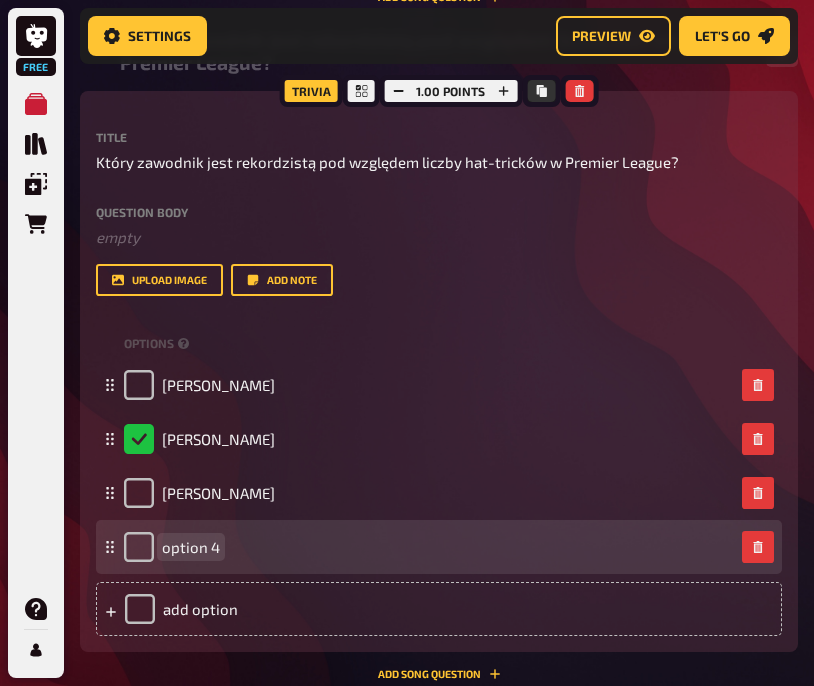 click on "option 4" at bounding box center [191, 547] 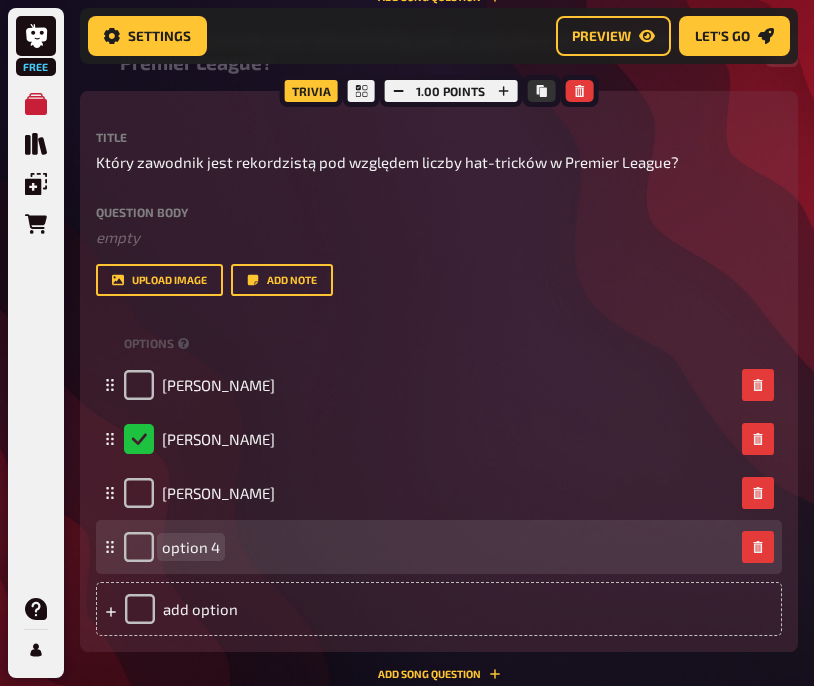 click on "option 4" at bounding box center (191, 547) 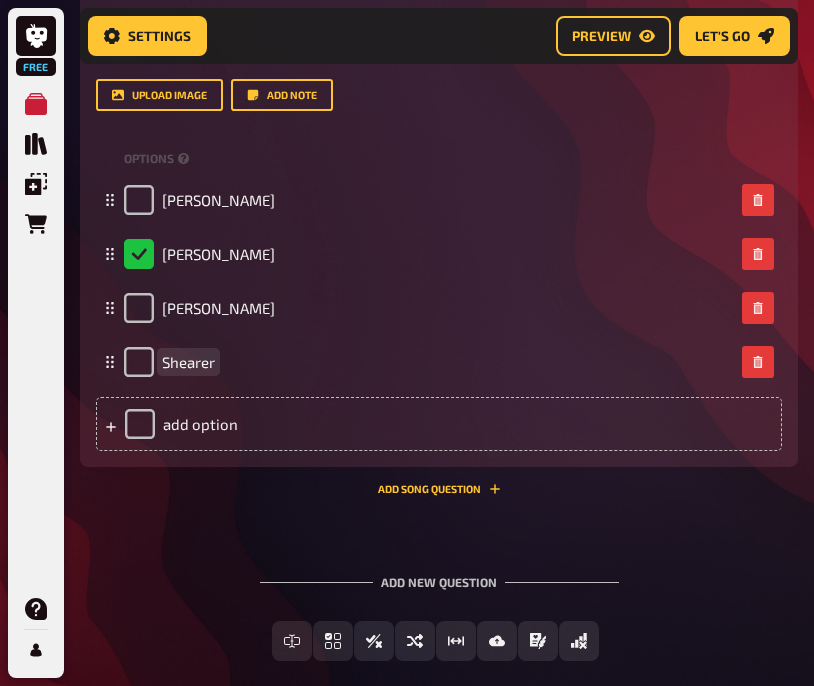 scroll, scrollTop: 7439, scrollLeft: 0, axis: vertical 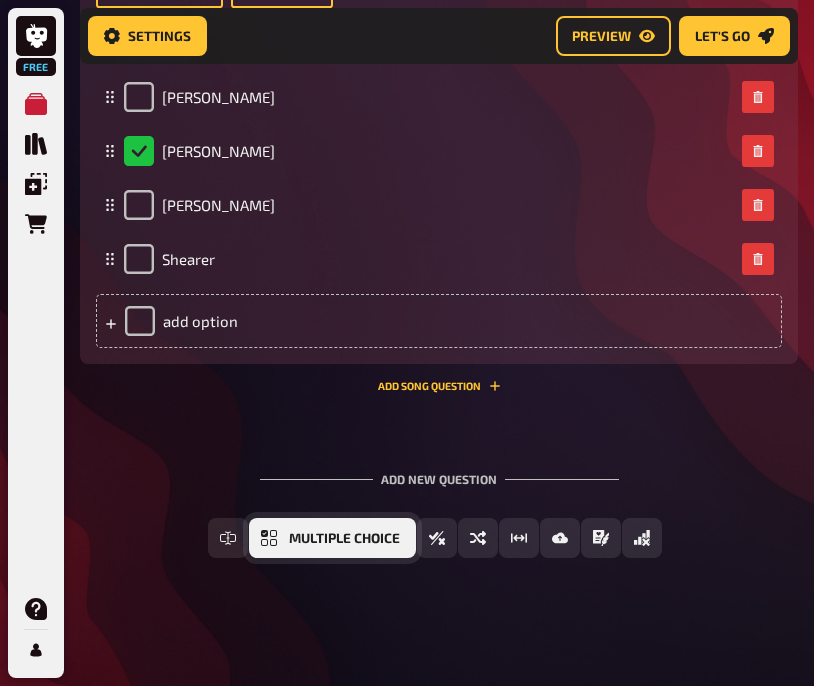 click on "Multiple Choice" at bounding box center (332, 538) 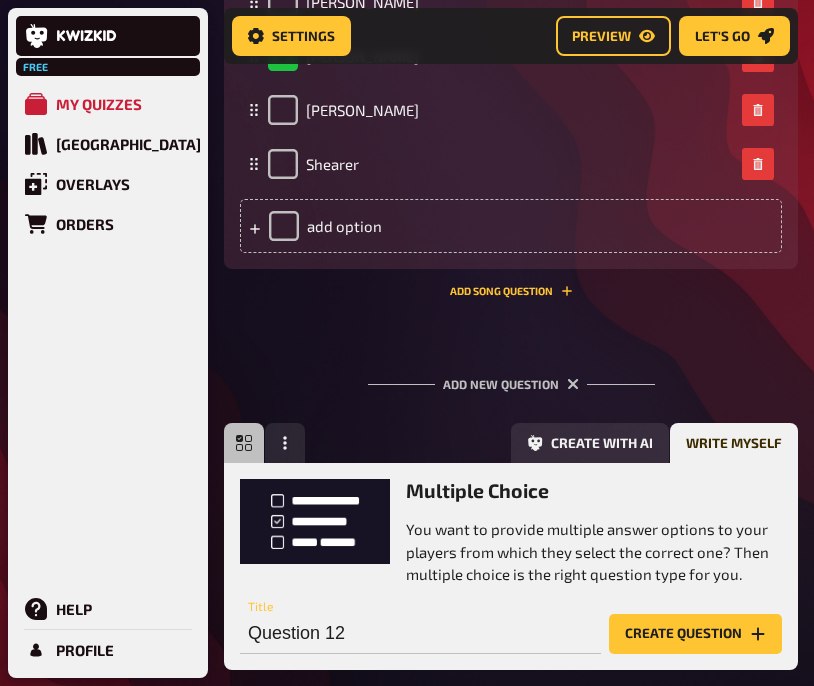 scroll, scrollTop: 7760, scrollLeft: 0, axis: vertical 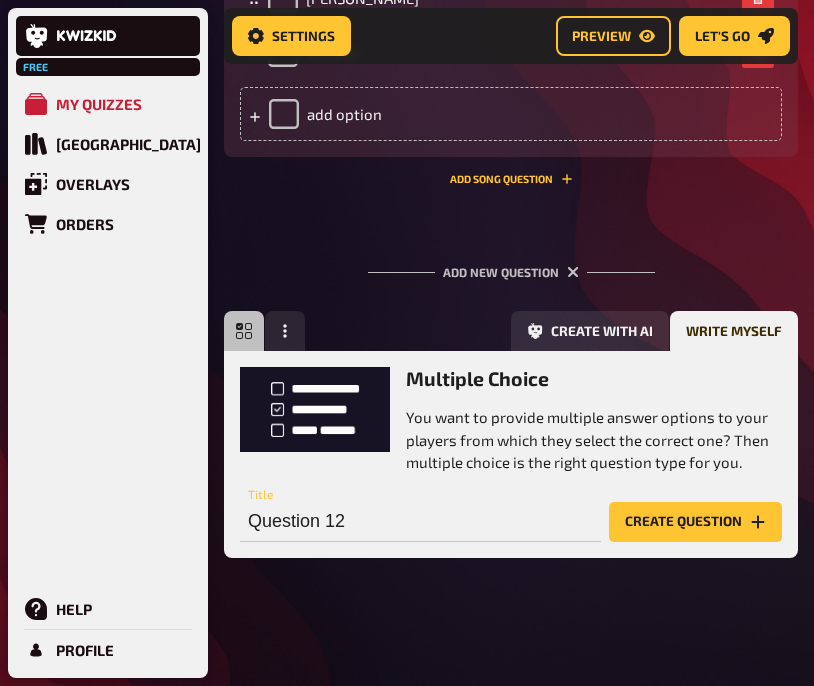 click on "Question 12" at bounding box center [420, 522] 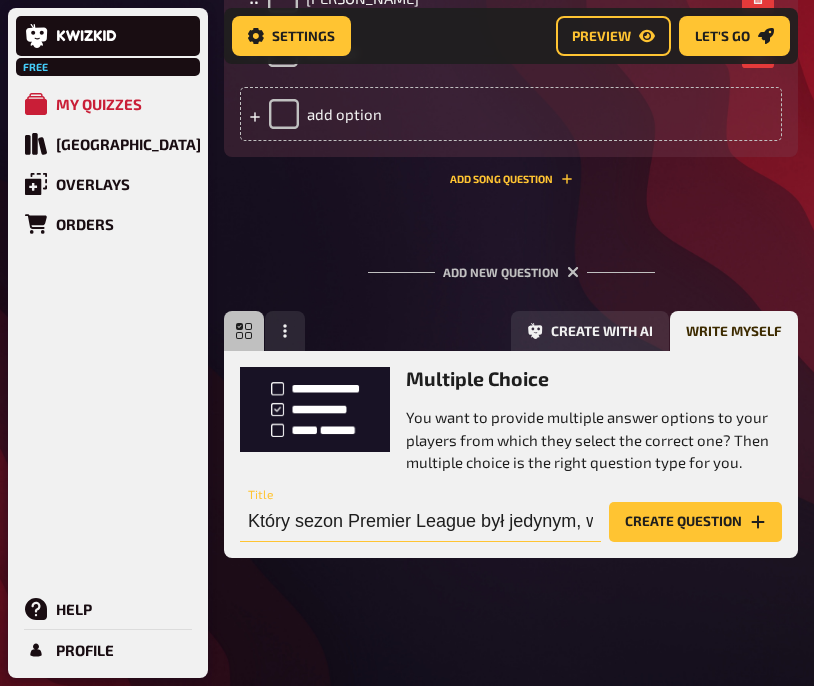 scroll, scrollTop: 0, scrollLeft: 489, axis: horizontal 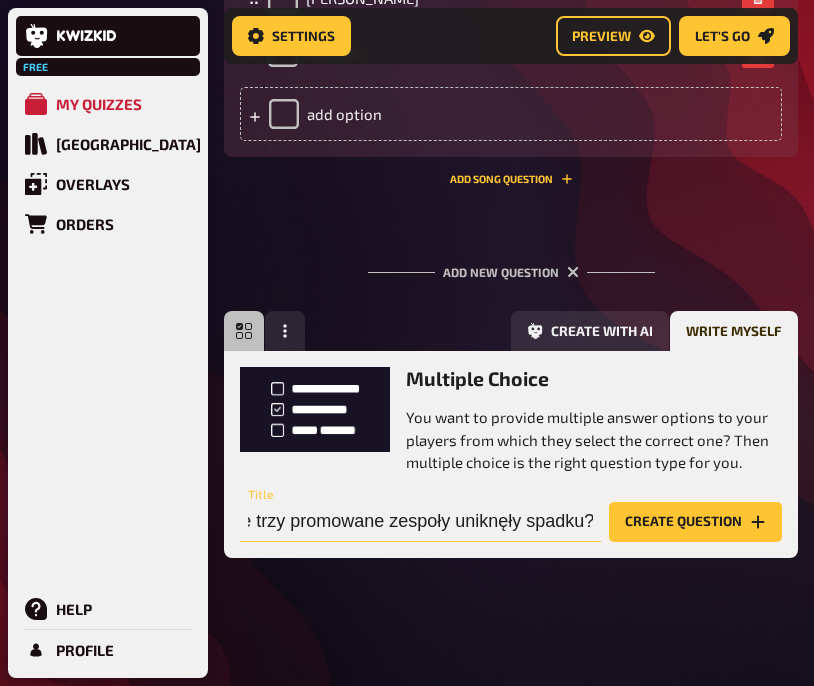 type on "Który sezon Premier League był jedynym, w którym wszystkie trzy promowane zespoły uniknęły spadku?" 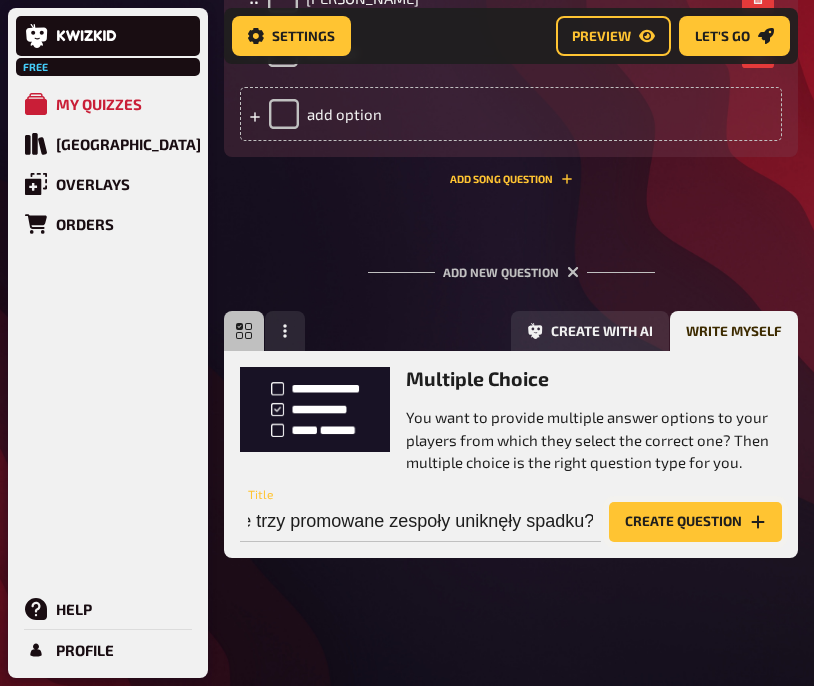 click on "Create question" at bounding box center (695, 522) 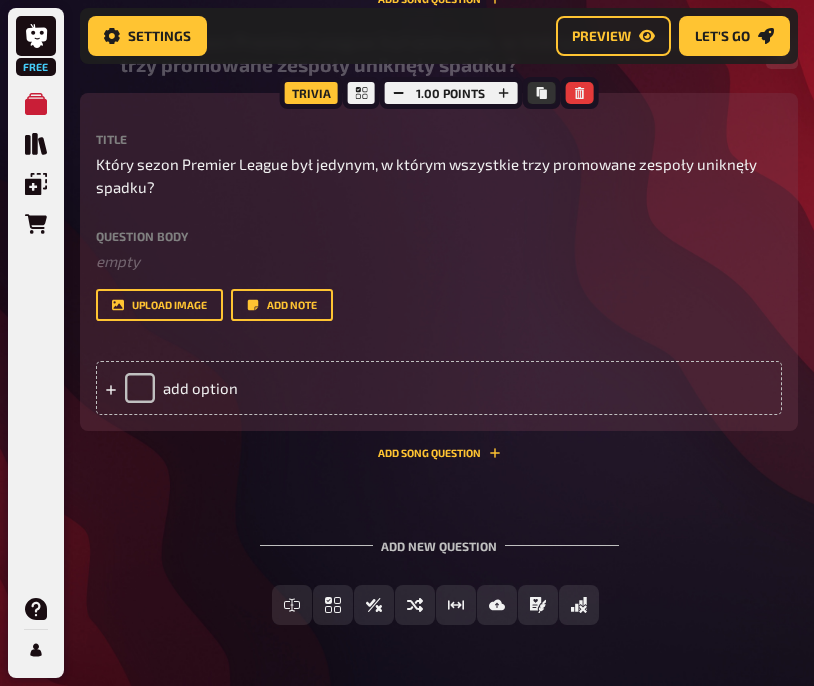 scroll, scrollTop: 7916, scrollLeft: 0, axis: vertical 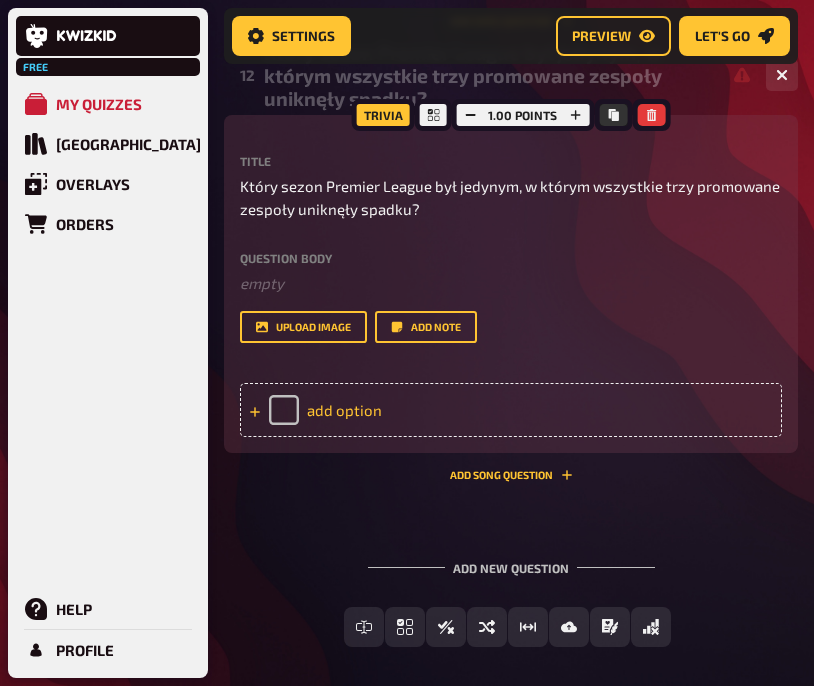 click on "add option" at bounding box center [511, 410] 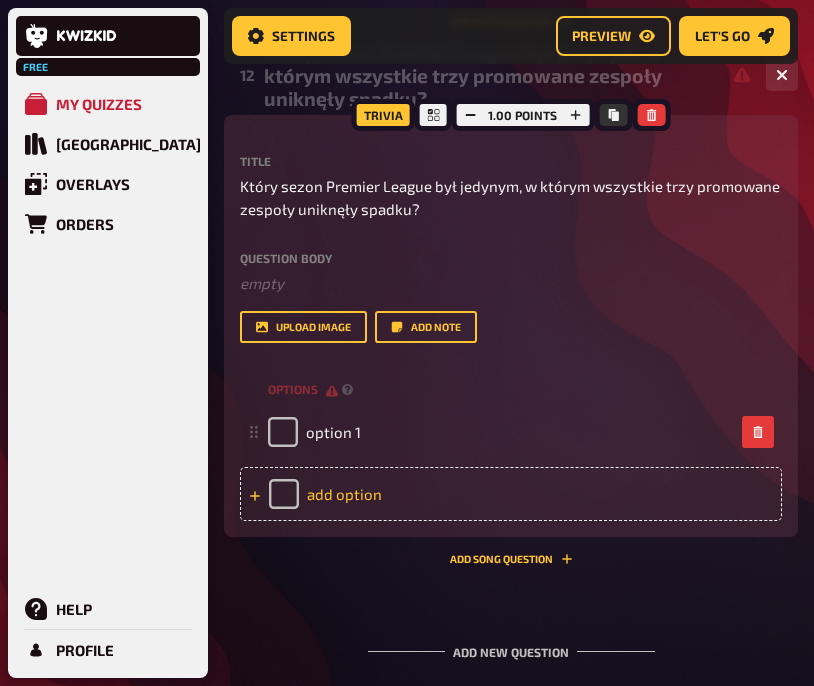click on "option 1" at bounding box center [511, 432] 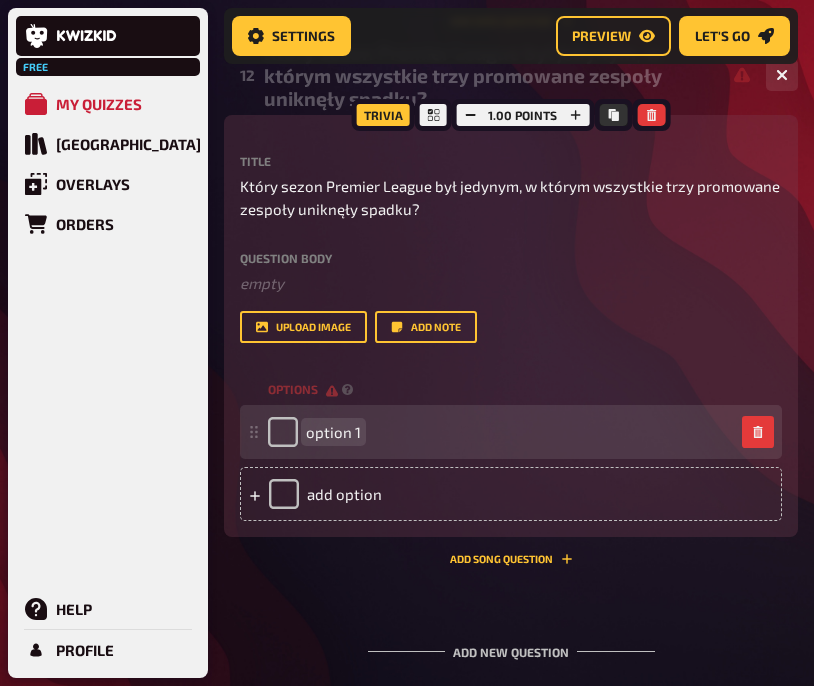 click on "option 1" at bounding box center [333, 432] 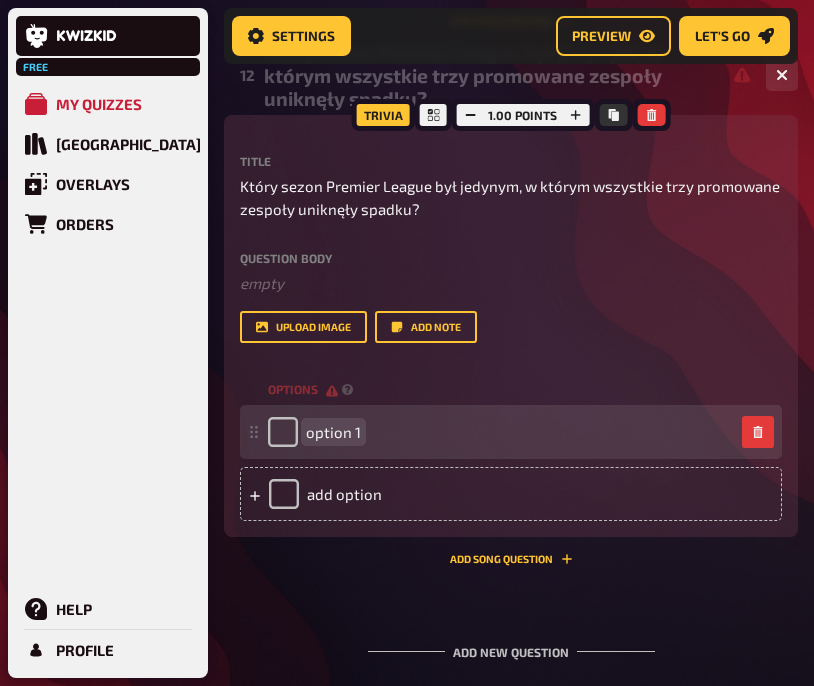 click on "option 1" at bounding box center (333, 432) 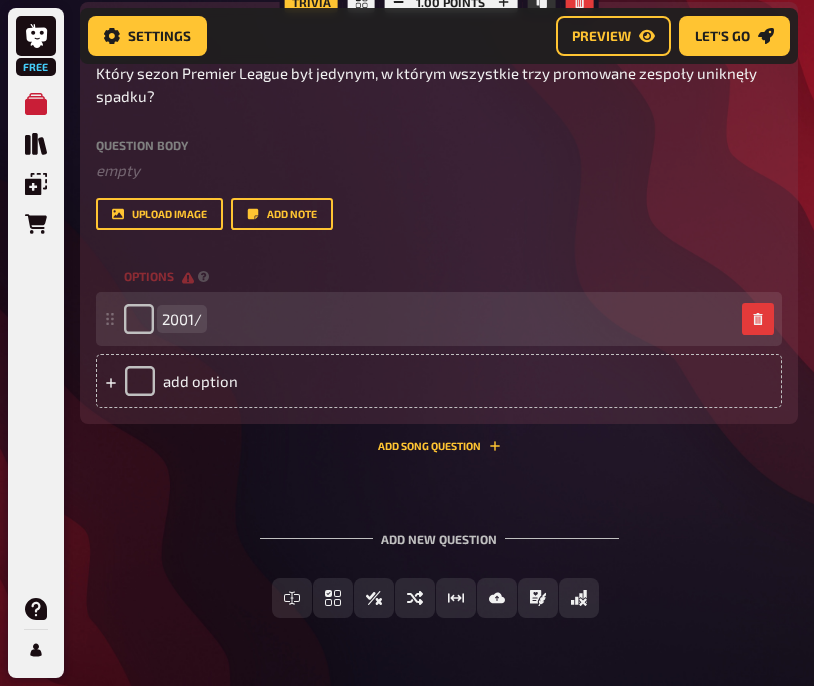 scroll, scrollTop: 7802, scrollLeft: 0, axis: vertical 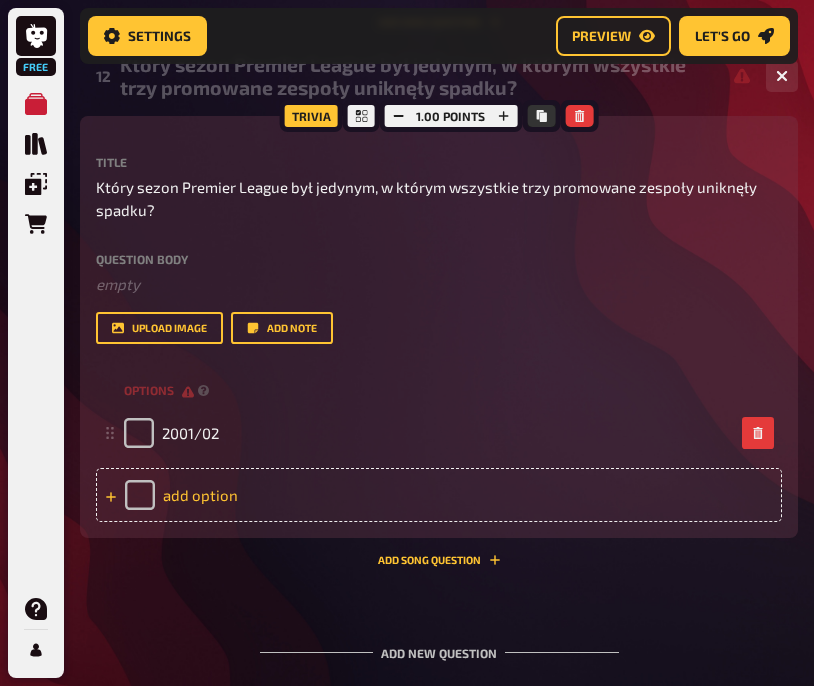 click on "add option" at bounding box center (439, 495) 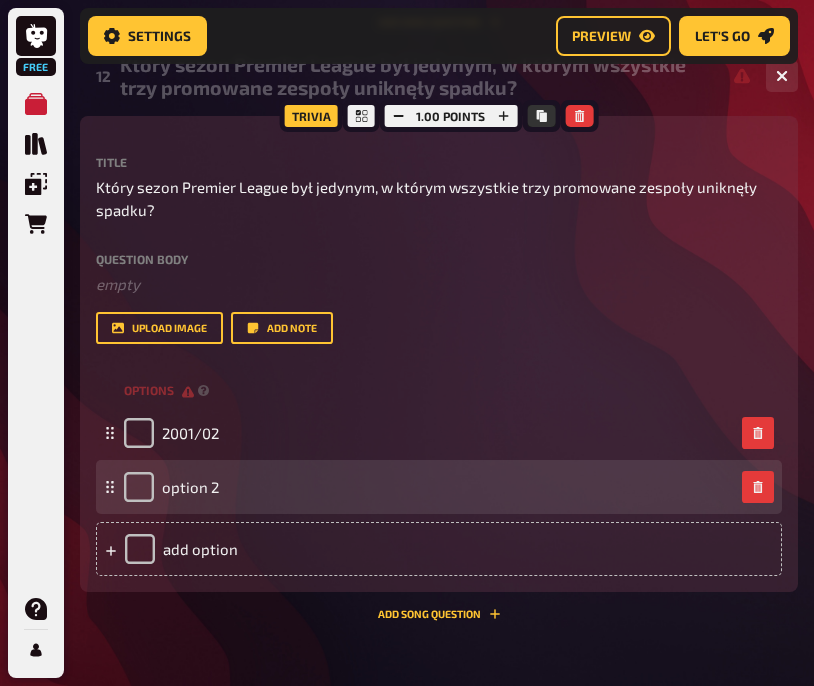 type 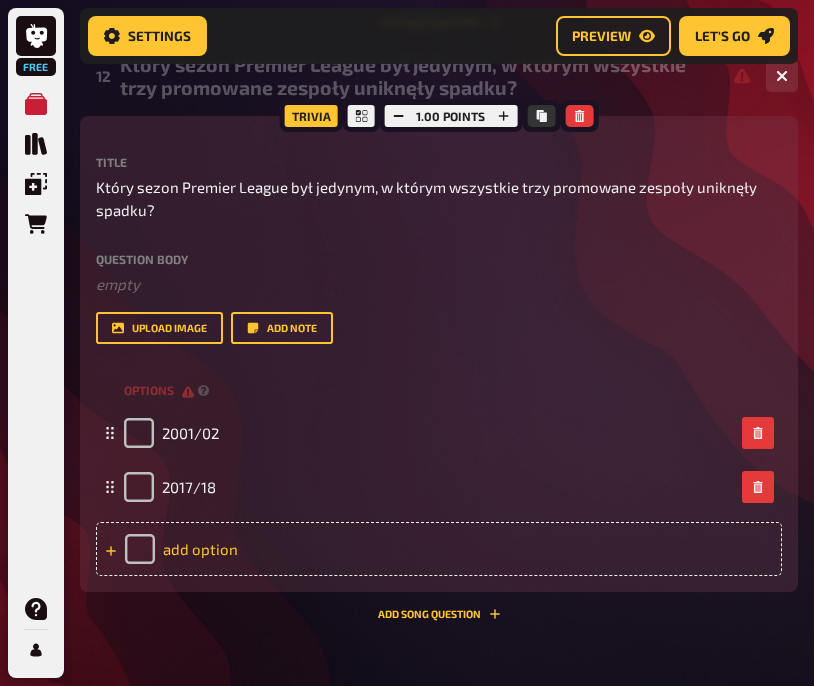 click on "add option" at bounding box center (439, 549) 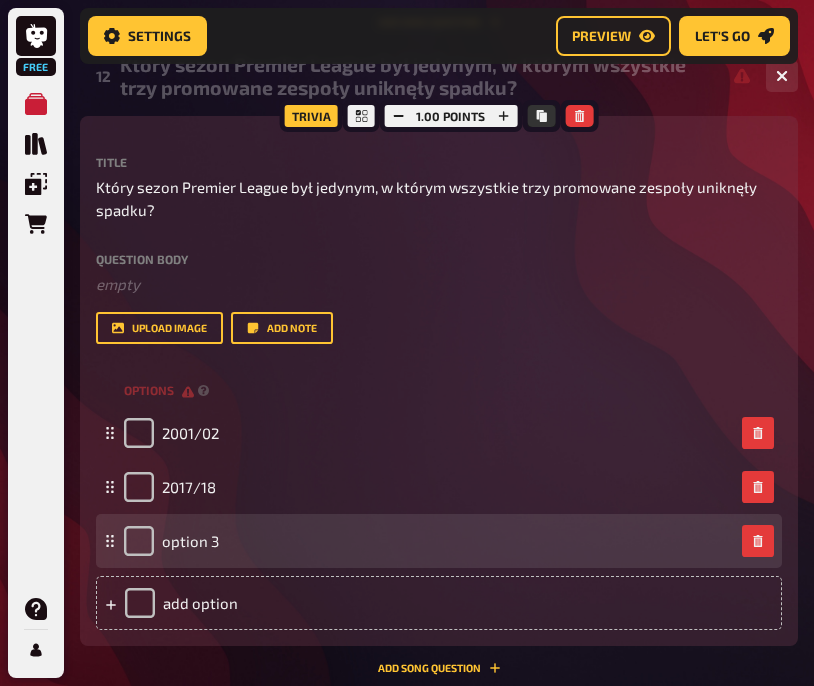 type 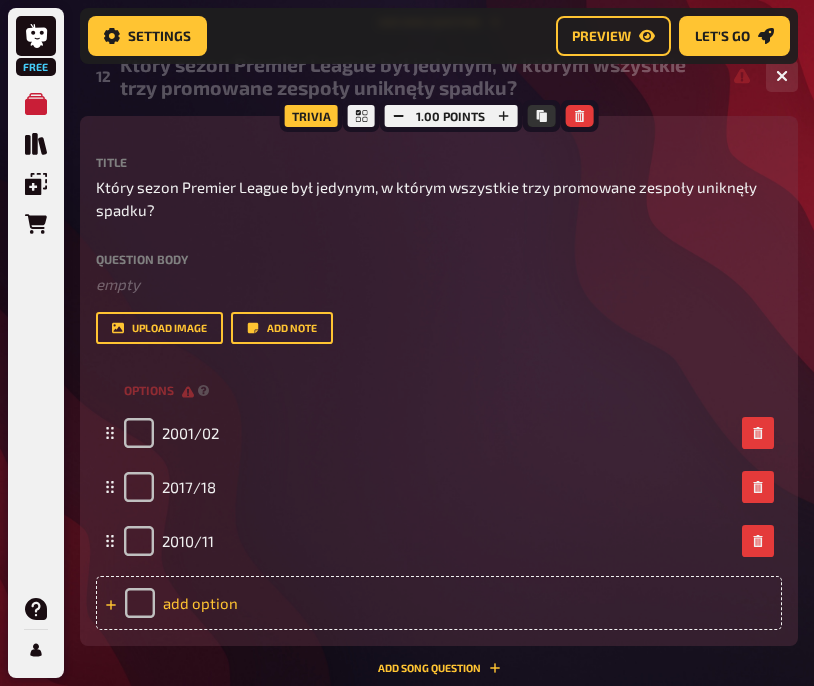 click on "add option" at bounding box center (439, 603) 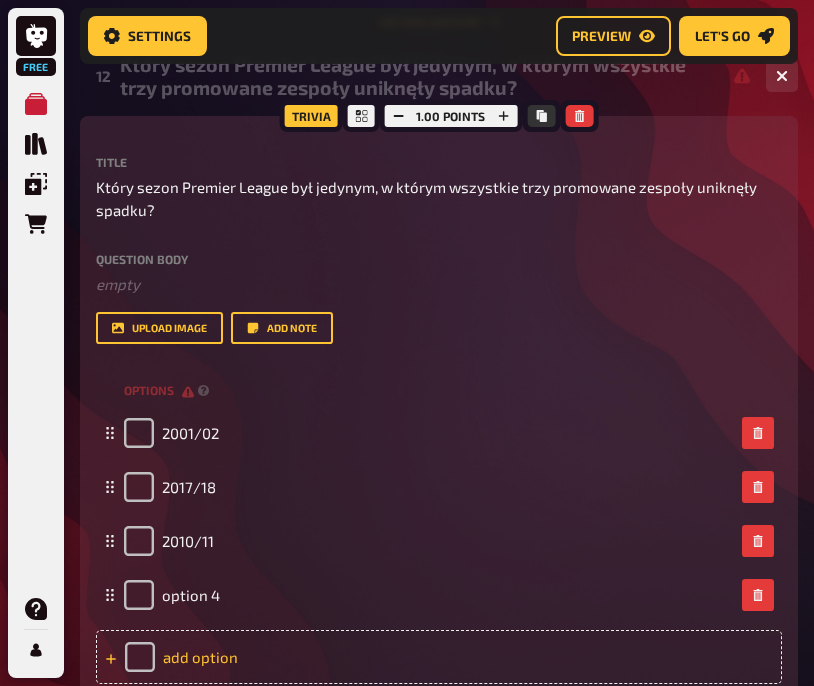 type 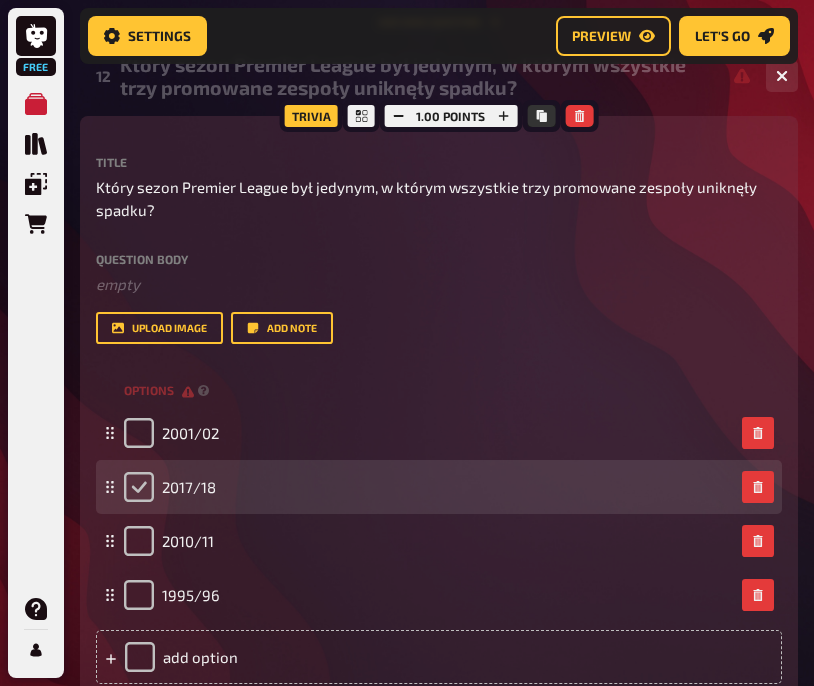click at bounding box center [139, 487] 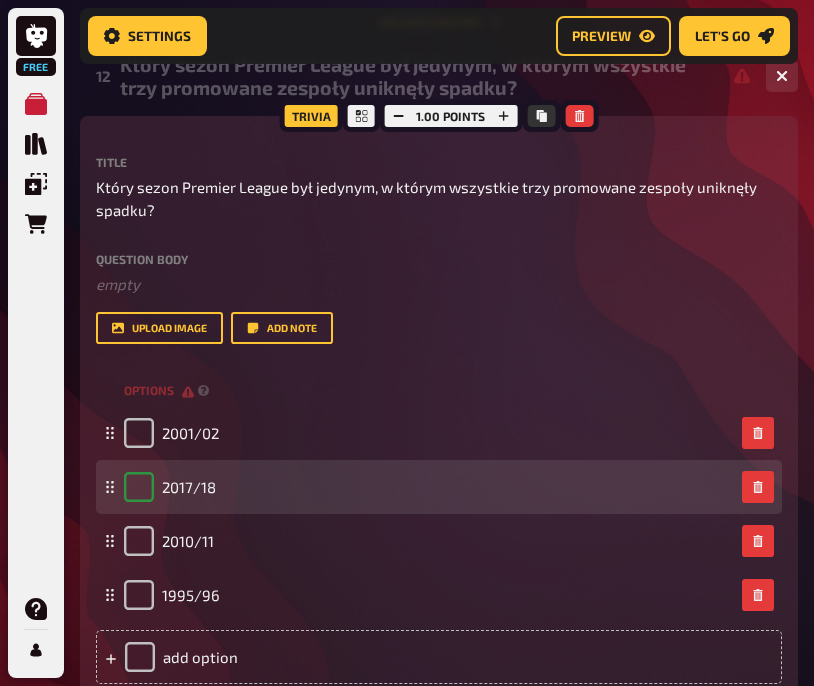 checkbox on "true" 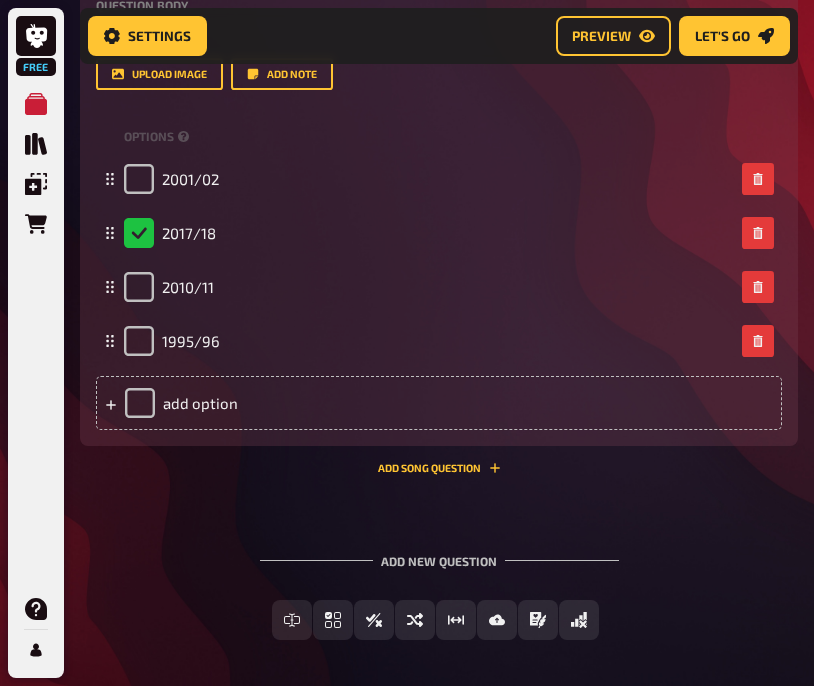 scroll, scrollTop: 8058, scrollLeft: 0, axis: vertical 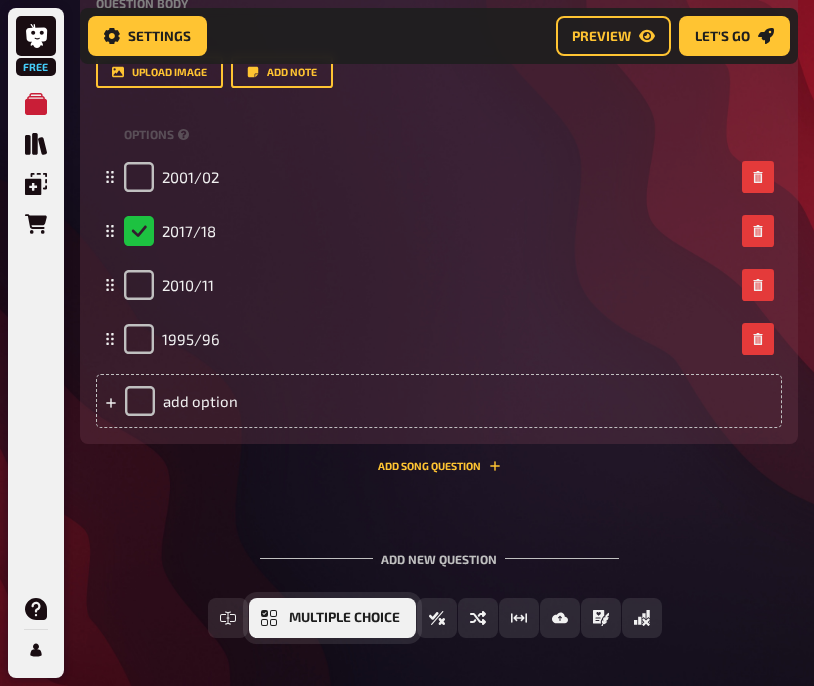 click on "Multiple Choice" at bounding box center (332, 618) 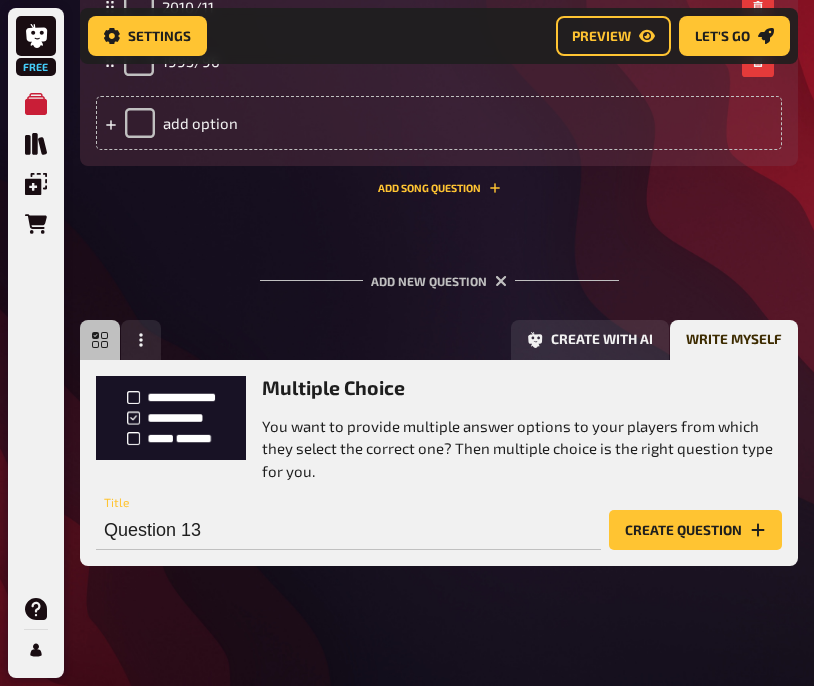 scroll, scrollTop: 8346, scrollLeft: 0, axis: vertical 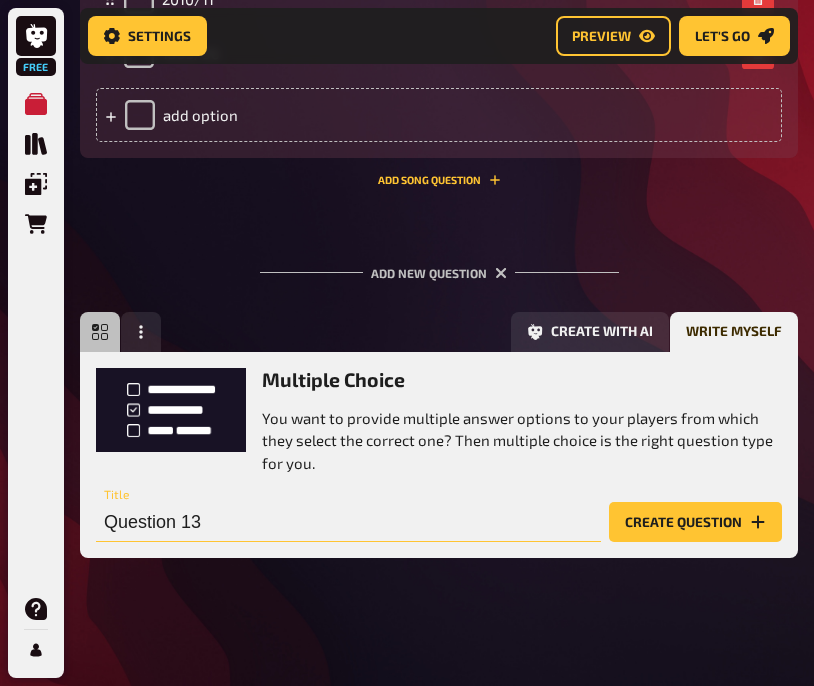 click on "Question 13" at bounding box center [348, 522] 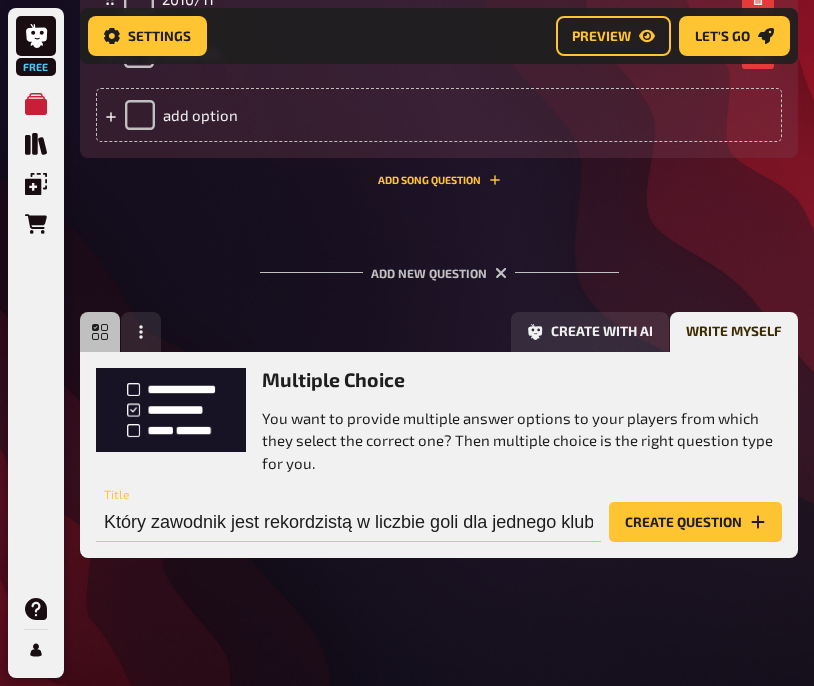 scroll, scrollTop: 0, scrollLeft: 171, axis: horizontal 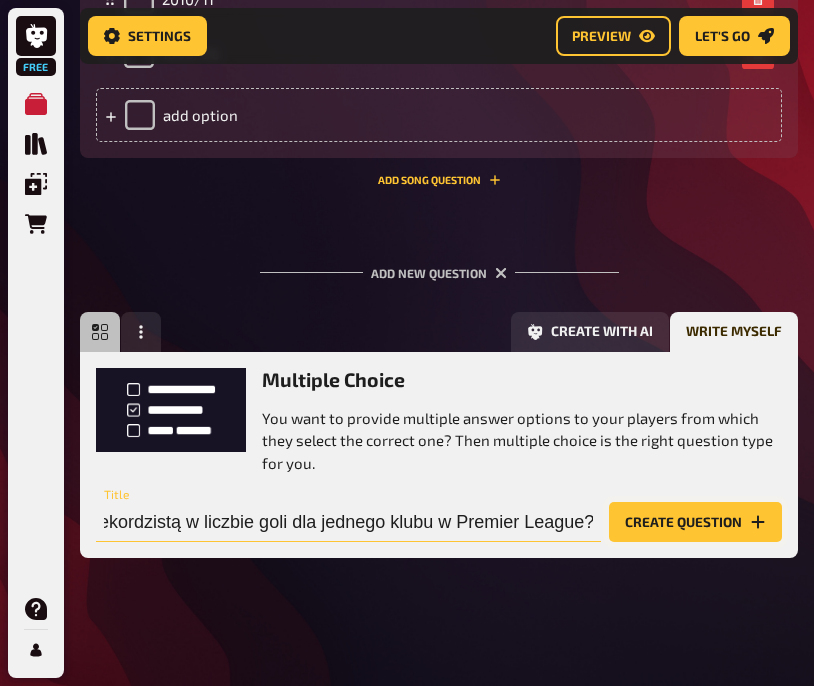type on "Który zawodnik jest rekordzistą w liczbie goli dla jednego klubu w Premier League?" 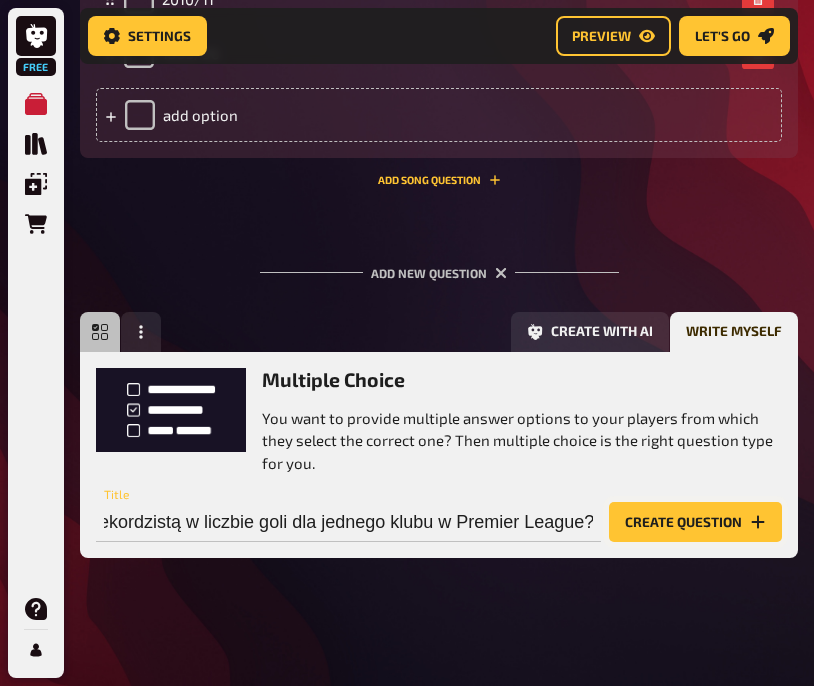 click on "Create question" at bounding box center [695, 522] 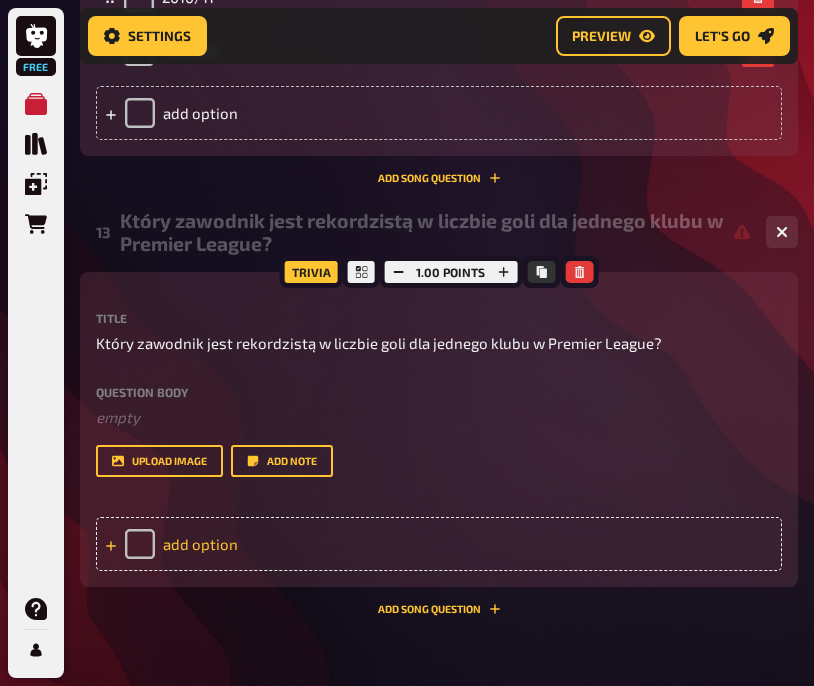 click on "add option" at bounding box center (439, 544) 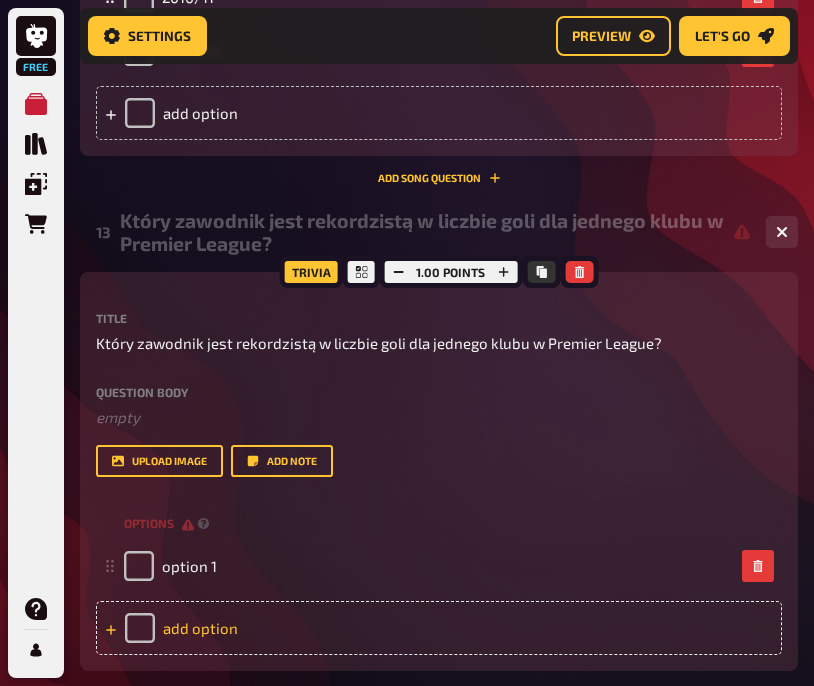type 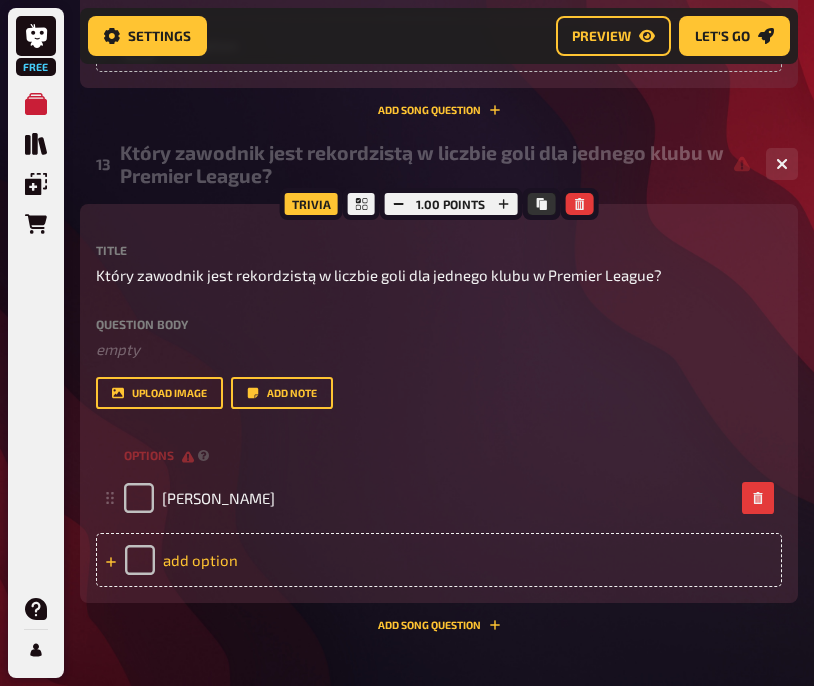 scroll, scrollTop: 8423, scrollLeft: 0, axis: vertical 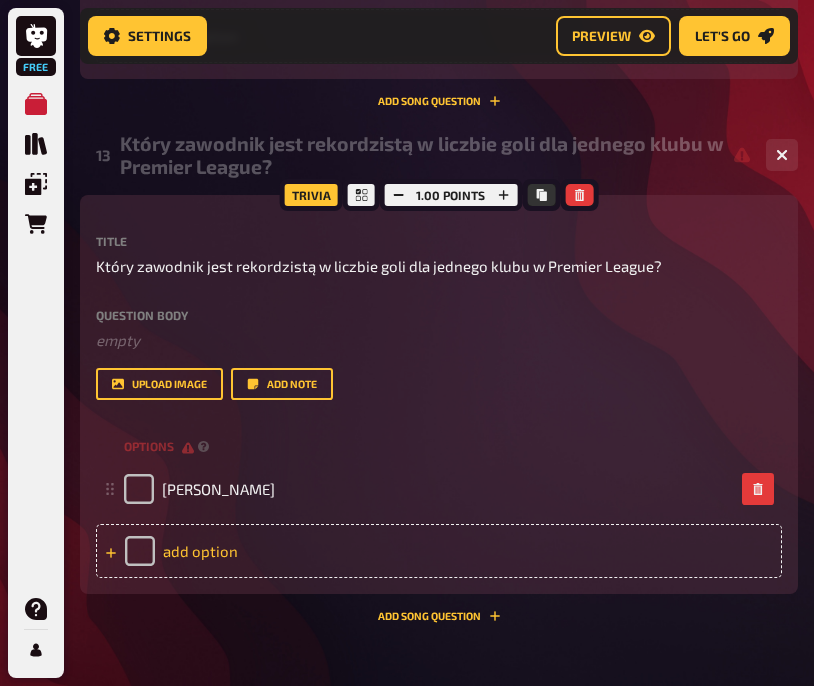 click on "add option" at bounding box center [439, 551] 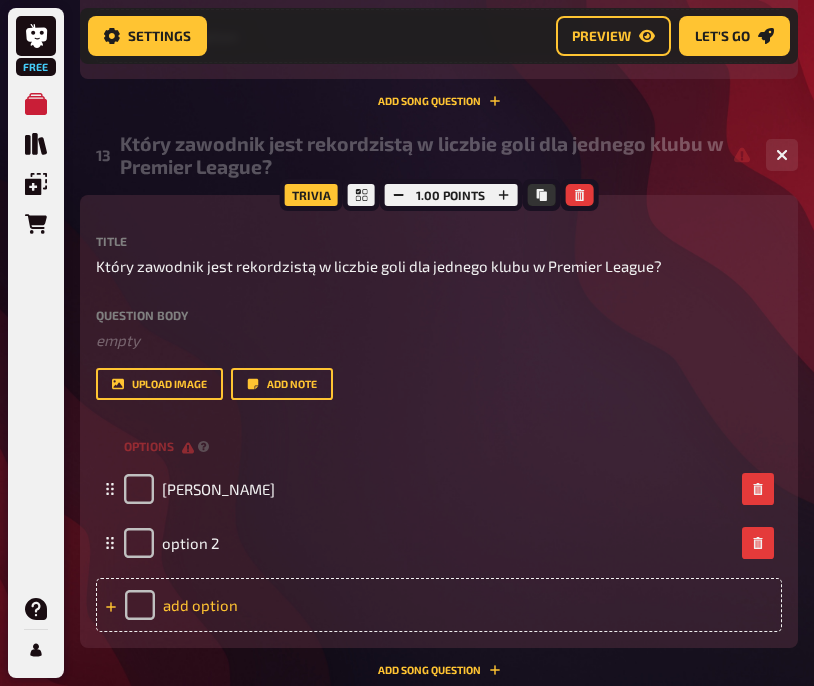 type 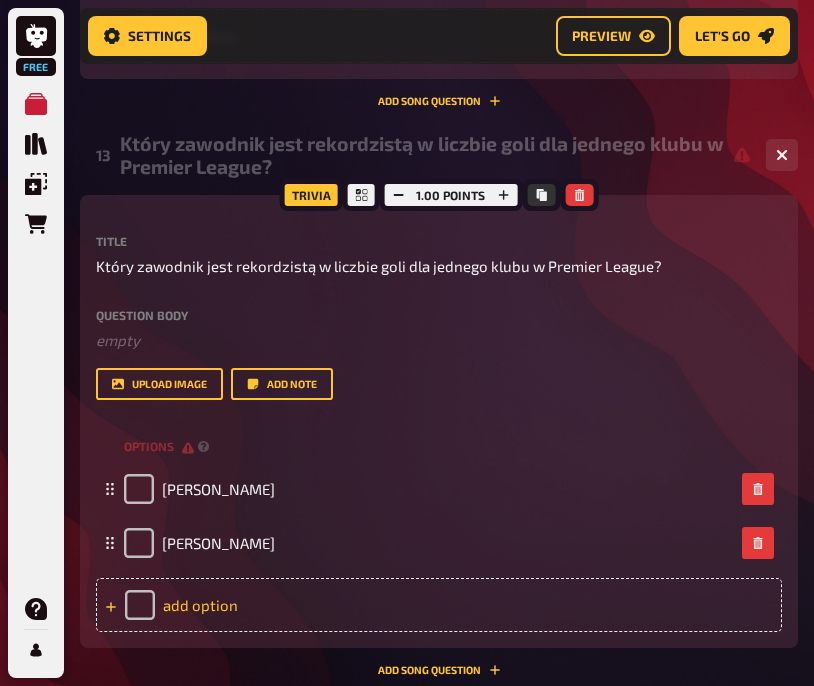click on "add option" at bounding box center (439, 605) 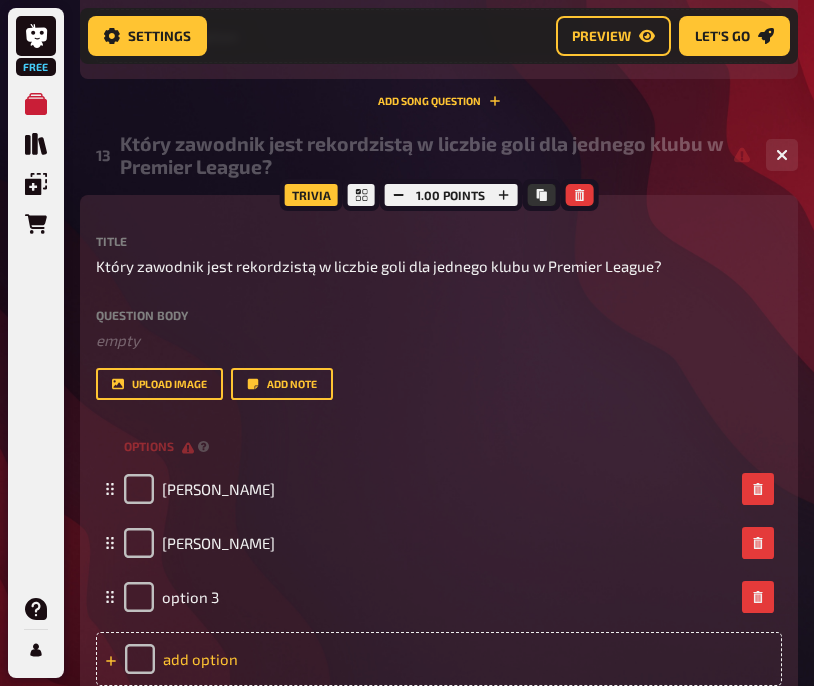 click on "option 3" at bounding box center [429, 597] 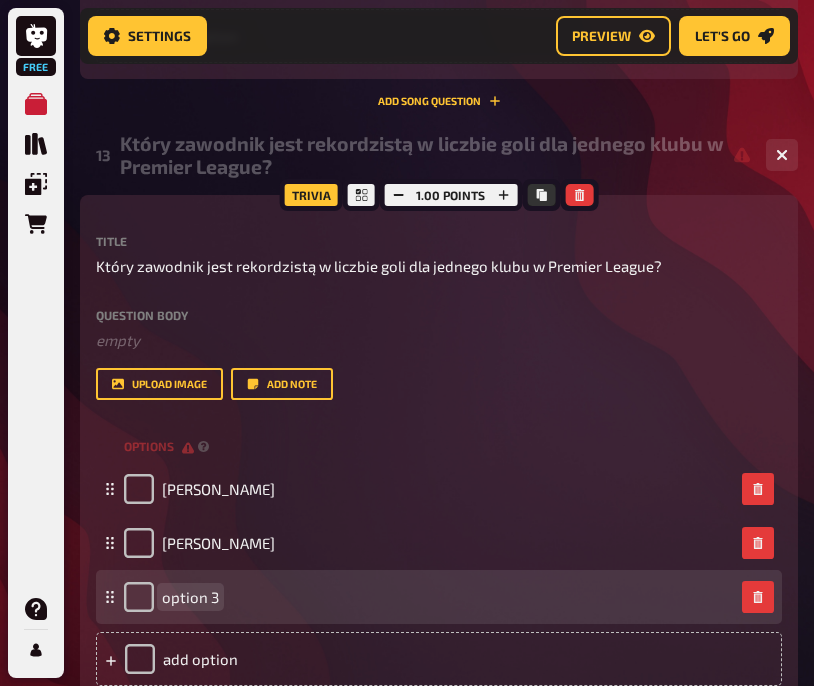 click on "option 3" at bounding box center [190, 597] 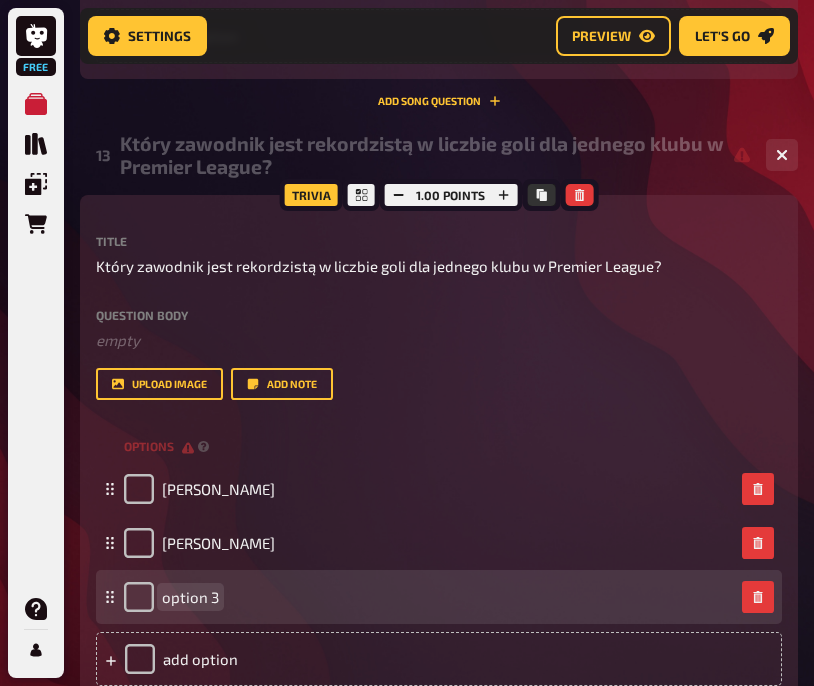 click on "option 3" at bounding box center [190, 597] 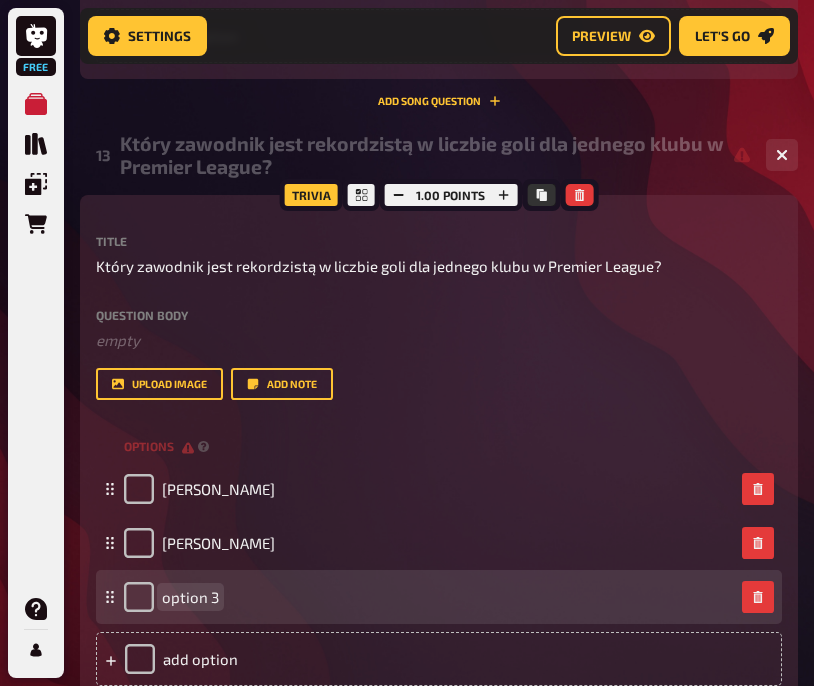 click on "option 3" at bounding box center [429, 597] 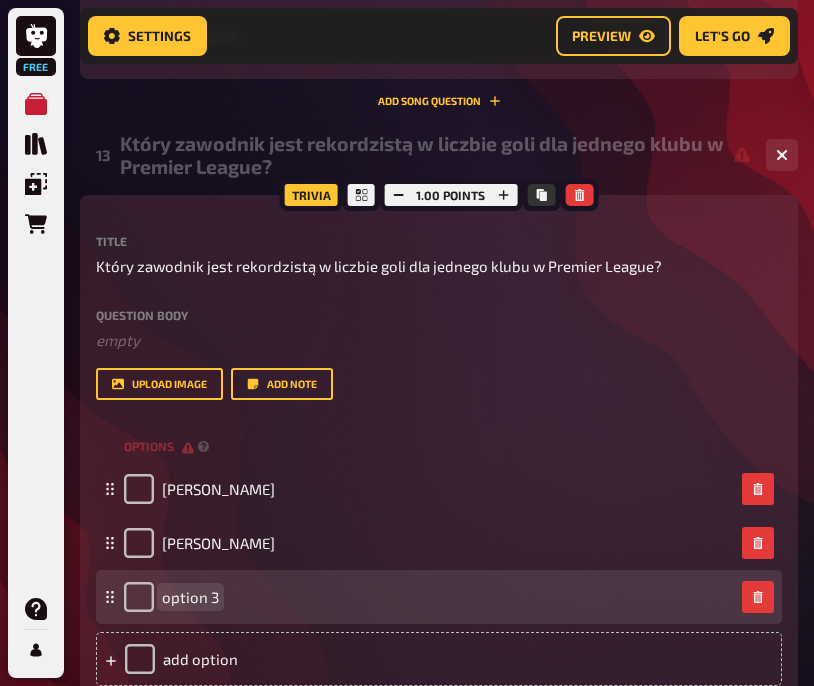 click on "option 3" at bounding box center (190, 597) 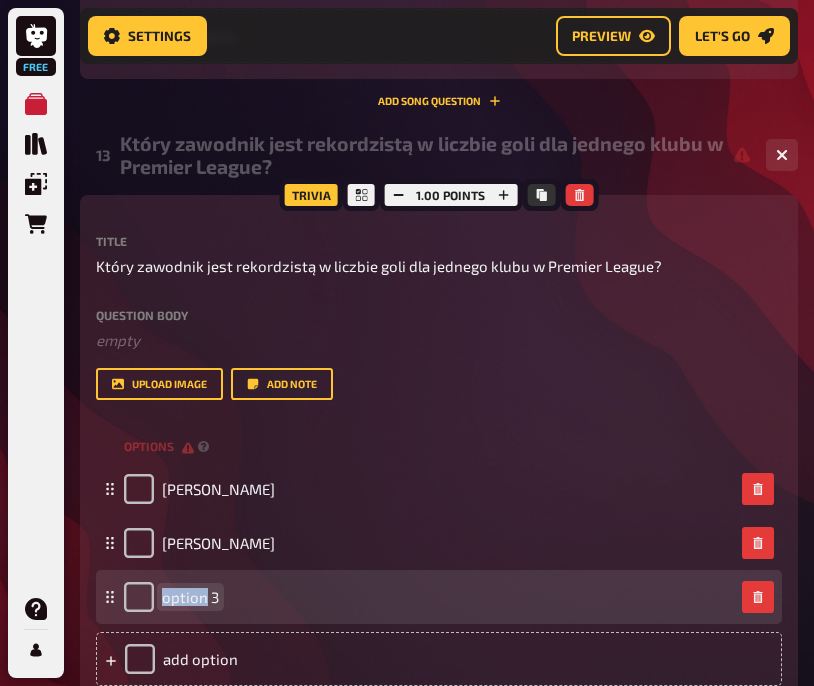 click on "option 3" at bounding box center (190, 597) 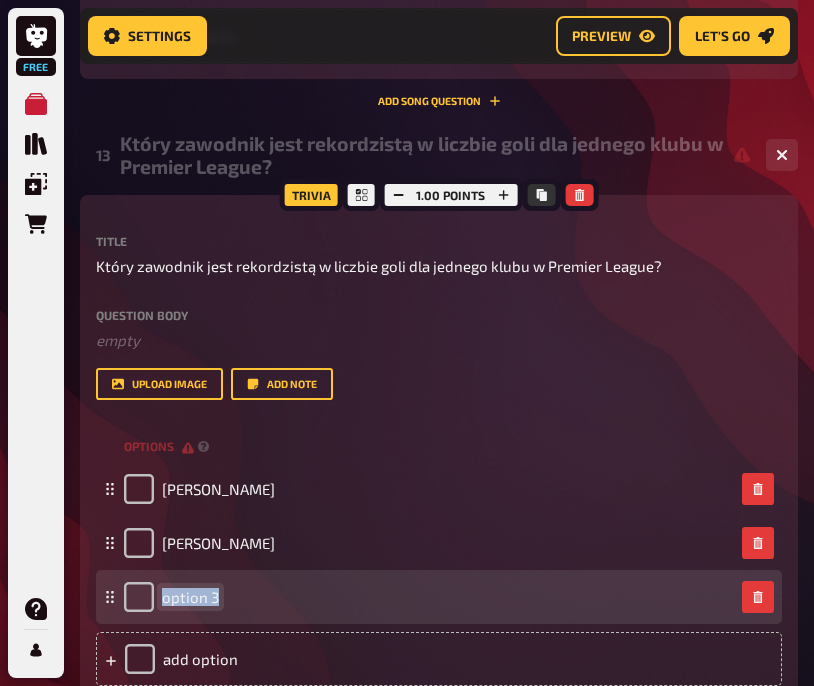 click on "option 3" at bounding box center [190, 597] 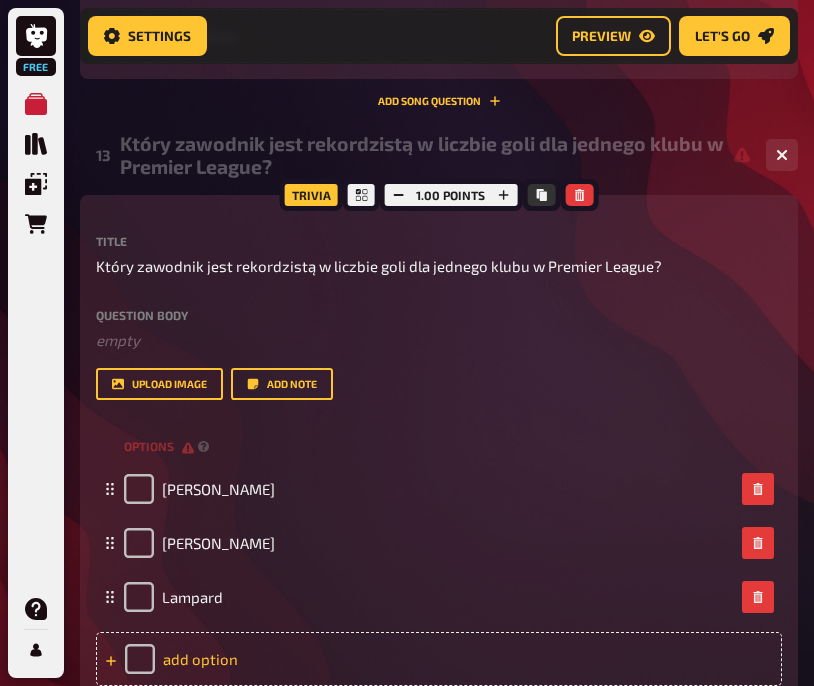 click on "add option" at bounding box center [439, 659] 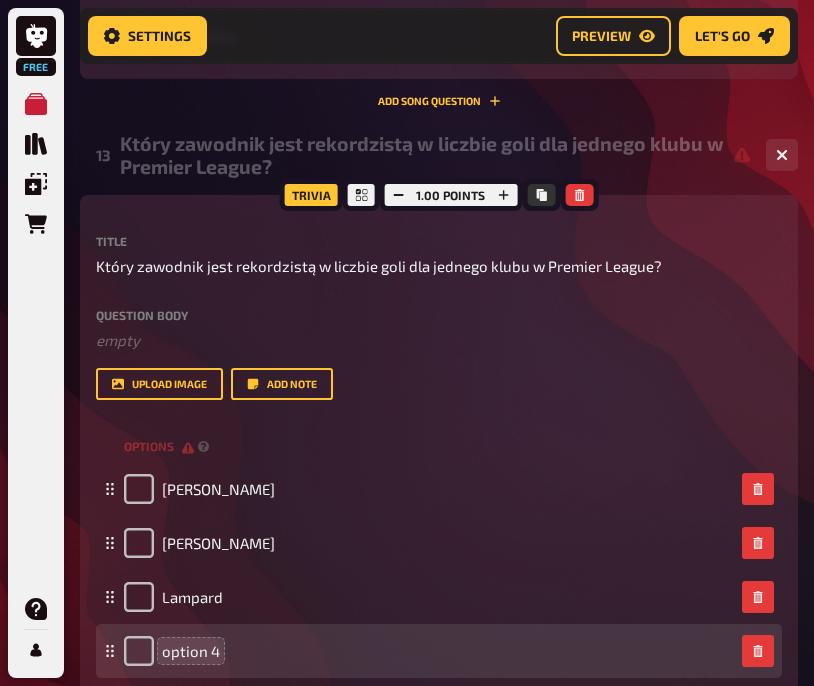 type 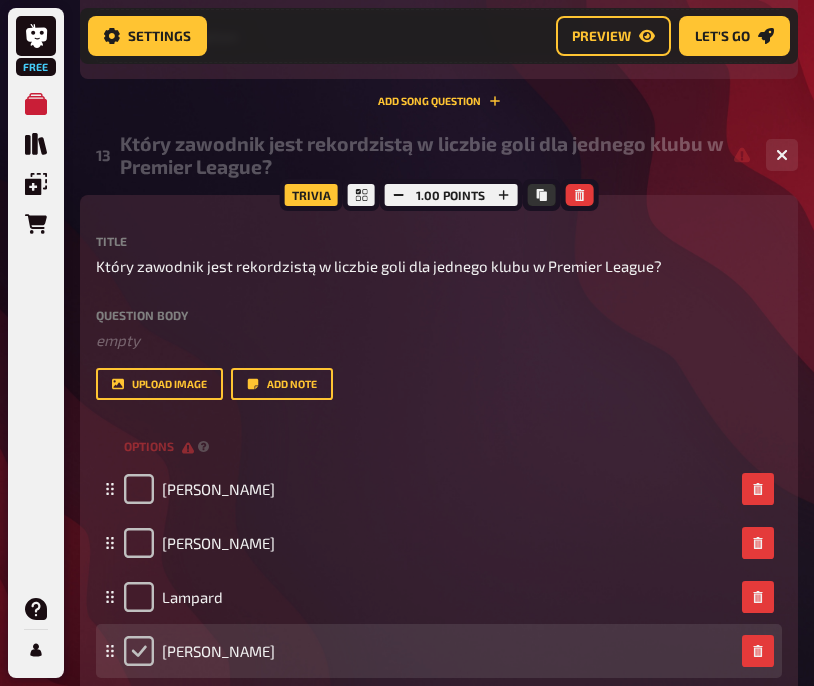 click at bounding box center [139, 651] 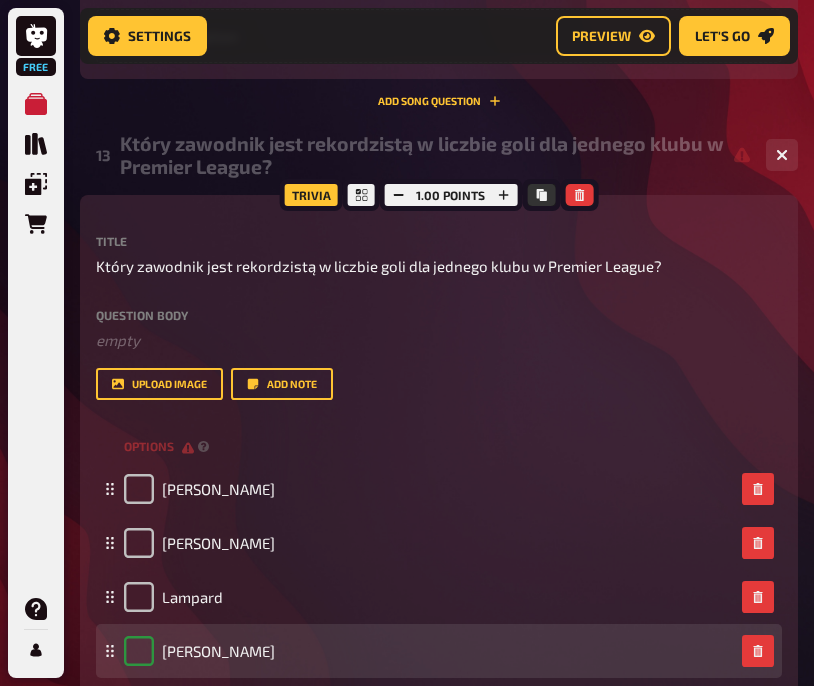 checkbox on "true" 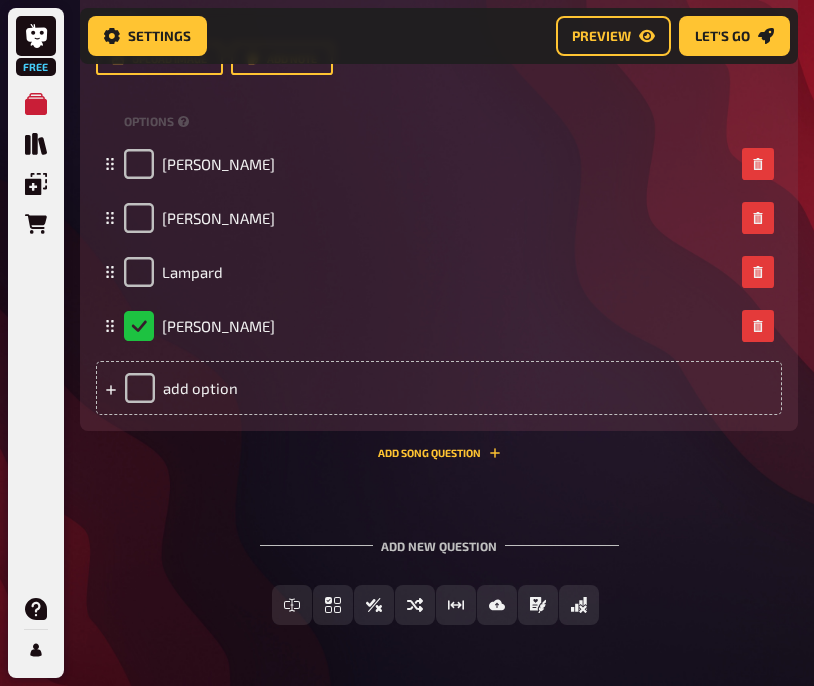 scroll, scrollTop: 8790, scrollLeft: 0, axis: vertical 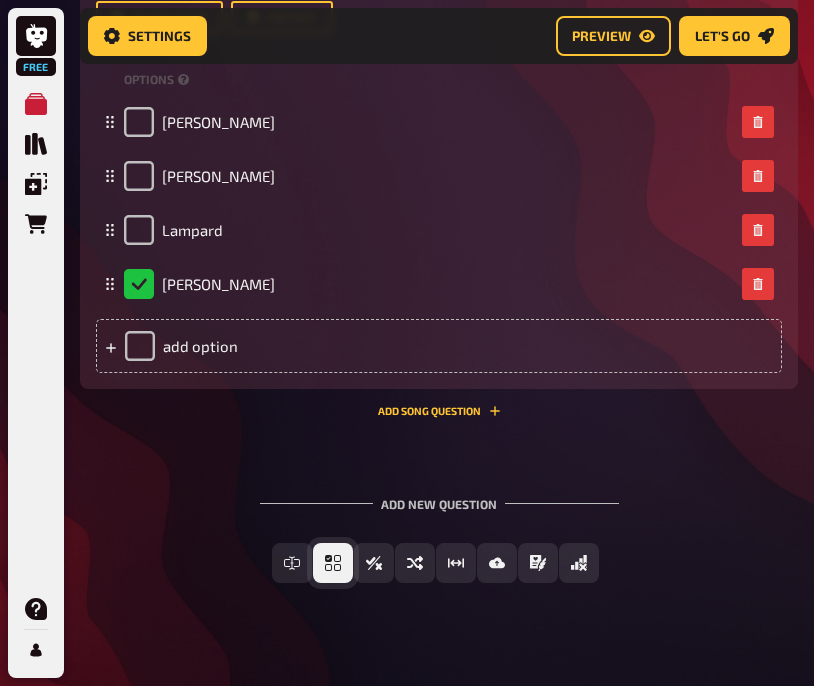 click on "Multiple Choice" at bounding box center [353, 563] 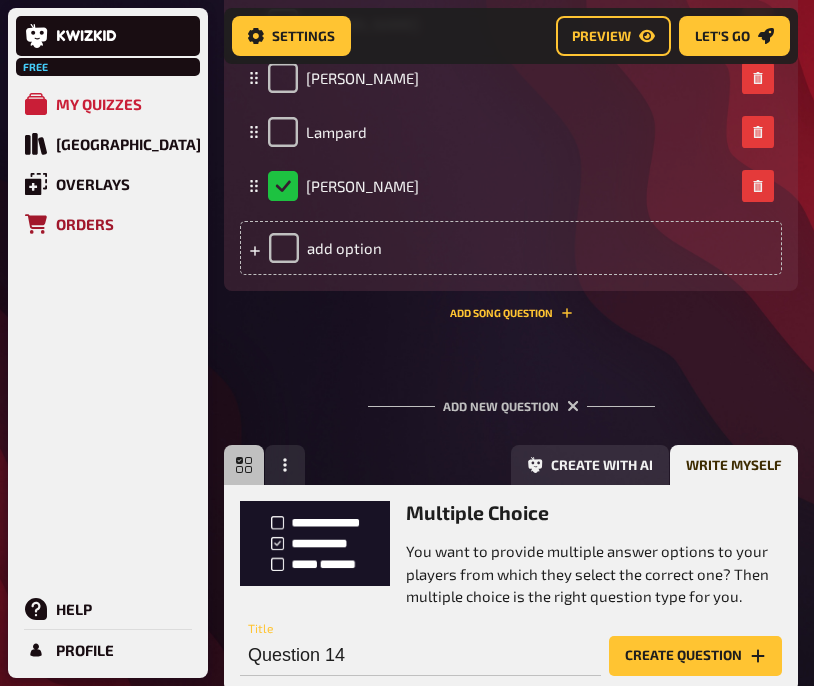 scroll, scrollTop: 9159, scrollLeft: 0, axis: vertical 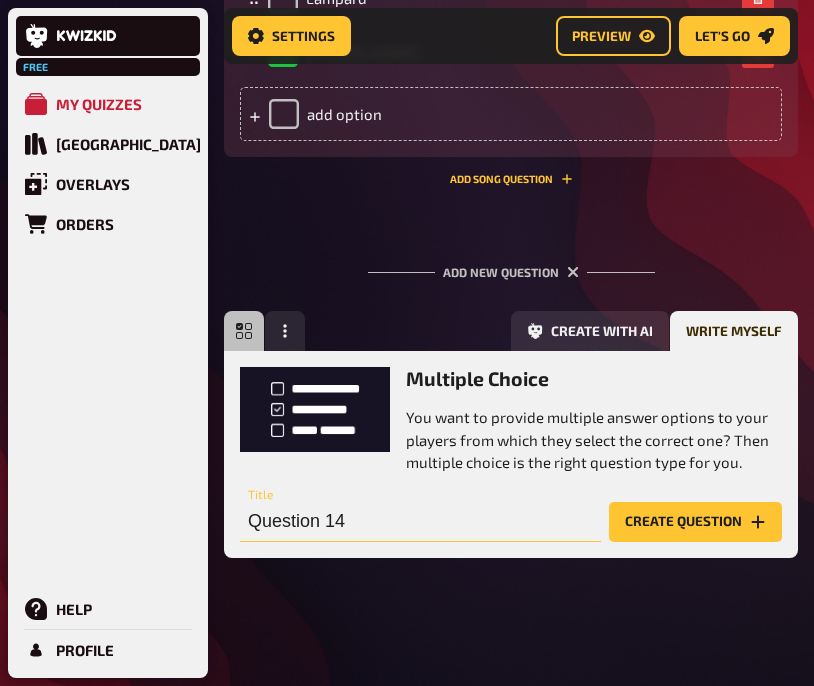 click on "Question 14" at bounding box center [420, 522] 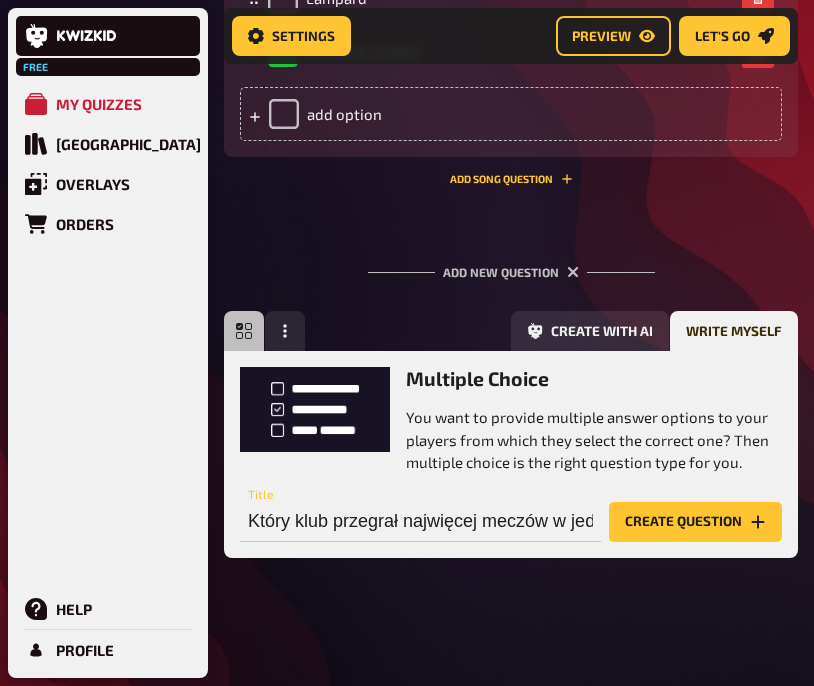 scroll, scrollTop: 0, scrollLeft: 245, axis: horizontal 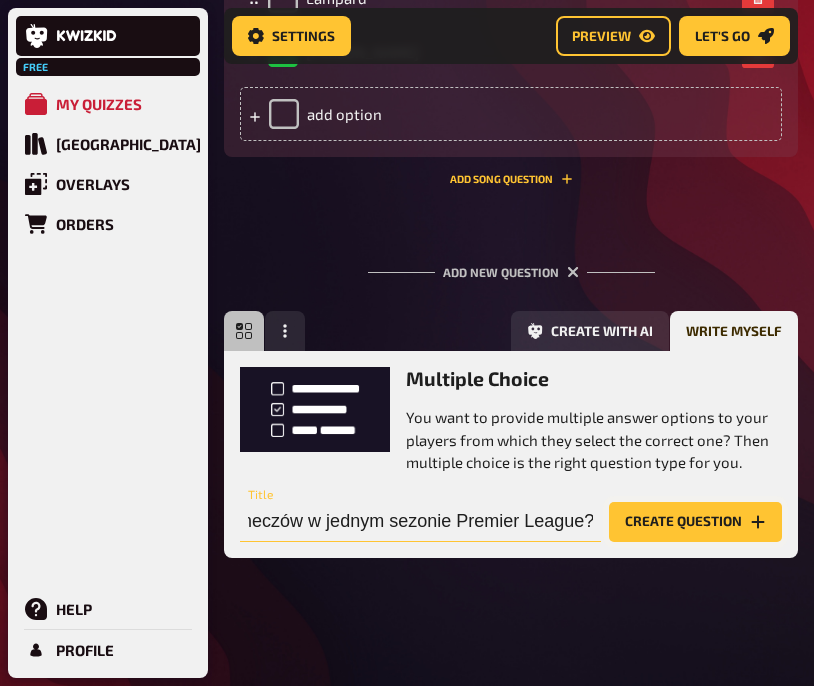 type on "Który klub przegrał najwięcej meczów w jednym sezonie Premier League?" 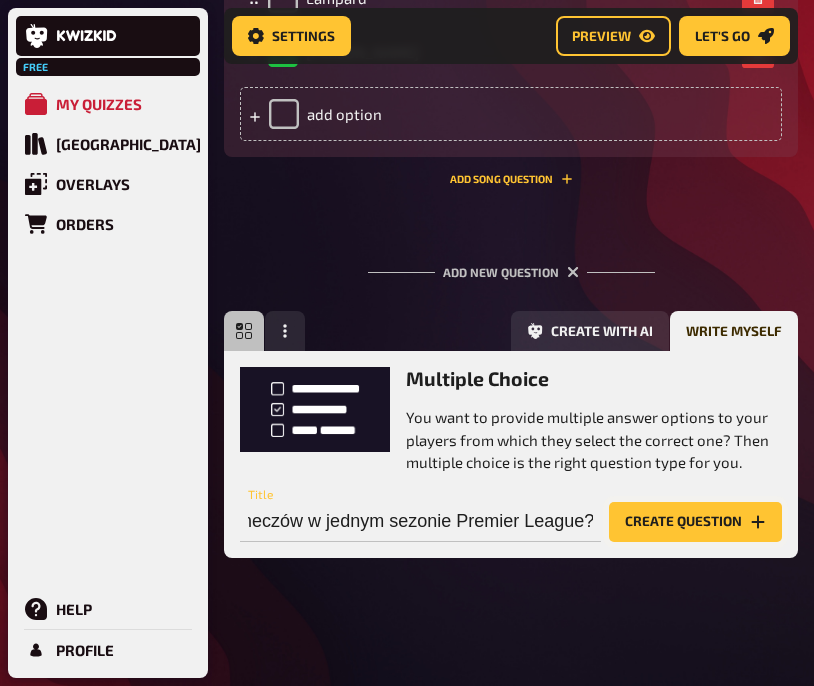 scroll, scrollTop: 0, scrollLeft: 0, axis: both 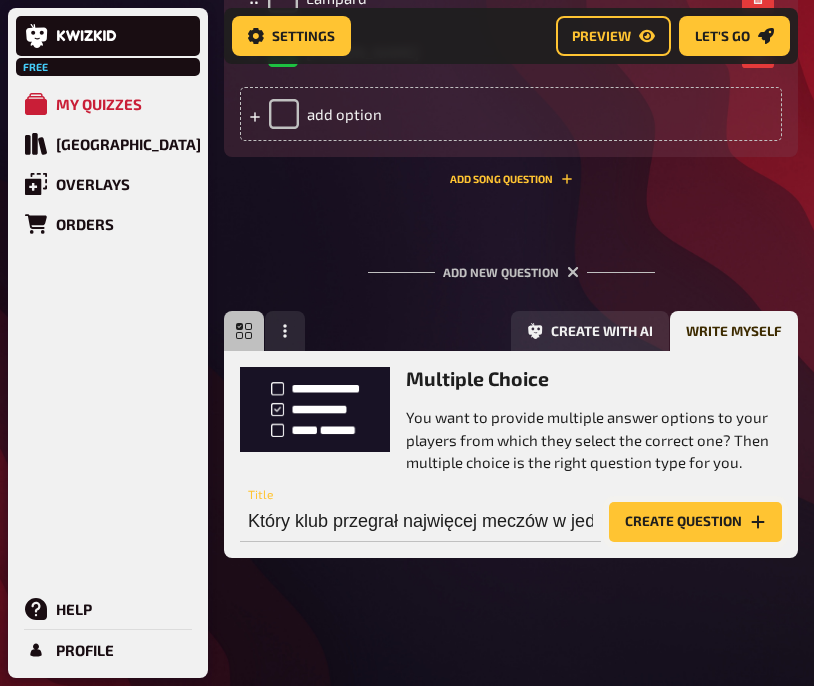 click on "Create question" at bounding box center (695, 522) 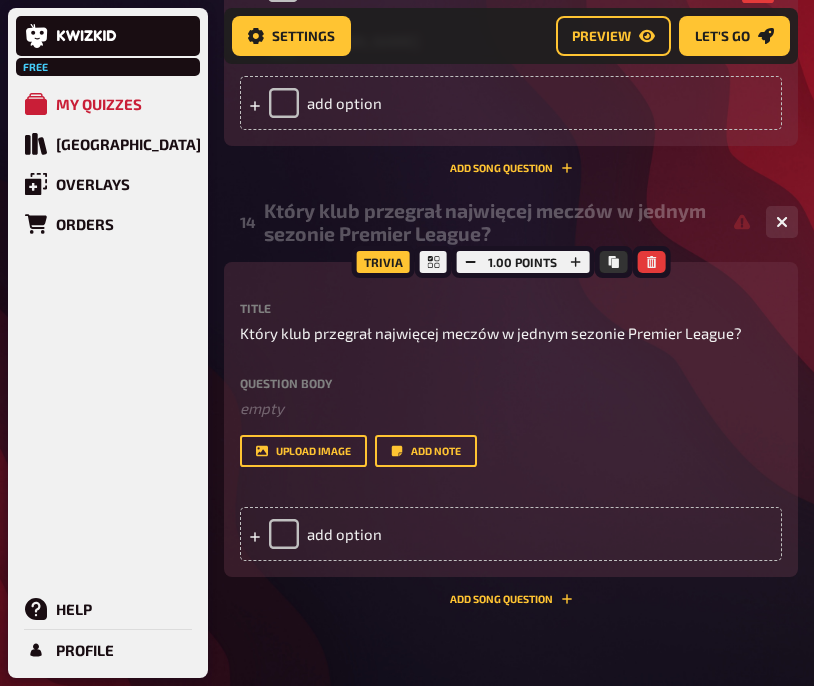 scroll, scrollTop: 9282, scrollLeft: 0, axis: vertical 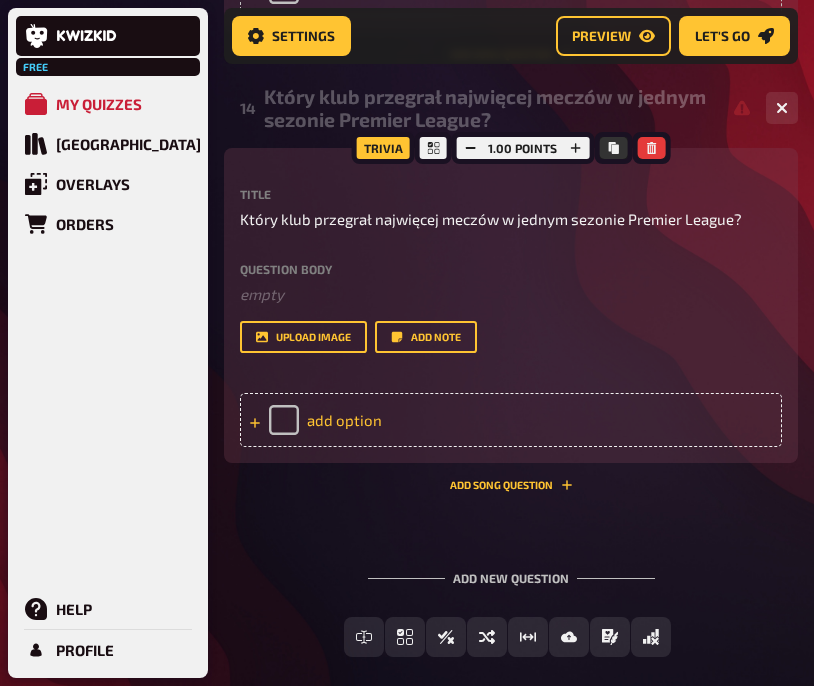 click on "add option" at bounding box center (511, 420) 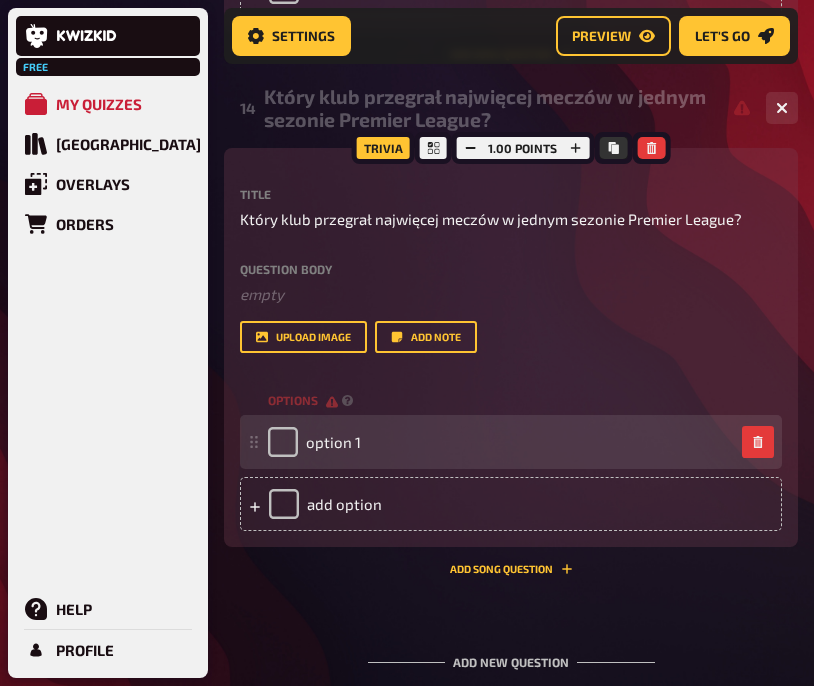 type 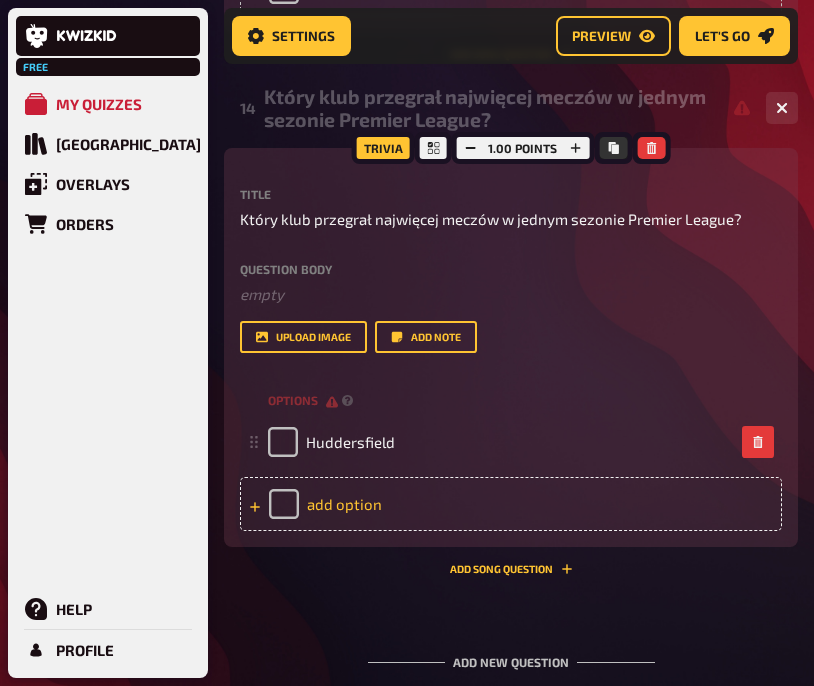 click on "add option" at bounding box center [511, 504] 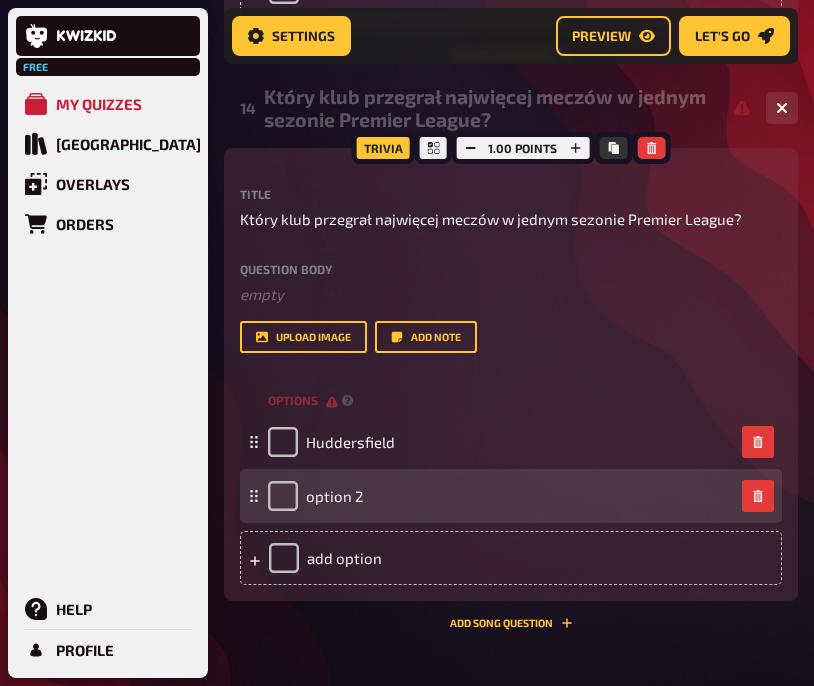 type 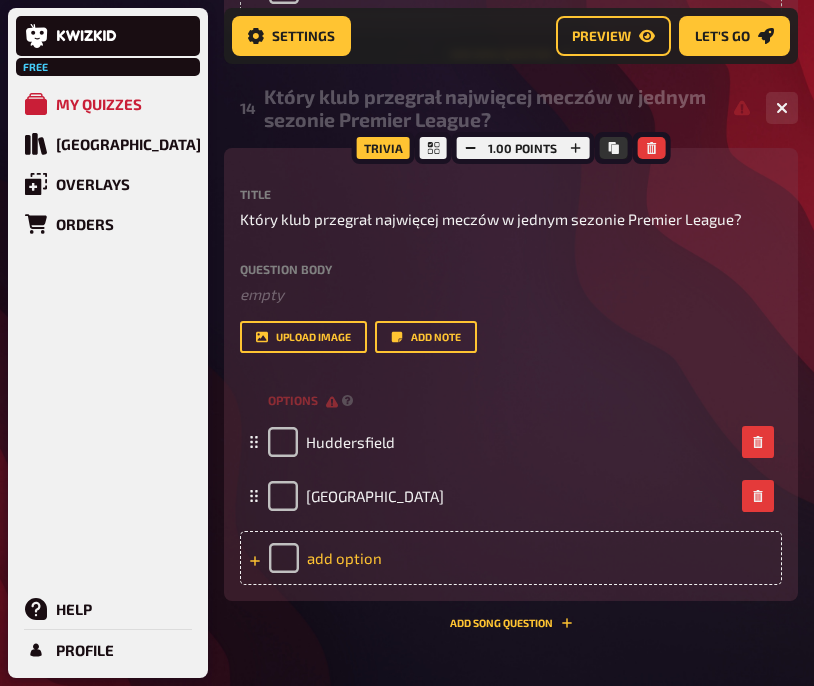 click on "add option" at bounding box center [511, 558] 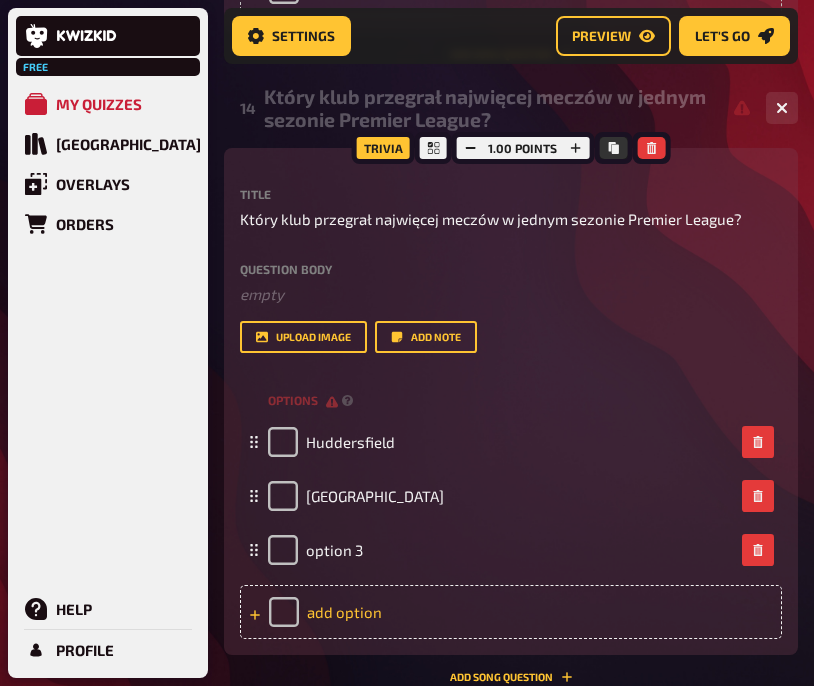 click on "option 3" at bounding box center (501, 550) 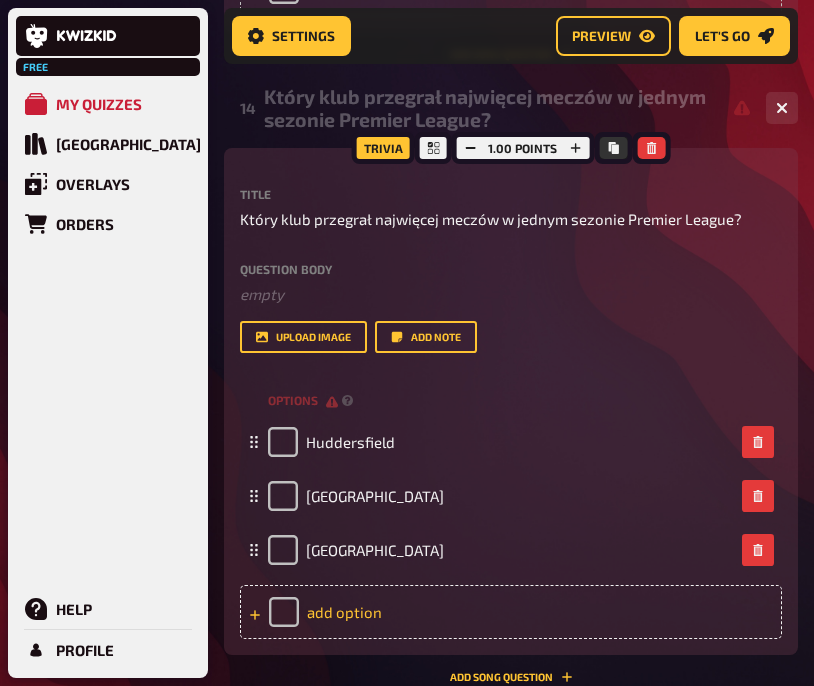click on "add option" at bounding box center (511, 612) 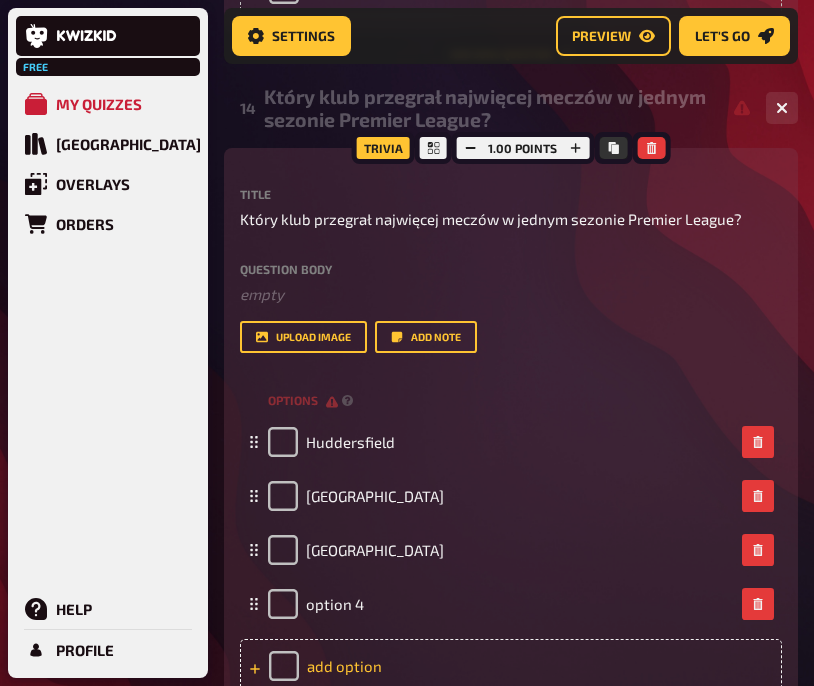 type 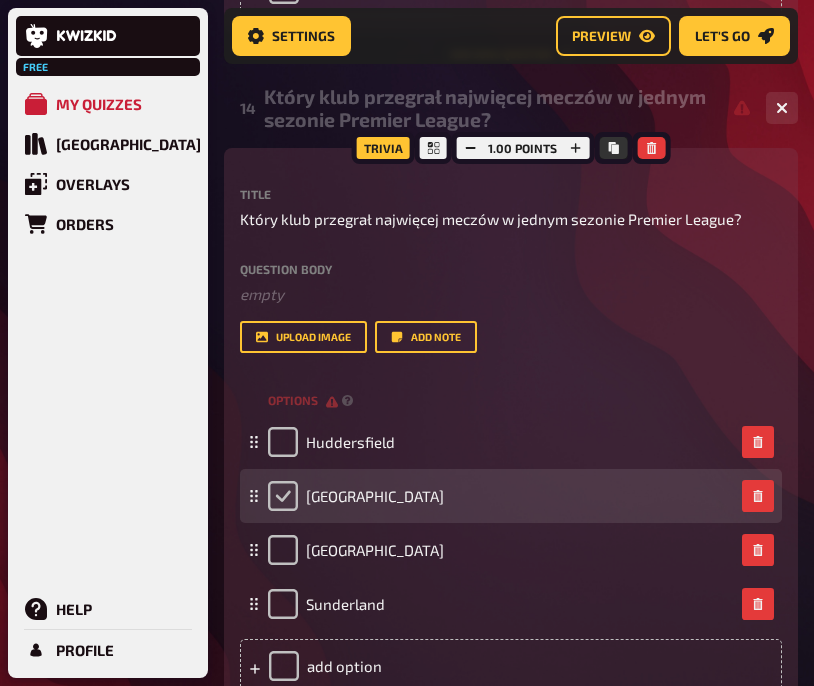 click at bounding box center [283, 496] 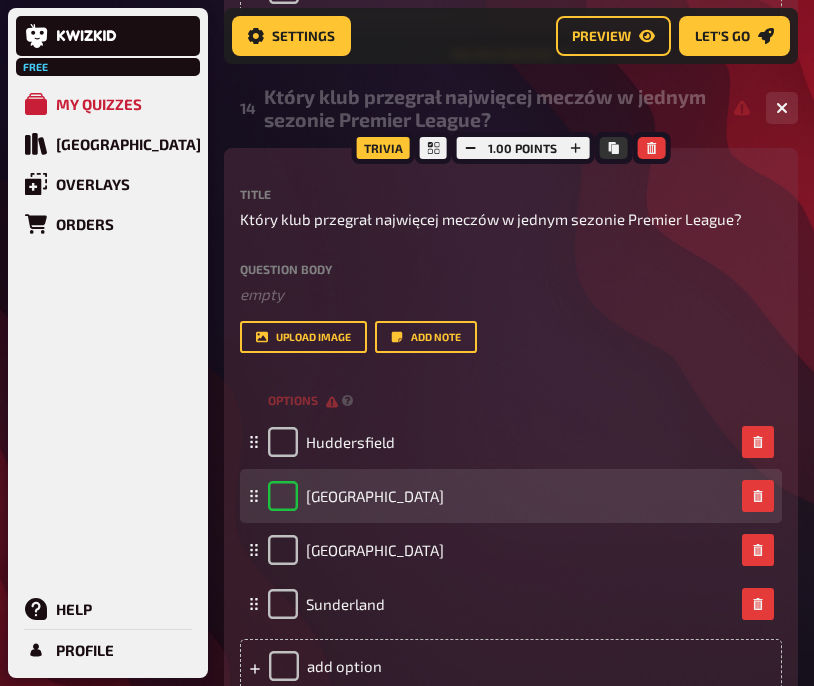 checkbox on "true" 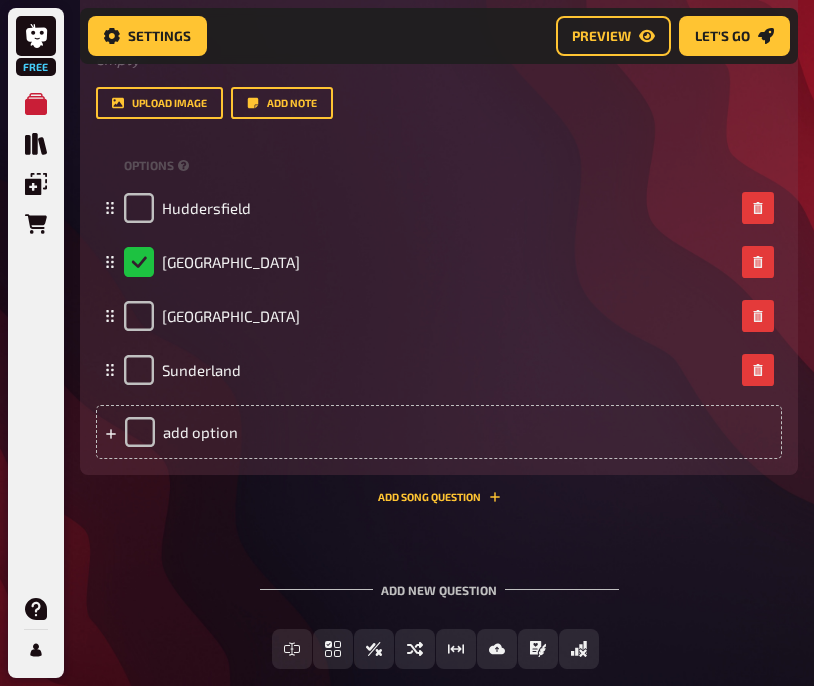 scroll, scrollTop: 9399, scrollLeft: 0, axis: vertical 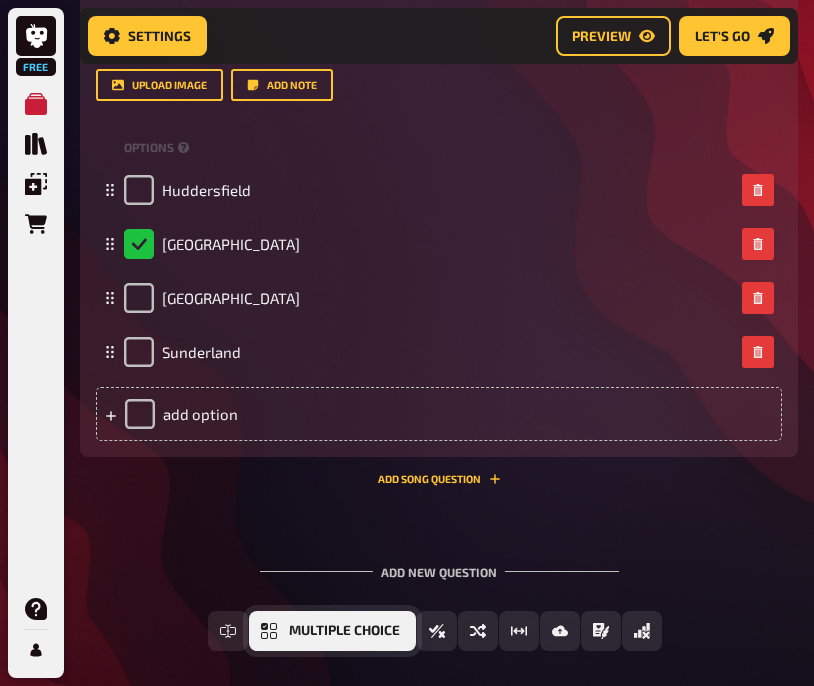 click on "Multiple Choice" at bounding box center [344, 631] 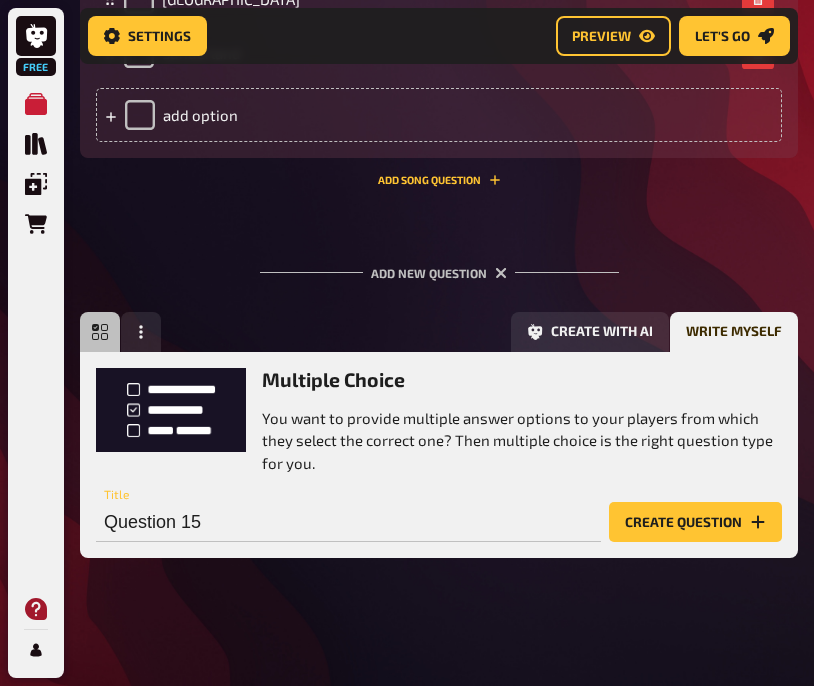 scroll, scrollTop: 9654, scrollLeft: 0, axis: vertical 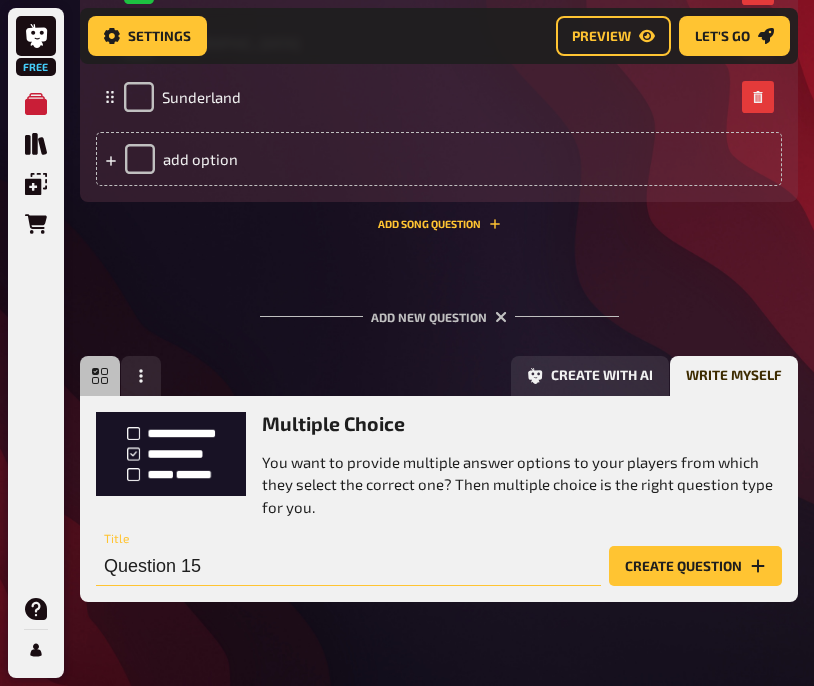 click on "Question 15" at bounding box center (348, 566) 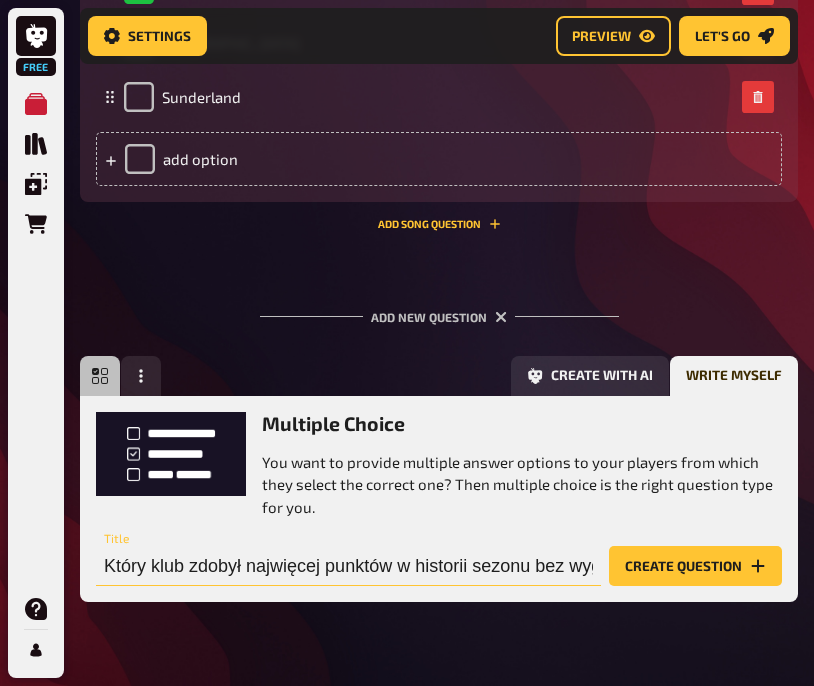 scroll, scrollTop: 0, scrollLeft: 84, axis: horizontal 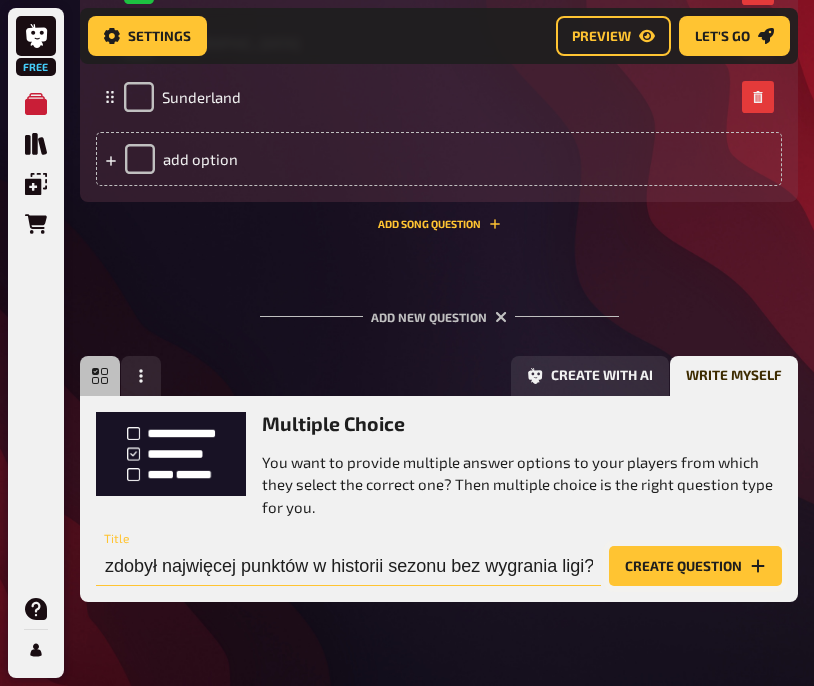 type on "Który klub zdobył najwięcej punktów w historii sezonu bez wygrania ligi?" 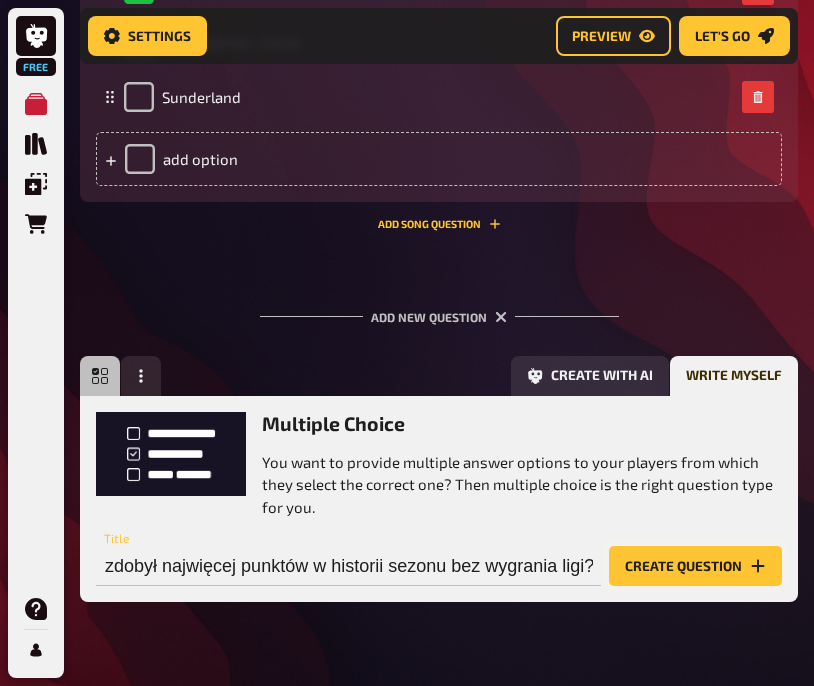 scroll, scrollTop: 0, scrollLeft: 0, axis: both 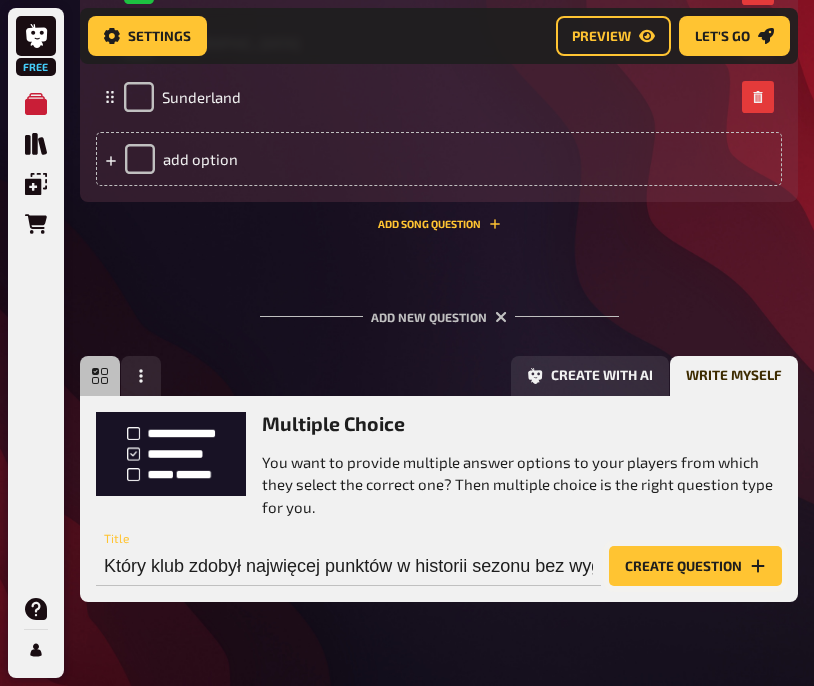 click on "Create question" at bounding box center [695, 566] 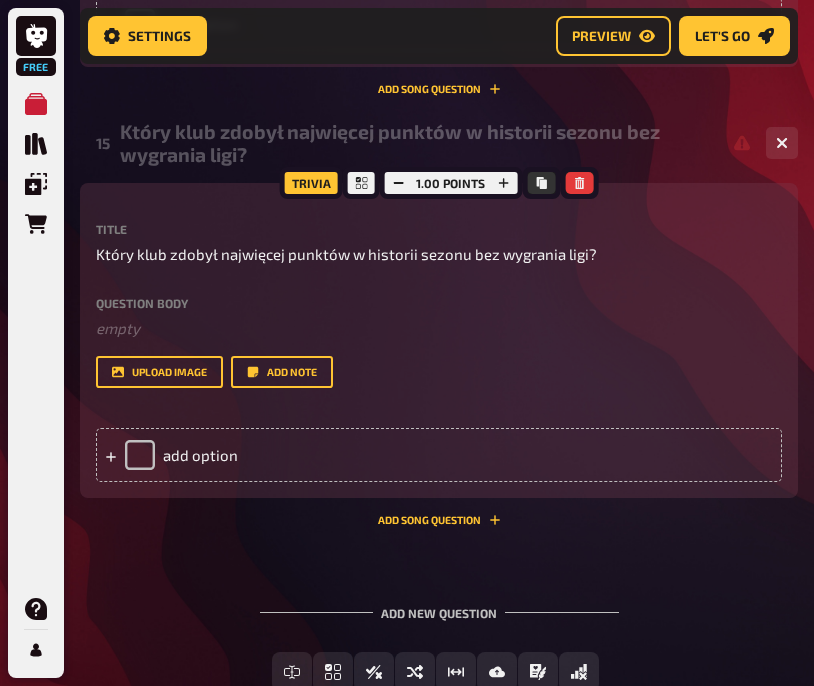 scroll, scrollTop: 9827, scrollLeft: 0, axis: vertical 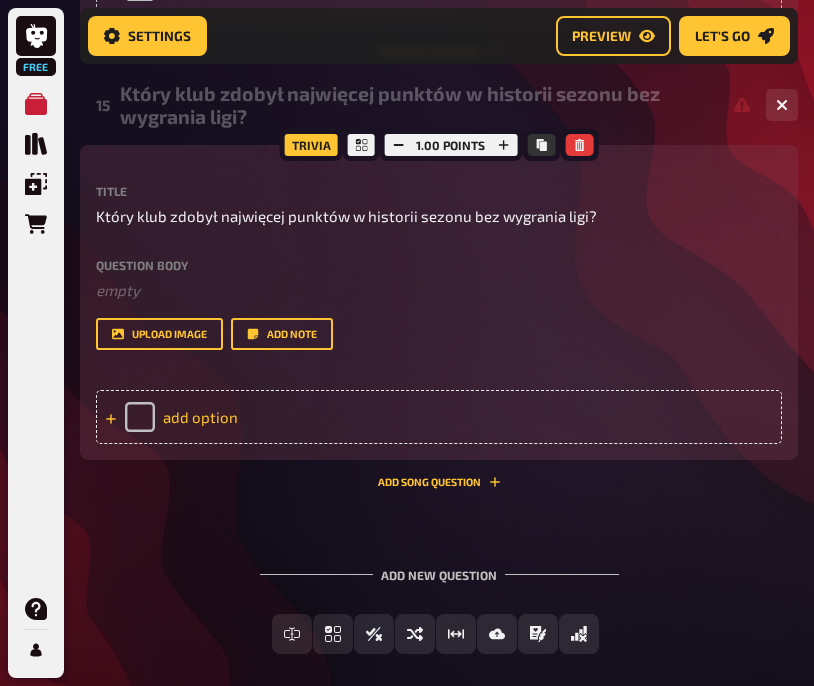 click on "add option" at bounding box center (439, 417) 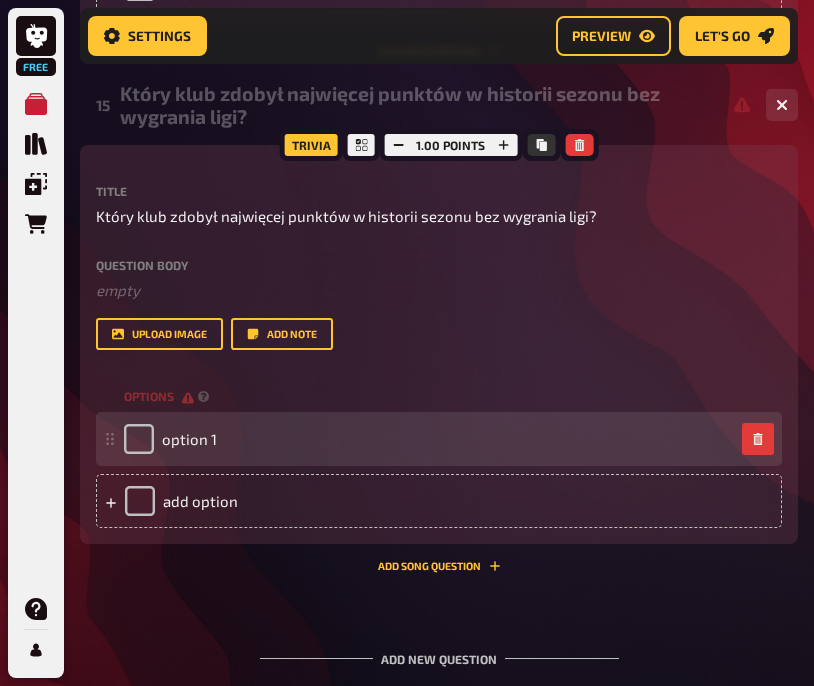 type 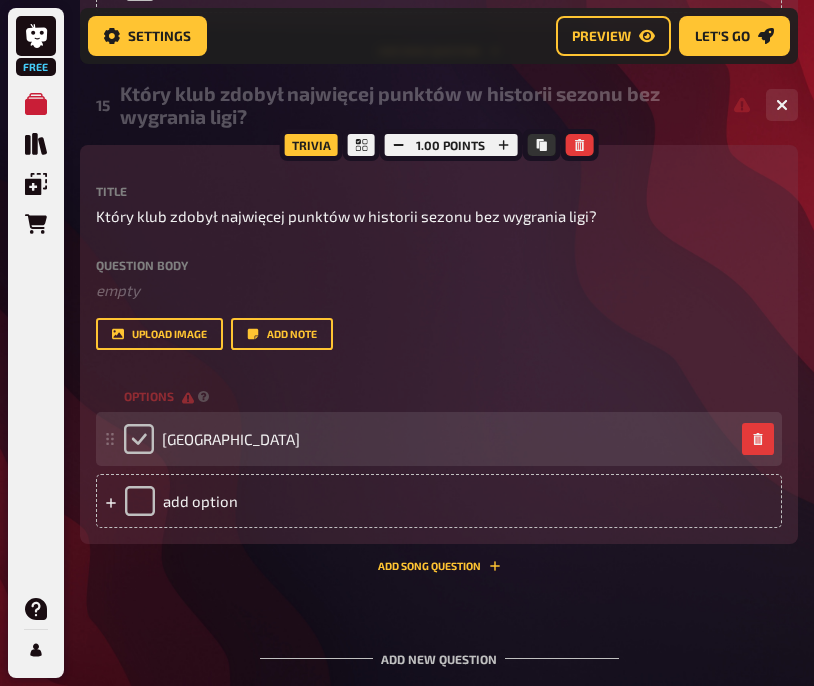 click at bounding box center (139, 439) 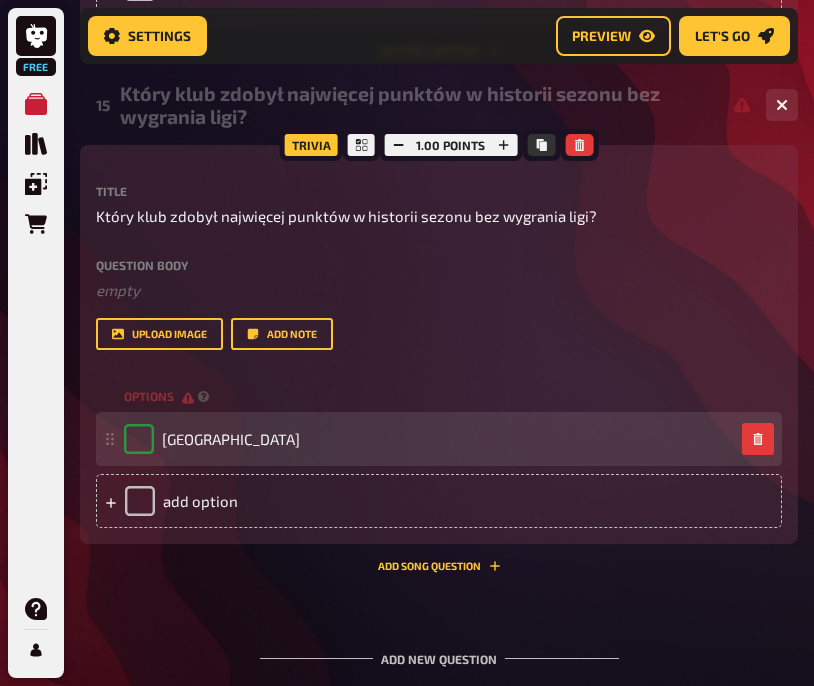 checkbox on "true" 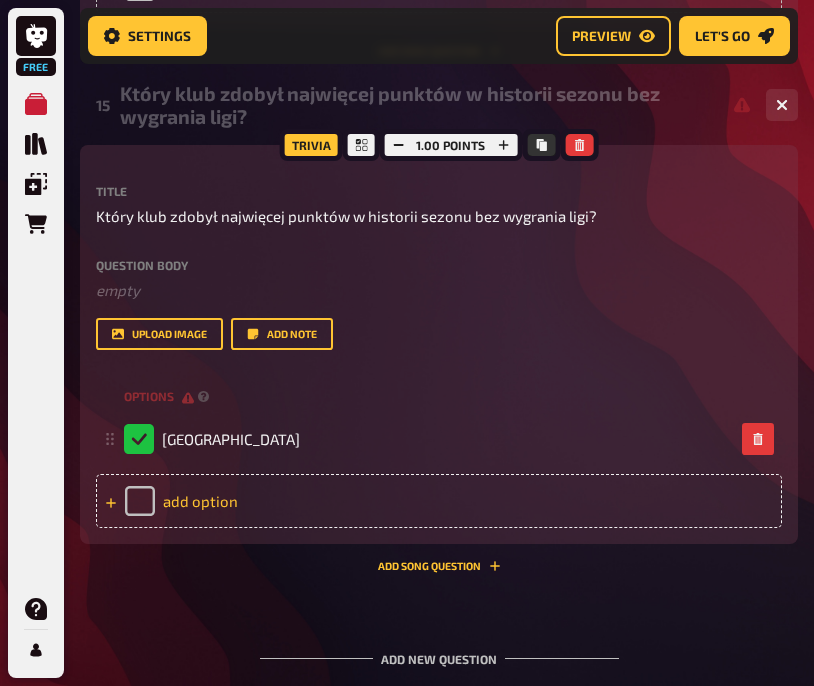 click on "add option" at bounding box center (439, 501) 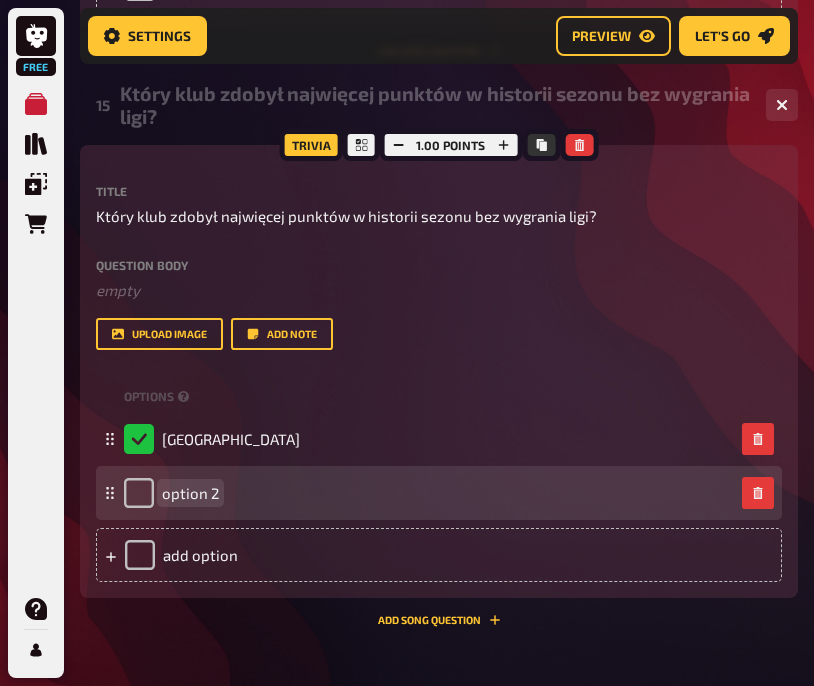 click on "option 2" at bounding box center (429, 493) 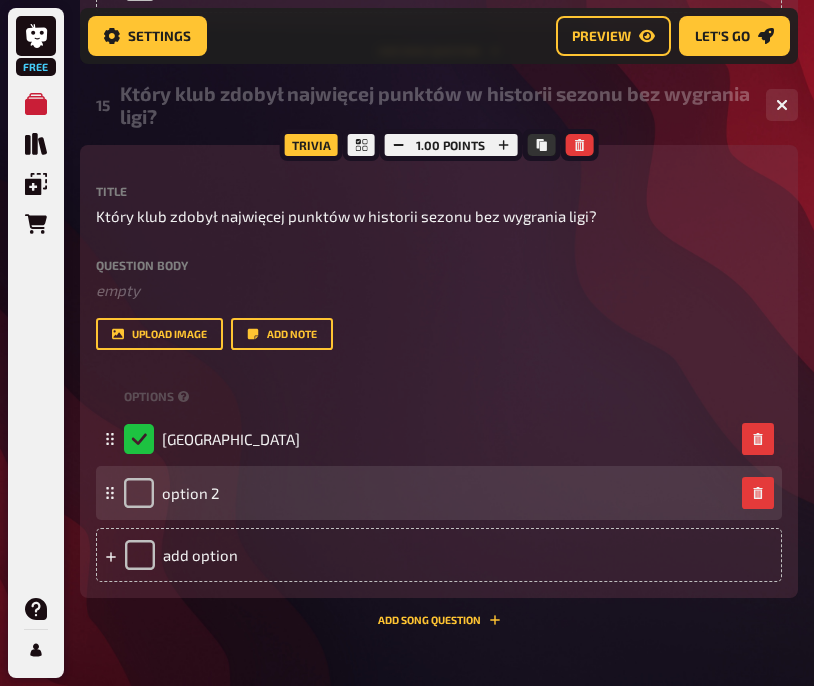 click on "option 2" at bounding box center [429, 493] 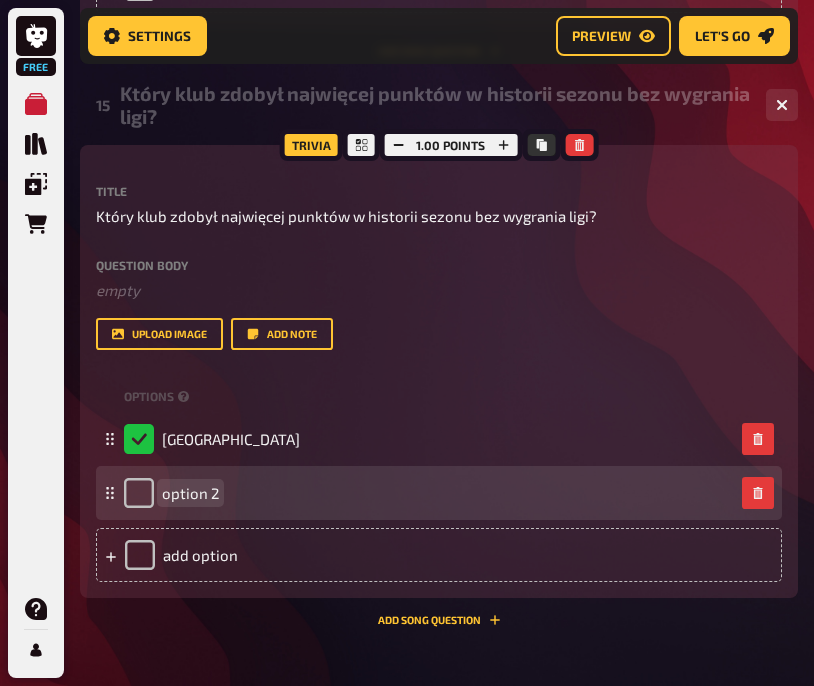 click on "option 2" at bounding box center (190, 493) 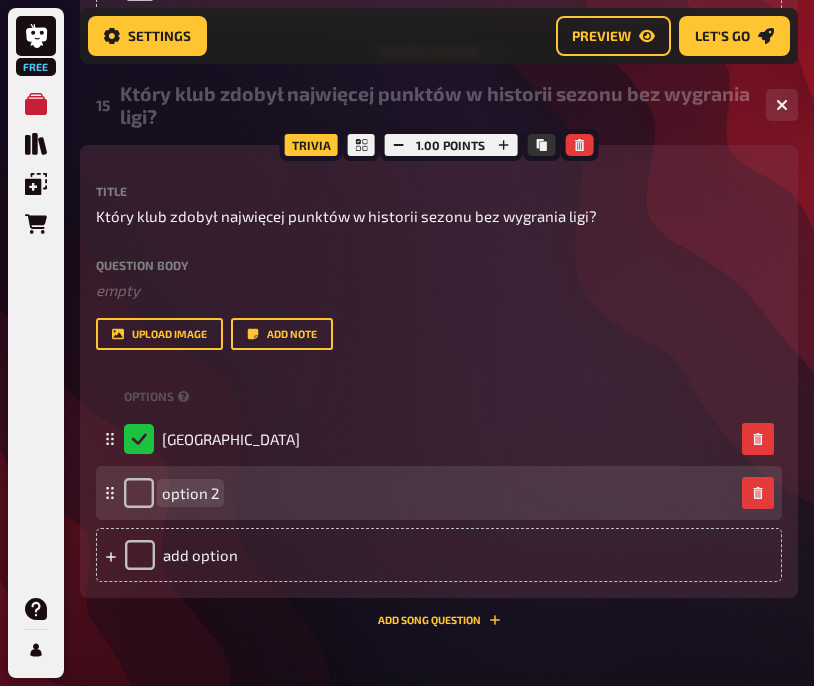 click on "option 2" at bounding box center [190, 493] 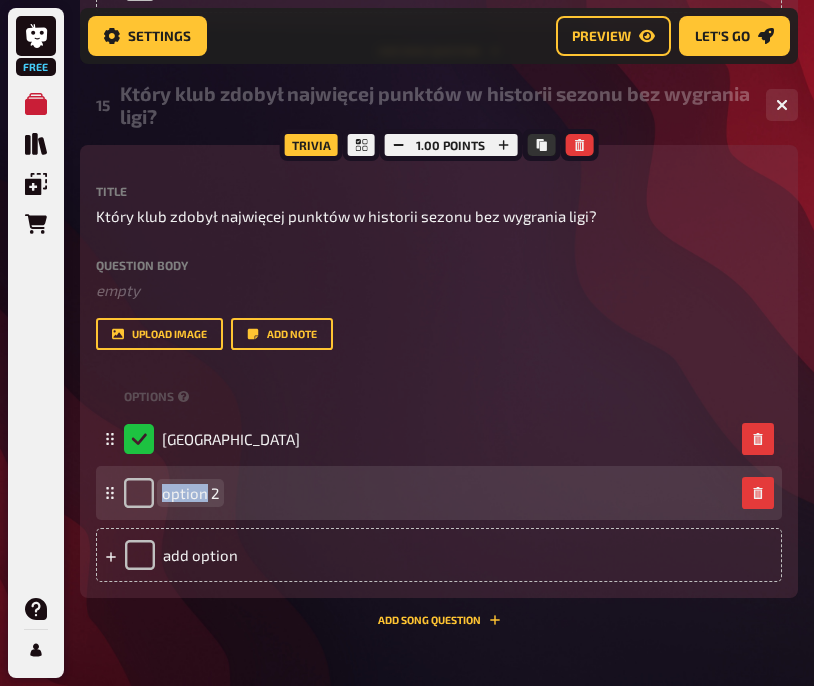 click on "option 2" at bounding box center [190, 493] 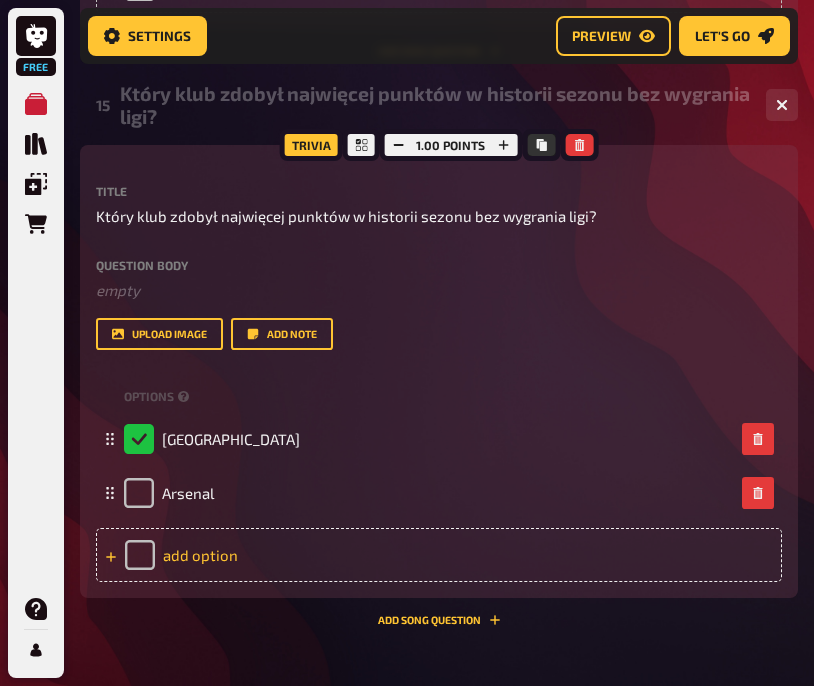 click on "add option" at bounding box center [439, 555] 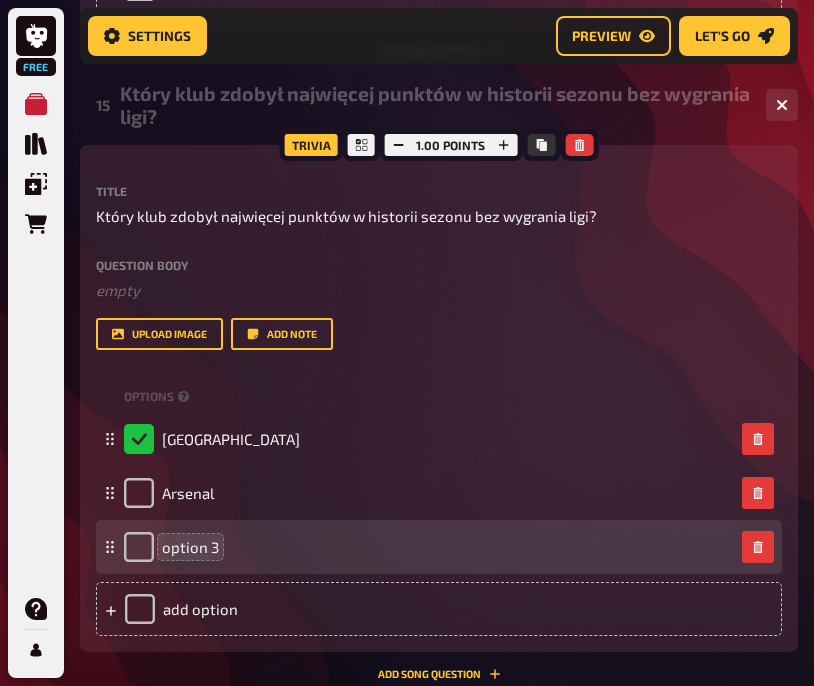 type 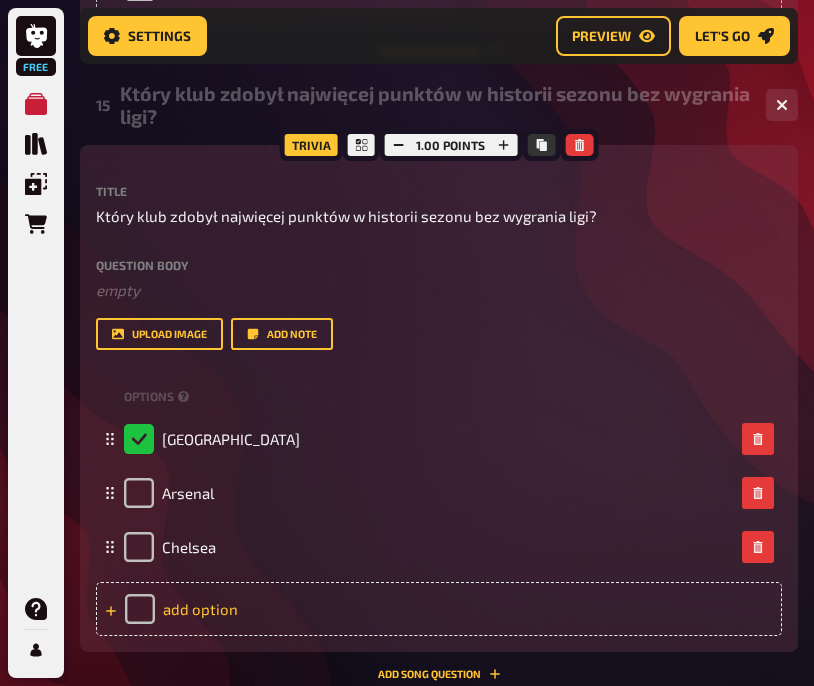 click on "add option" at bounding box center [439, 609] 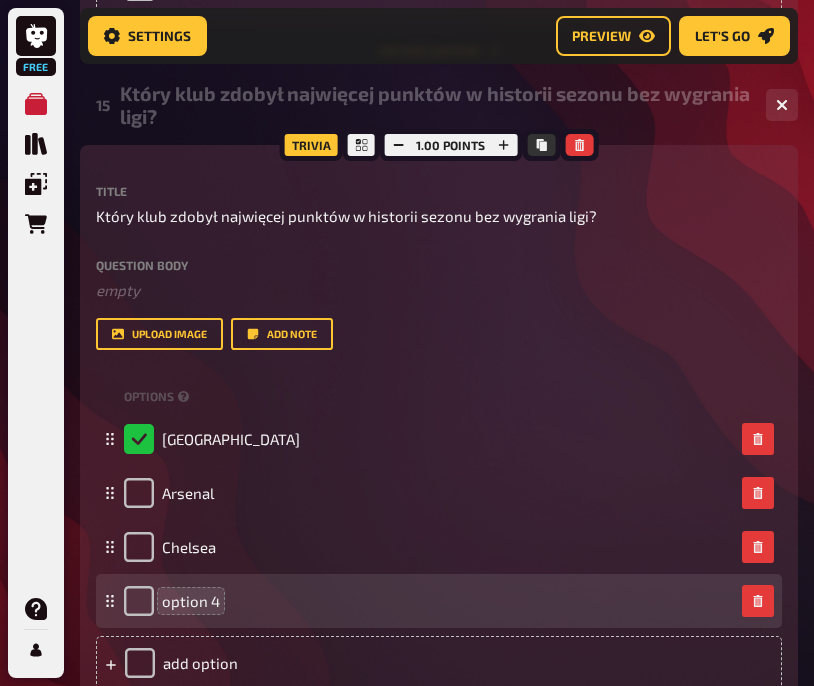 type 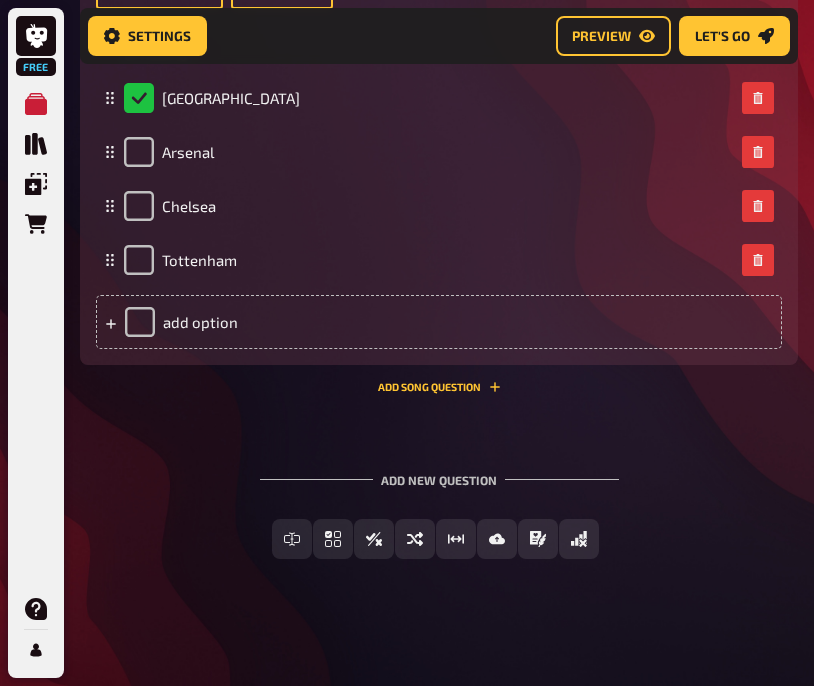 scroll, scrollTop: 10170, scrollLeft: 0, axis: vertical 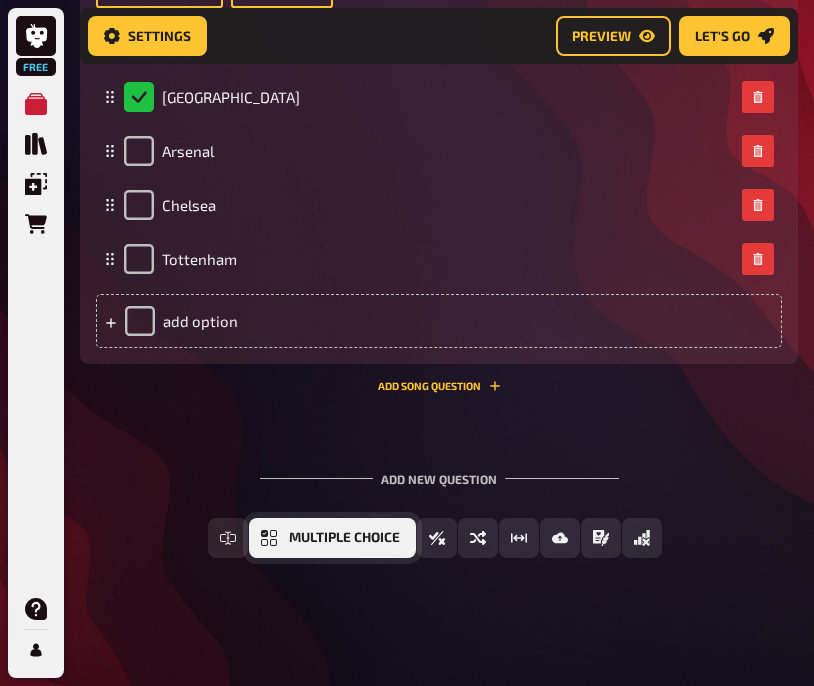 click on "Multiple Choice" at bounding box center (344, 538) 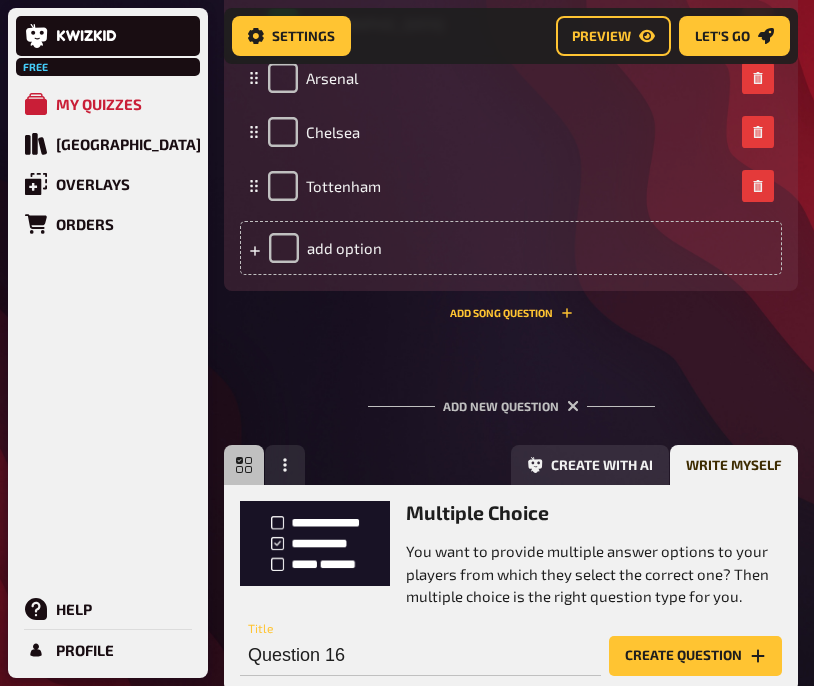 scroll, scrollTop: 10513, scrollLeft: 0, axis: vertical 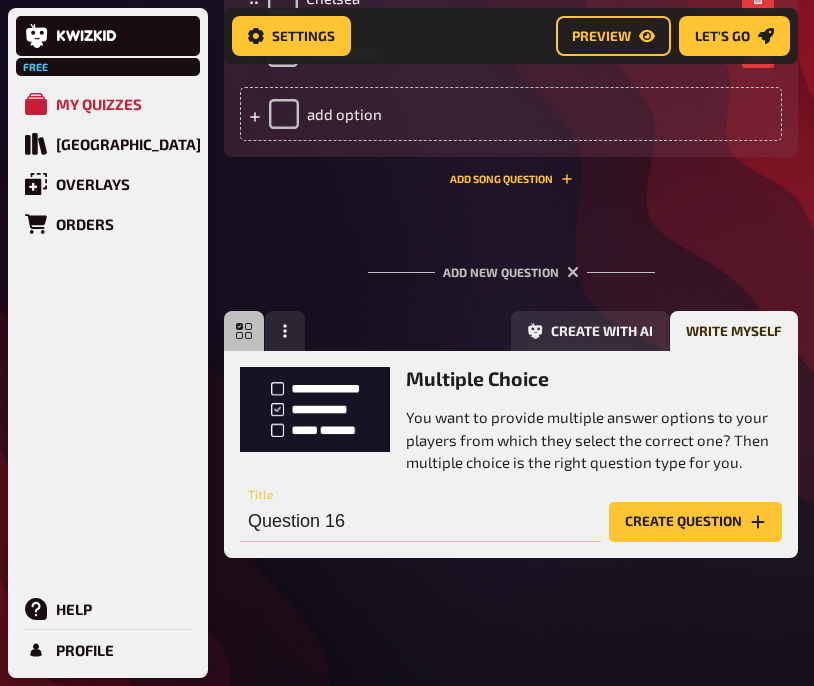 click on "Question 16" at bounding box center (420, 522) 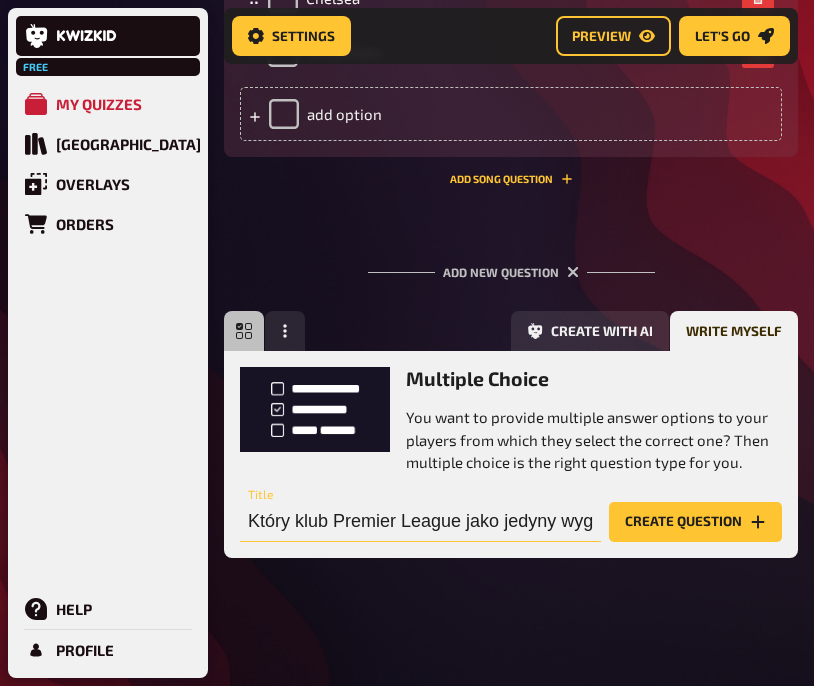 scroll, scrollTop: 0, scrollLeft: 347, axis: horizontal 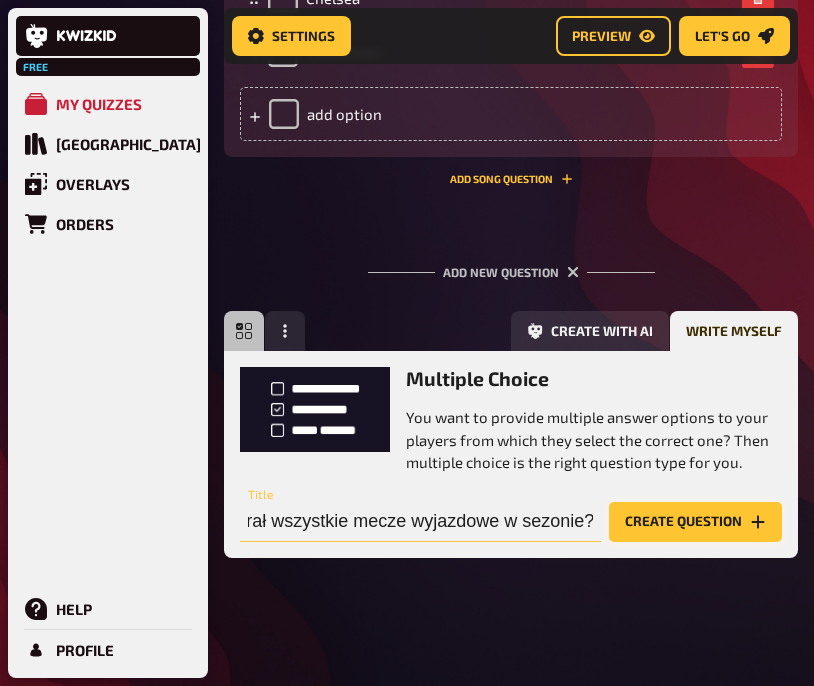 type on "Który klub Premier League jako jedyny wygrał wszystkie mecze wyjazdowe w sezonie?" 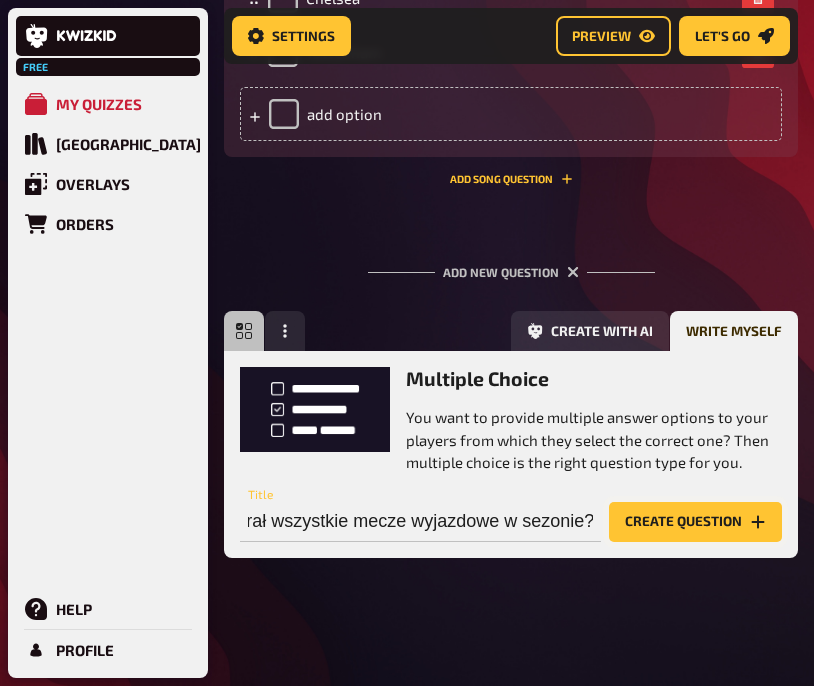 scroll, scrollTop: 0, scrollLeft: 0, axis: both 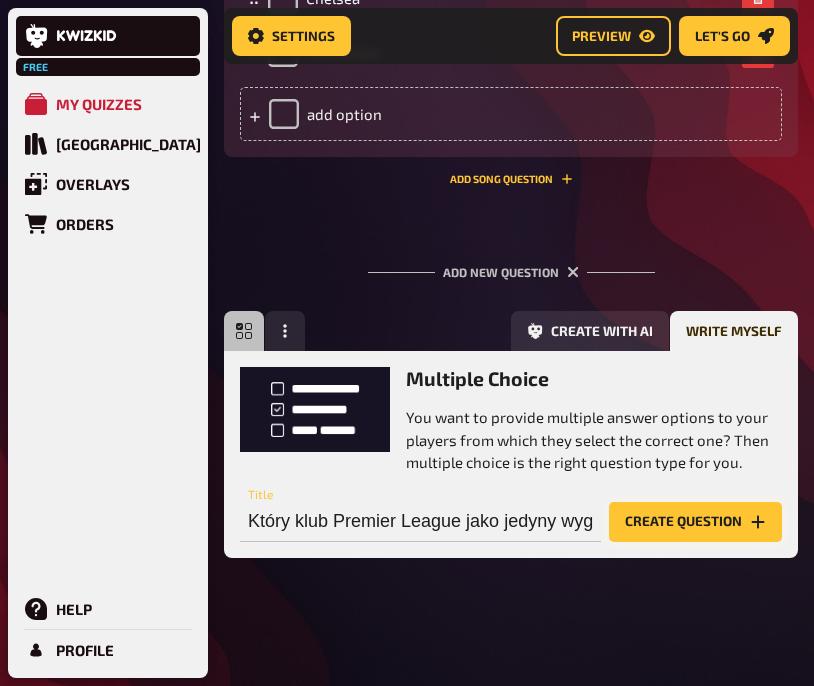 click on "Create question" at bounding box center (695, 522) 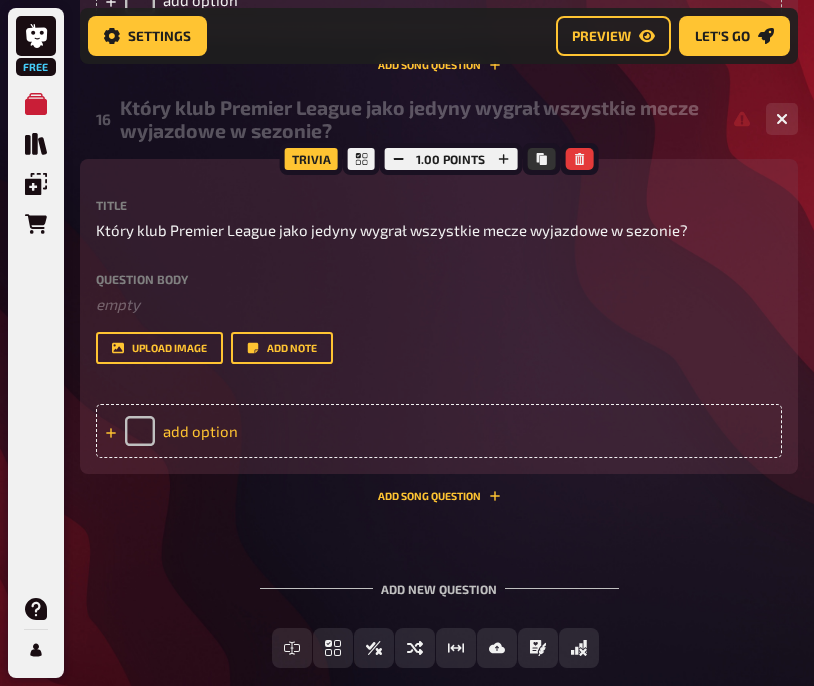 scroll, scrollTop: 10377, scrollLeft: 0, axis: vertical 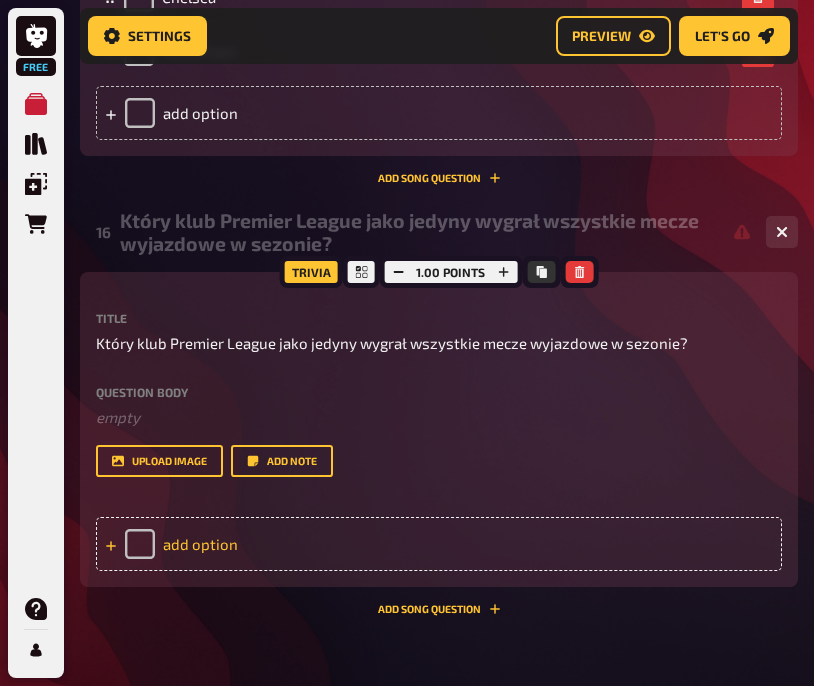 click on "add option" at bounding box center [439, 544] 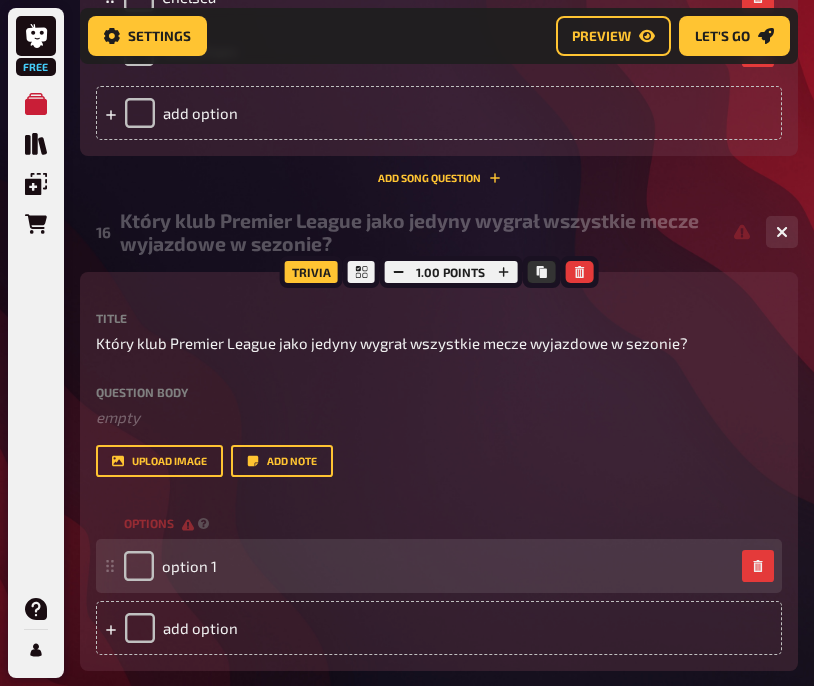 type 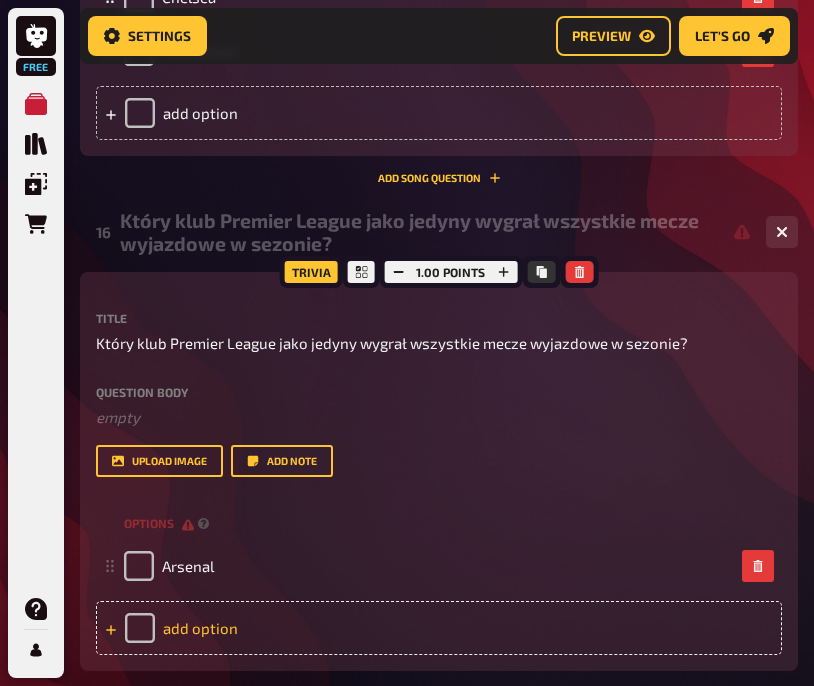 click on "add option" at bounding box center [439, 628] 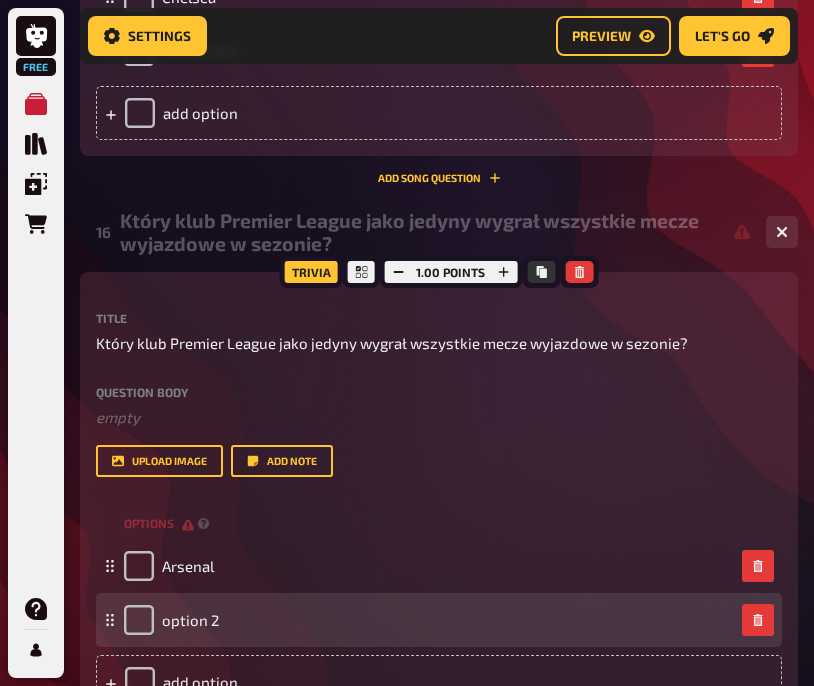 type 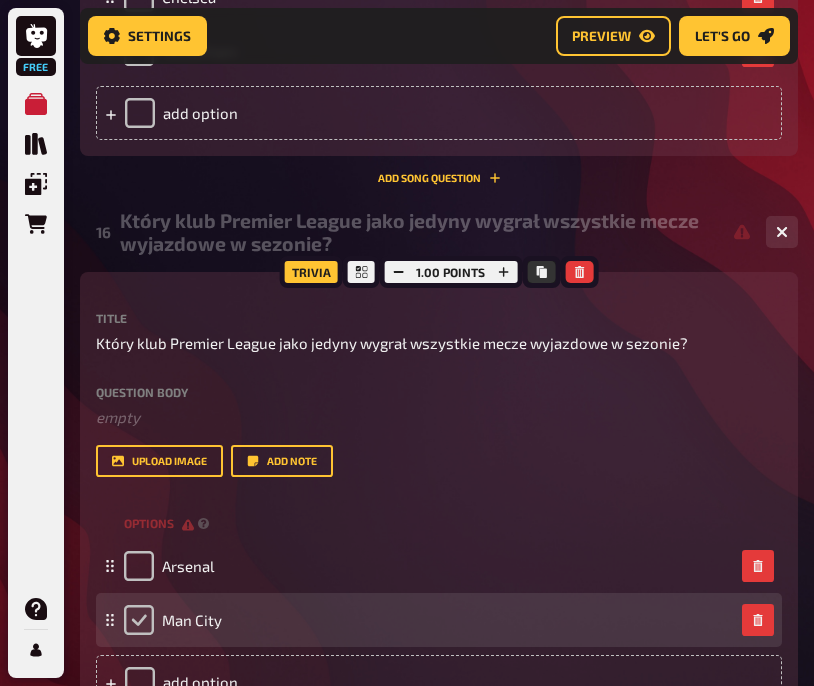 click at bounding box center [139, 620] 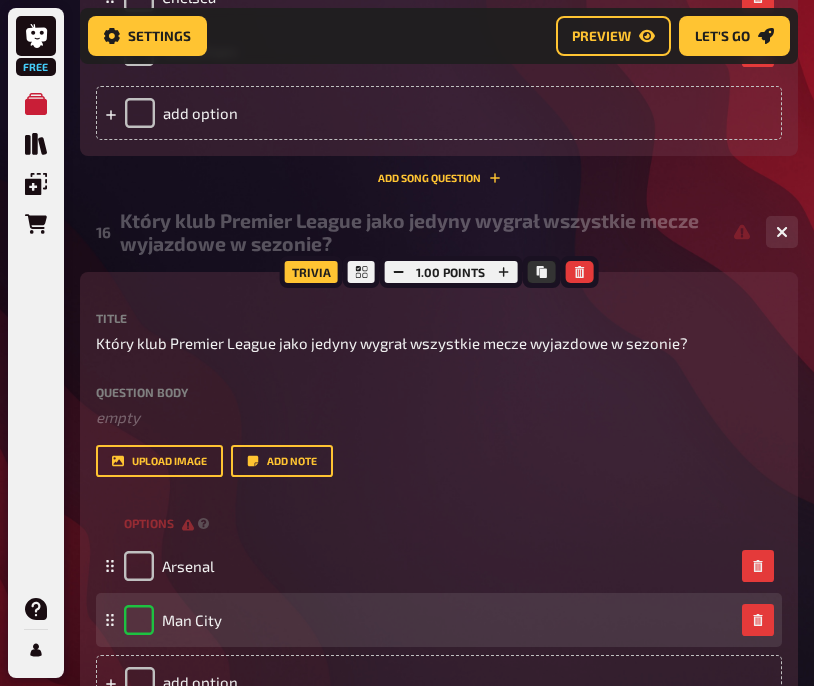 checkbox on "true" 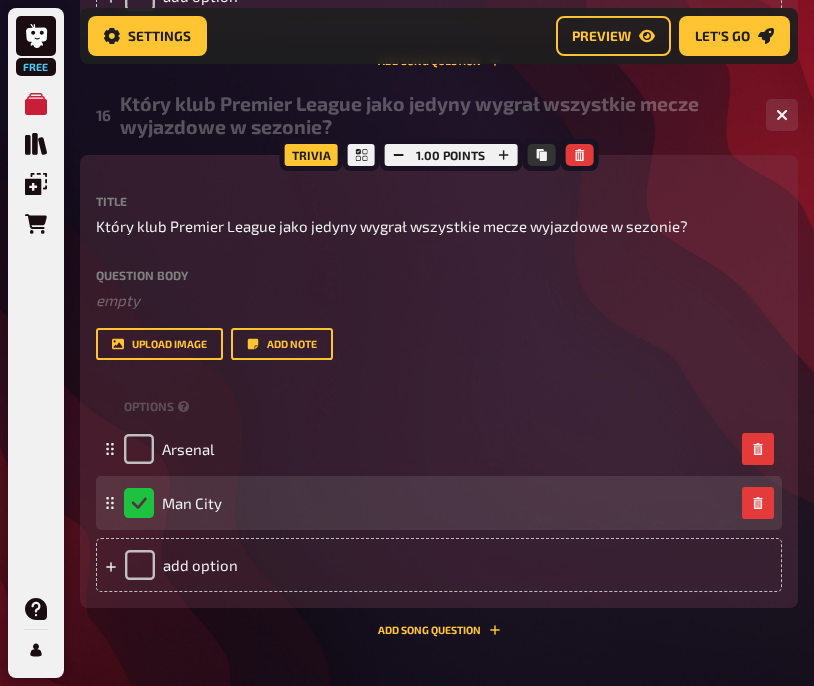 scroll, scrollTop: 10495, scrollLeft: 0, axis: vertical 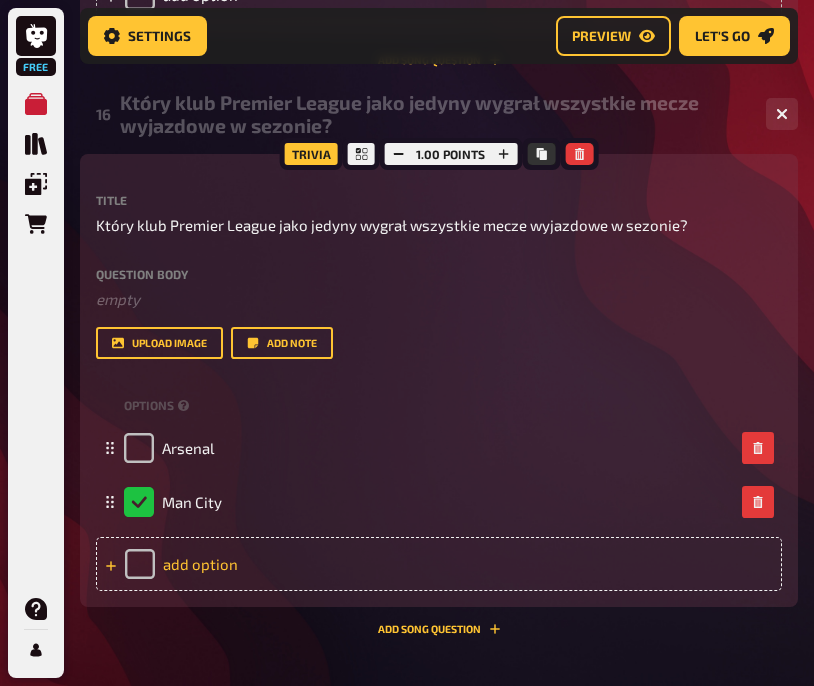 click on "add option" at bounding box center (439, 564) 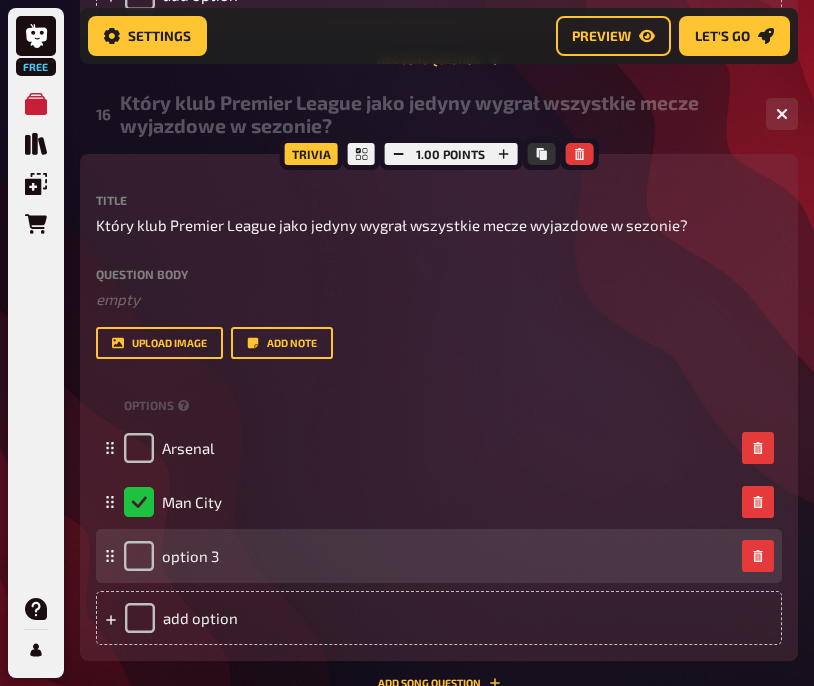type 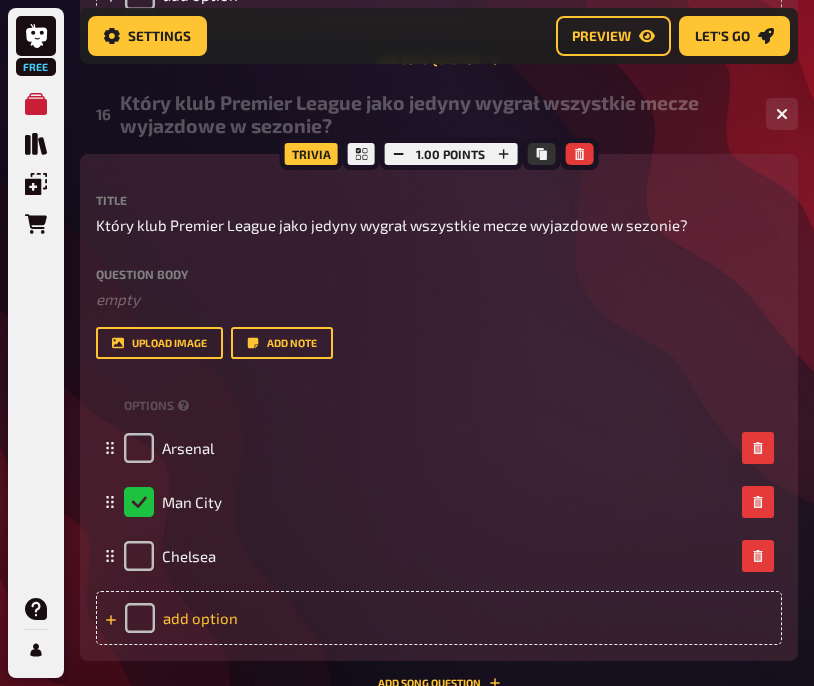 click on "add option" at bounding box center (439, 618) 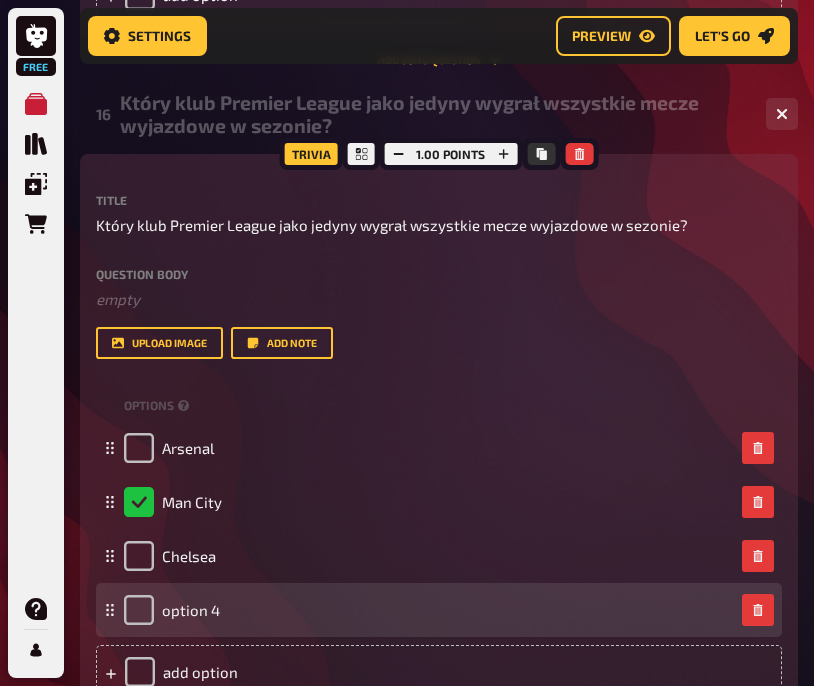 type 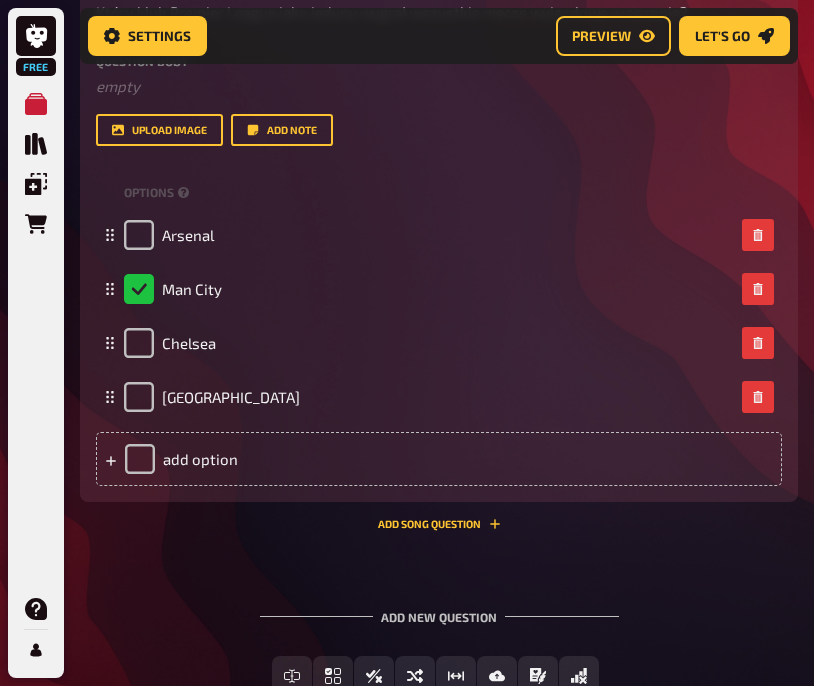 scroll, scrollTop: 10847, scrollLeft: 0, axis: vertical 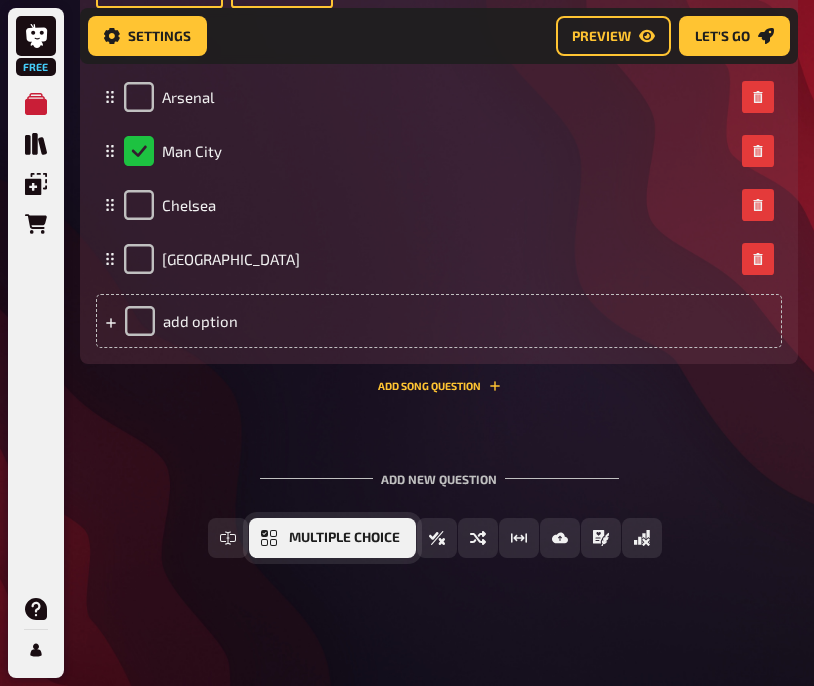 click on "Multiple Choice" at bounding box center (344, 538) 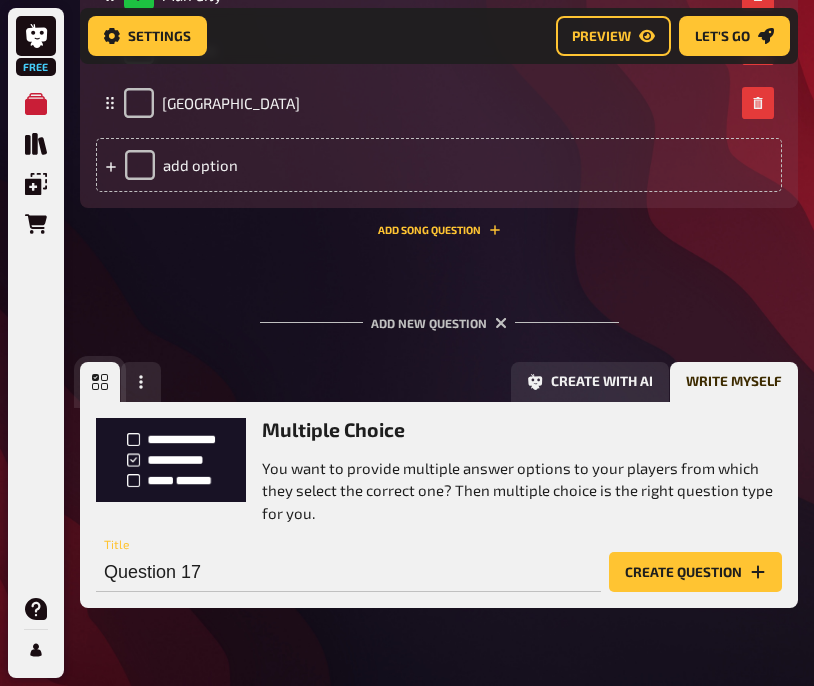 scroll, scrollTop: 11054, scrollLeft: 0, axis: vertical 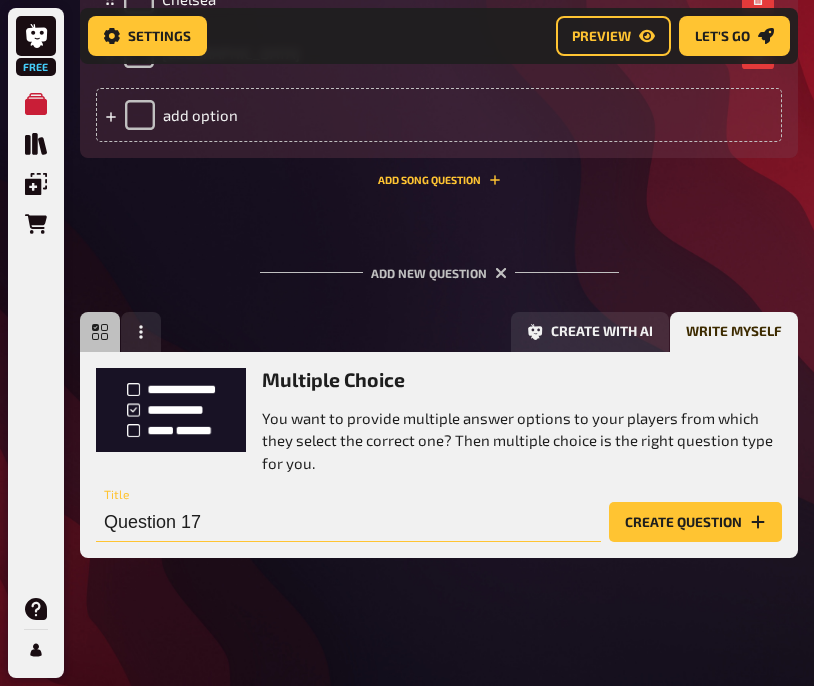 click on "Question 17" at bounding box center (348, 522) 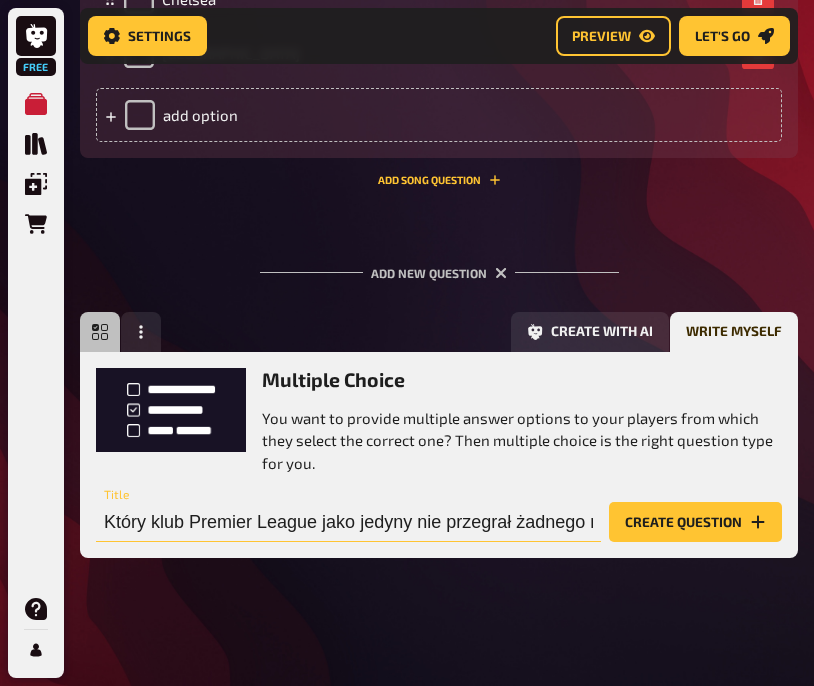 scroll, scrollTop: 0, scrollLeft: 360, axis: horizontal 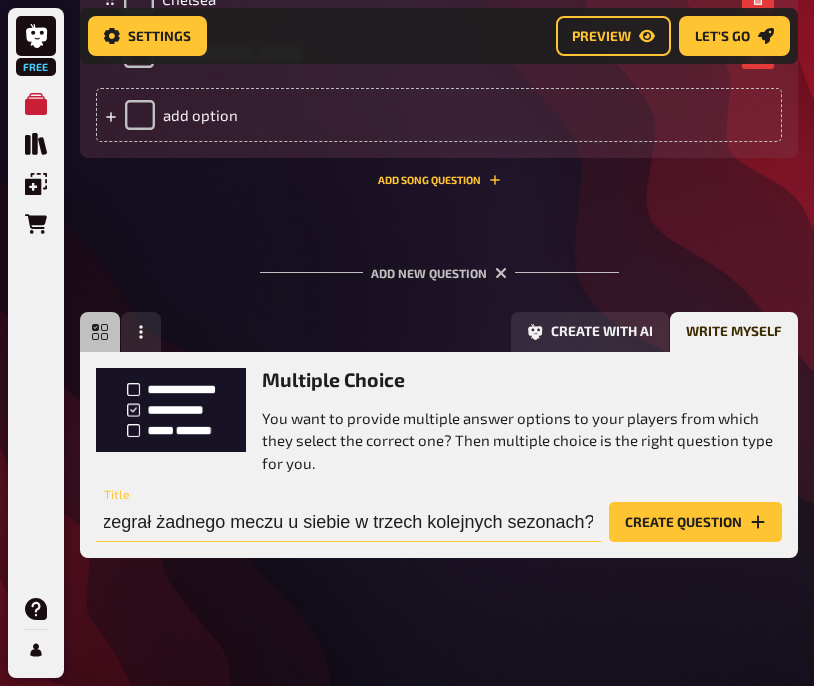 type on "Który klub Premier League jako jedyny nie przegrał żadnego meczu u siebie w trzech kolejnych sezonach?" 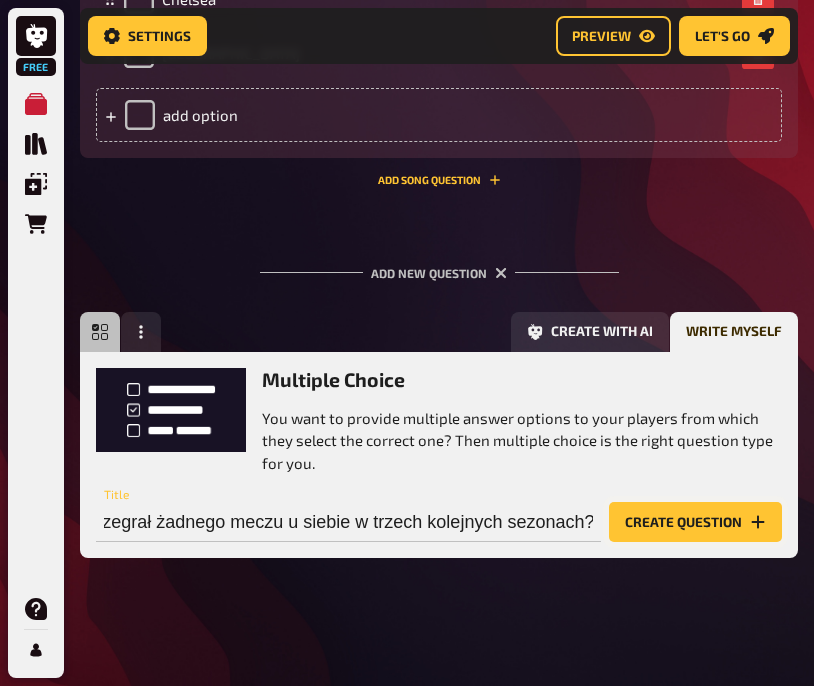 click on "Create question" at bounding box center [695, 522] 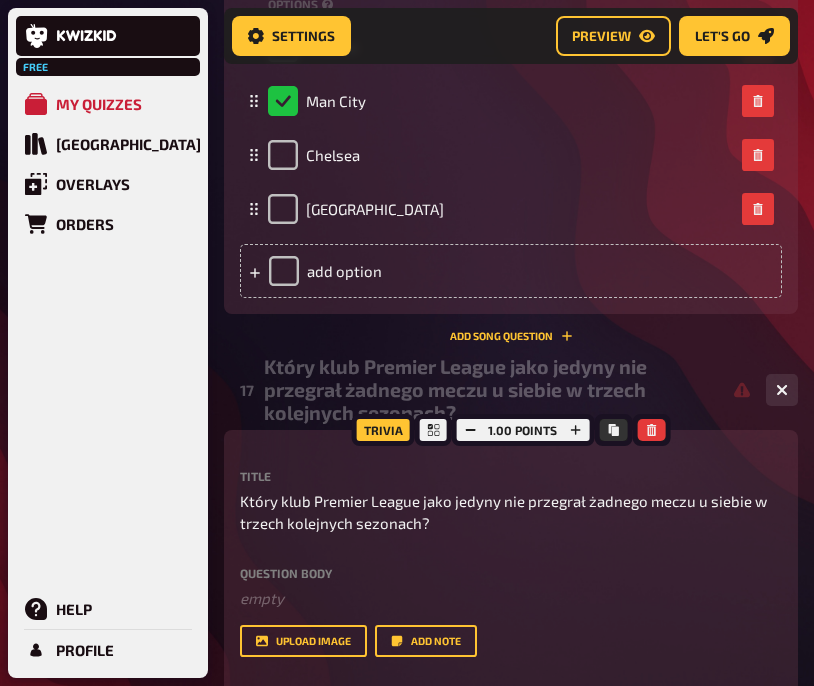 scroll, scrollTop: 11212, scrollLeft: 0, axis: vertical 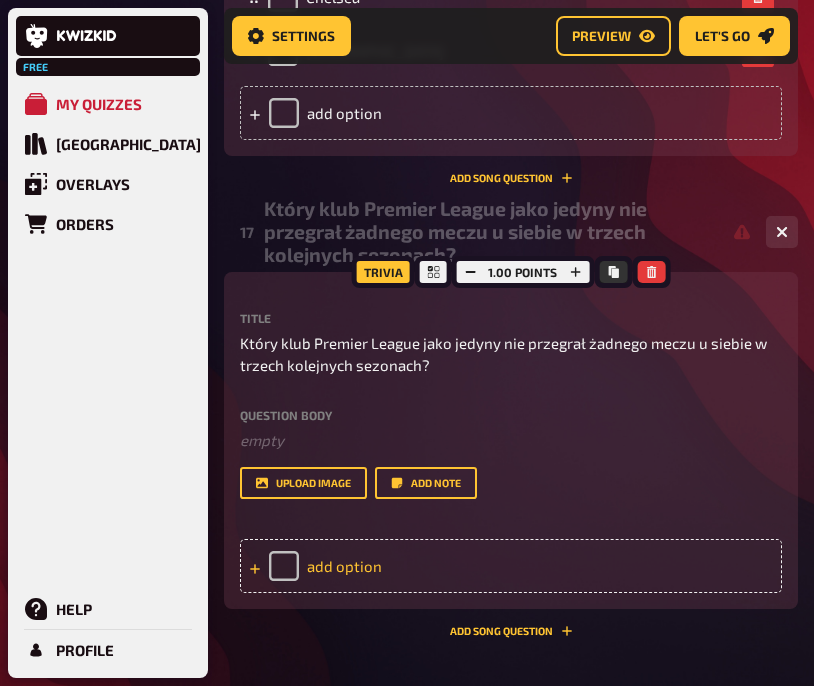 click on "add option" at bounding box center (511, 566) 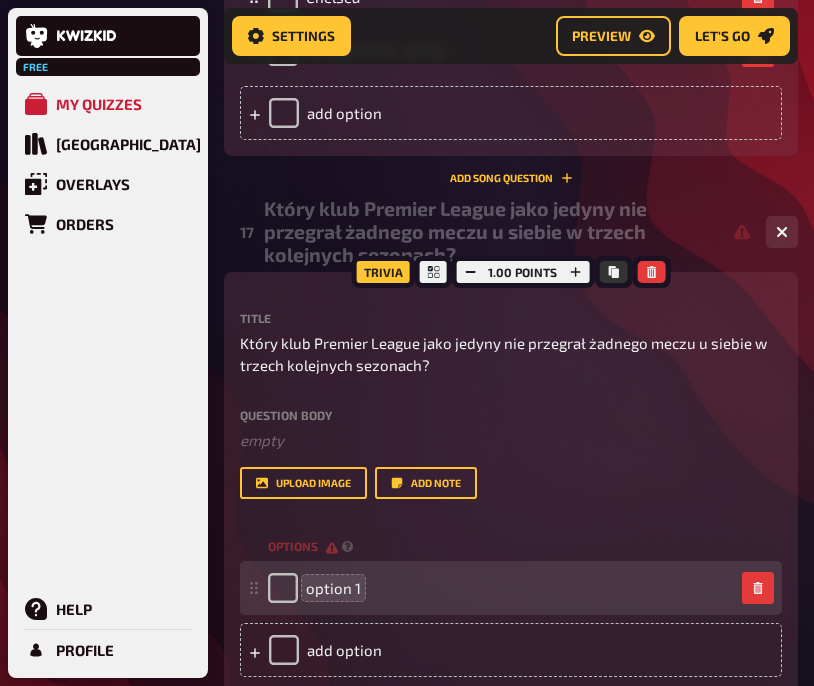 type 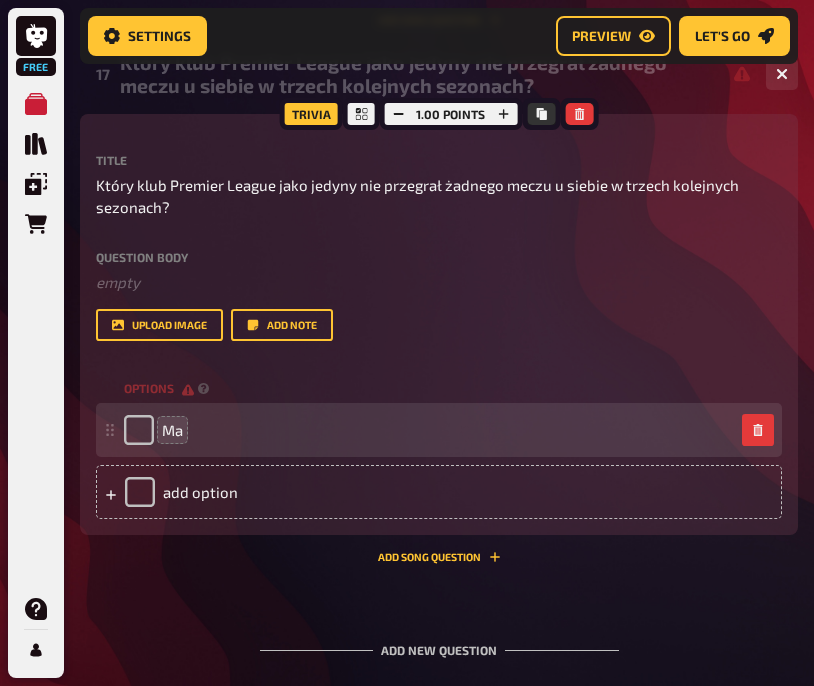 scroll, scrollTop: 11054, scrollLeft: 0, axis: vertical 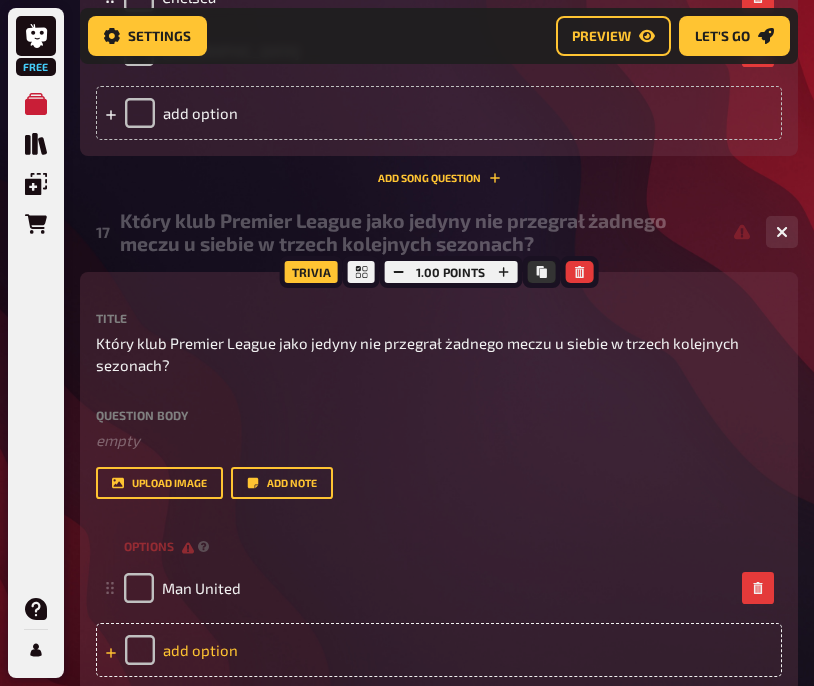 click on "add option" at bounding box center (439, 650) 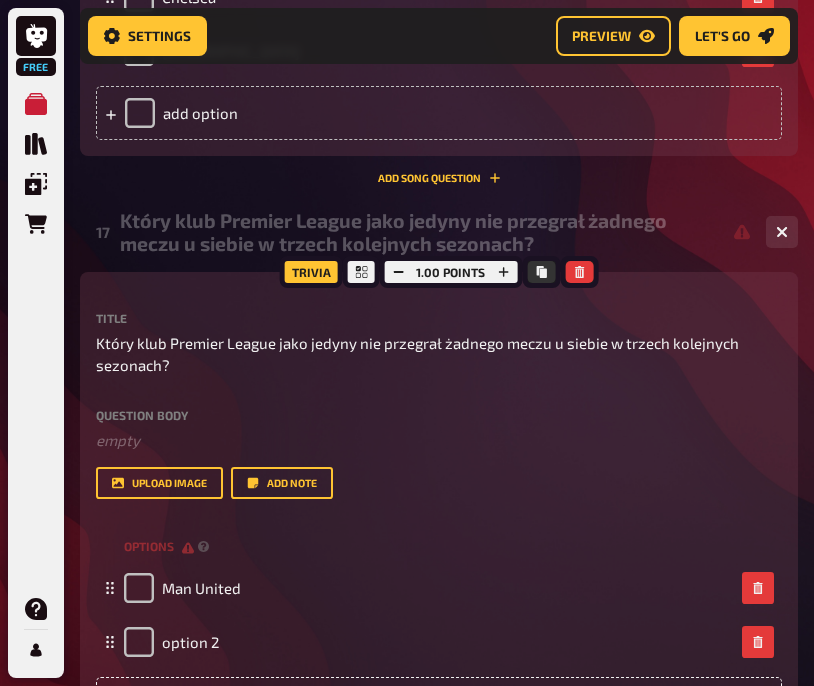 click on "option 2" at bounding box center (171, 642) 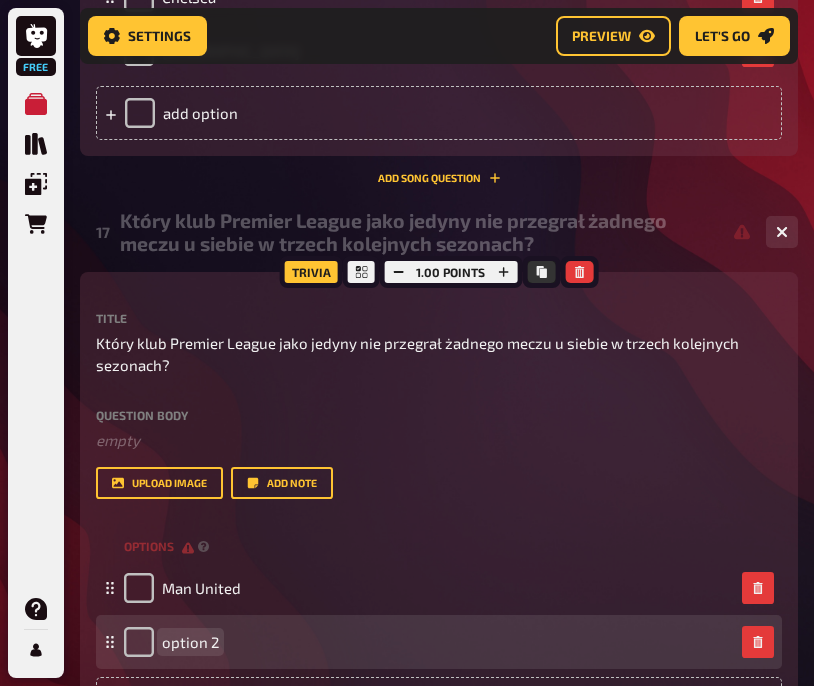 click on "option 2" at bounding box center (190, 642) 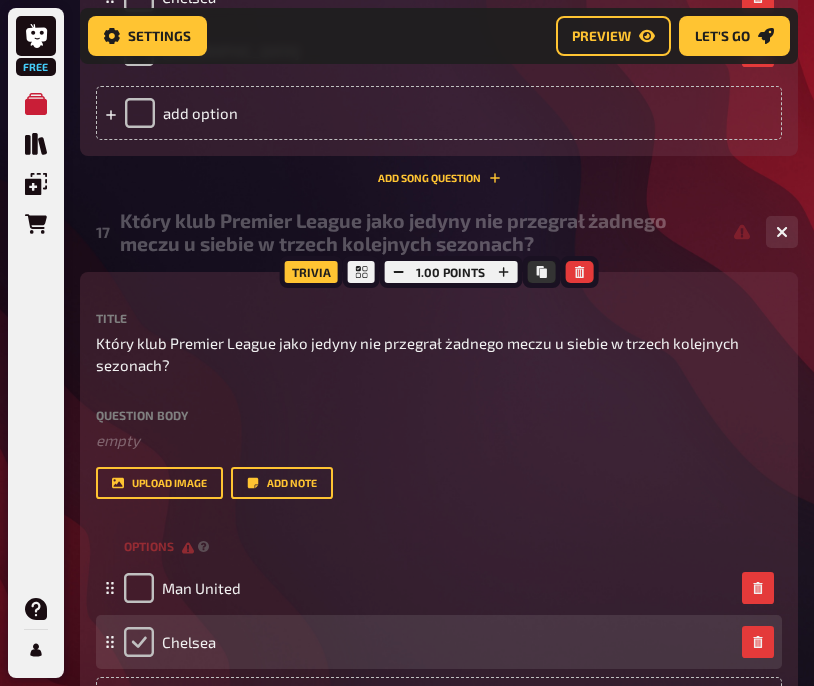 click at bounding box center [139, 642] 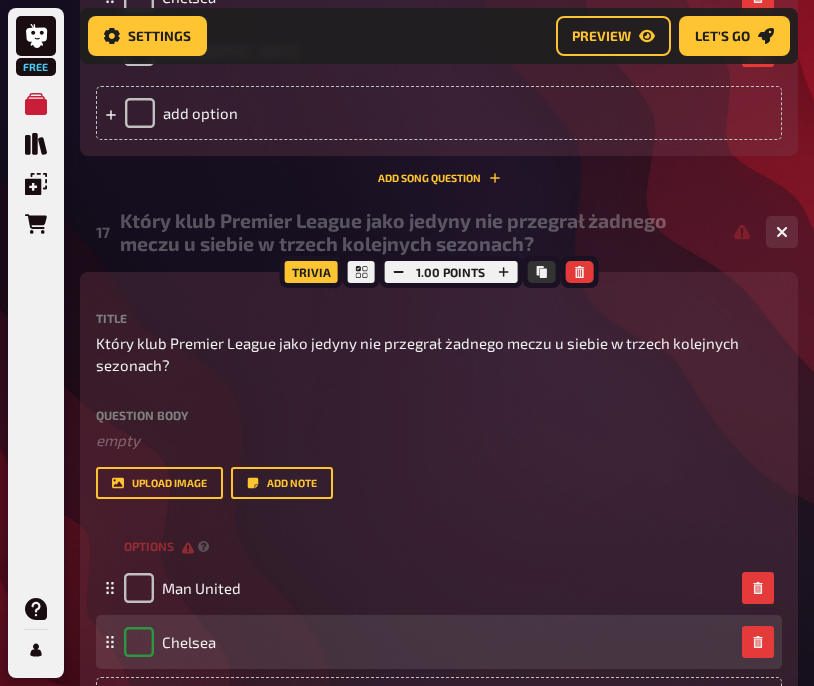 checkbox on "true" 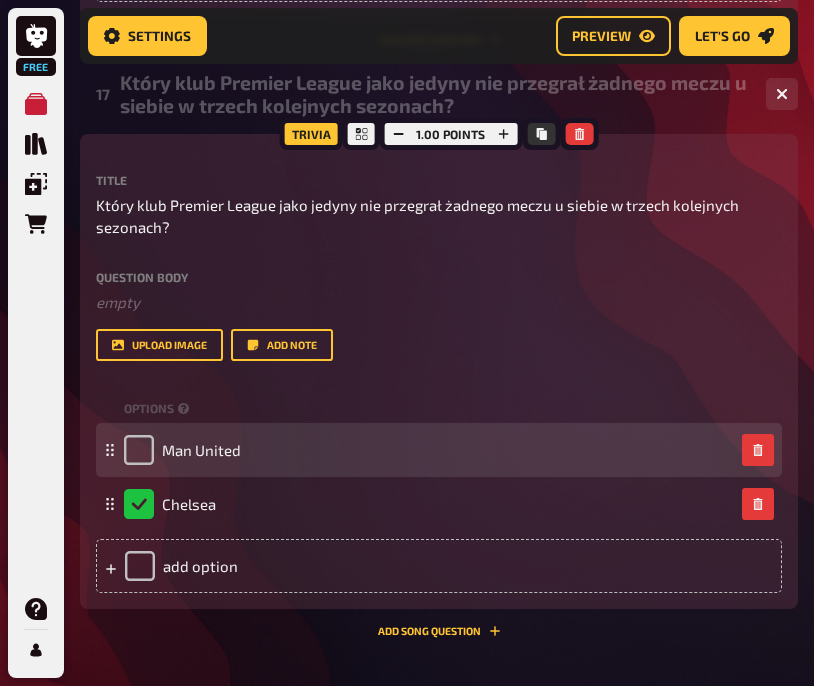 scroll, scrollTop: 11199, scrollLeft: 0, axis: vertical 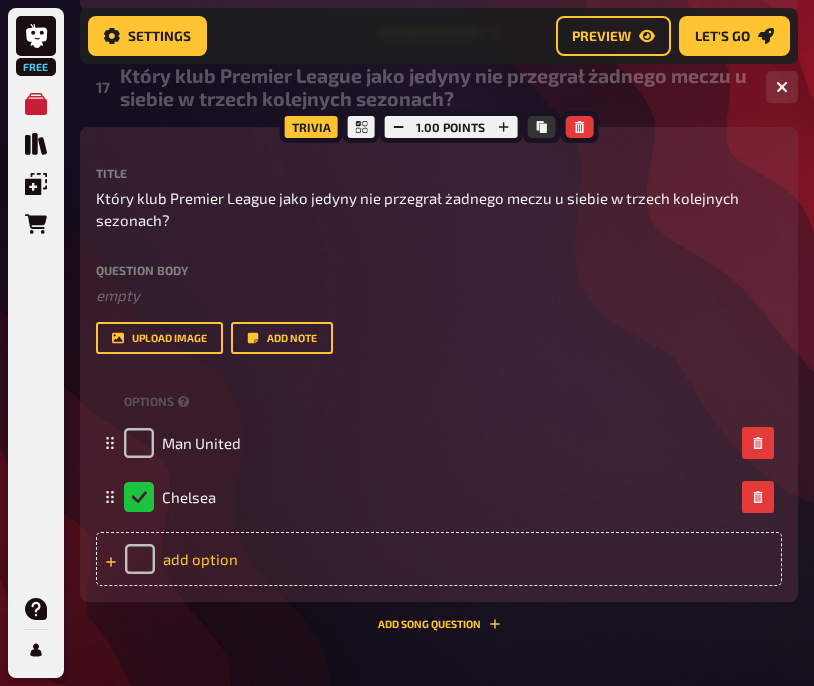 click on "add option" at bounding box center (439, 559) 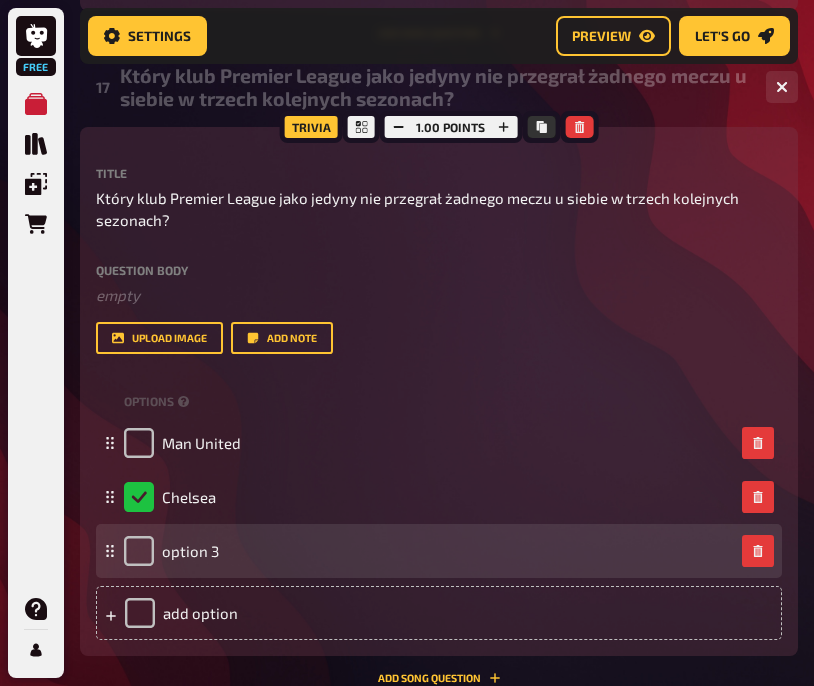 type 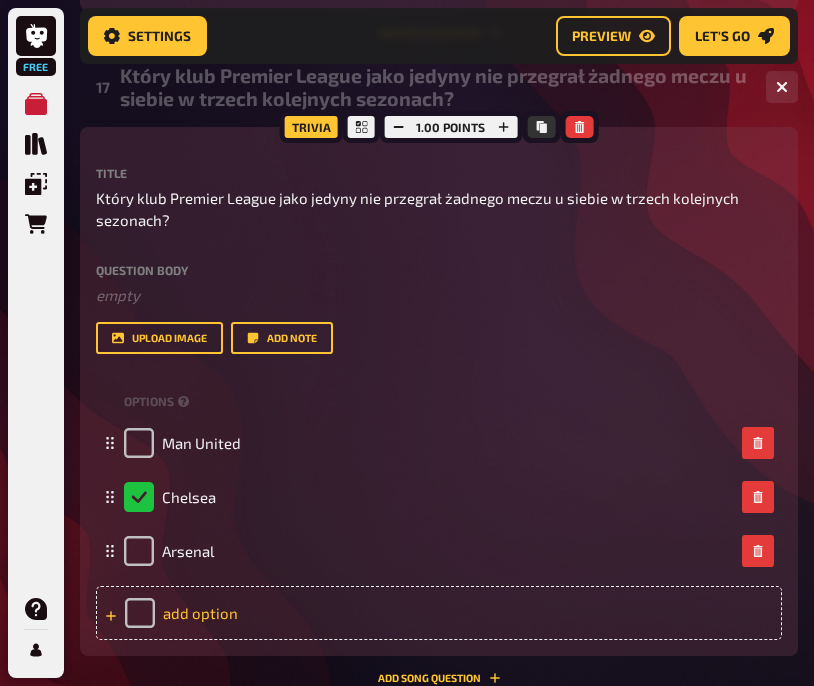 click on "add option" at bounding box center (439, 613) 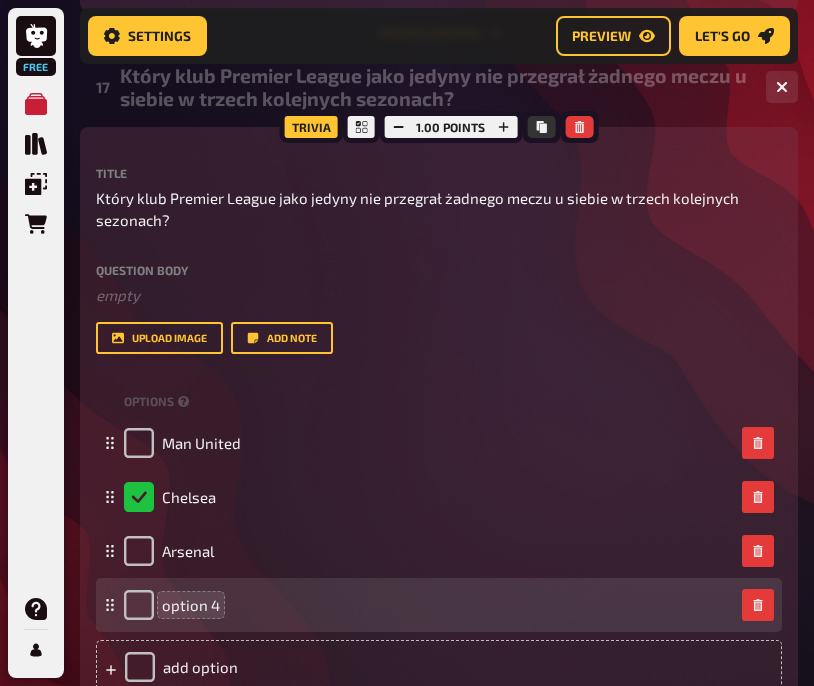 type 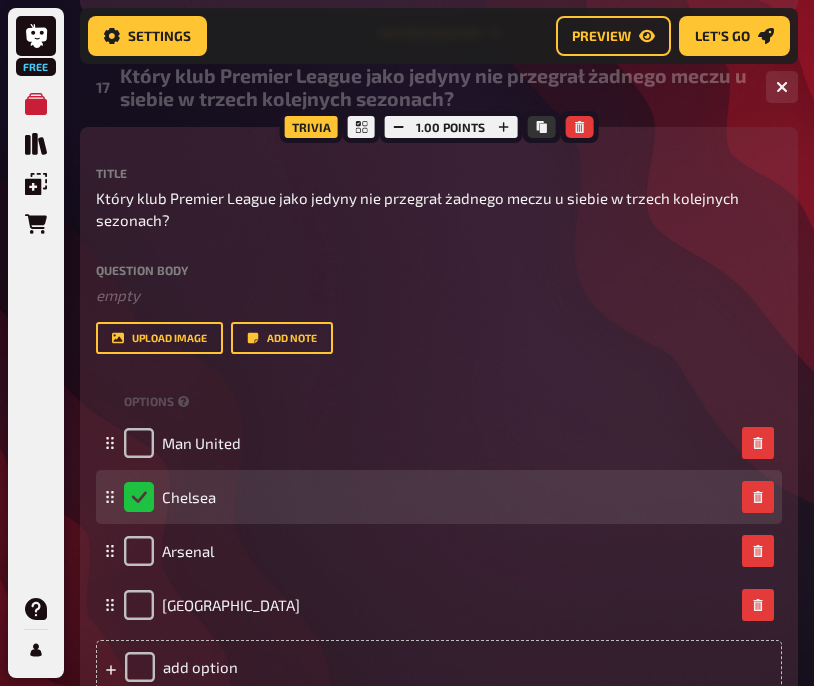 scroll, scrollTop: 11546, scrollLeft: 0, axis: vertical 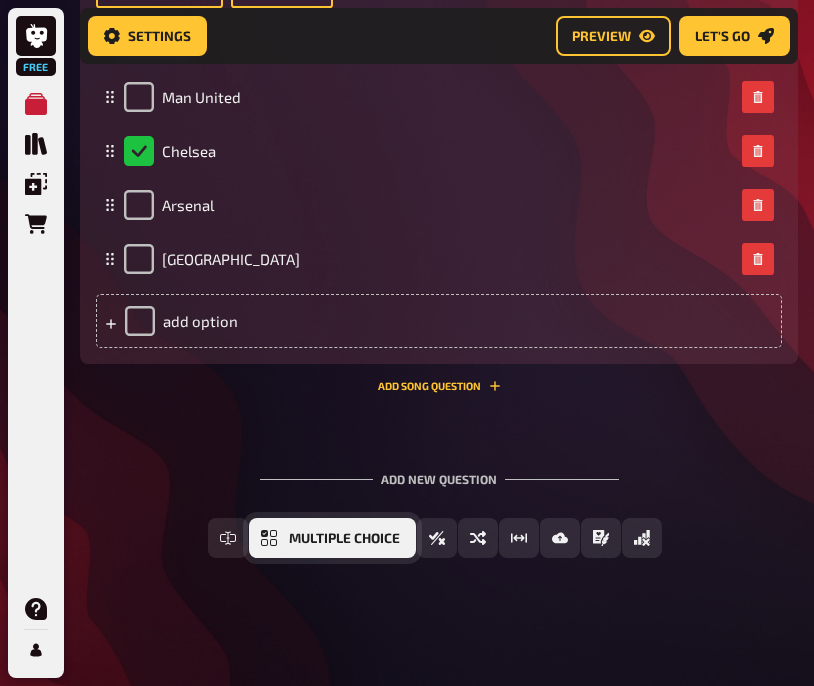 click on "Multiple Choice" at bounding box center (332, 538) 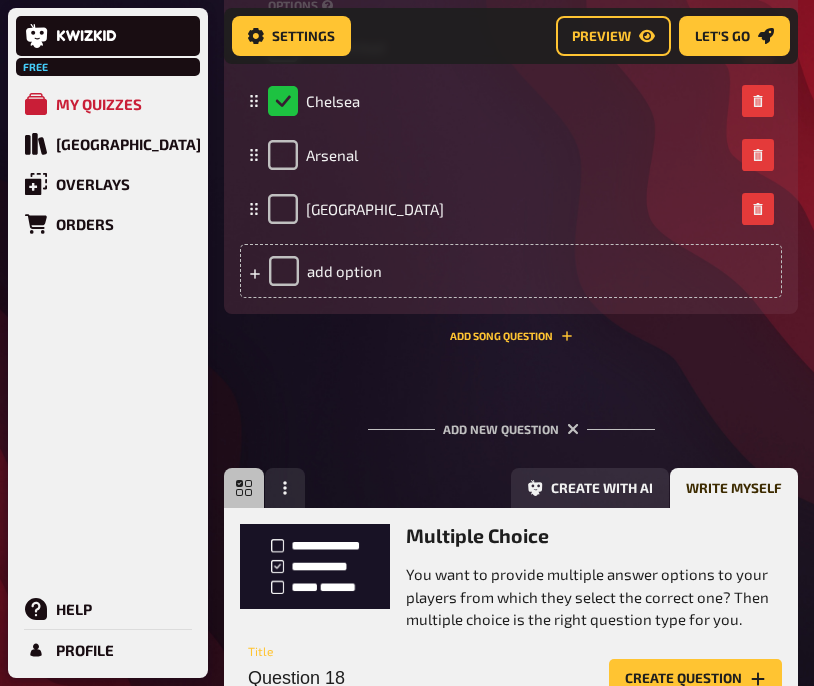 scroll, scrollTop: 11912, scrollLeft: 0, axis: vertical 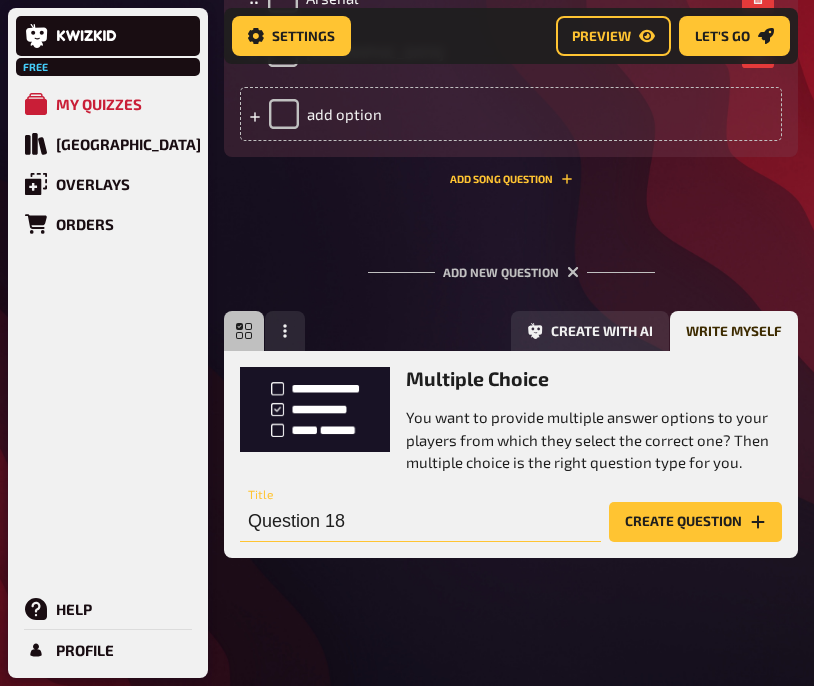 click on "Question 18" at bounding box center [420, 522] 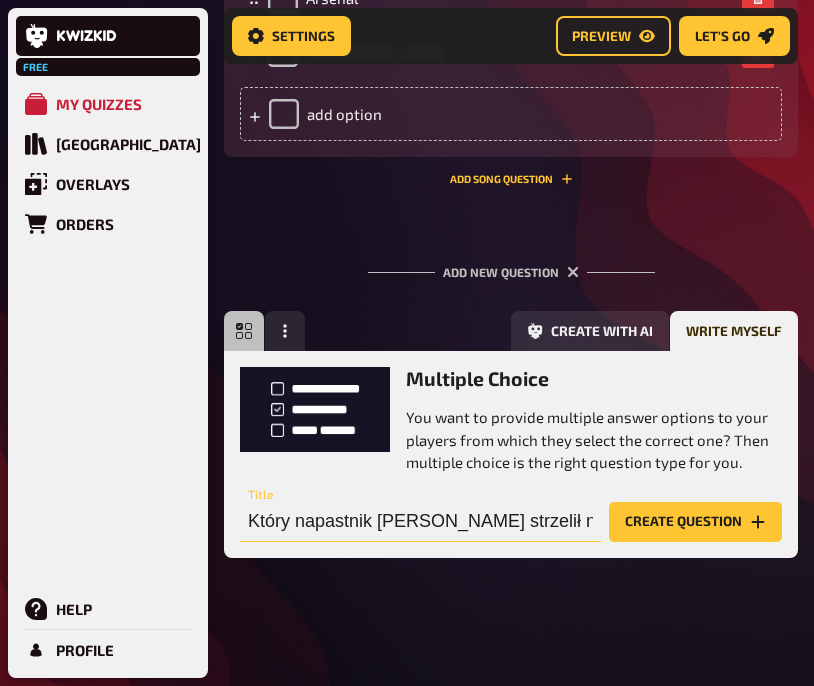 scroll, scrollTop: 0, scrollLeft: 308, axis: horizontal 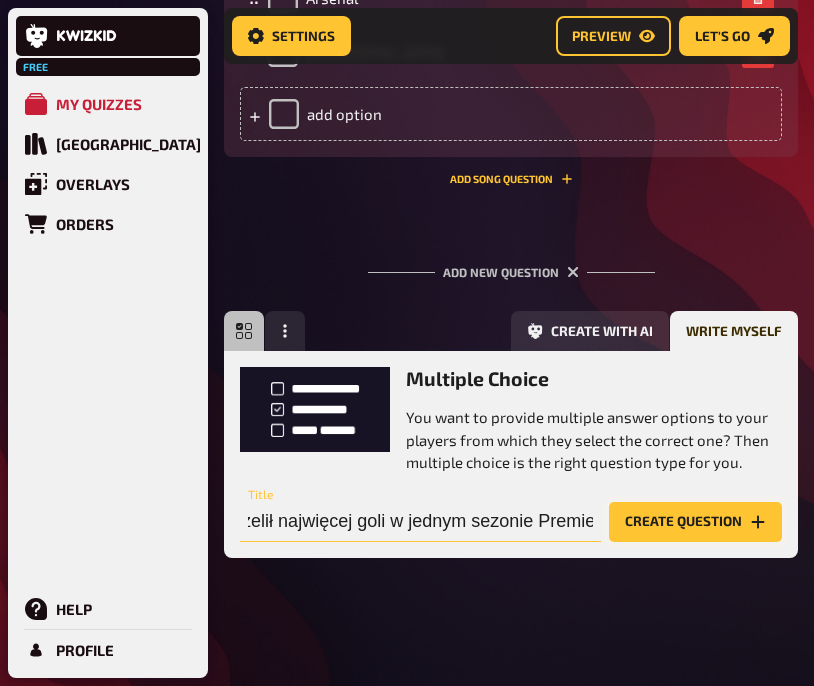type on "Który napastnik [PERSON_NAME] strzelił najwięcej goli w jednym sezonie Premier League?" 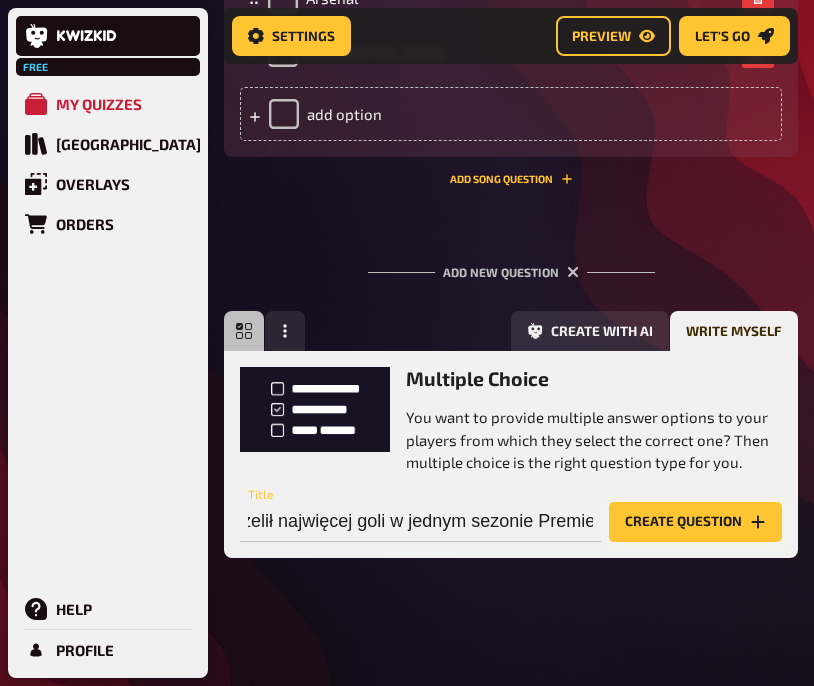 click on "Create question" at bounding box center [695, 522] 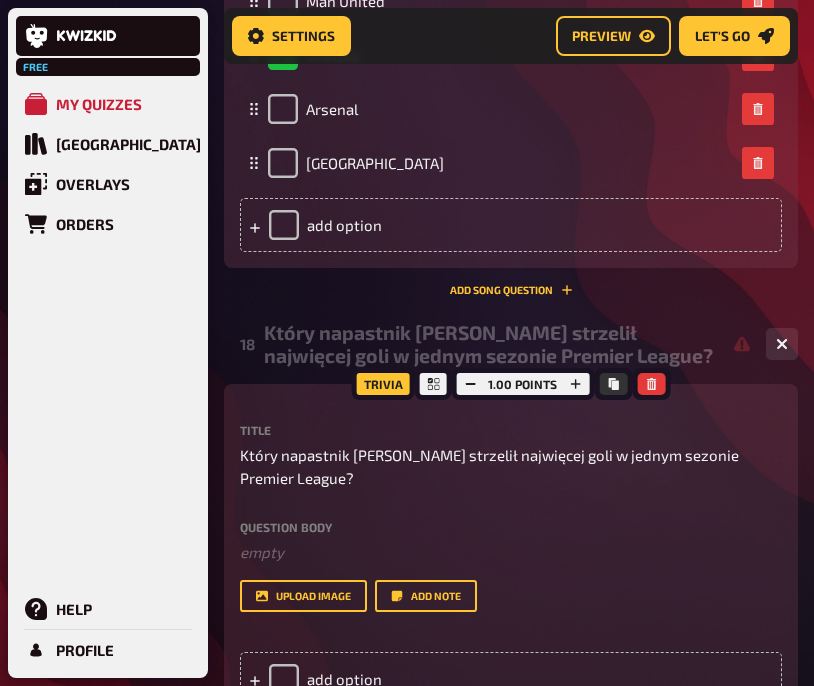 scroll, scrollTop: 11753, scrollLeft: 0, axis: vertical 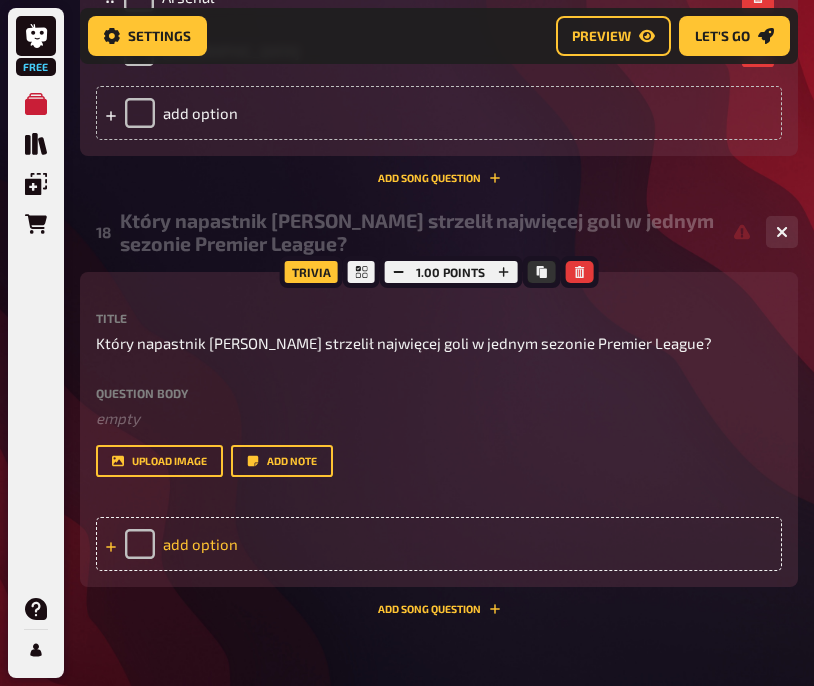 click on "add option" at bounding box center [439, 544] 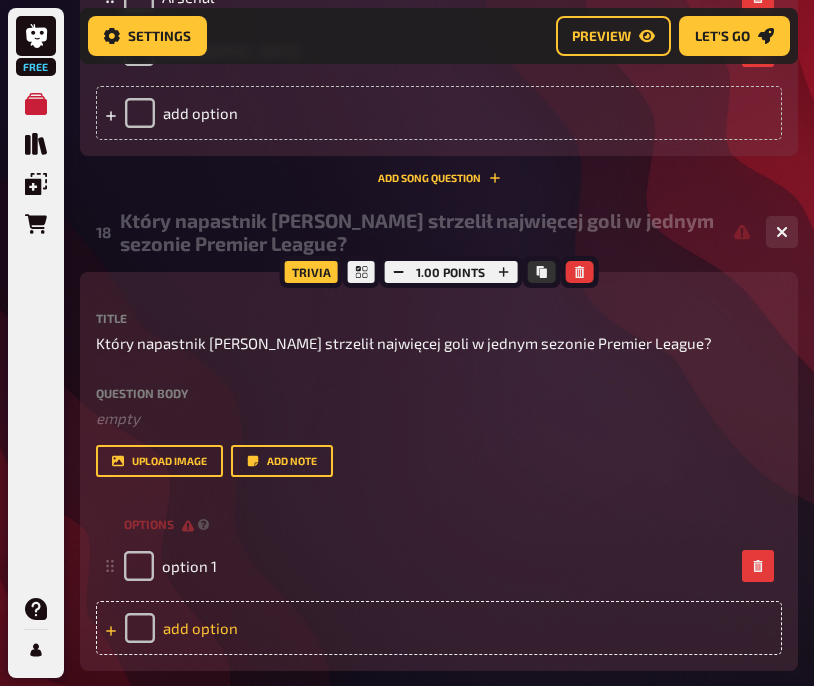 click on "options" at bounding box center (439, 524) 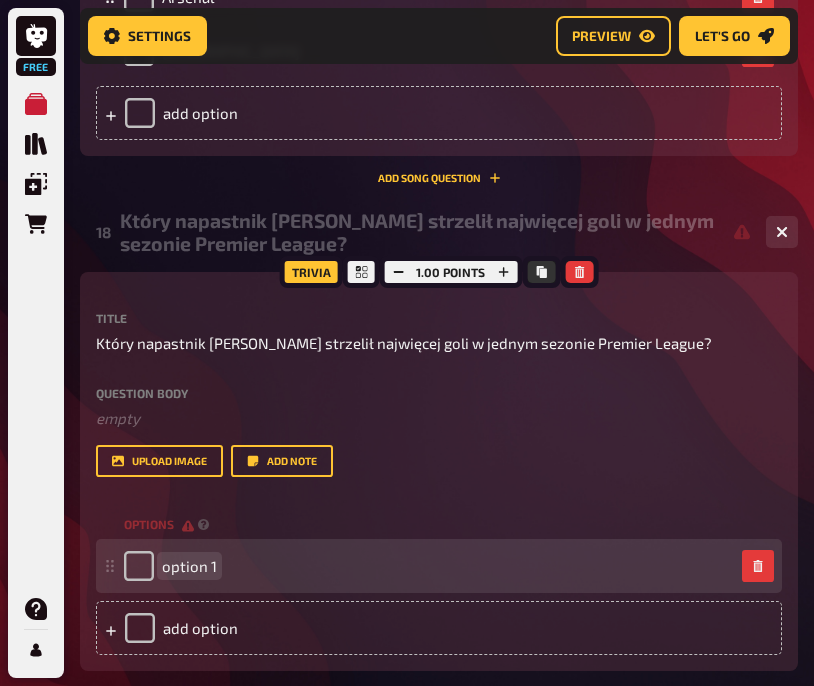 click on "option 1" at bounding box center (189, 566) 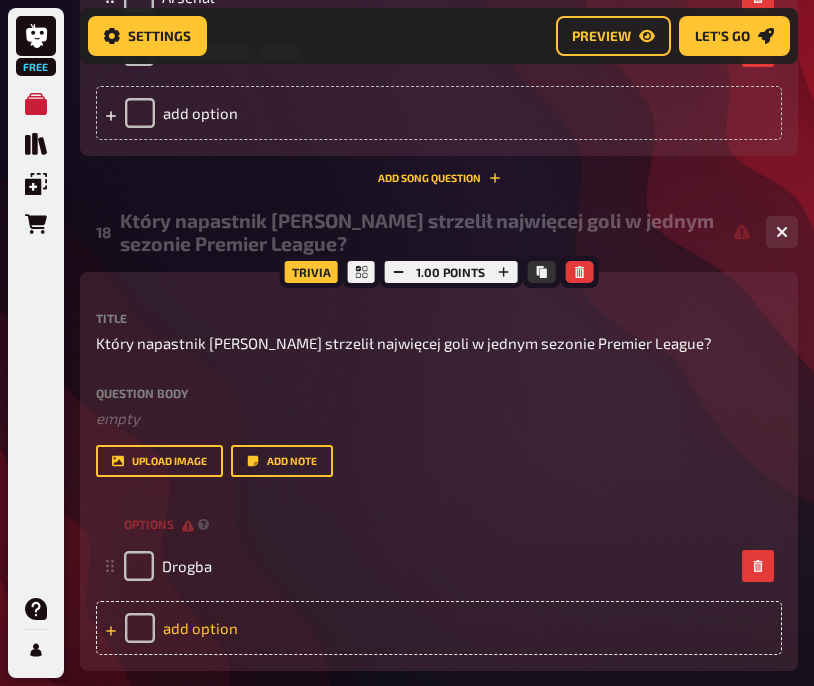 click on "add option" at bounding box center [439, 628] 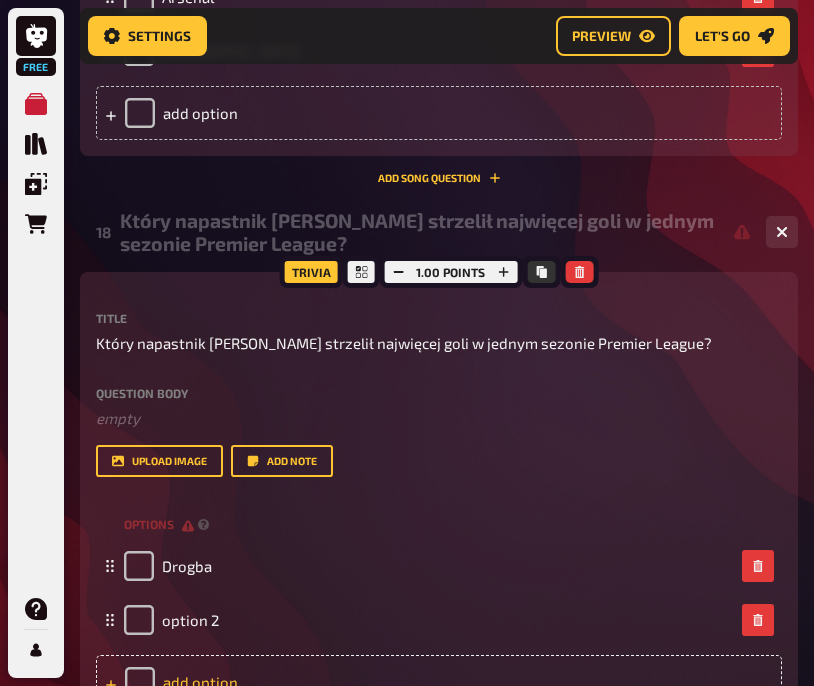 type 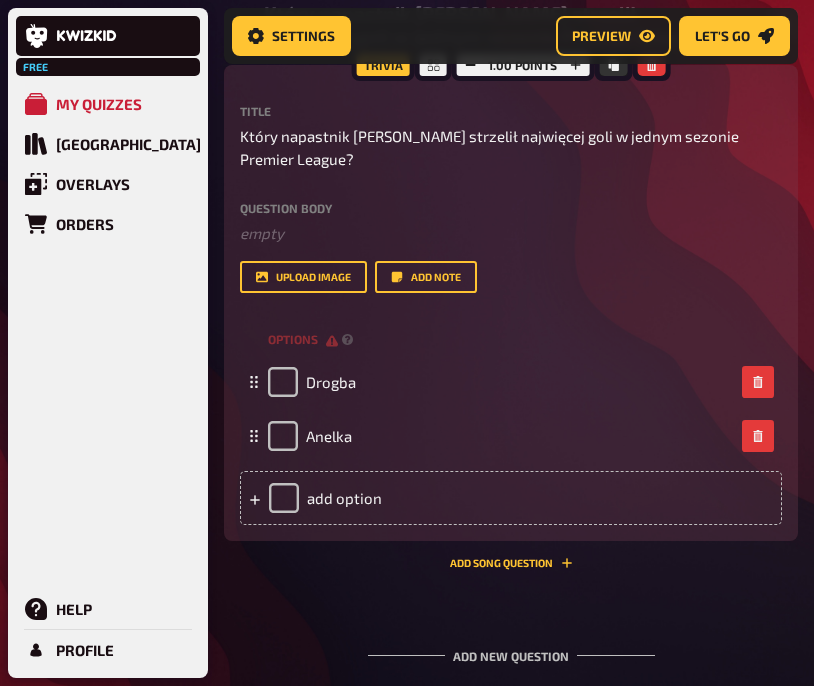 scroll, scrollTop: 12158, scrollLeft: 0, axis: vertical 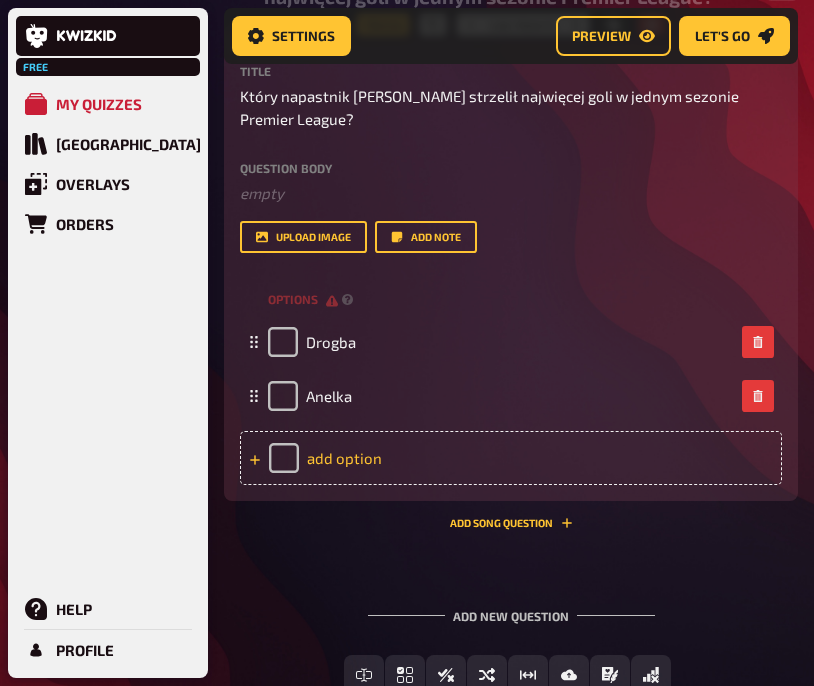 click on "add option" at bounding box center [511, 458] 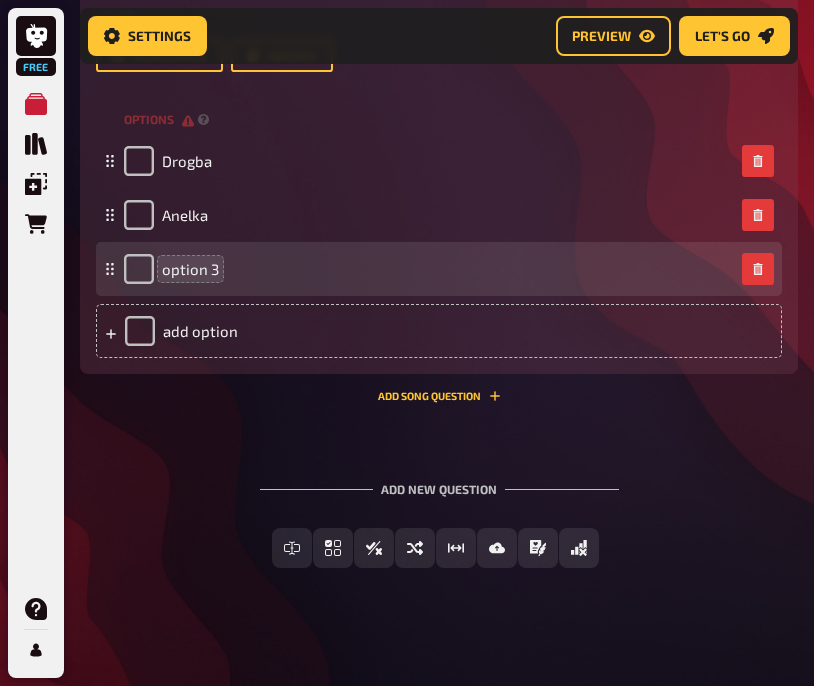 scroll, scrollTop: 11977, scrollLeft: 0, axis: vertical 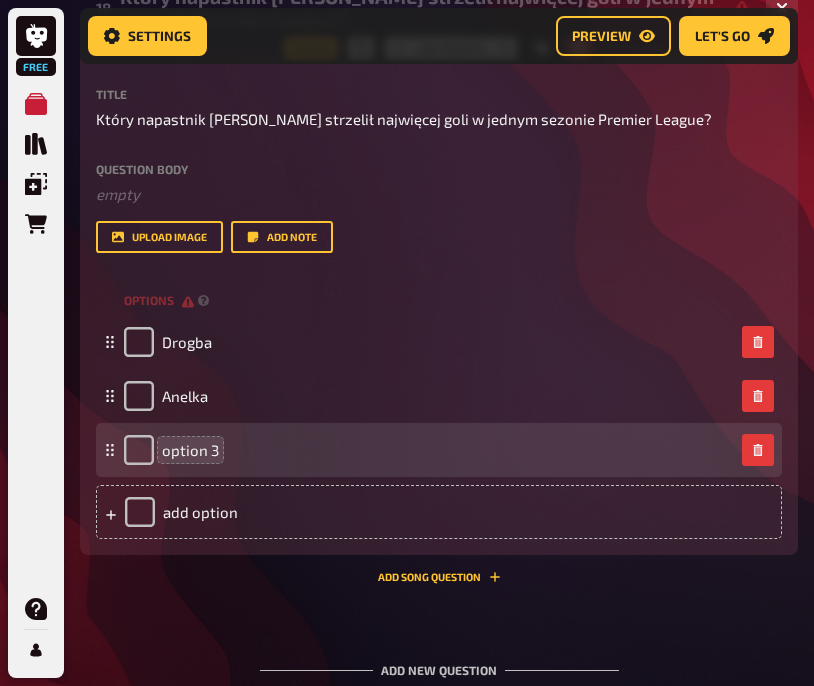 type 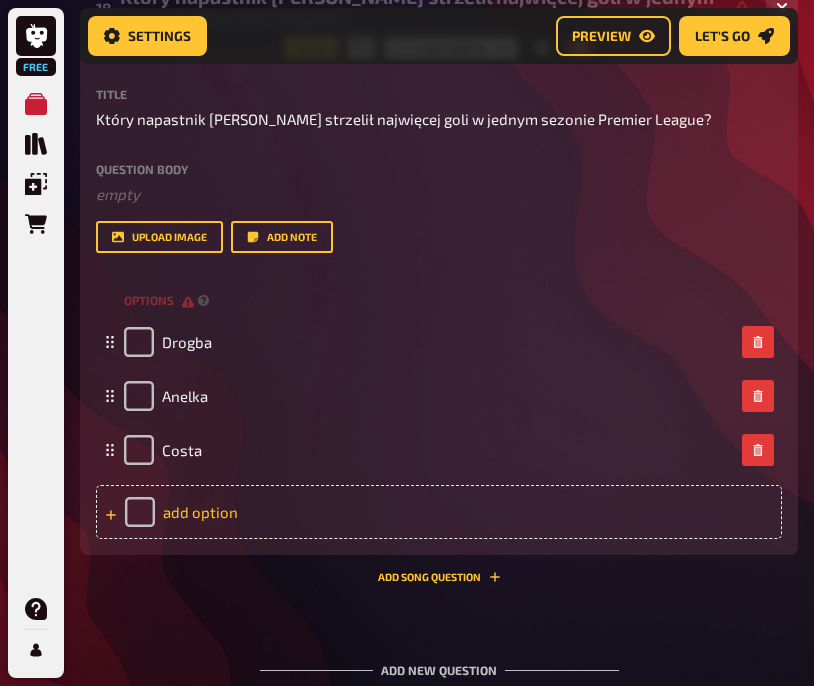 click on "add option" at bounding box center [439, 512] 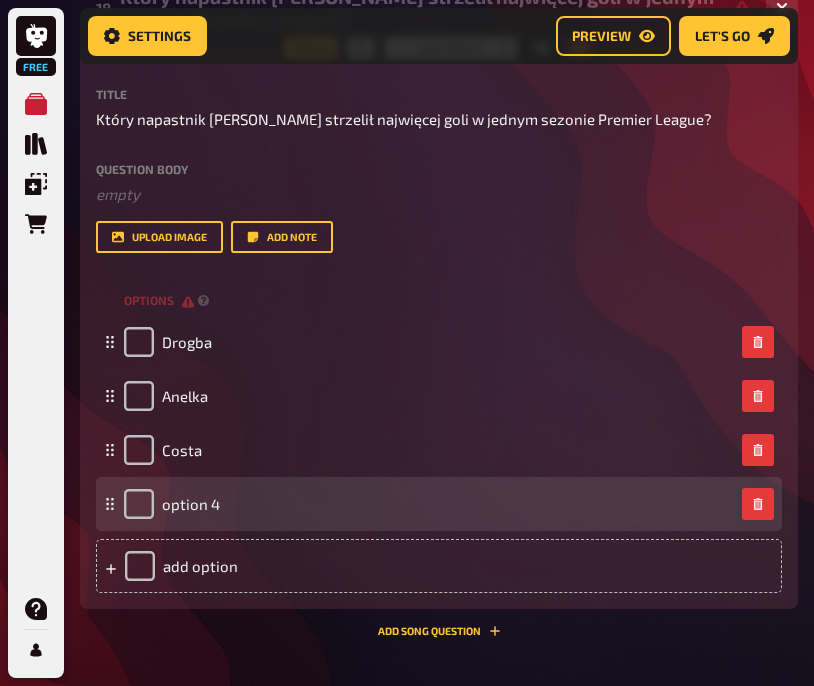 type 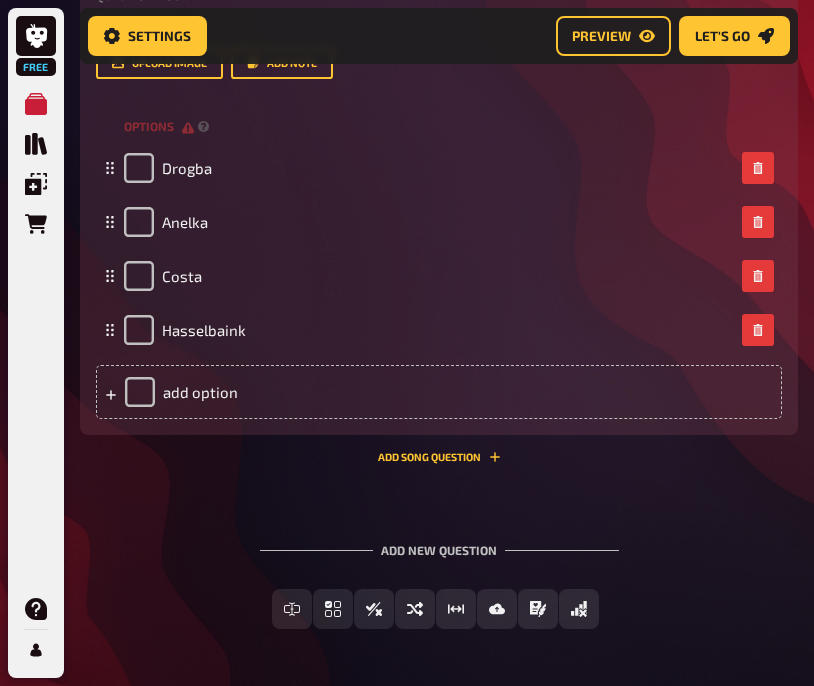 scroll, scrollTop: 12175, scrollLeft: 0, axis: vertical 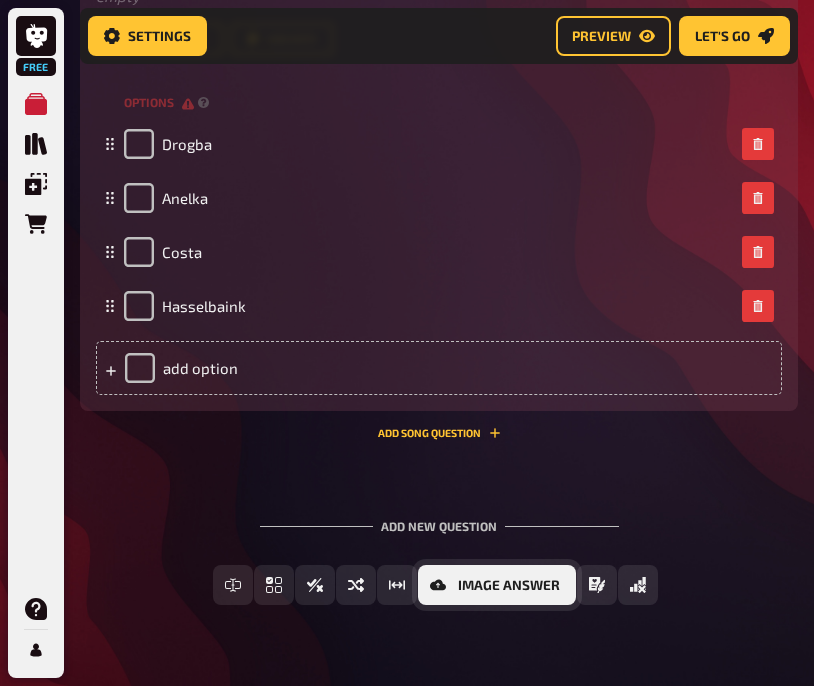 click 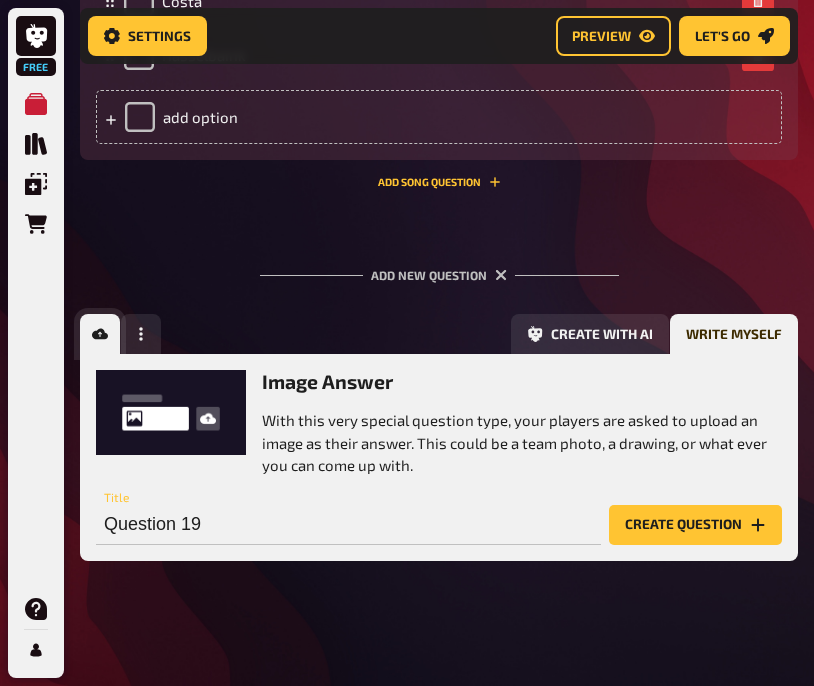 scroll, scrollTop: 12430, scrollLeft: 0, axis: vertical 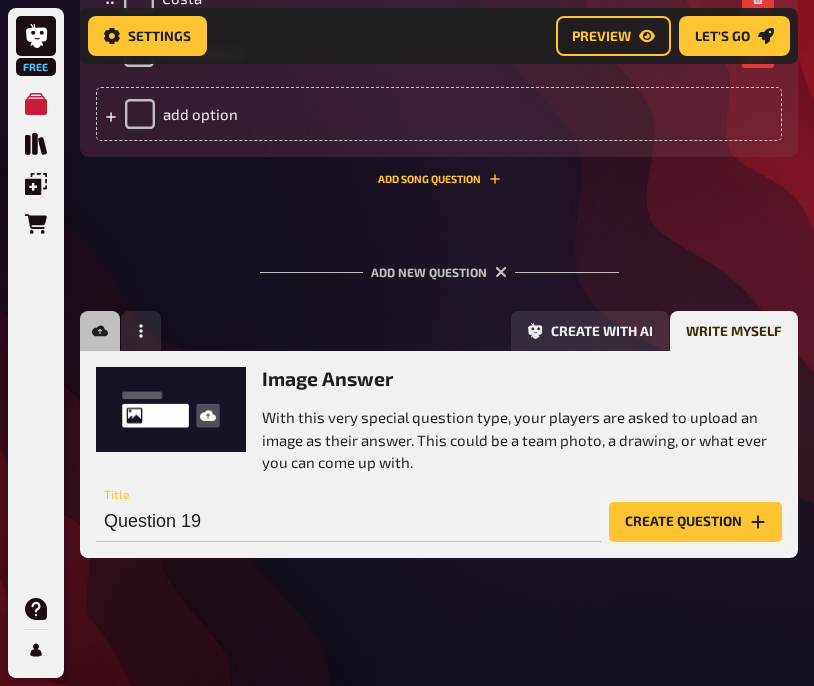 click on "Create question" at bounding box center (695, 522) 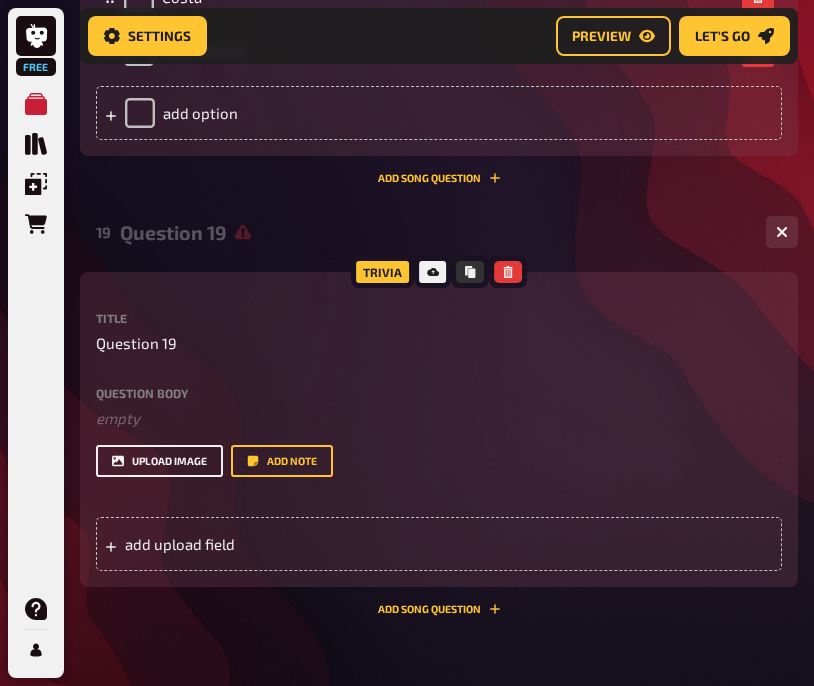 click on "upload image" at bounding box center [159, 461] 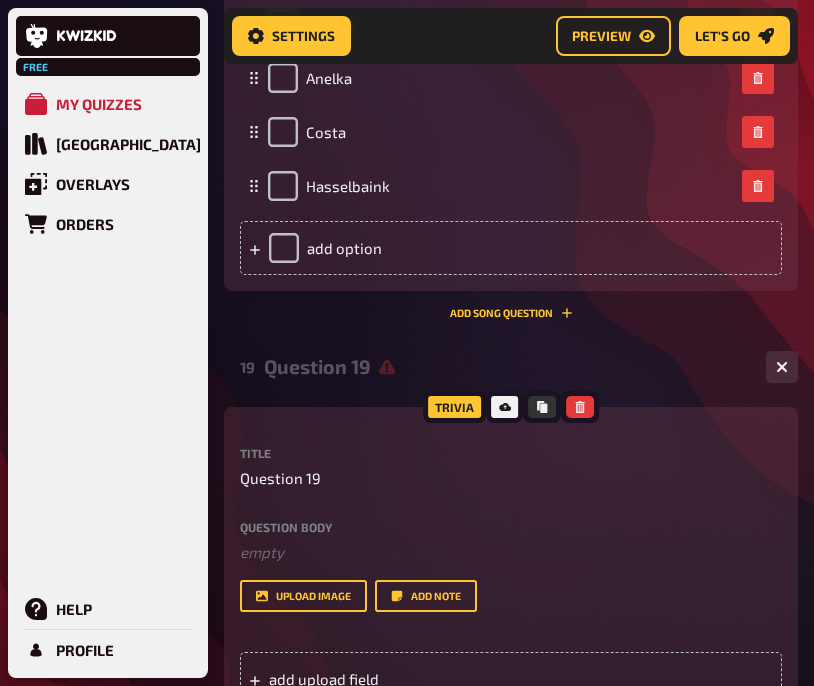 scroll, scrollTop: 12611, scrollLeft: 0, axis: vertical 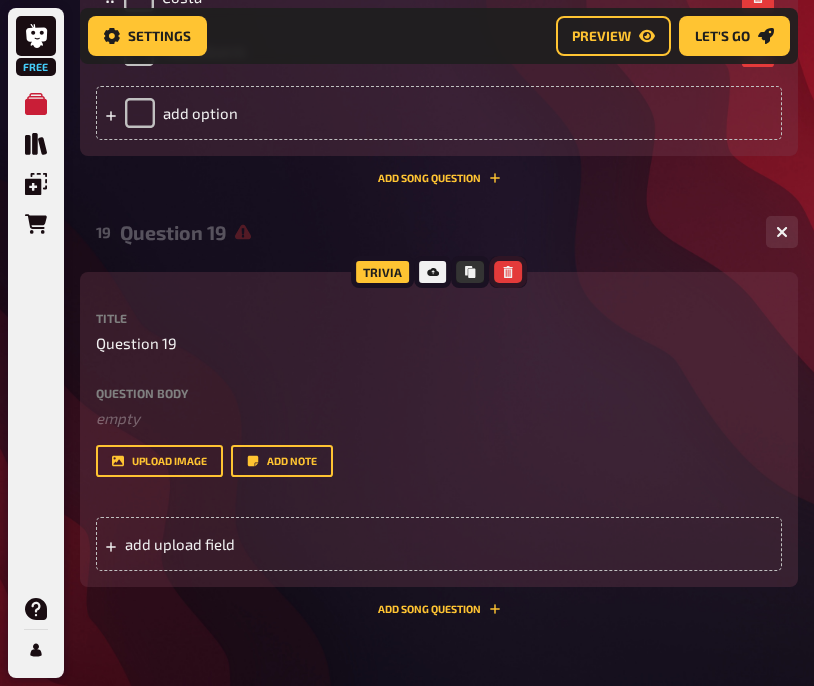 click 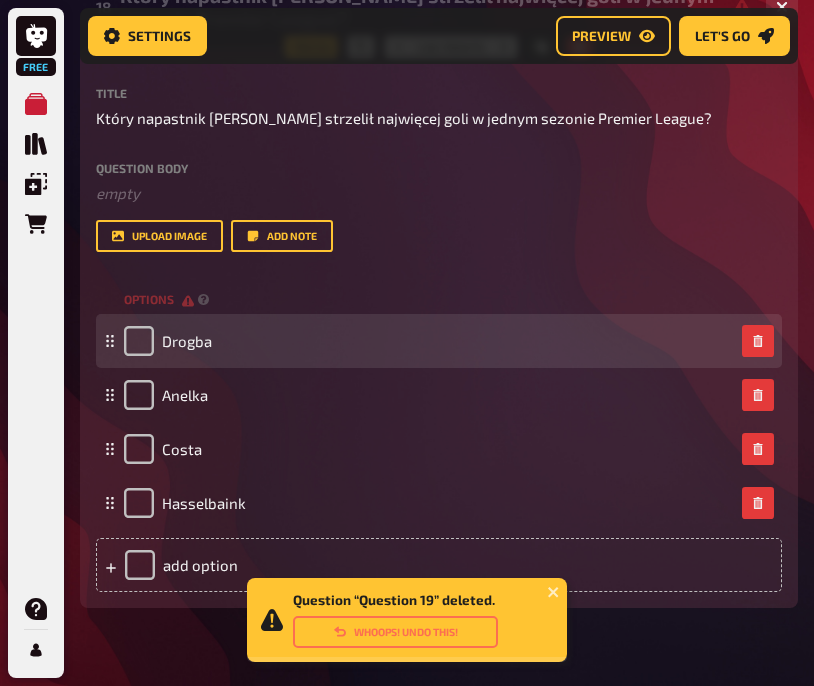 scroll, scrollTop: 11997, scrollLeft: 0, axis: vertical 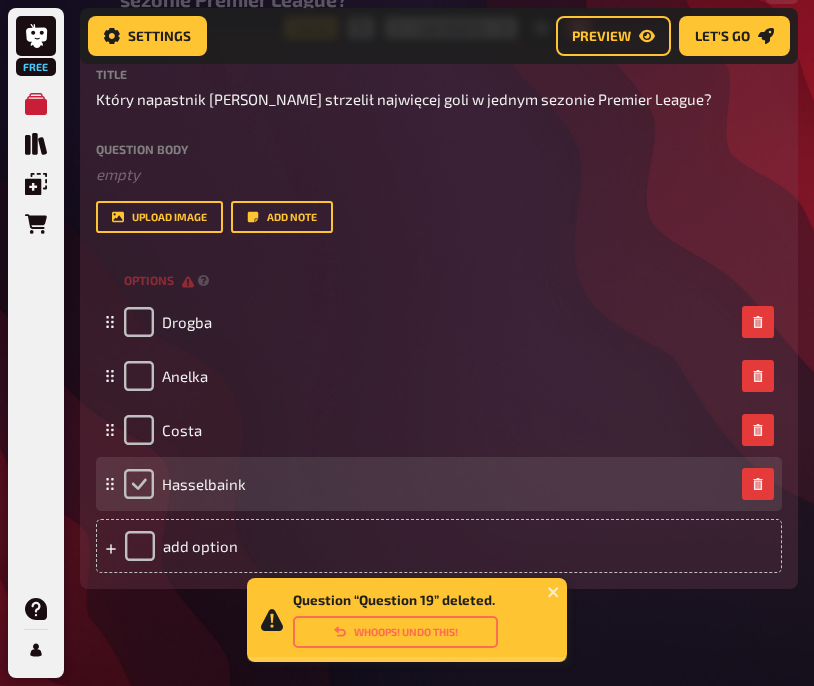 click at bounding box center (139, 484) 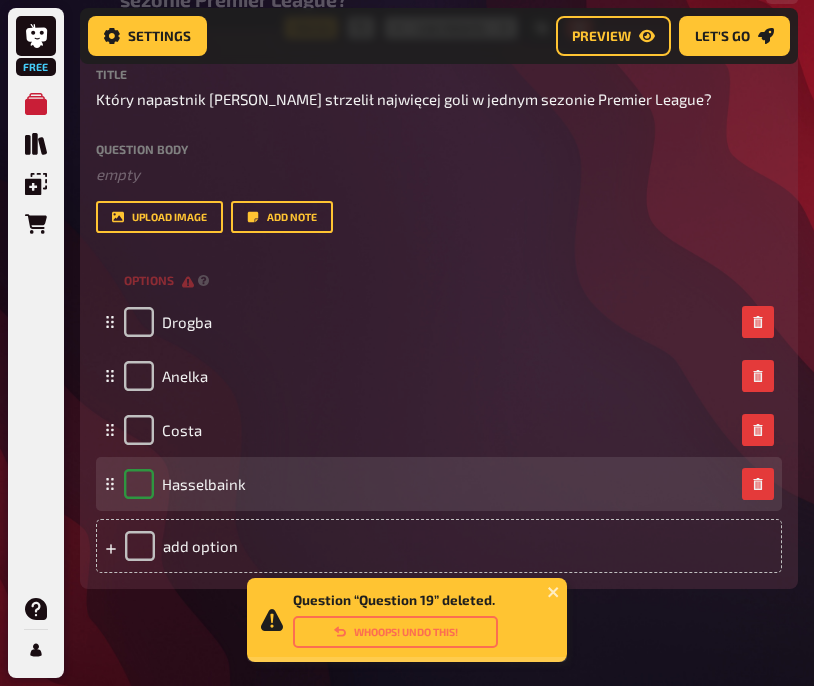 checkbox on "true" 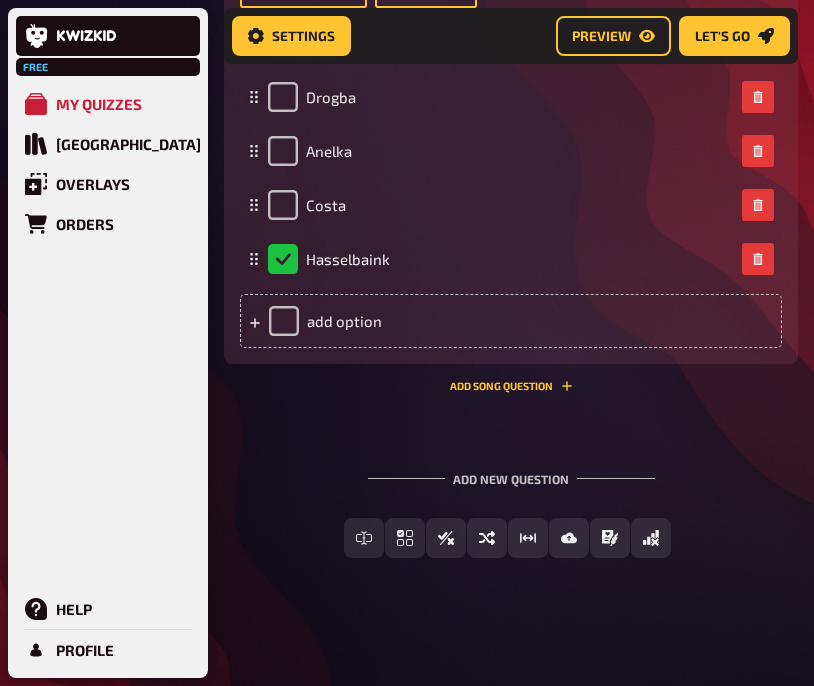 scroll, scrollTop: 12223, scrollLeft: 0, axis: vertical 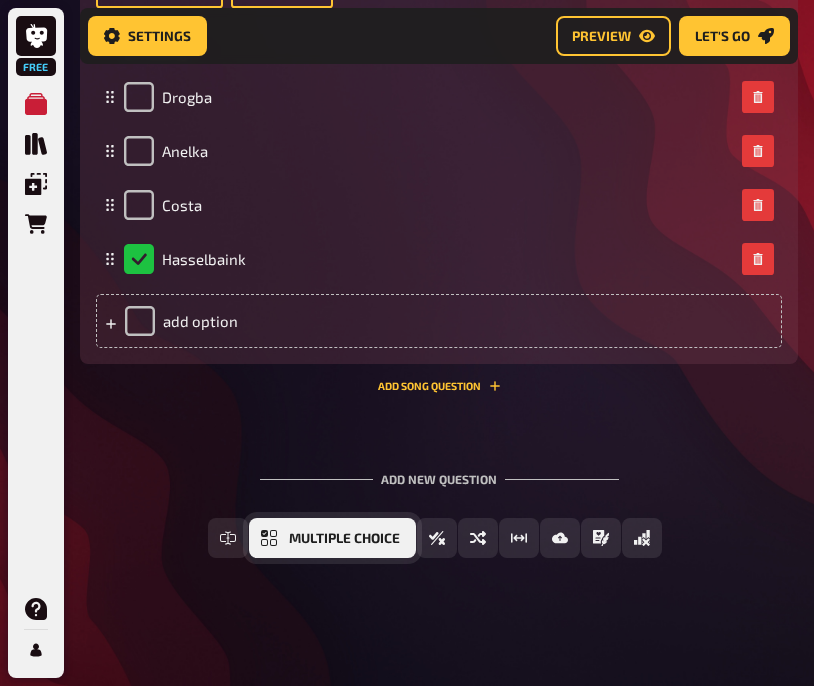 click on "Multiple Choice" at bounding box center (344, 539) 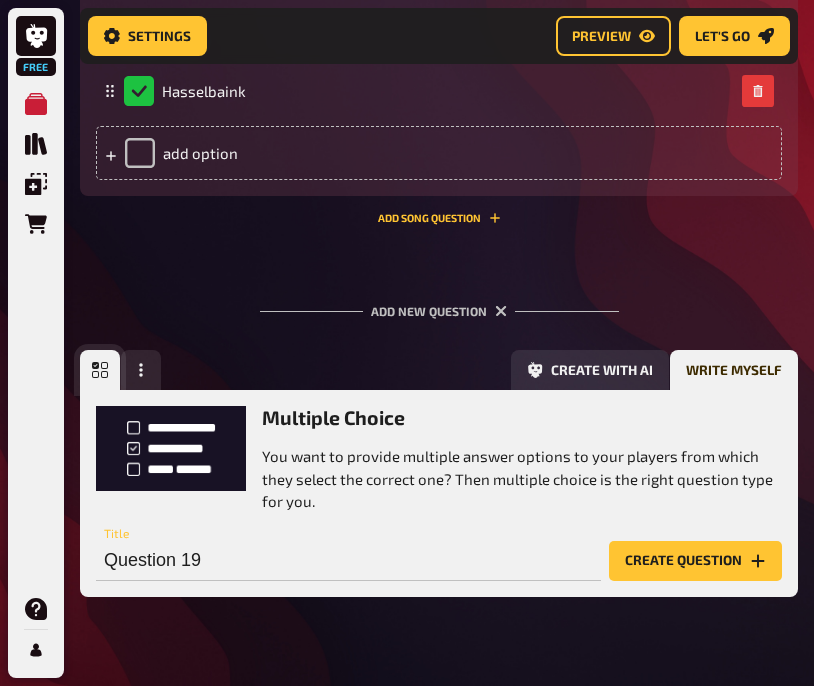 scroll, scrollTop: 12430, scrollLeft: 0, axis: vertical 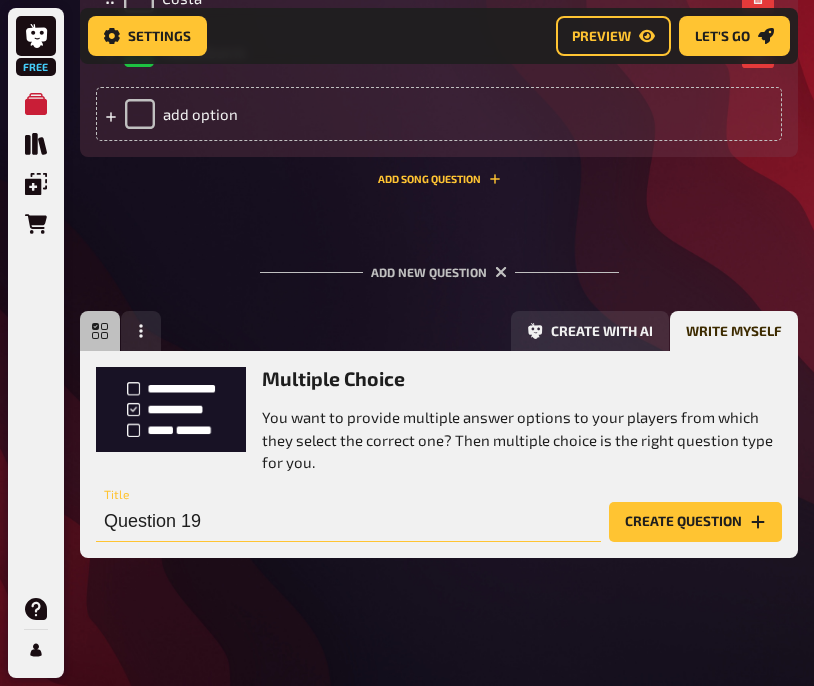 click on "Question 19" at bounding box center (348, 522) 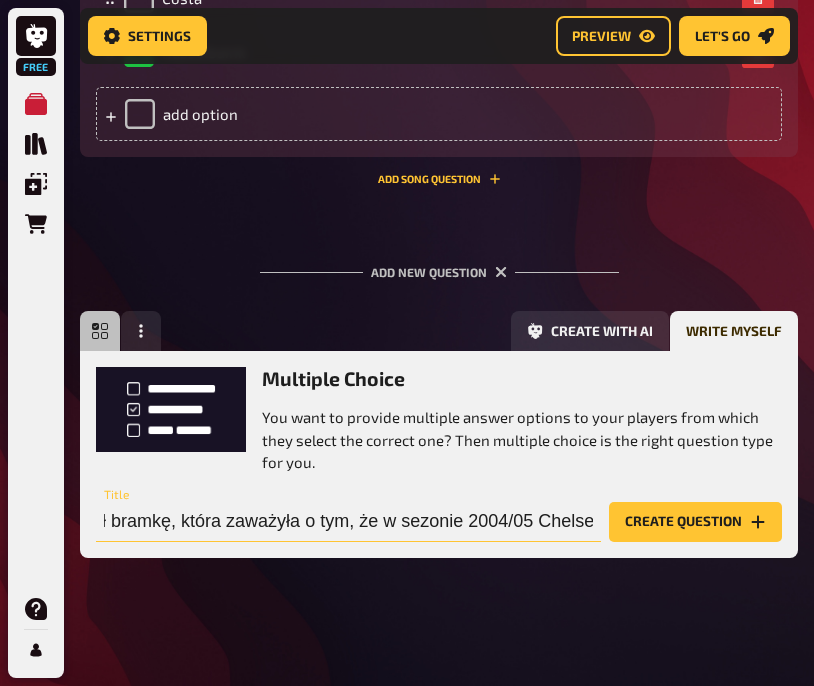 scroll, scrollTop: 0, scrollLeft: 191, axis: horizontal 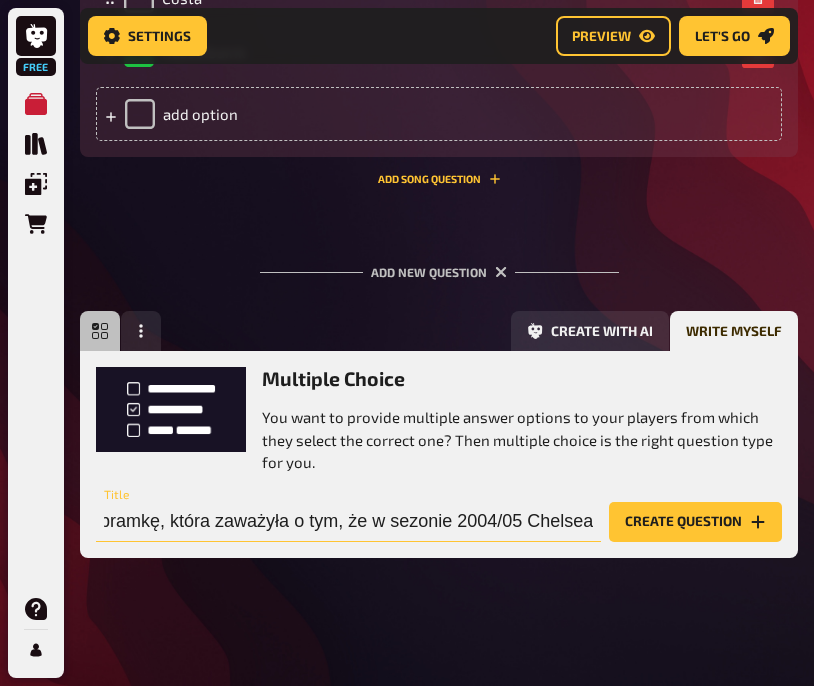 click on "Który zawodnik strzelił bramkę, która zaważyła o tym, że w sezonie 2004/05 Chelsea" at bounding box center [348, 522] 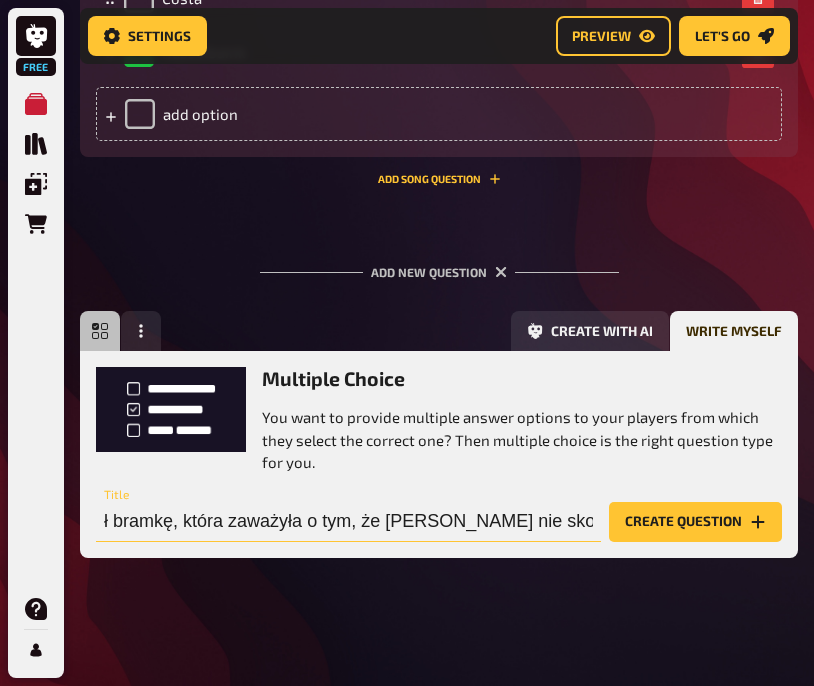 scroll, scrollTop: 0, scrollLeft: 358, axis: horizontal 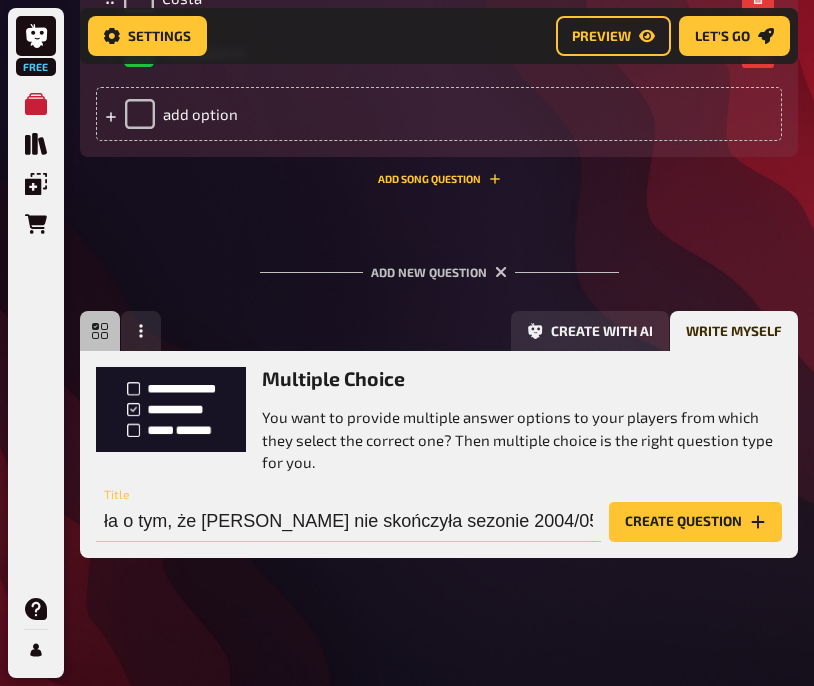 click on "Który zawodnik strzelił bramkę, która zaważyła o tym, że [PERSON_NAME] nie skończyła sezonie 2004/05 Chelsea" at bounding box center [348, 522] 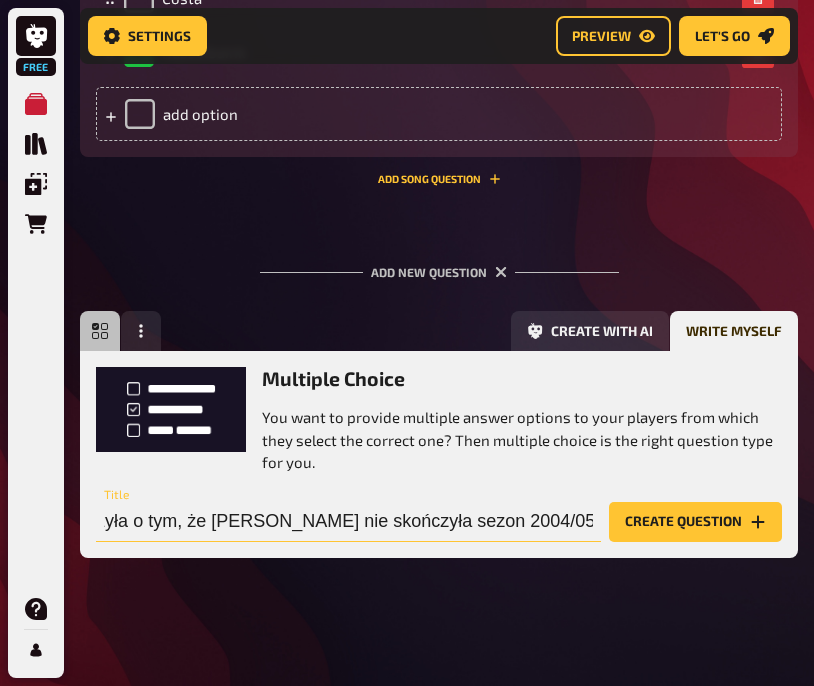 scroll, scrollTop: 0, scrollLeft: 344, axis: horizontal 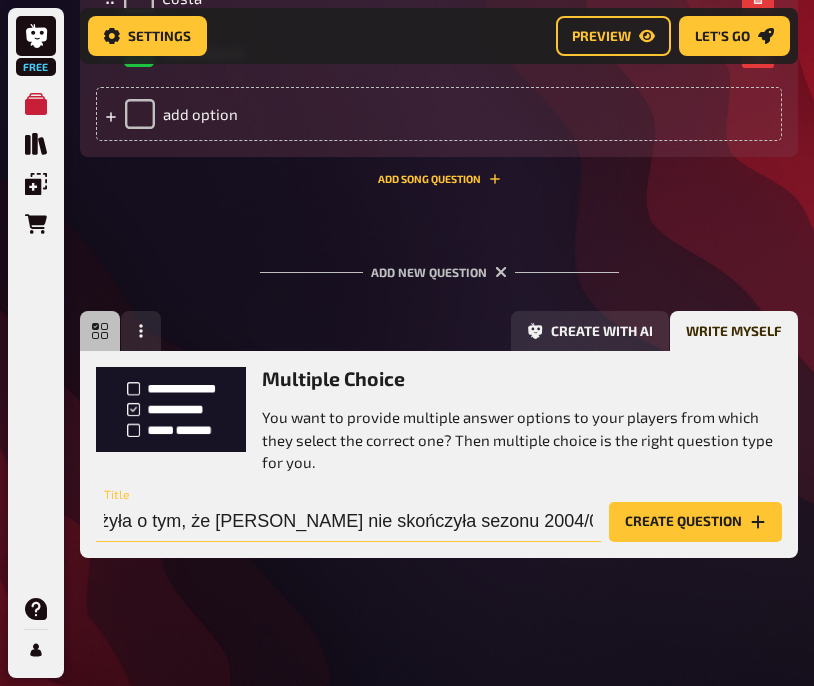 click on "Który zawodnik strzelił bramkę, która zaważyła o tym, że [PERSON_NAME] nie skończyła sezonu 2004/05 Chelsea" at bounding box center [348, 522] 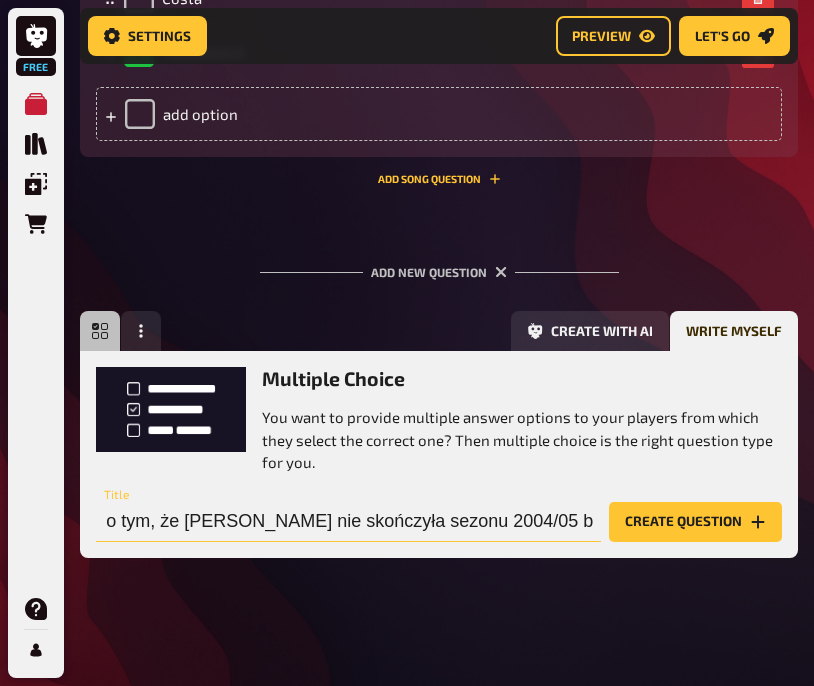 scroll, scrollTop: 0, scrollLeft: 385, axis: horizontal 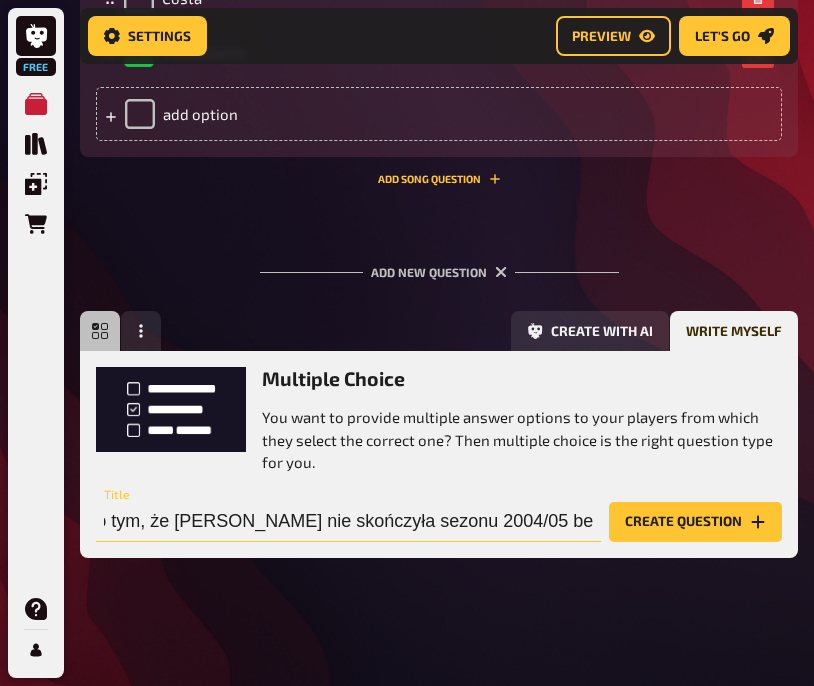 click on "Który zawodnik strzelił bramkę, która zaważyła o tym, że [PERSON_NAME] nie skończyła sezonu 2004/05 bez porażki?" at bounding box center [348, 522] 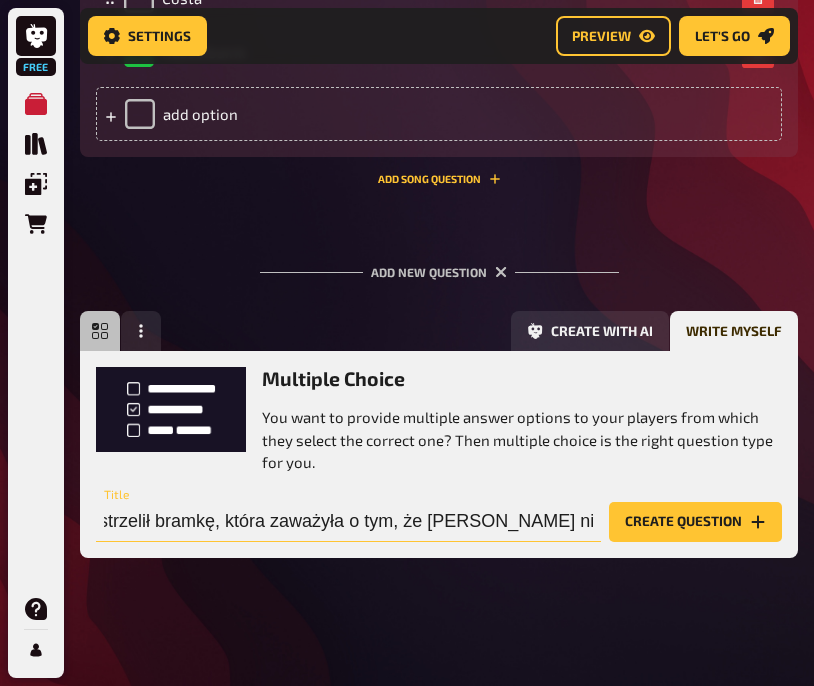 scroll, scrollTop: 0, scrollLeft: 0, axis: both 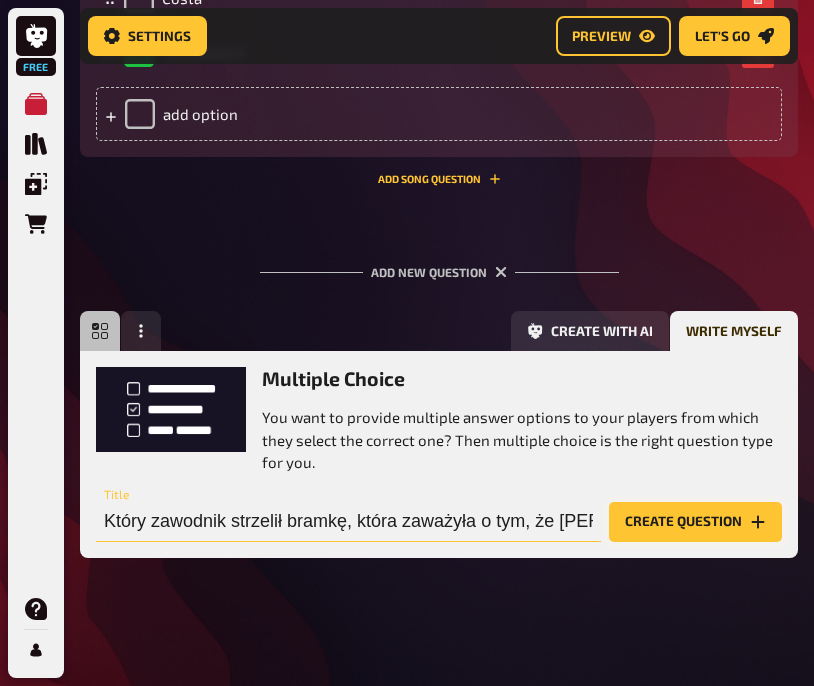 type on "Który zawodnik strzelił bramkę, która zaważyła o tym, że [PERSON_NAME] nie skończyła sezonu 2004/05 bez porażki?" 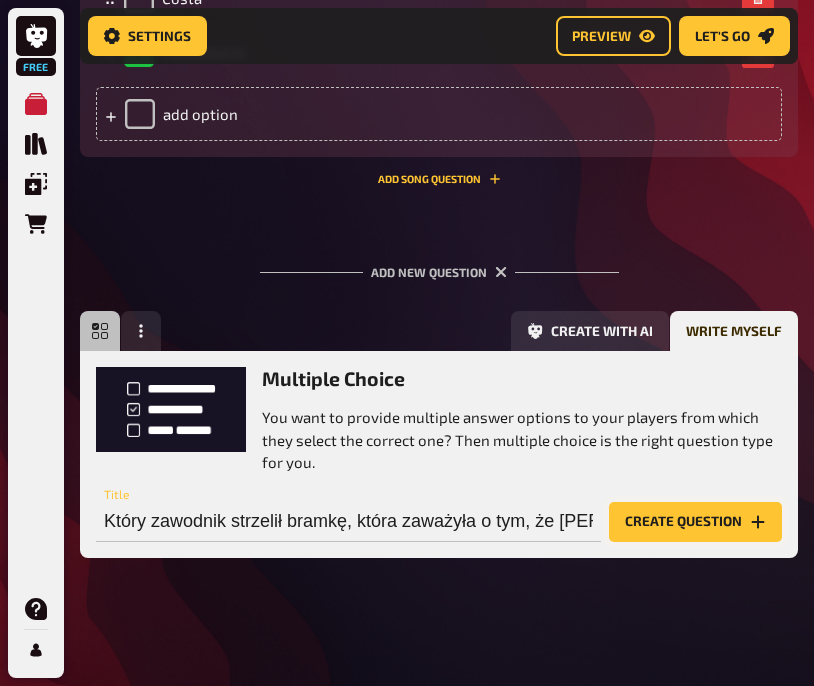 click on "Create question" at bounding box center [695, 522] 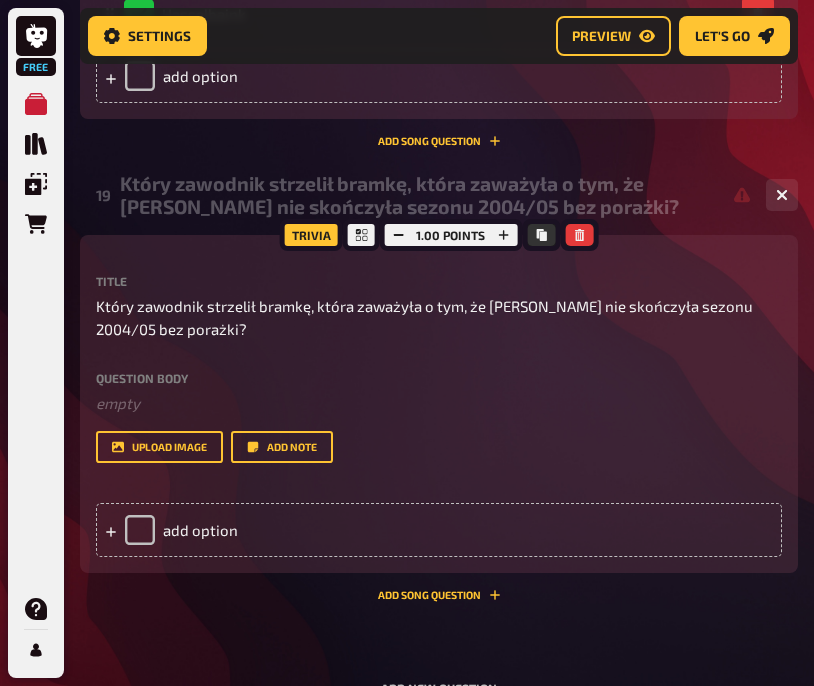 scroll, scrollTop: 12468, scrollLeft: 0, axis: vertical 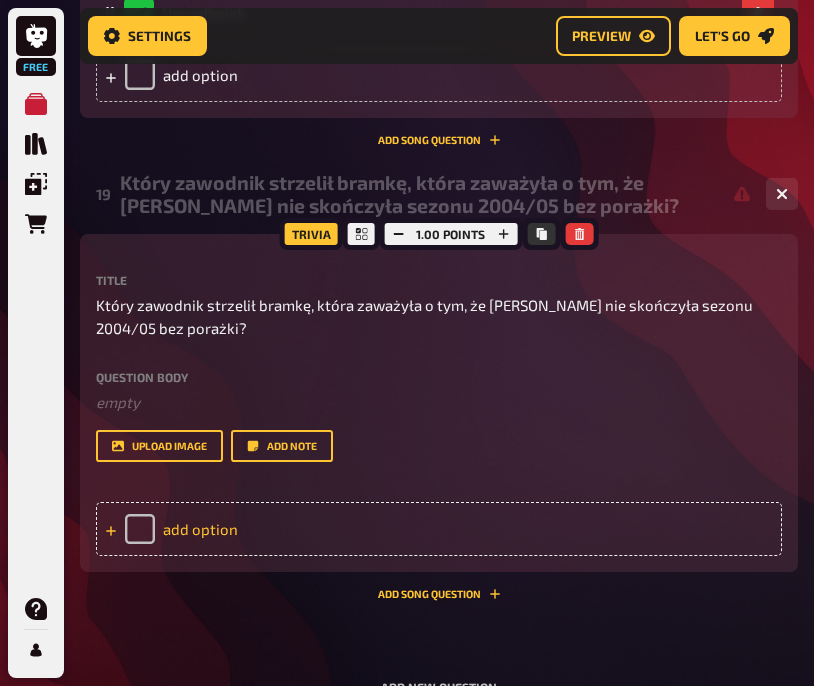 click on "add option" at bounding box center (439, 529) 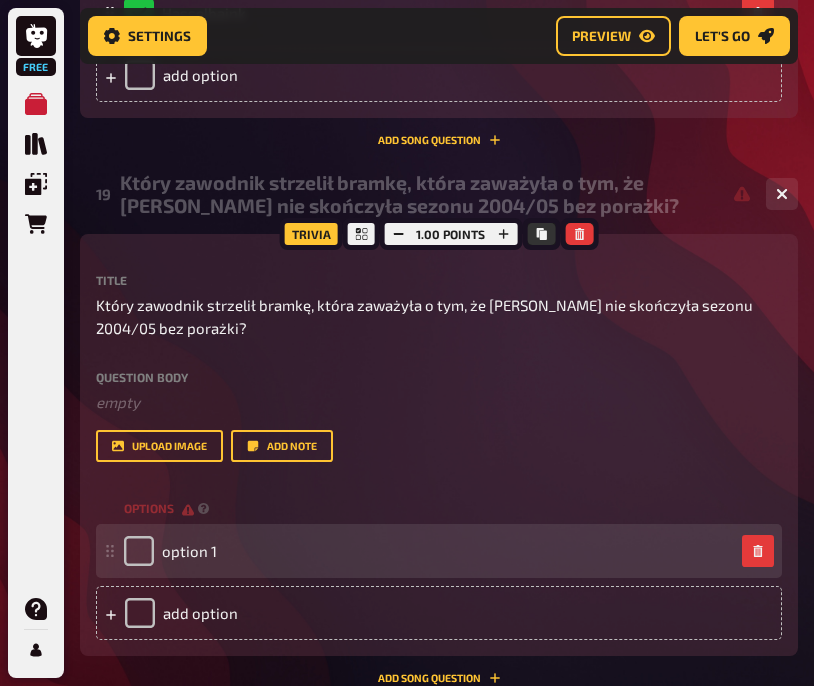 type 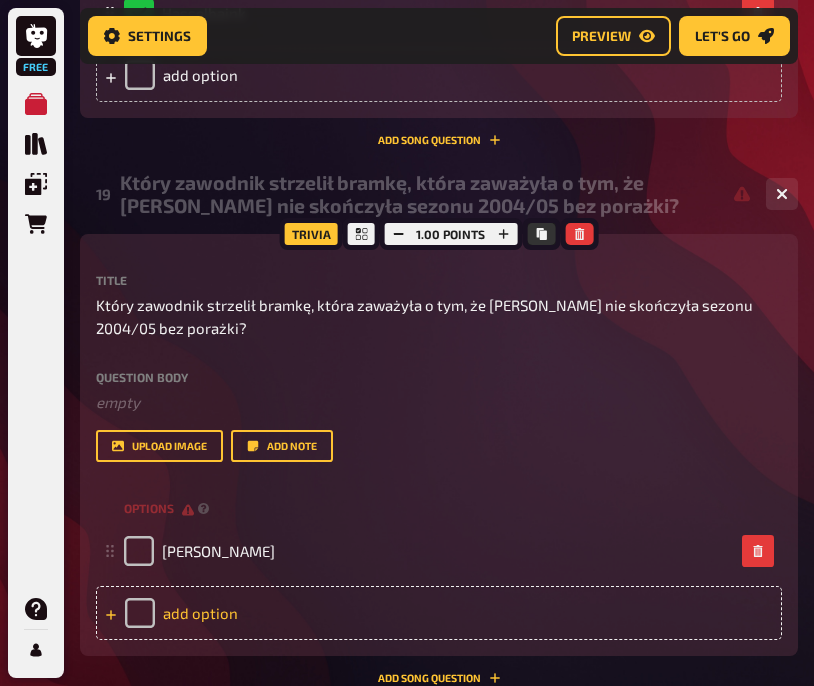 click on "add option" at bounding box center (439, 613) 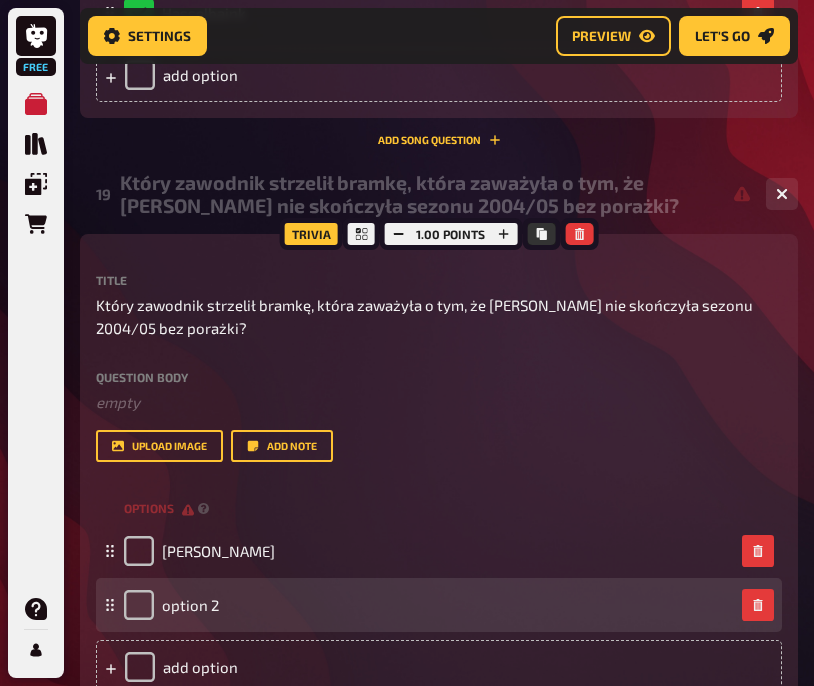 type 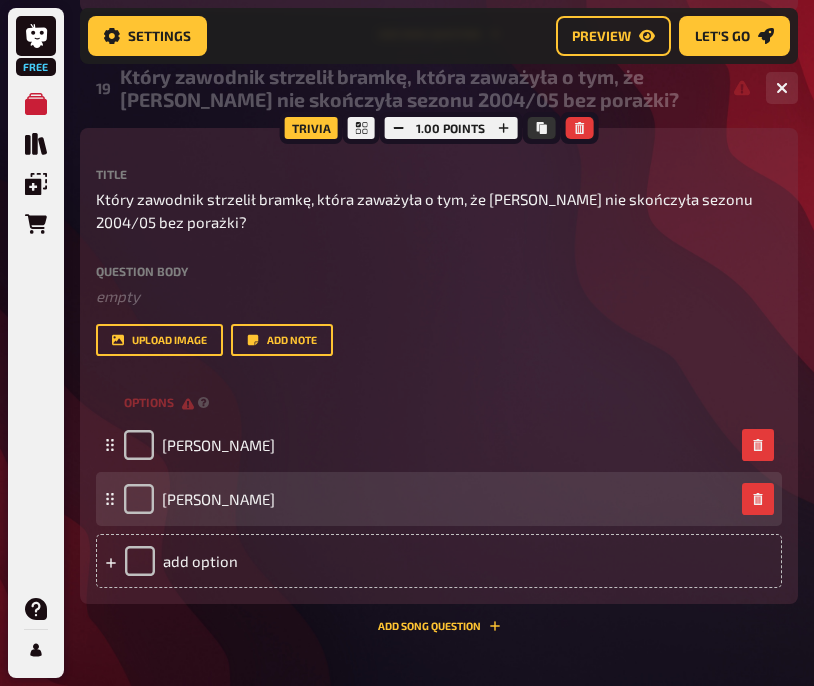 scroll, scrollTop: 12578, scrollLeft: 0, axis: vertical 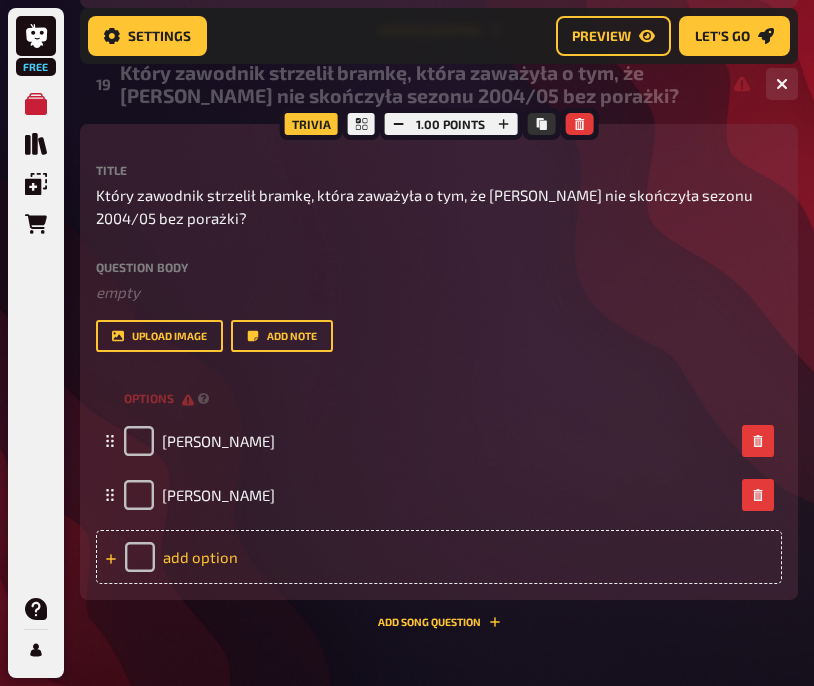 click on "add option" at bounding box center [439, 557] 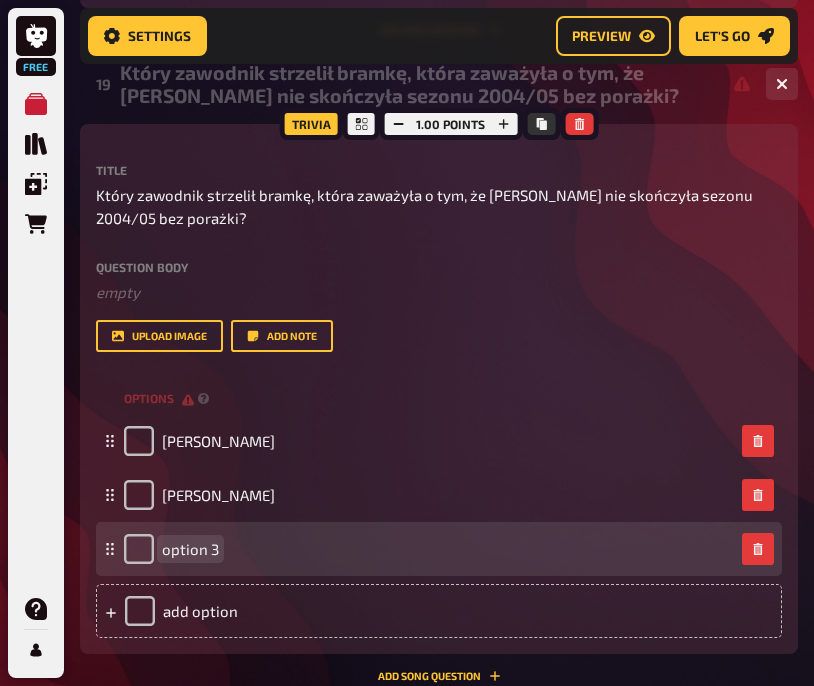click on "option 3" at bounding box center (429, 549) 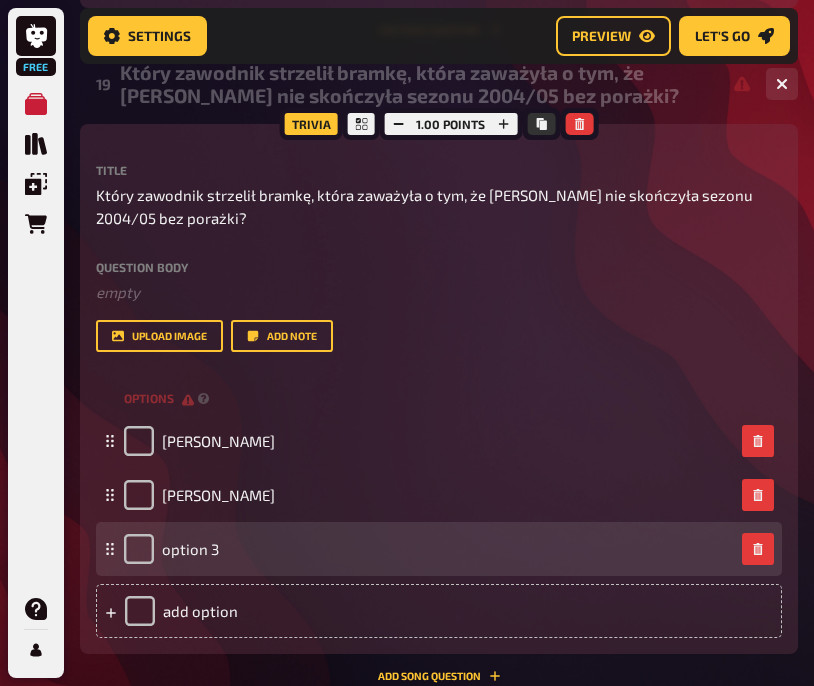 click on "option 3" at bounding box center [429, 549] 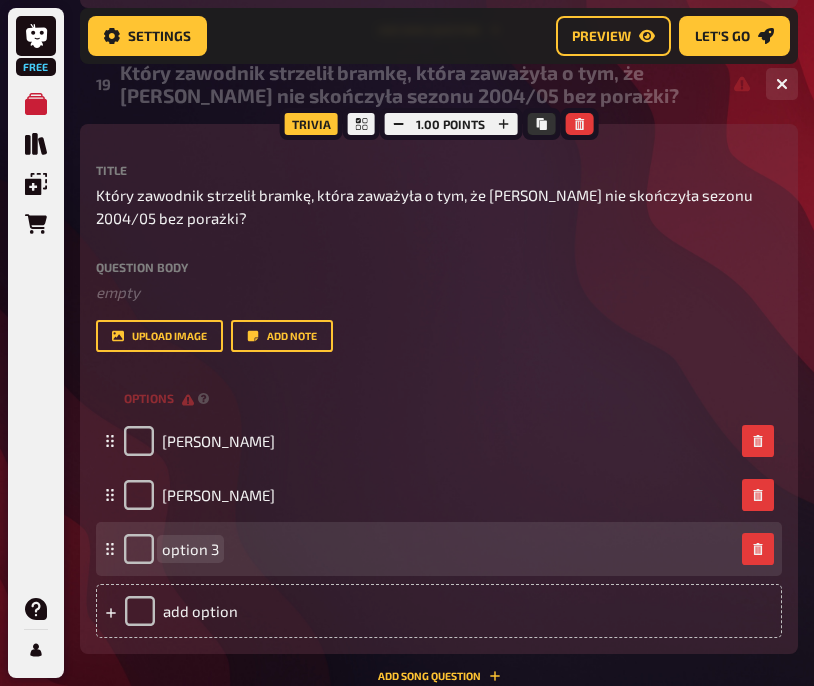 click on "option 3" at bounding box center [190, 549] 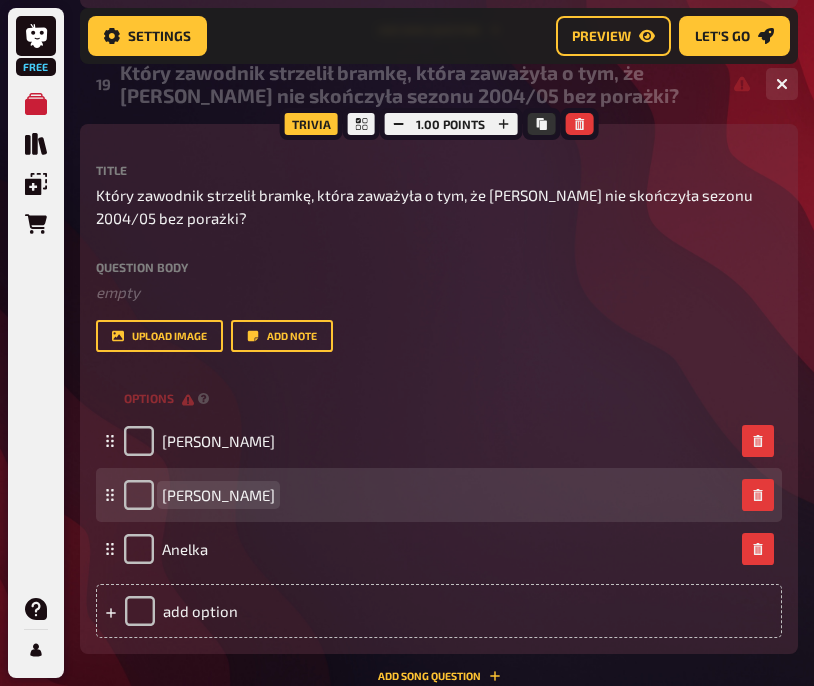 click on "[PERSON_NAME]" at bounding box center [218, 495] 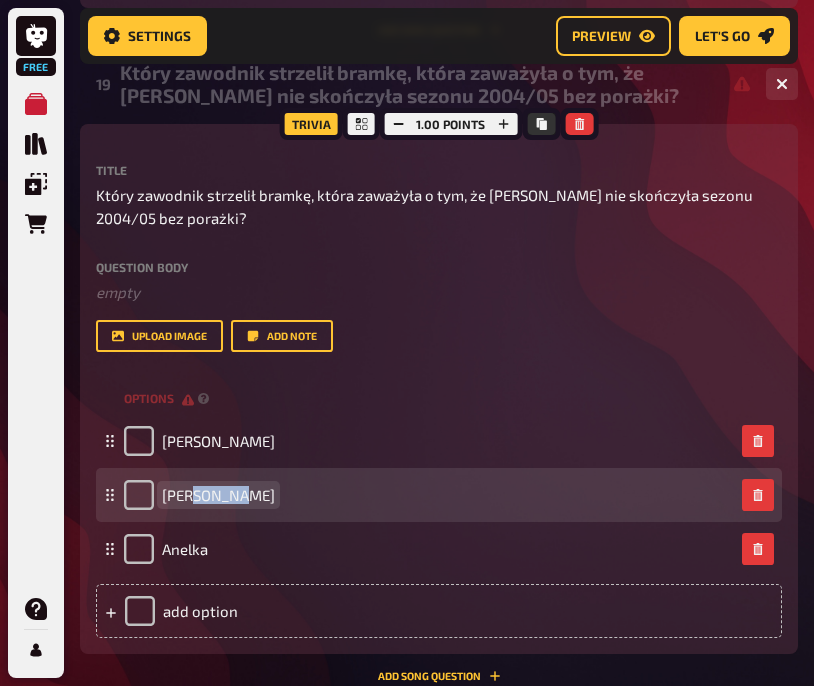 click on "[PERSON_NAME]" at bounding box center (218, 495) 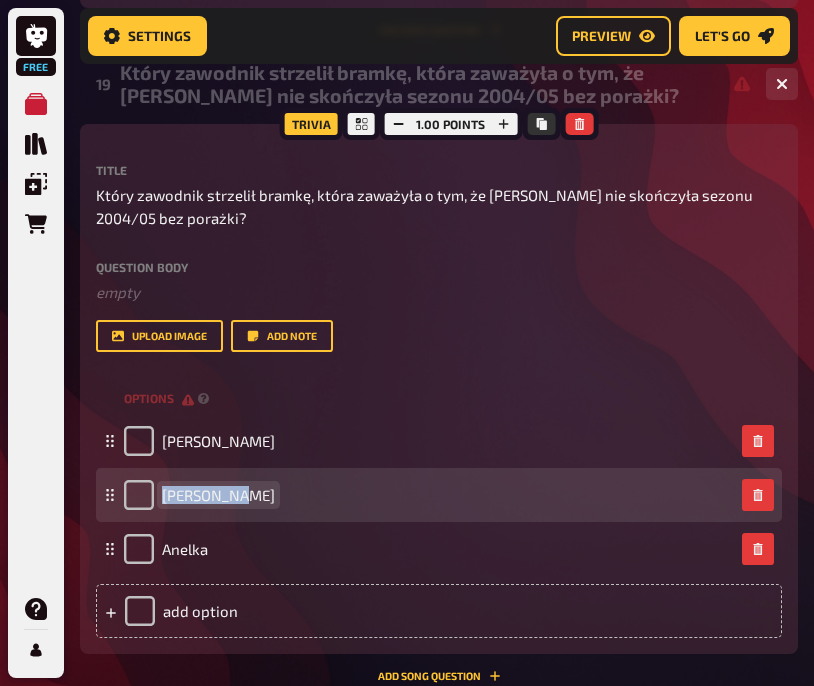 click on "[PERSON_NAME]" at bounding box center (218, 495) 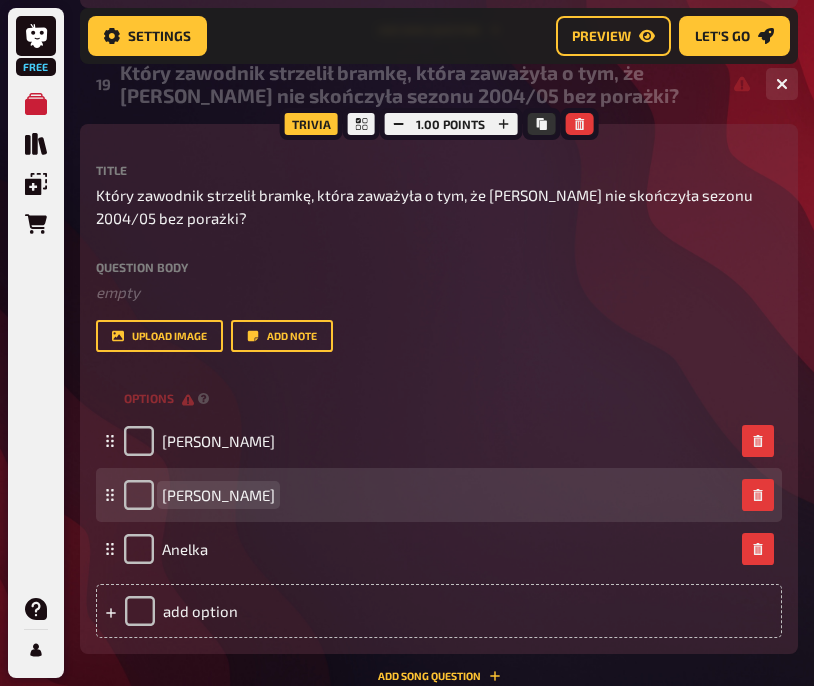 click on "[PERSON_NAME]" at bounding box center (218, 495) 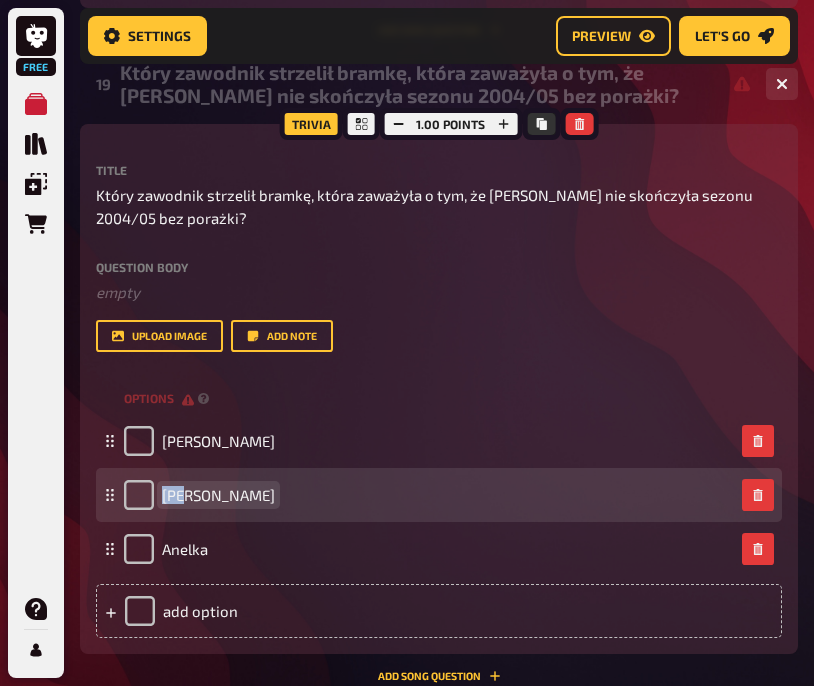 click on "[PERSON_NAME]" at bounding box center (218, 495) 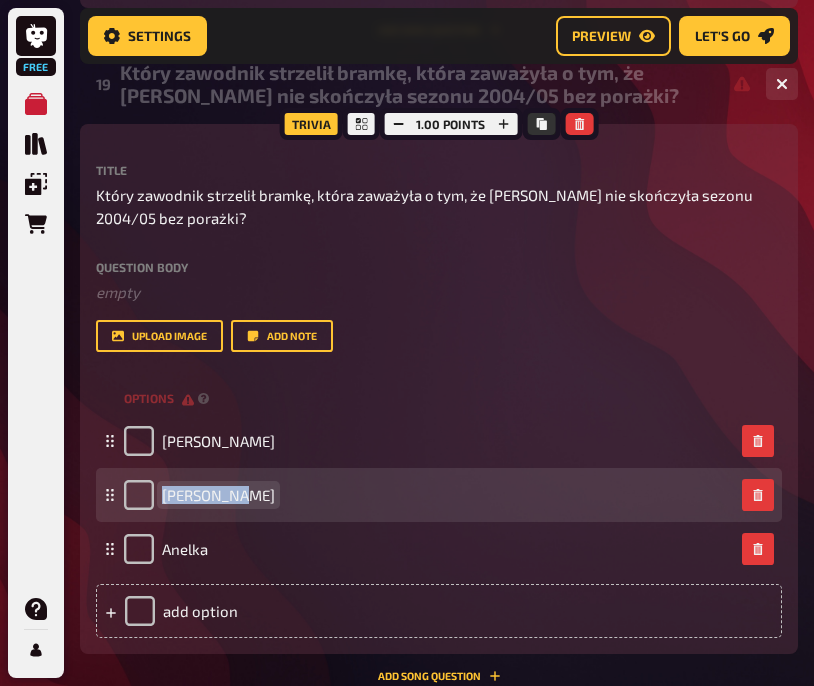 click on "[PERSON_NAME]" at bounding box center [218, 495] 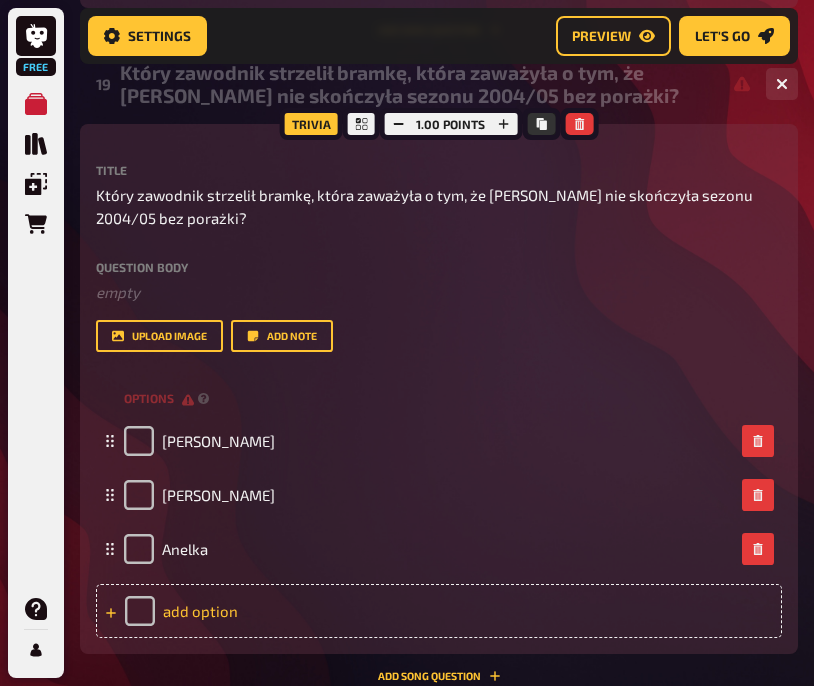 click on "add option" at bounding box center [439, 611] 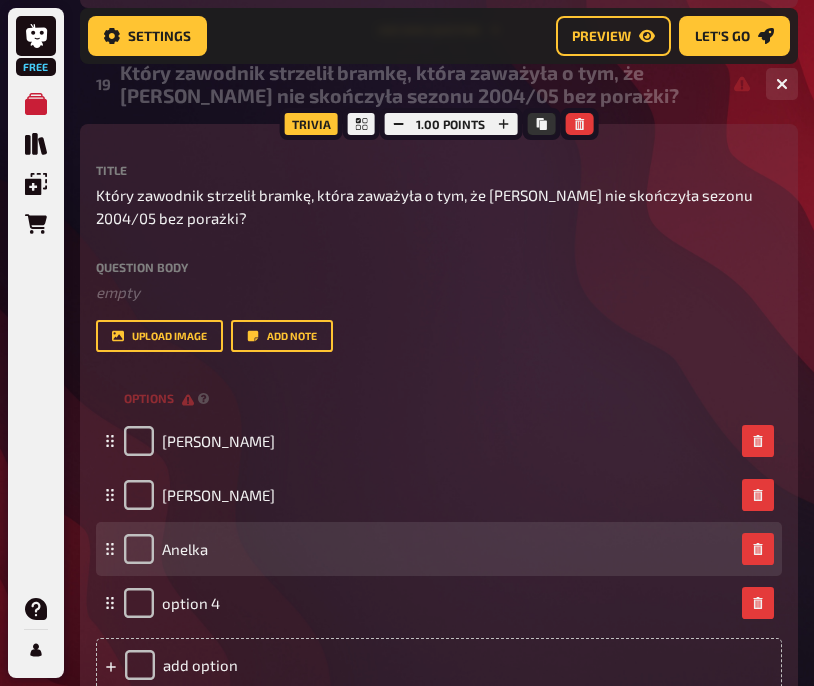 type 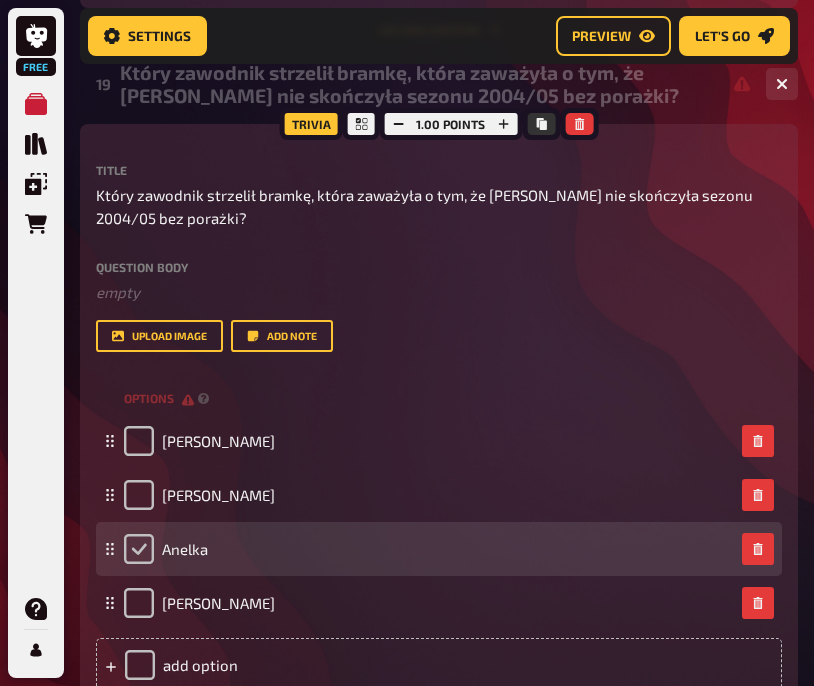 click at bounding box center (139, 549) 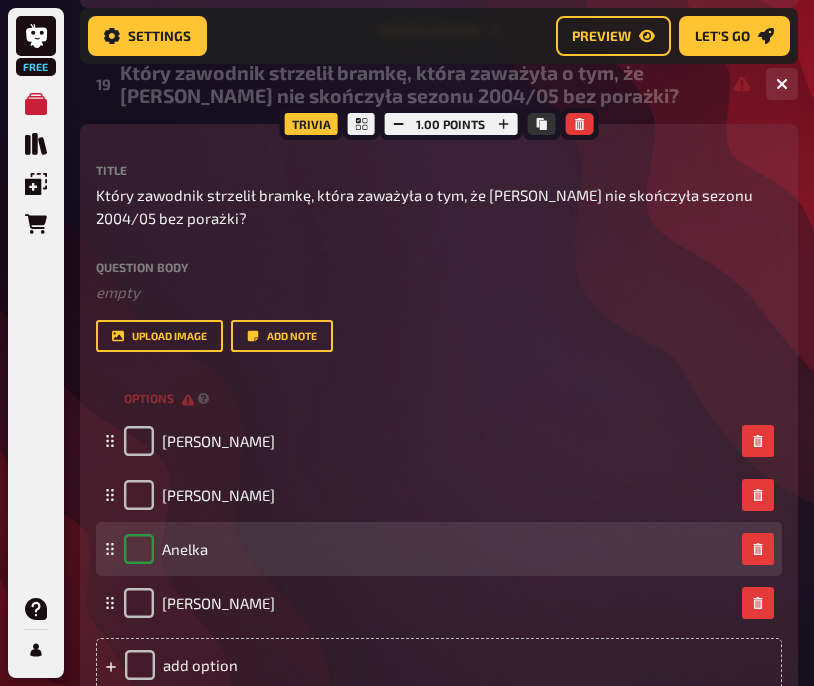 checkbox on "true" 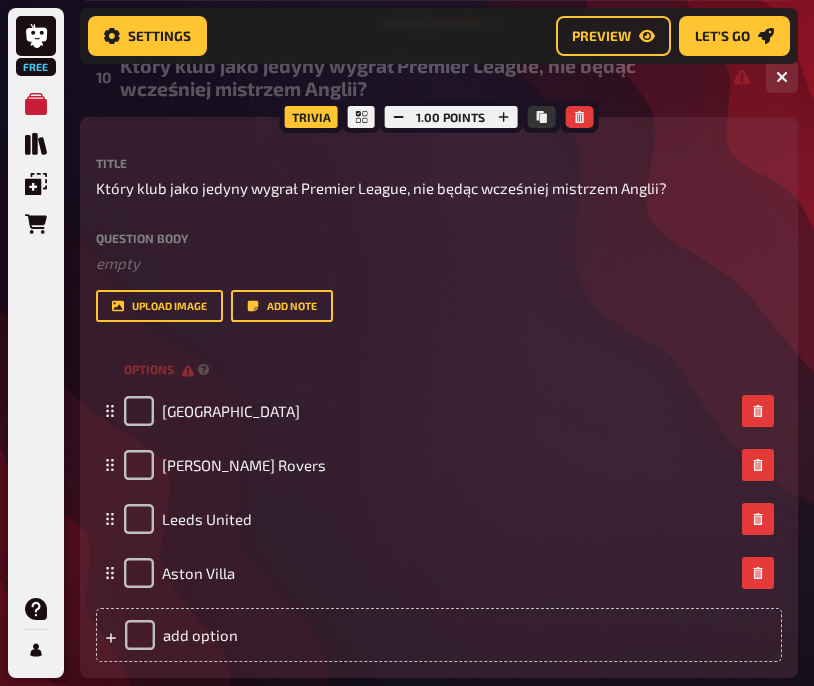 scroll, scrollTop: 6440, scrollLeft: 0, axis: vertical 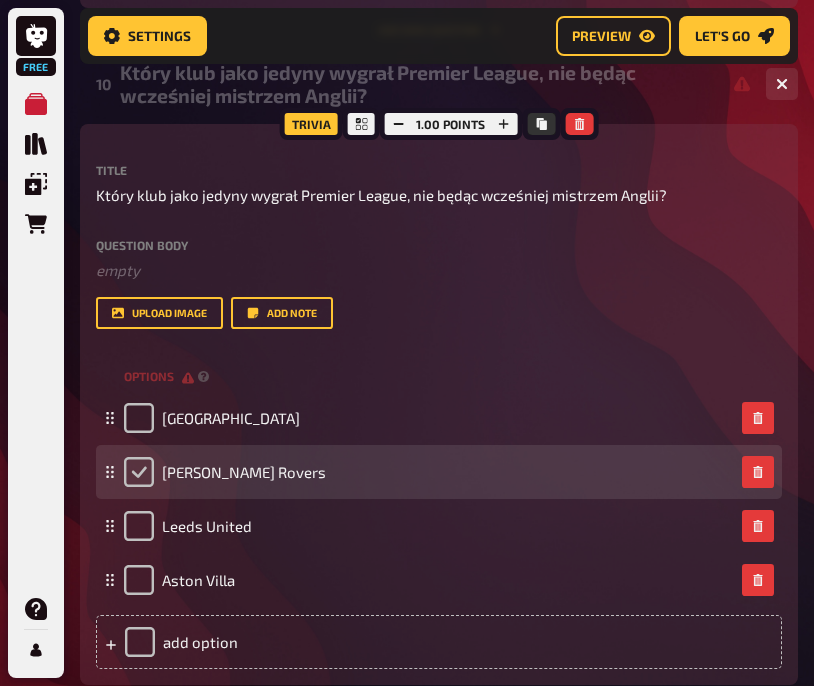 click at bounding box center [139, 472] 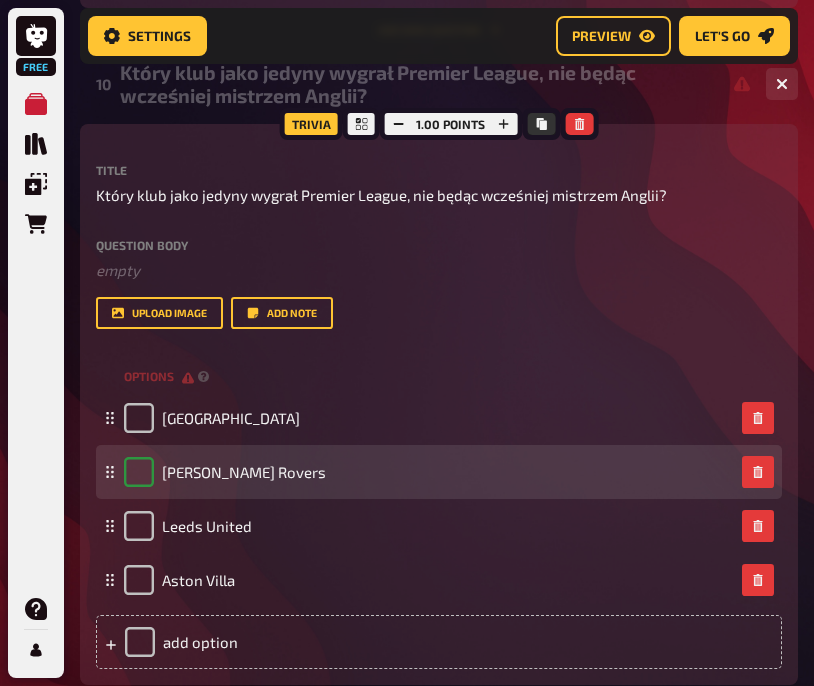 checkbox on "true" 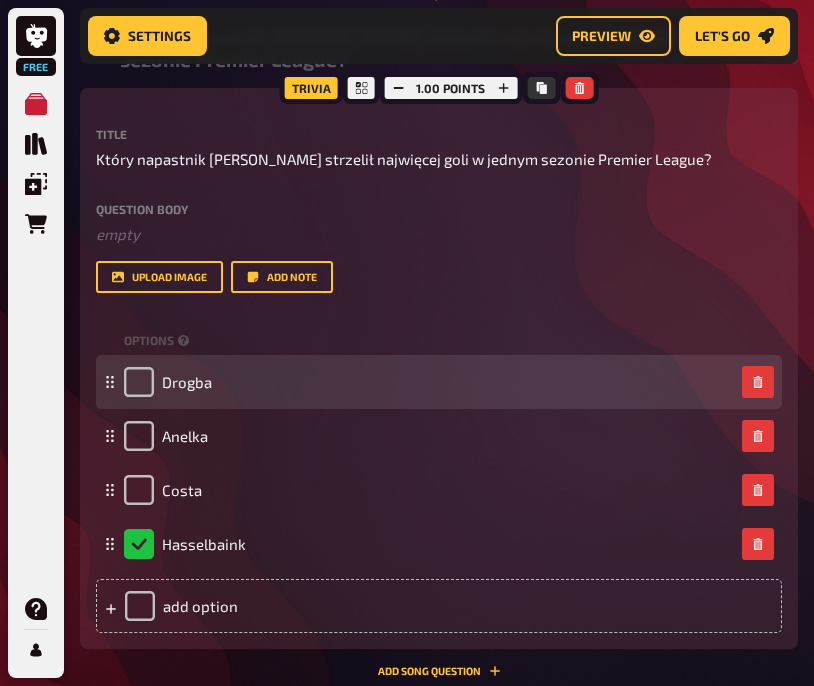 scroll, scrollTop: 11919, scrollLeft: 0, axis: vertical 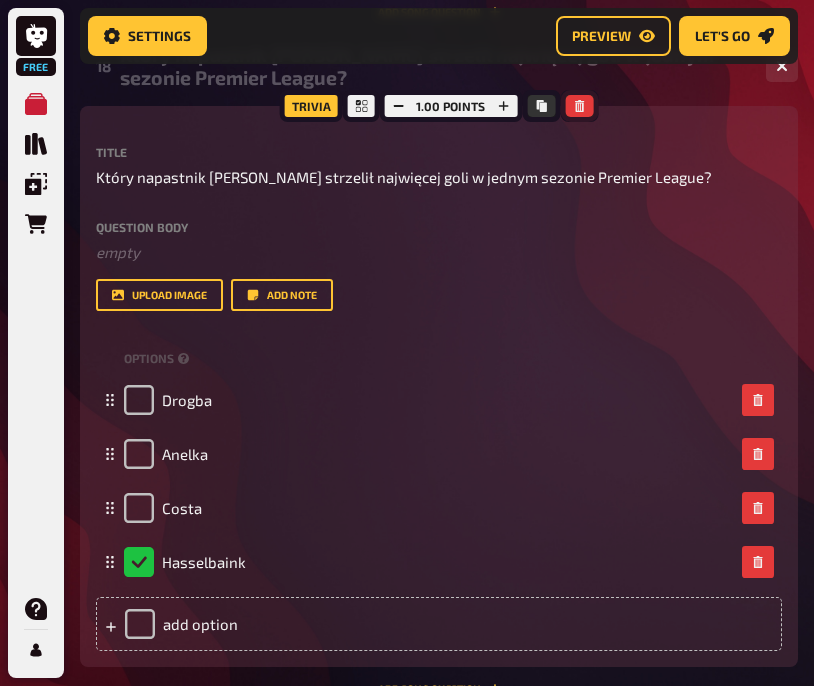 click 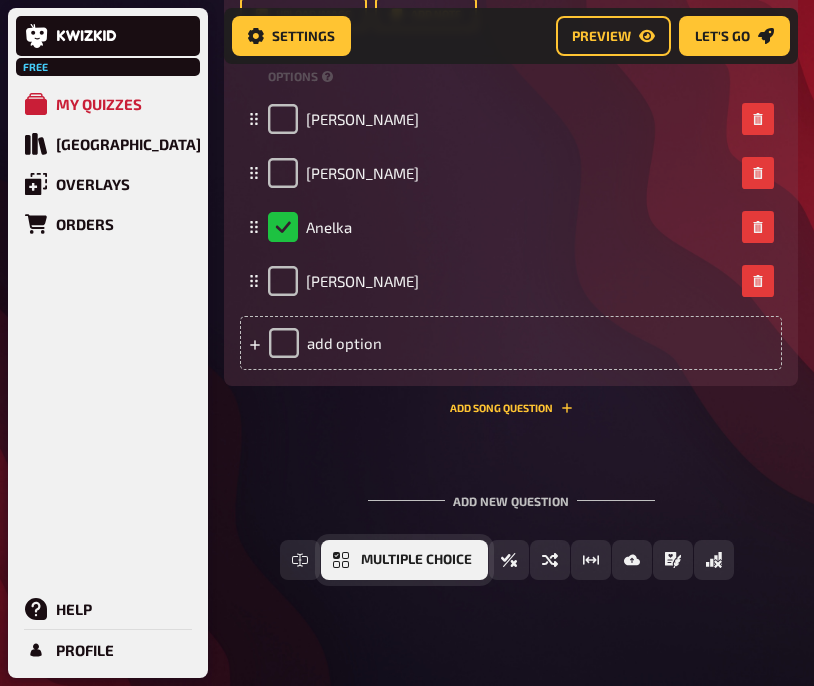 scroll, scrollTop: 12245, scrollLeft: 0, axis: vertical 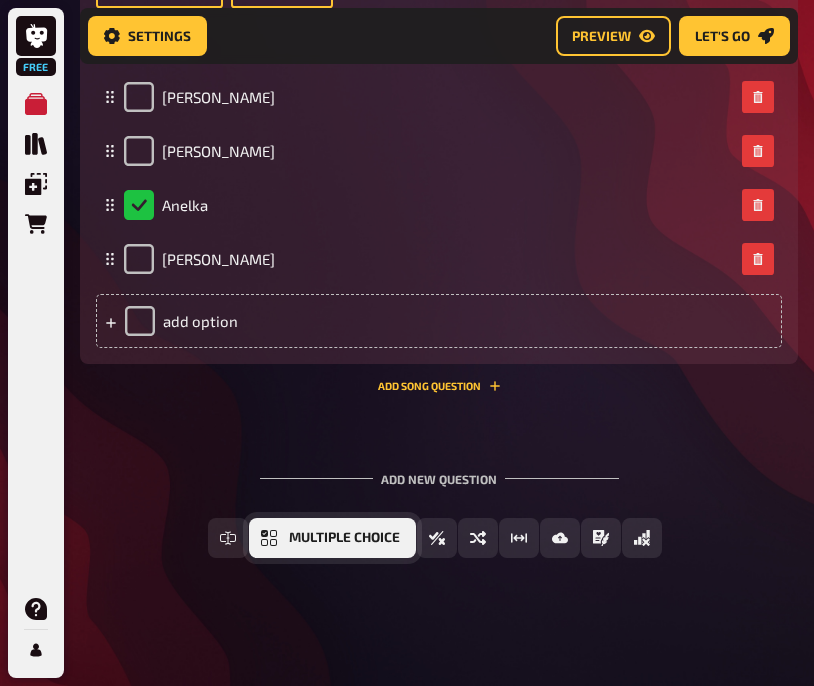 click on "Multiple Choice" at bounding box center (344, 538) 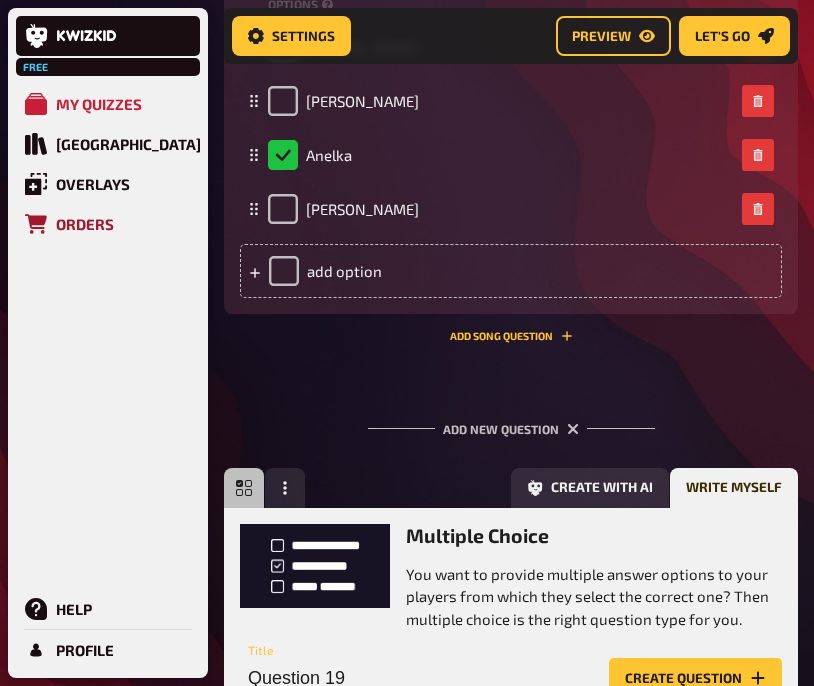 scroll, scrollTop: 12611, scrollLeft: 0, axis: vertical 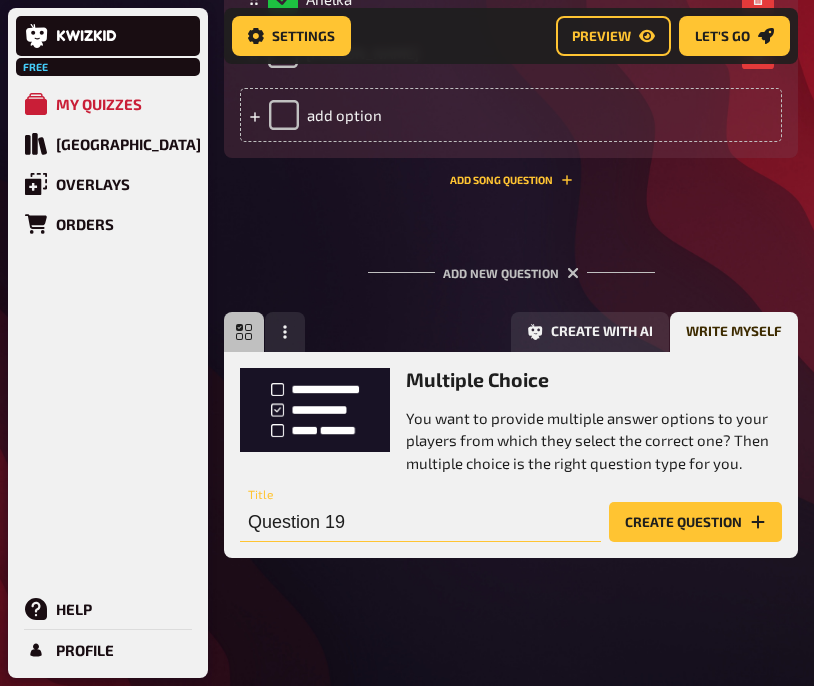 click on "Question 19" at bounding box center (420, 522) 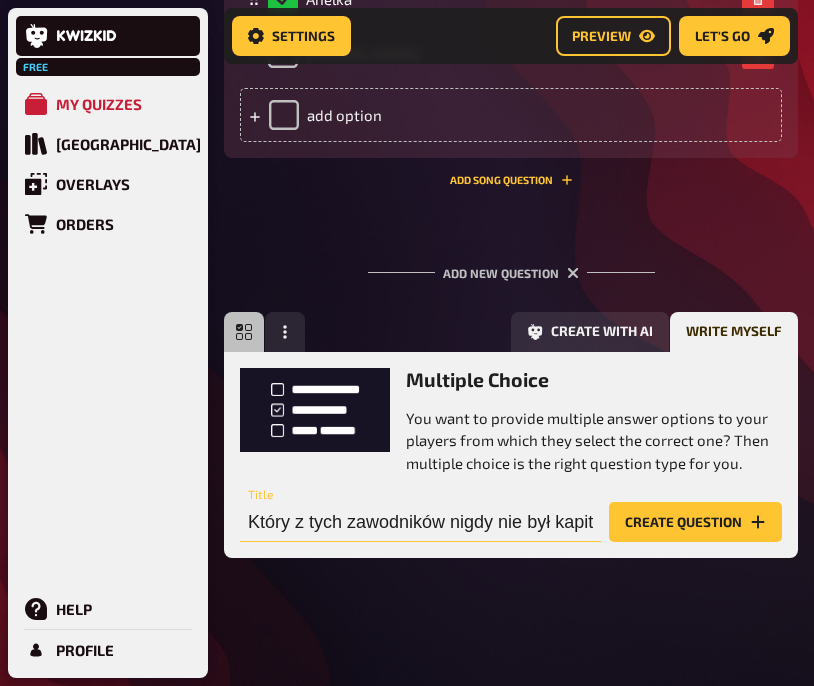 scroll, scrollTop: 0, scrollLeft: 334, axis: horizontal 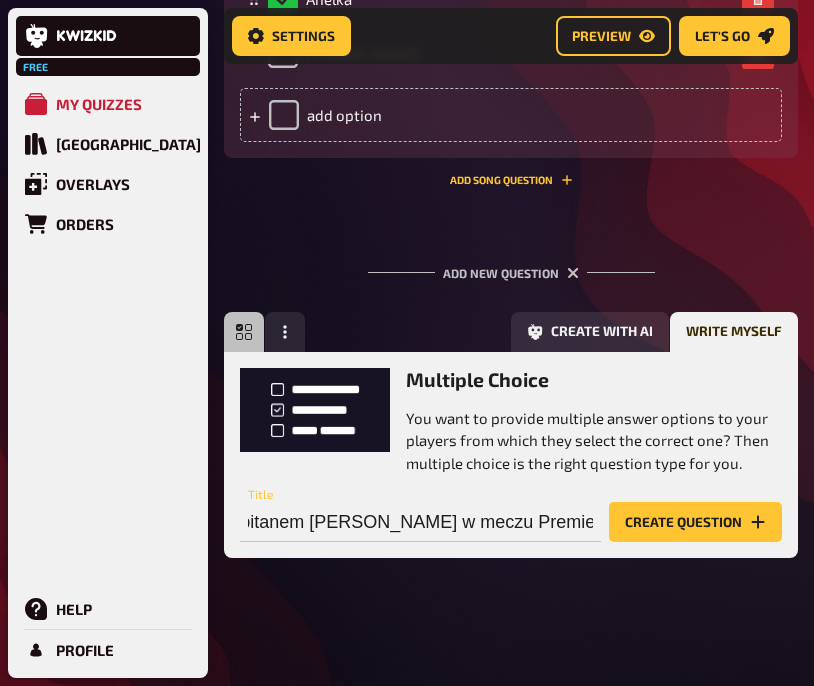 click on "Który z tych zawodników nigdy nie był kapitanem [PERSON_NAME] w meczu Premier League?" at bounding box center (420, 522) 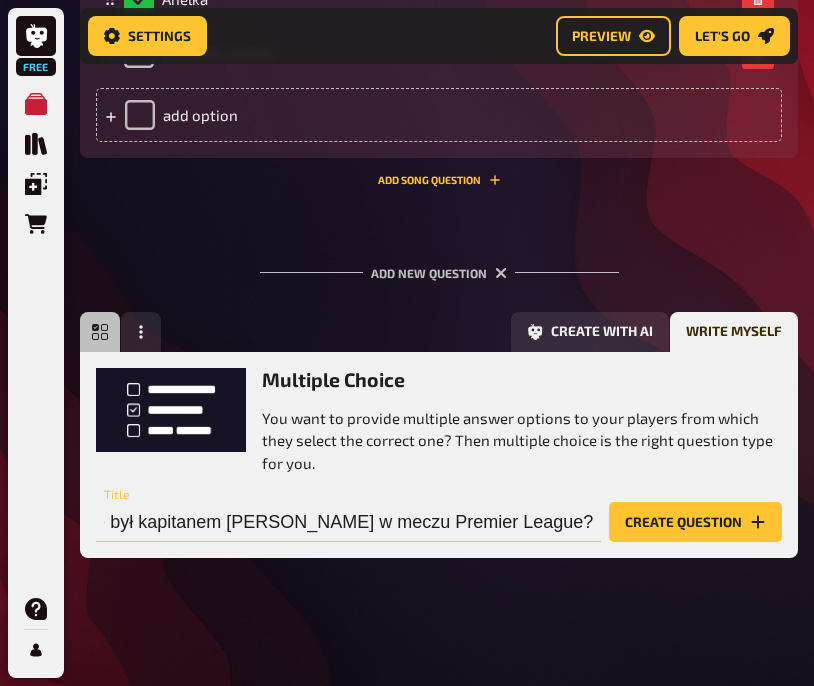 scroll, scrollTop: 0, scrollLeft: 191, axis: horizontal 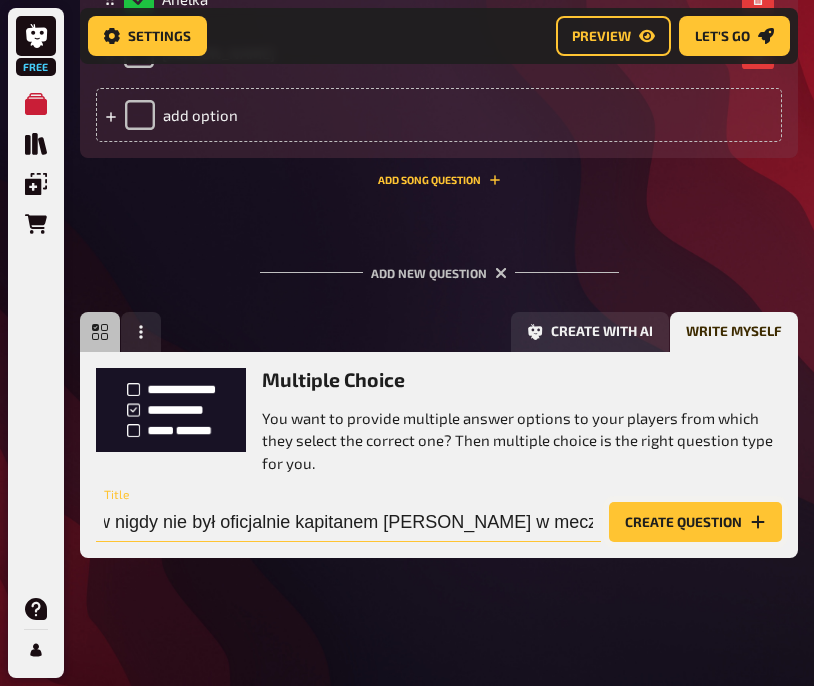 type on "Który z tych zawodników nigdy nie był oficjalnie kapitanem [PERSON_NAME] w meczu Premier League?" 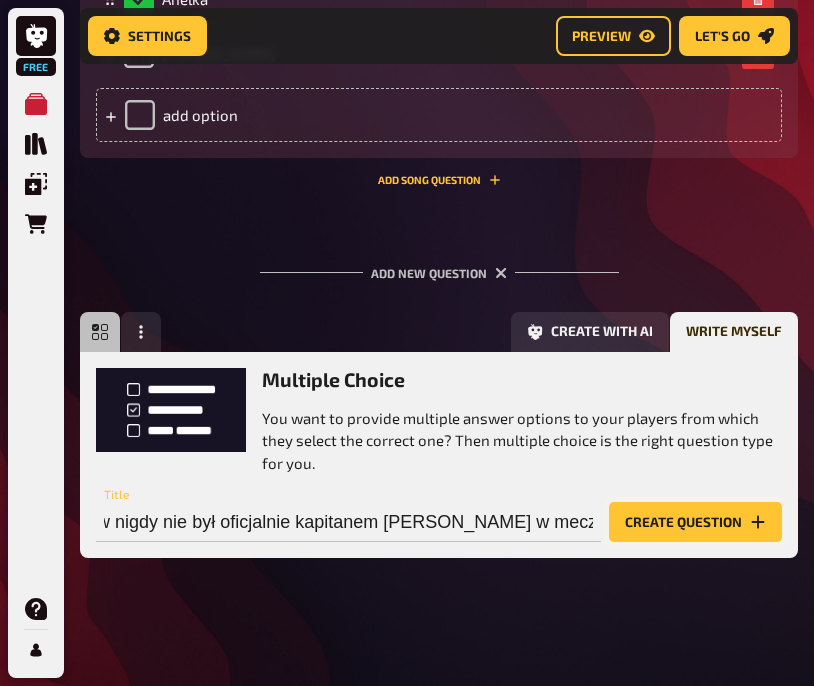 click on "Create question" at bounding box center [695, 522] 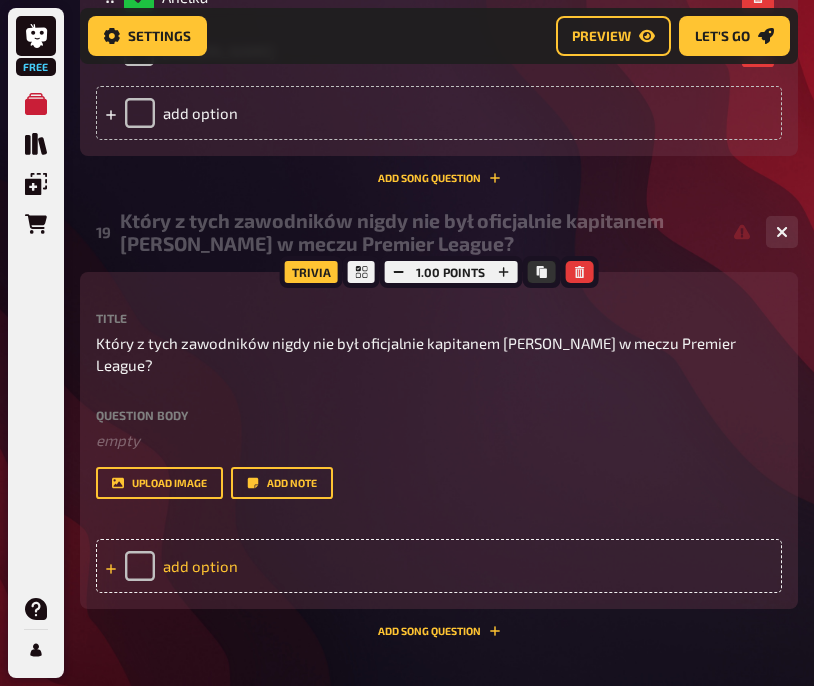click on "add option" at bounding box center [439, 566] 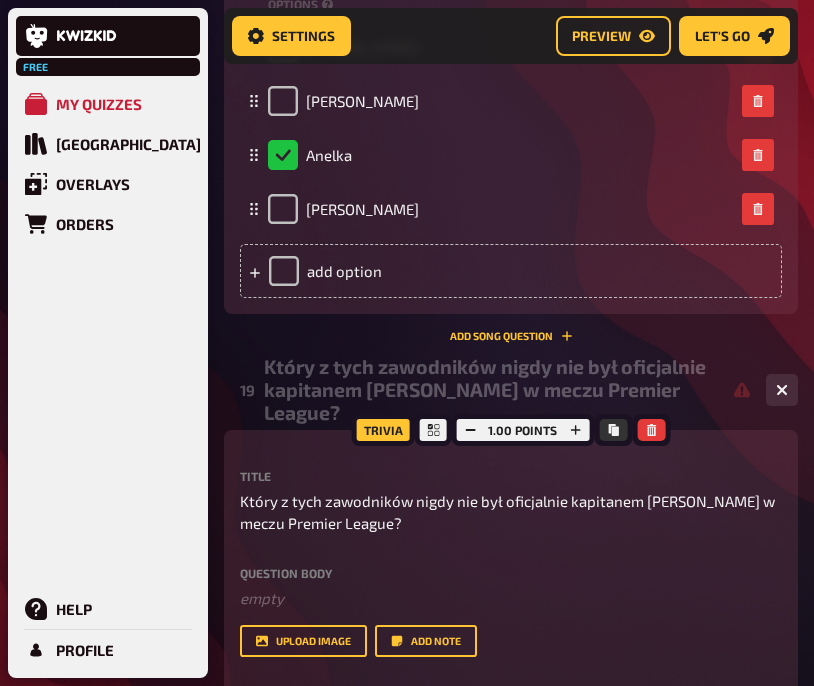 scroll, scrollTop: 12634, scrollLeft: 0, axis: vertical 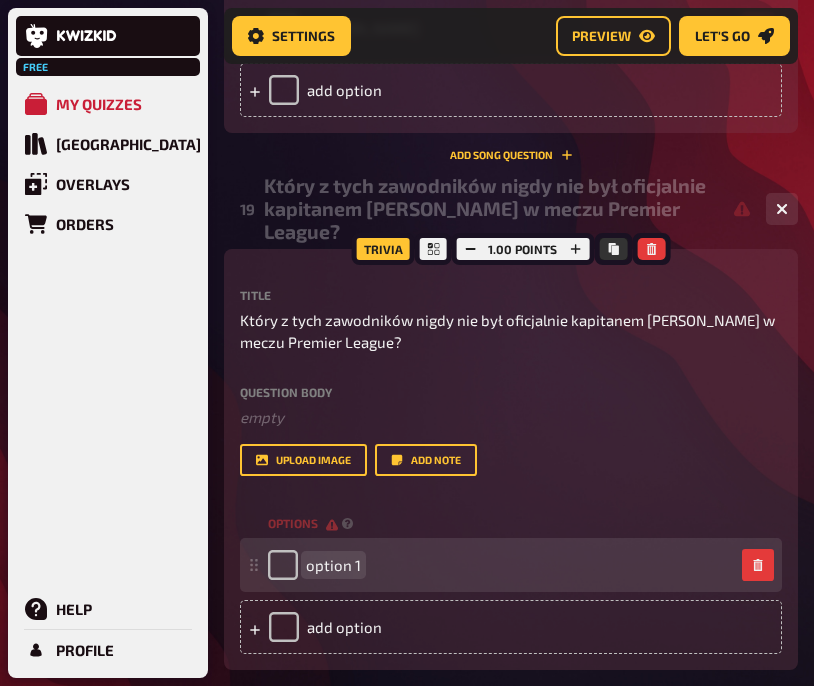 click on "option 1" at bounding box center [333, 565] 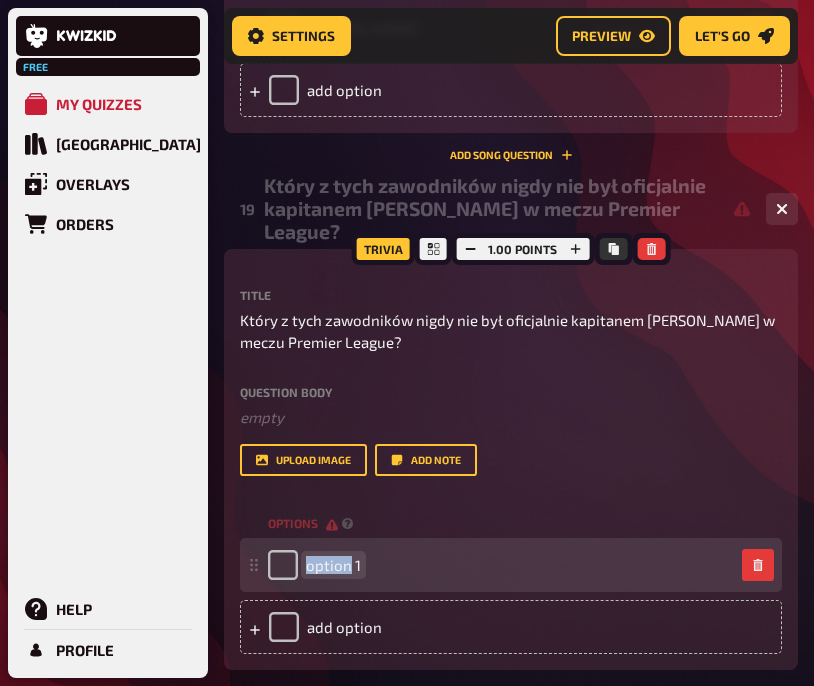 click on "option 1" at bounding box center [333, 565] 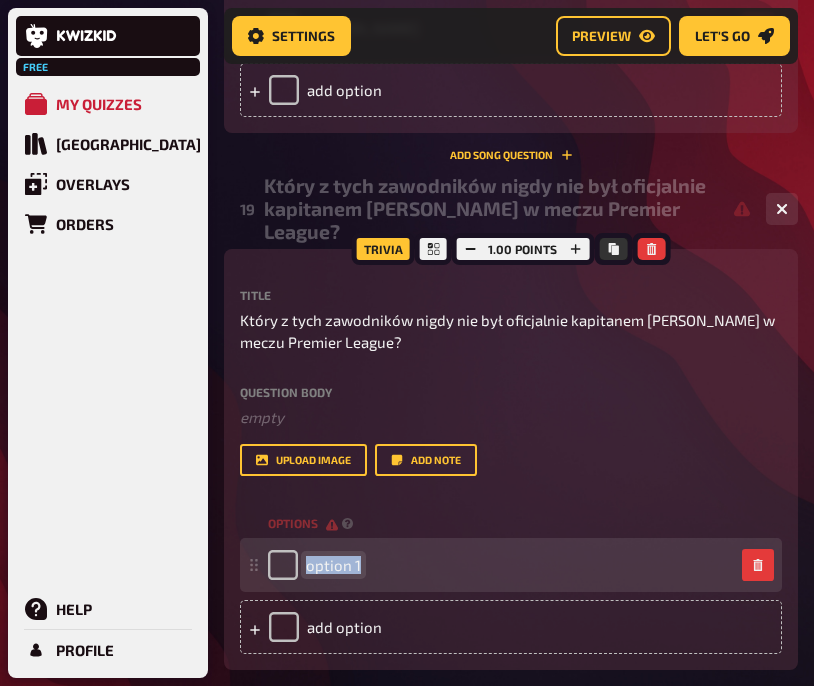 click on "option 1" at bounding box center (333, 565) 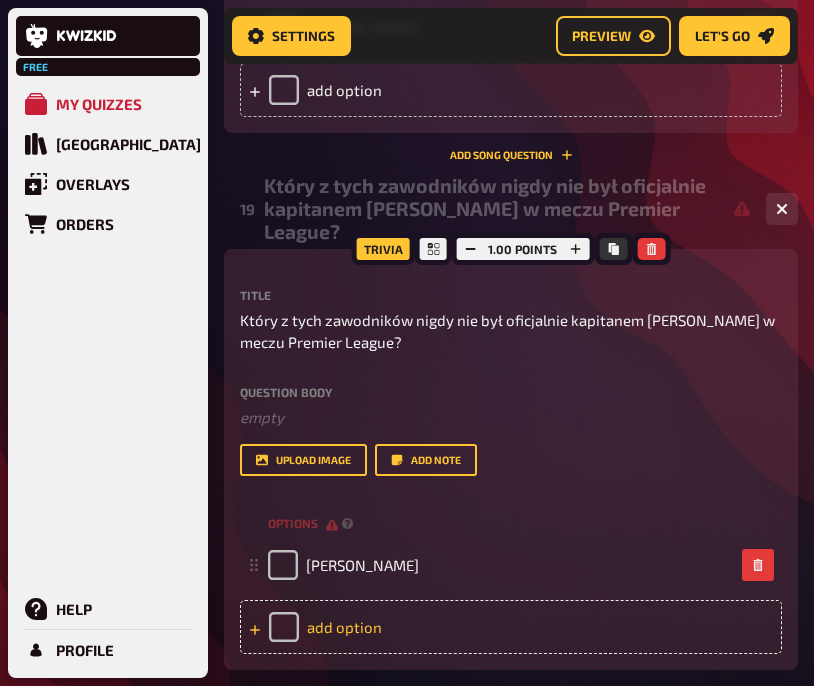 click on "add option" at bounding box center (511, 627) 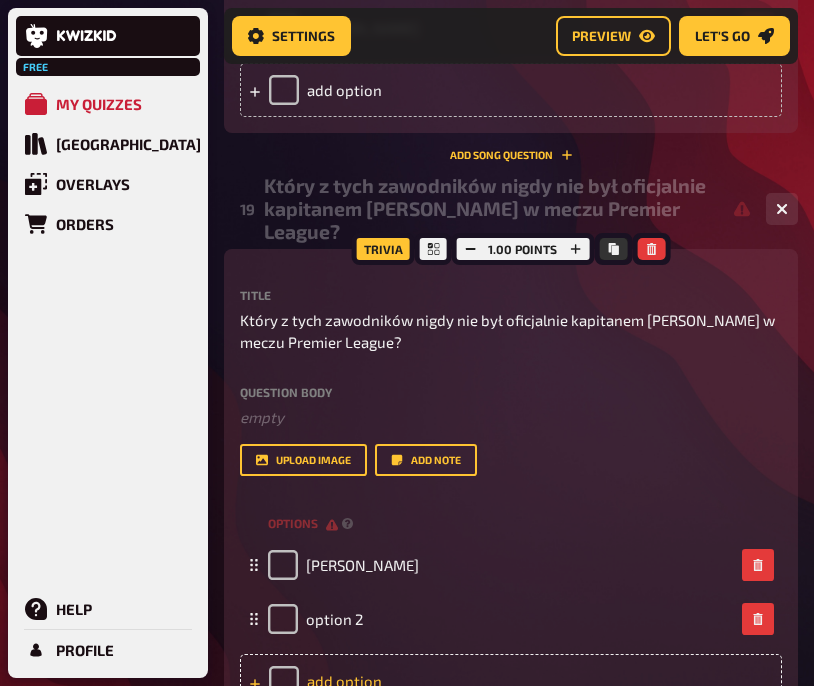 click on "option 2" at bounding box center [315, 619] 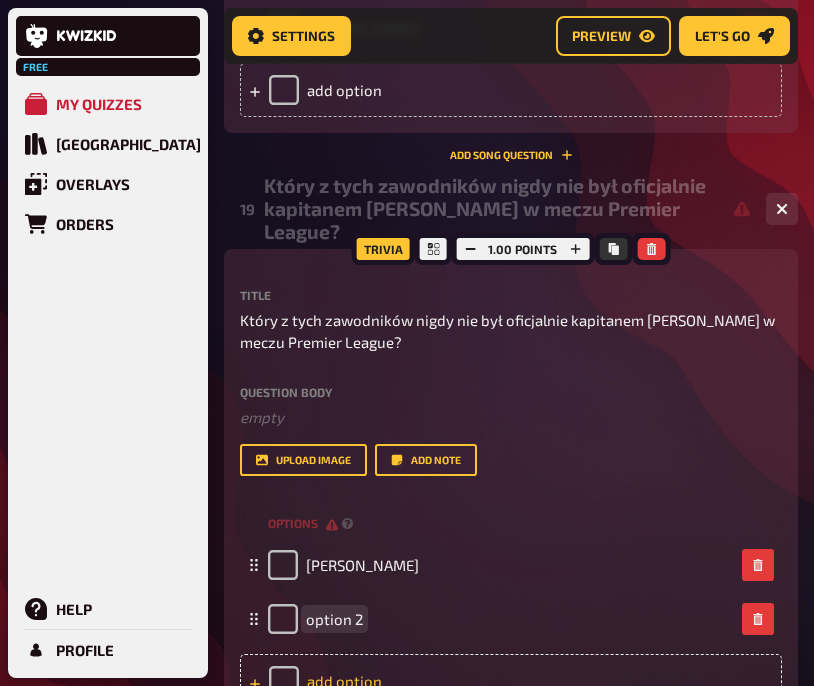 paste 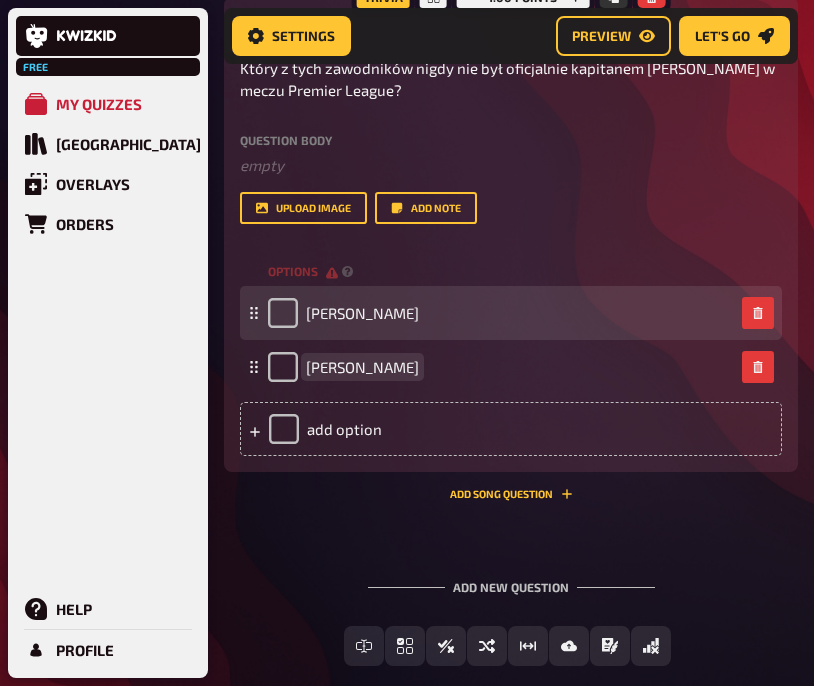 scroll, scrollTop: 12901, scrollLeft: 0, axis: vertical 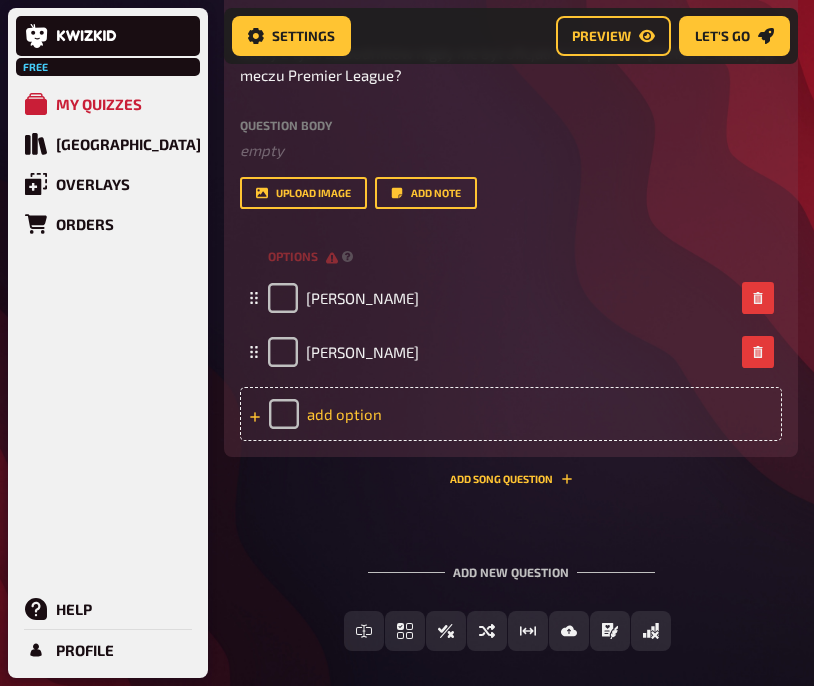 click on "add option" at bounding box center (511, 414) 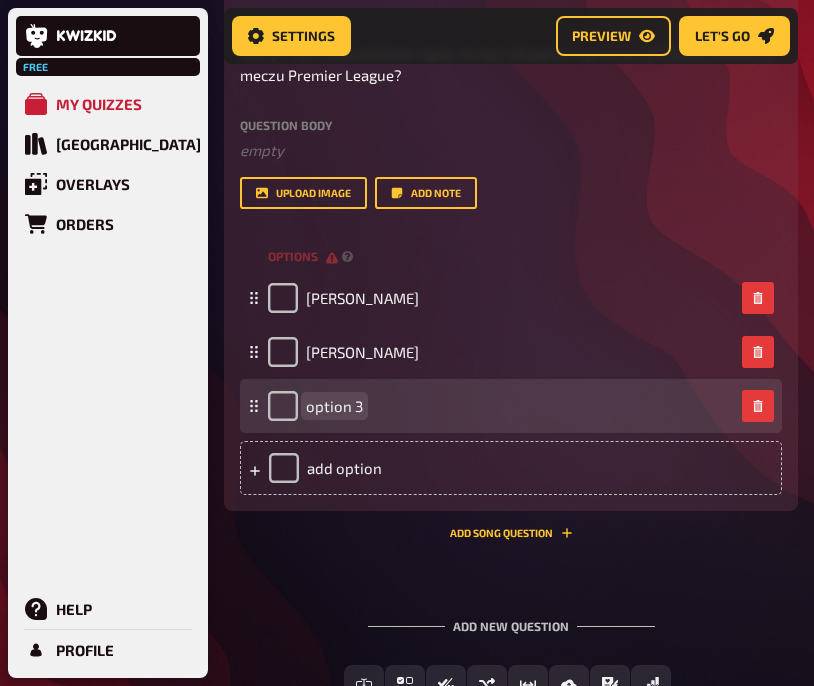 click on "option 3" at bounding box center [334, 406] 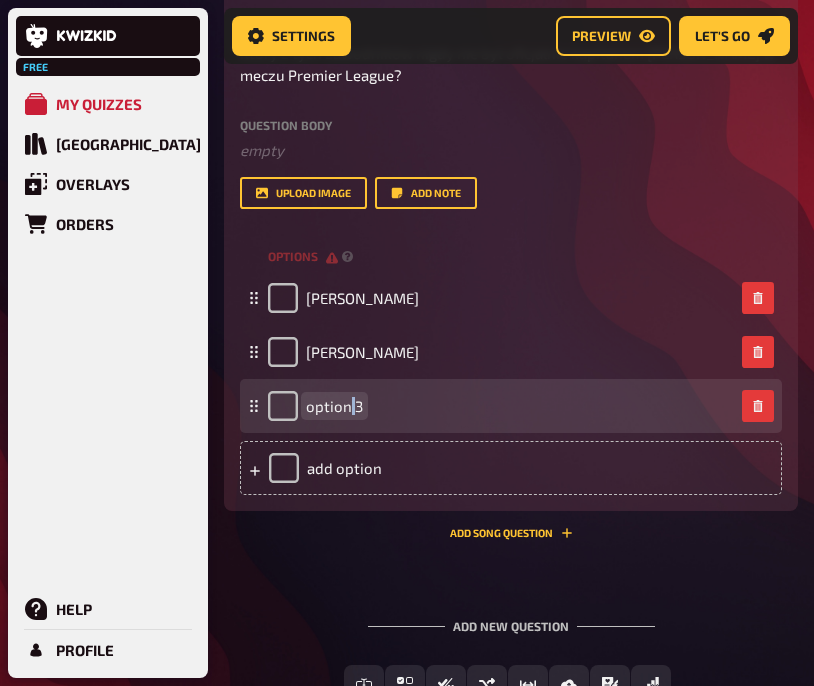 click on "option 3" at bounding box center (334, 406) 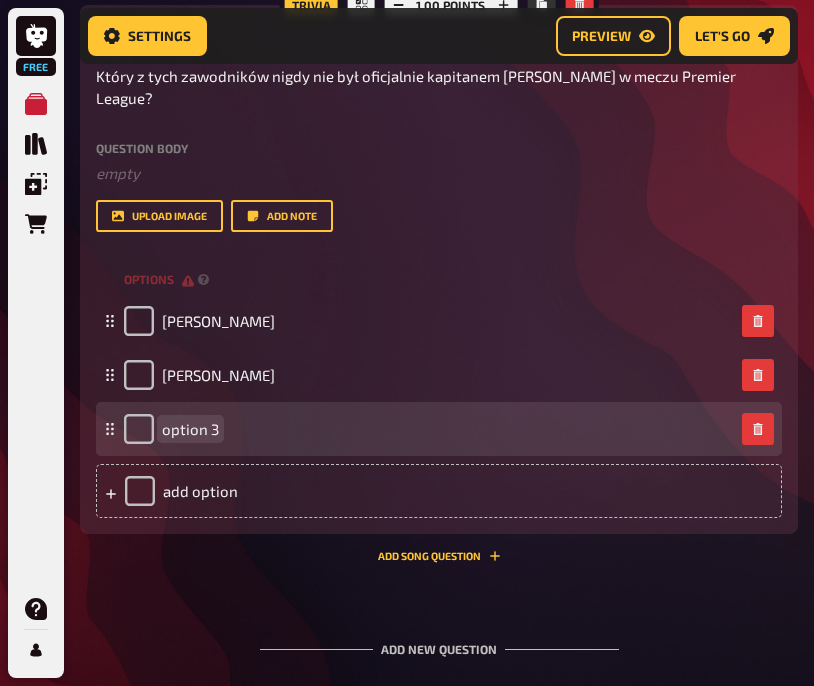 click on "option 3" at bounding box center (429, 429) 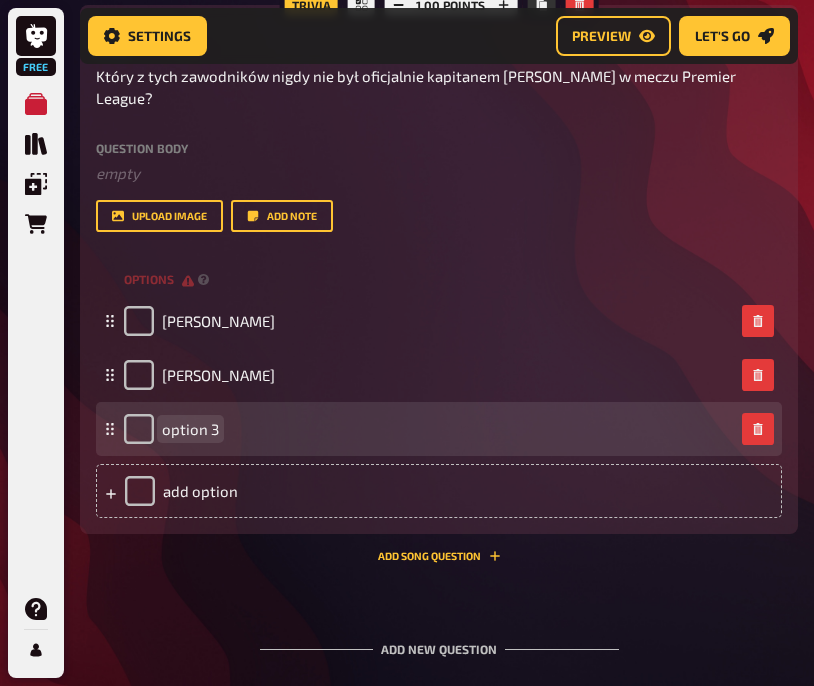 click on "option 3" at bounding box center [190, 429] 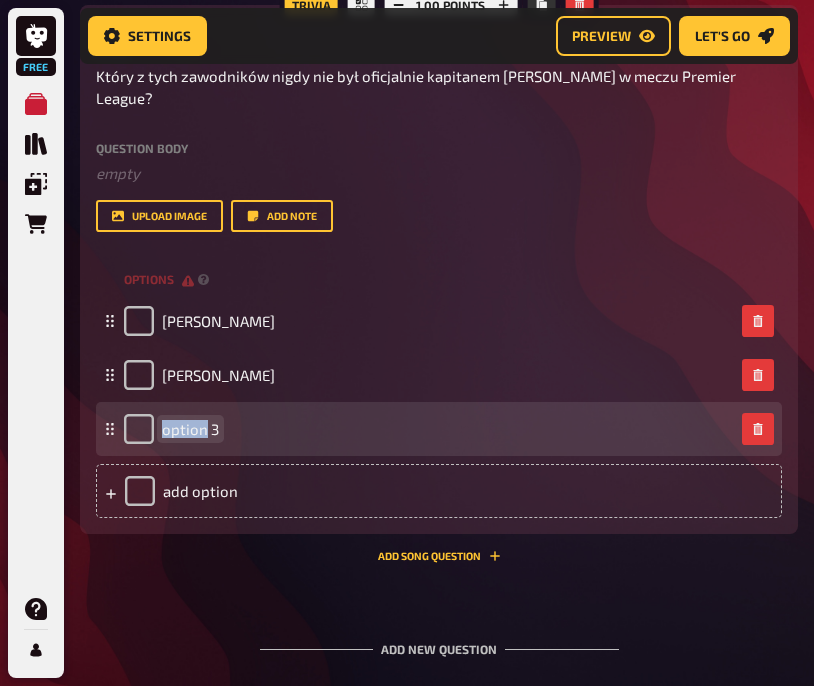 click on "option 3" at bounding box center (190, 429) 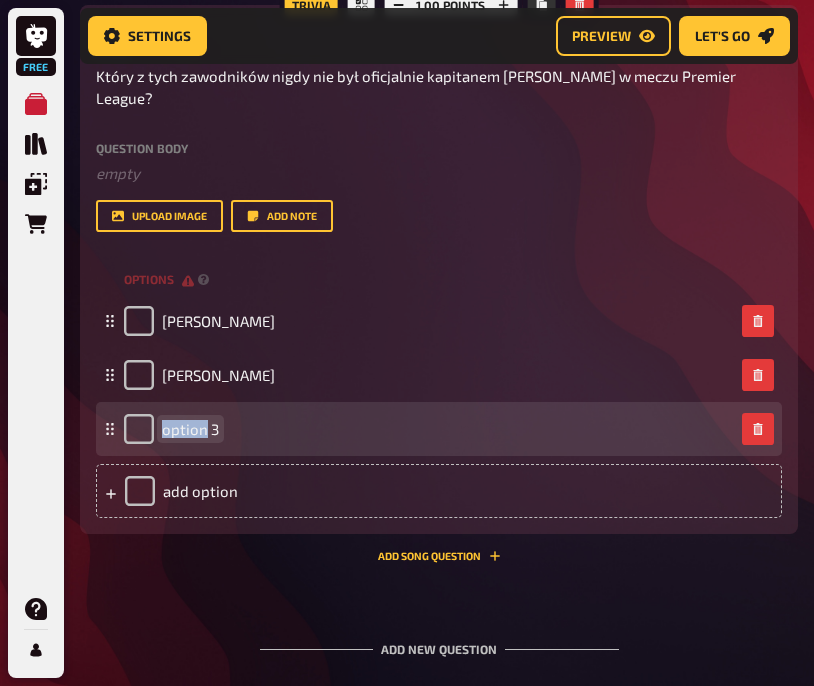 type 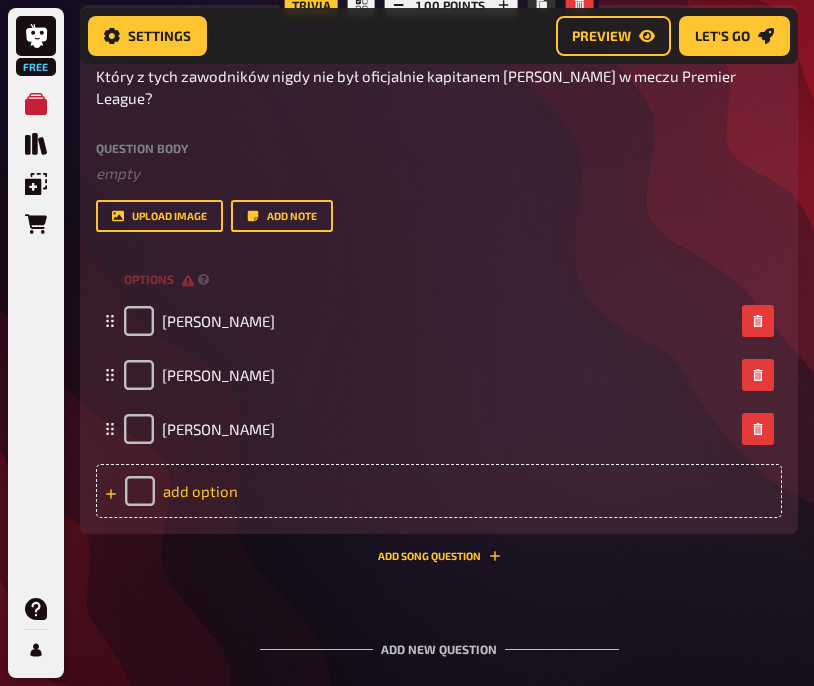 click on "add option" at bounding box center [439, 491] 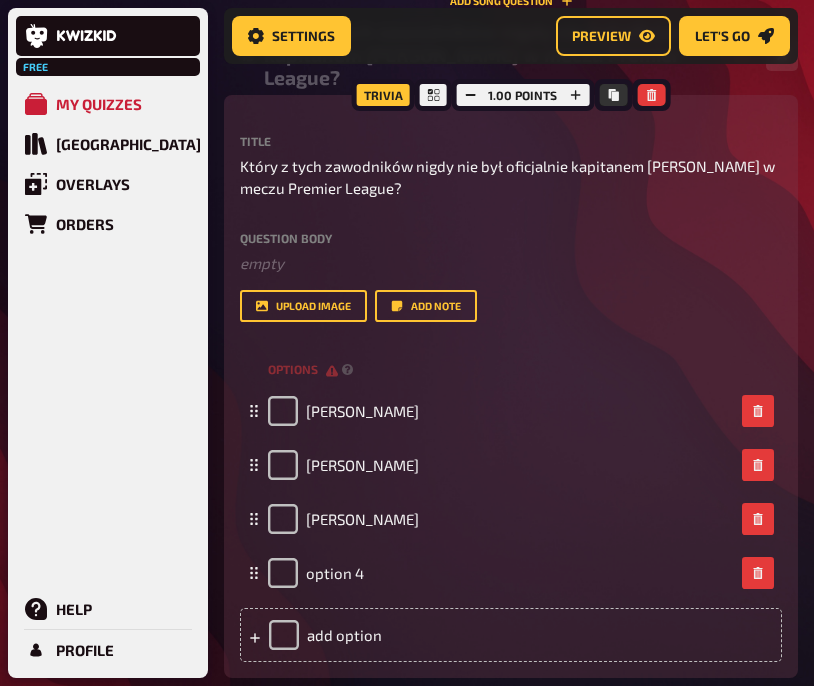 scroll, scrollTop: 12901, scrollLeft: 0, axis: vertical 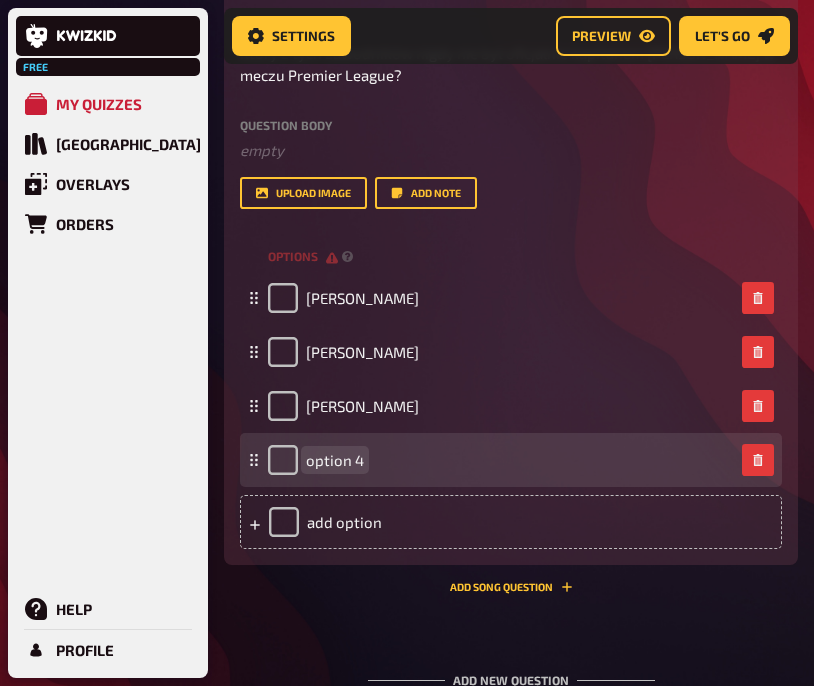 click on "option 4" at bounding box center (335, 460) 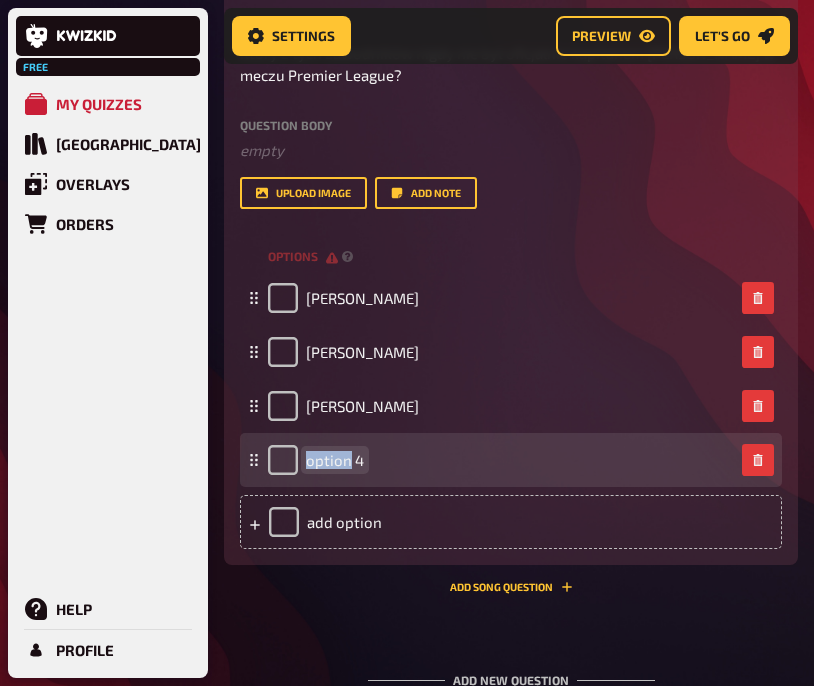 click on "option 4" at bounding box center [335, 460] 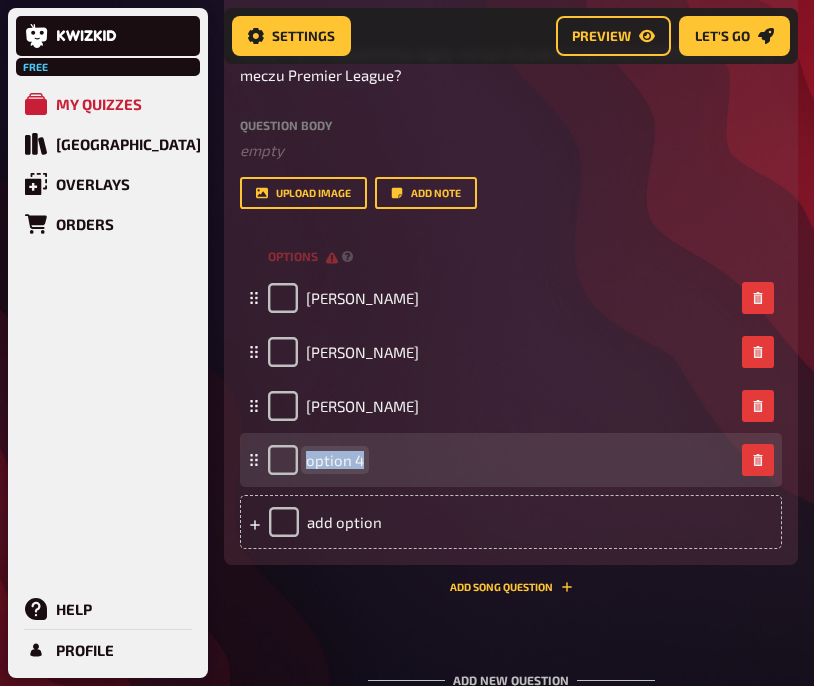 click on "option 4" at bounding box center (335, 460) 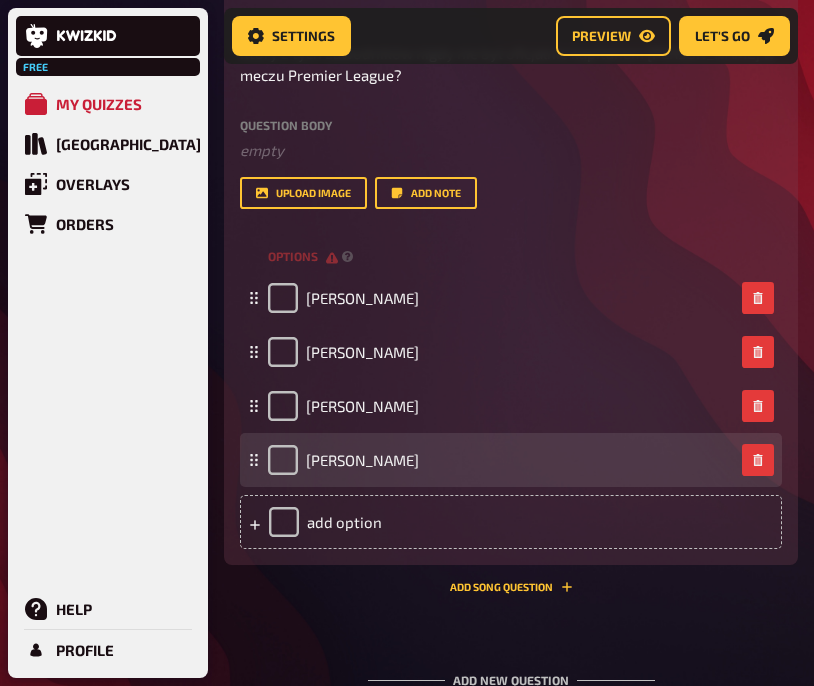 click on "[PERSON_NAME]" at bounding box center [511, 460] 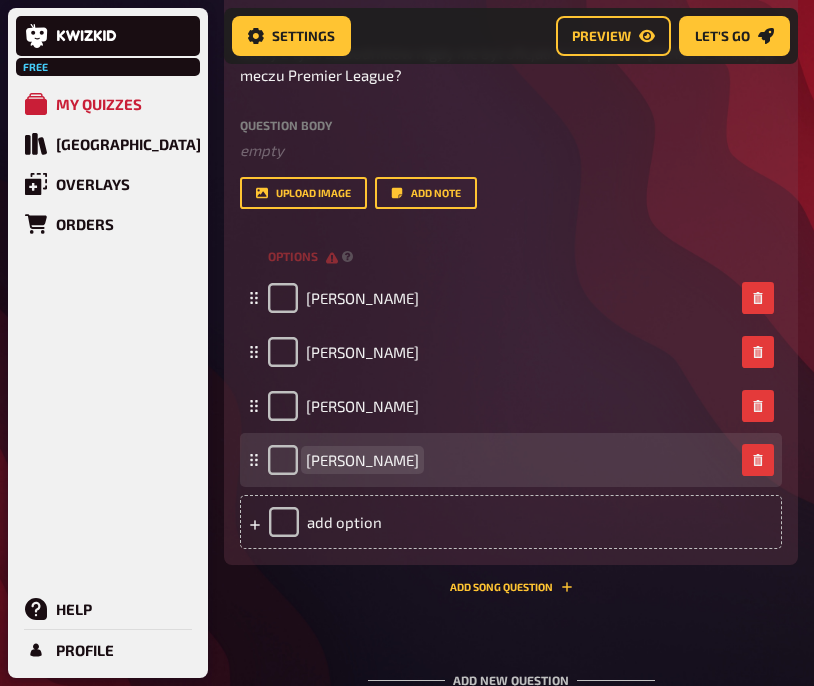click on "[PERSON_NAME]" at bounding box center (343, 460) 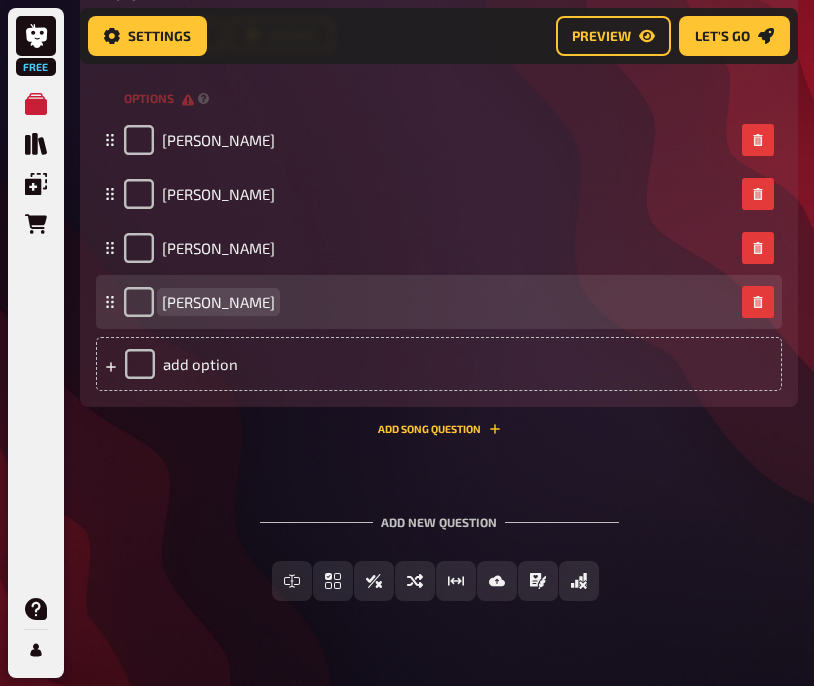 scroll, scrollTop: 12720, scrollLeft: 0, axis: vertical 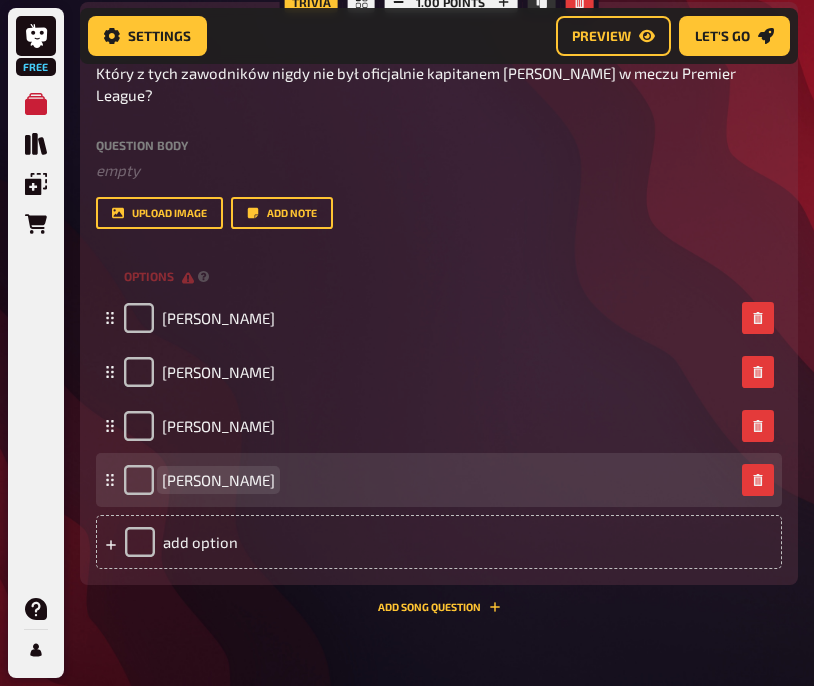 click on "[PERSON_NAME]" at bounding box center (429, 480) 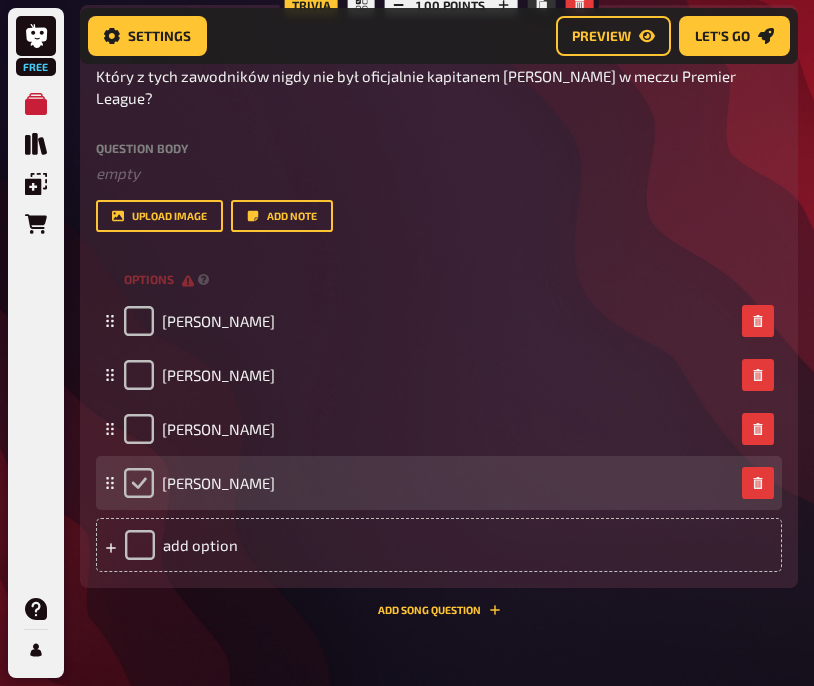 click at bounding box center (139, 483) 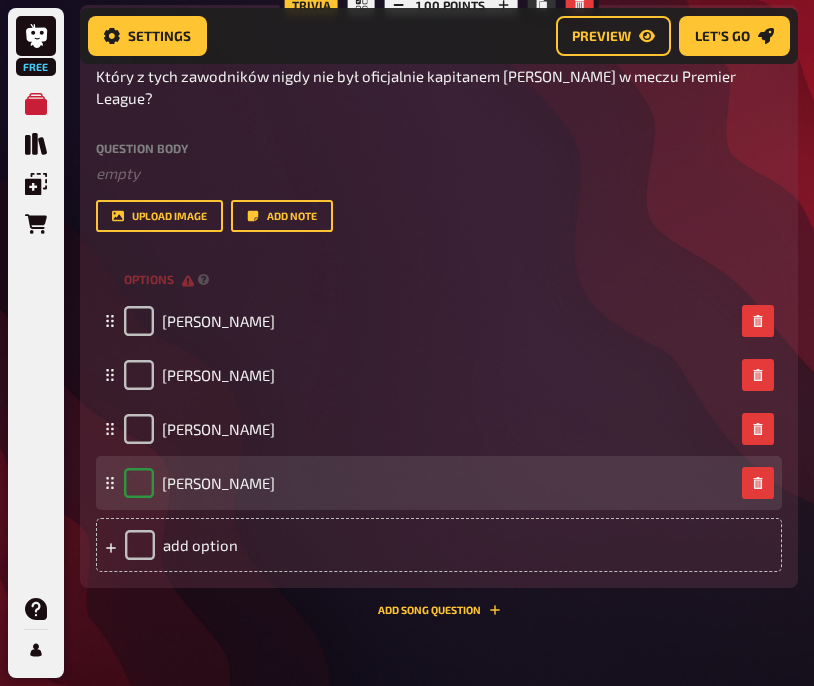 checkbox on "true" 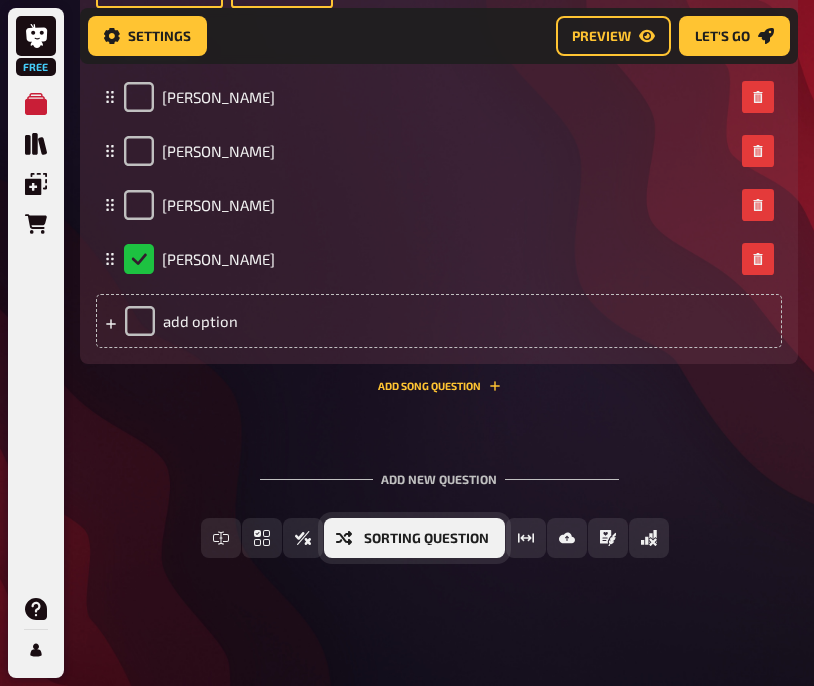 scroll, scrollTop: 12923, scrollLeft: 0, axis: vertical 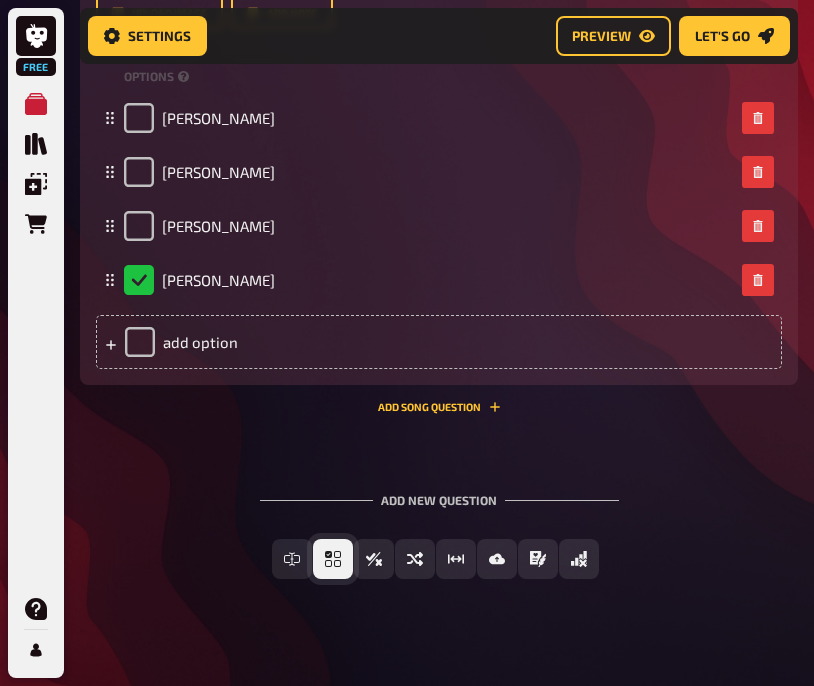 click on "Multiple Choice" at bounding box center [353, 560] 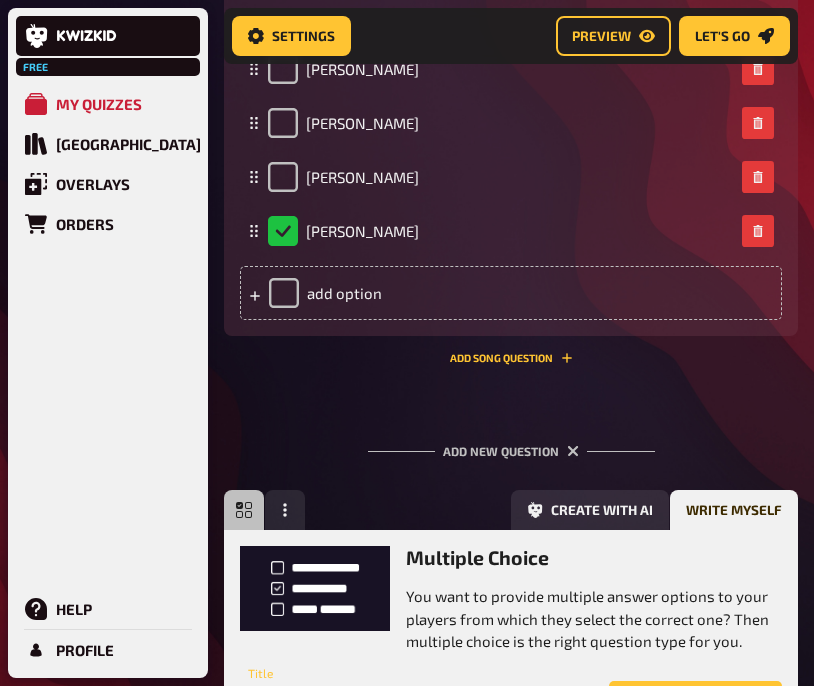 scroll, scrollTop: 13311, scrollLeft: 0, axis: vertical 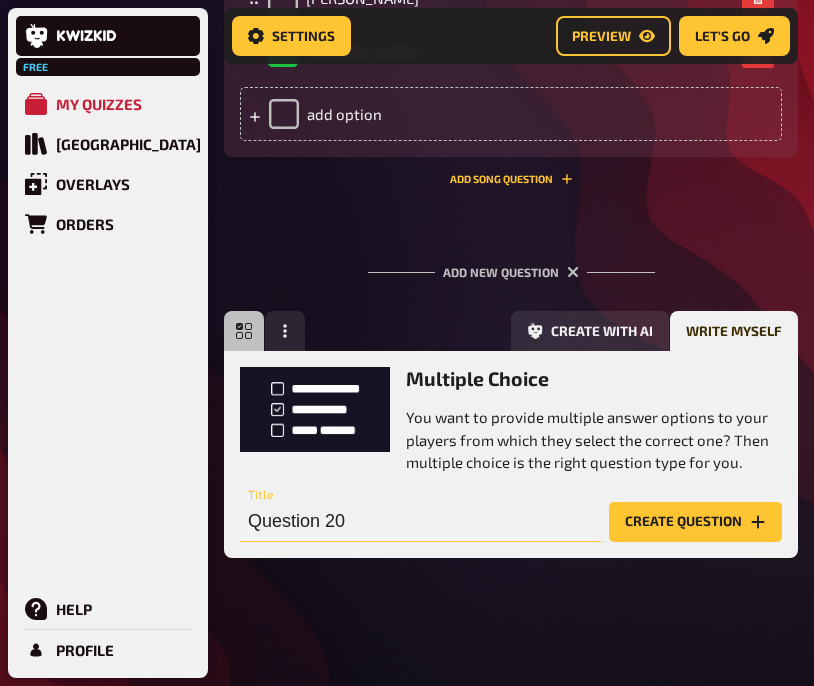click on "Question 20" at bounding box center (420, 522) 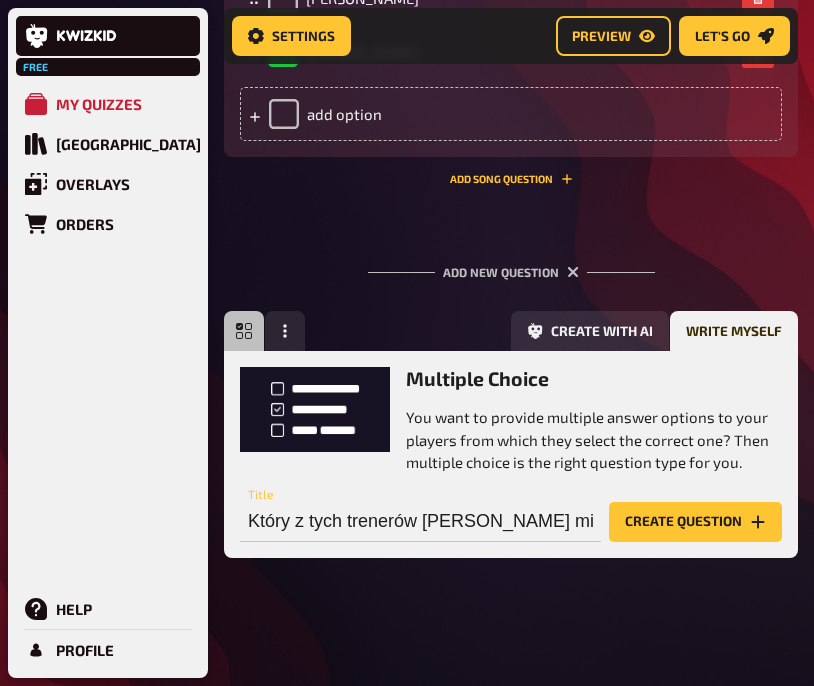 scroll, scrollTop: 0, scrollLeft: 331, axis: horizontal 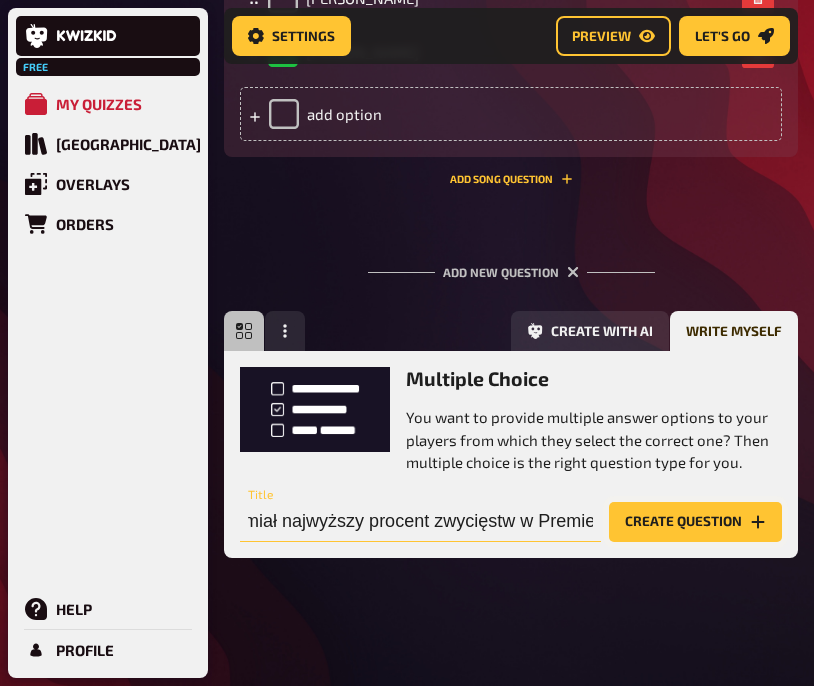 type on "Który z tych trenerów [PERSON_NAME] miał najwyższy procent zwycięstw w Premier League?" 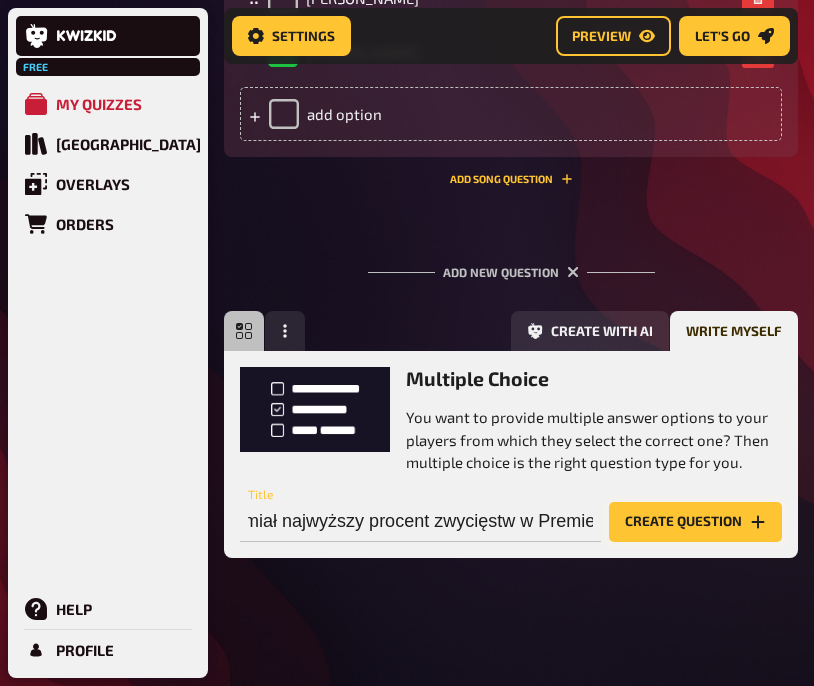 scroll, scrollTop: 0, scrollLeft: 0, axis: both 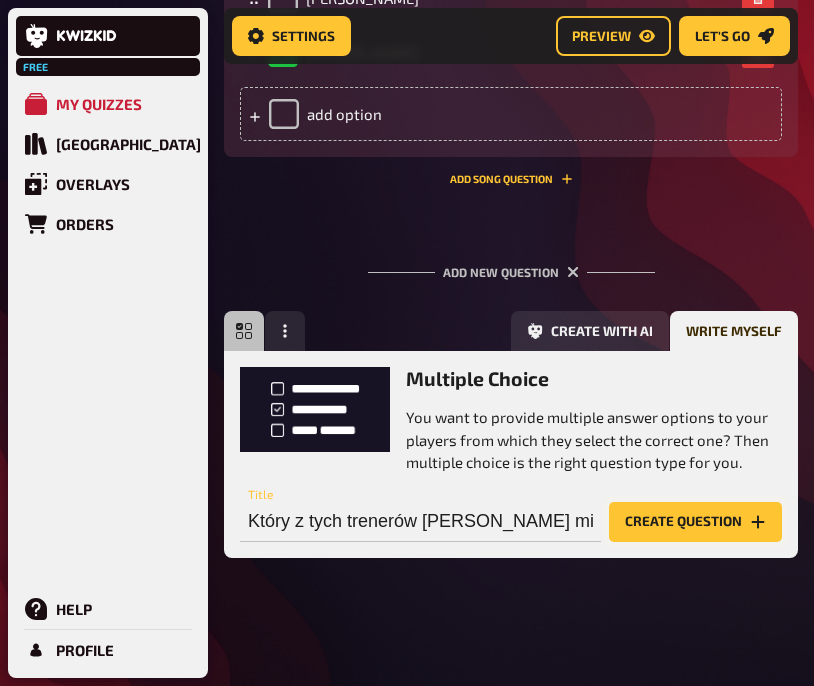 click on "Create question" at bounding box center [695, 522] 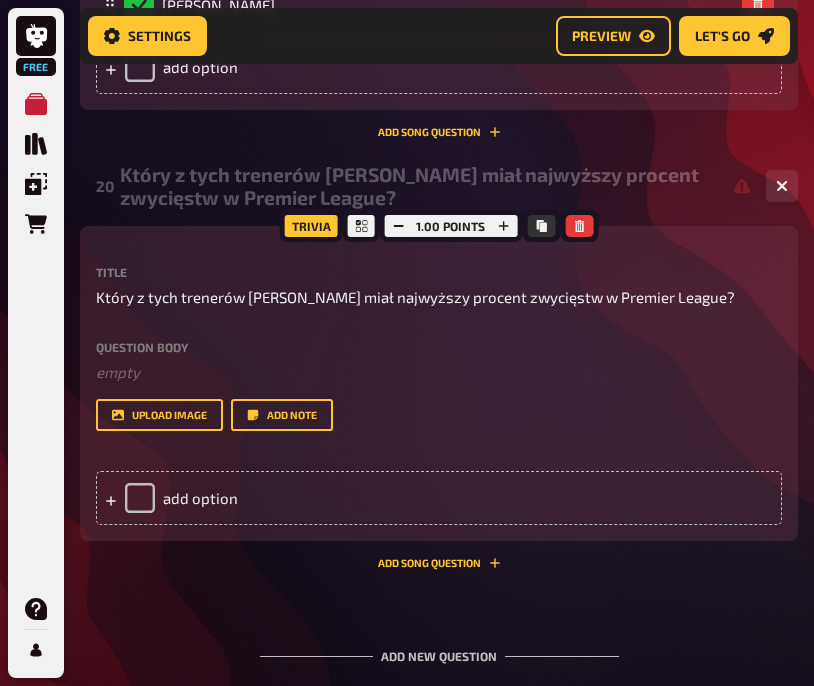 scroll, scrollTop: 13130, scrollLeft: 0, axis: vertical 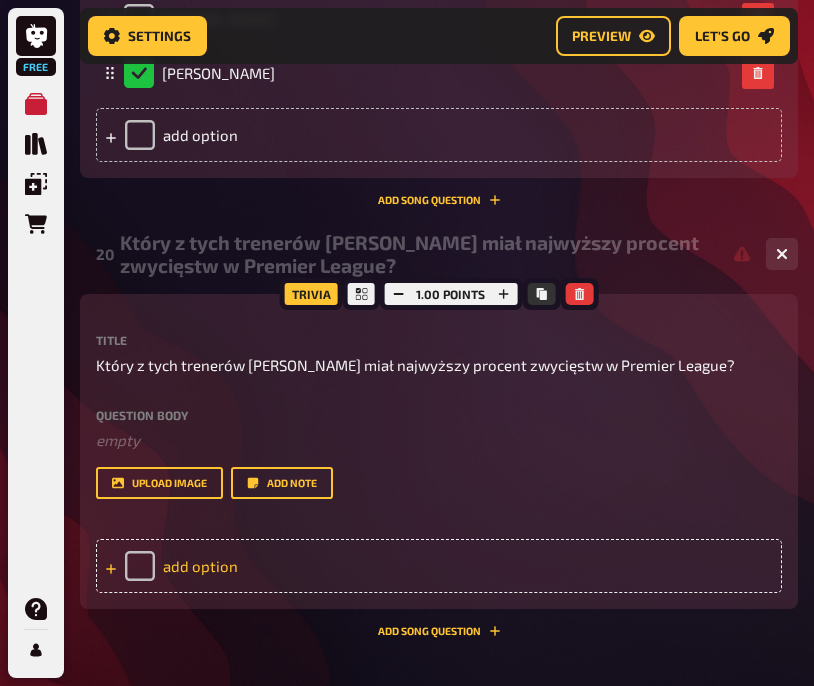 click on "add option" at bounding box center (439, 566) 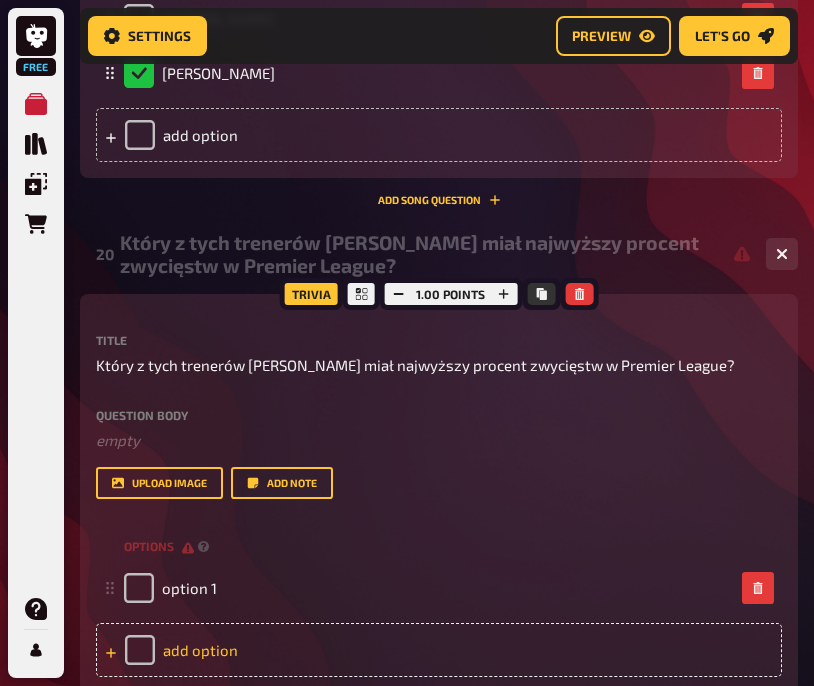 click on "options" at bounding box center [439, 546] 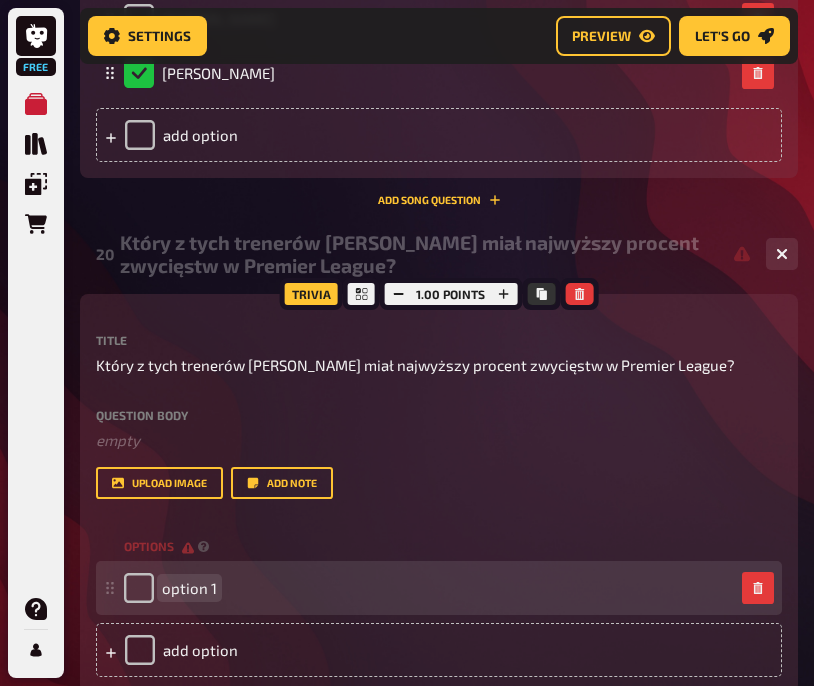 click on "option 1" at bounding box center [429, 588] 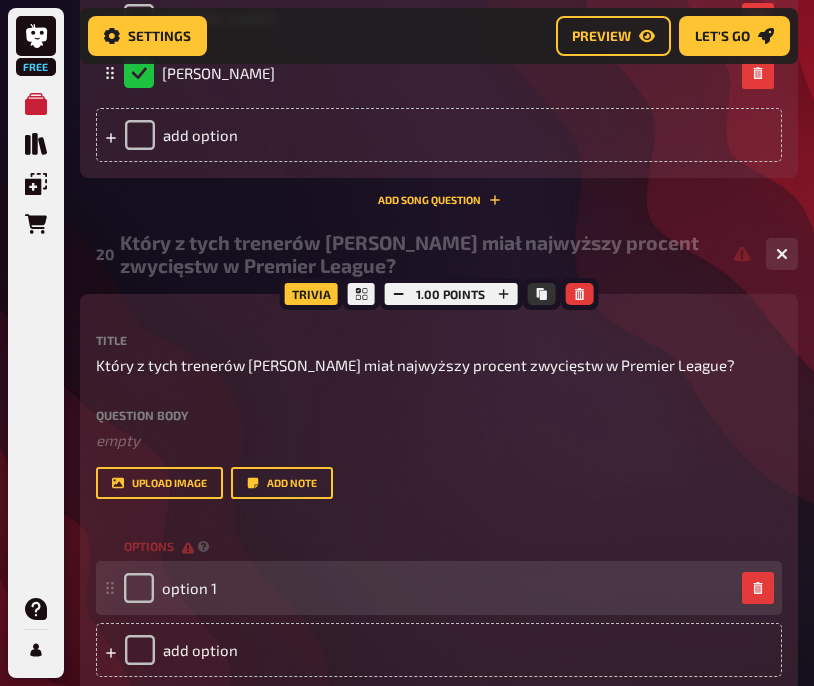 click on "option 1" at bounding box center (429, 588) 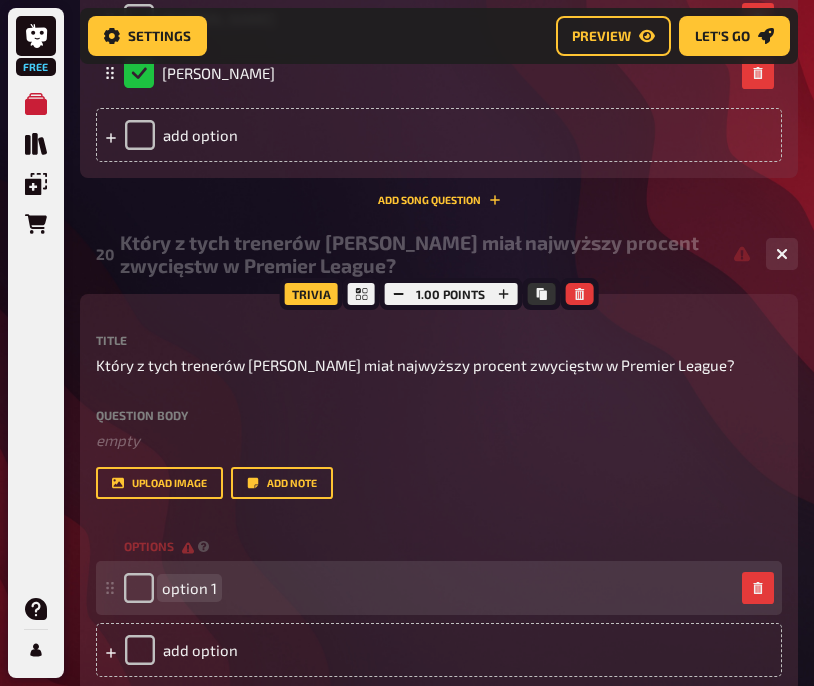 click on "option 1" at bounding box center (429, 588) 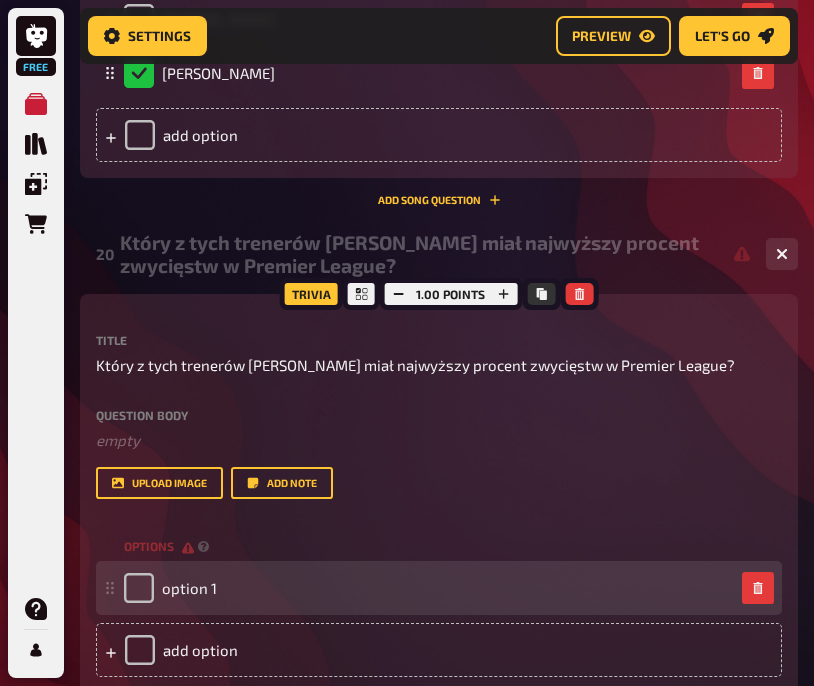 click on "option 1" at bounding box center [429, 588] 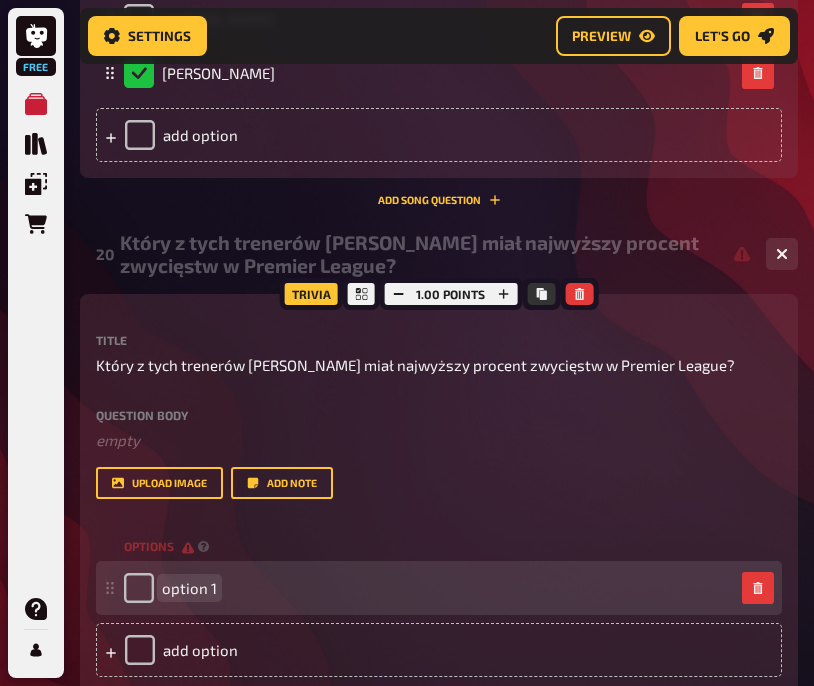 click on "option 1" at bounding box center [189, 588] 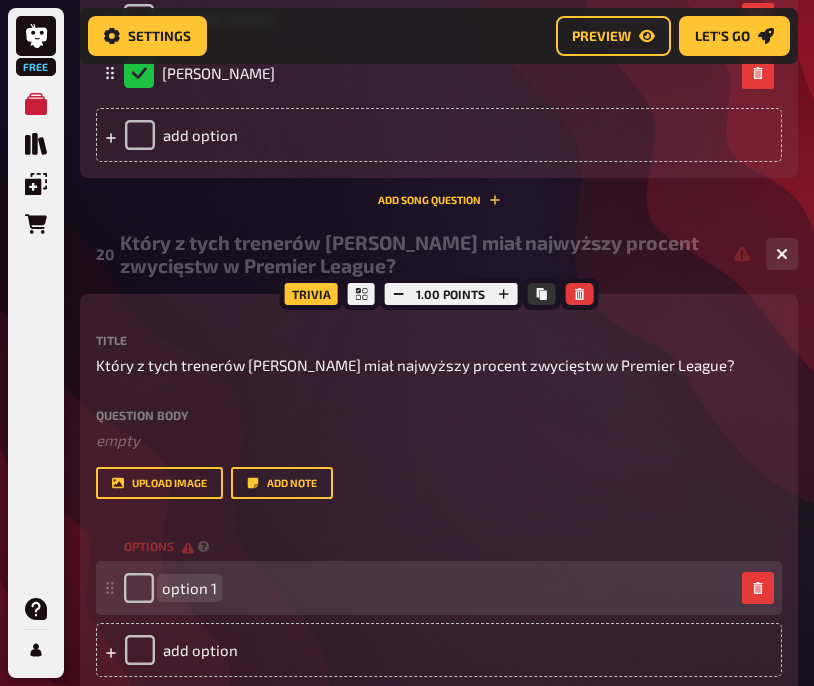 click on "option 1" at bounding box center [189, 588] 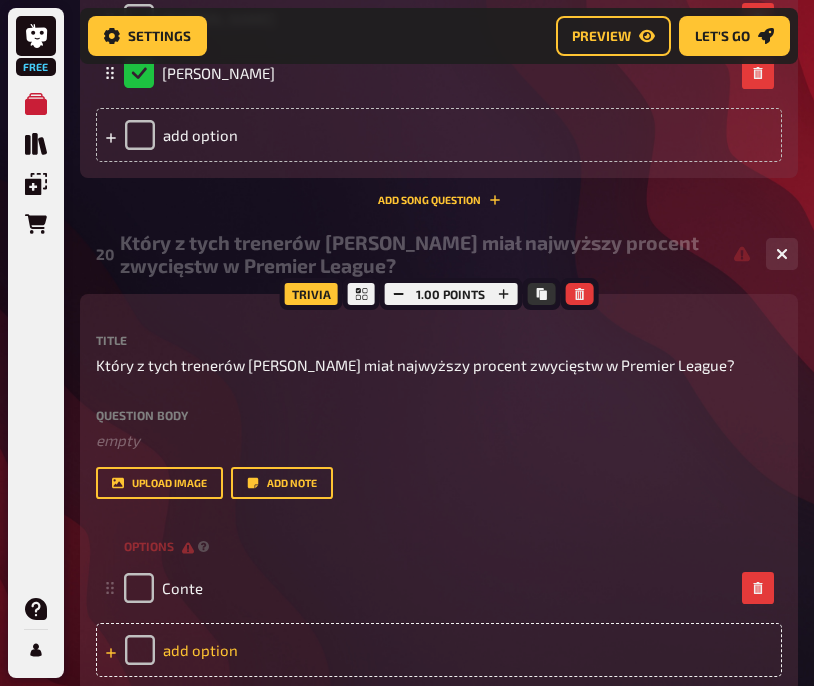 click on "add option" at bounding box center [439, 650] 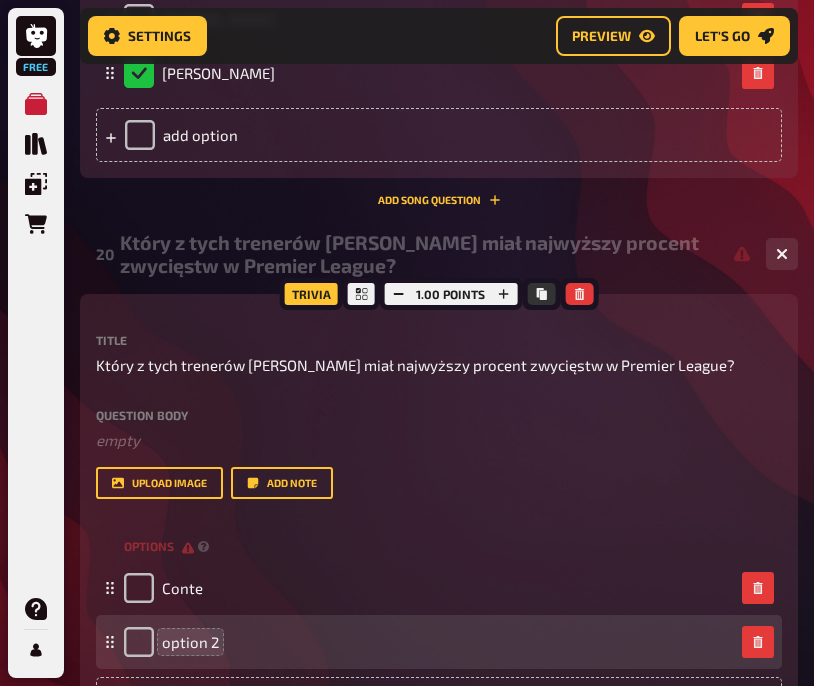 type 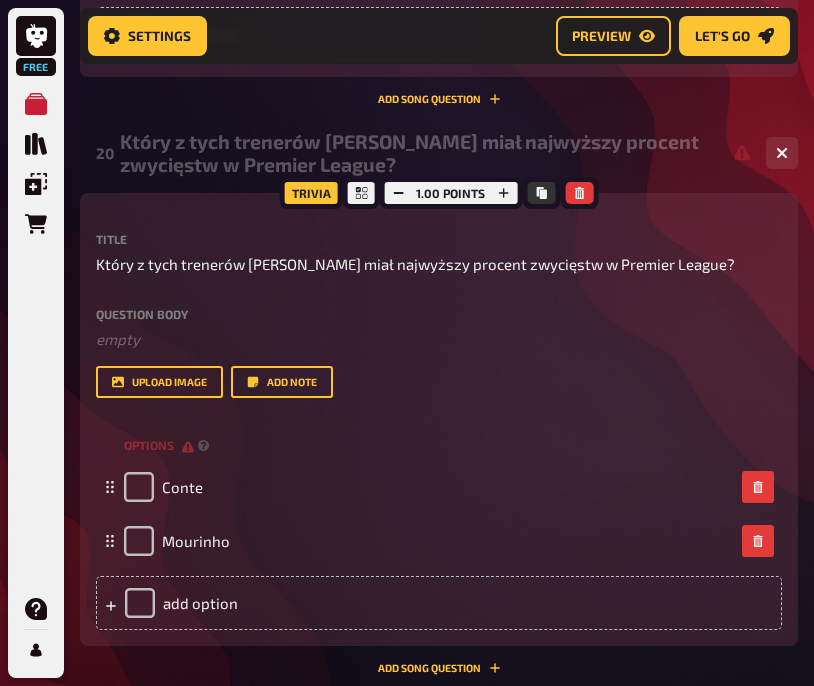 scroll, scrollTop: 13250, scrollLeft: 0, axis: vertical 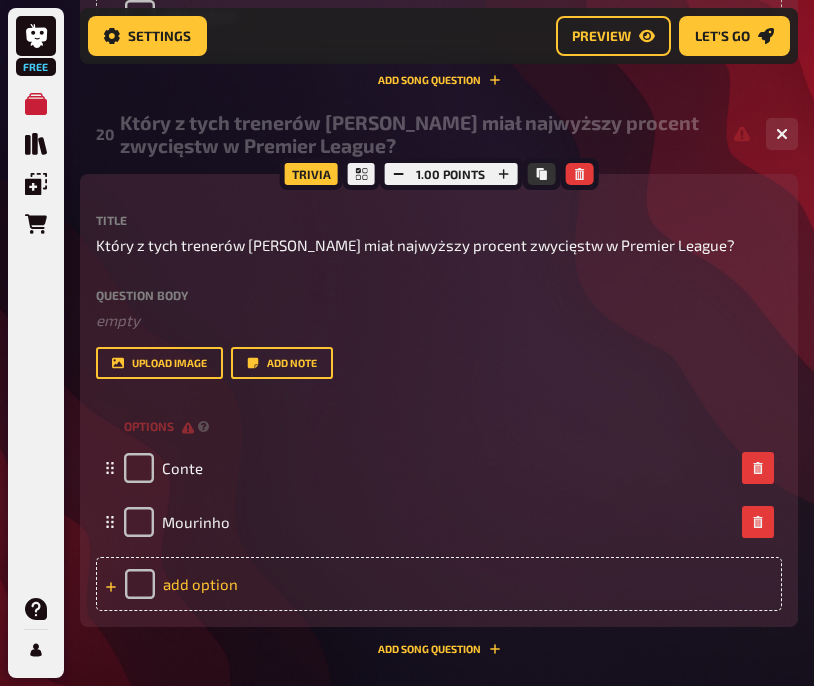 click on "add option" at bounding box center (439, 584) 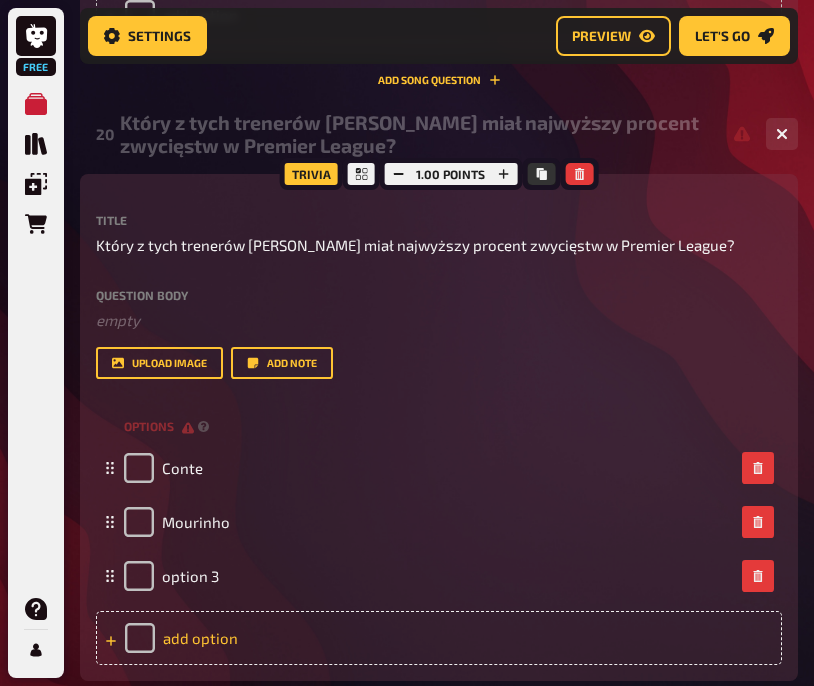 type 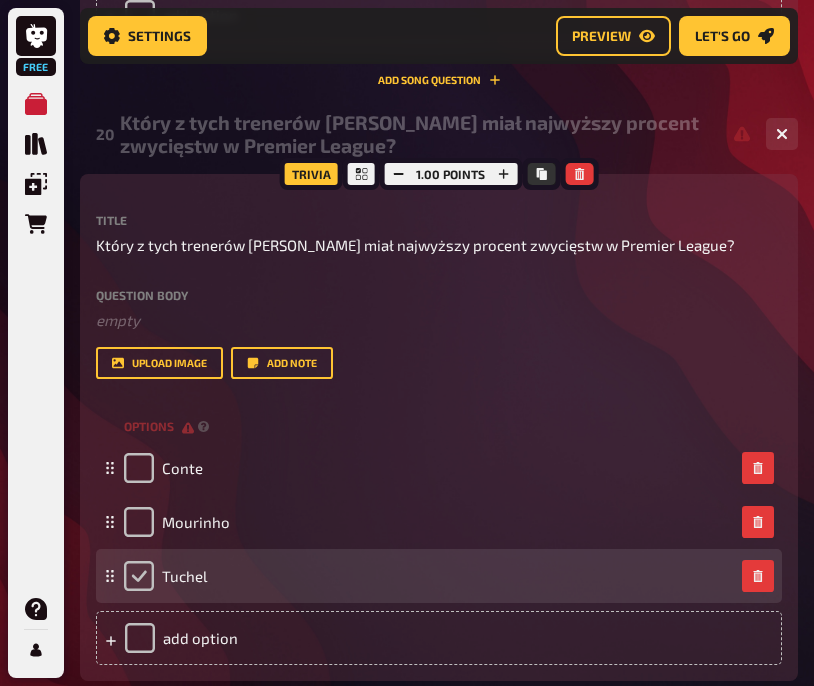 click at bounding box center (139, 576) 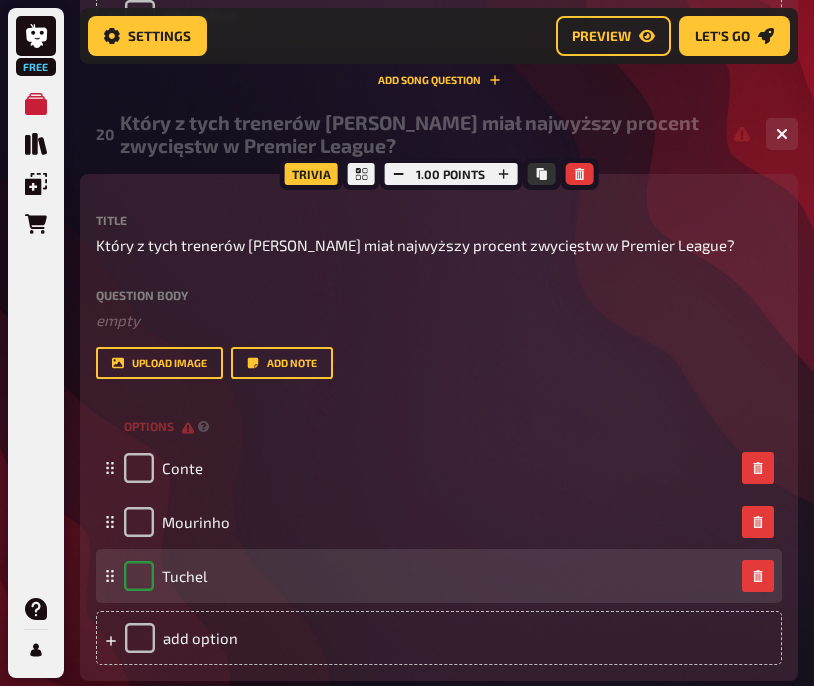 checkbox on "true" 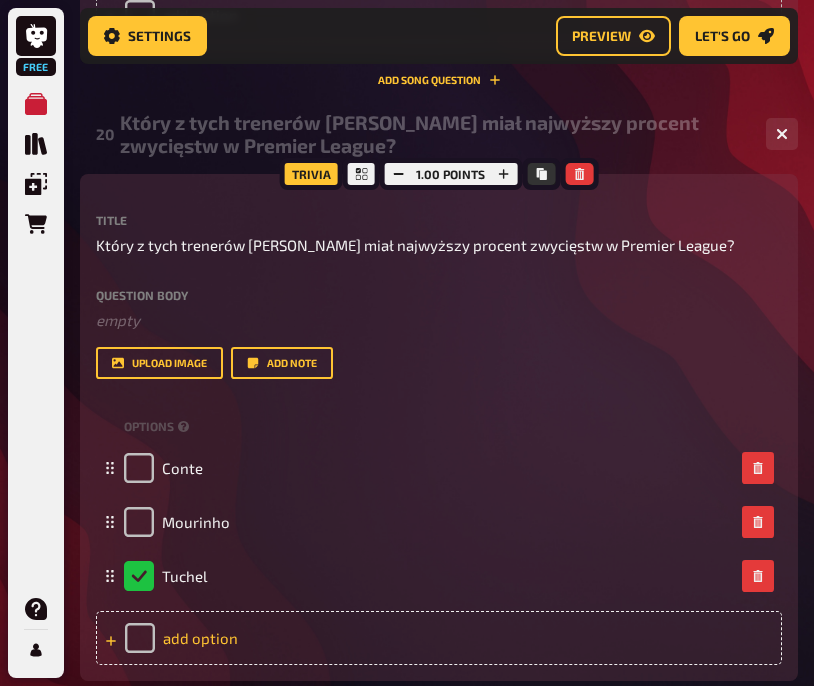 click on "add option" at bounding box center (439, 638) 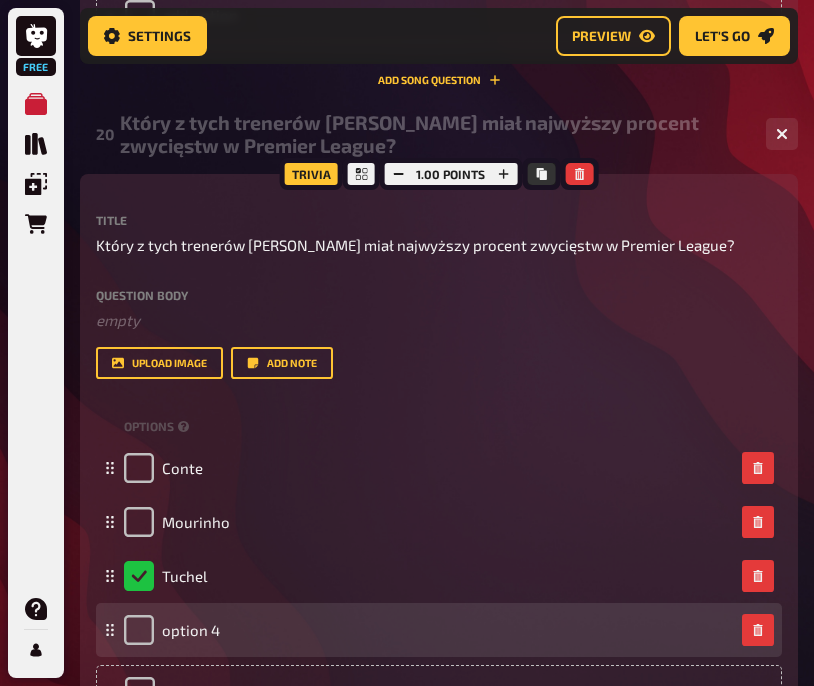 type 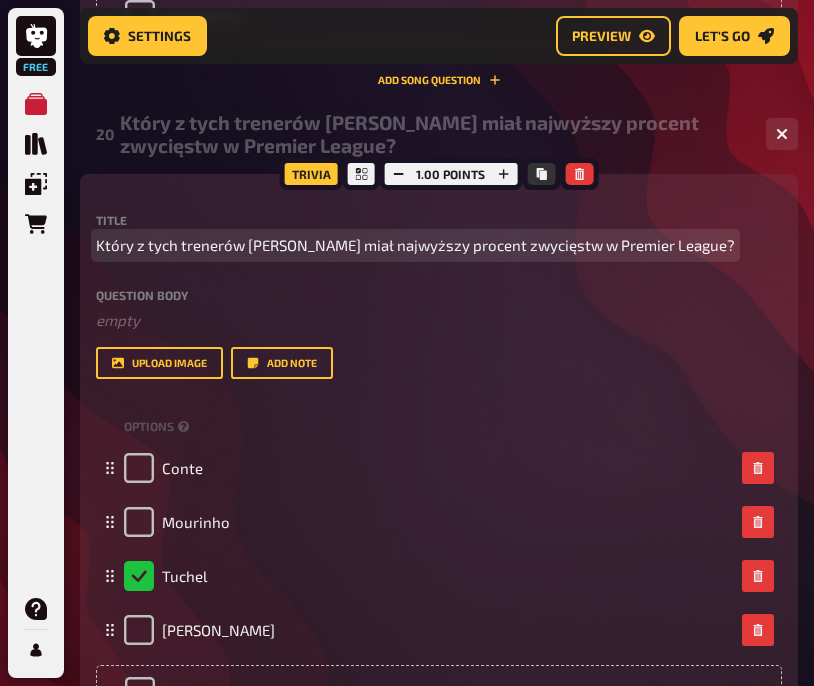 click on "Title Który z tych trenerów [PERSON_NAME] miał najwyższy procent zwycięstw w Premier League? Question body ﻿ empty Drop here to upload upload image   Add note" at bounding box center [439, 296] 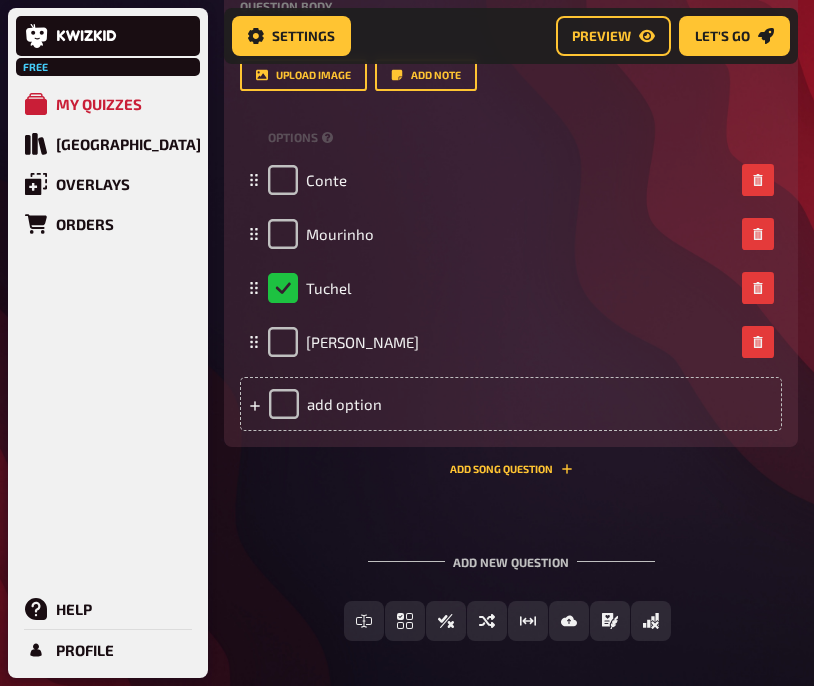 scroll, scrollTop: 13516, scrollLeft: 0, axis: vertical 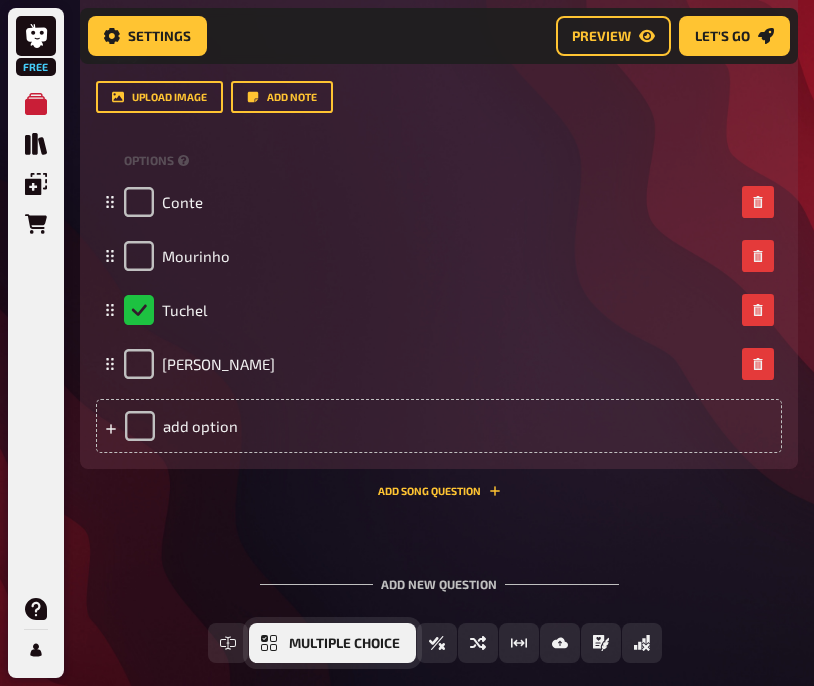 click on "Multiple Choice" at bounding box center [344, 644] 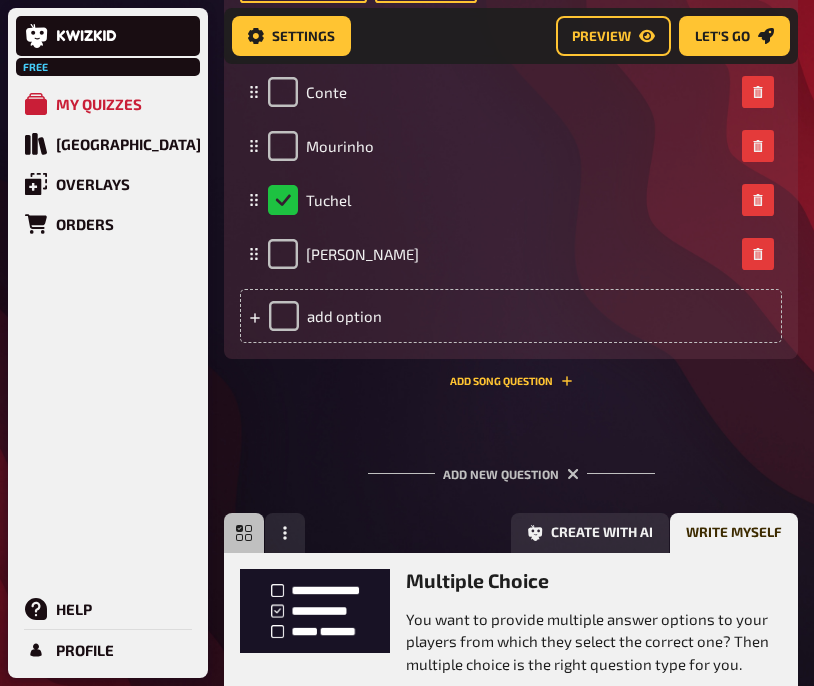 scroll, scrollTop: 14010, scrollLeft: 0, axis: vertical 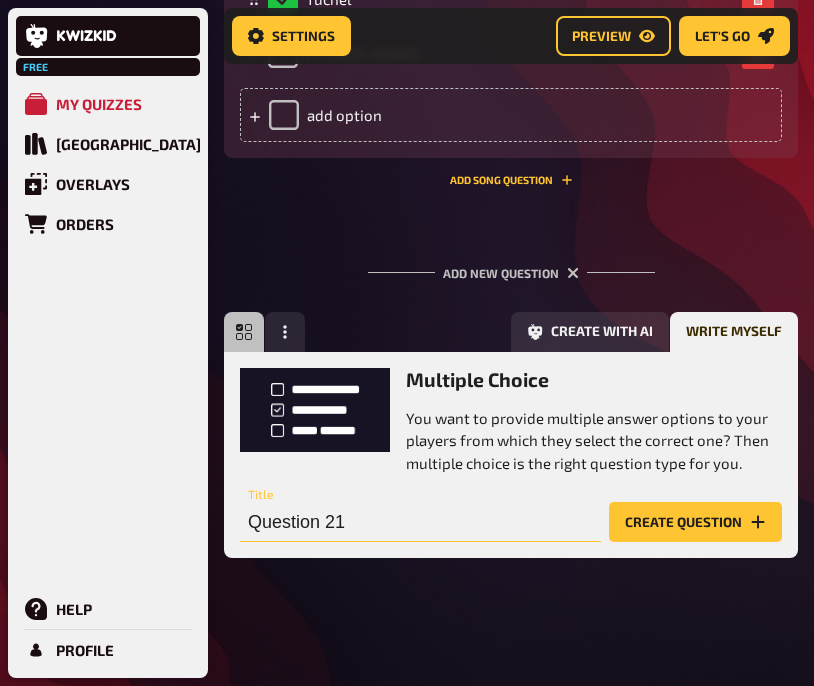 click on "Question 21" at bounding box center (420, 522) 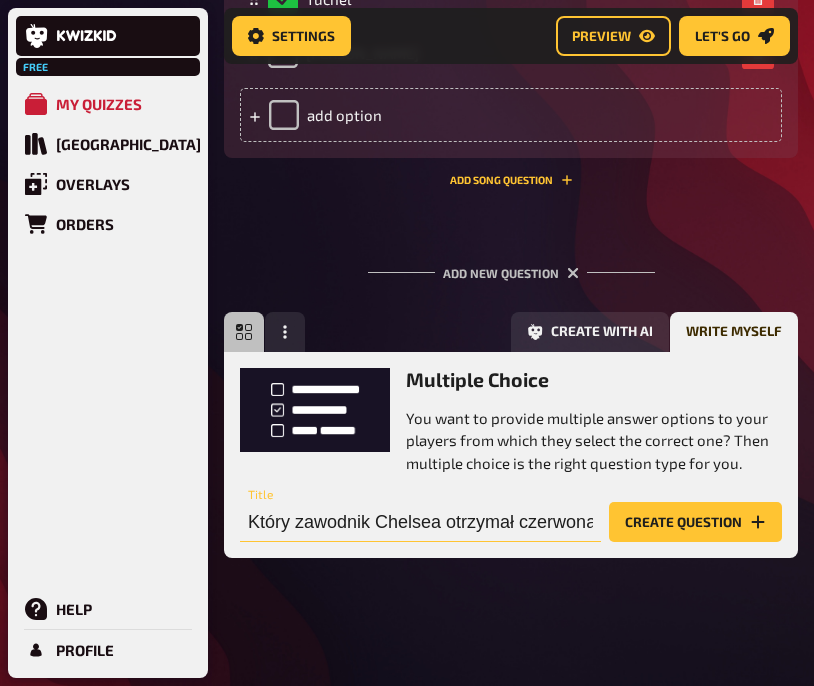 scroll, scrollTop: 0, scrollLeft: 631, axis: horizontal 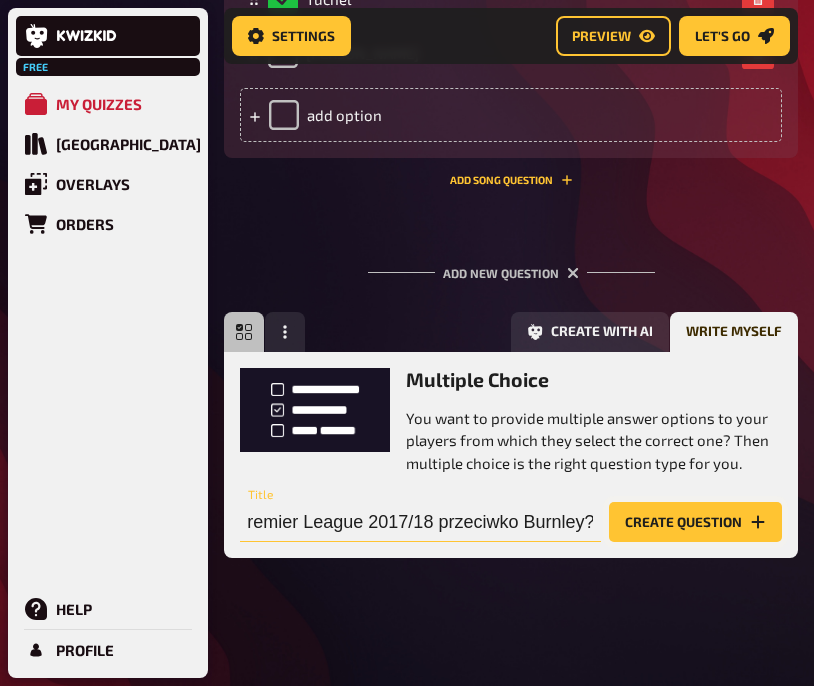 type on "Który zawodnik Chelsea otrzymał czerwoną kartkę w meczu otwarcia sezonu Premier League 2017/18 przeciwko Burnley?" 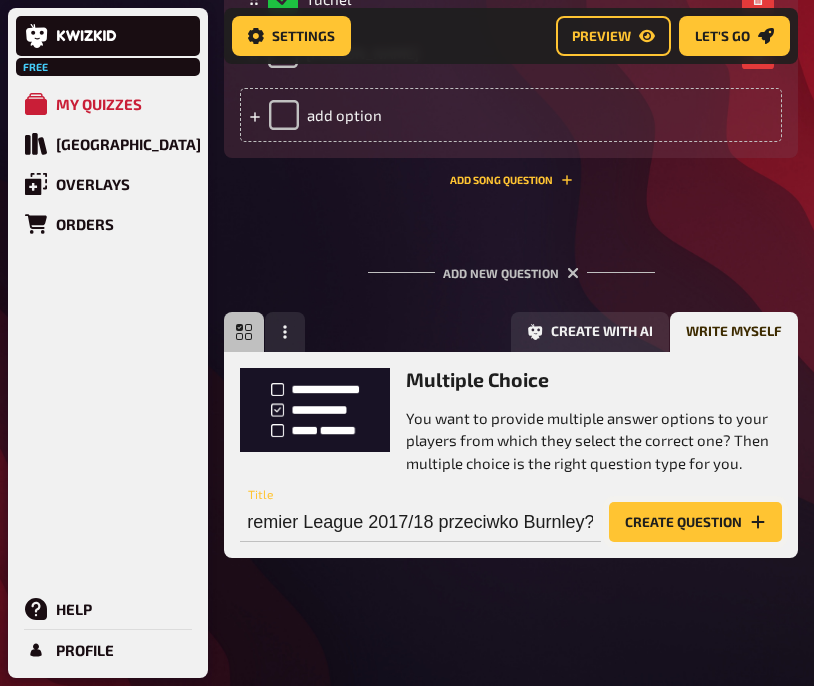 click on "Create question" at bounding box center [695, 522] 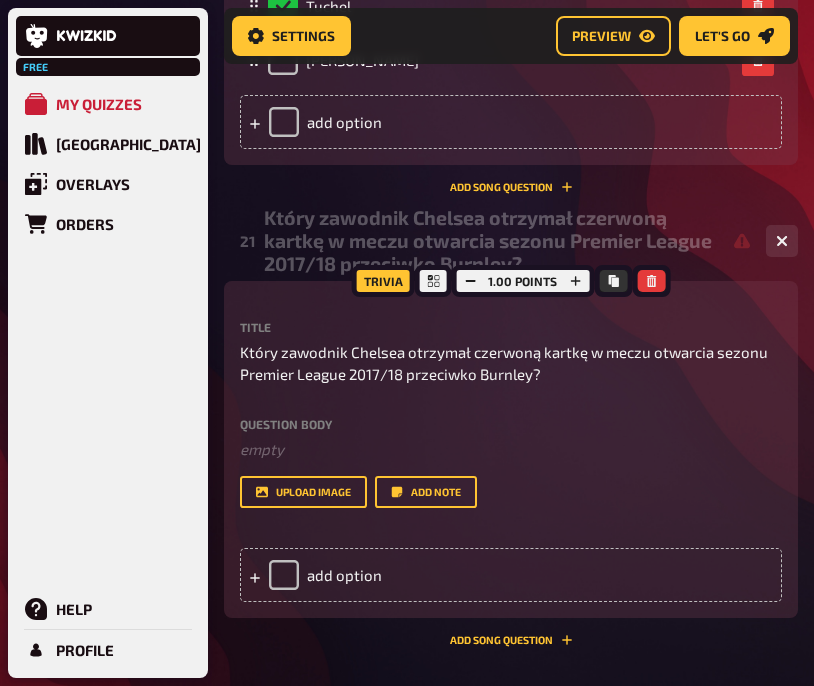 scroll, scrollTop: 14182, scrollLeft: 0, axis: vertical 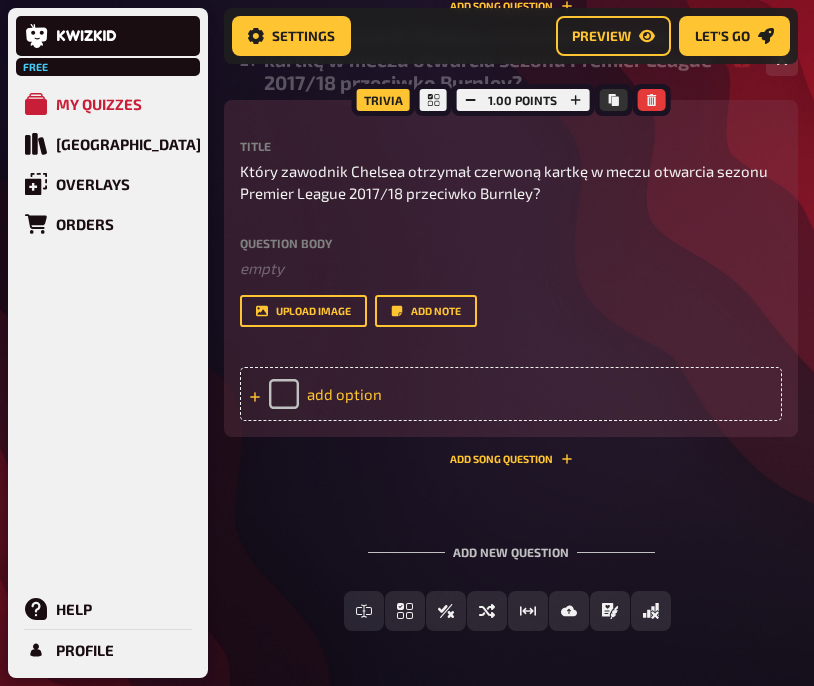 click on "add option" at bounding box center [511, 394] 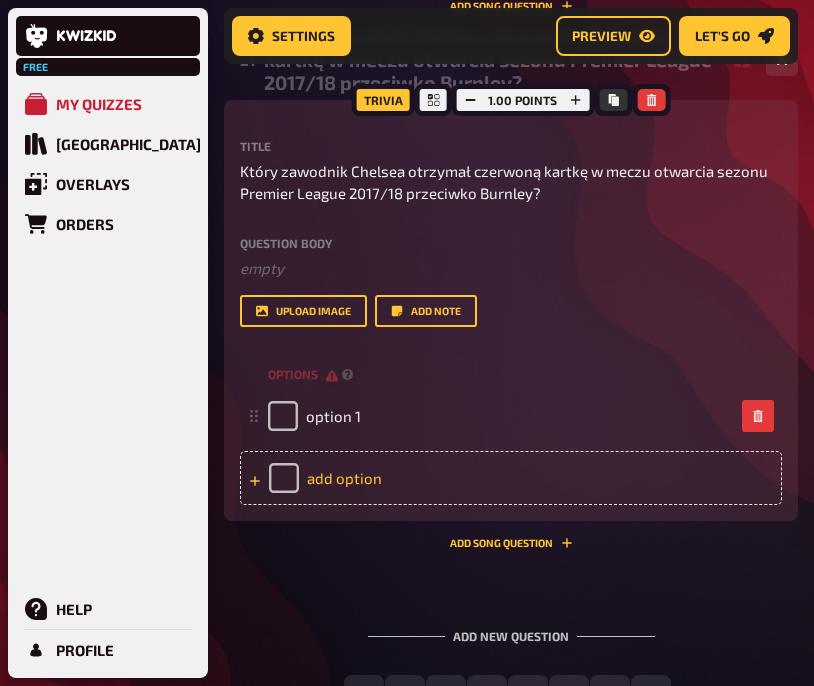 type 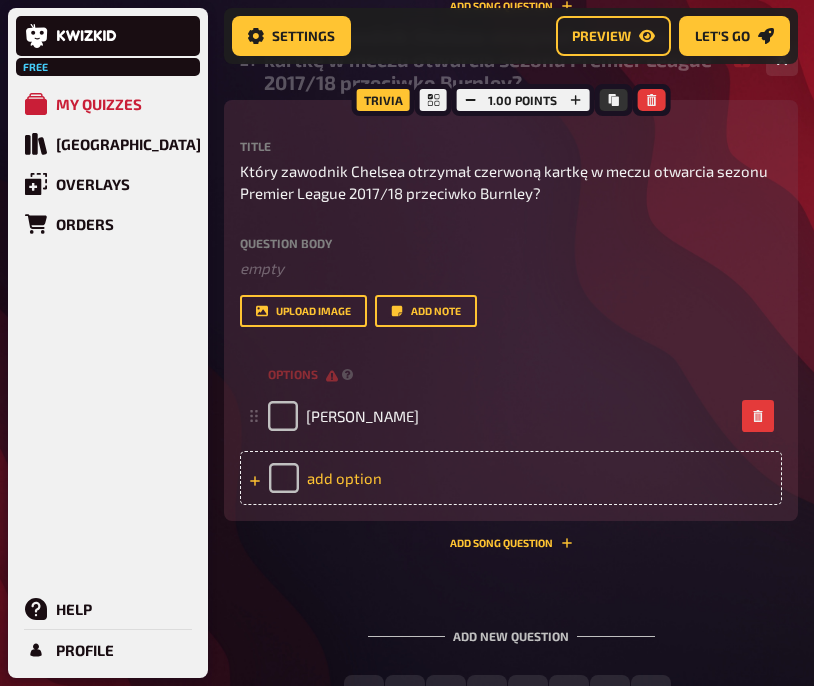click on "add option" at bounding box center [511, 478] 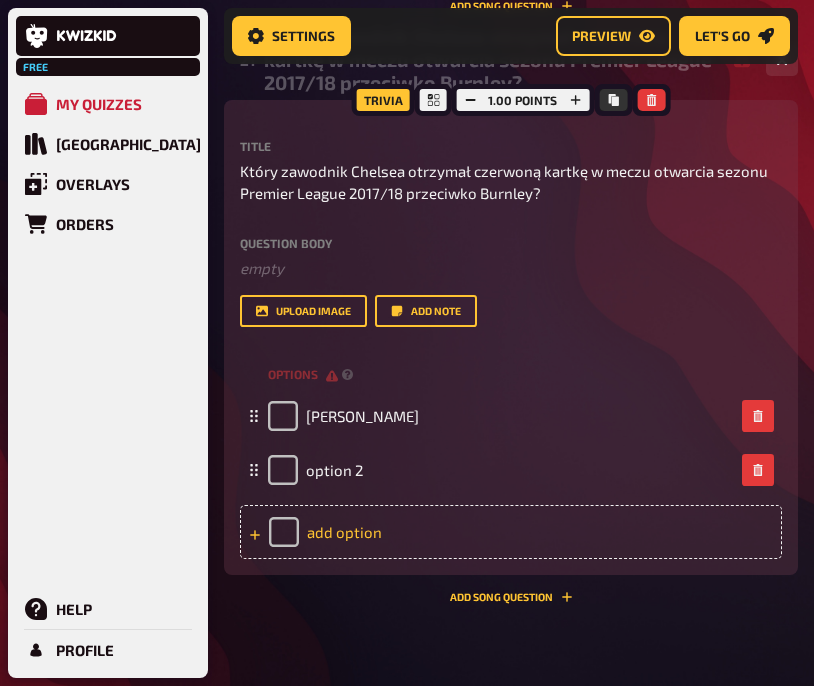 click on "option 2" at bounding box center [334, 470] 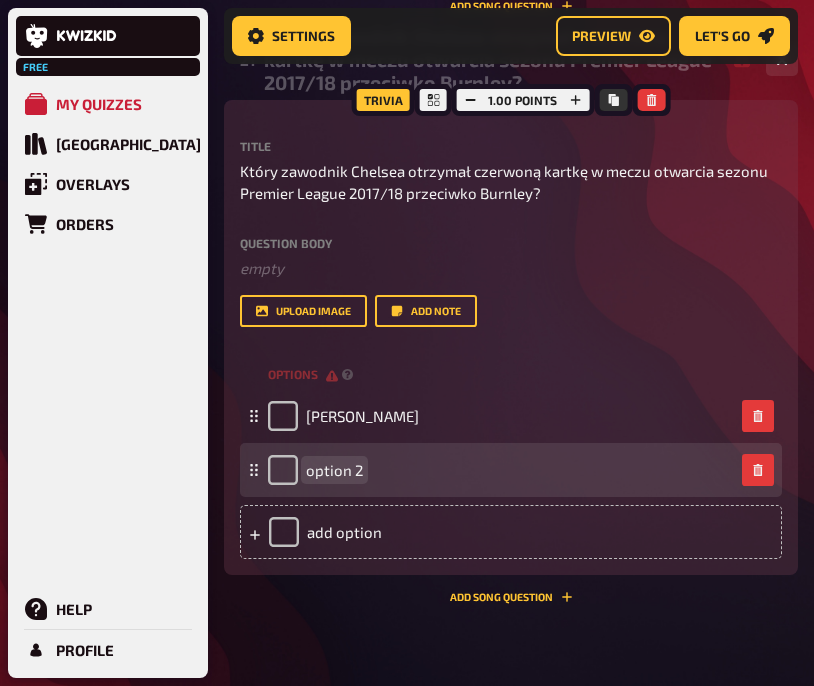 click on "option 2" at bounding box center (334, 470) 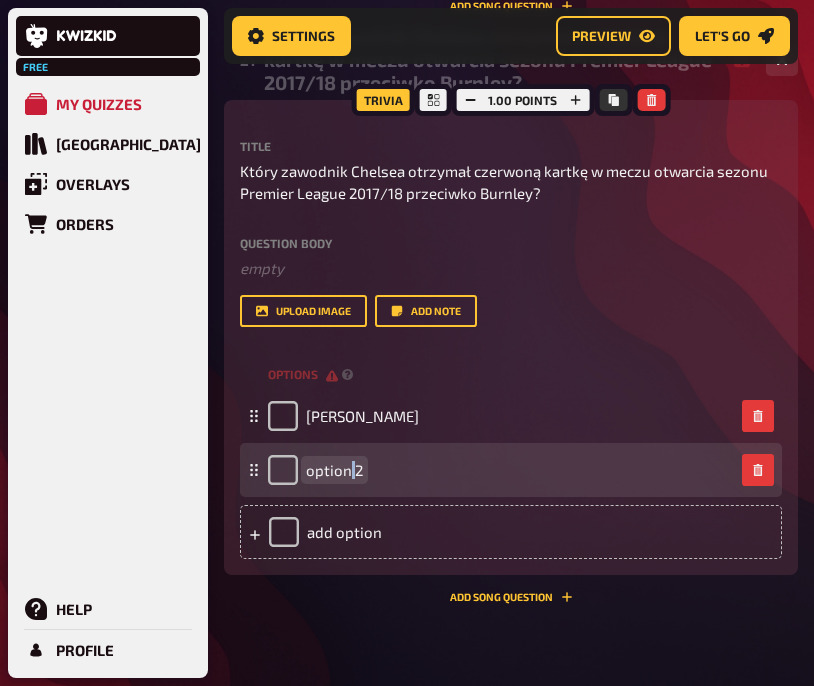 click on "option 2" at bounding box center (334, 470) 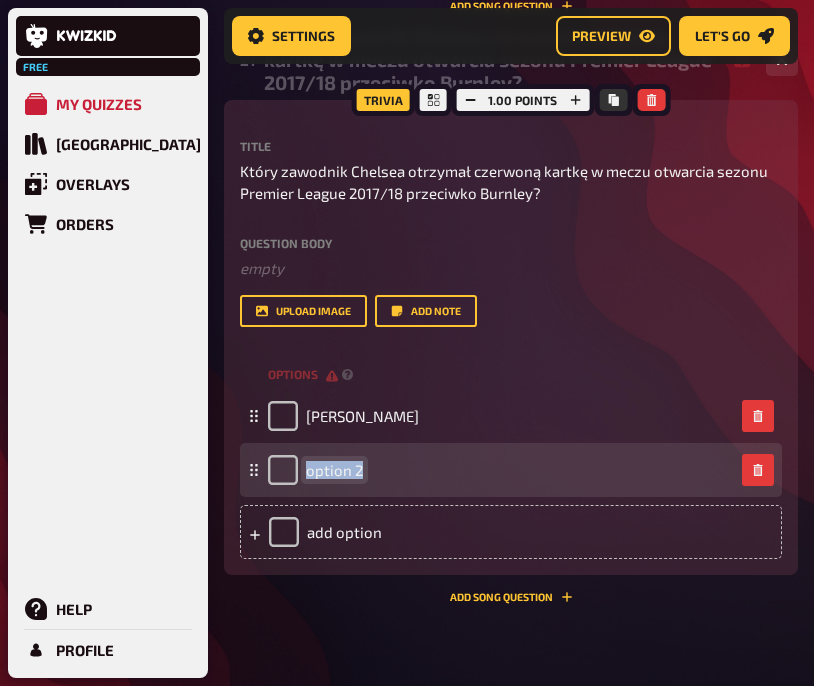 click on "option 2" at bounding box center [334, 470] 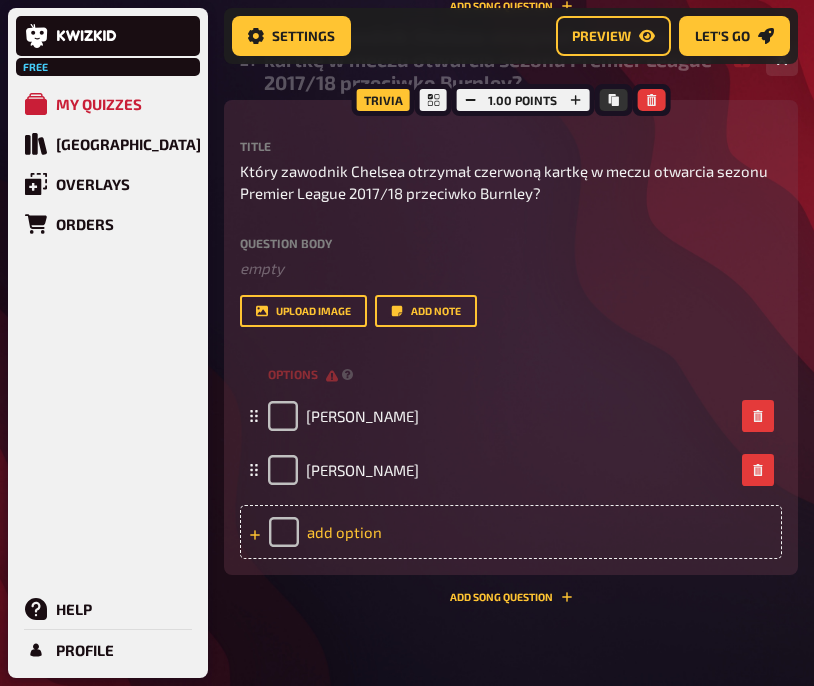 click on "add option" at bounding box center (511, 532) 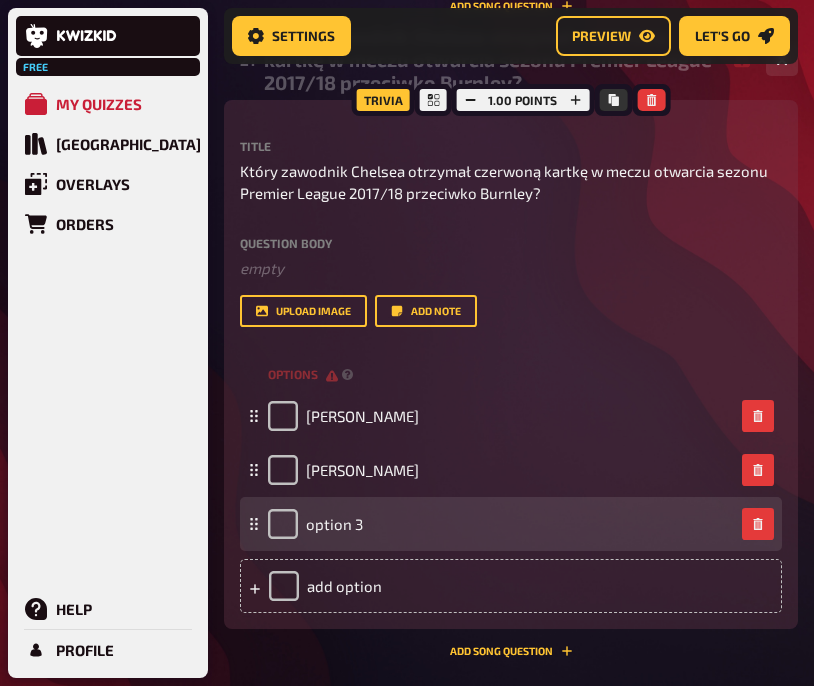 type 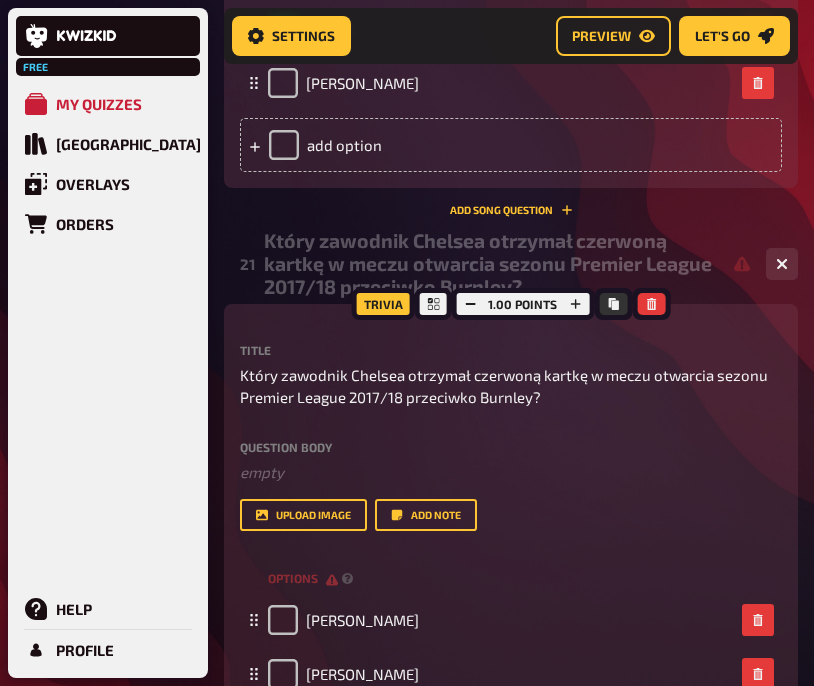 scroll, scrollTop: 14182, scrollLeft: 0, axis: vertical 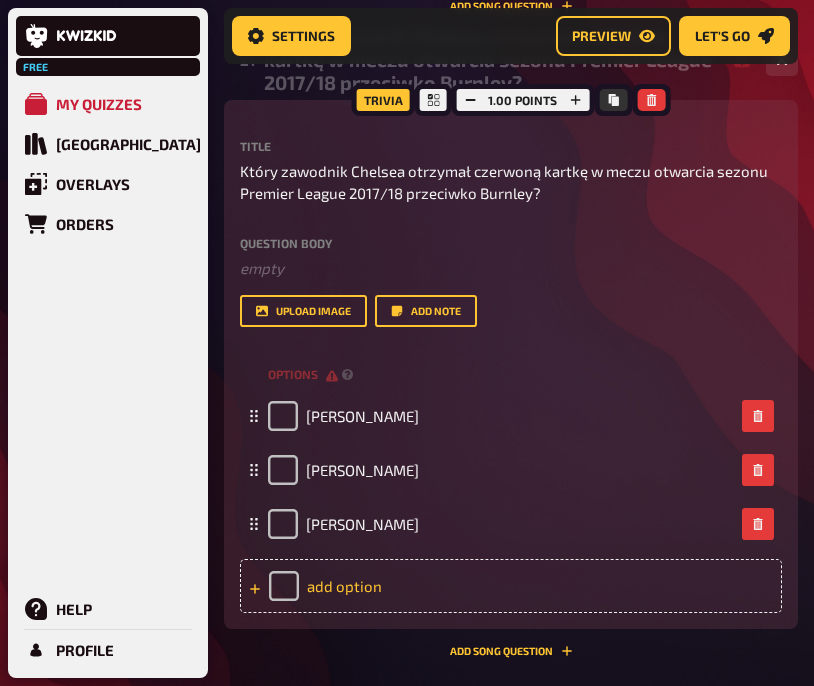 click on "add option" at bounding box center [511, 586] 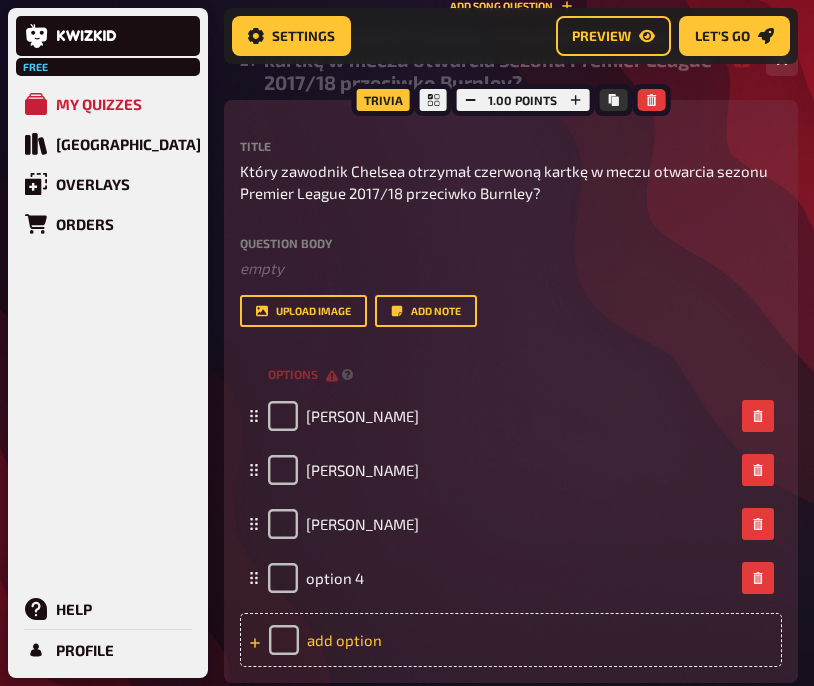 type 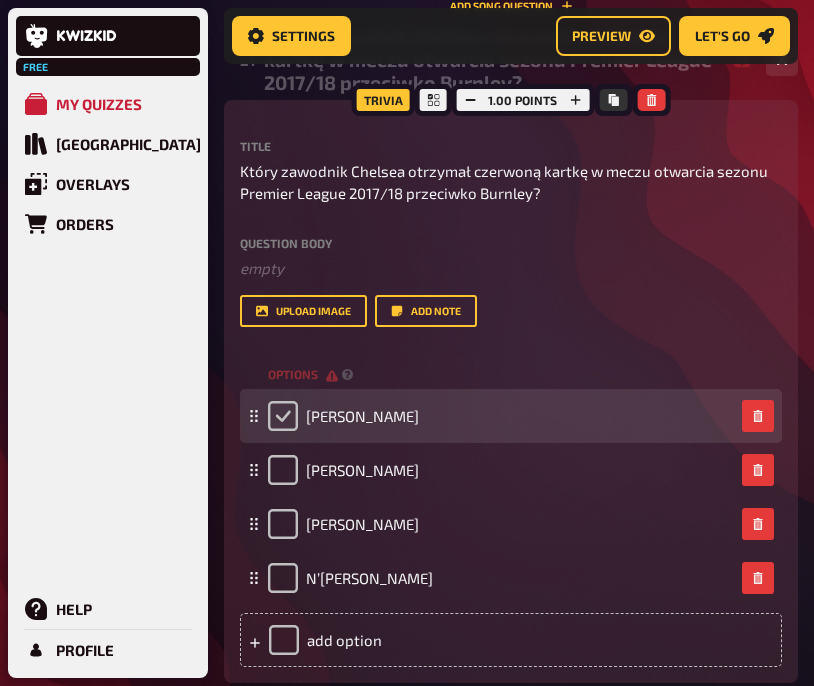 click at bounding box center (283, 416) 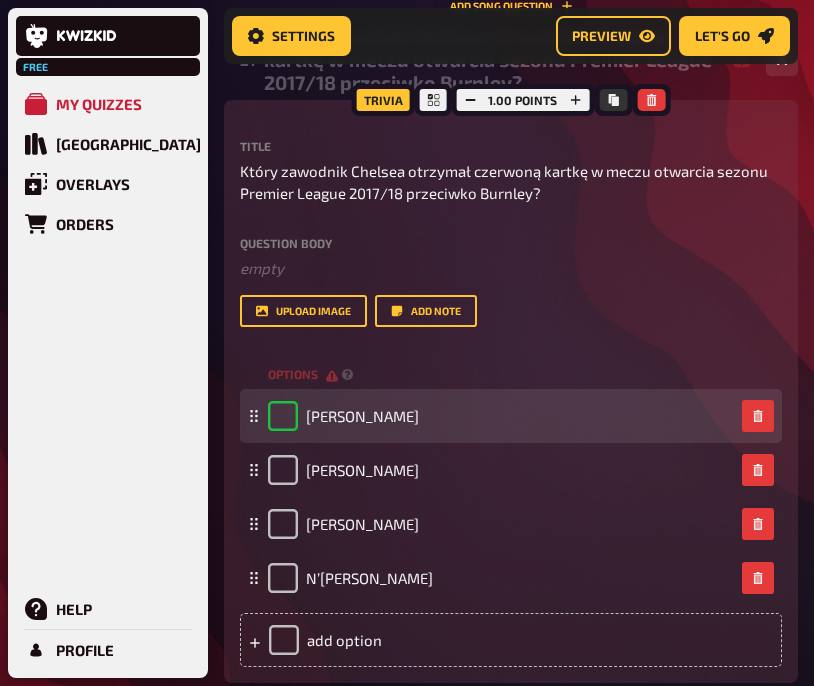 checkbox on "true" 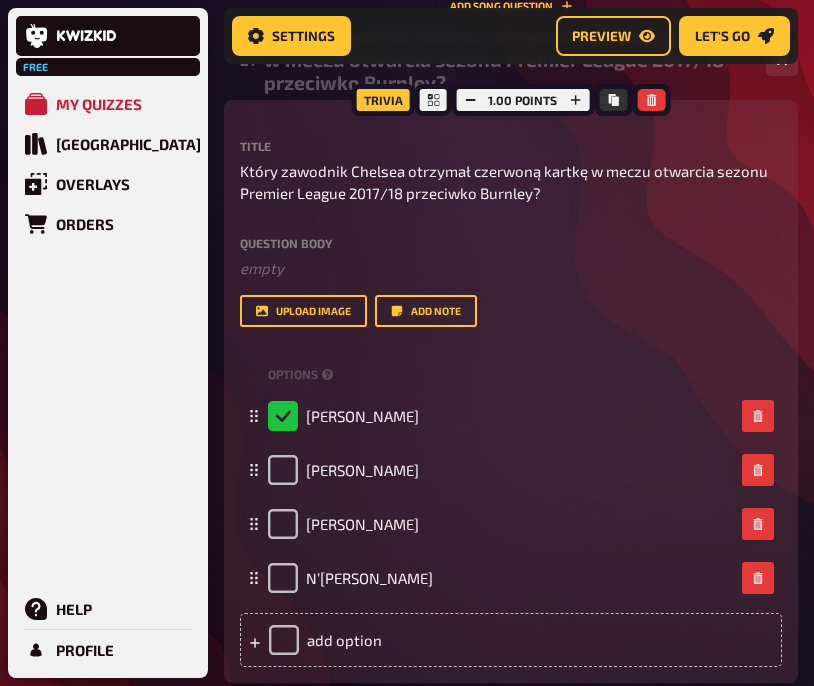 click on "Question body ﻿ empty Drop here to upload upload image   Add note" at bounding box center [511, 282] 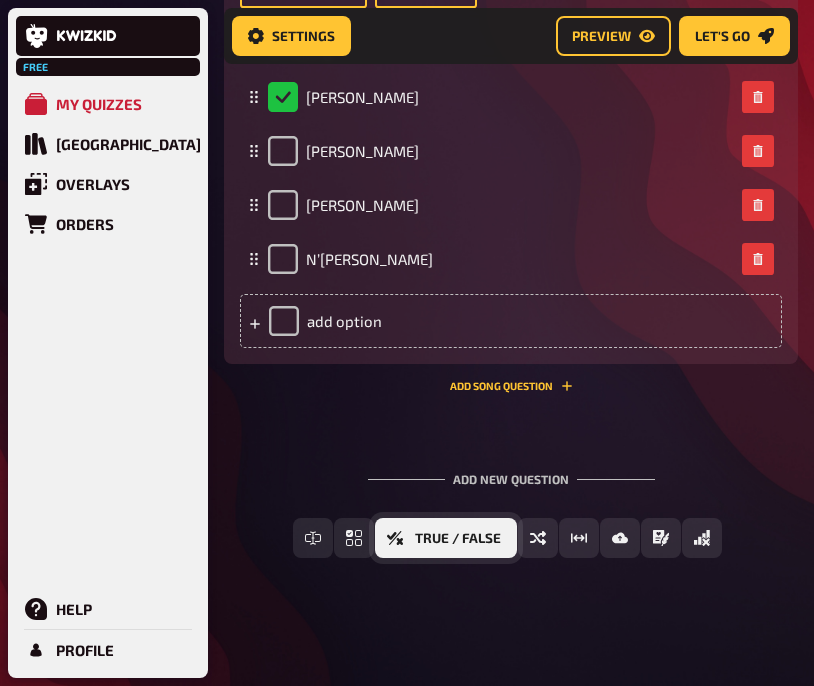 scroll, scrollTop: 14299, scrollLeft: 0, axis: vertical 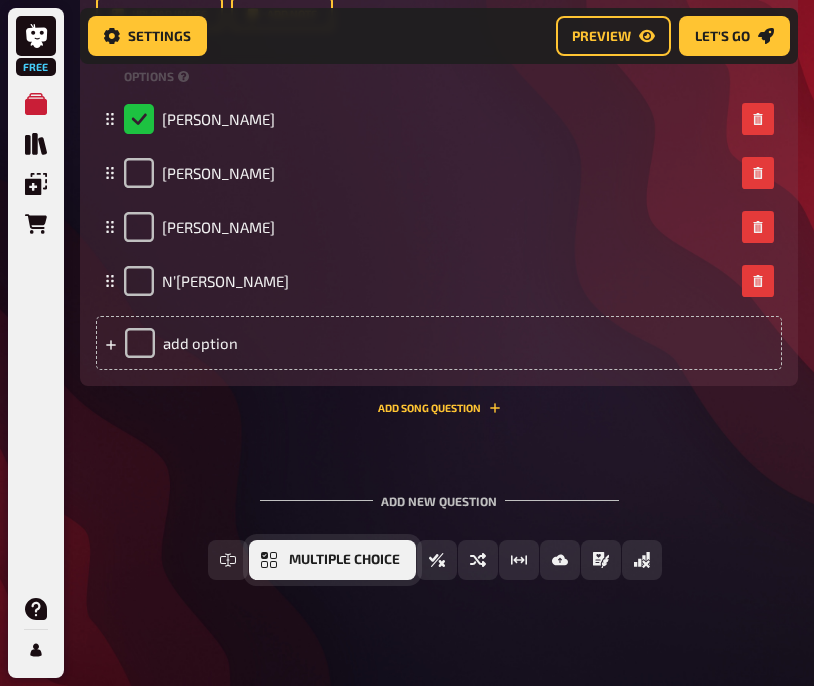 click on "Multiple Choice" at bounding box center (344, 560) 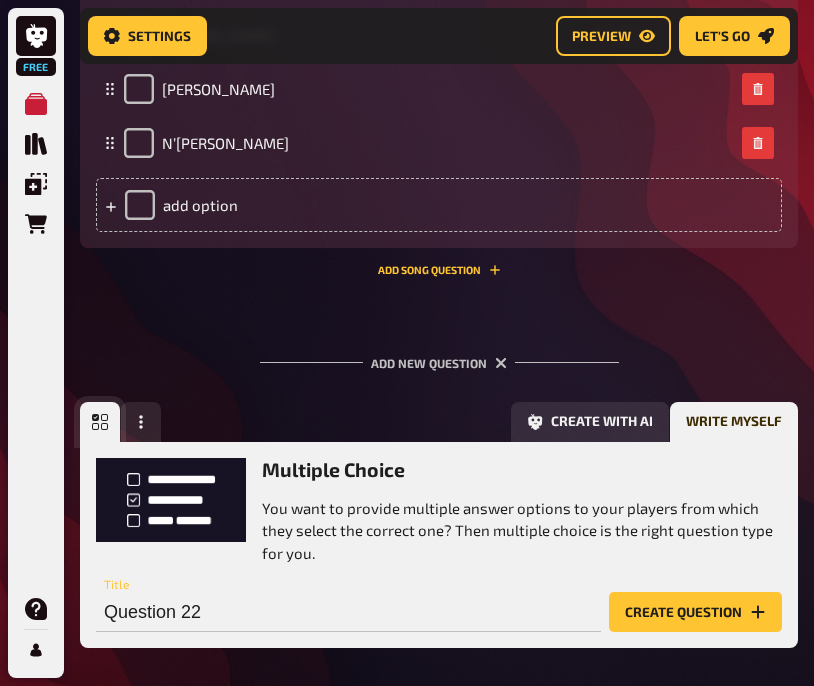 scroll, scrollTop: 14506, scrollLeft: 0, axis: vertical 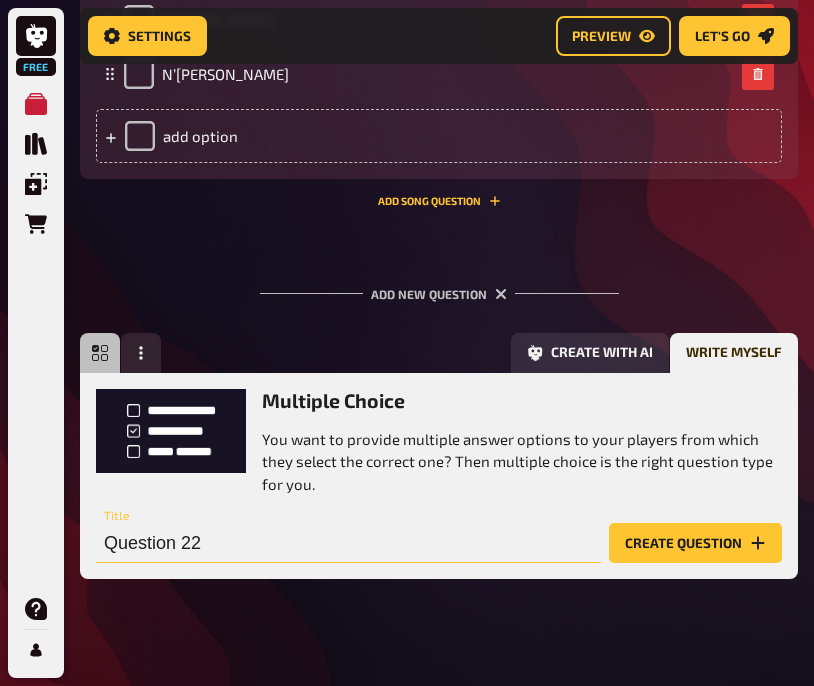 click on "Question 22" at bounding box center (348, 543) 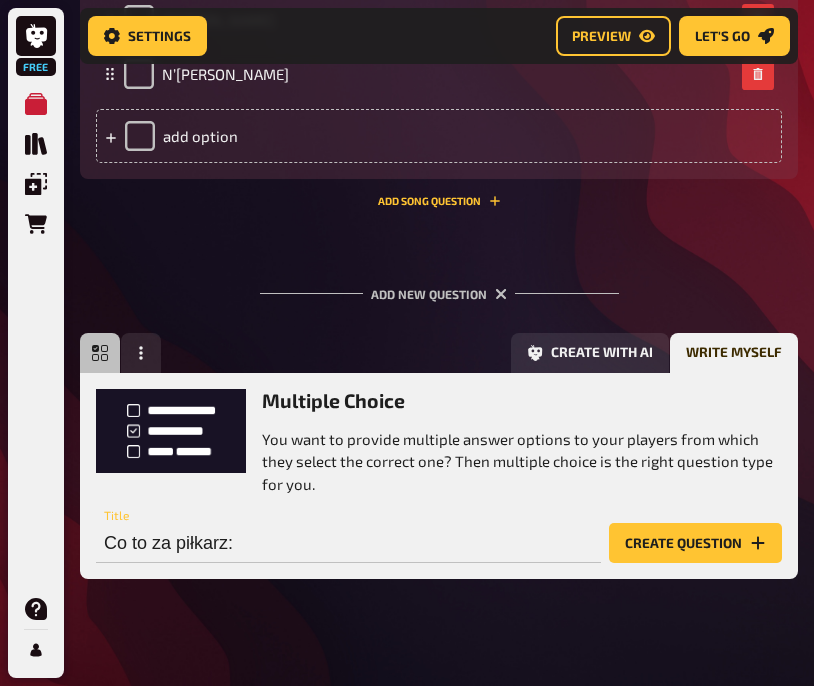 scroll, scrollTop: 14505, scrollLeft: 0, axis: vertical 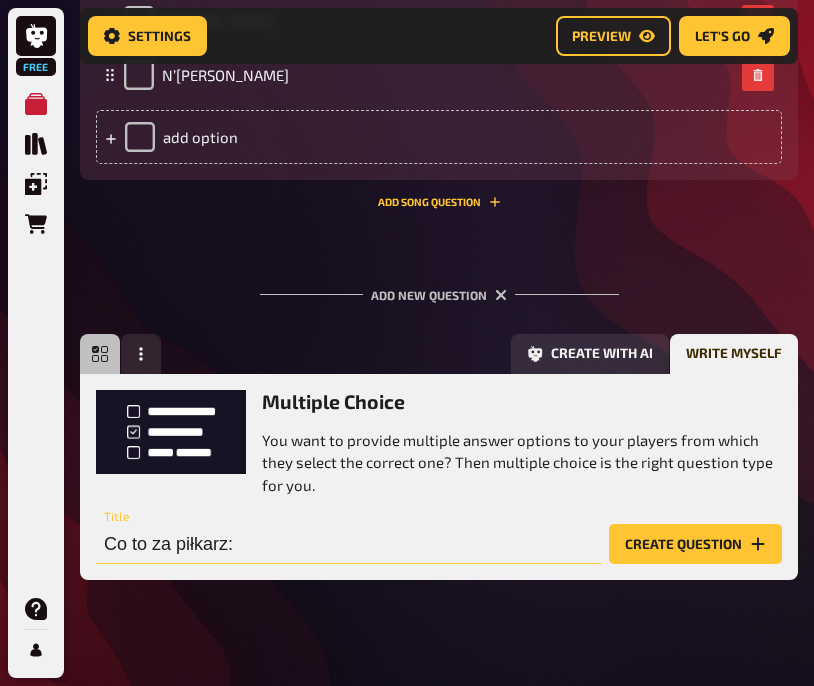 paste on "Atlético Madryt - Liverpool - Chelsea - AC Milan - Atlético Madryt" 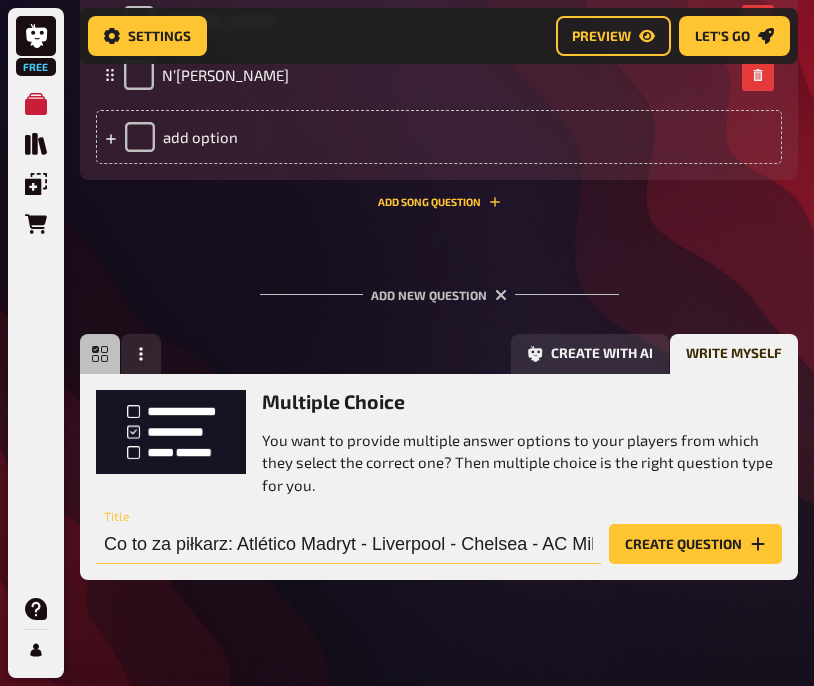 scroll, scrollTop: 0, scrollLeft: 155, axis: horizontal 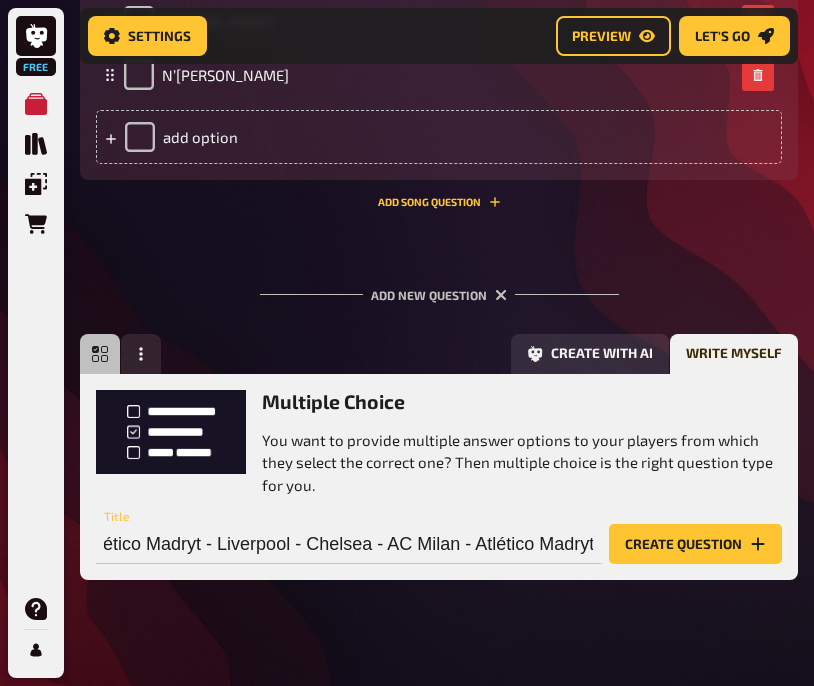 type on "Co to za piłkarz: Atlético Madryt - Liverpool - Chelsea - AC Milan - Atlético Madryt" 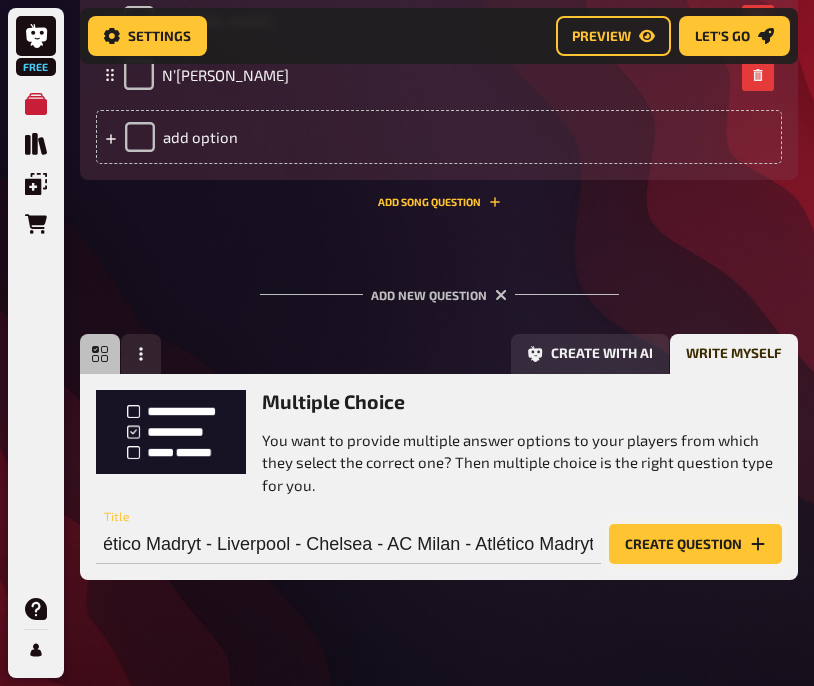 scroll, scrollTop: 0, scrollLeft: 0, axis: both 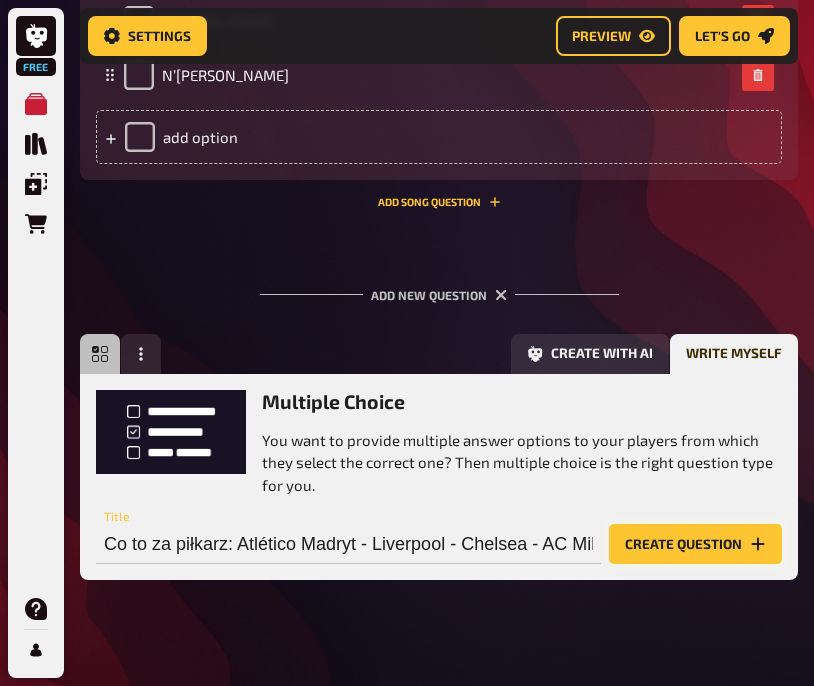click on "Create question" at bounding box center (695, 544) 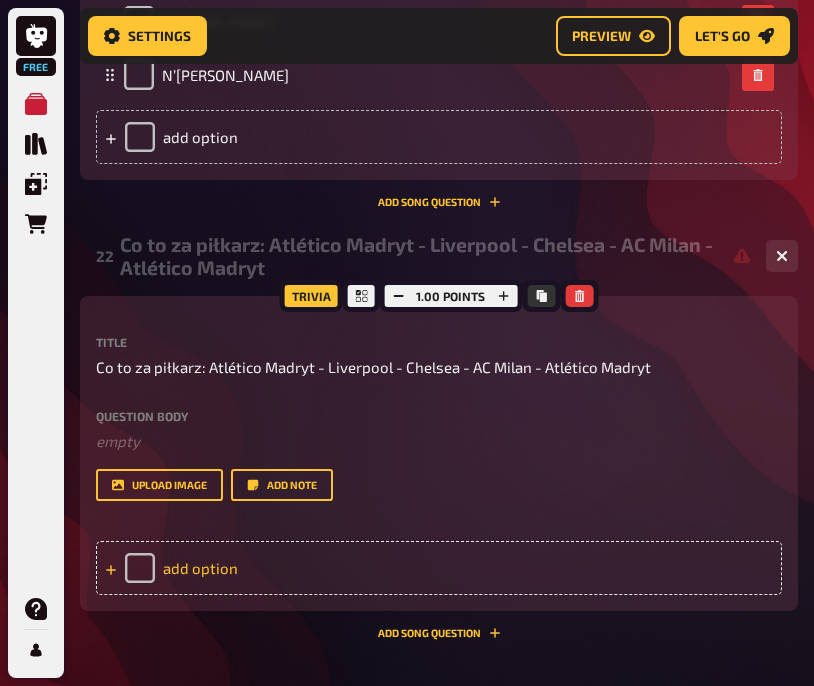 click on "add option" at bounding box center [439, 568] 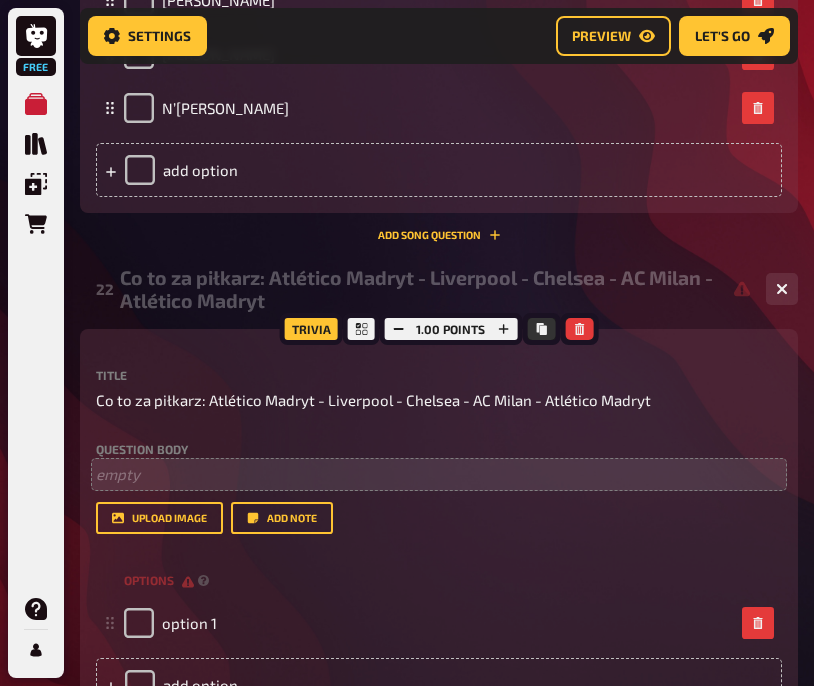 scroll, scrollTop: 14470, scrollLeft: 0, axis: vertical 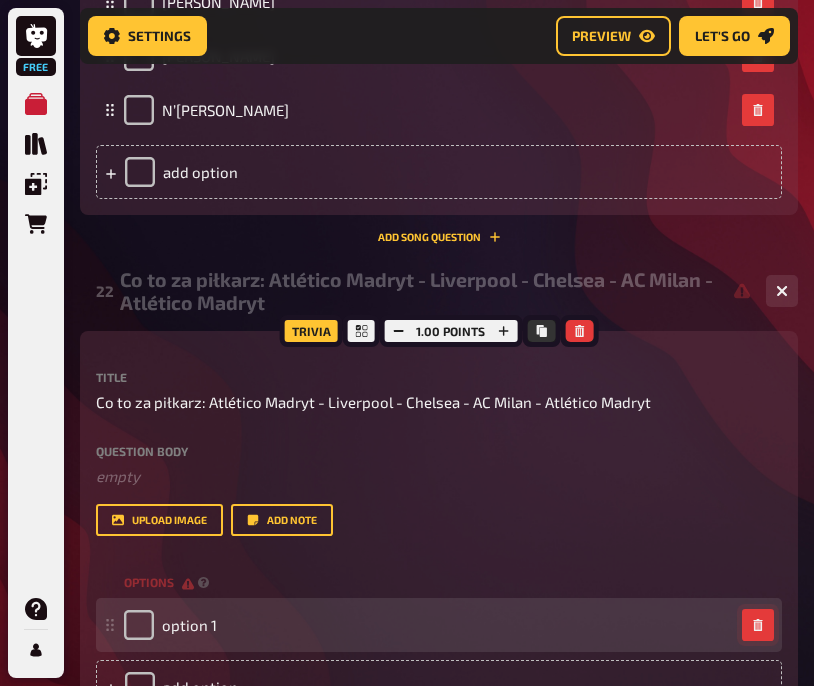 click 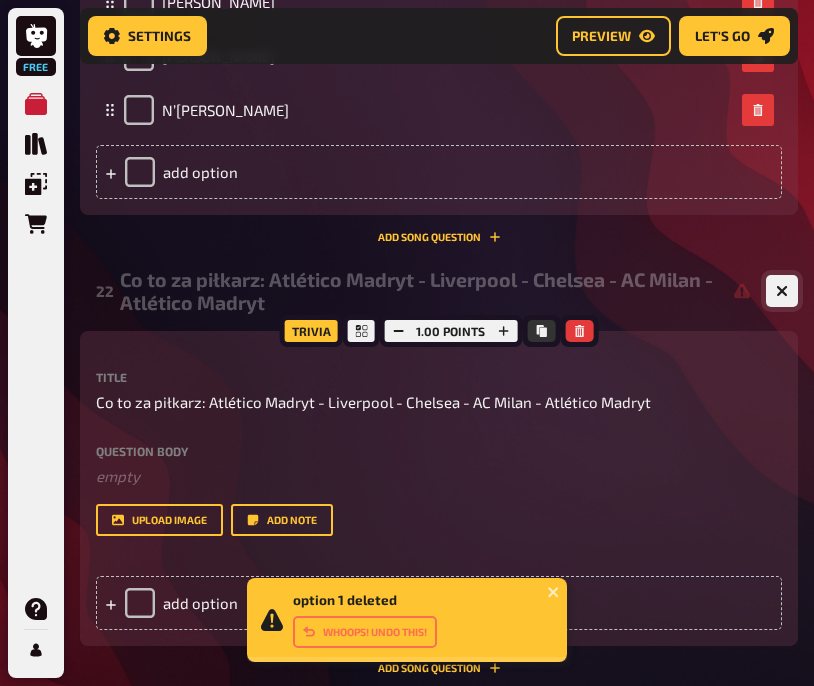 click at bounding box center [782, 291] 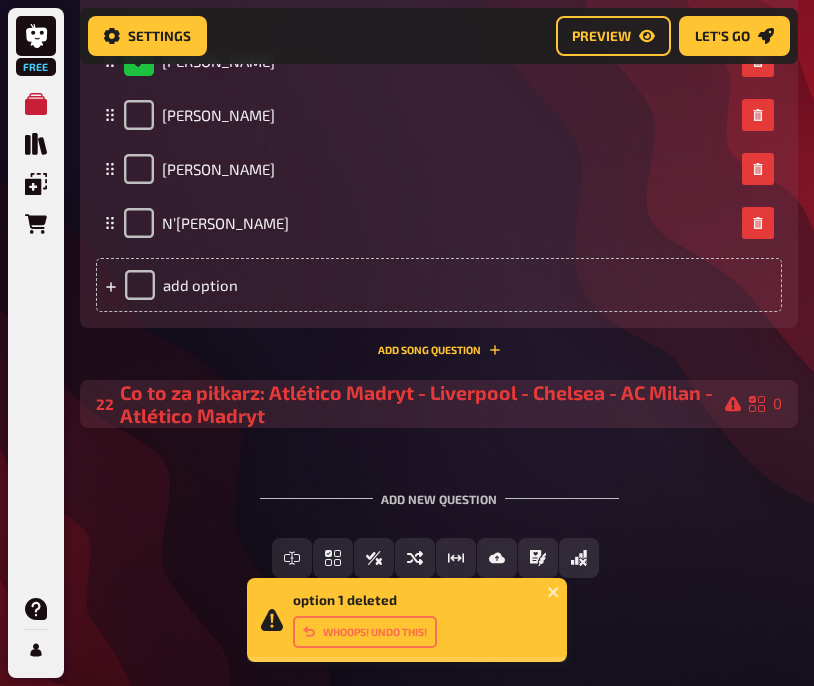 scroll, scrollTop: 14355, scrollLeft: 0, axis: vertical 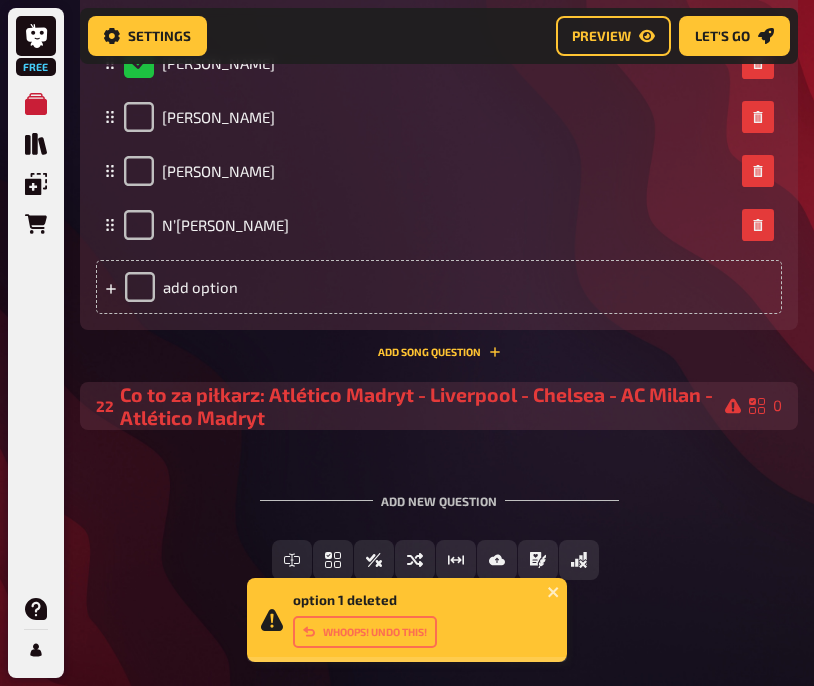 click on "Co to za piłkarz: Atlético Madryt - Liverpool - Chelsea - AC Milan - Atlético Madryt" at bounding box center (430, 406) 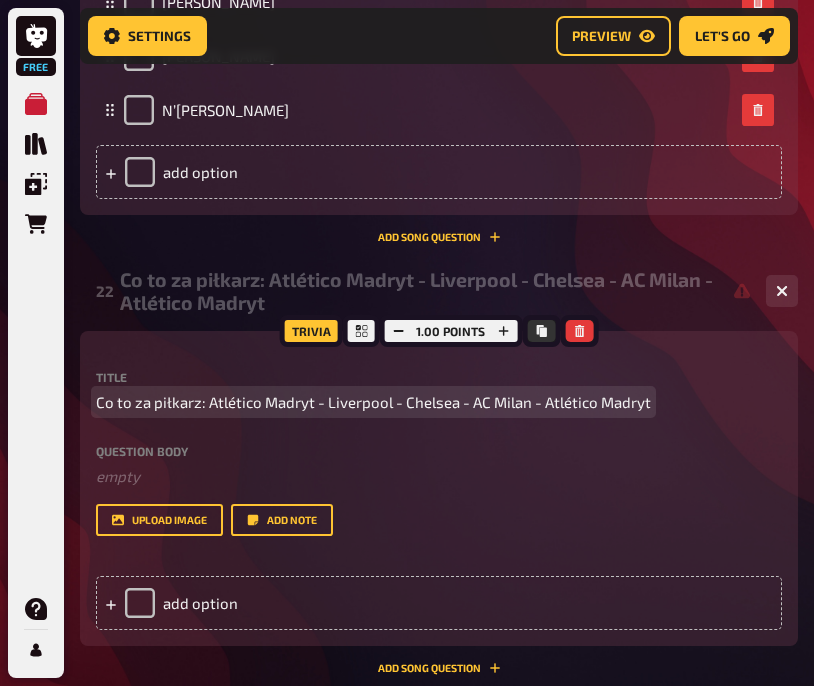 click on "Co to za piłkarz: Atlético Madryt - Liverpool - Chelsea - AC Milan - Atlético Madryt" at bounding box center [373, 402] 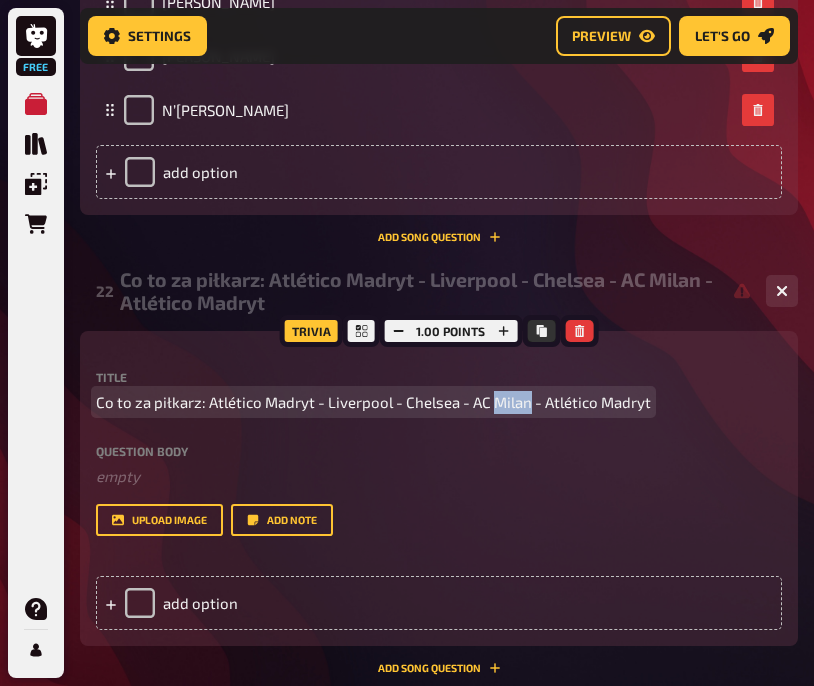 click on "Co to za piłkarz: Atlético Madryt - Liverpool - Chelsea - AC Milan - Atlético Madryt" at bounding box center [373, 402] 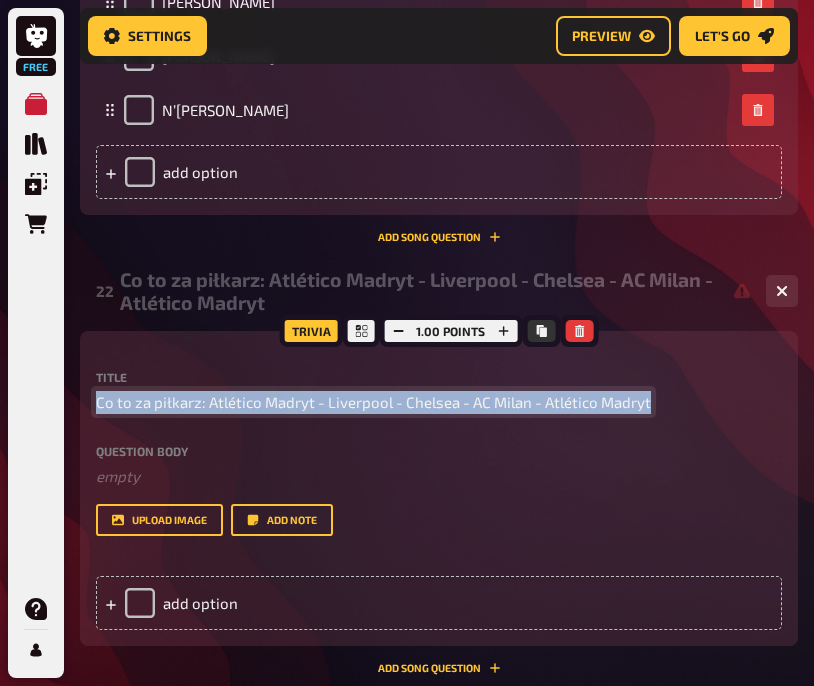 click on "Co to za piłkarz: Atlético Madryt - Liverpool - Chelsea - AC Milan - Atlético Madryt" at bounding box center [373, 402] 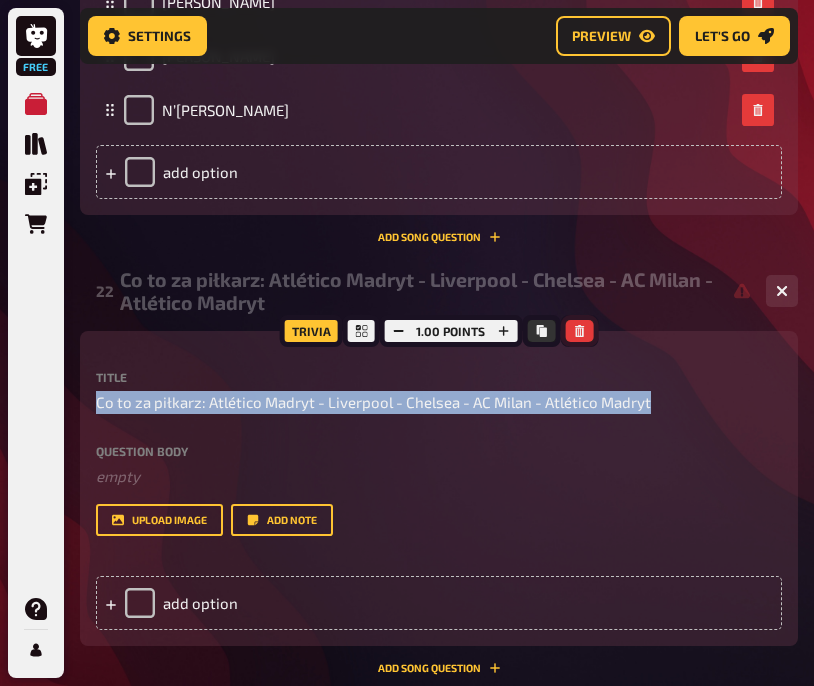 click at bounding box center [579, 331] 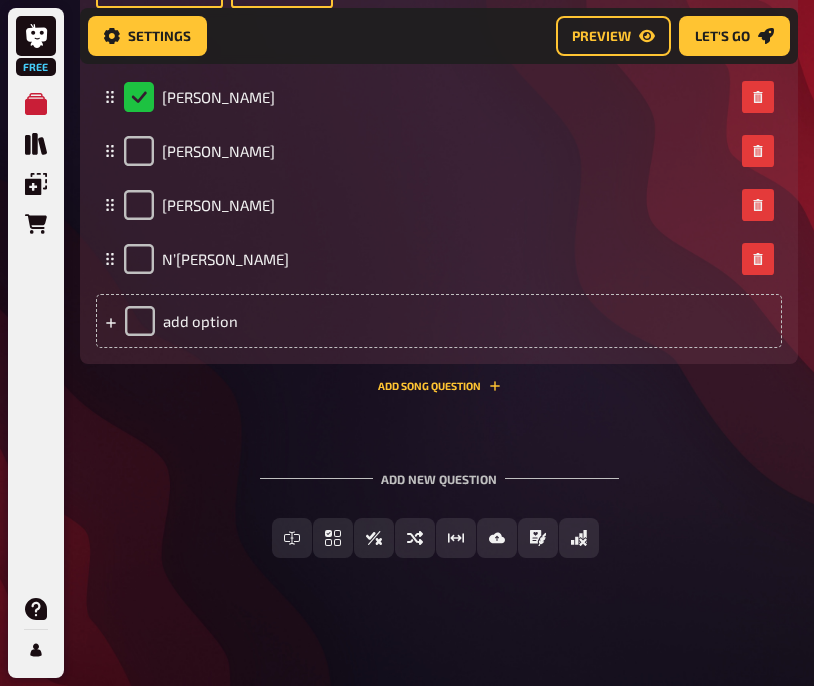 scroll, scrollTop: 14299, scrollLeft: 0, axis: vertical 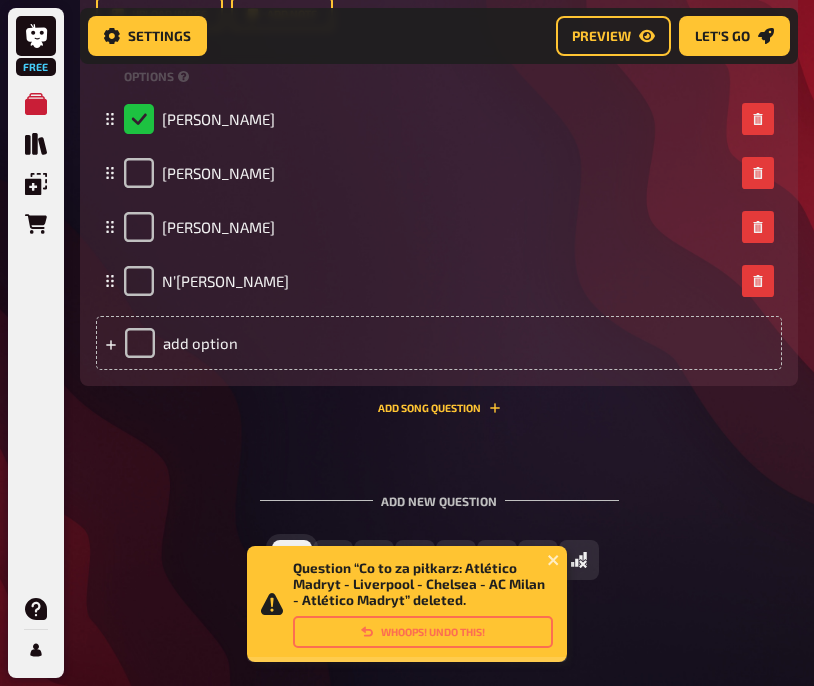 click on "Free Text Input" at bounding box center (292, 560) 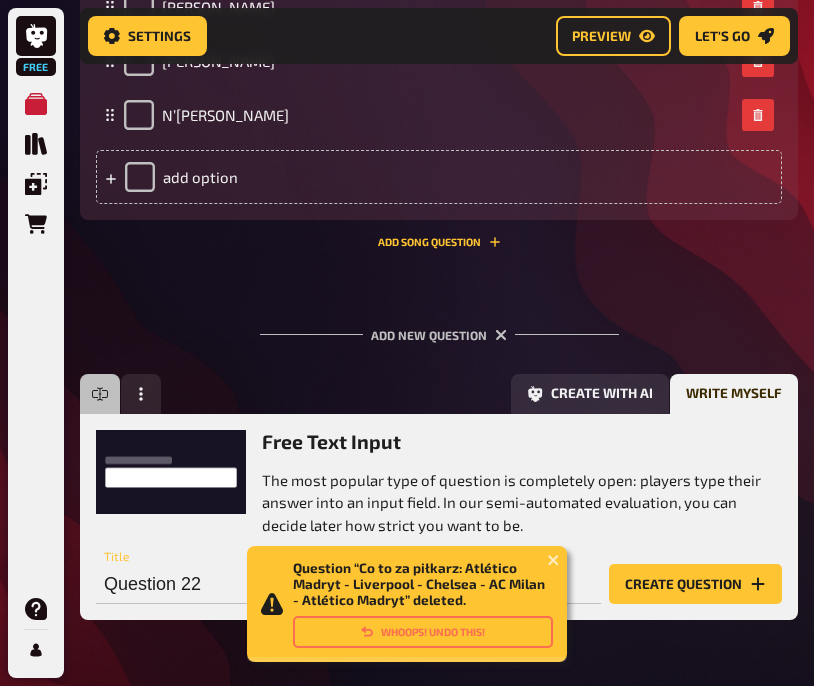 scroll, scrollTop: 14506, scrollLeft: 0, axis: vertical 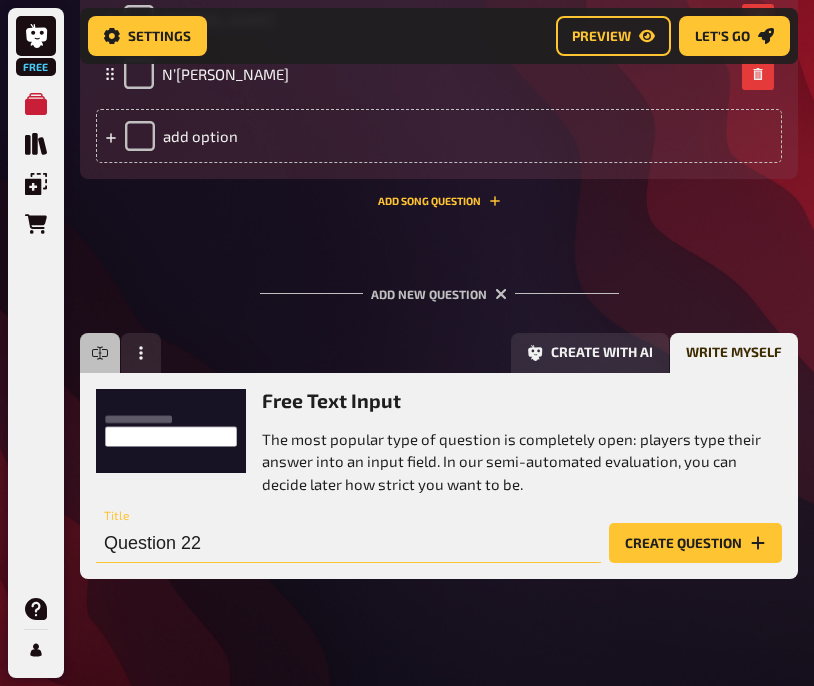 click on "Question 22" at bounding box center (348, 543) 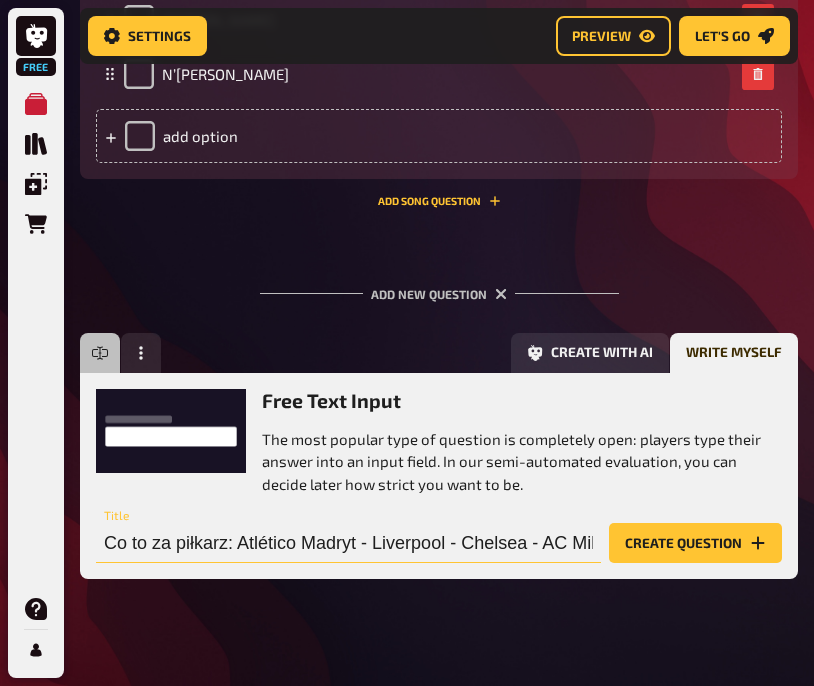 scroll, scrollTop: 0, scrollLeft: 155, axis: horizontal 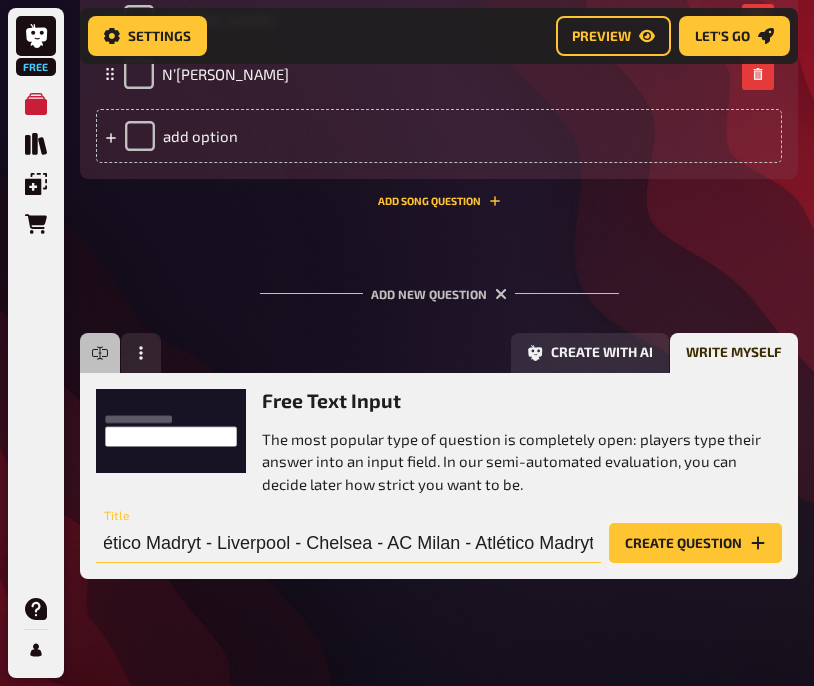 type on "Co to za piłkarz: Atlético Madryt - Liverpool - Chelsea - AC Milan - Atlético Madryt" 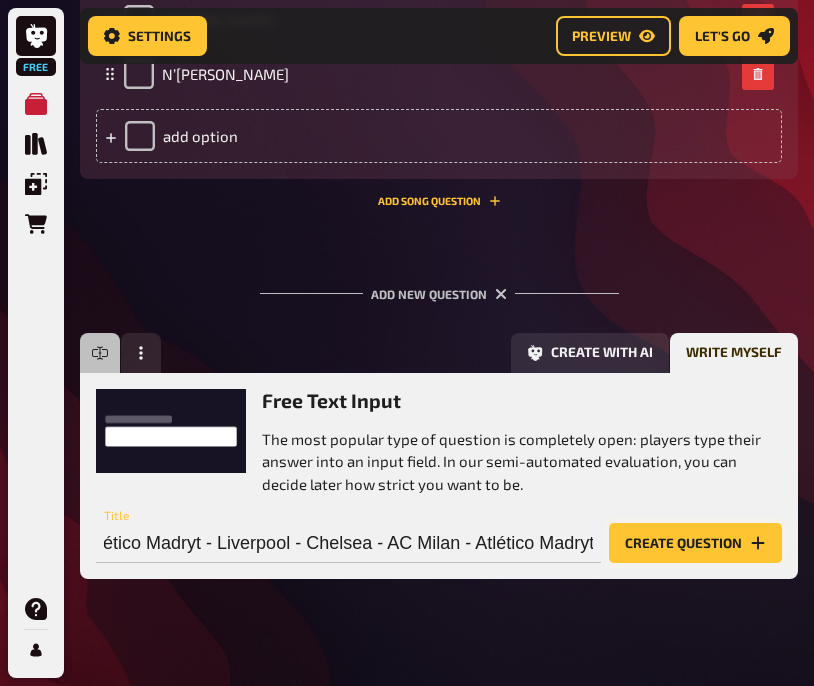 click on "Create question" at bounding box center (695, 543) 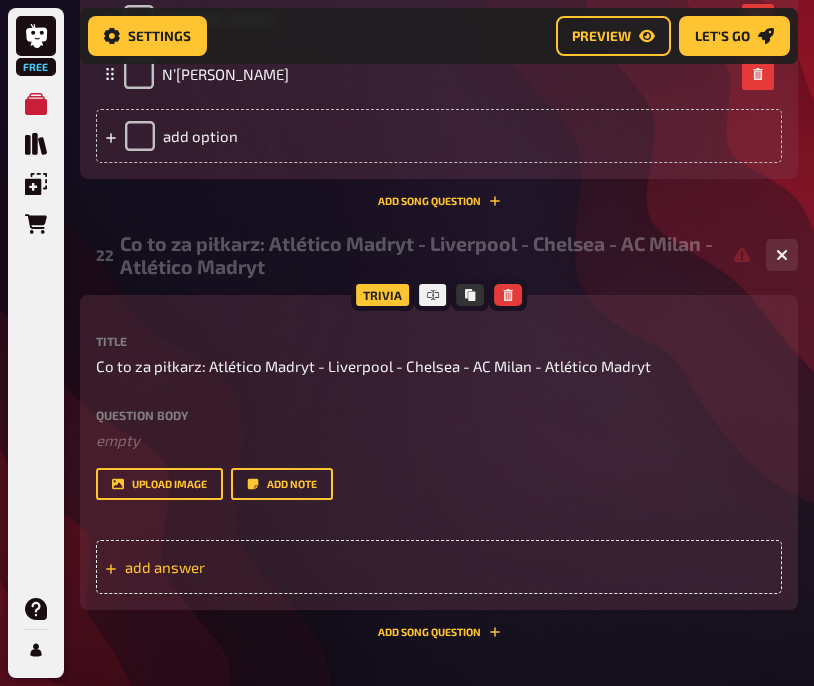 click on "add answer" at bounding box center [439, 567] 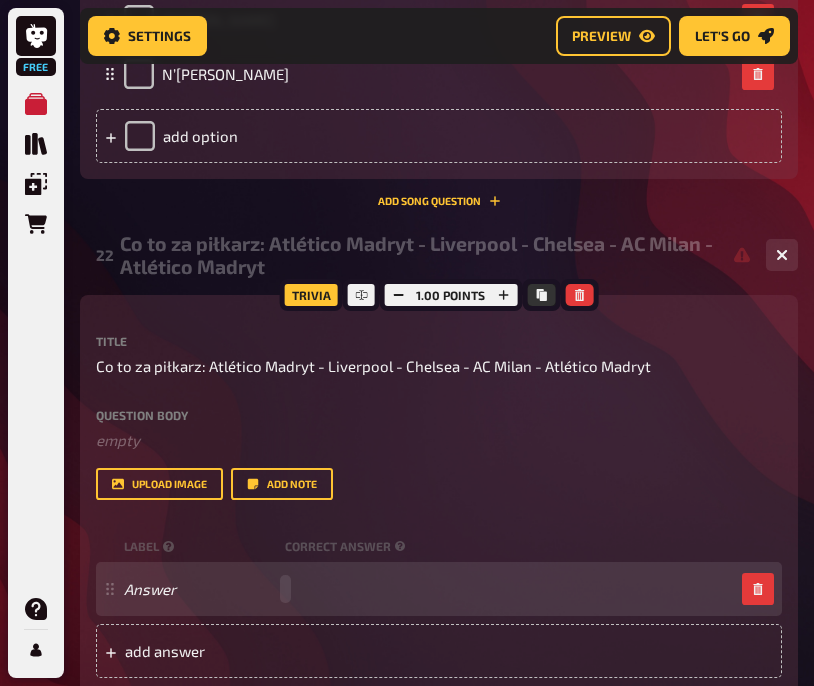 type 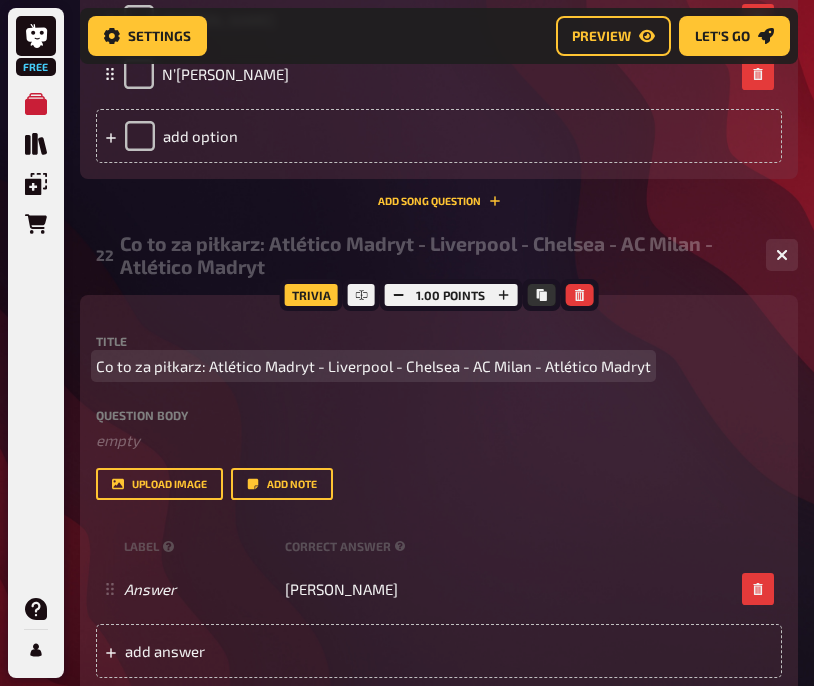 click on "Co to za piłkarz: Atlético Madryt - Liverpool - Chelsea - AC Milan - Atlético Madryt" at bounding box center (373, 366) 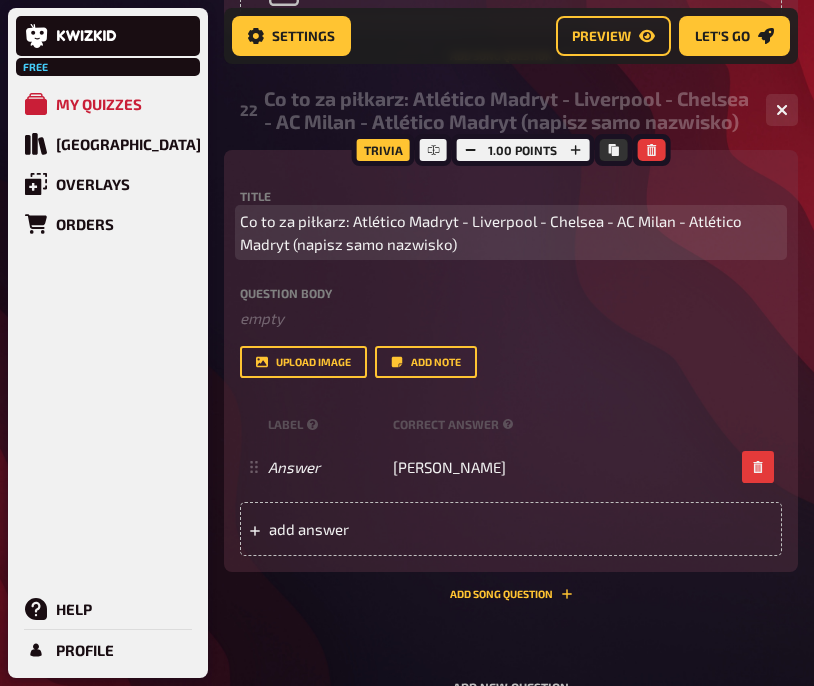 scroll, scrollTop: 15035, scrollLeft: 0, axis: vertical 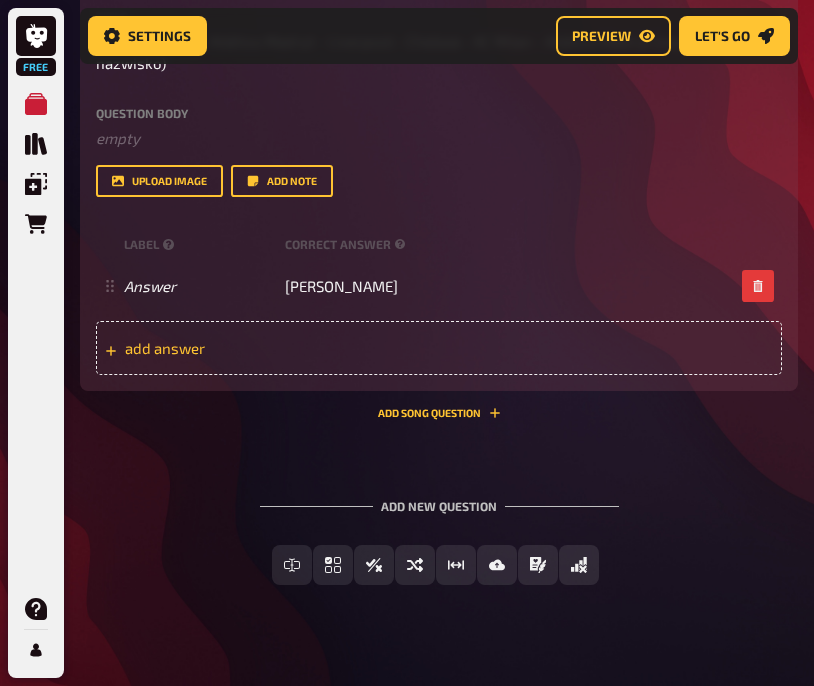 click on "add answer" at bounding box center [225, 348] 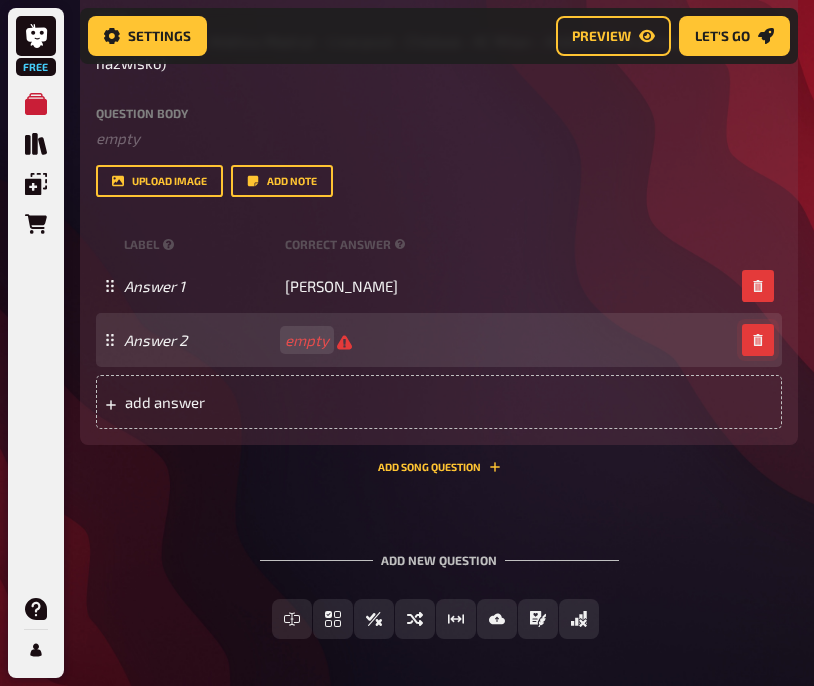 scroll, scrollTop: 14831, scrollLeft: 0, axis: vertical 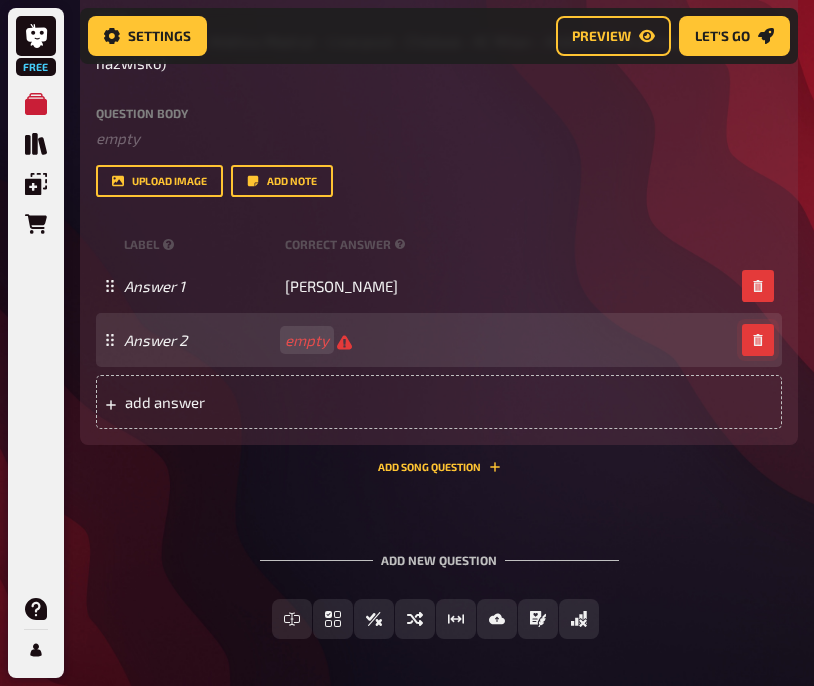 click 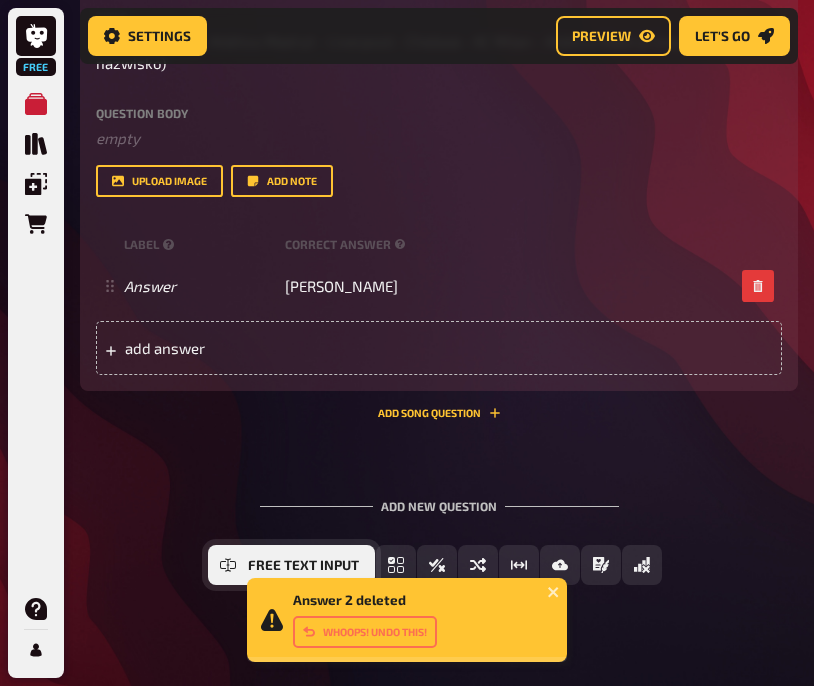 click on "Free Text Input" at bounding box center [303, 566] 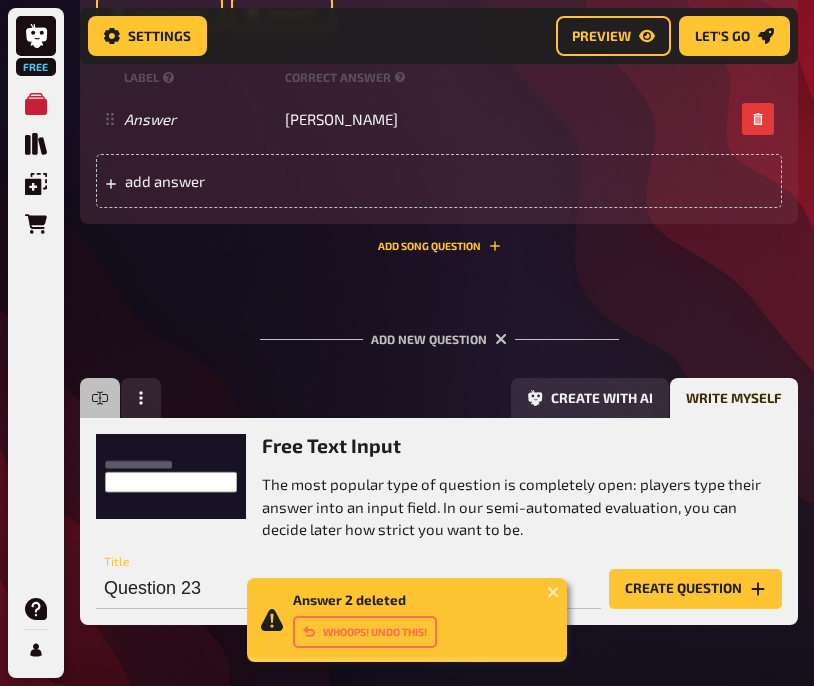 scroll, scrollTop: 15044, scrollLeft: 0, axis: vertical 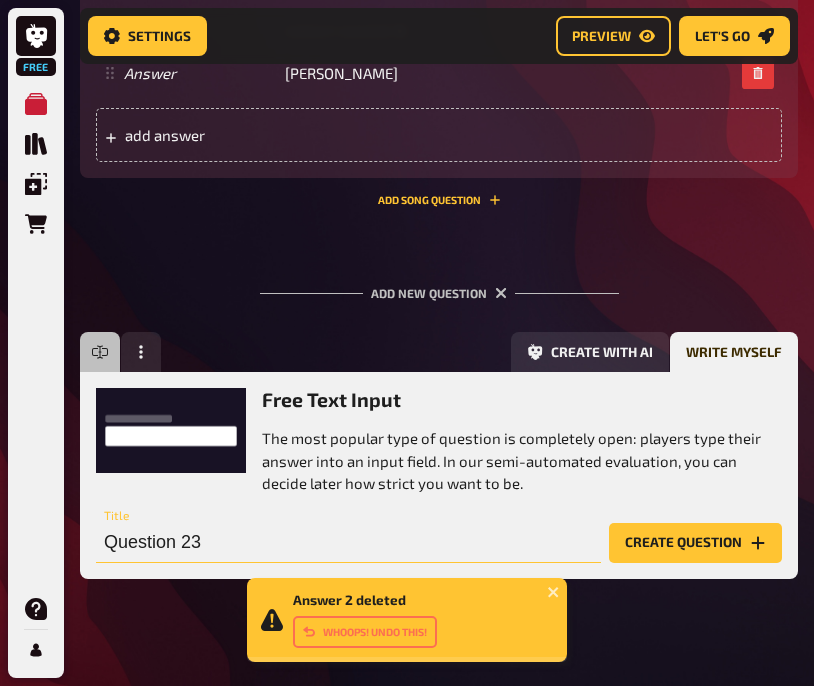 click on "Question 23" at bounding box center (348, 543) 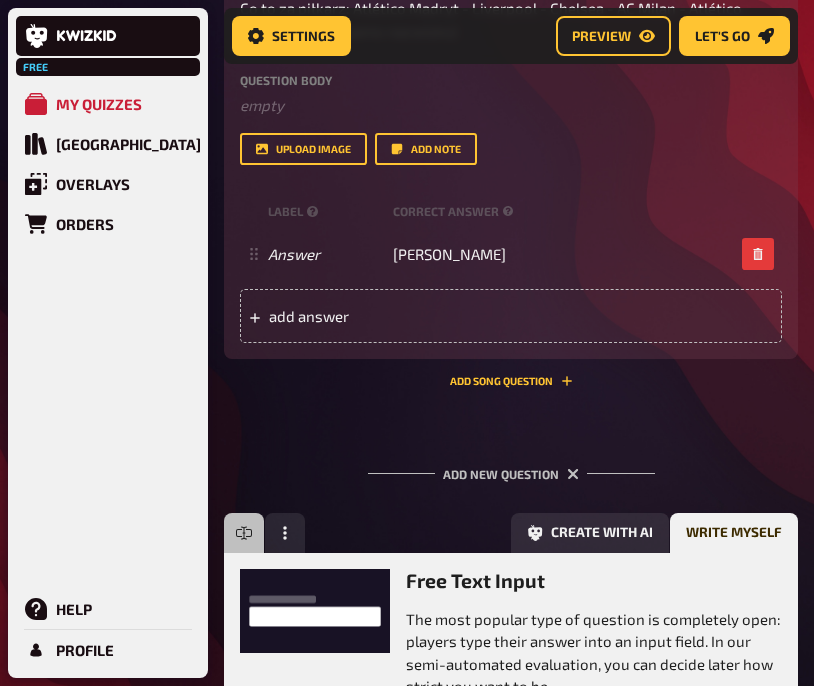 scroll, scrollTop: 15247, scrollLeft: 0, axis: vertical 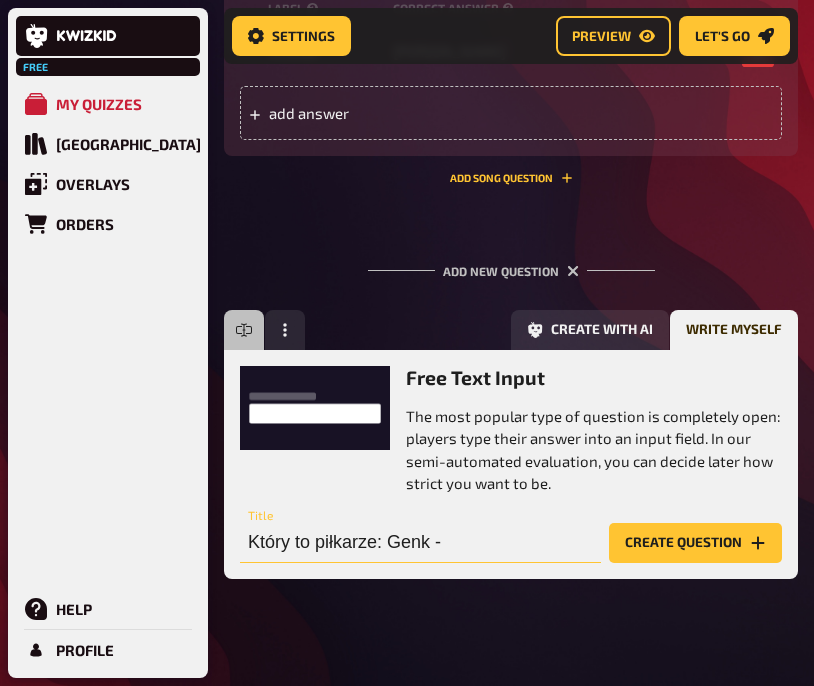 paste on "Chelsea - Werder Brema - [GEOGRAPHIC_DATA] - [GEOGRAPHIC_DATA]." 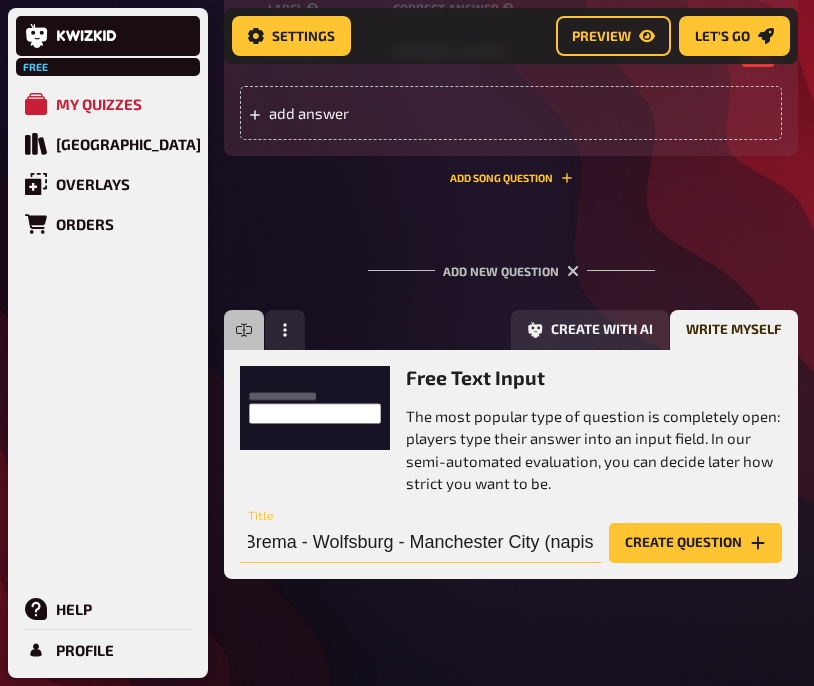 scroll, scrollTop: 0, scrollLeft: 318, axis: horizontal 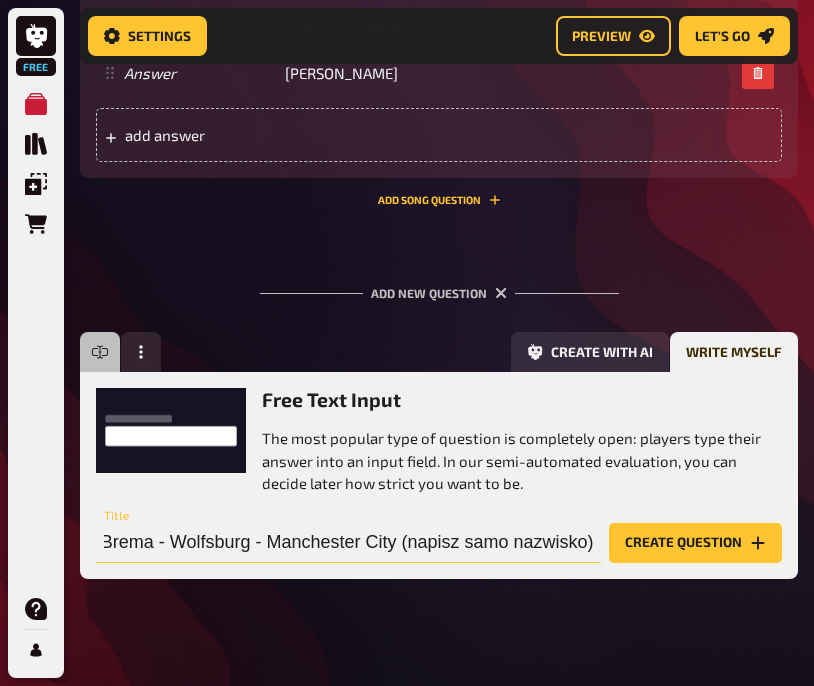 type on "Który to piłkarze: Genk - Chelsea - Werder Brema - Wolfsburg - Manchester City (napisz samo nazwisko)" 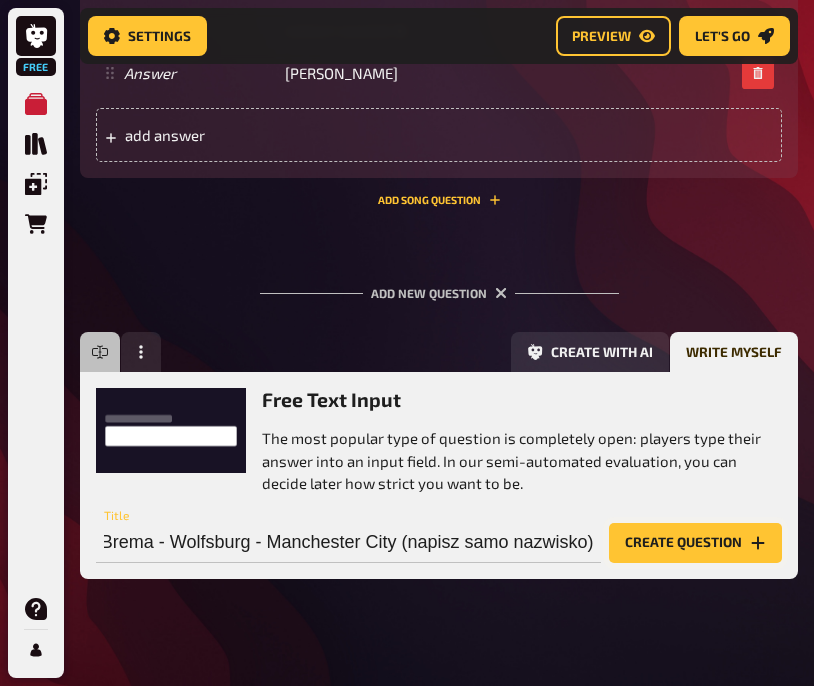 scroll, scrollTop: 0, scrollLeft: 0, axis: both 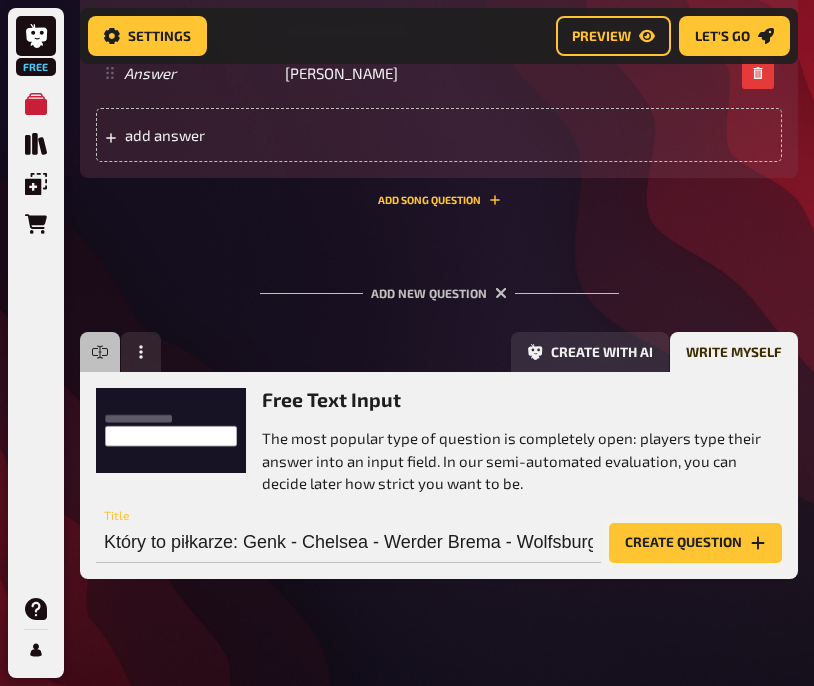 click on "Create question" at bounding box center (695, 543) 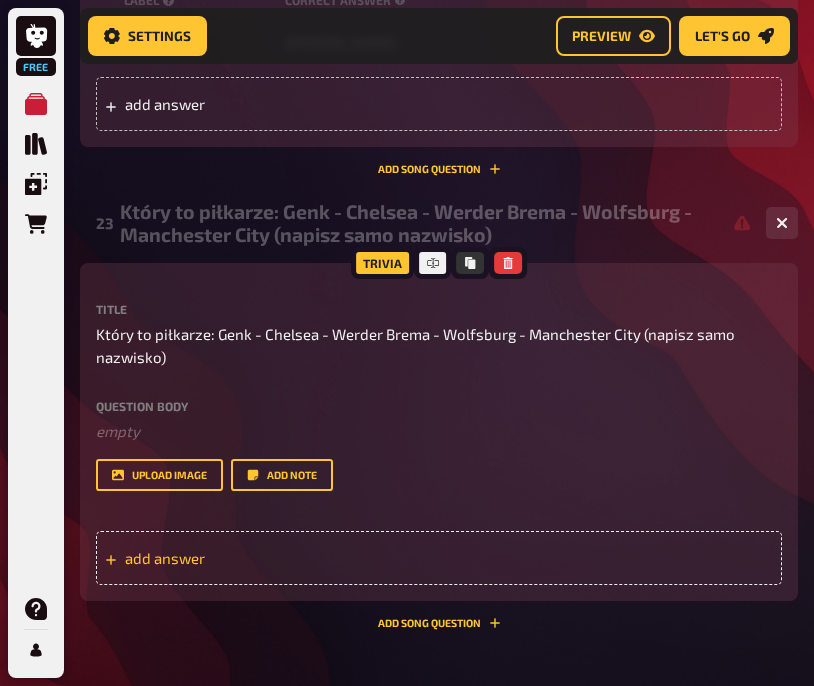 scroll, scrollTop: 15087, scrollLeft: 0, axis: vertical 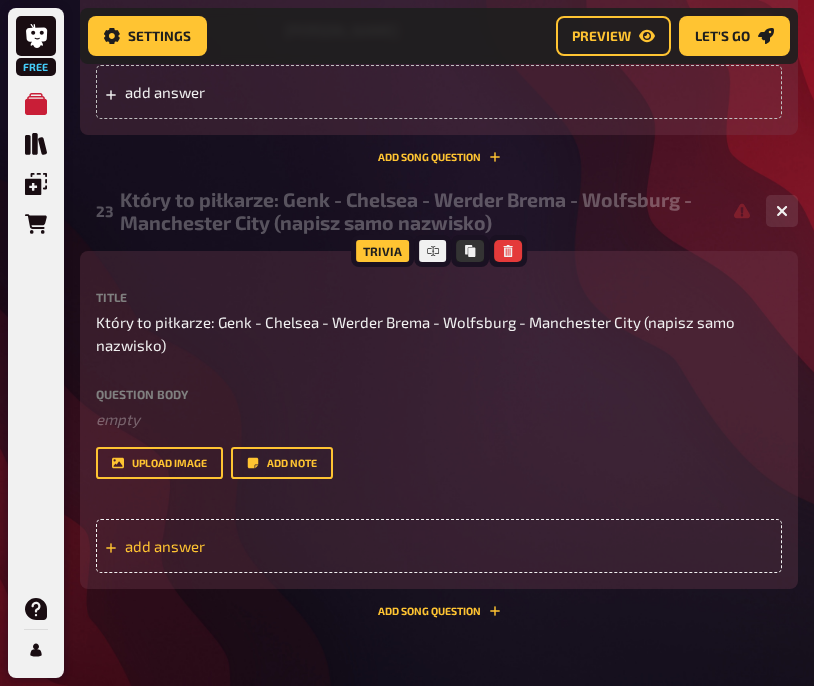 click on "add answer" at bounding box center (225, 546) 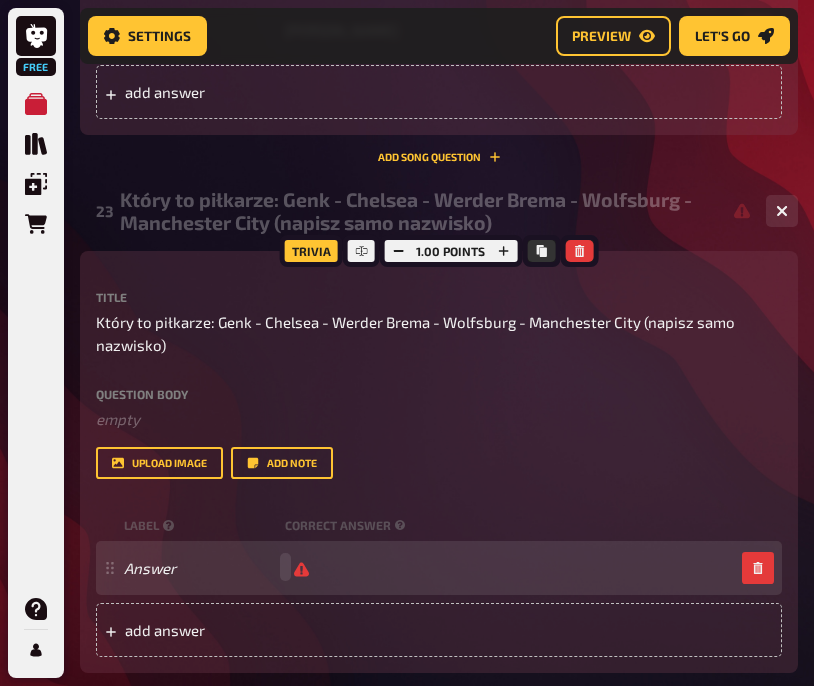 type 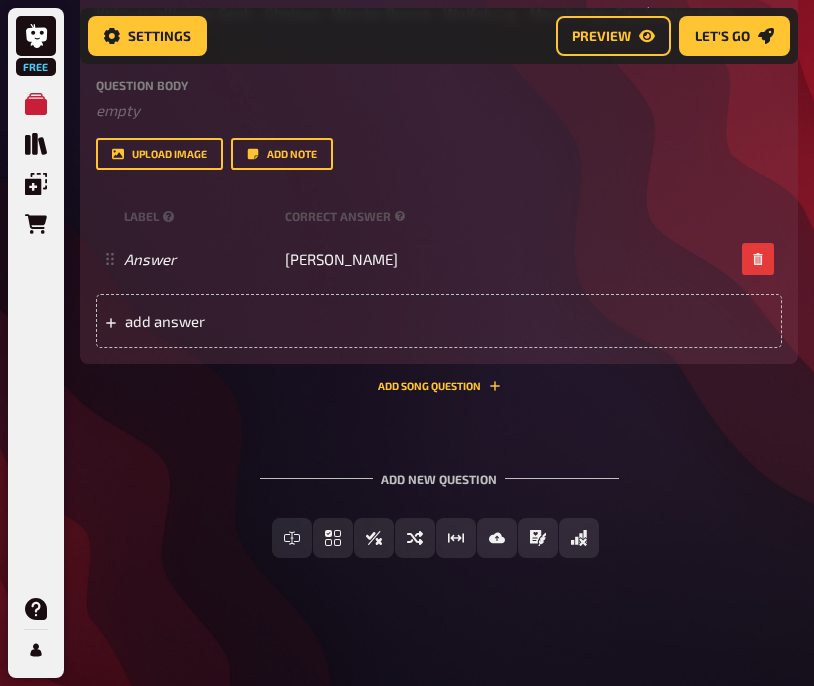 scroll, scrollTop: 15262, scrollLeft: 0, axis: vertical 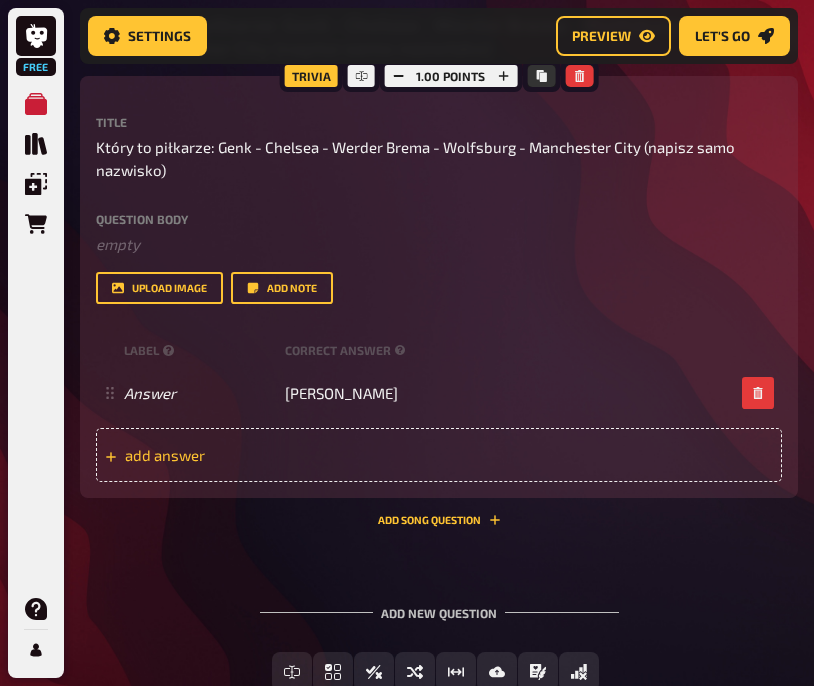 click on "add answer" at bounding box center [225, 455] 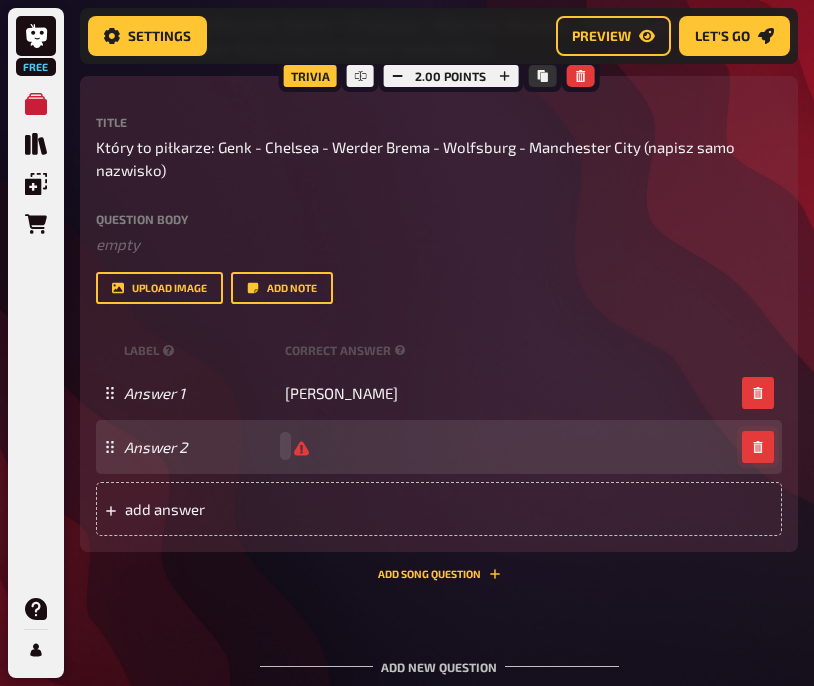 click at bounding box center (758, 447) 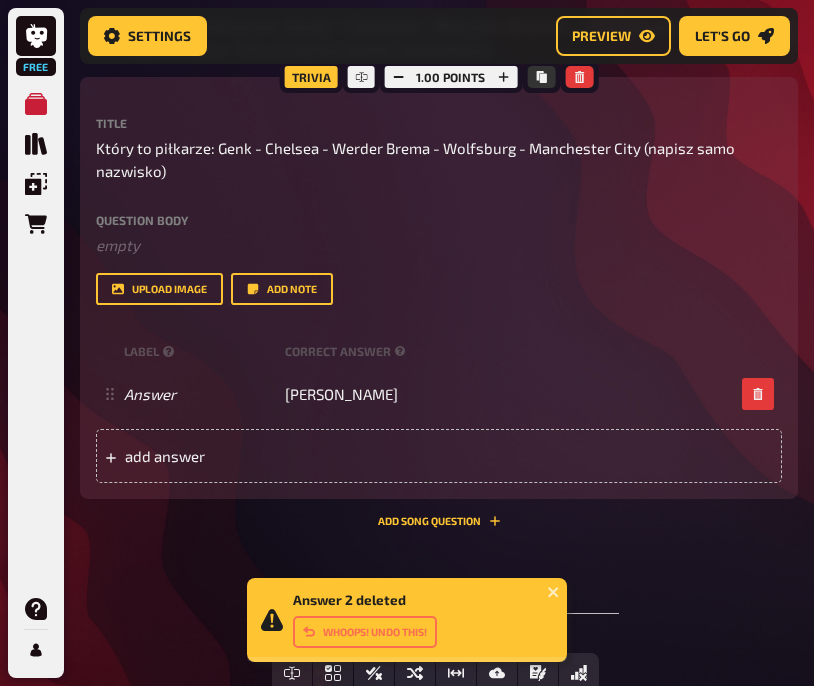 scroll, scrollTop: 15374, scrollLeft: 0, axis: vertical 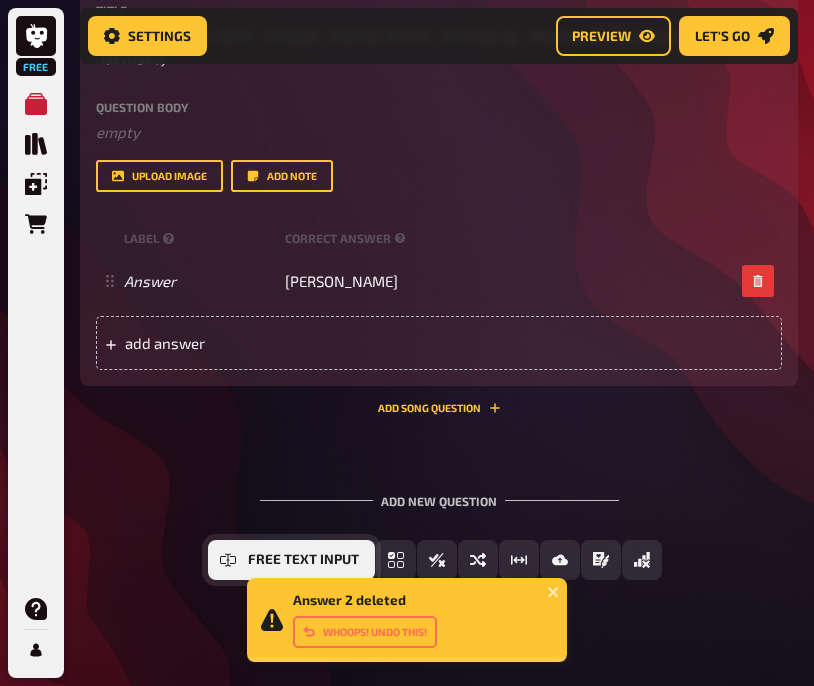 click on "Free Text Input" at bounding box center (291, 560) 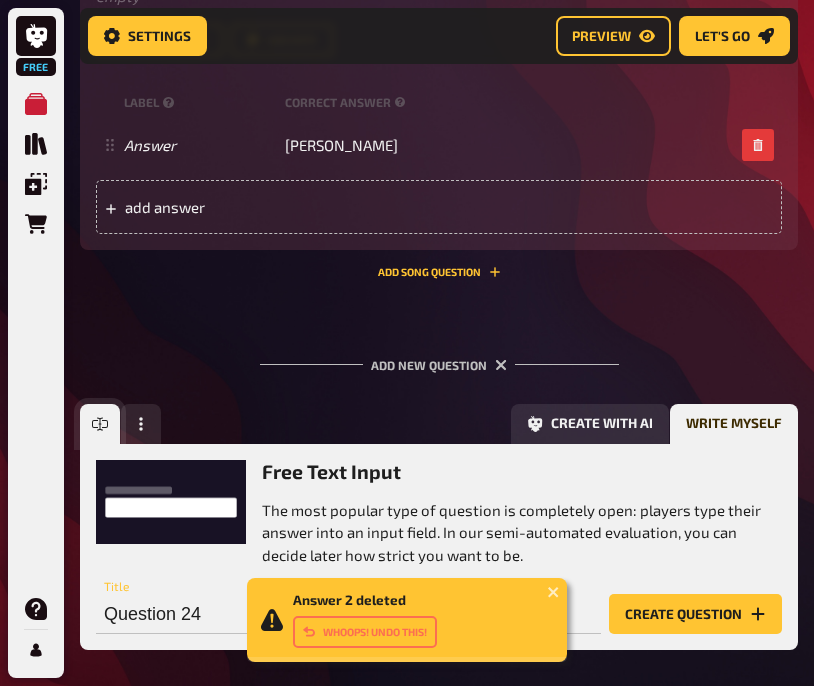 scroll, scrollTop: 15581, scrollLeft: 0, axis: vertical 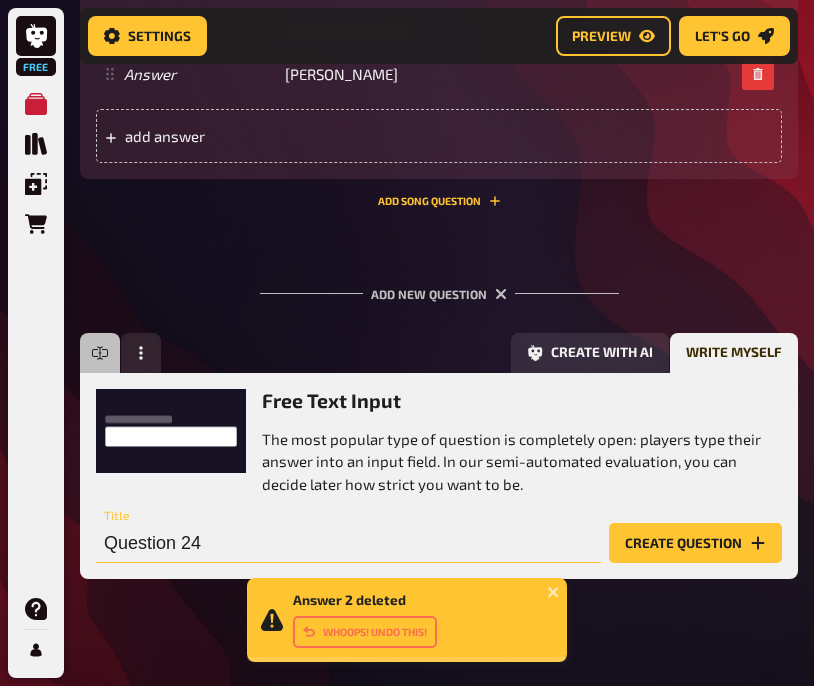 click on "Question 24" at bounding box center [348, 543] 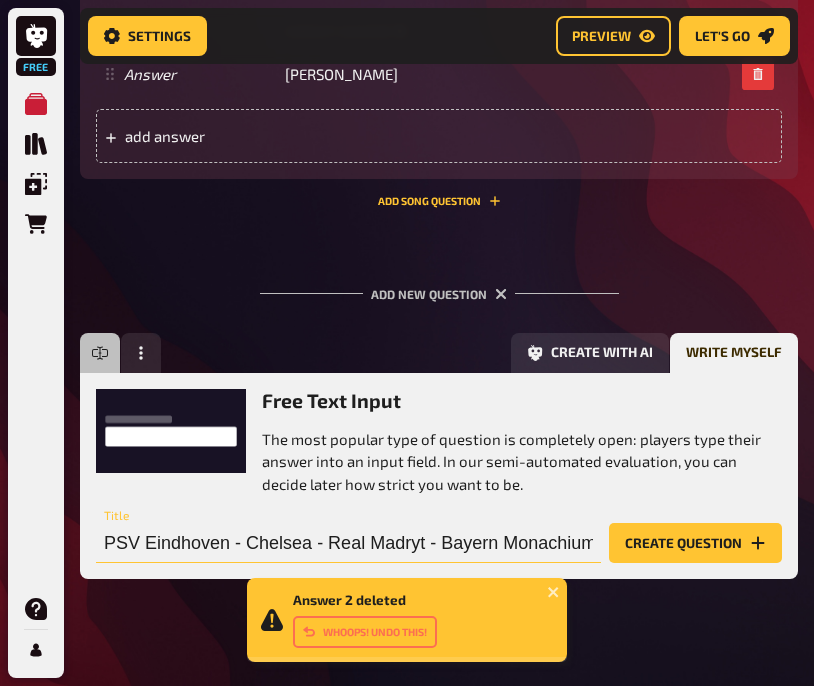 scroll, scrollTop: 0, scrollLeft: 2, axis: horizontal 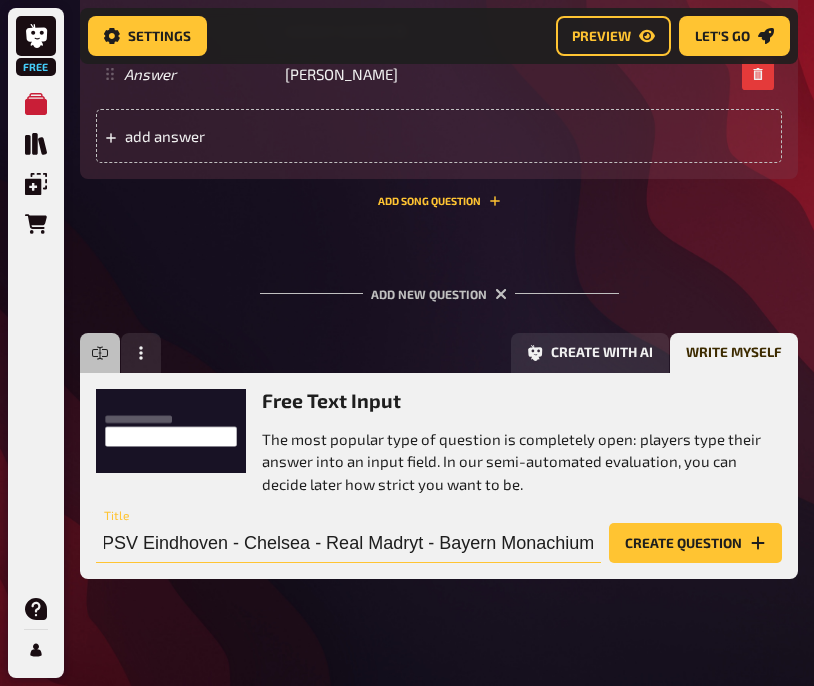 click on "PSV Eindhoven - Chelsea - Real Madryt - Bayern Monachium" at bounding box center [348, 543] 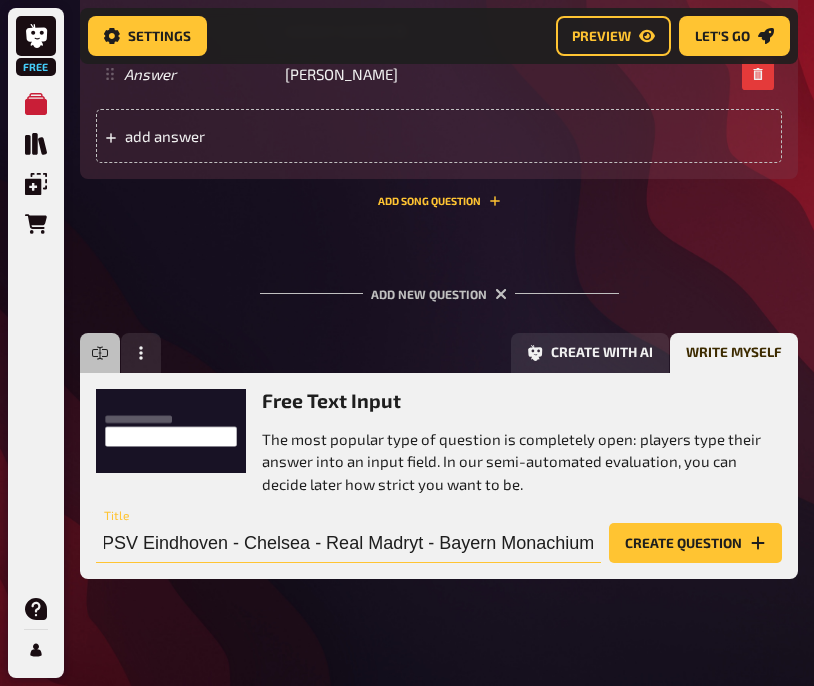 click on "PSV Eindhoven - Chelsea - Real Madryt - Bayern Monachium" at bounding box center (348, 543) 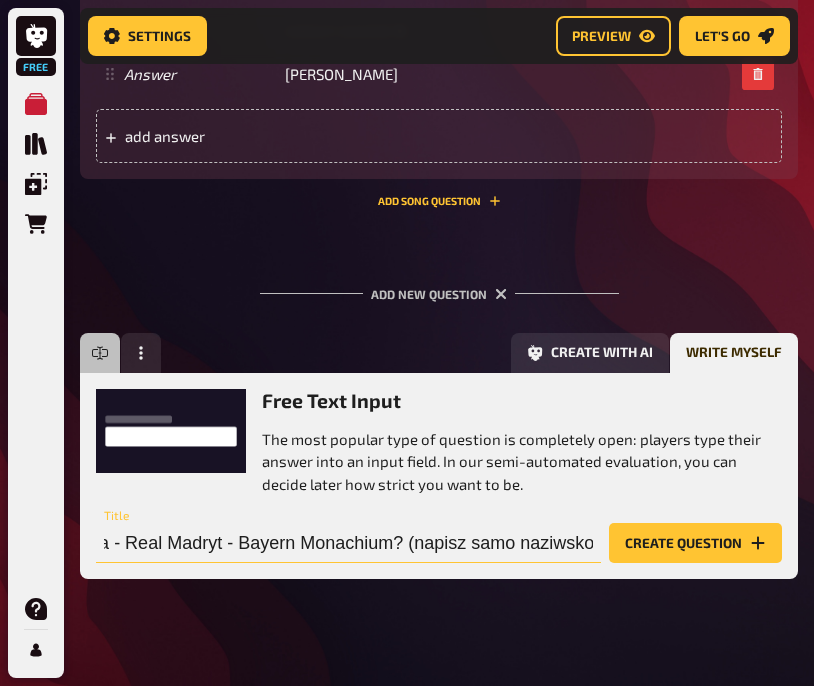 scroll, scrollTop: 0, scrollLeft: 209, axis: horizontal 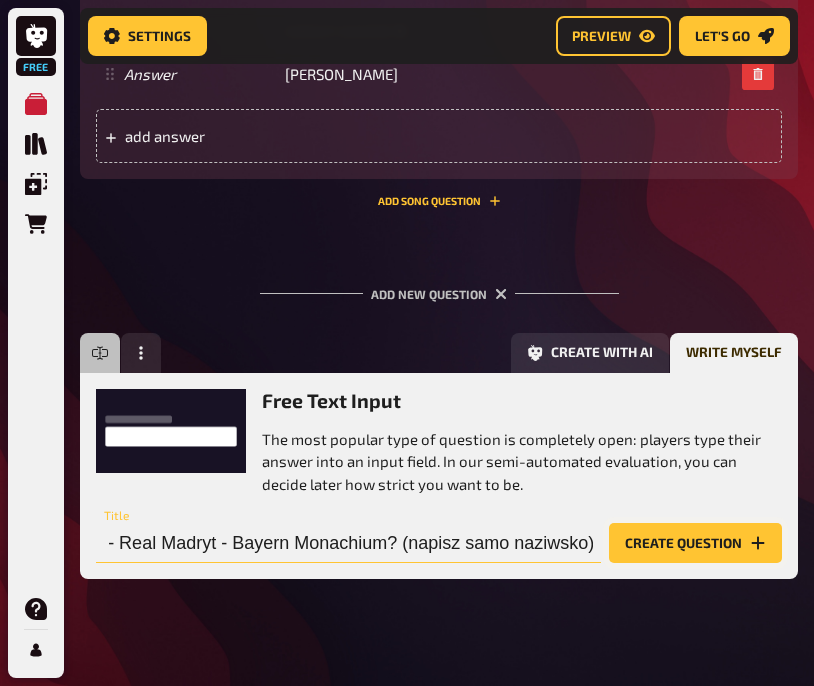 type on "PSV Eindhoven - Chelsea - Real Madryt - Bayern Monachium? (napisz samo naziwsko)" 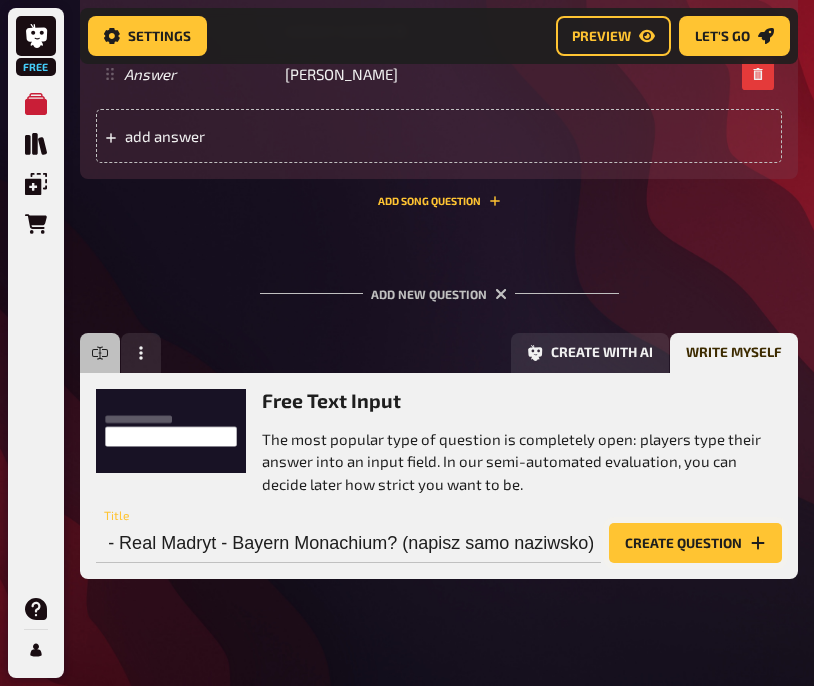 click on "Create question" at bounding box center [695, 543] 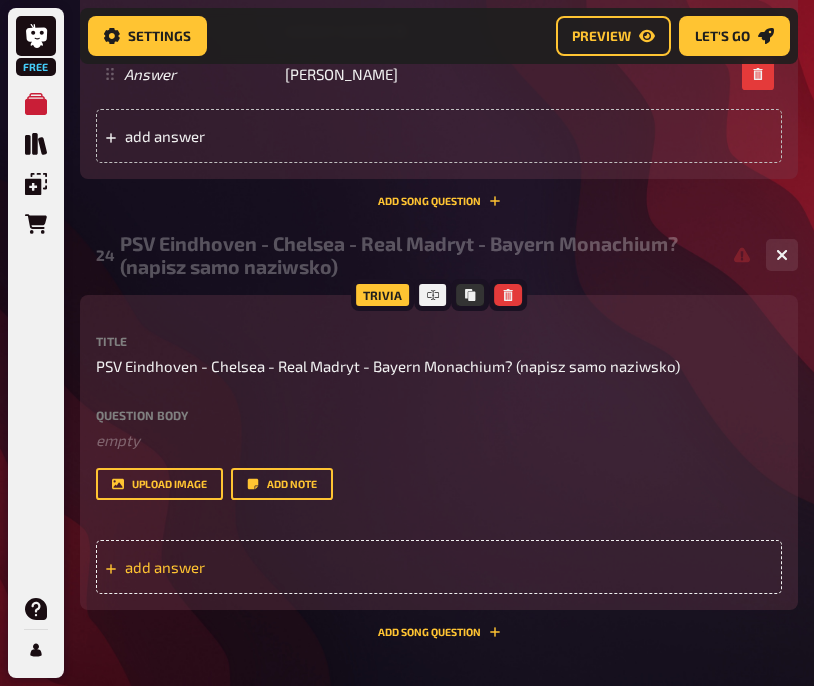 click on "add answer" at bounding box center [225, 567] 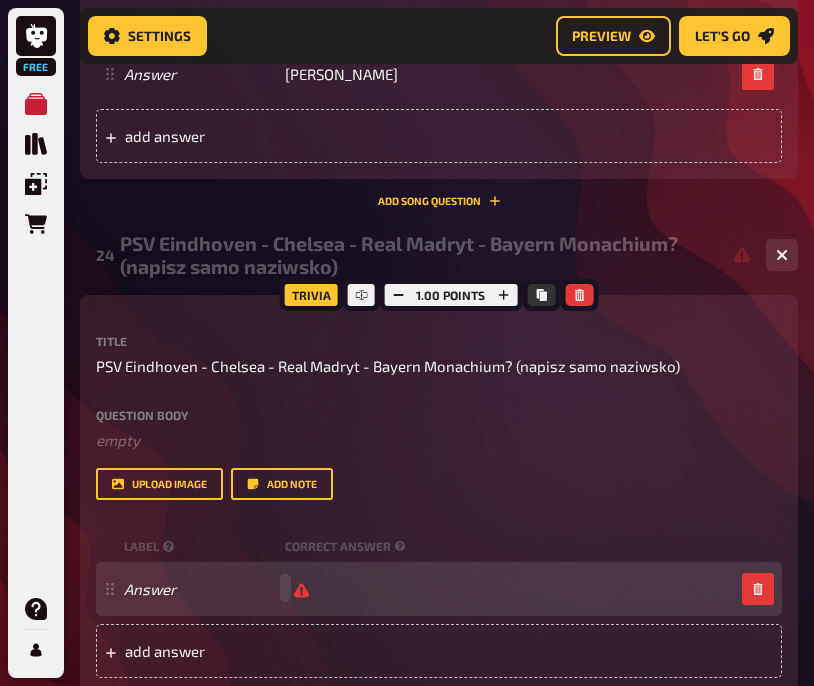 type 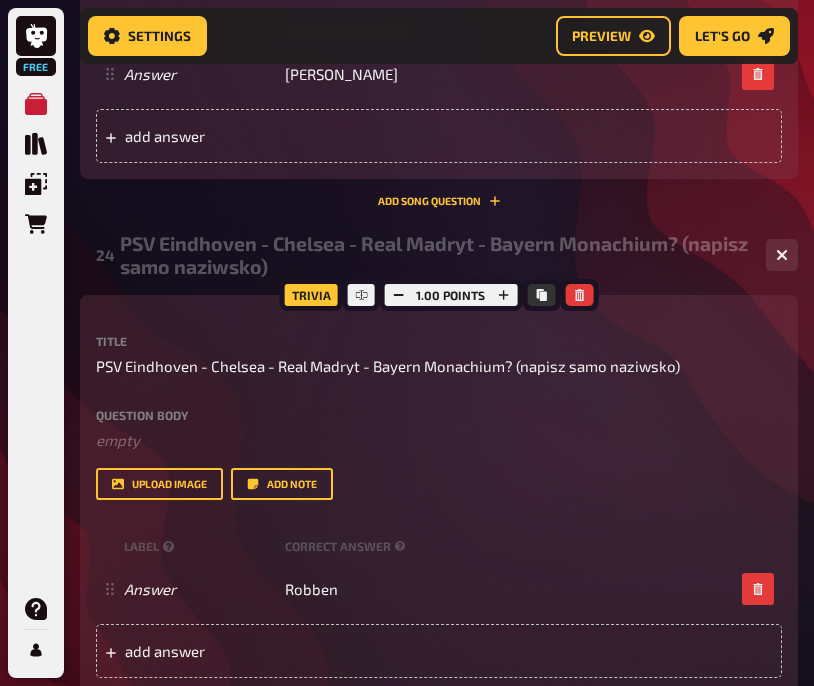 click on "Title PSV Eindhoven - Chelsea - Real Madryt - Bayern Monachium? (napisz samo naziwsko) Question body ﻿ empty Drop here to upload upload image   Add note label correct answer Answer Robben
To pick up a draggable item, press the space bar.
While dragging, use the arrow keys to move the item.
Press space again to drop the item in its new position, or press escape to cancel.
add answer" at bounding box center (439, 506) 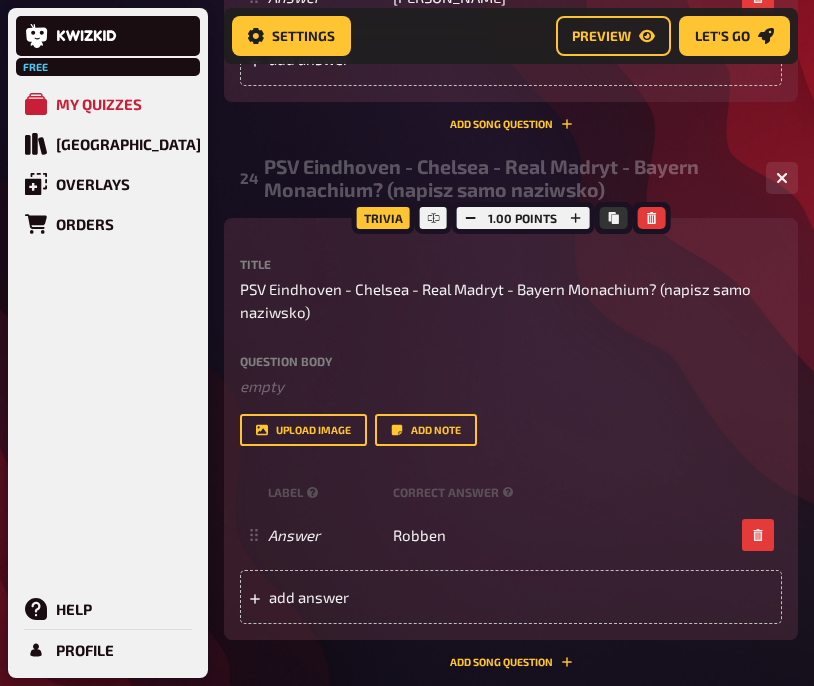 scroll, scrollTop: 16042, scrollLeft: 0, axis: vertical 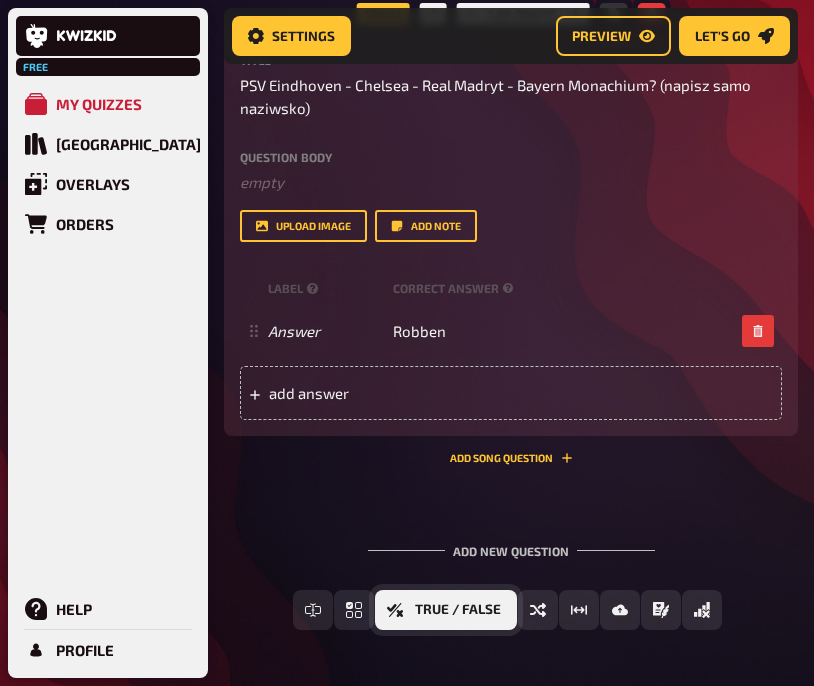 click on "True / False" at bounding box center (458, 610) 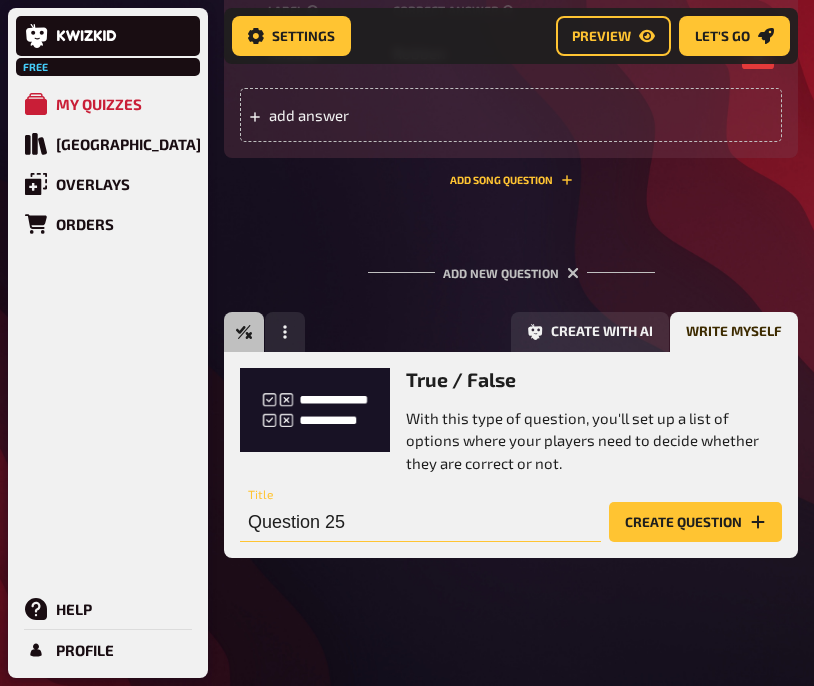 click on "Question 25" at bounding box center [420, 522] 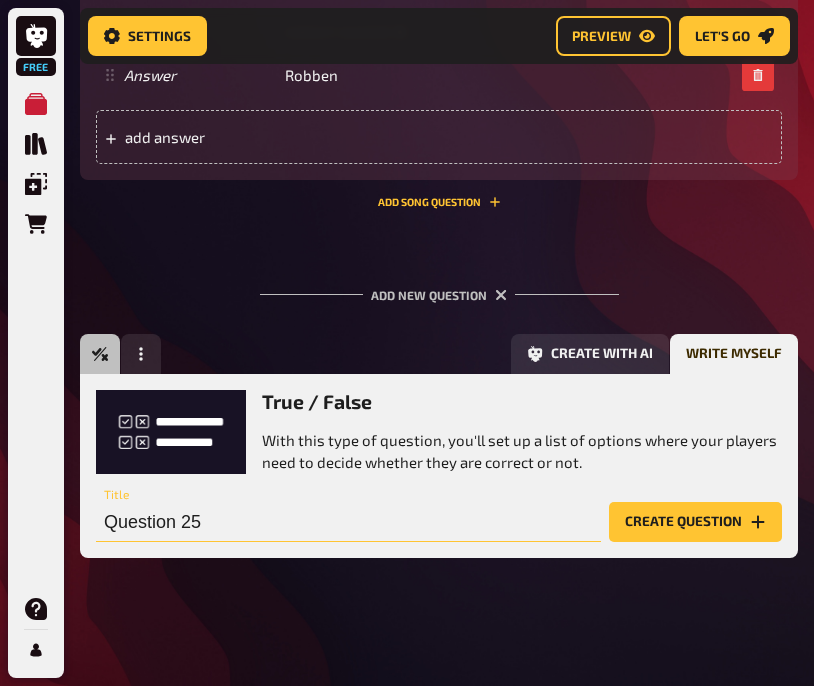 scroll, scrollTop: 16074, scrollLeft: 0, axis: vertical 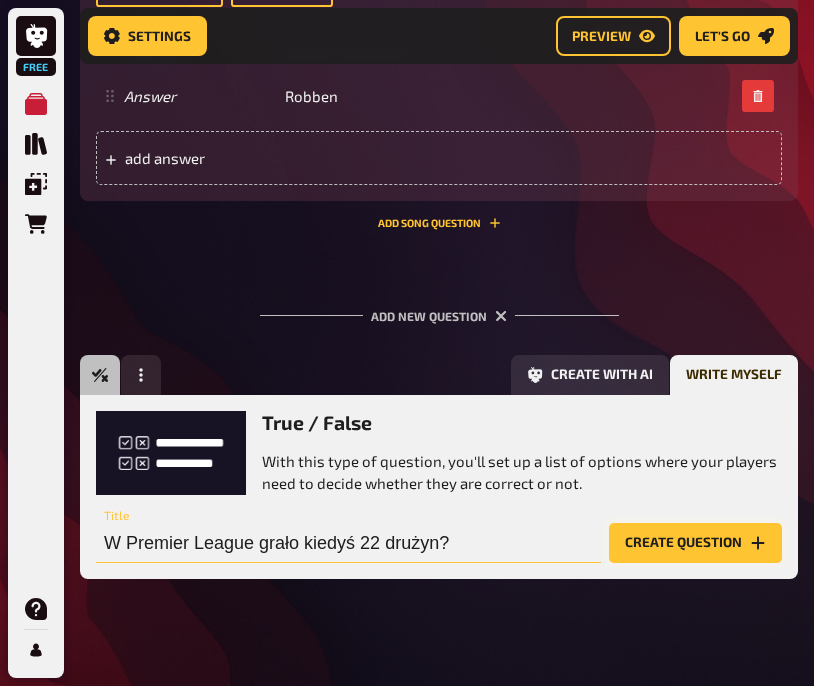 type on "W Premier League grało kiedyś 22 drużyn?" 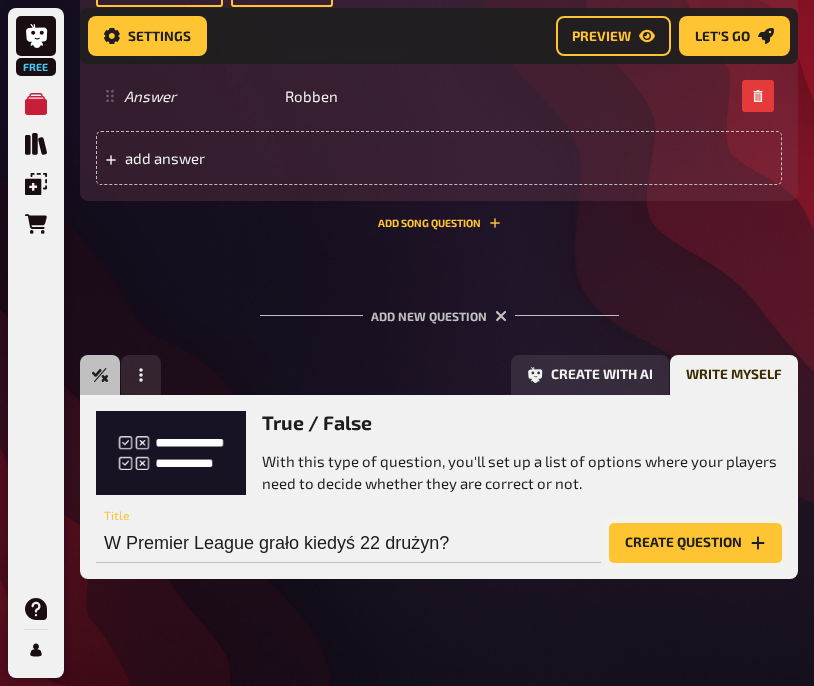 click on "Create question" at bounding box center [695, 543] 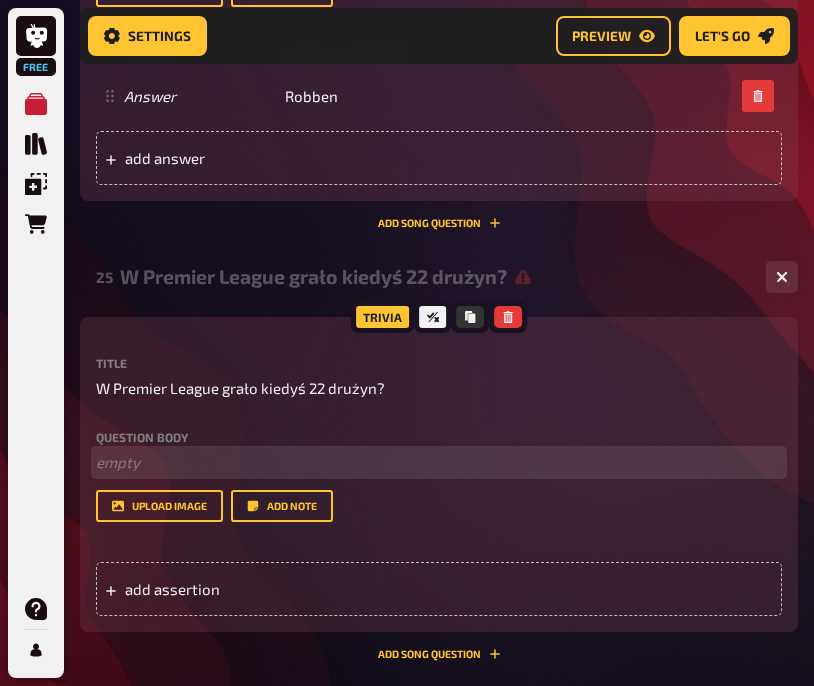 click on "﻿ empty" at bounding box center (439, 462) 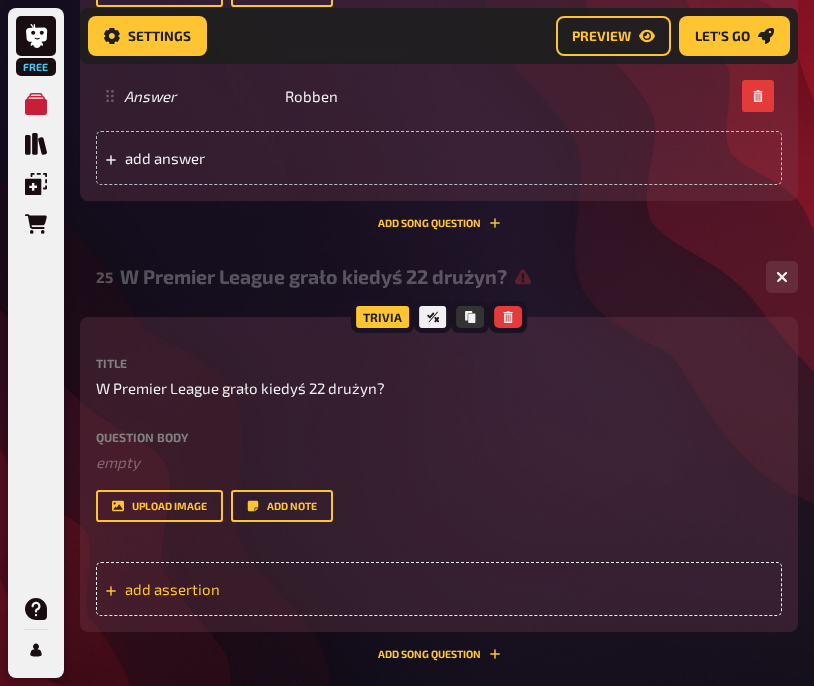 click on "add assertion" at bounding box center (439, 589) 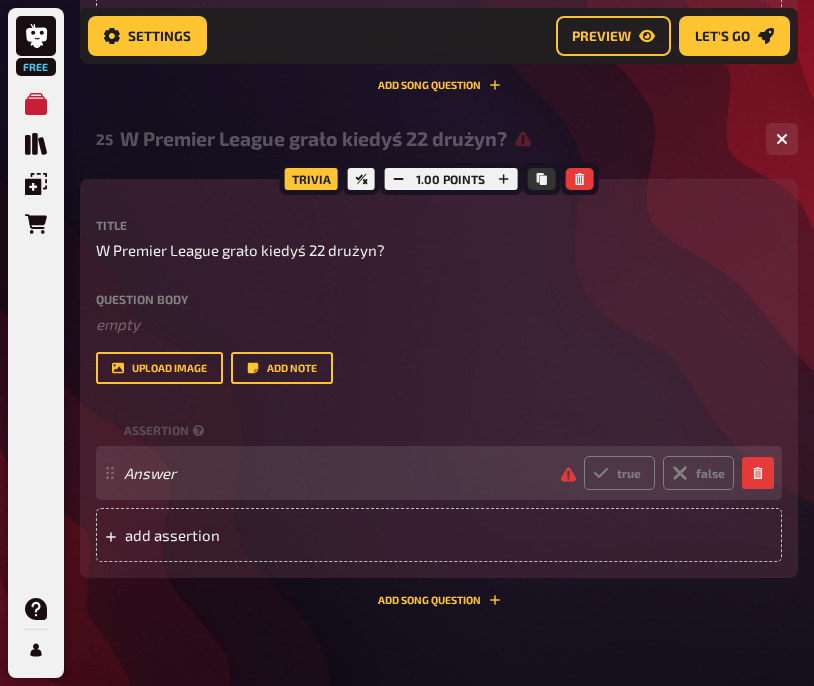 scroll, scrollTop: 16213, scrollLeft: 0, axis: vertical 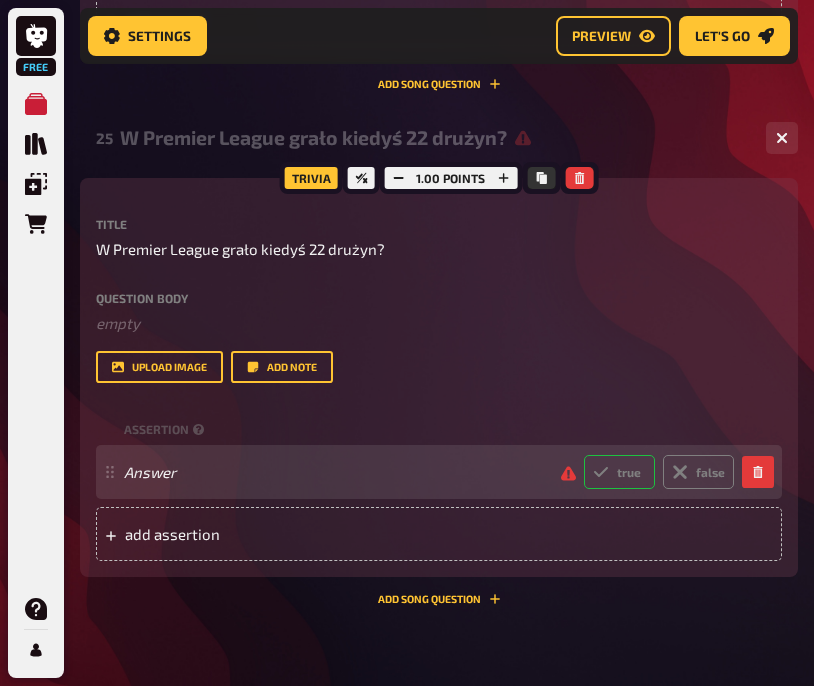 click on "true" at bounding box center [619, 472] 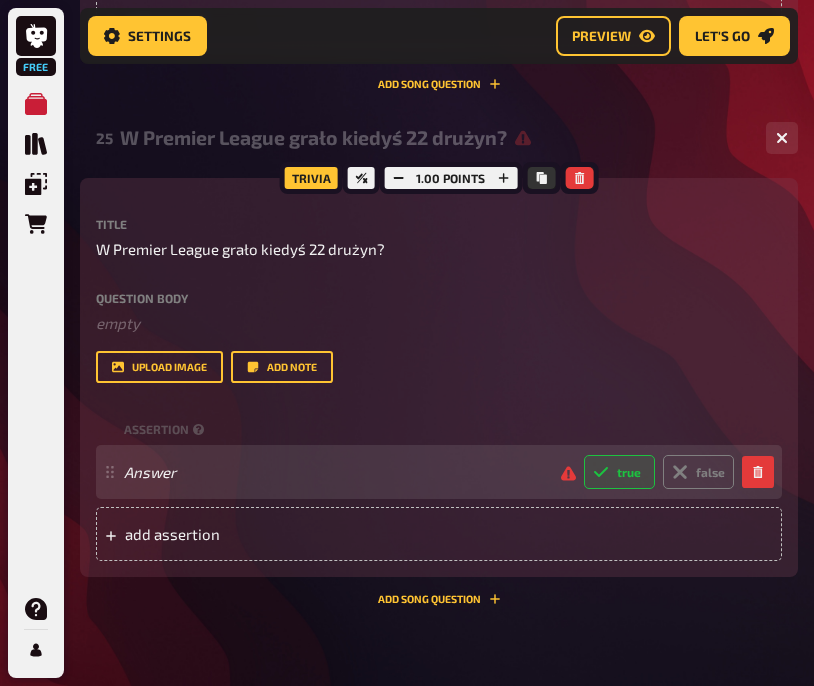 radio on "true" 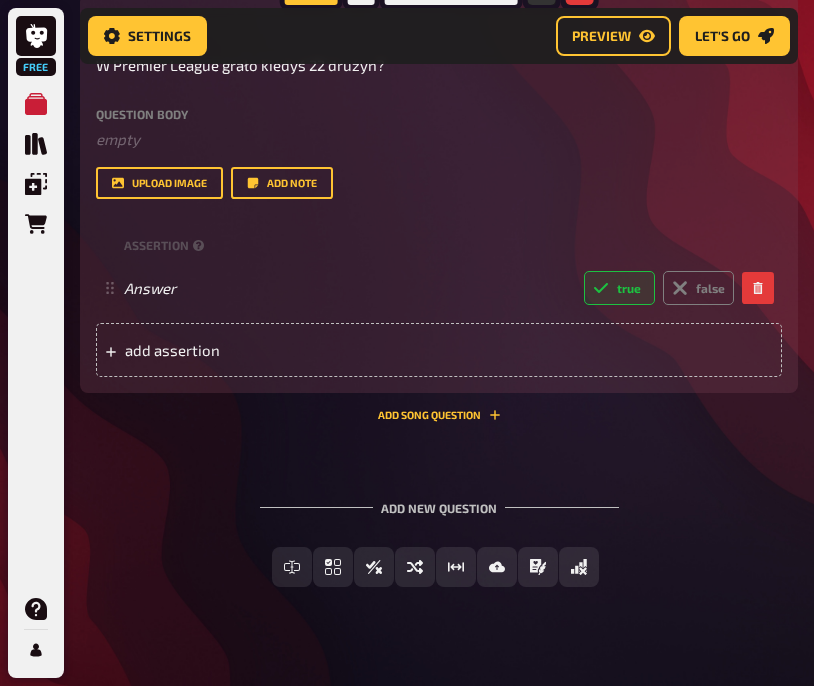 scroll, scrollTop: 16404, scrollLeft: 0, axis: vertical 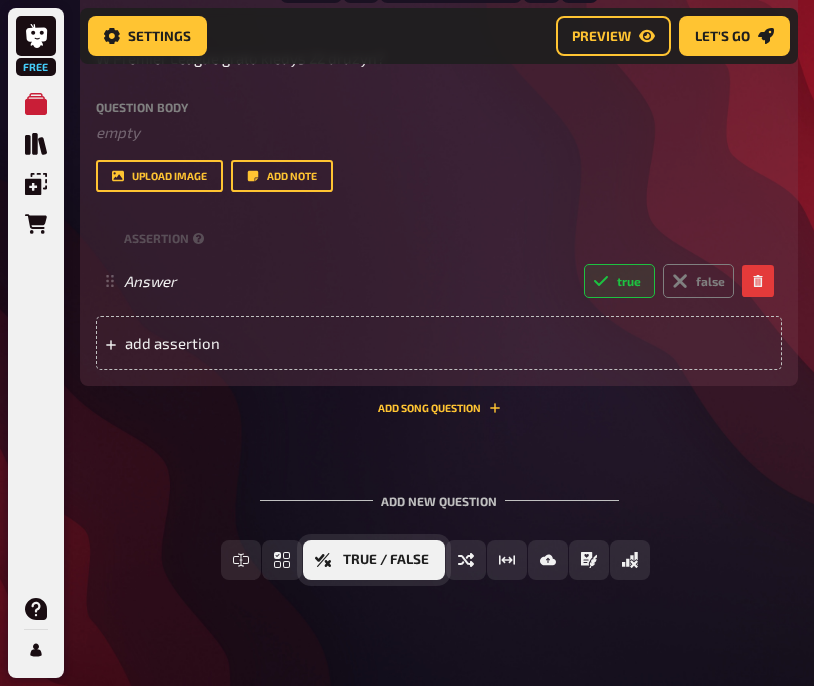 click on "True / False" at bounding box center (374, 560) 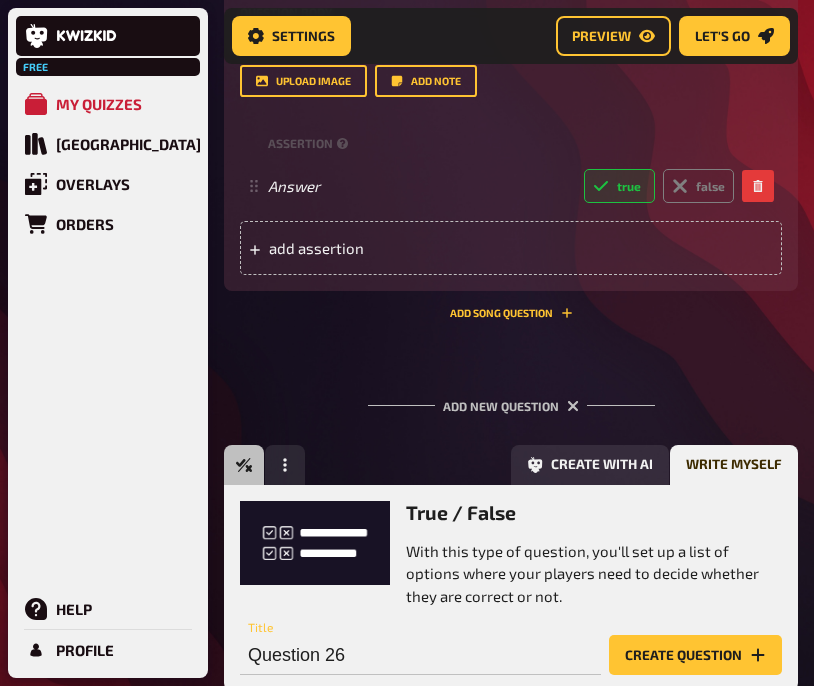 scroll, scrollTop: 16815, scrollLeft: 0, axis: vertical 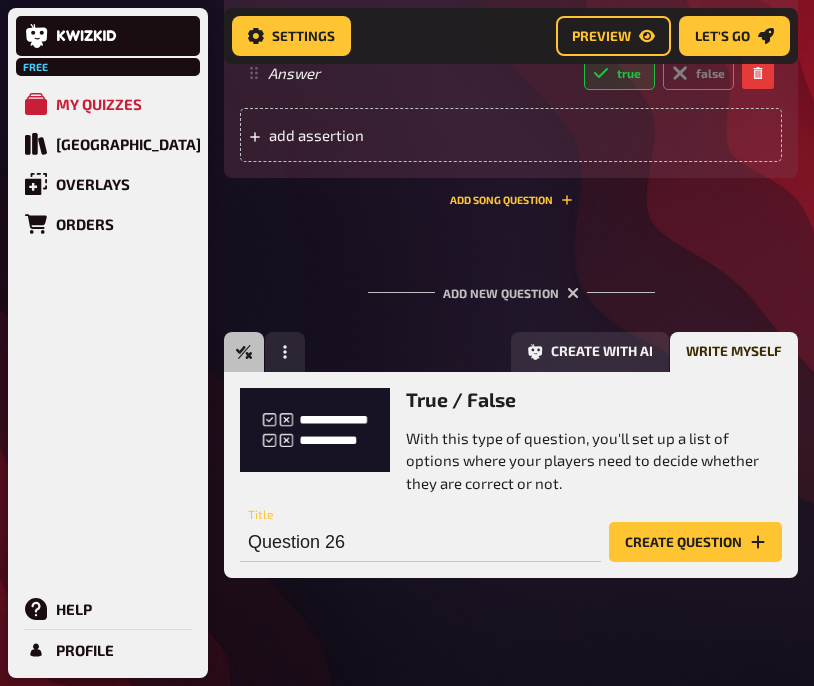 click on "Question 26" at bounding box center (420, 542) 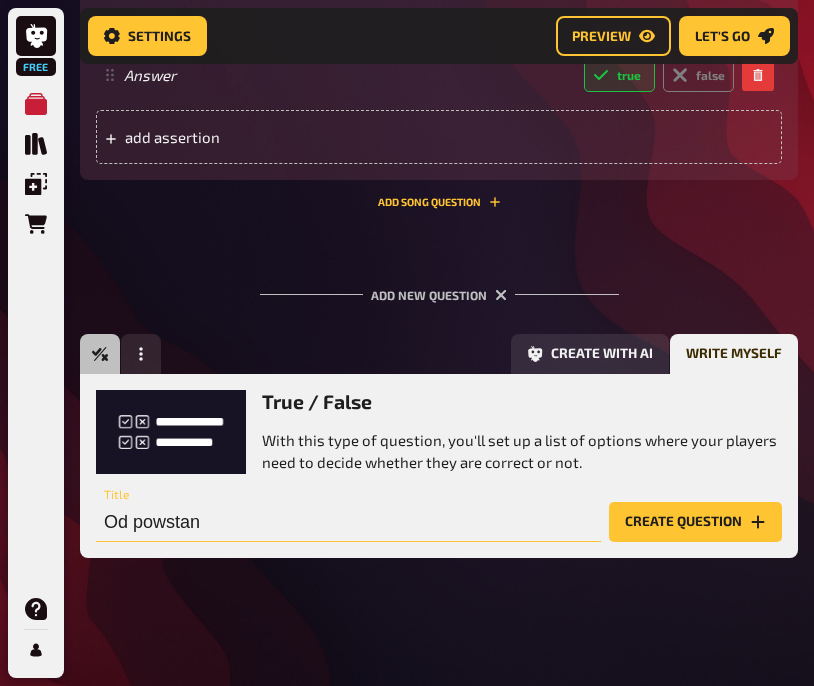 scroll, scrollTop: 16589, scrollLeft: 0, axis: vertical 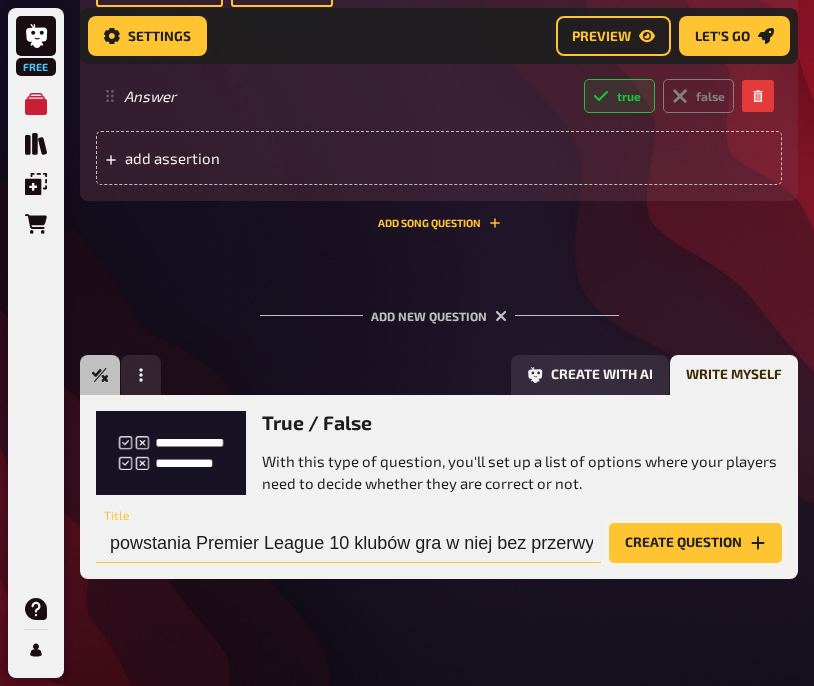 type on "Od powstania Premier League 10 klubów gra w niej bez przerwy" 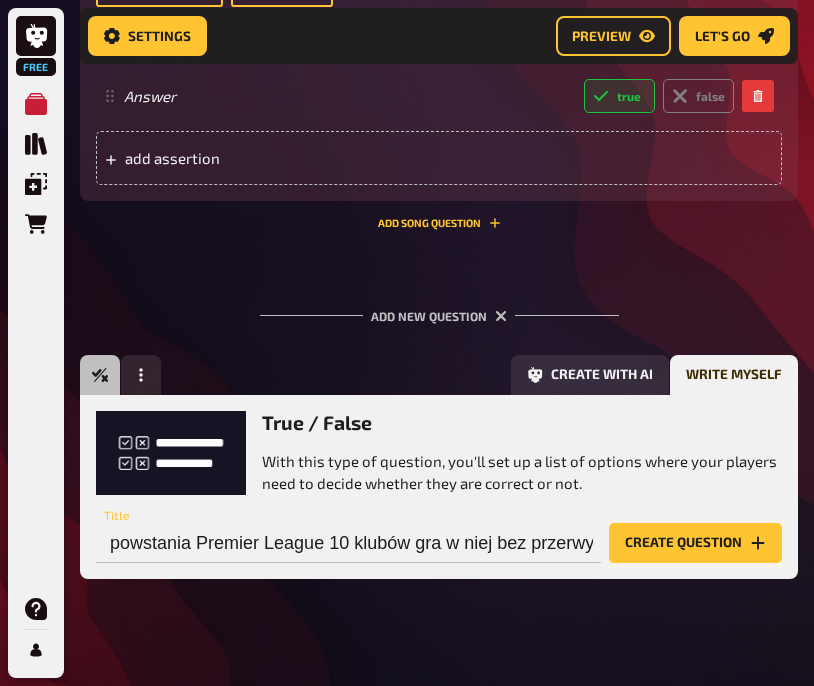 click on "Create question" at bounding box center (695, 543) 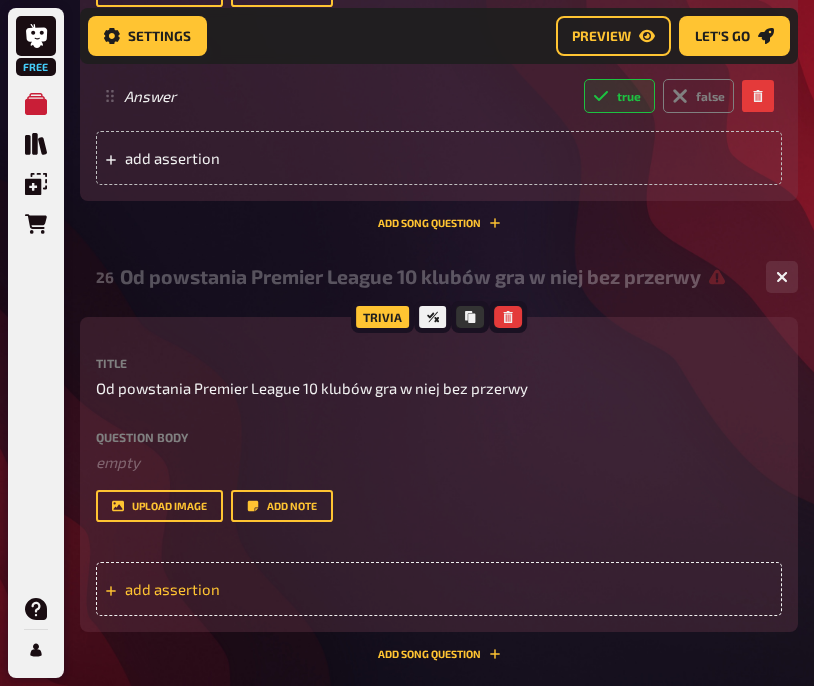 click on "add assertion" at bounding box center (225, 589) 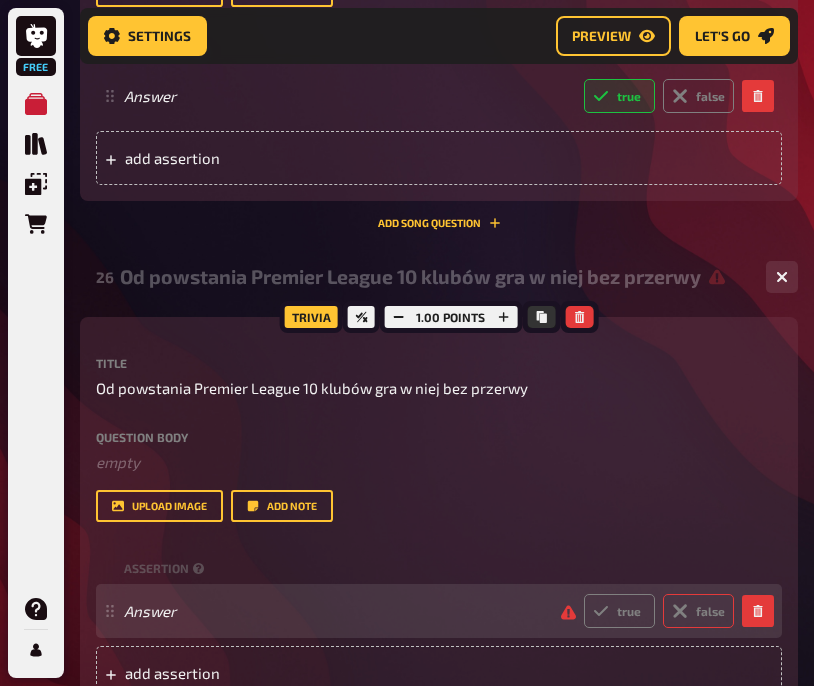 click on "false" at bounding box center [698, 611] 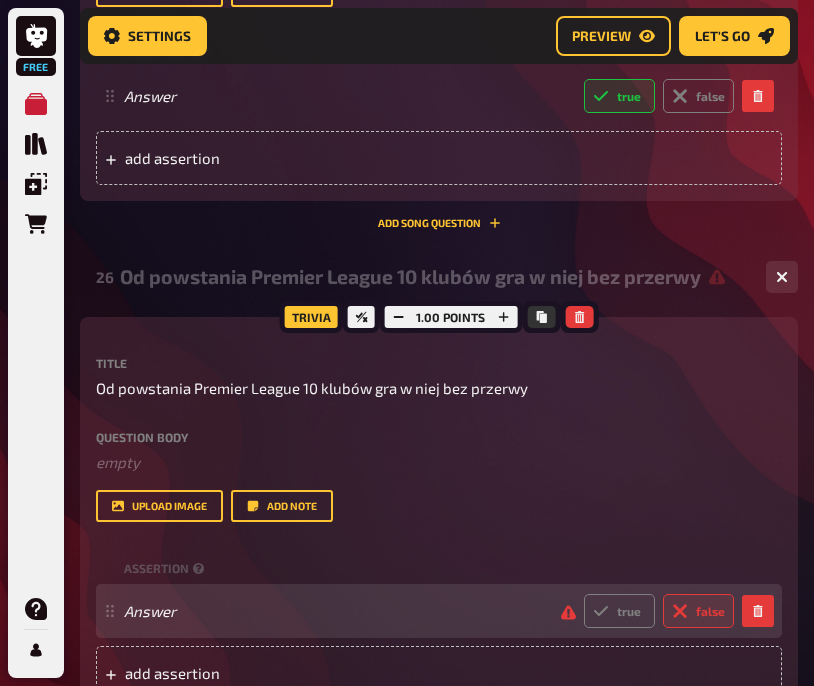 radio on "true" 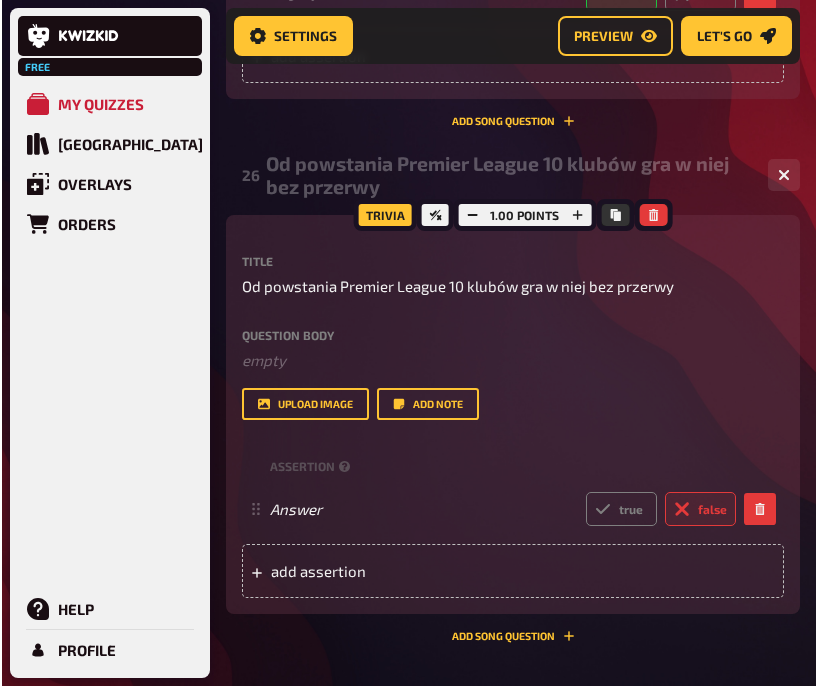 scroll, scrollTop: 17120, scrollLeft: 0, axis: vertical 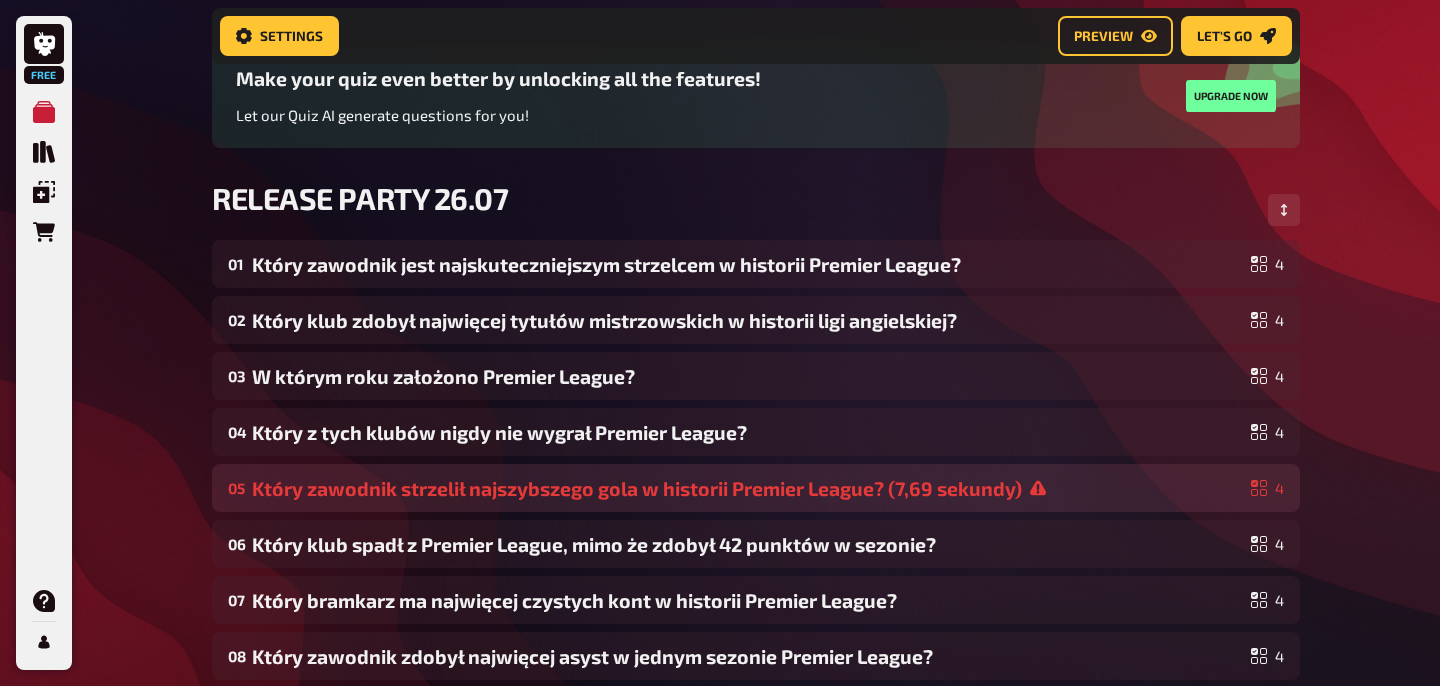 click on "Który zawodnik strzelił najszybszego gola w historii Premier League? (7,69 sekundy)" at bounding box center (747, 488) 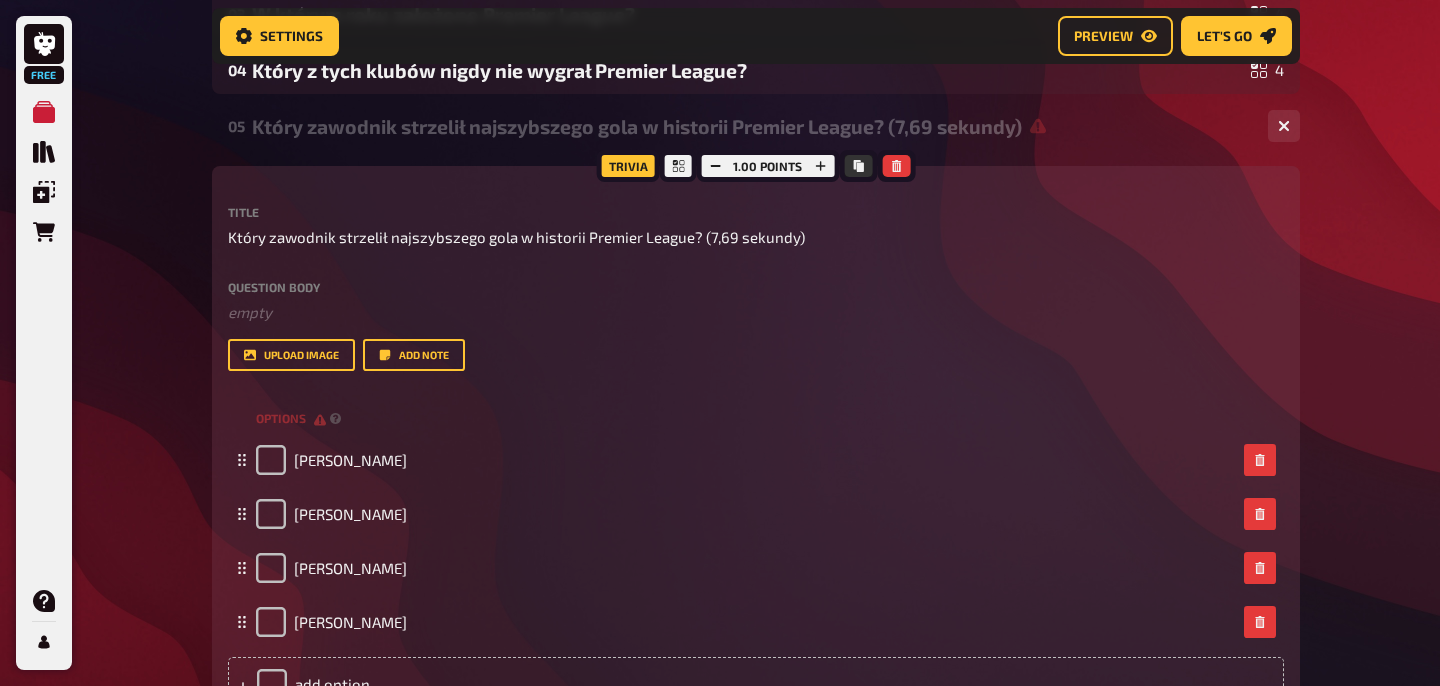 scroll, scrollTop: 541, scrollLeft: 0, axis: vertical 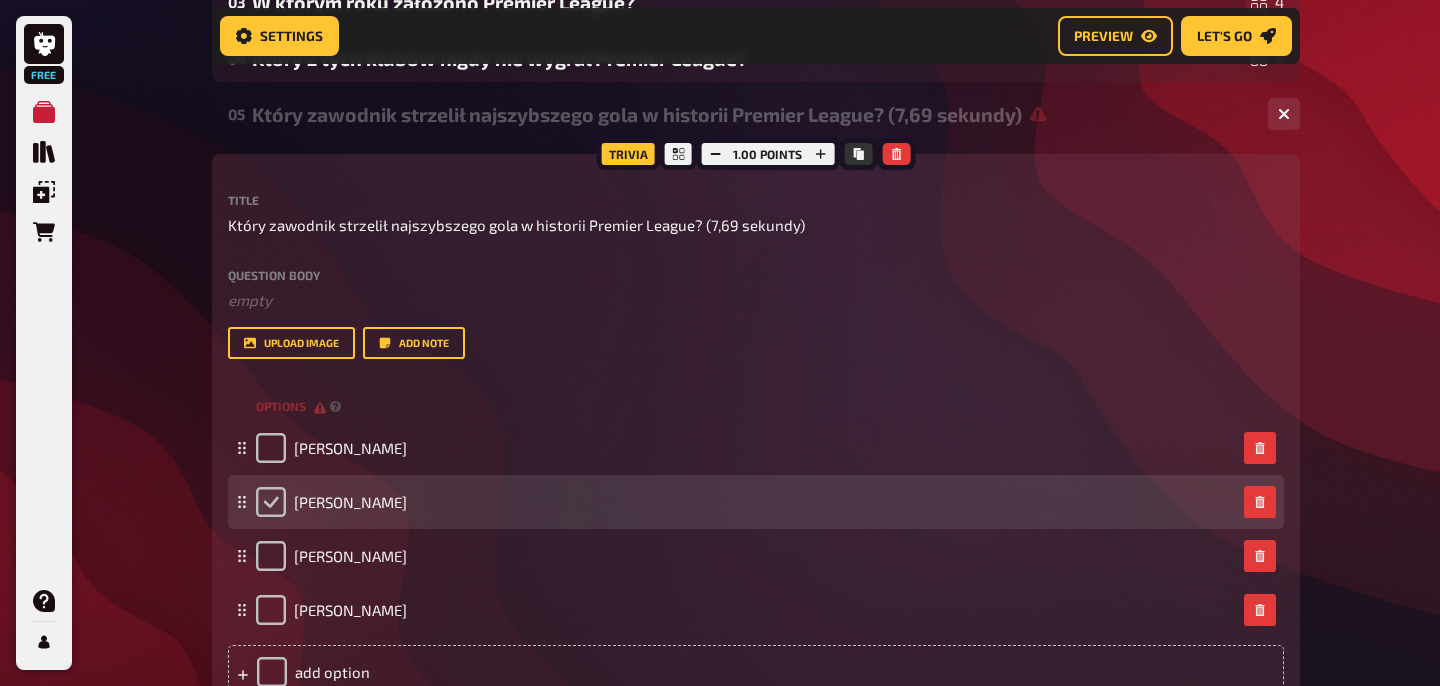click at bounding box center (271, 502) 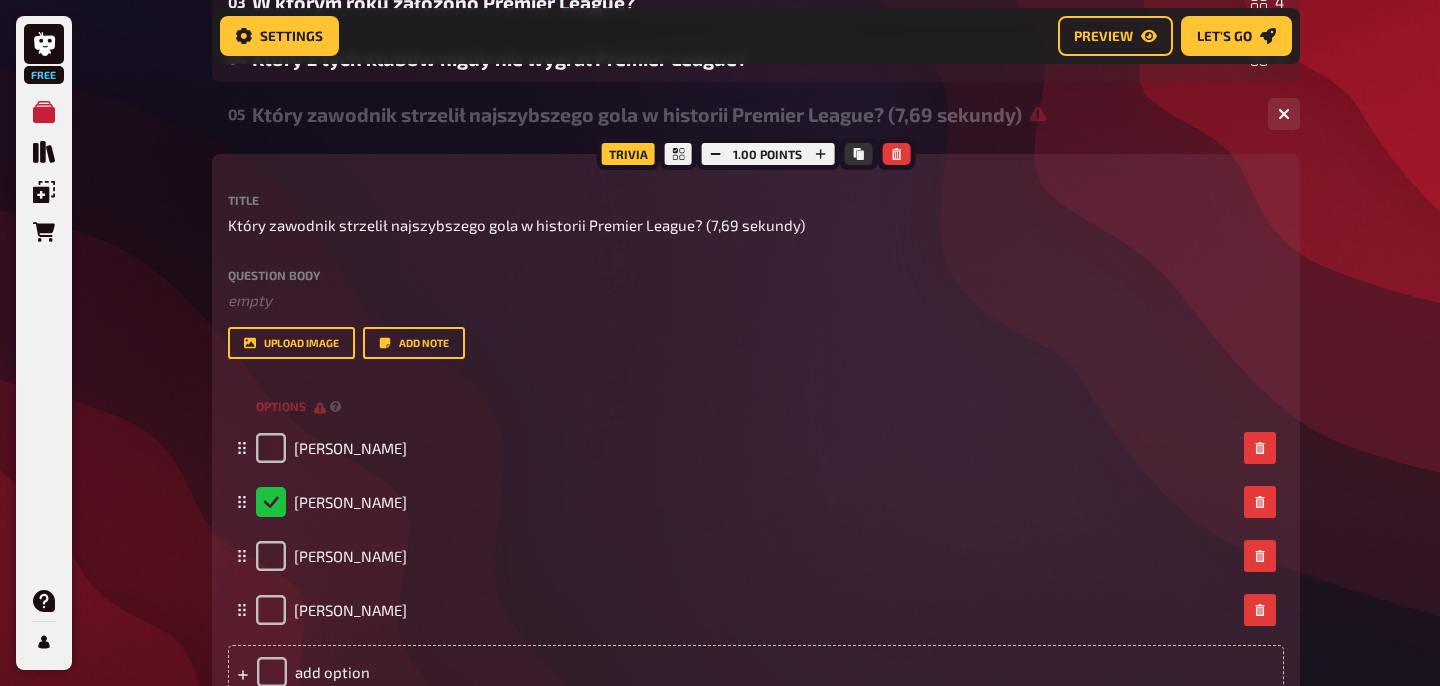 click on "Free My Quizzes Quiz Library Overlays Orders Help Profile Home My Quizzes RELEASE PARTY 26.07 Setup Setup Edit Content Quiz Lobby Hosting undefined Evaluation Leaderboard Settings Preview Let's go Let's go Make your quiz even better by unlocking all the features! Let our Quiz AI generate questions for you! Upgrade now RELEASE PARTY 26.07 01 Który zawodnik jest najskuteczniejszym strzelcem w historii Premier League? 4 02 Który klub zdobył najwięcej tytułów mistrzowskich w historii ligi angielskiej? 4 03 W którym roku założono Premier League? 4 04 Który z tych klubów nigdy nie wygrał Premier League? 4 05 Który zawodnik strzelił najszybszego gola w historii Premier League? (7,69 sekundy) 4 Trivia 1.00 points Title Który zawodnik strzelił najszybszego gola w historii Premier League? (7,69 sekundy) Question body ﻿ empty Drop here to upload upload image   Add note options [PERSON_NAME] [PERSON_NAME] [PERSON_NAME] [PERSON_NAME] add option Add Song question   06 4 07 4 08 4 09 4 10 4 11 4 12 4 13 4" at bounding box center (720, 836) 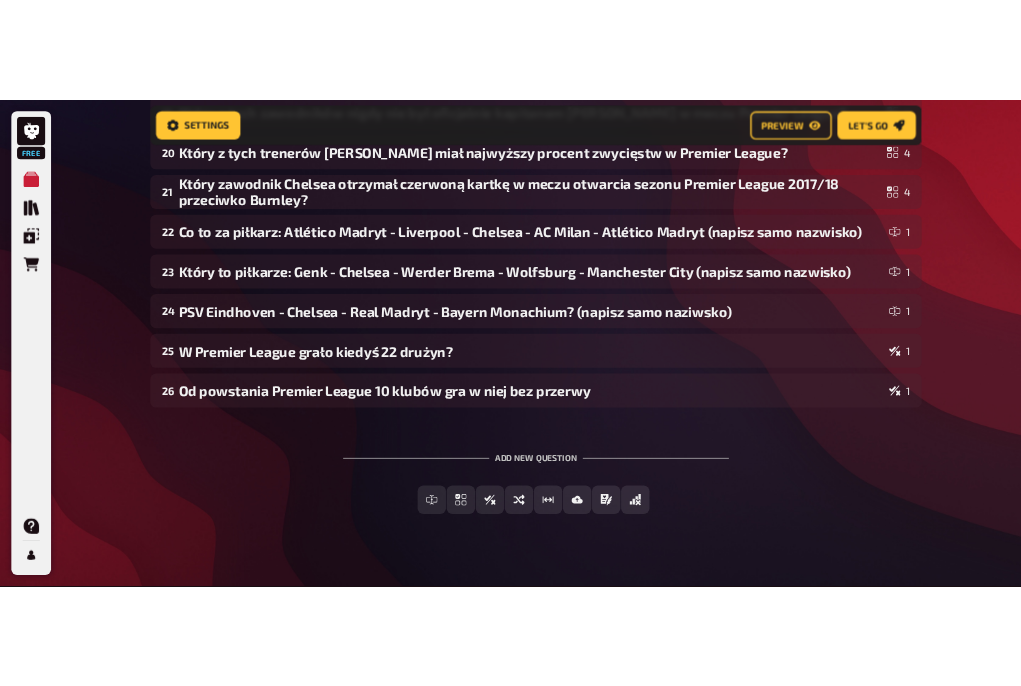 scroll, scrollTop: 2069, scrollLeft: 0, axis: vertical 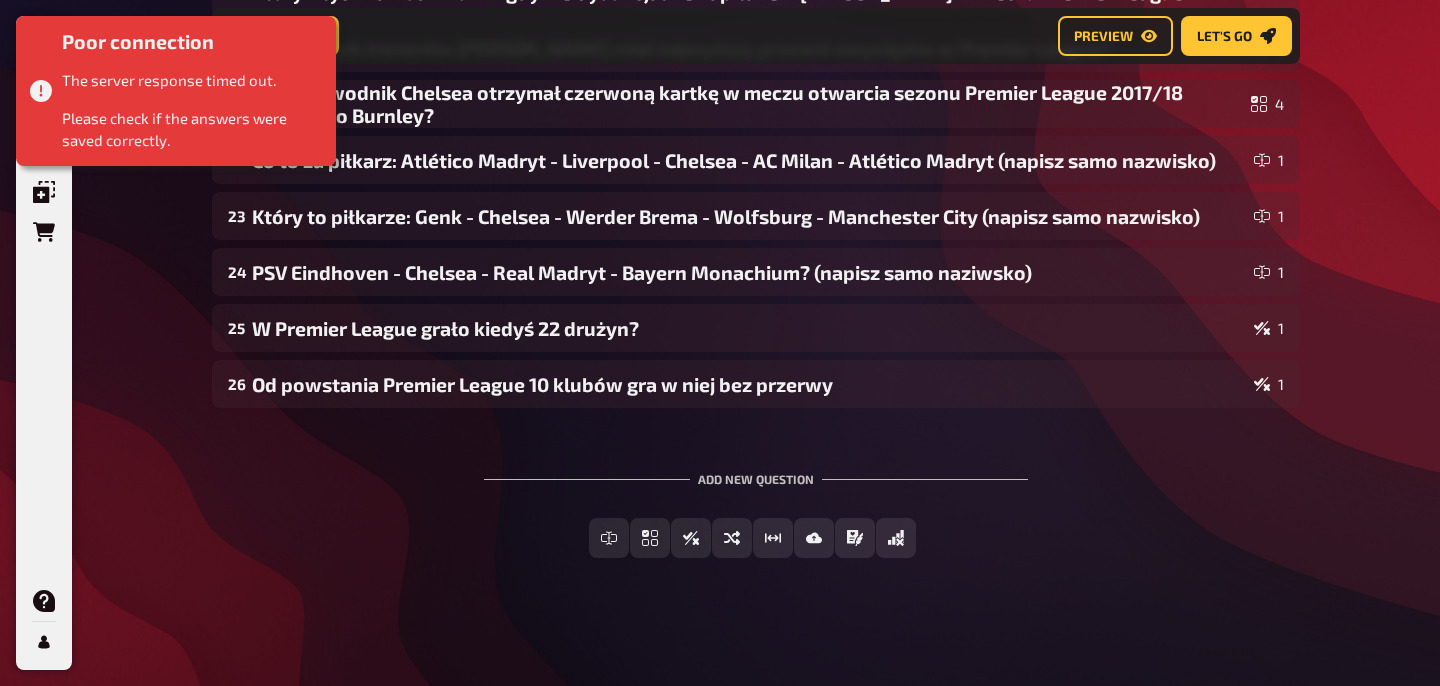 checkbox on "false" 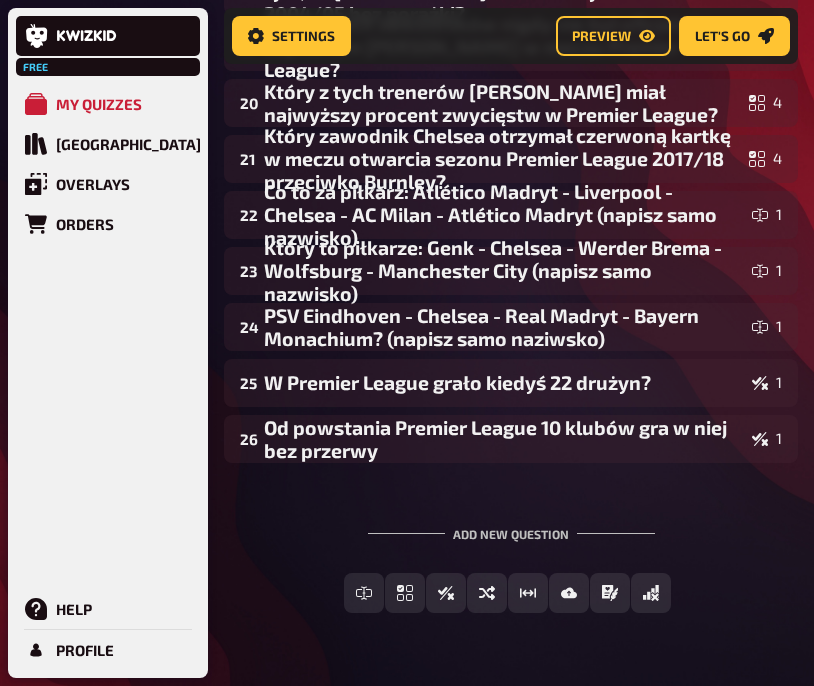 scroll, scrollTop: 2069, scrollLeft: 0, axis: vertical 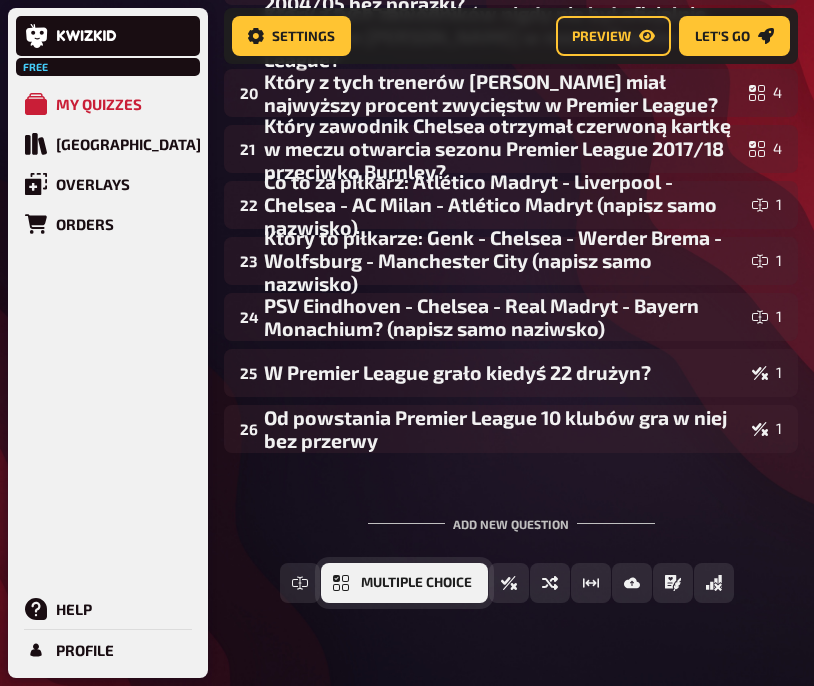 click on "Multiple Choice" at bounding box center (416, 583) 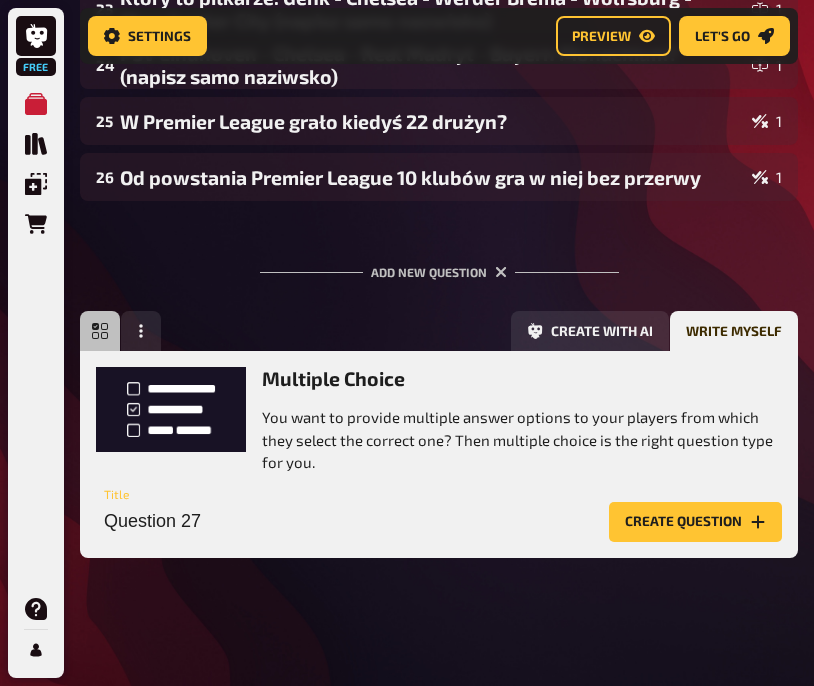 scroll, scrollTop: 2276, scrollLeft: 0, axis: vertical 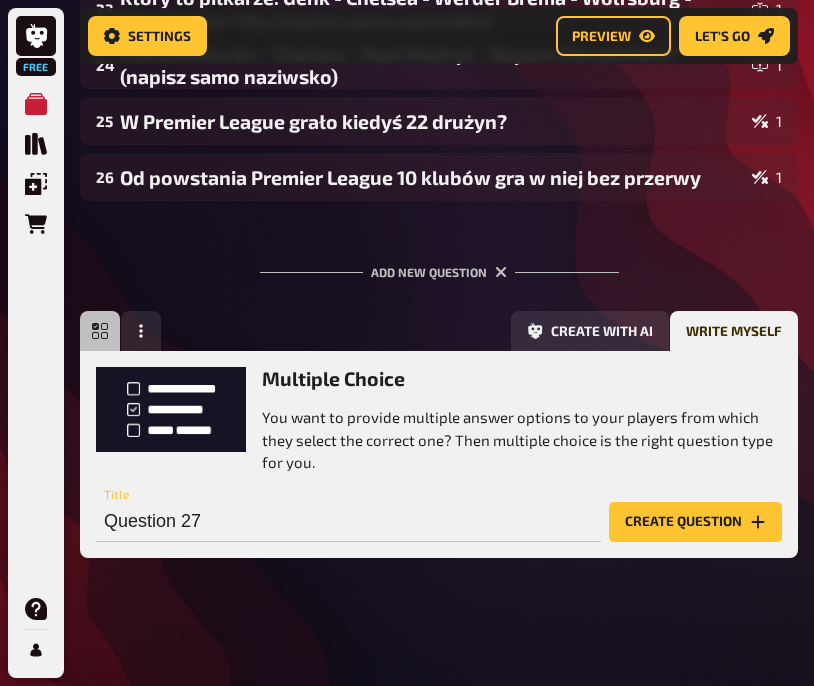 click on "Question 27" at bounding box center (348, 522) 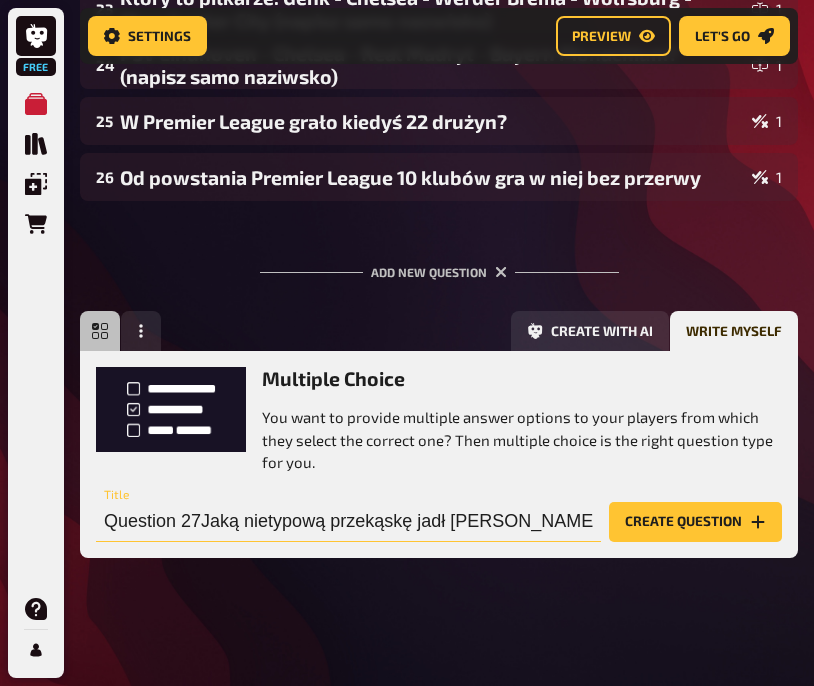 scroll, scrollTop: 0, scrollLeft: 475, axis: horizontal 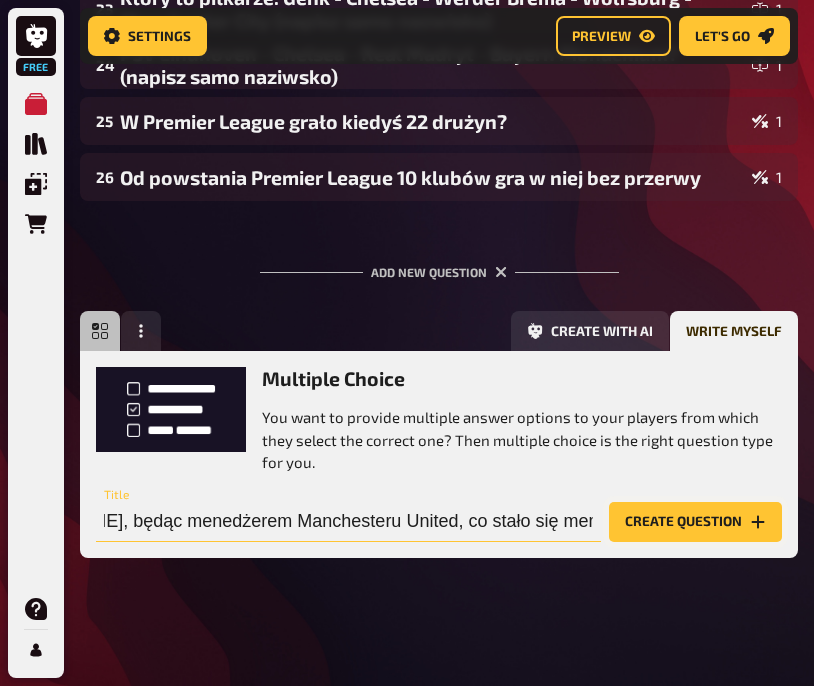type on "Question 27Jaką nietypową przekąskę jadł [PERSON_NAME], będąc menedżerem Manchesteru United, co stało się memem?" 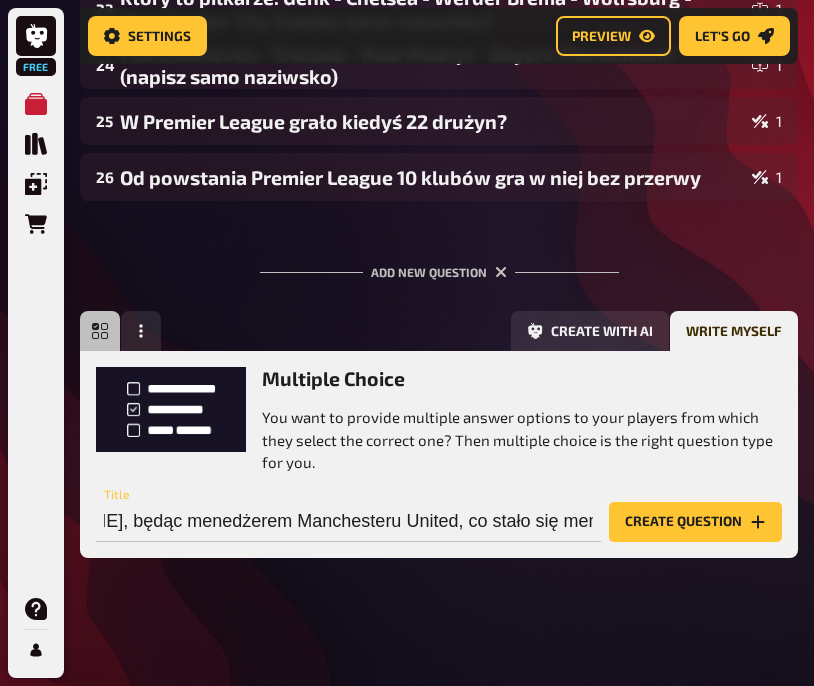 scroll, scrollTop: 0, scrollLeft: 0, axis: both 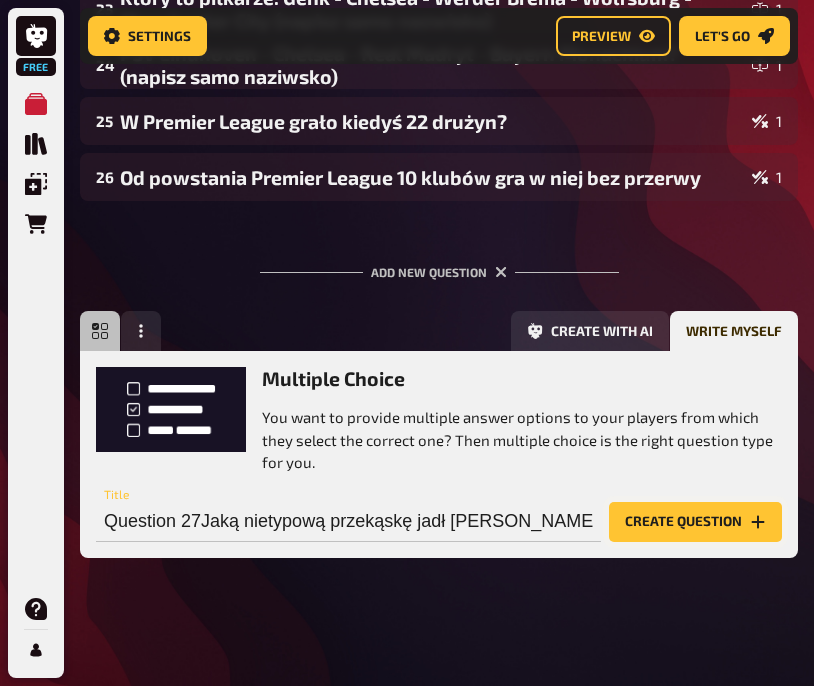 click on "Create question" at bounding box center [695, 522] 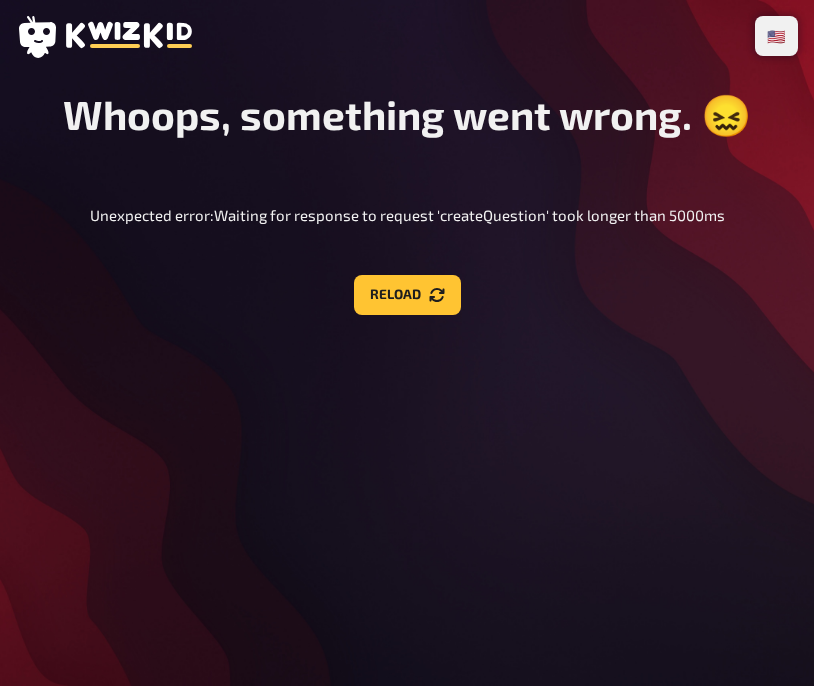 scroll, scrollTop: 0, scrollLeft: 0, axis: both 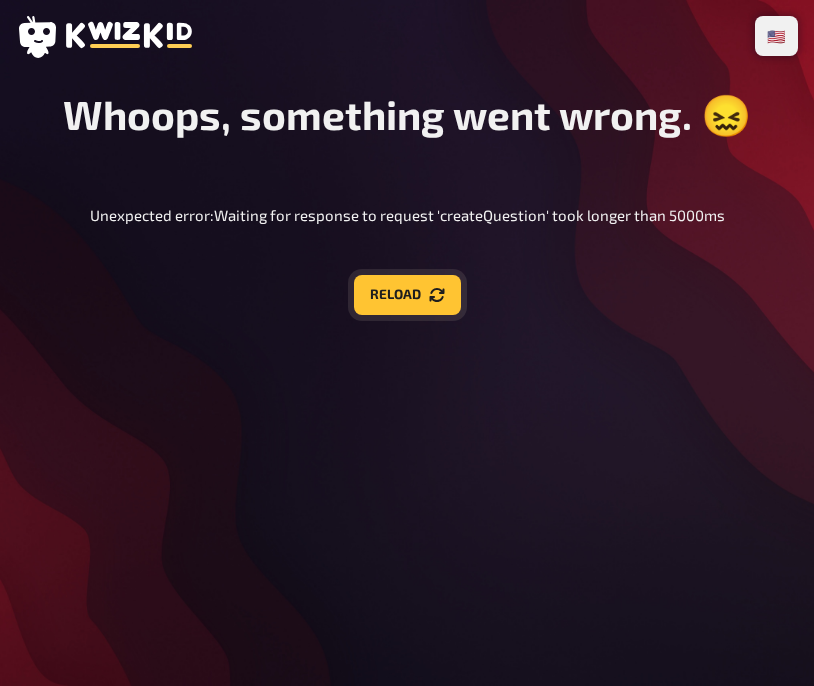 click on "Reload" at bounding box center [407, 295] 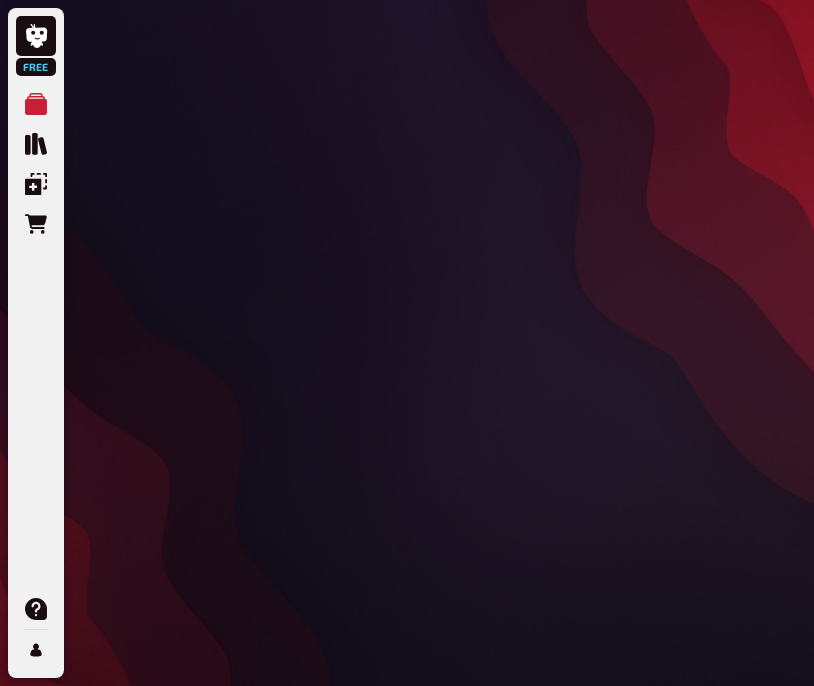 scroll, scrollTop: 0, scrollLeft: 0, axis: both 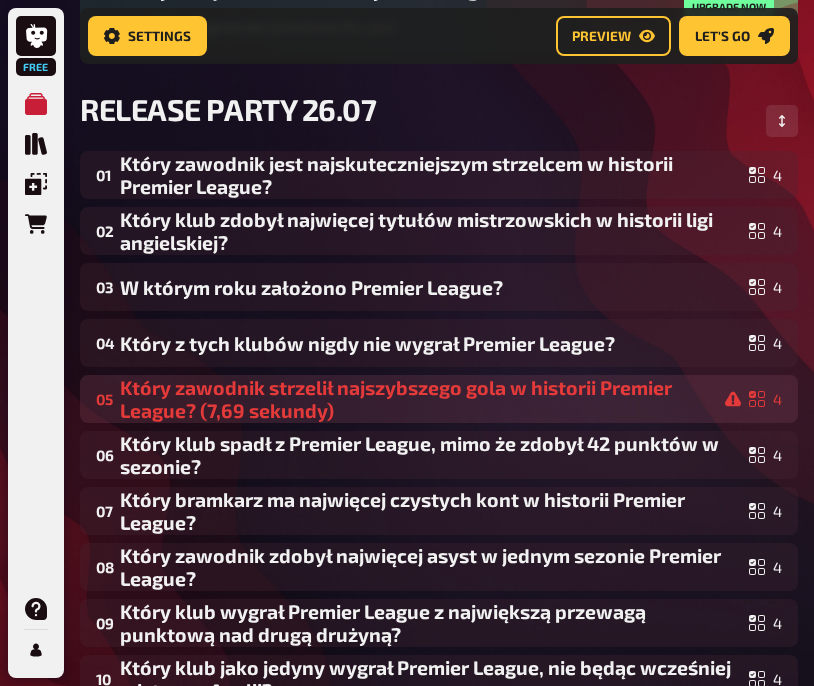 click on "Który zawodnik strzelił najszybszego gola w historii Premier League? (7,69 sekundy)" at bounding box center (430, 399) 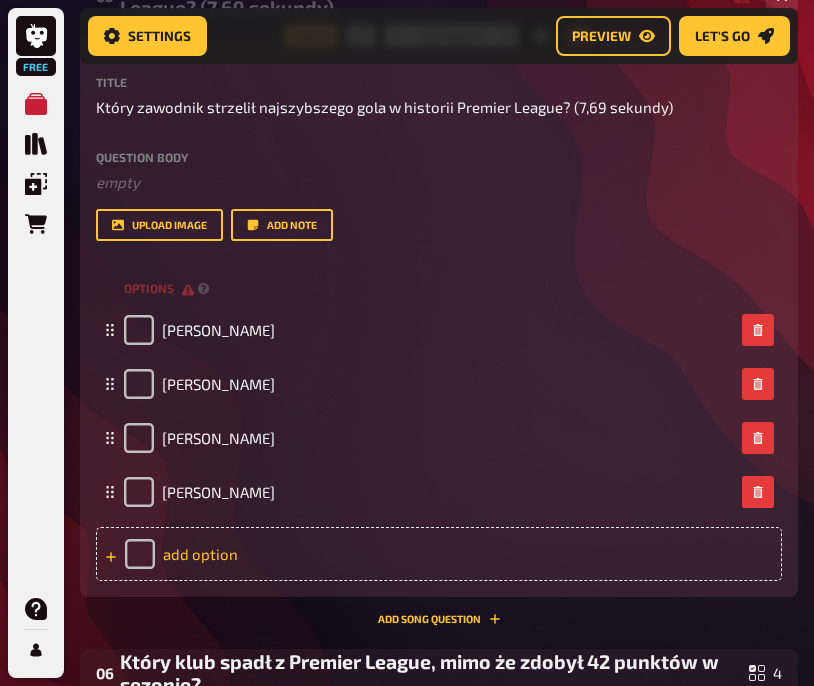 scroll, scrollTop: 680, scrollLeft: 0, axis: vertical 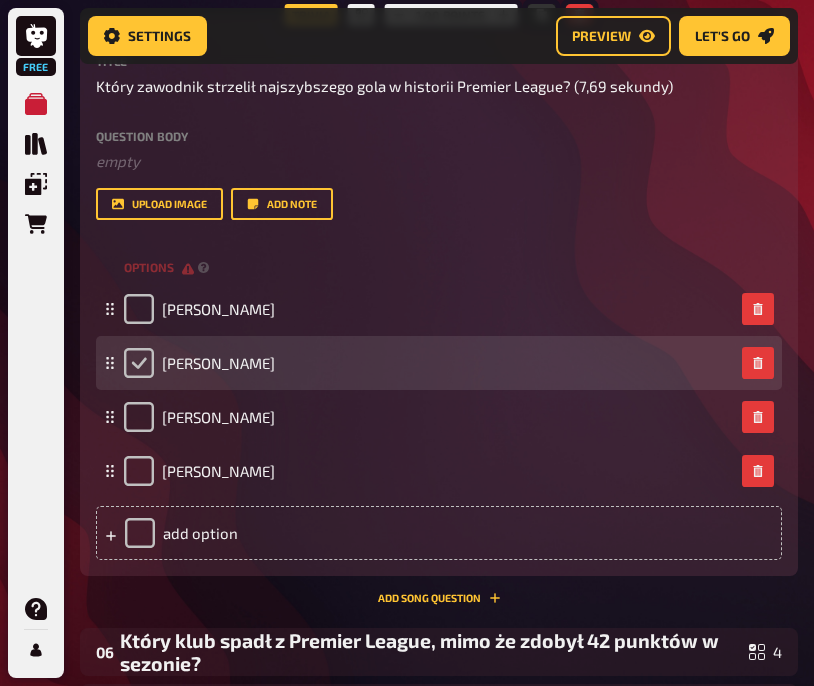 click at bounding box center (139, 363) 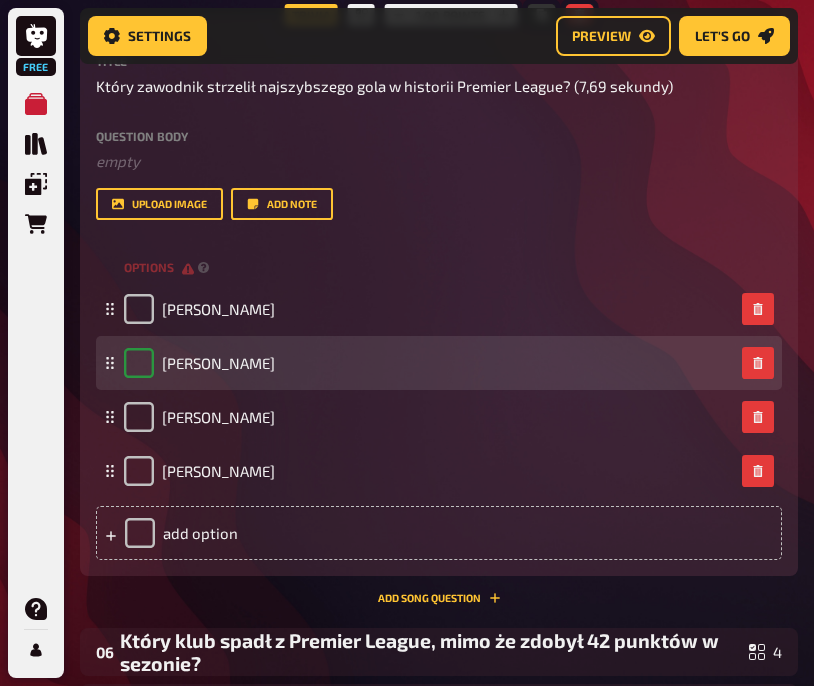 checkbox on "true" 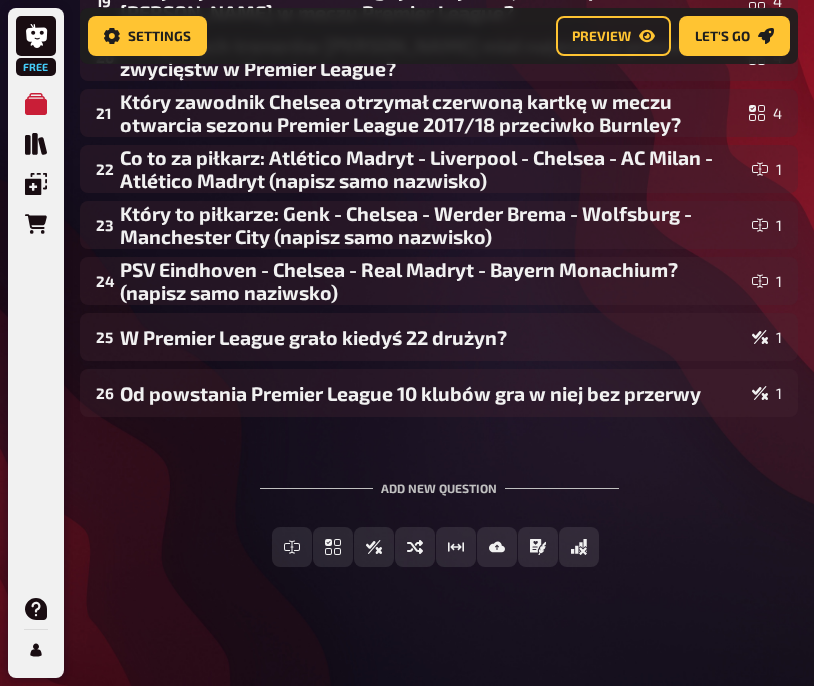 scroll, scrollTop: 2069, scrollLeft: 0, axis: vertical 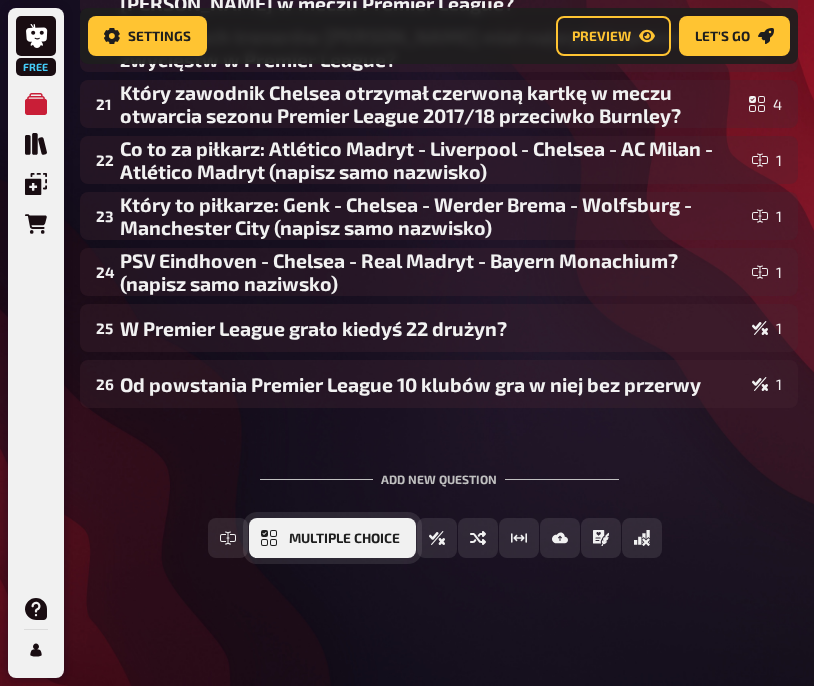 click on "Multiple Choice" at bounding box center (344, 539) 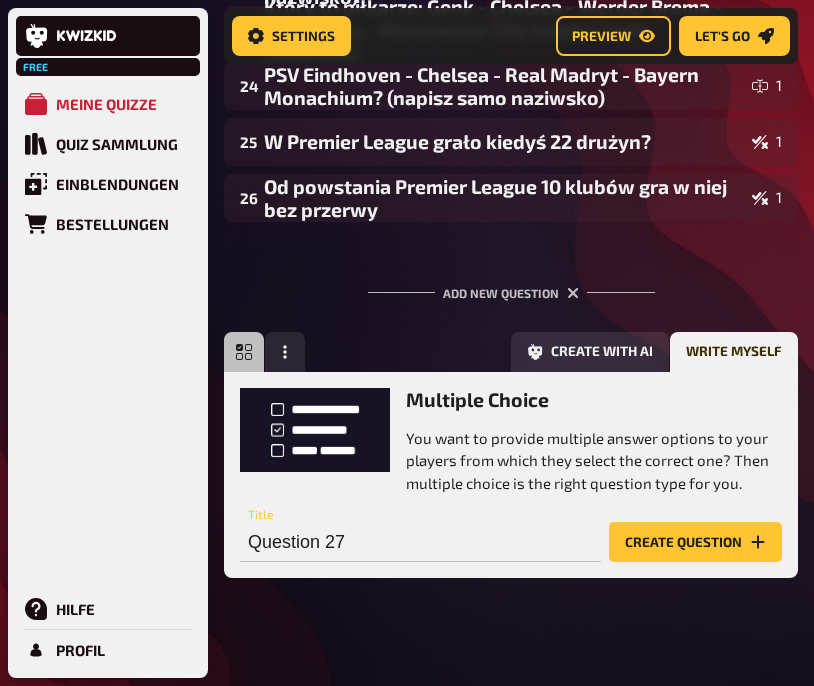 scroll, scrollTop: 2322, scrollLeft: 0, axis: vertical 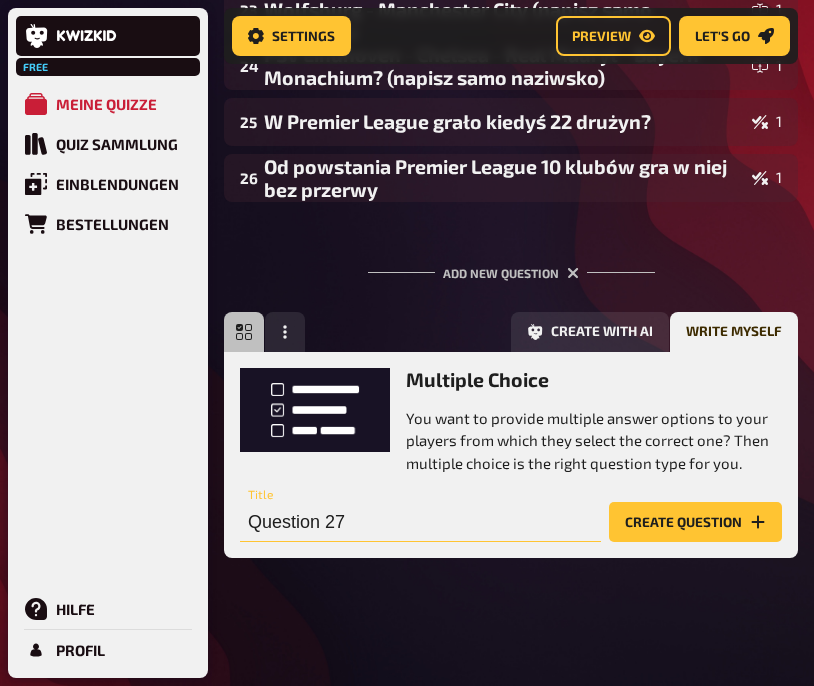 click on "Question 27" at bounding box center (420, 522) 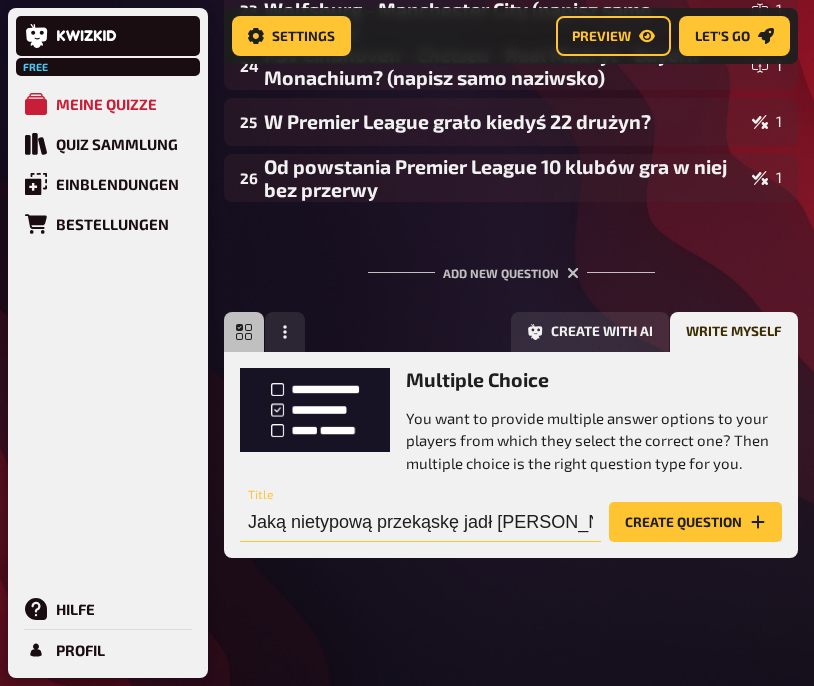 scroll, scrollTop: 0, scrollLeft: 522, axis: horizontal 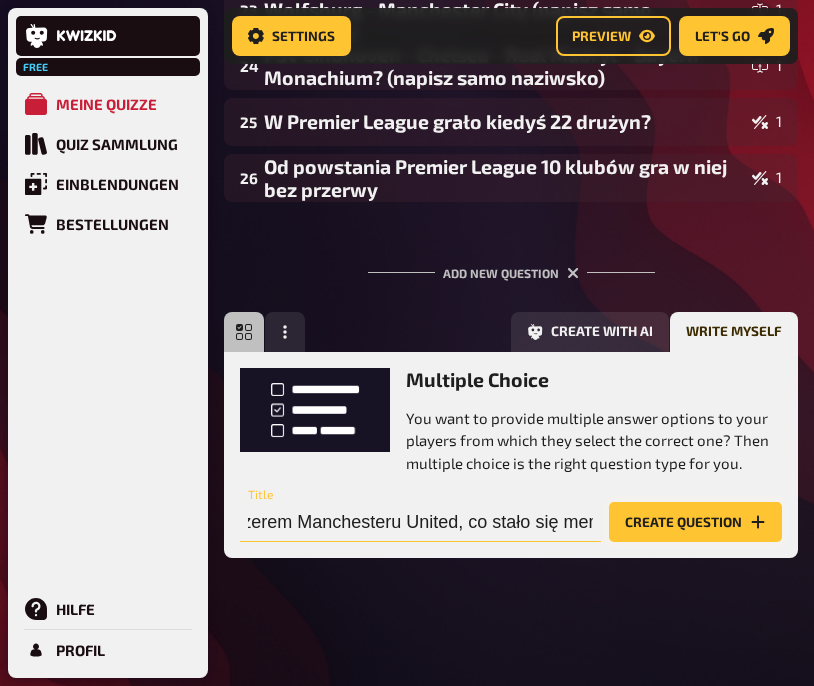 type on "Jaką nietypową przekąskę jadł [PERSON_NAME], będąc menedżerem Manchesteru United, co stało się memem?" 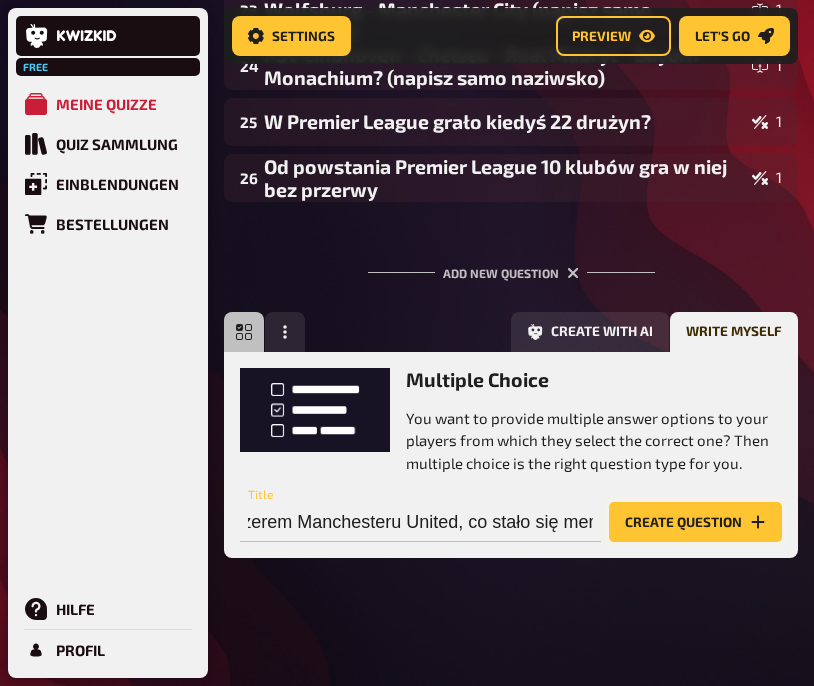 click on "Create question" at bounding box center (695, 522) 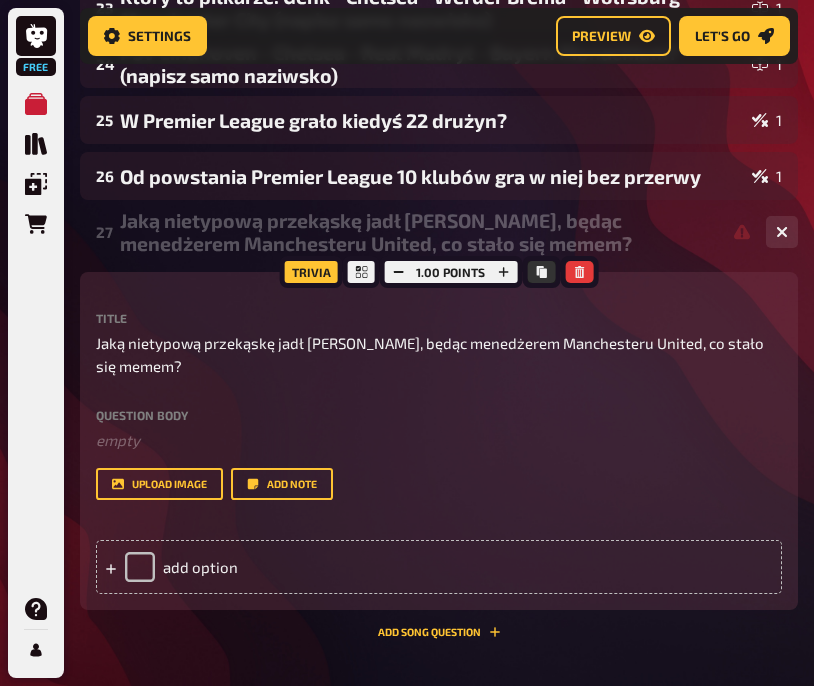 scroll, scrollTop: 2322, scrollLeft: 0, axis: vertical 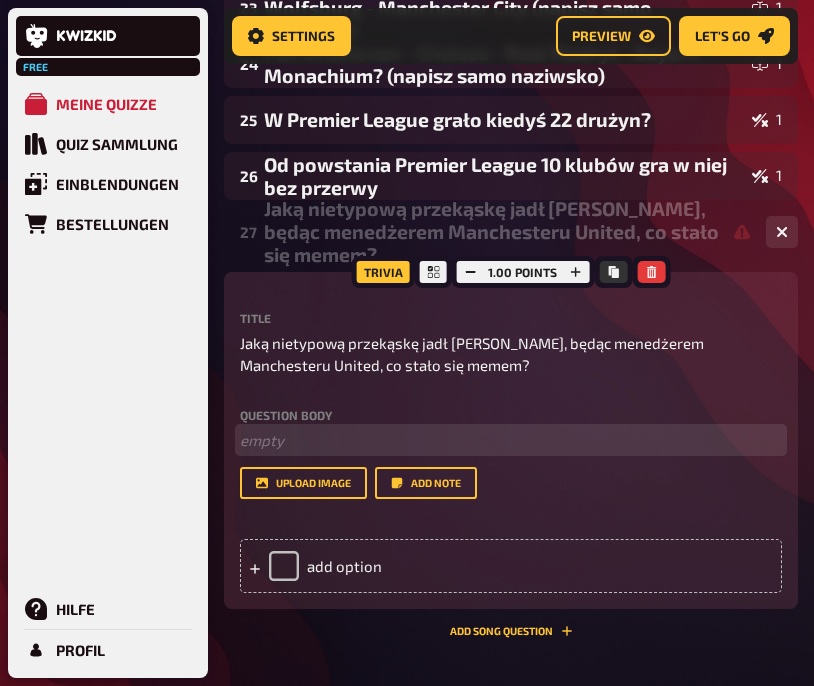 click on "﻿ empty" at bounding box center (511, 440) 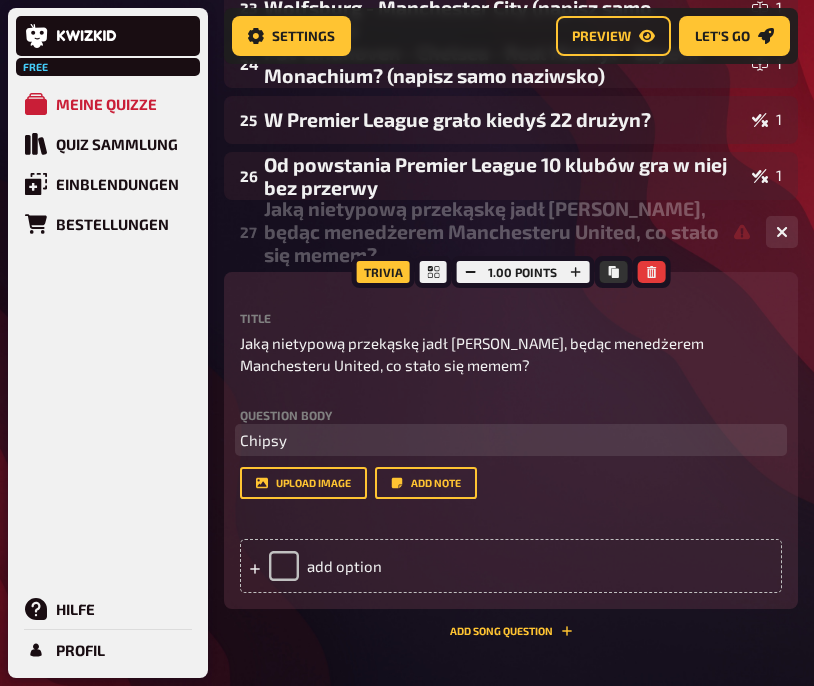 type 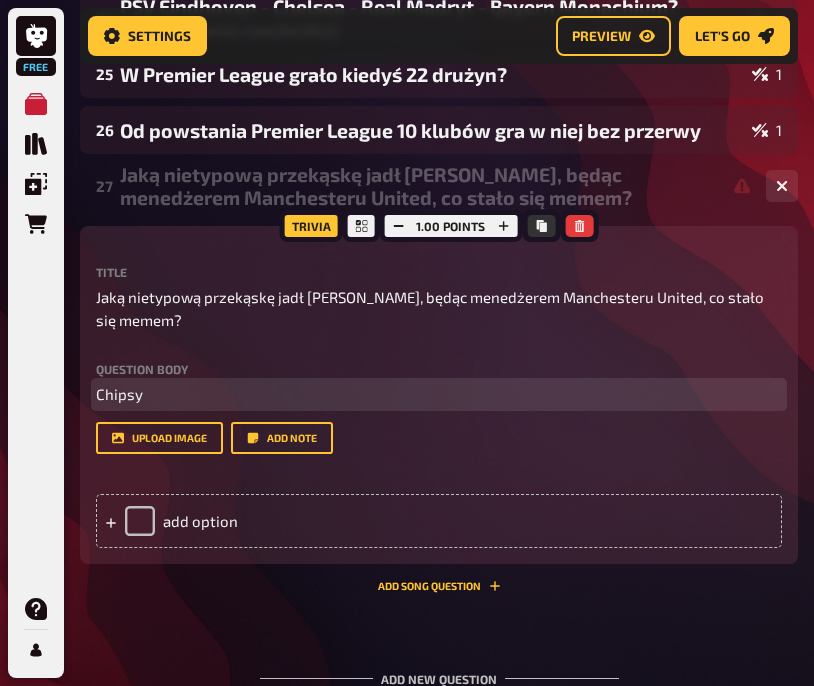 scroll, scrollTop: 2276, scrollLeft: 0, axis: vertical 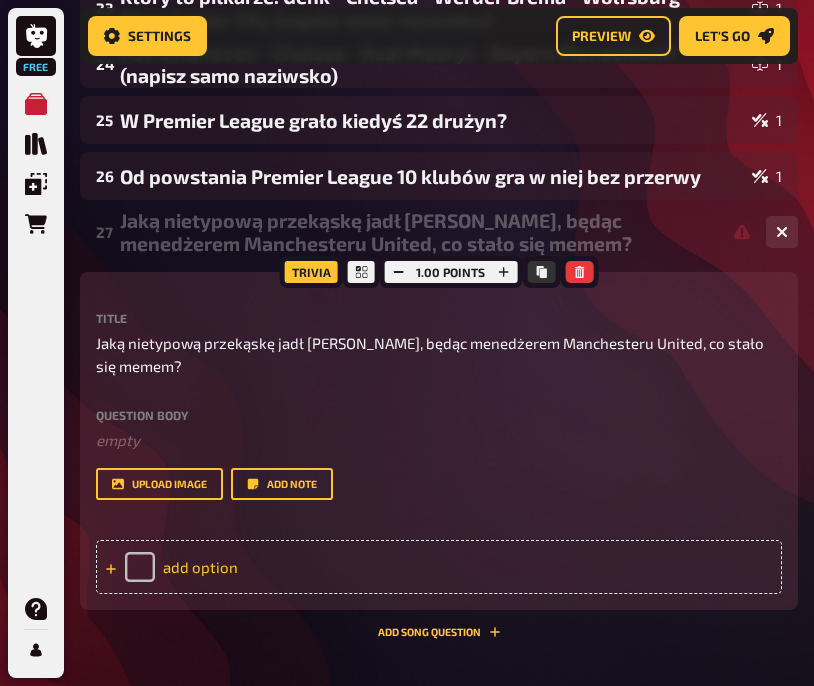 click on "add option" at bounding box center [439, 567] 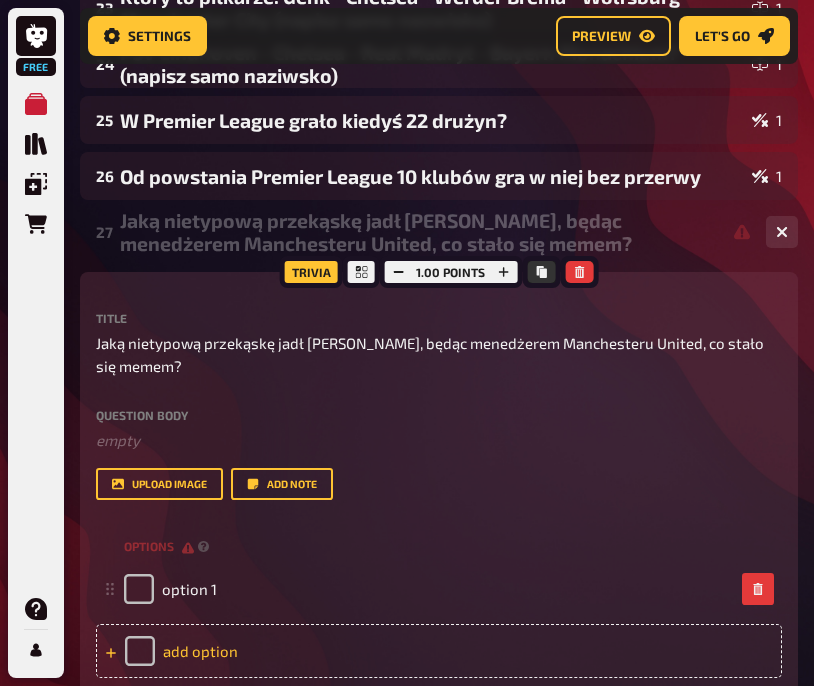 type 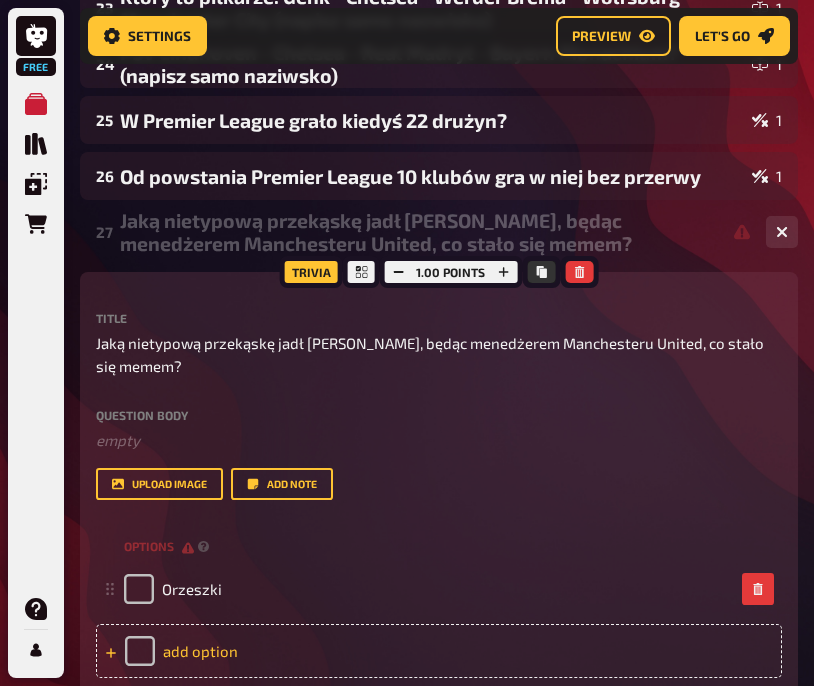 click on "add option" at bounding box center [439, 651] 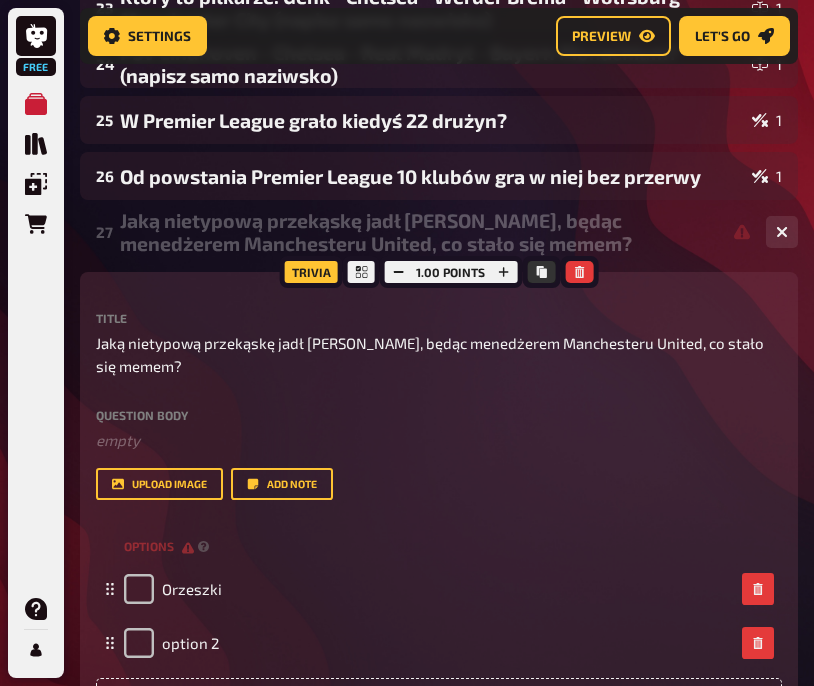 type 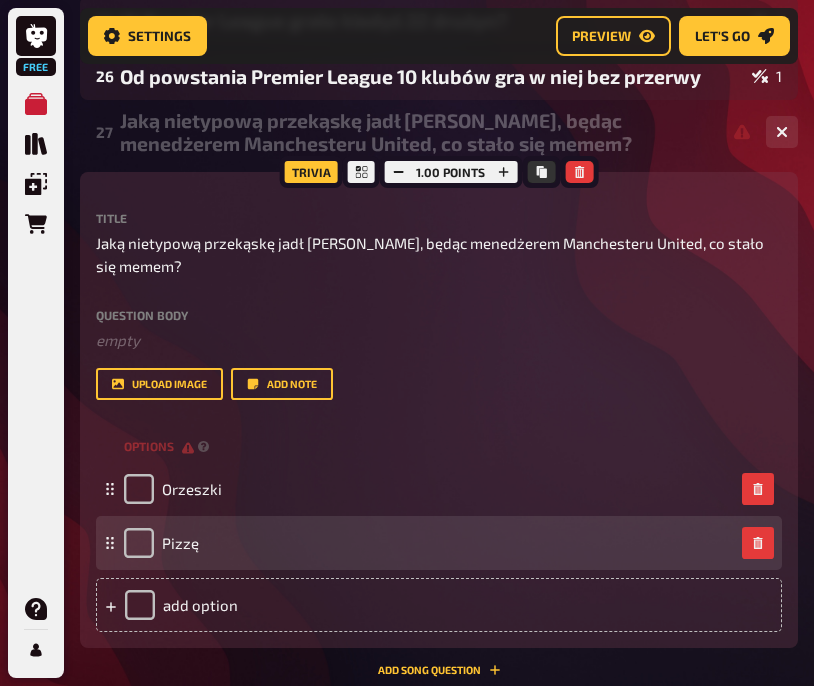 scroll, scrollTop: 2382, scrollLeft: 0, axis: vertical 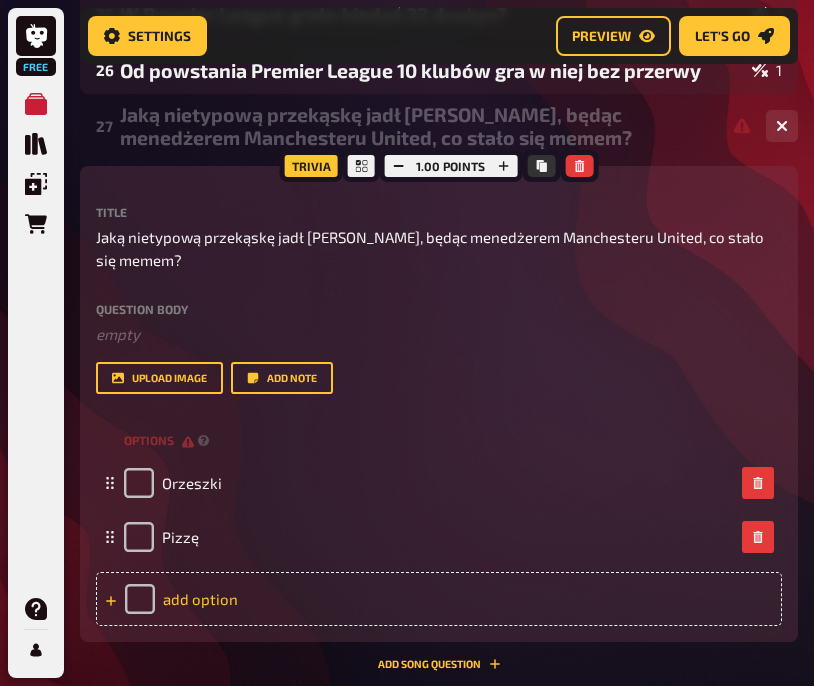 click on "add option" at bounding box center [439, 599] 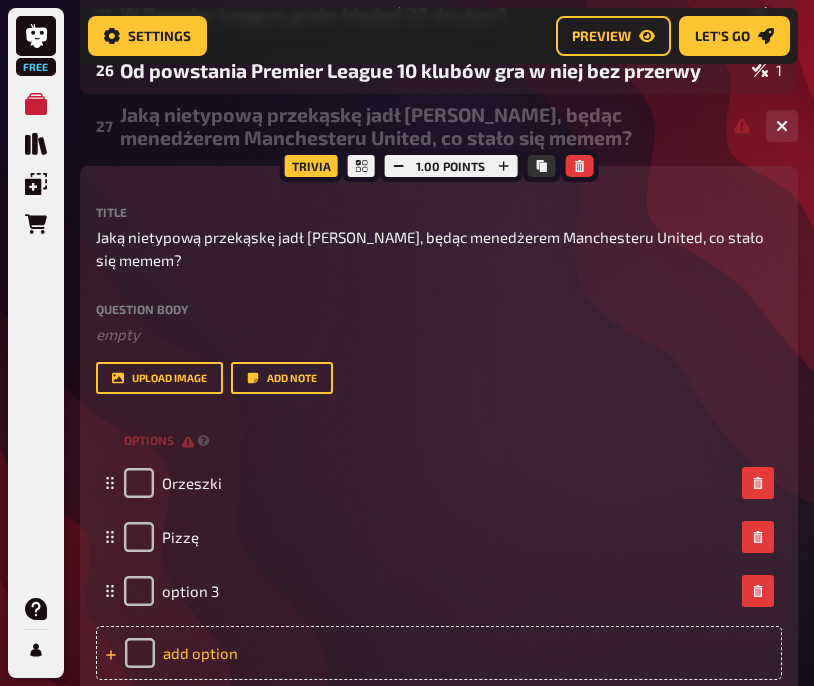 type 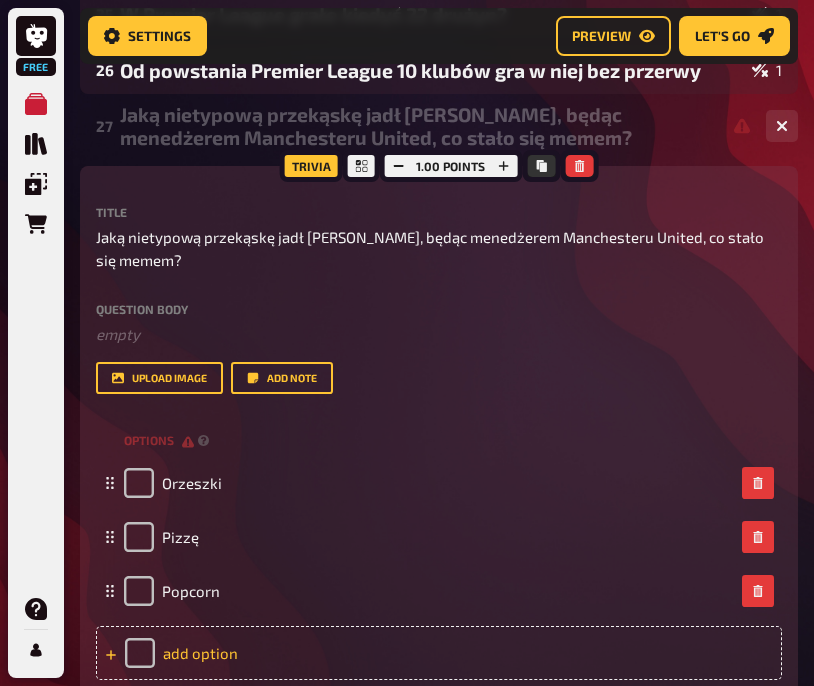 click on "add option" at bounding box center (439, 653) 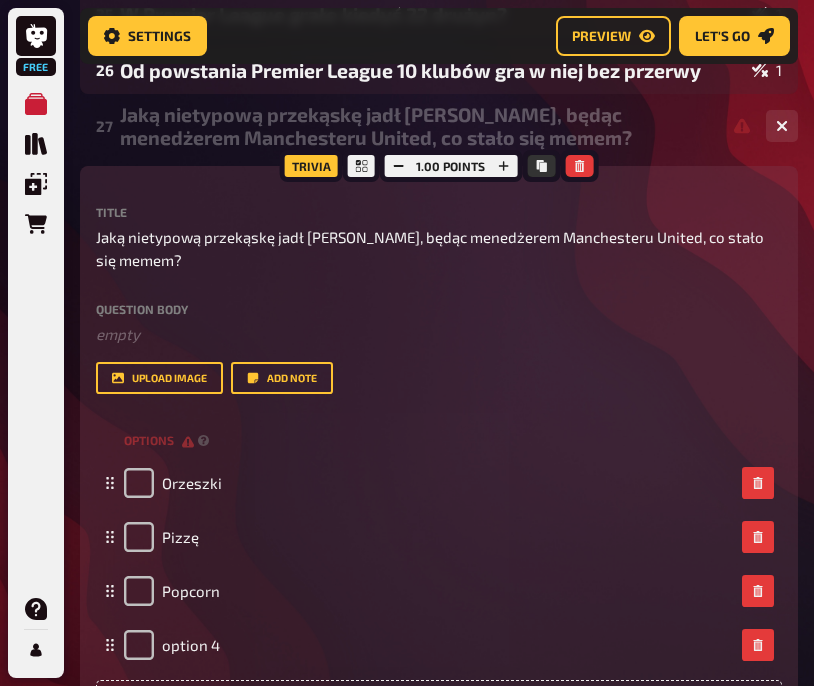 type 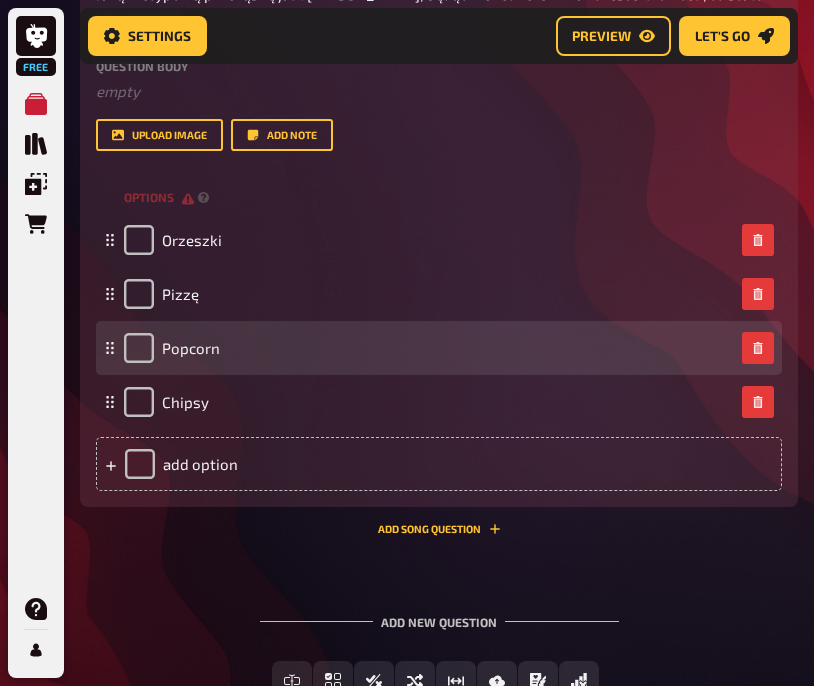 scroll, scrollTop: 2633, scrollLeft: 0, axis: vertical 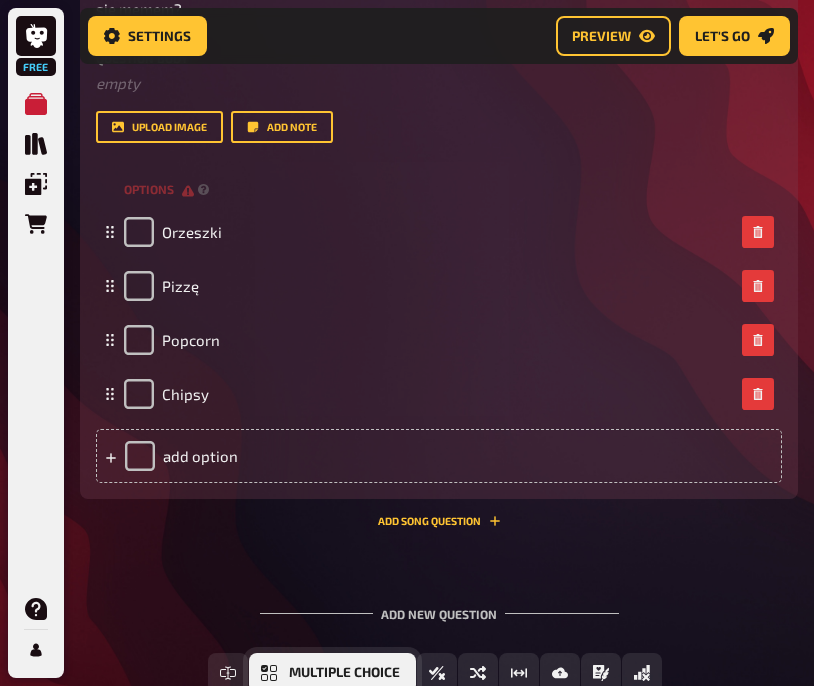 click on "Multiple Choice" at bounding box center (344, 673) 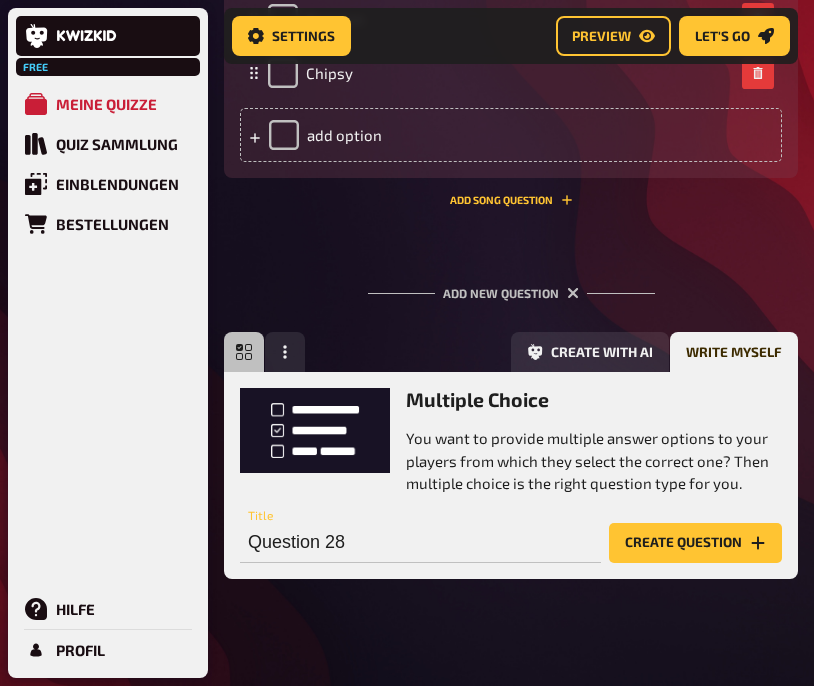 scroll, scrollTop: 3022, scrollLeft: 0, axis: vertical 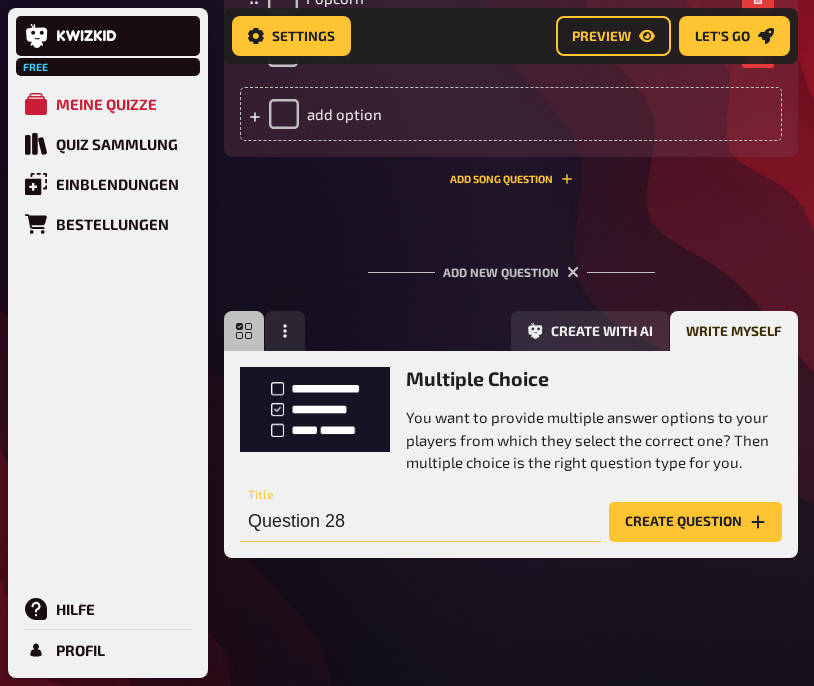 click on "Question 28" at bounding box center (420, 522) 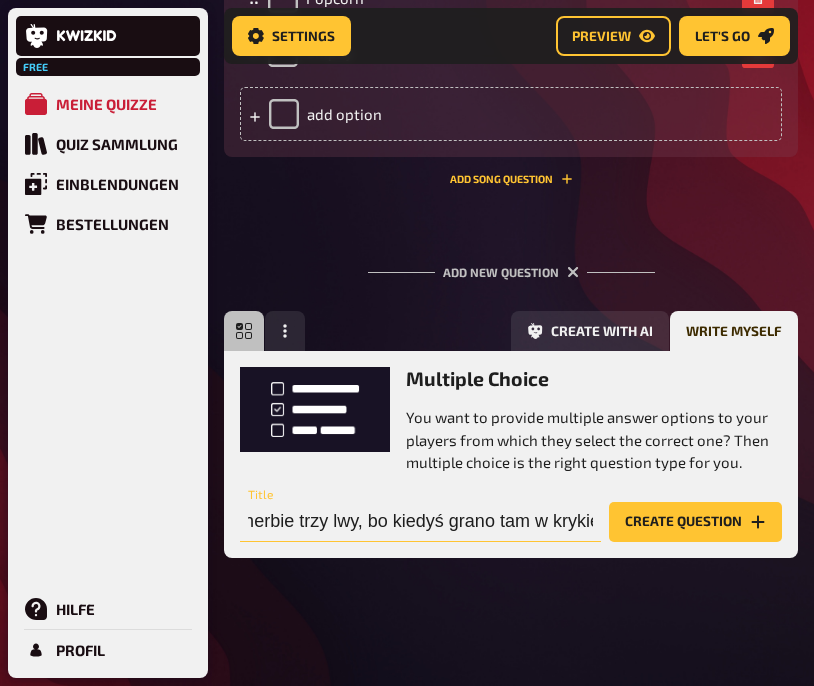 scroll, scrollTop: 0, scrollLeft: 264, axis: horizontal 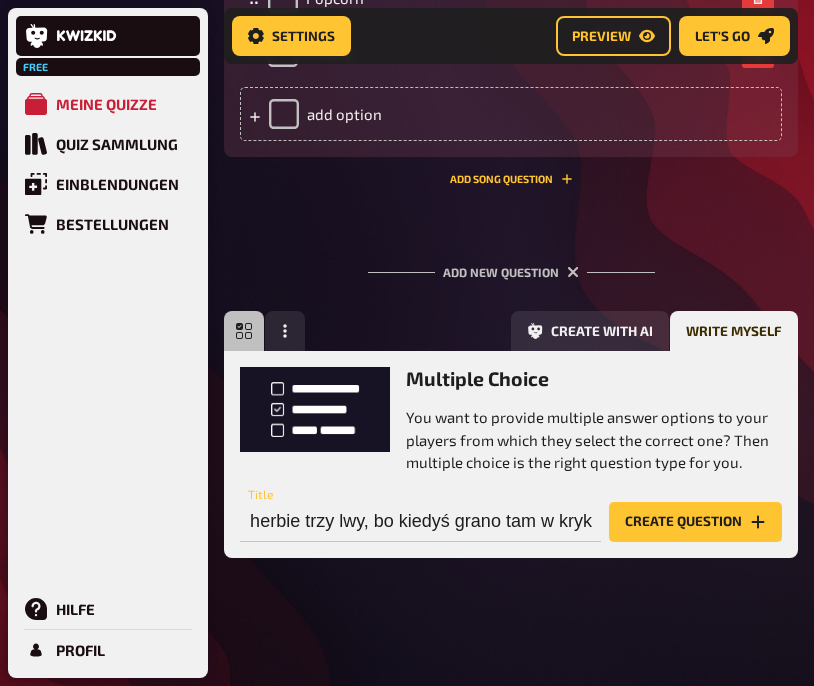 click on "Który klub Premier League ma w herbie trzy lwy, bo kiedyś grano tam w krykieta?" at bounding box center (420, 522) 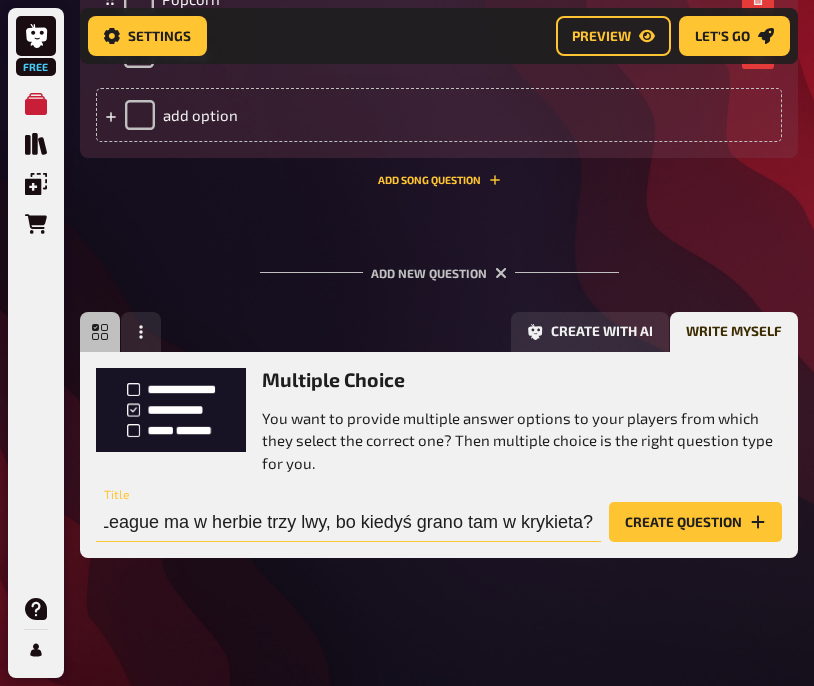 scroll, scrollTop: 2976, scrollLeft: 0, axis: vertical 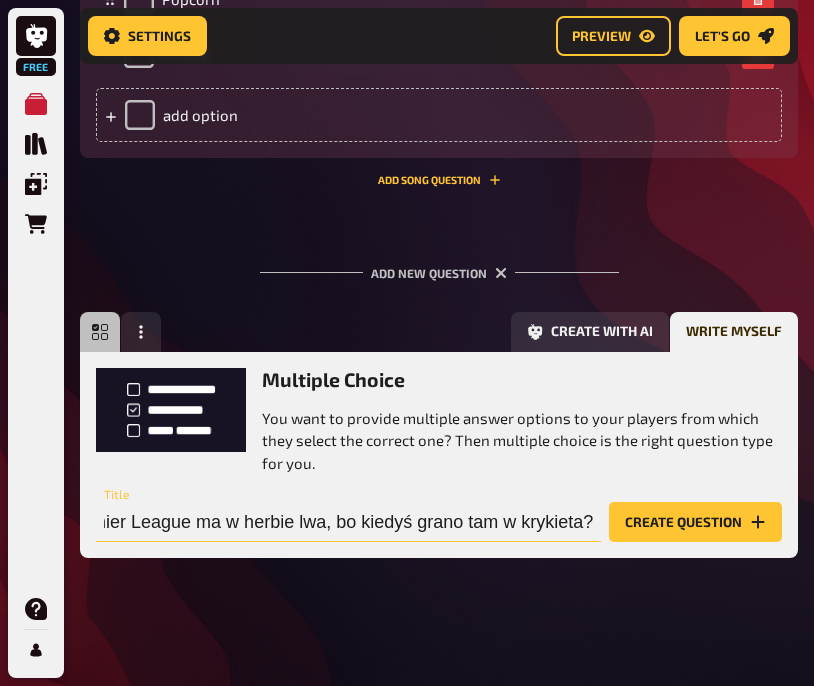 drag, startPoint x: 378, startPoint y: 523, endPoint x: 502, endPoint y: 529, distance: 124.14507 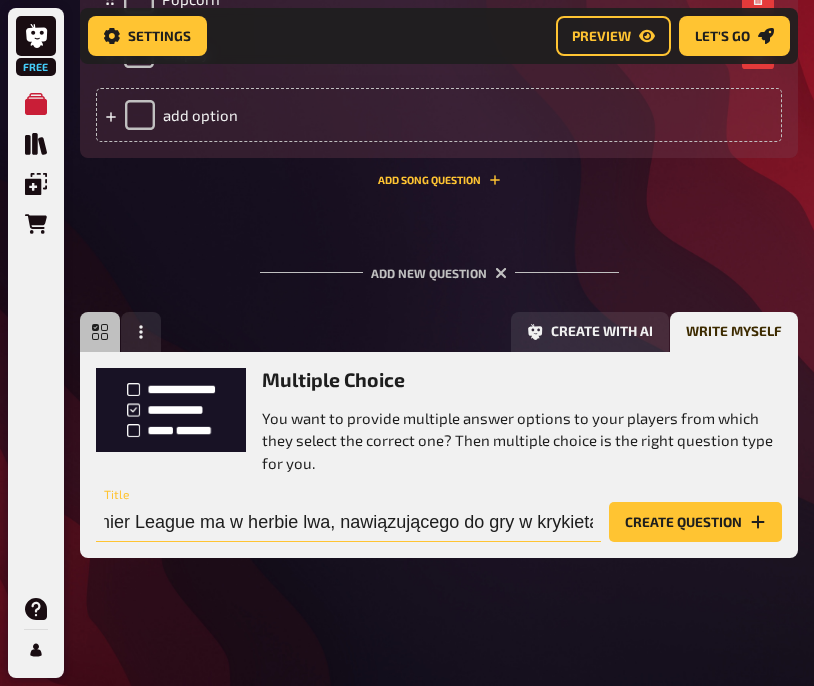 scroll, scrollTop: 0, scrollLeft: 138, axis: horizontal 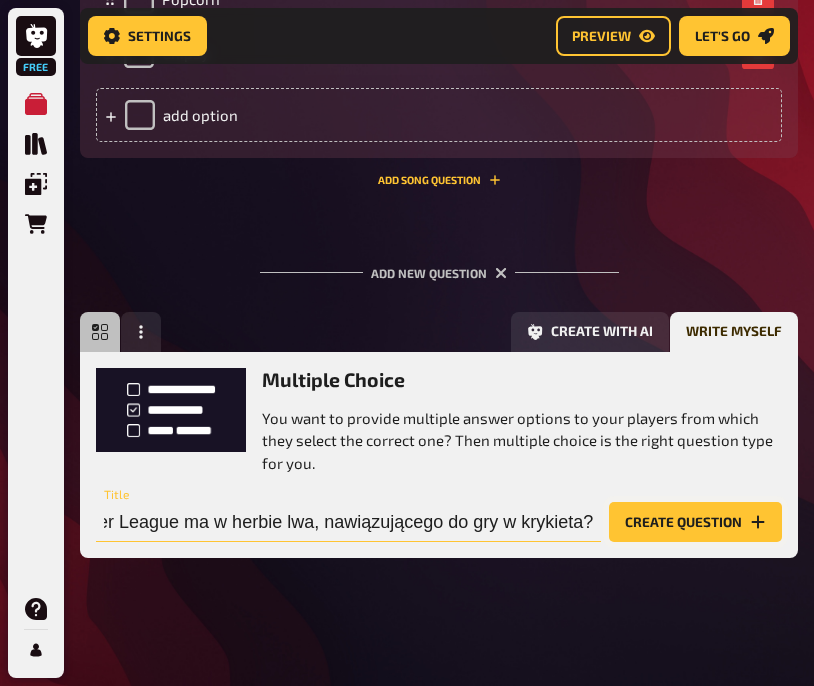 type on "Który klub Premier League ma w herbie lwa, nawiązującego do gry w krykieta?" 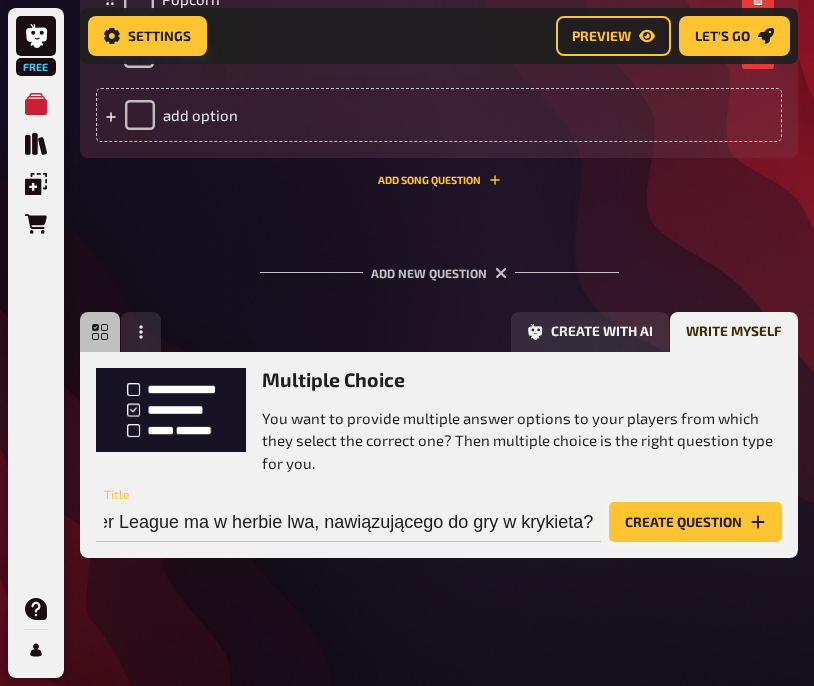 click on "Create question" at bounding box center (695, 522) 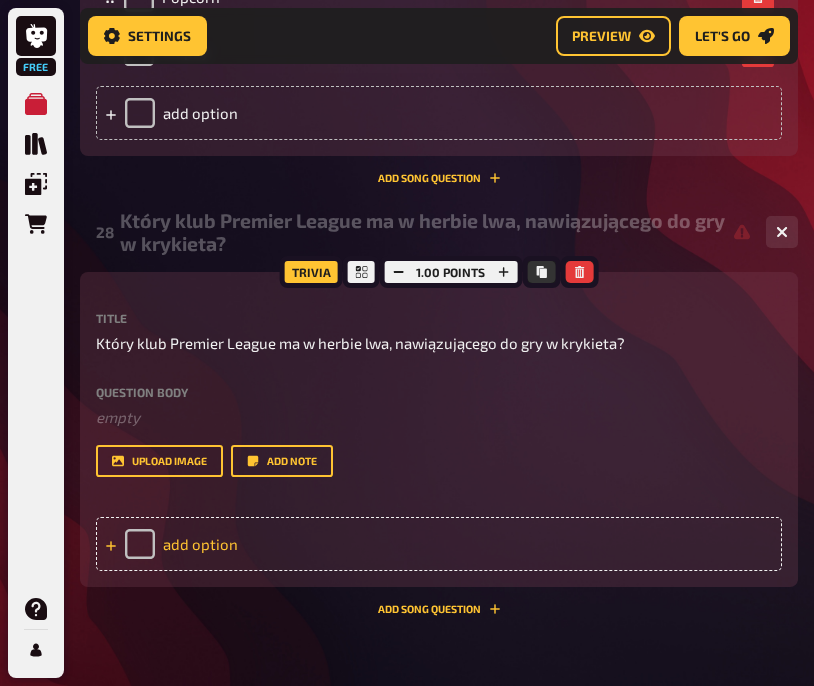 click on "add option" at bounding box center (439, 544) 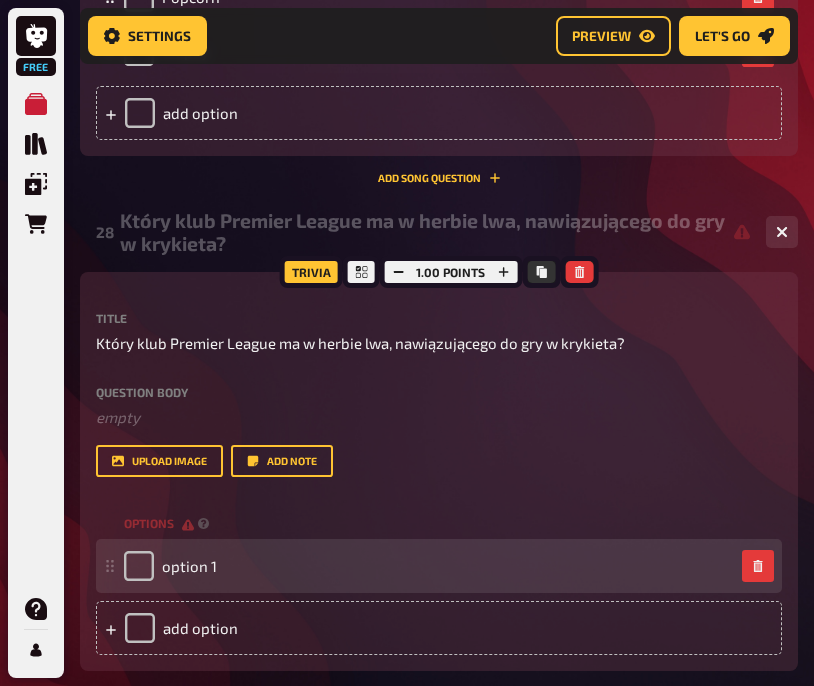type 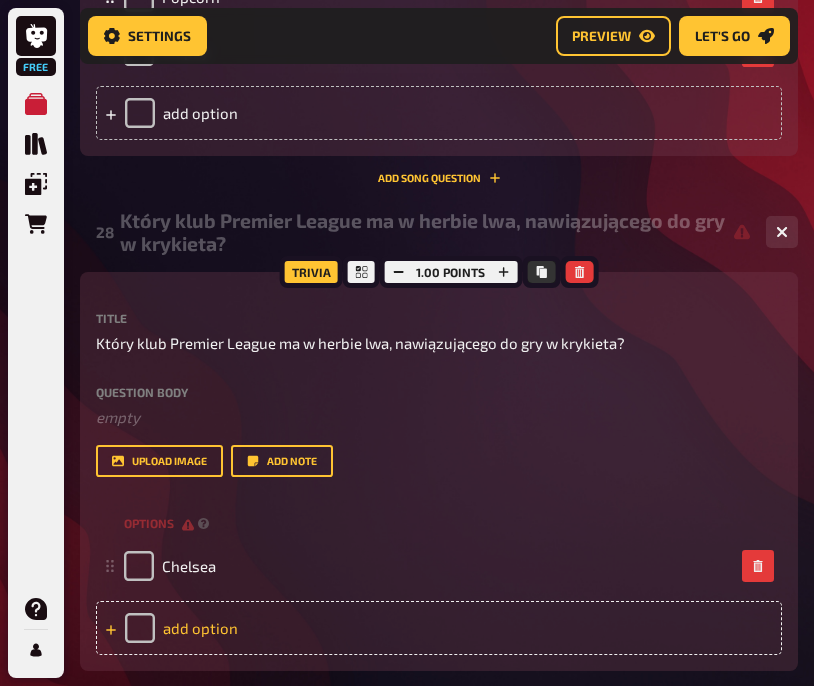 click on "add option" at bounding box center [439, 628] 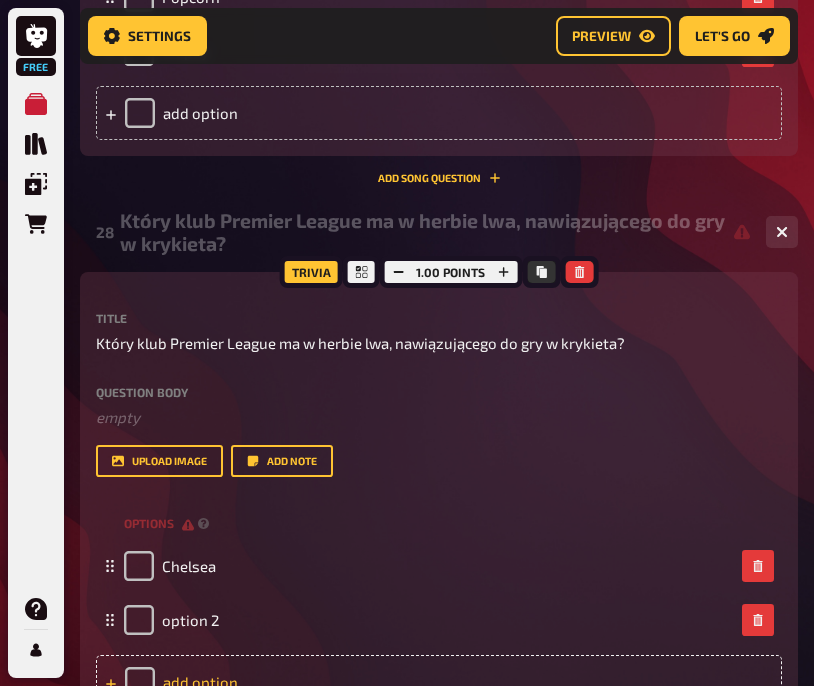 type 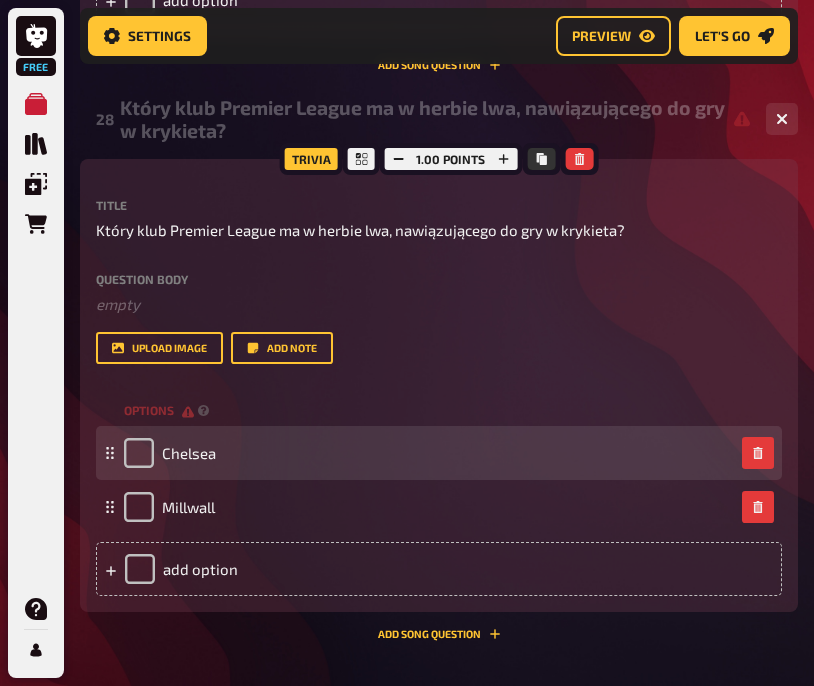 scroll, scrollTop: 3113, scrollLeft: 0, axis: vertical 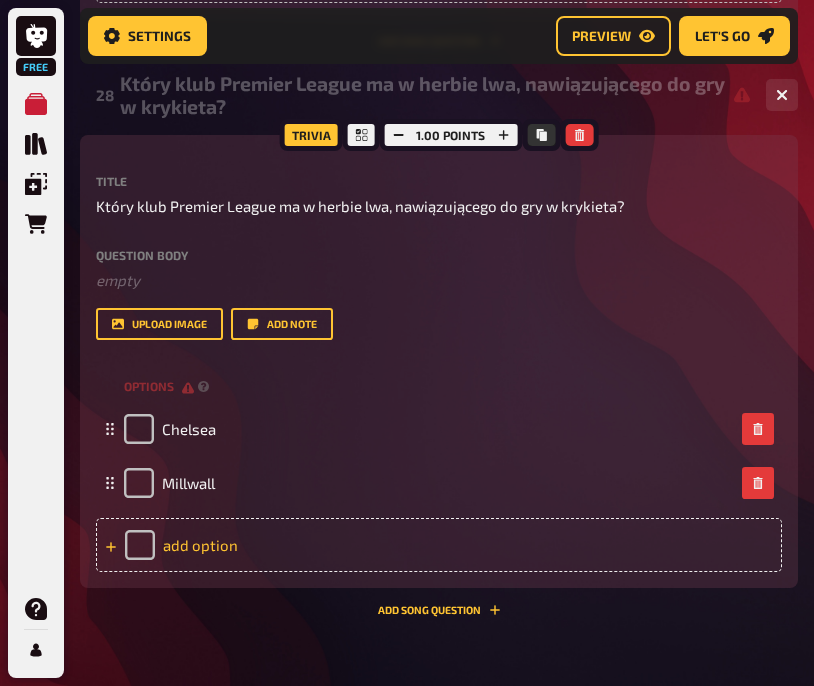 click on "add option" at bounding box center [439, 545] 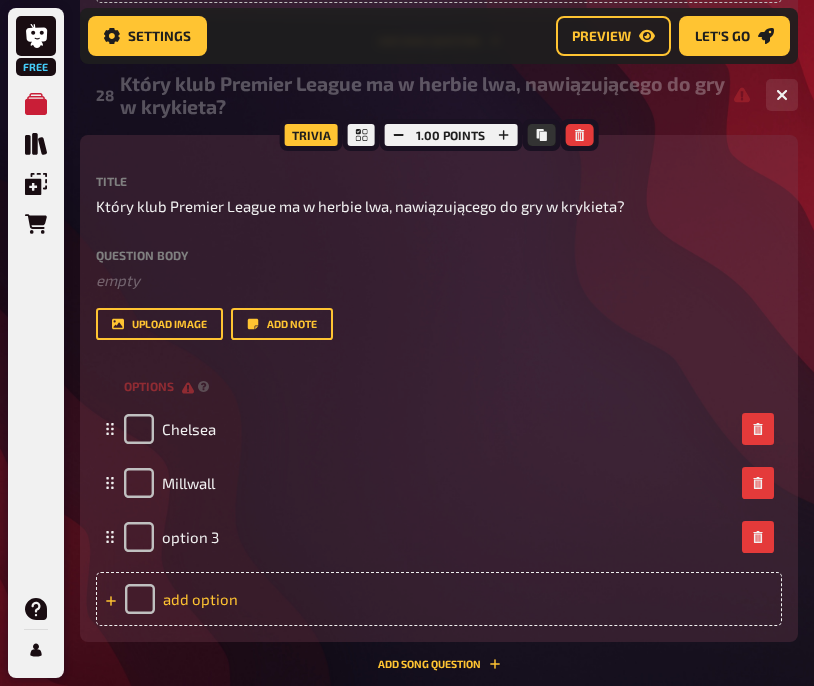 type 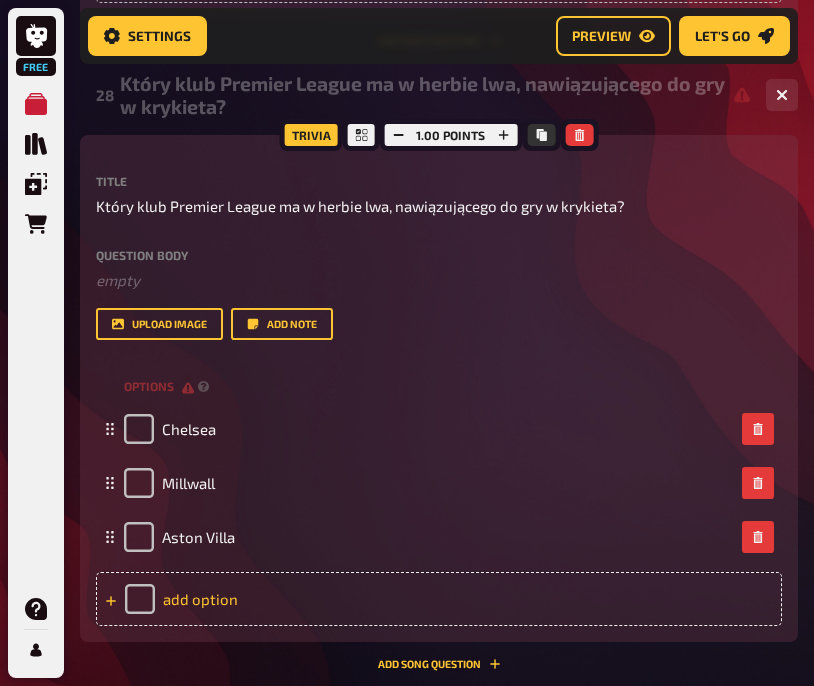 click on "add option" at bounding box center (439, 599) 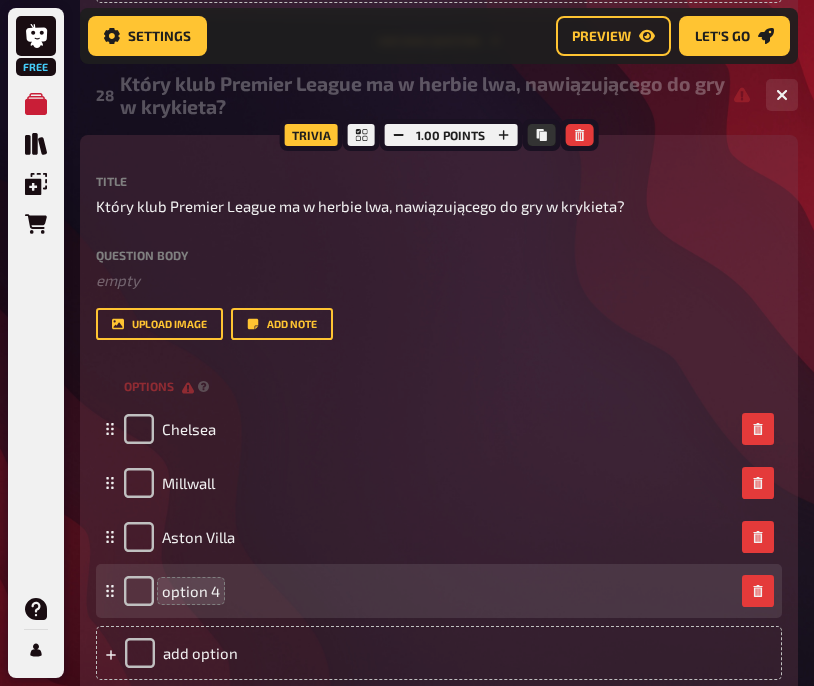 type 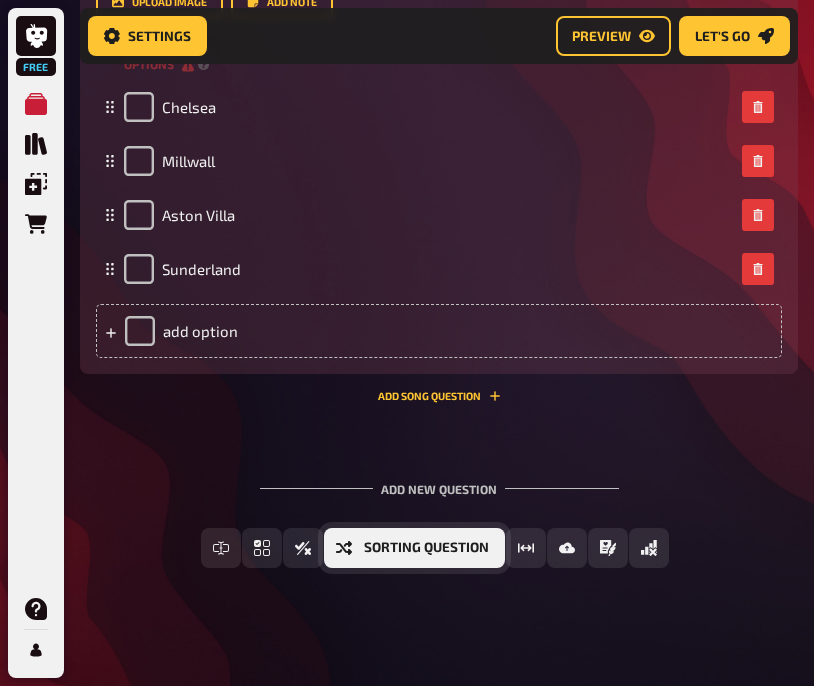 scroll, scrollTop: 3444, scrollLeft: 0, axis: vertical 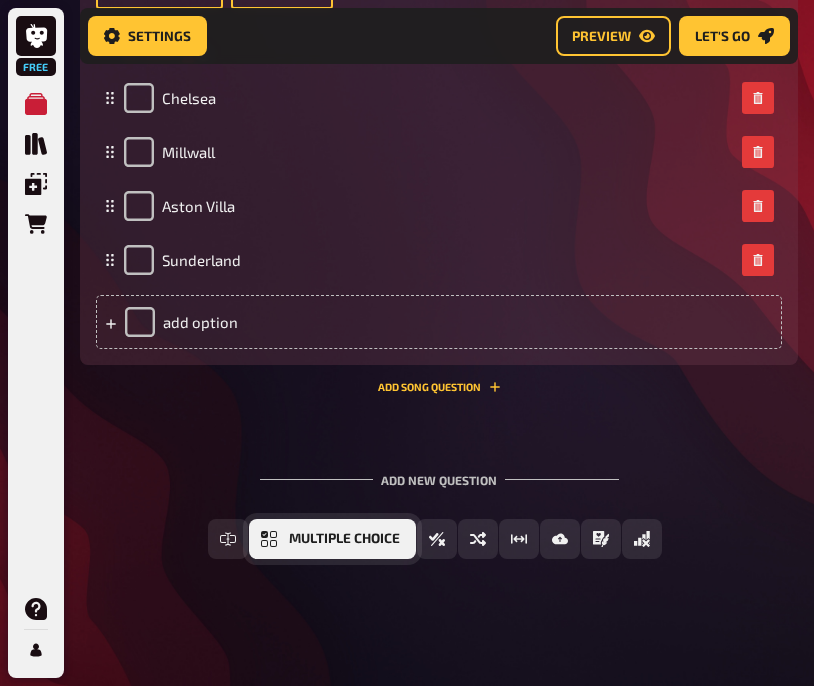 click on "Multiple Choice" at bounding box center (344, 539) 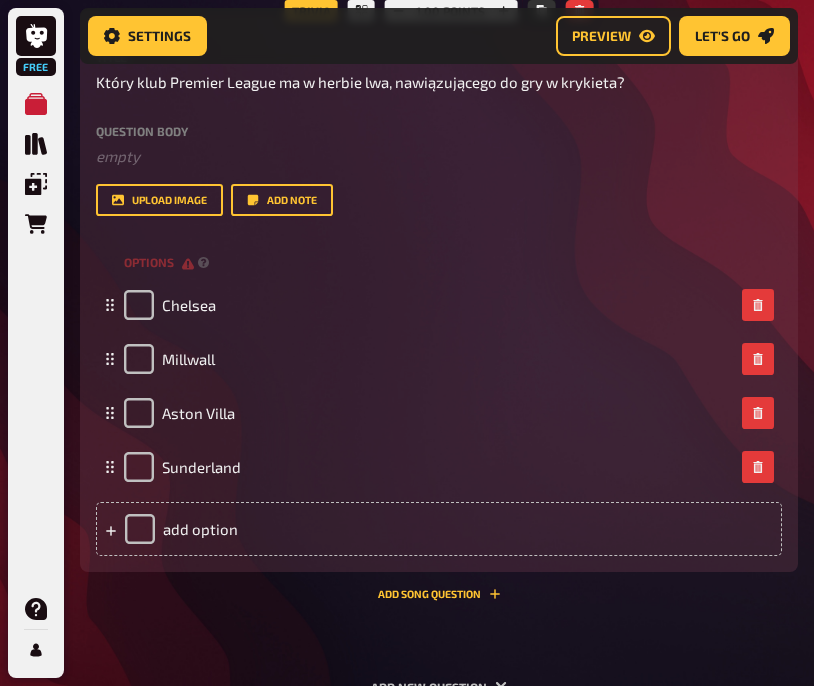 scroll, scrollTop: 3233, scrollLeft: 0, axis: vertical 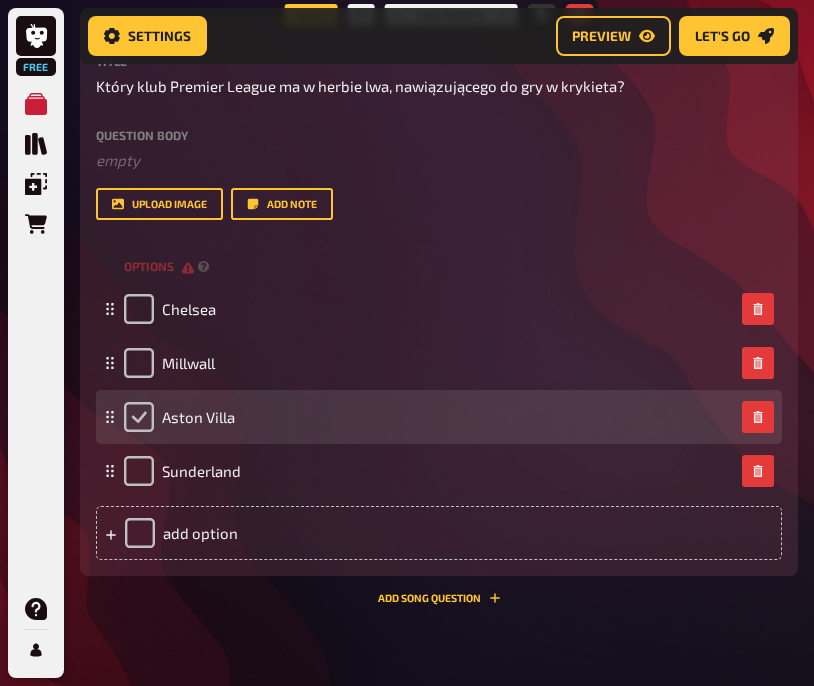 click at bounding box center [139, 417] 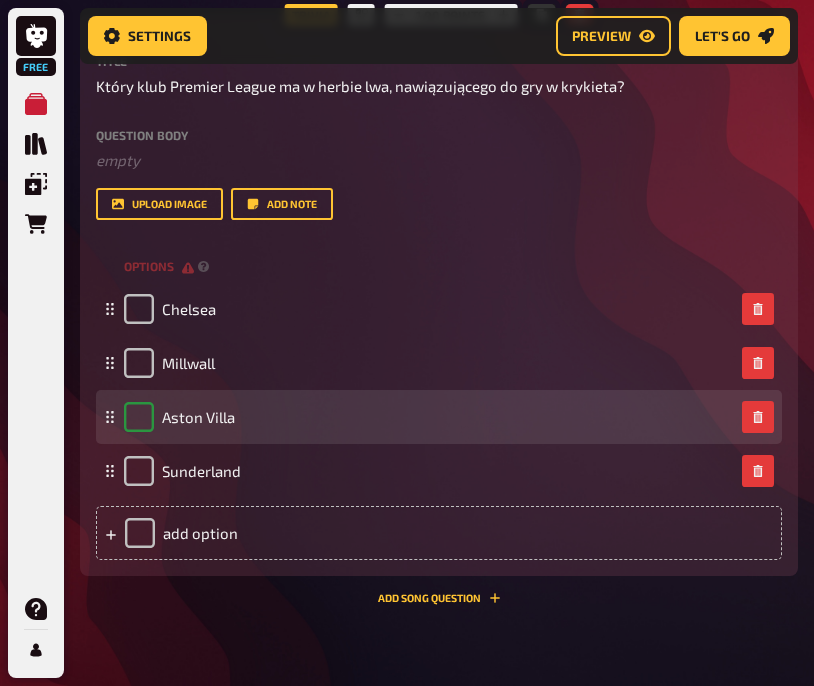checkbox on "true" 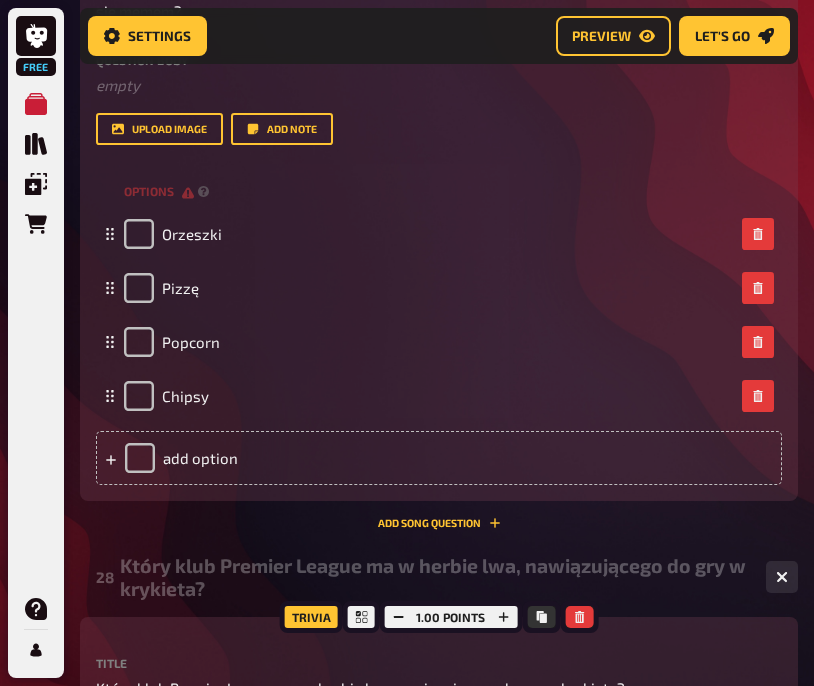 scroll, scrollTop: 2624, scrollLeft: 0, axis: vertical 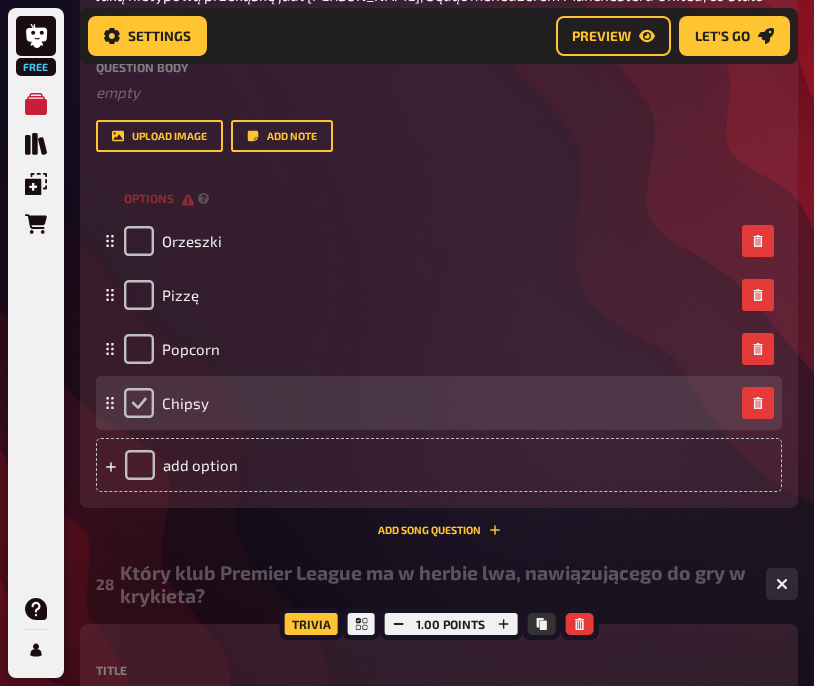 click at bounding box center (139, 403) 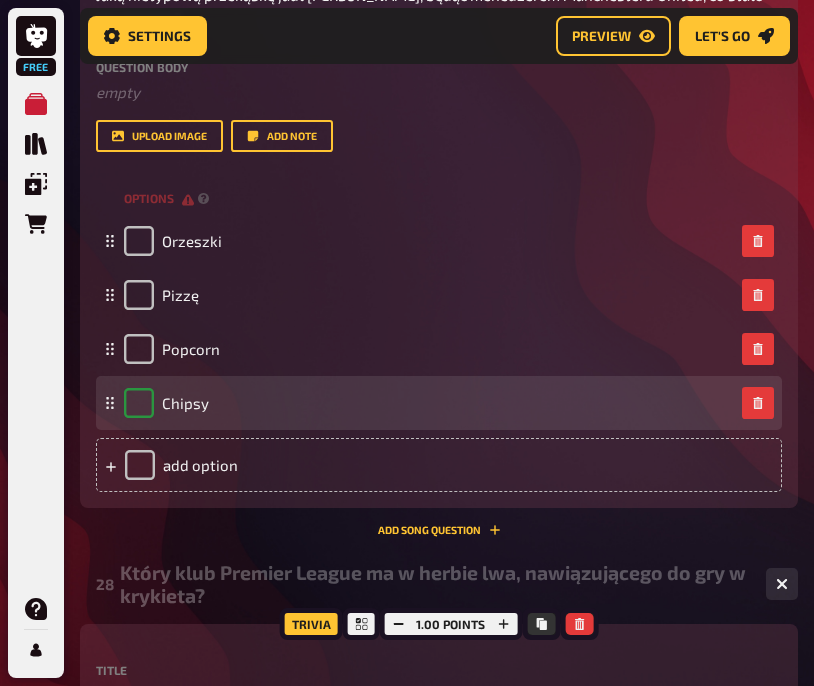 checkbox on "true" 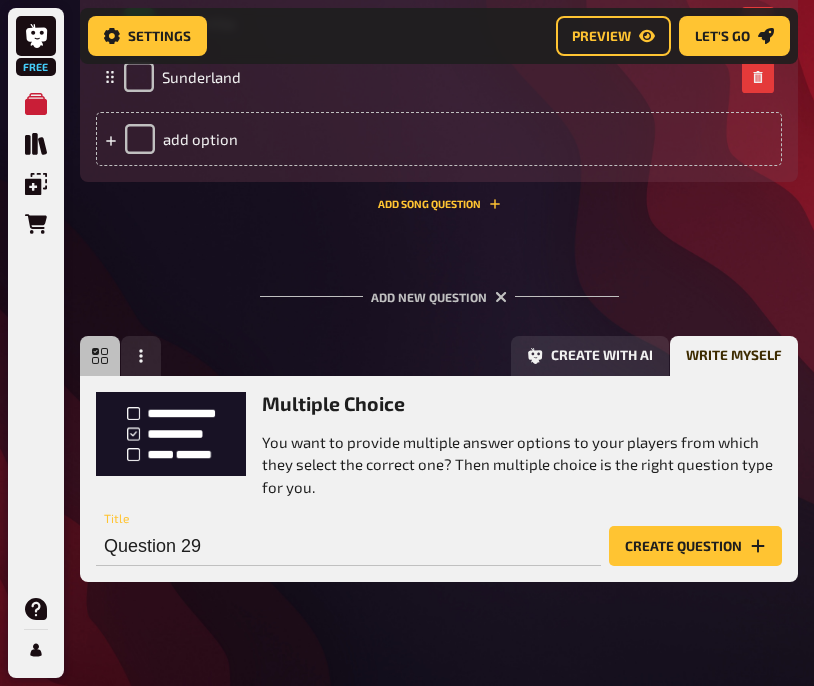 scroll, scrollTop: 3653, scrollLeft: 0, axis: vertical 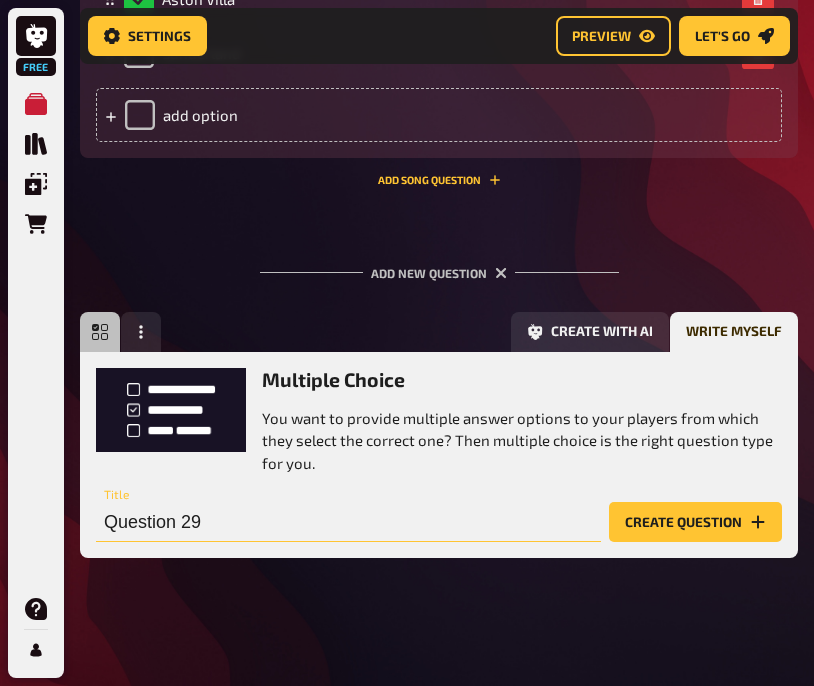 click on "Question 29" at bounding box center (348, 522) 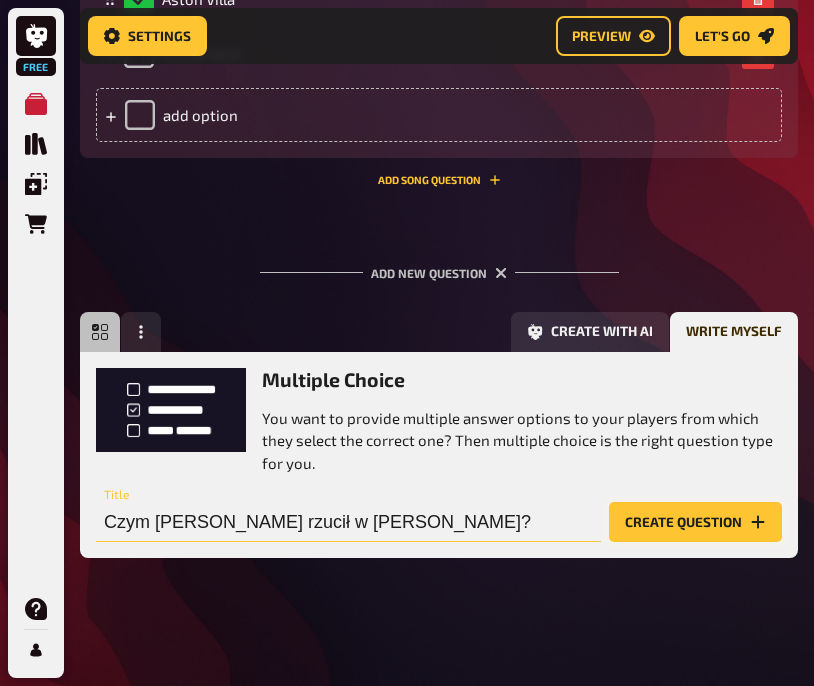 type on "Czym Cesc Fabregas rzucił w sir Alexa Fergusona?" 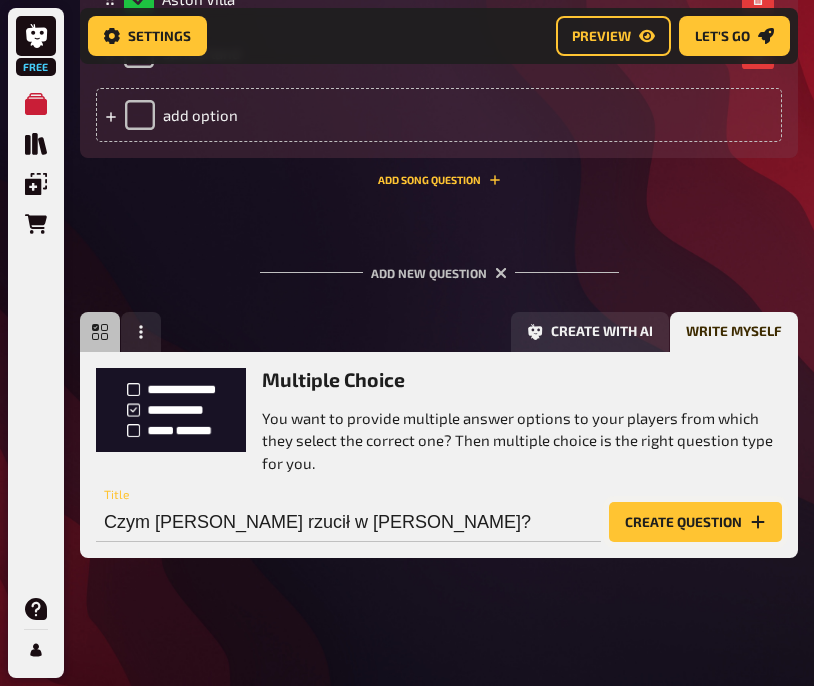 click on "Create question" at bounding box center [695, 522] 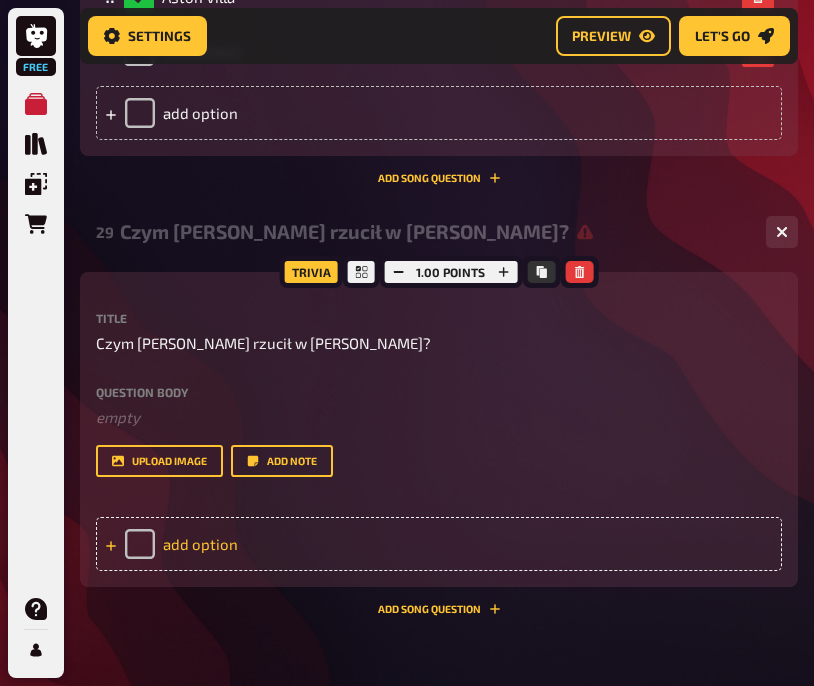 click on "add option" at bounding box center (439, 544) 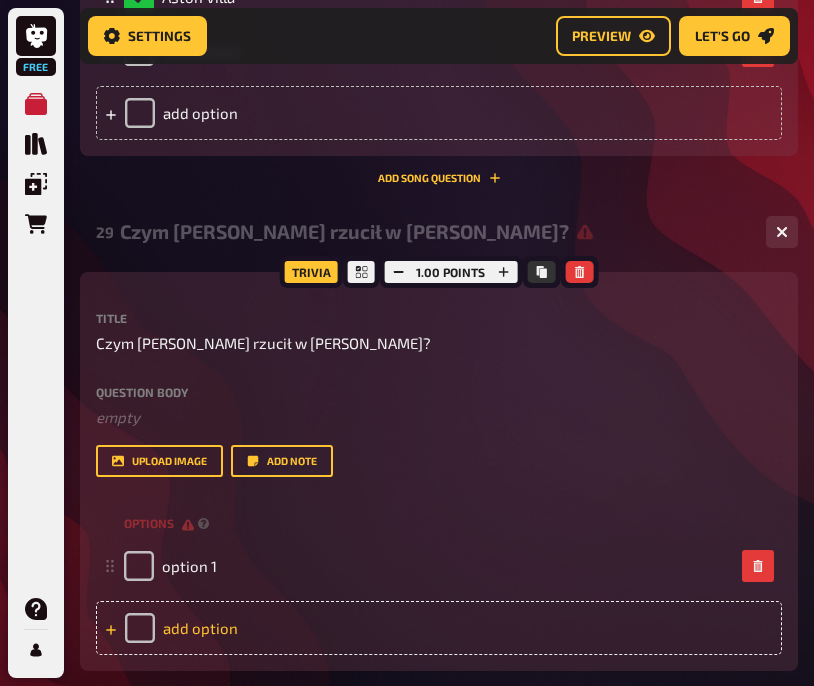 type 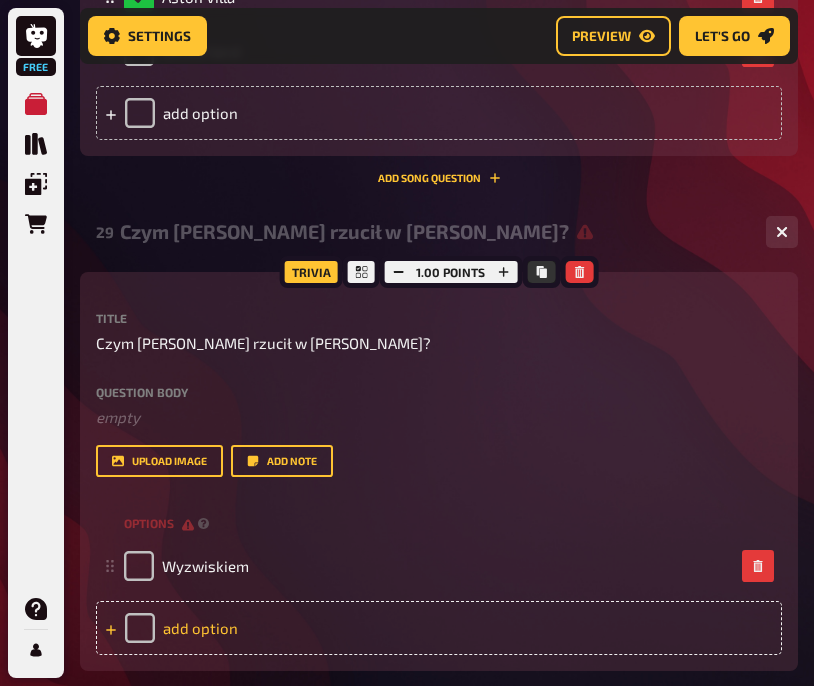 click on "add option" at bounding box center [439, 628] 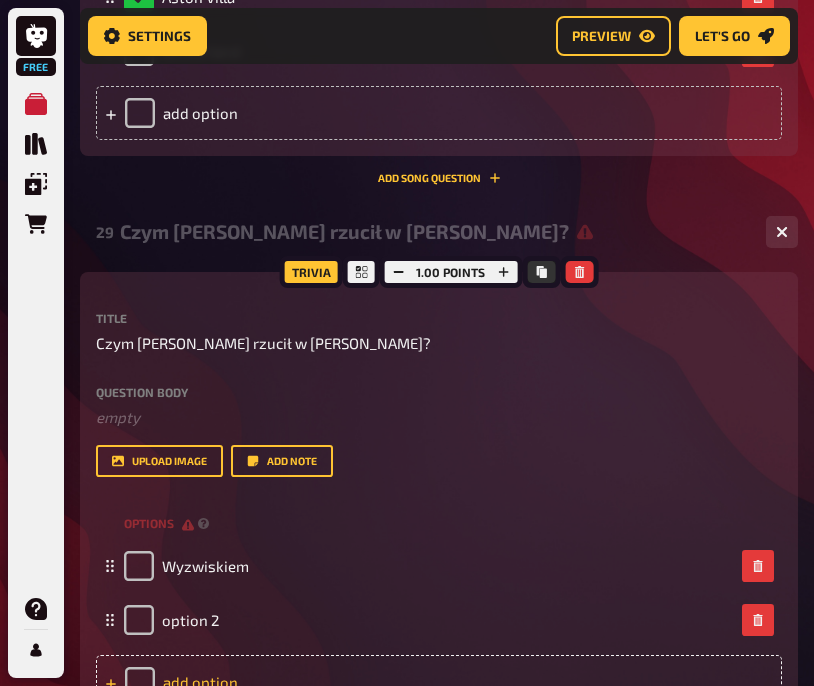 type 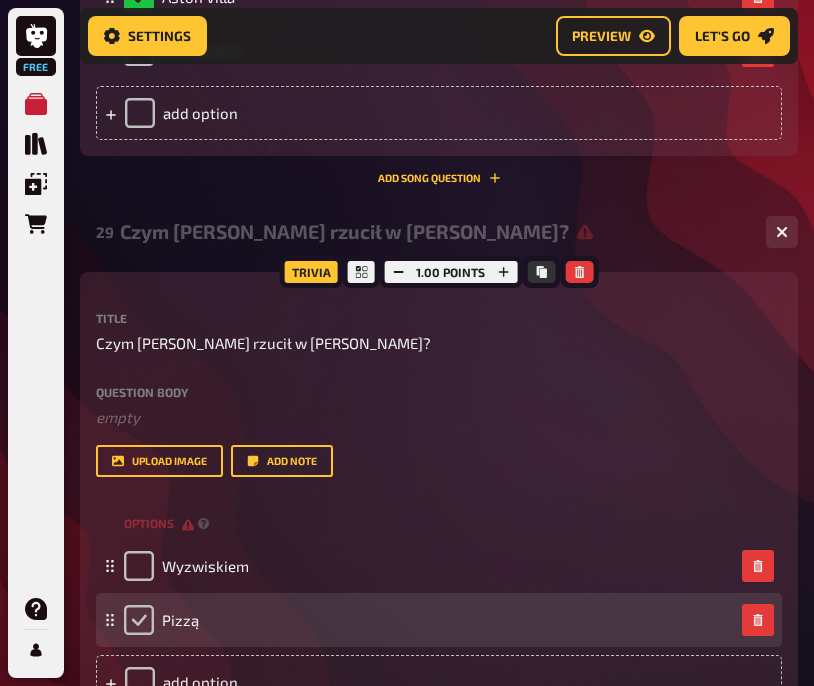 click at bounding box center [139, 620] 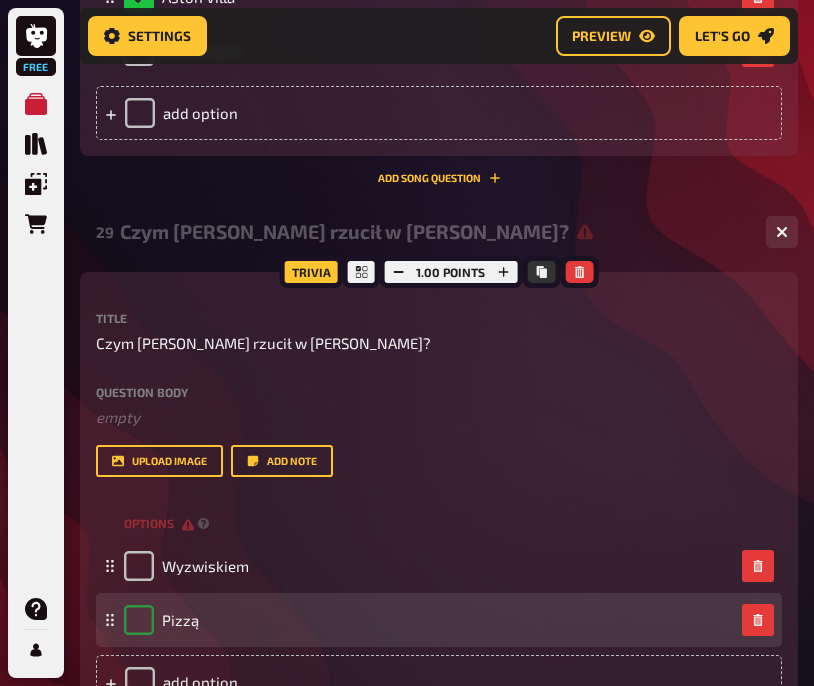 checkbox on "true" 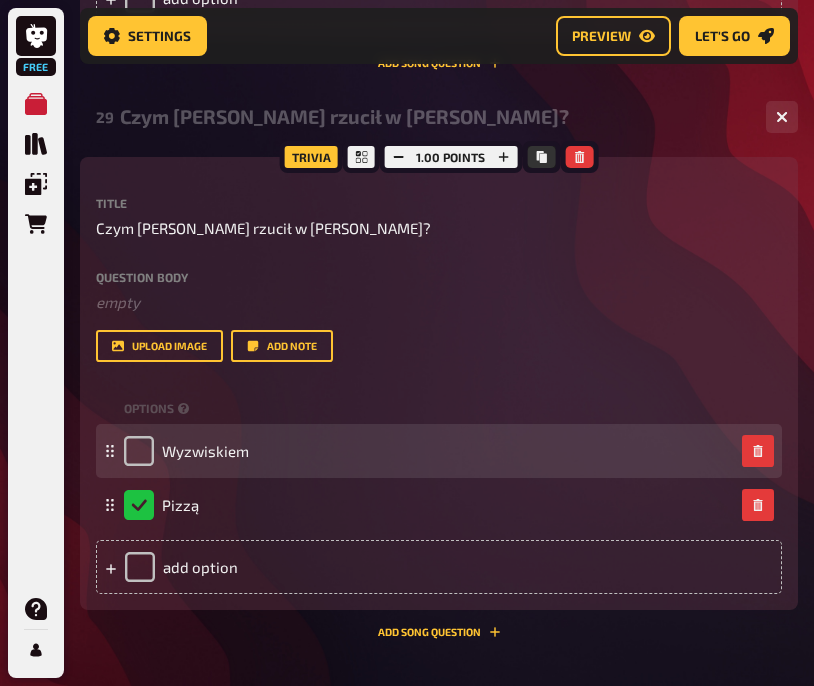 scroll, scrollTop: 3793, scrollLeft: 0, axis: vertical 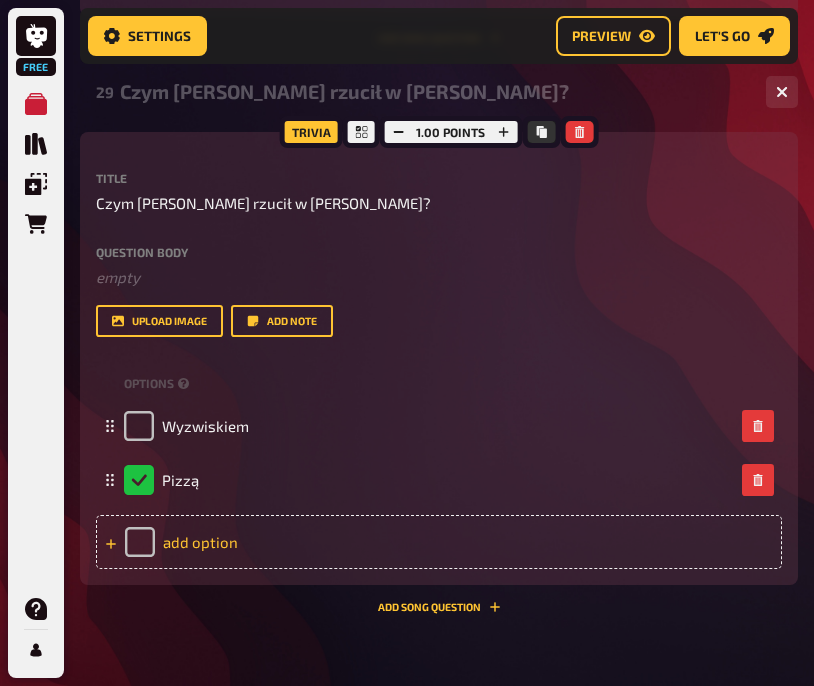 click on "add option" at bounding box center [439, 542] 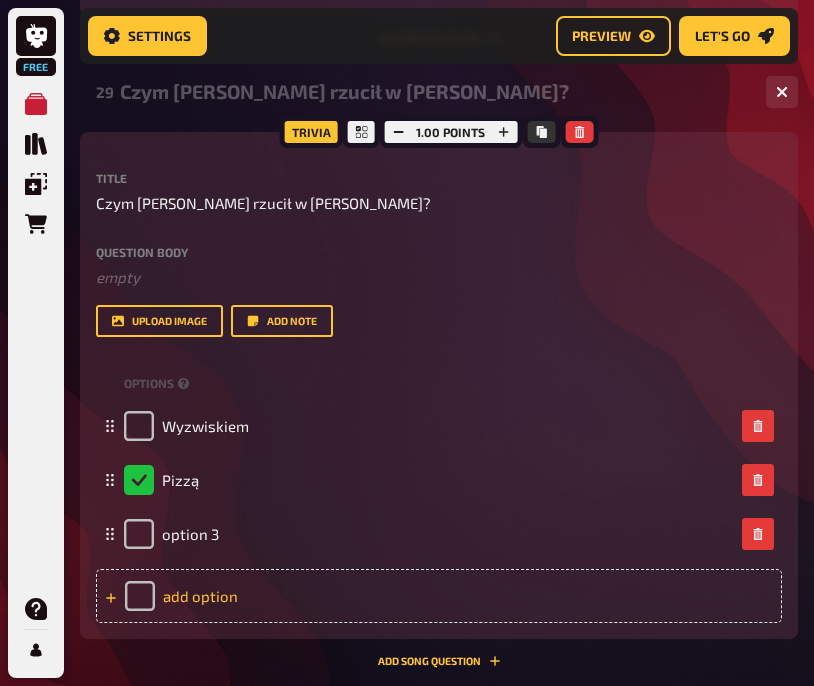 type 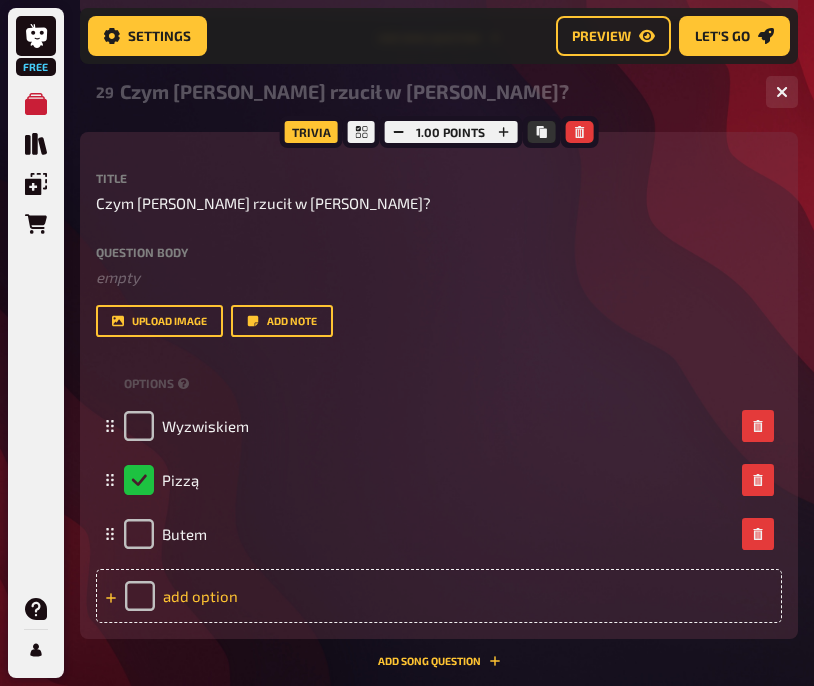 click on "add option" at bounding box center (439, 596) 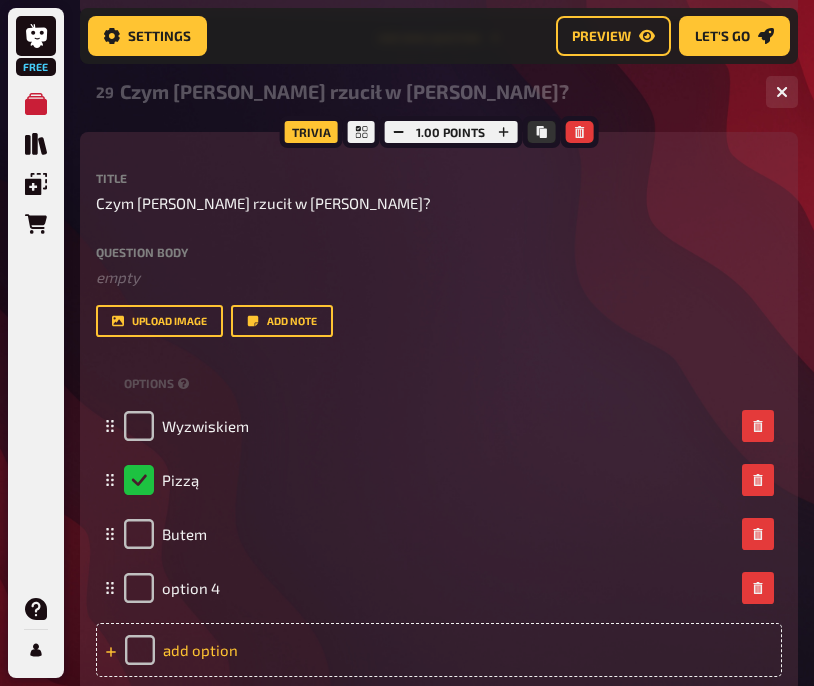 type 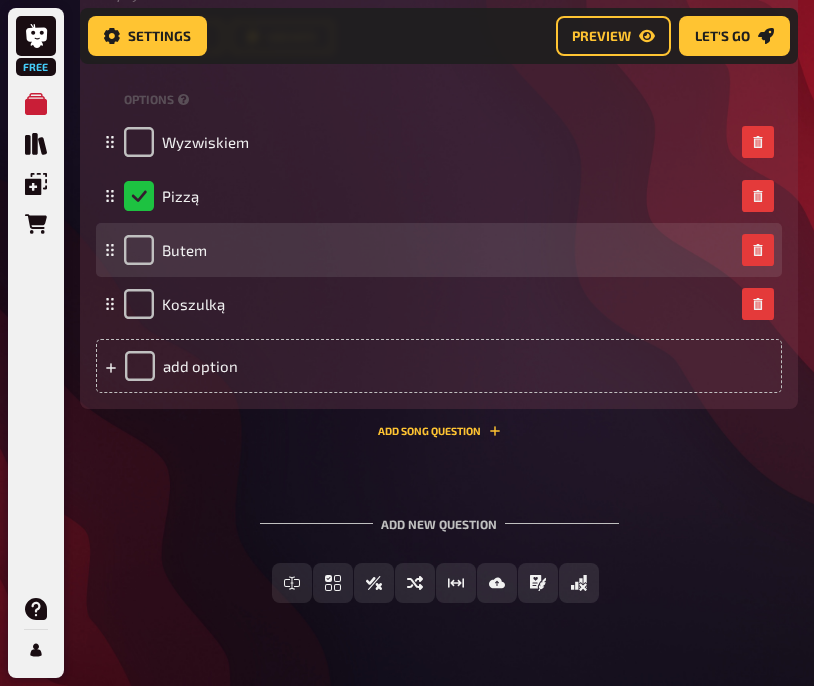 scroll, scrollTop: 4079, scrollLeft: 0, axis: vertical 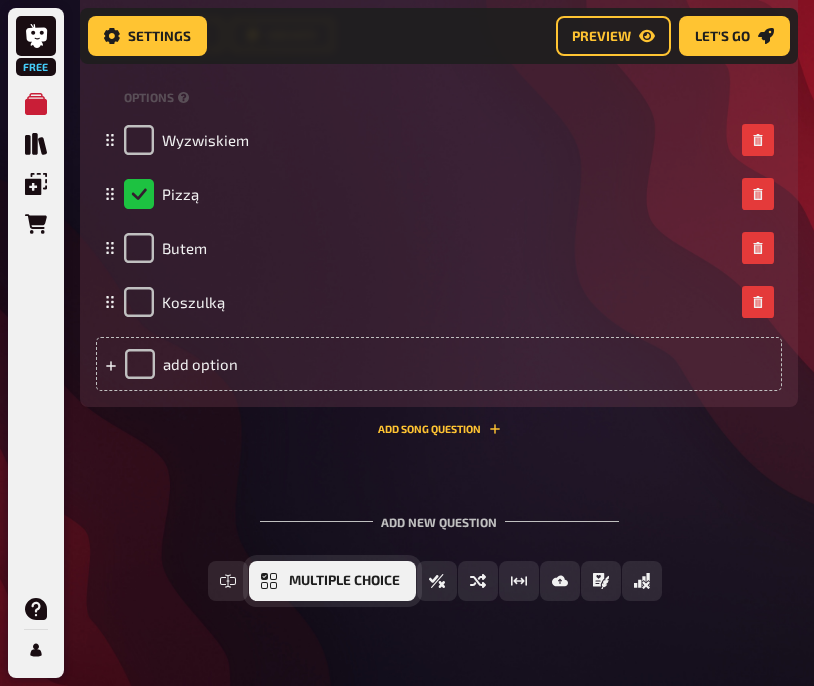 click on "Multiple Choice" at bounding box center (332, 581) 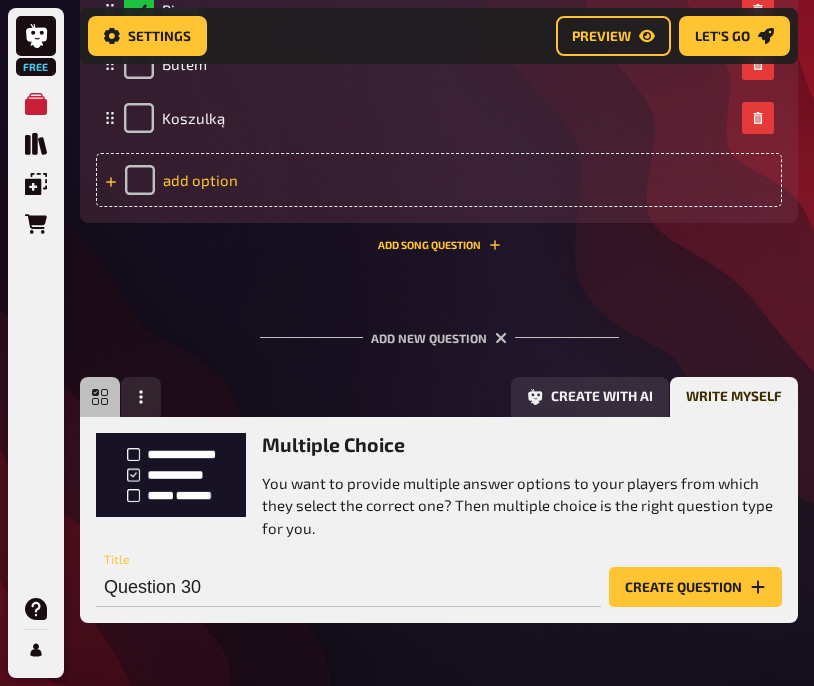 scroll, scrollTop: 4313, scrollLeft: 0, axis: vertical 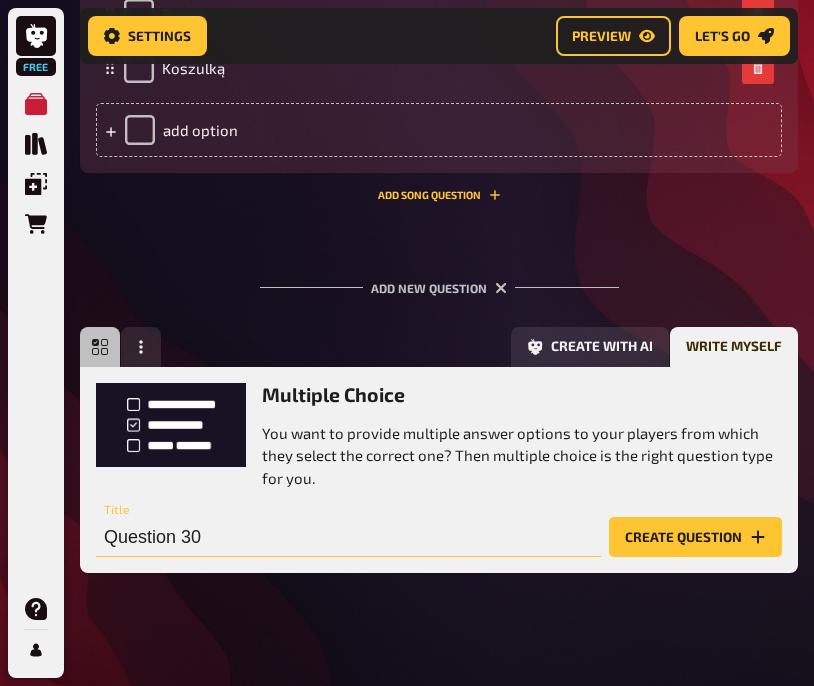 click on "Question 30" at bounding box center (348, 537) 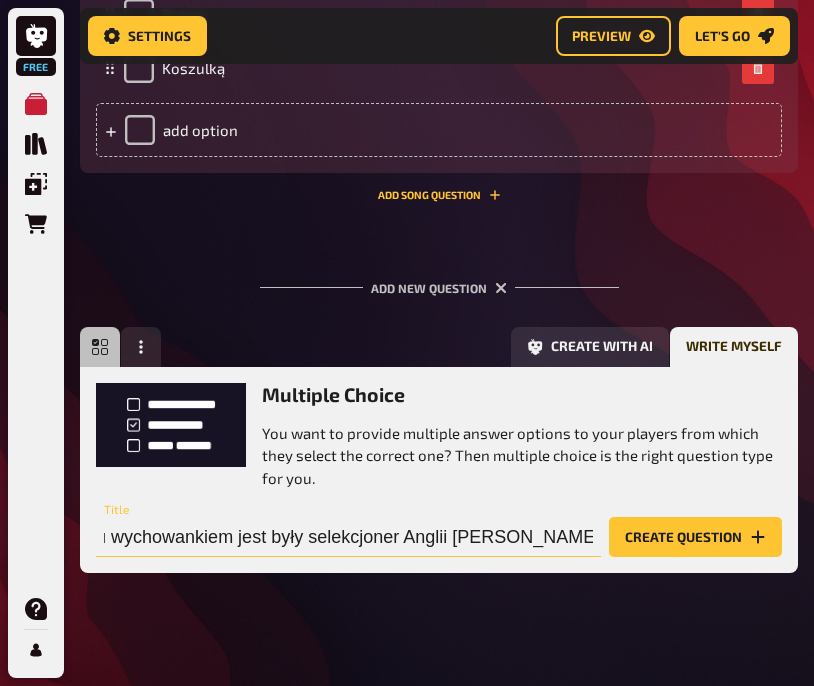 scroll, scrollTop: 0, scrollLeft: 119, axis: horizontal 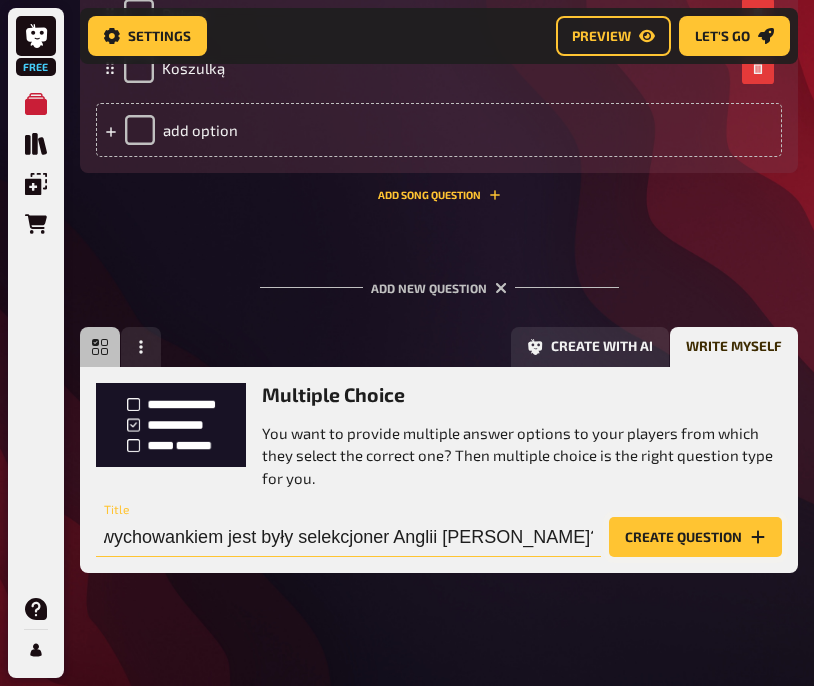 type on "Którego klubu wychowankiem jest były selekcjoner Anglii Gareth Southgate?" 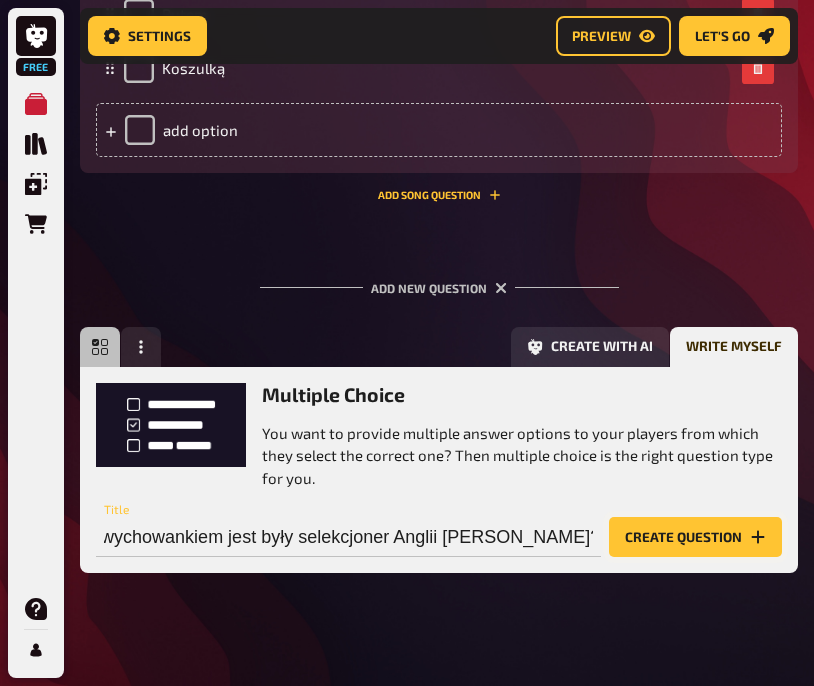 click on "Create question" at bounding box center (695, 537) 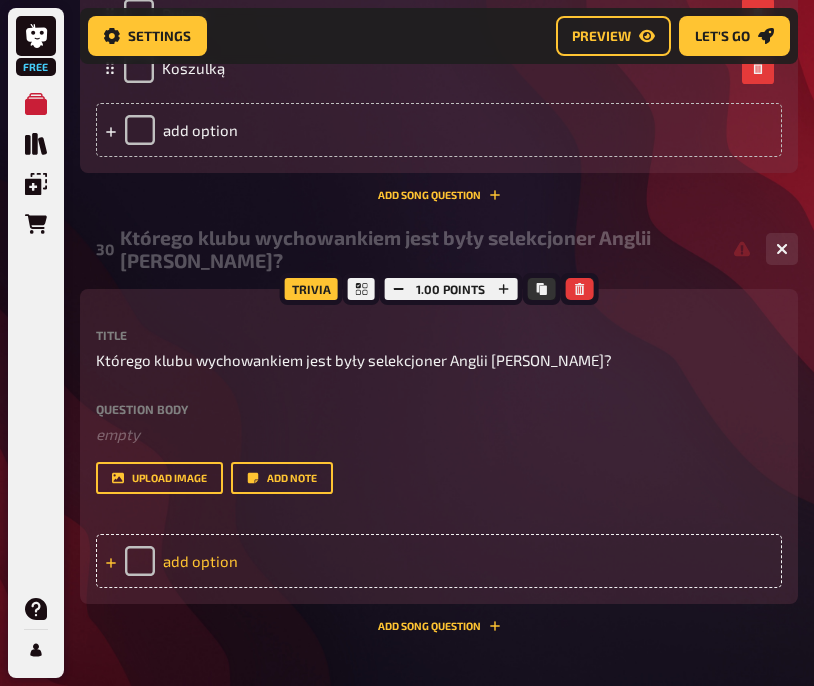 click on "add option" at bounding box center (439, 561) 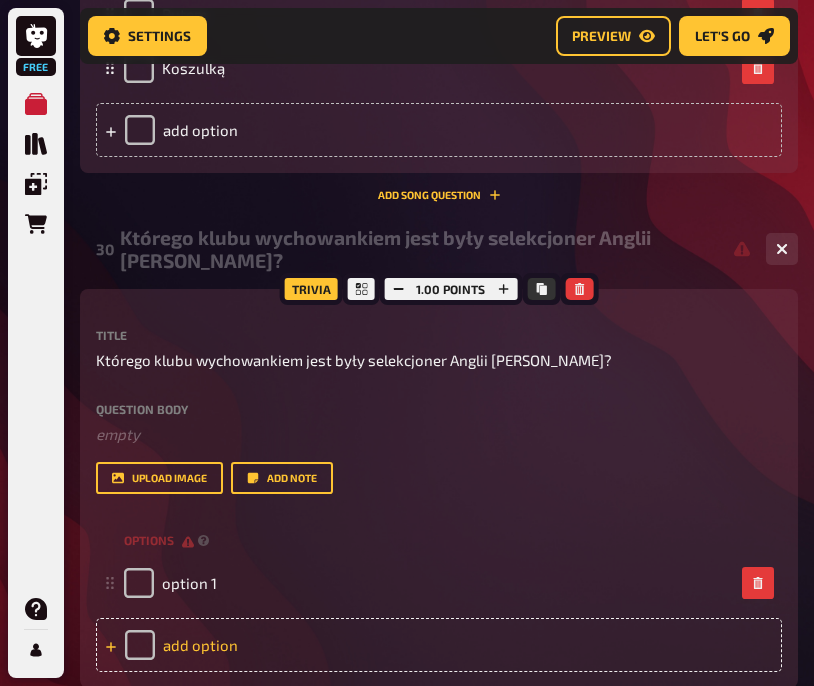 type 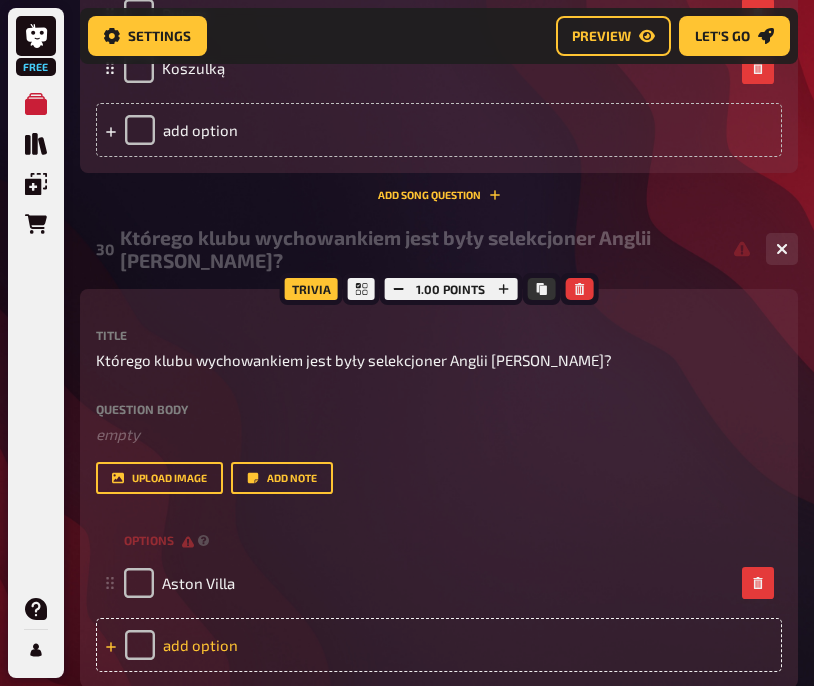click on "add option" at bounding box center (439, 645) 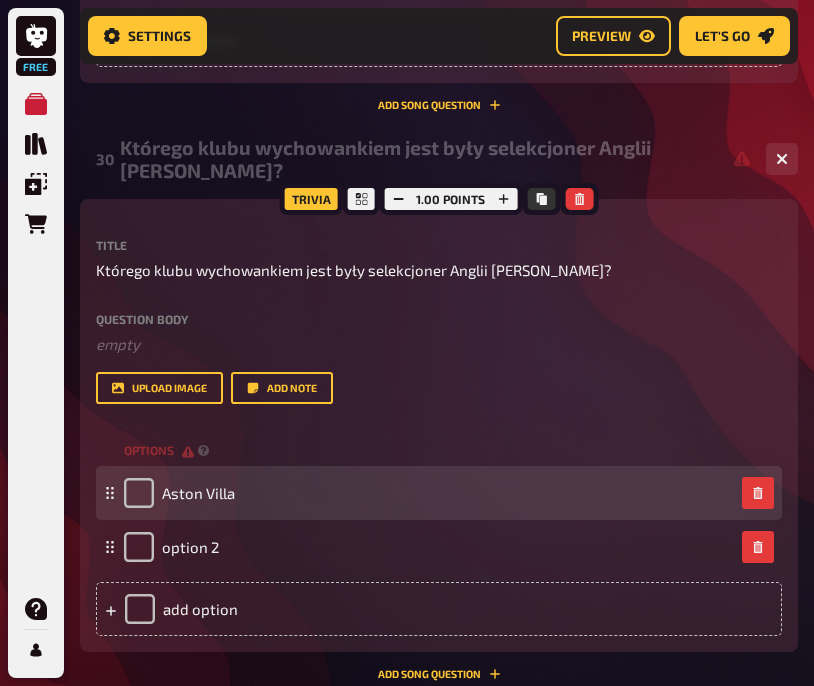 scroll, scrollTop: 4406, scrollLeft: 0, axis: vertical 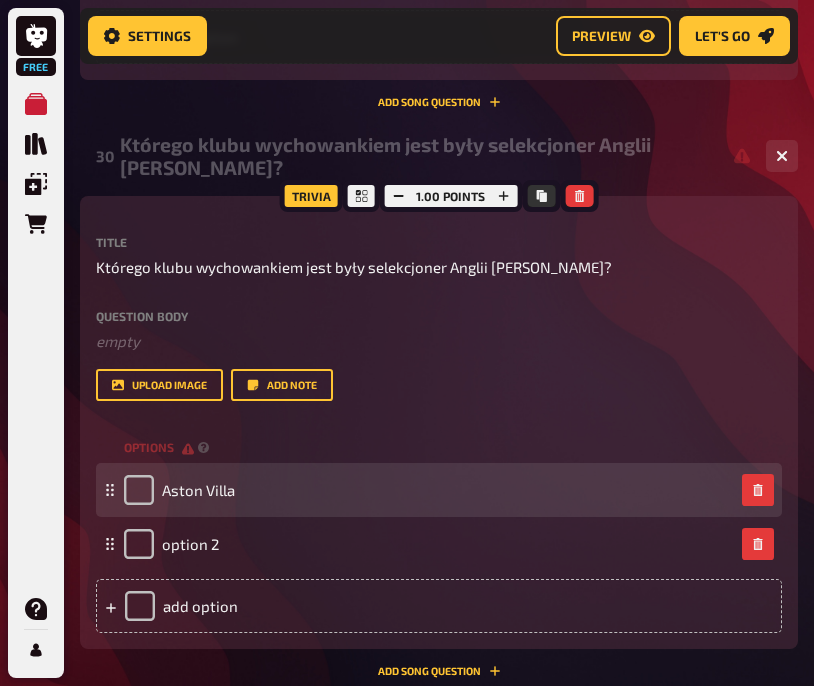 type 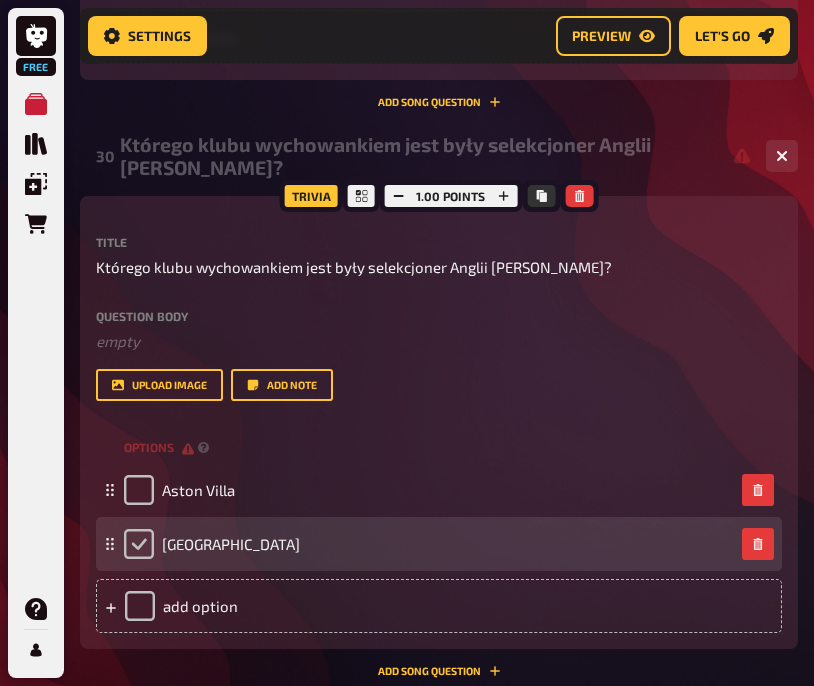 click at bounding box center [139, 544] 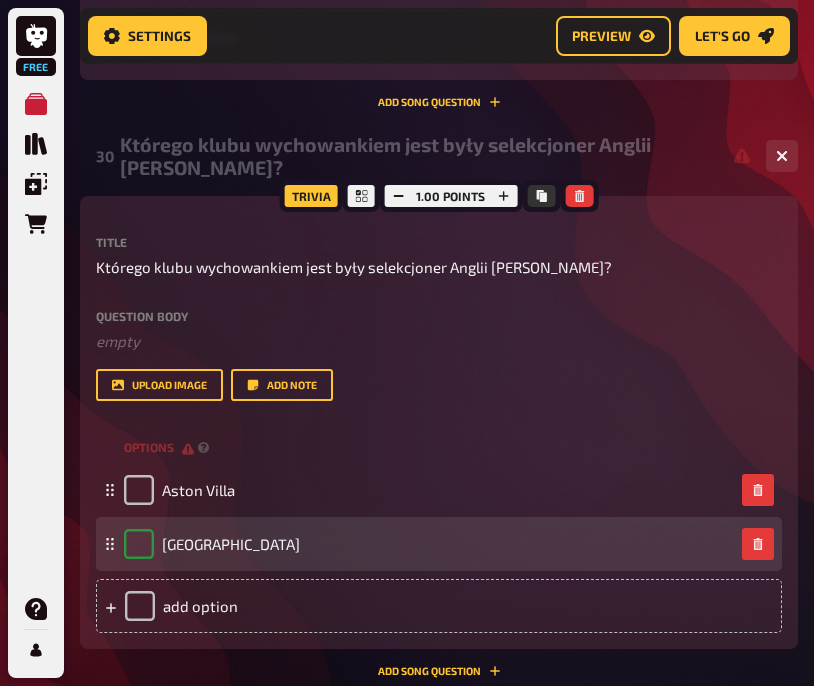 checkbox on "true" 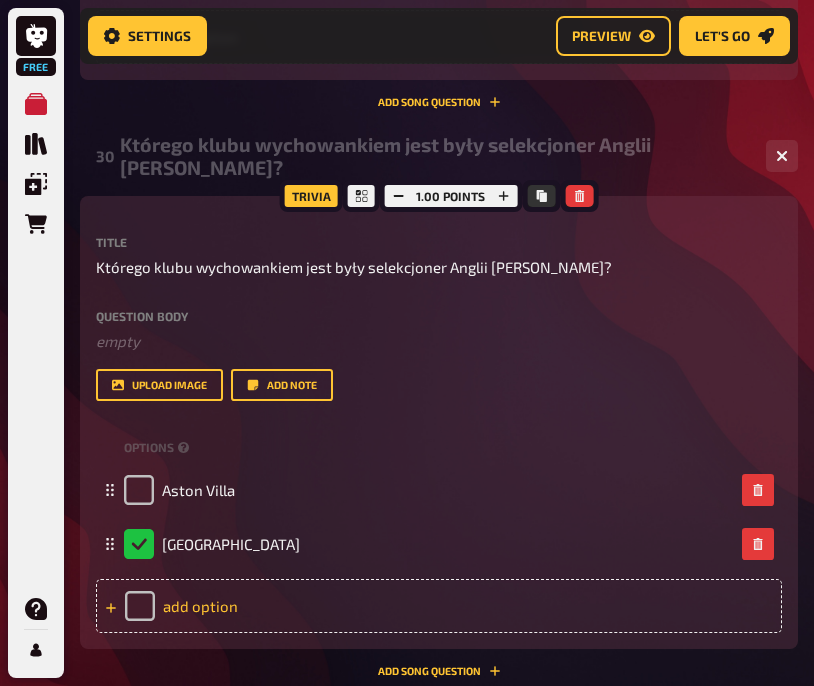 click on "add option" at bounding box center (439, 606) 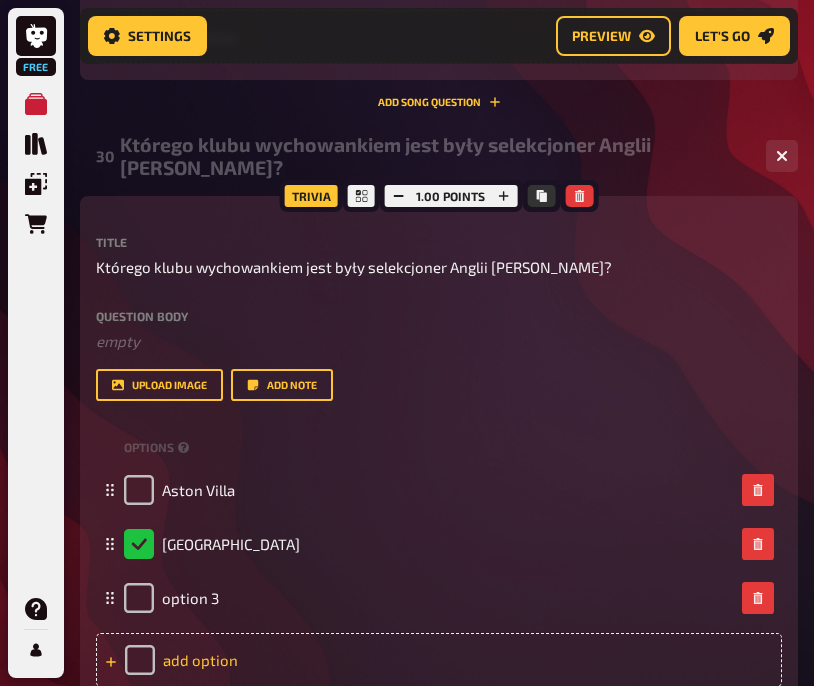 type 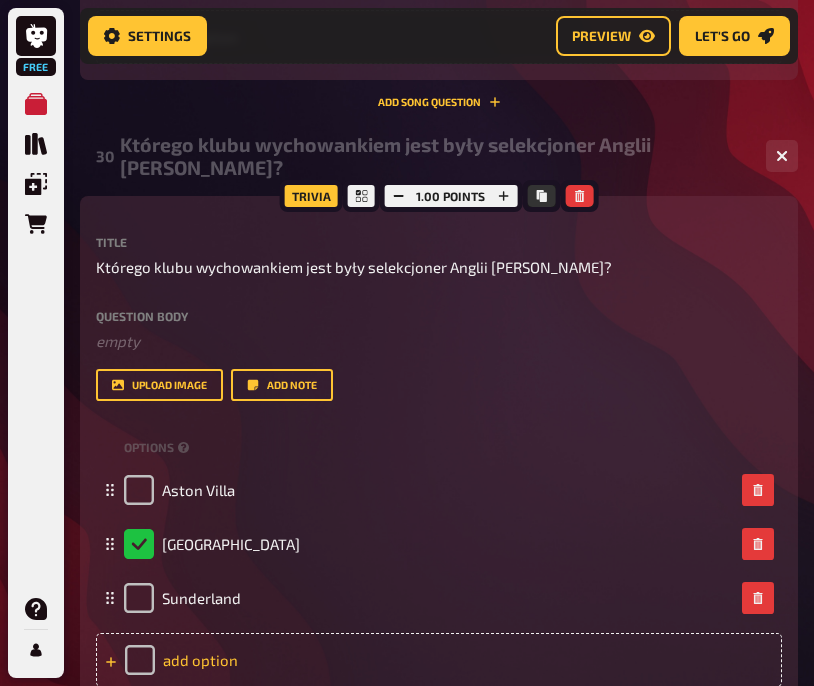 click on "add option" at bounding box center (439, 660) 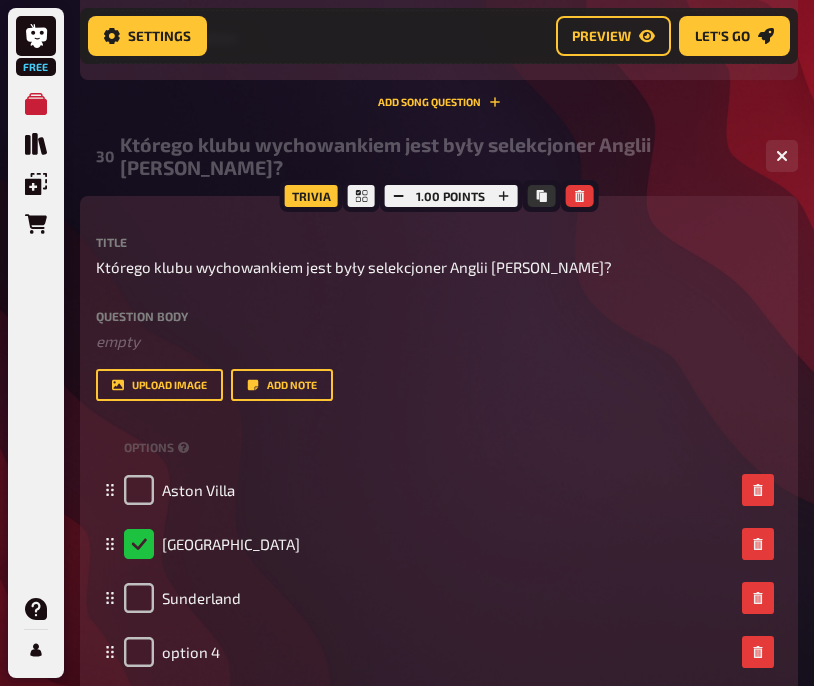 type 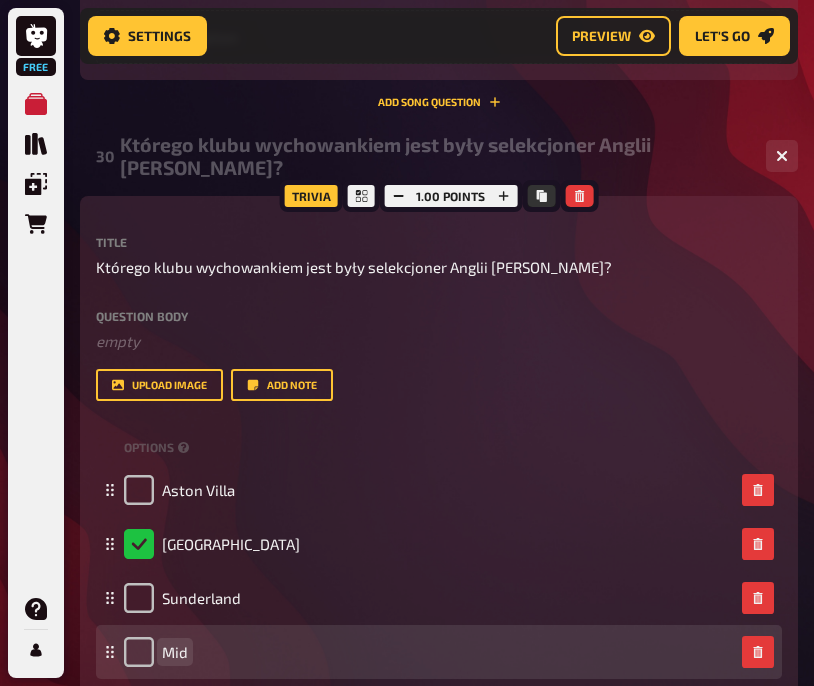 click on "Mid" at bounding box center [175, 652] 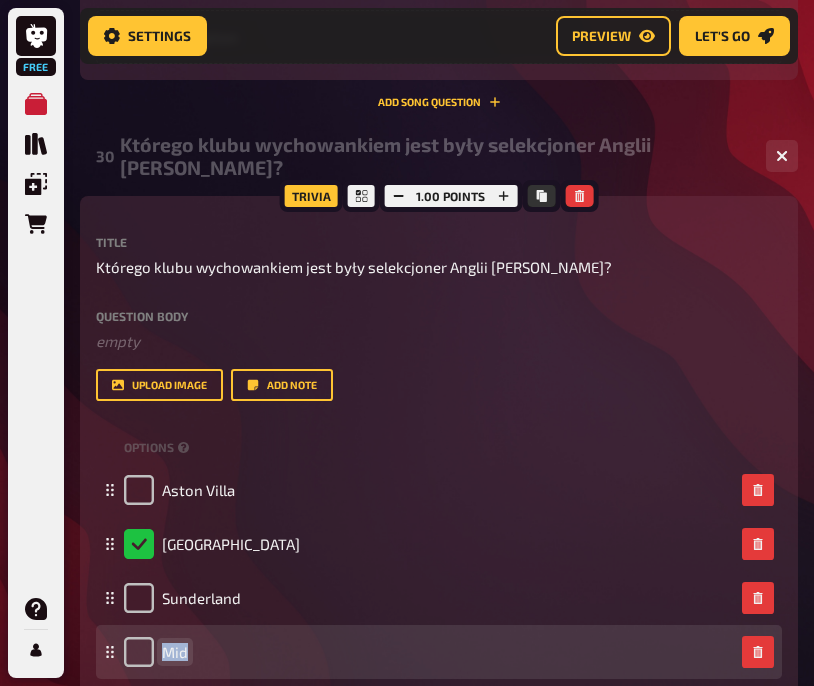 click on "Mid" at bounding box center [175, 652] 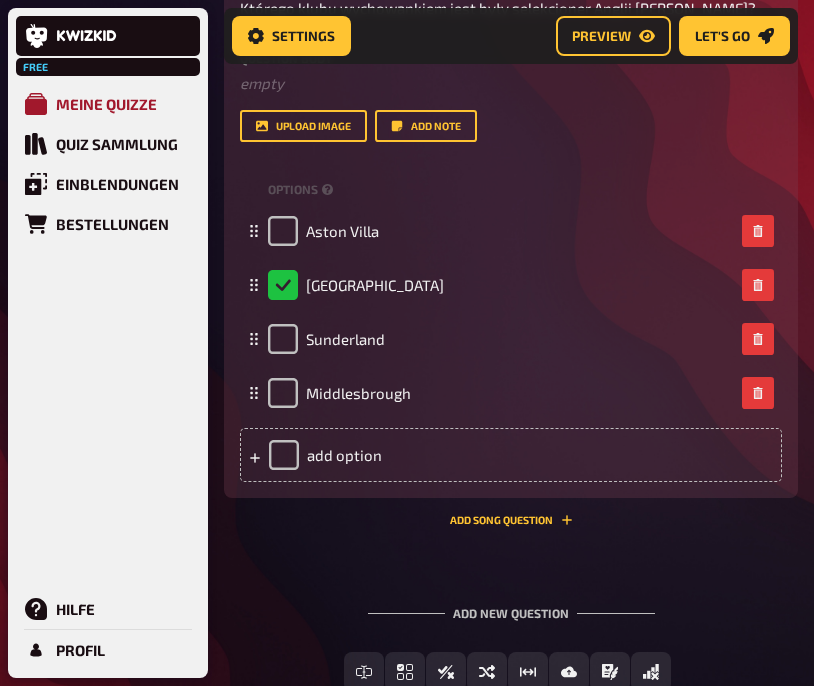 scroll, scrollTop: 4756, scrollLeft: 0, axis: vertical 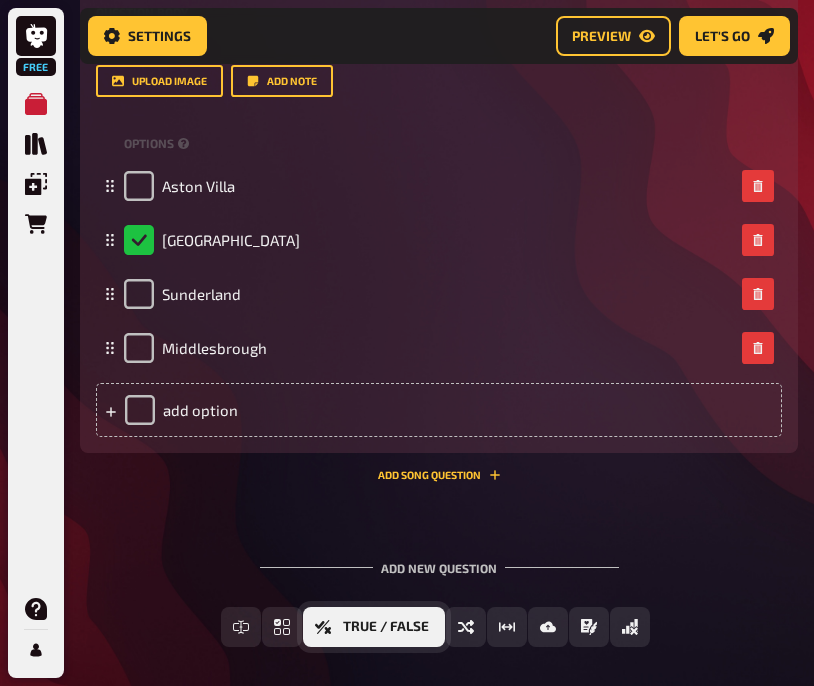 click on "True / False" at bounding box center (386, 627) 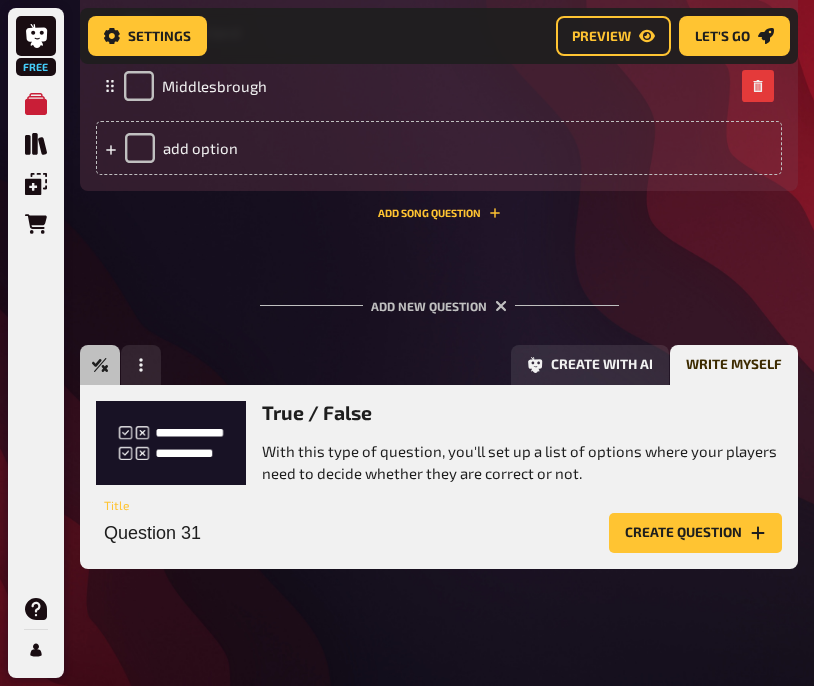 scroll, scrollTop: 4984, scrollLeft: 0, axis: vertical 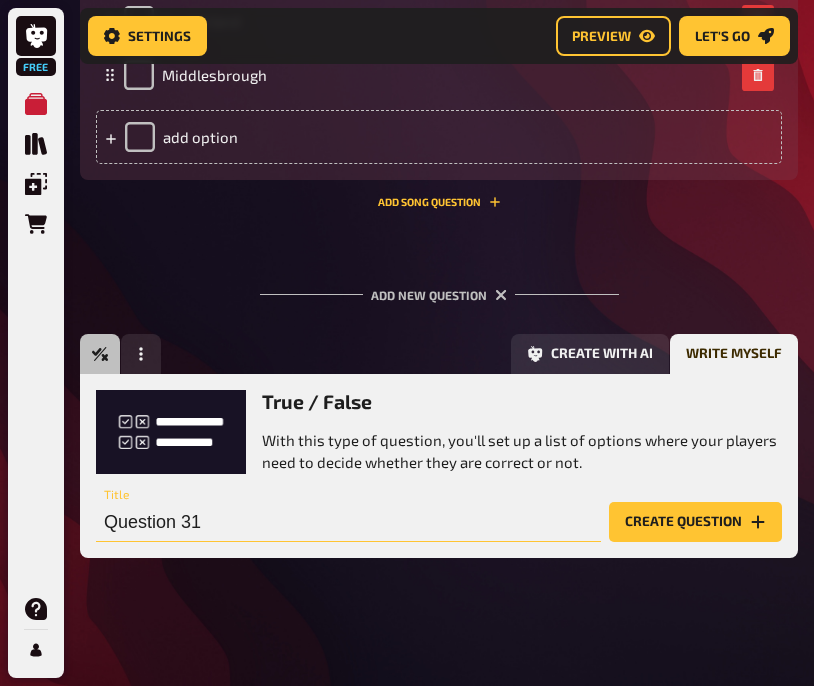 click on "Question 31" at bounding box center (348, 522) 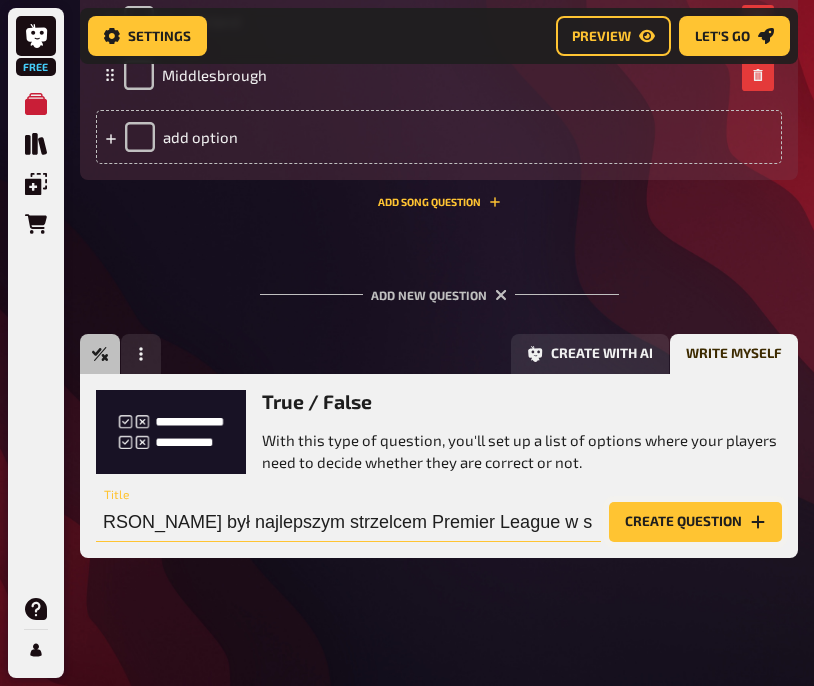 scroll, scrollTop: 0, scrollLeft: 40, axis: horizontal 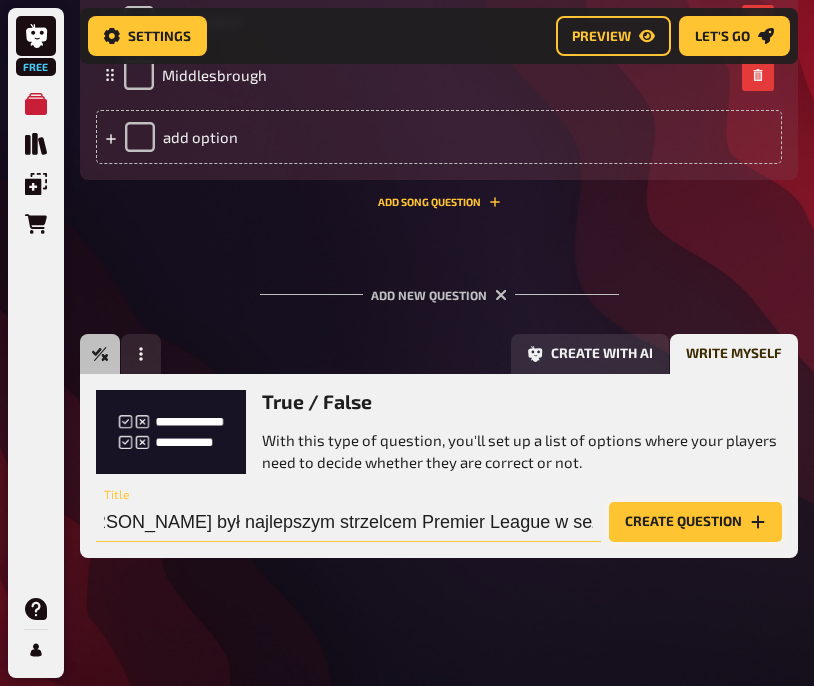 type on "Kto był najlepszym strzelcem Premier League w sezonie 2012/13?" 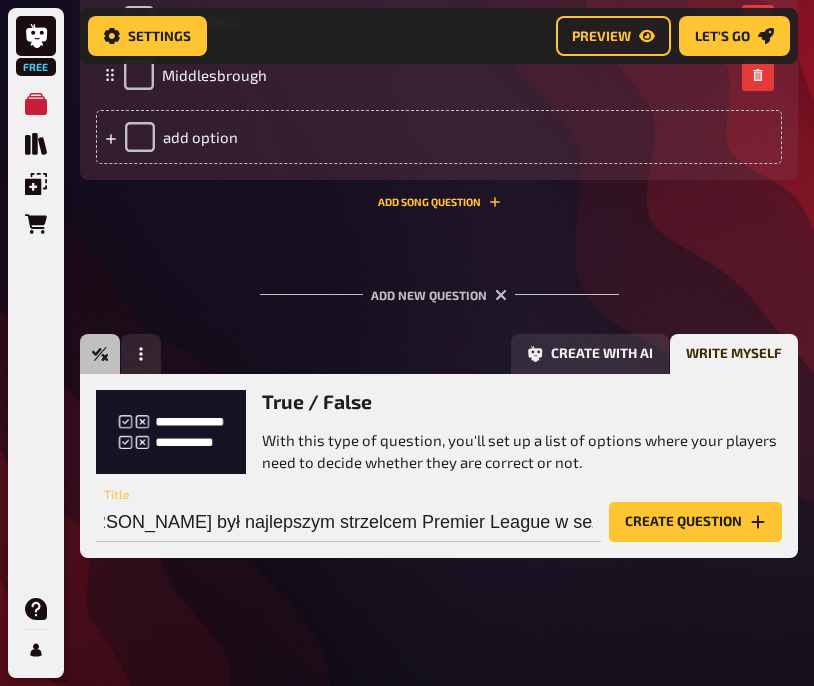 click on "Create question" at bounding box center [695, 522] 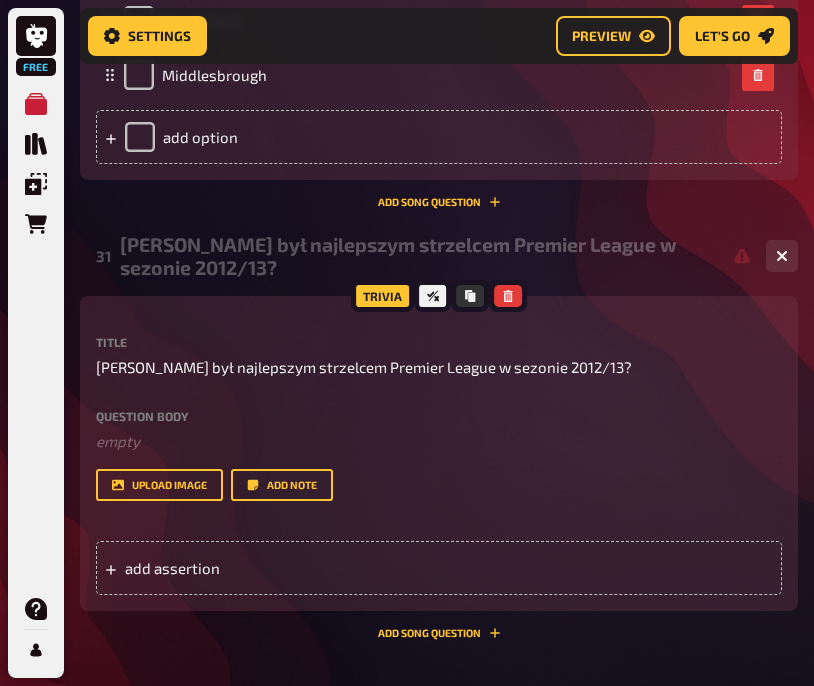 scroll, scrollTop: 5006, scrollLeft: 0, axis: vertical 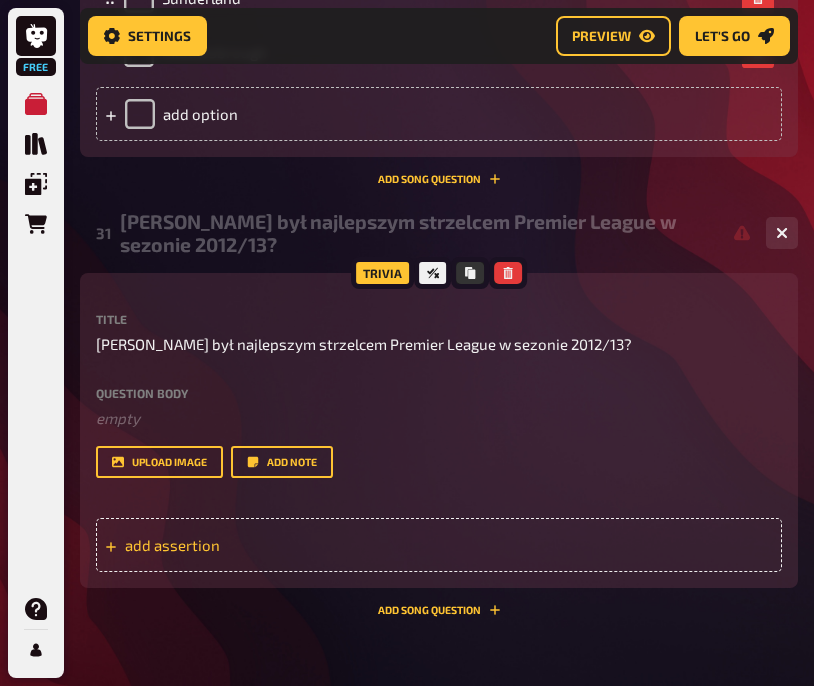 click on "add assertion" at bounding box center [225, 545] 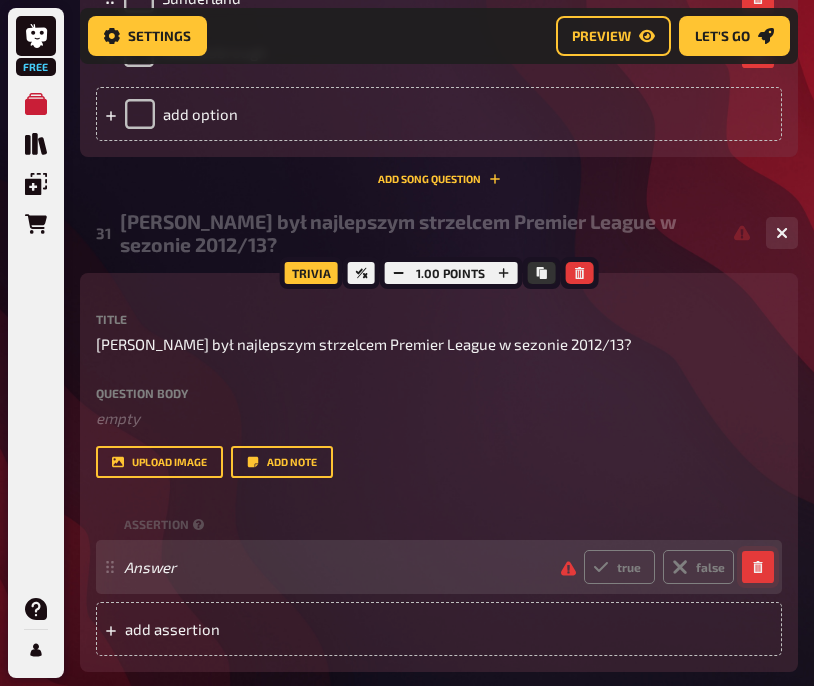 click 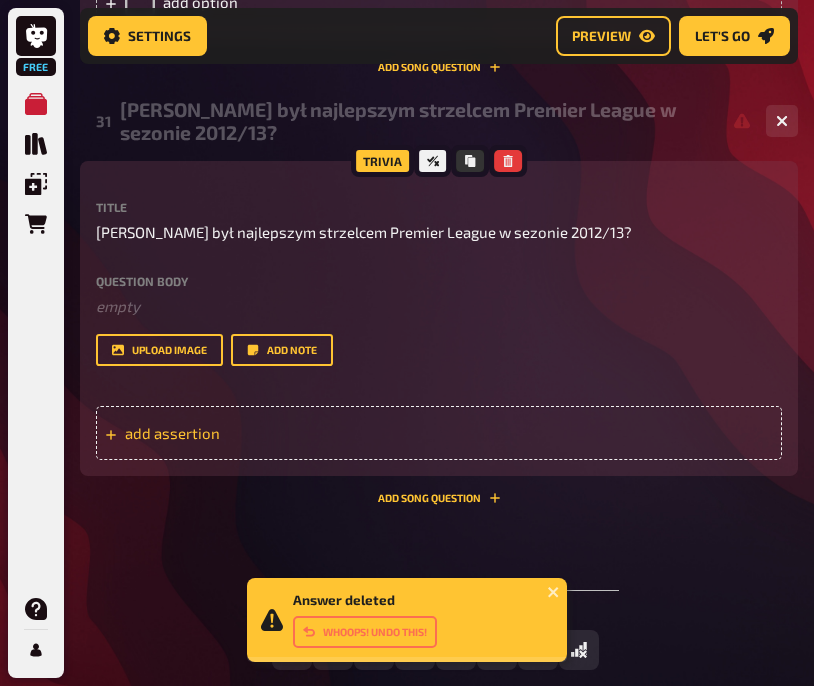 scroll, scrollTop: 5111, scrollLeft: 0, axis: vertical 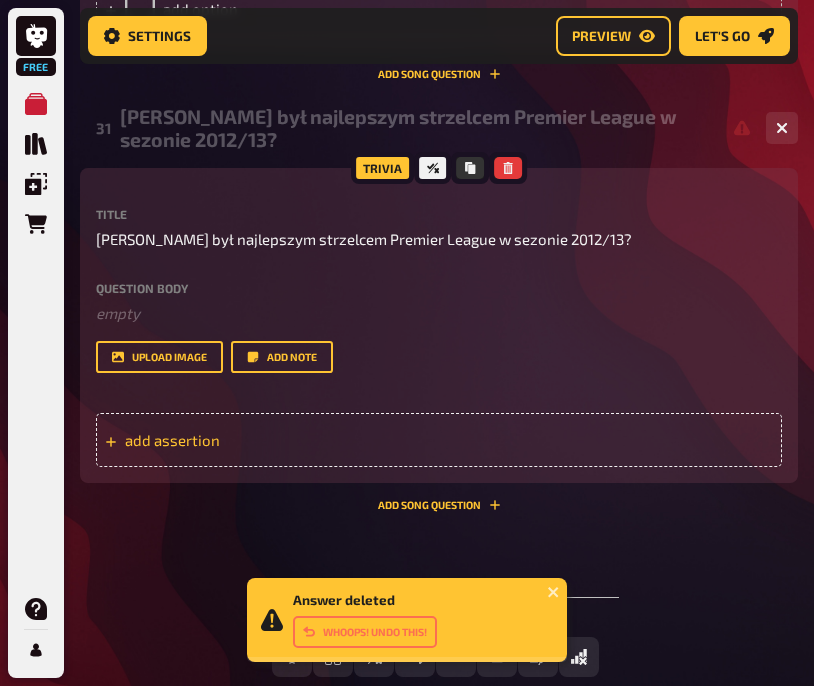 click on "add assertion" at bounding box center [225, 440] 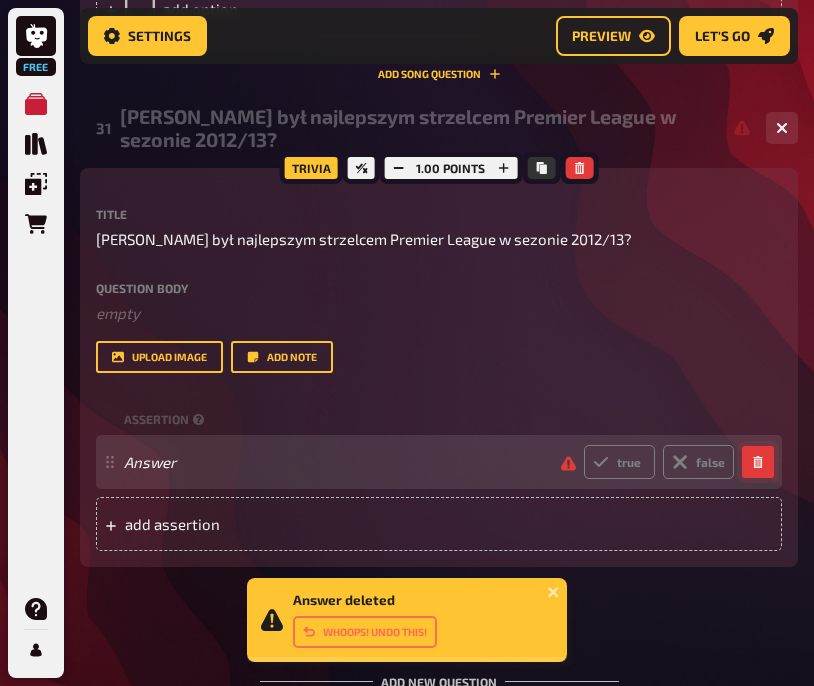 click 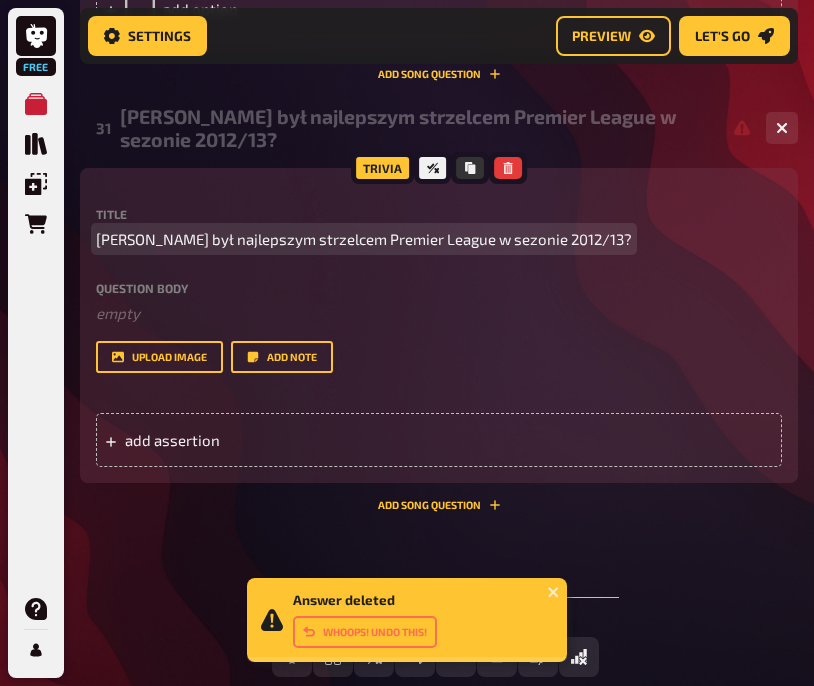 click on "Kto był najlepszym strzelcem Premier League w sezonie 2012/13?" at bounding box center (364, 239) 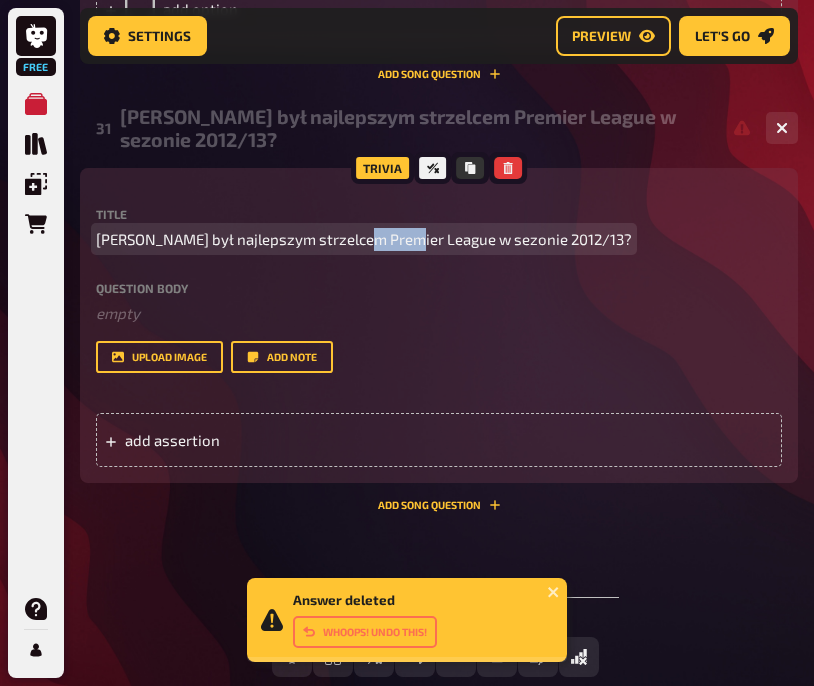 click on "Kto był najlepszym strzelcem Premier League w sezonie 2012/13?" at bounding box center [364, 239] 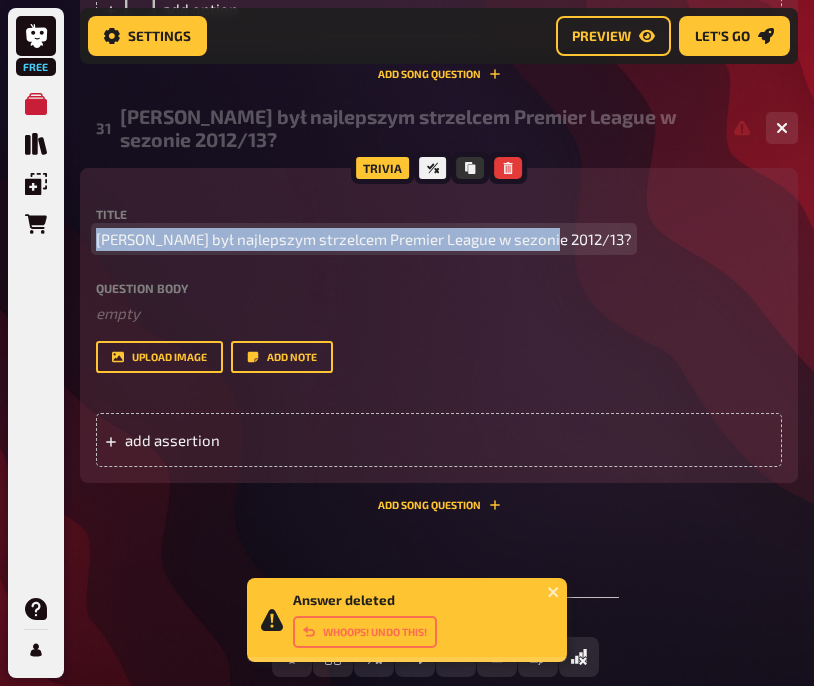 click on "Kto był najlepszym strzelcem Premier League w sezonie 2012/13?" at bounding box center [364, 239] 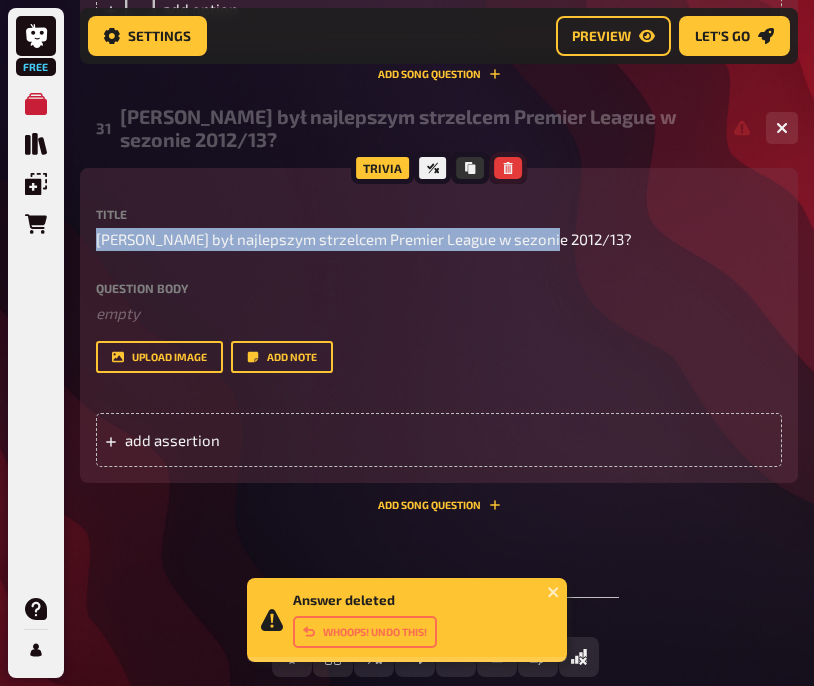 click at bounding box center [508, 168] 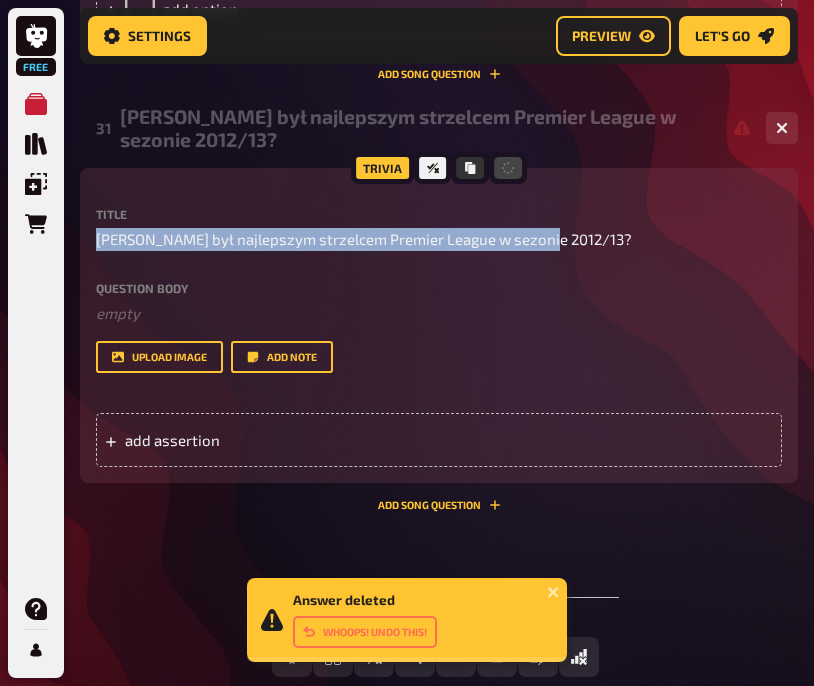 scroll, scrollTop: 4800, scrollLeft: 0, axis: vertical 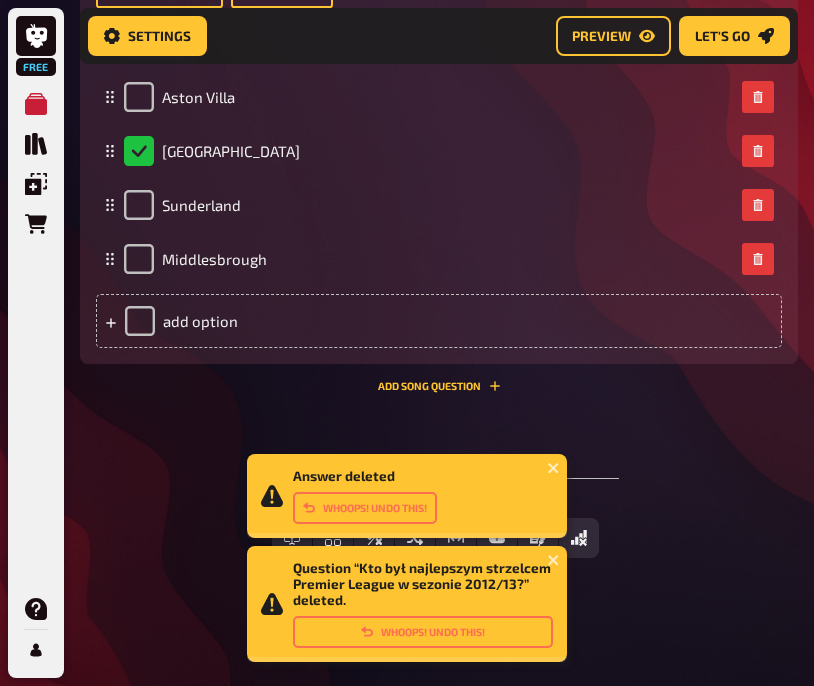 click on "Add new question   Free Text Input Multiple Choice True / False Sorting Question Estimation Question Image Answer Prose (Long text) Offline Question Create with AI Write myself" at bounding box center (439, 515) 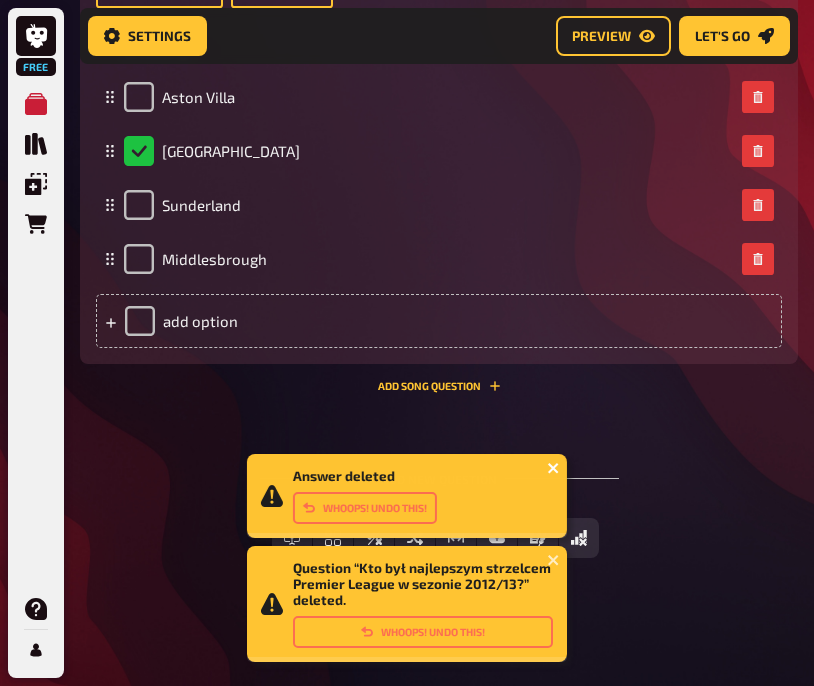 click 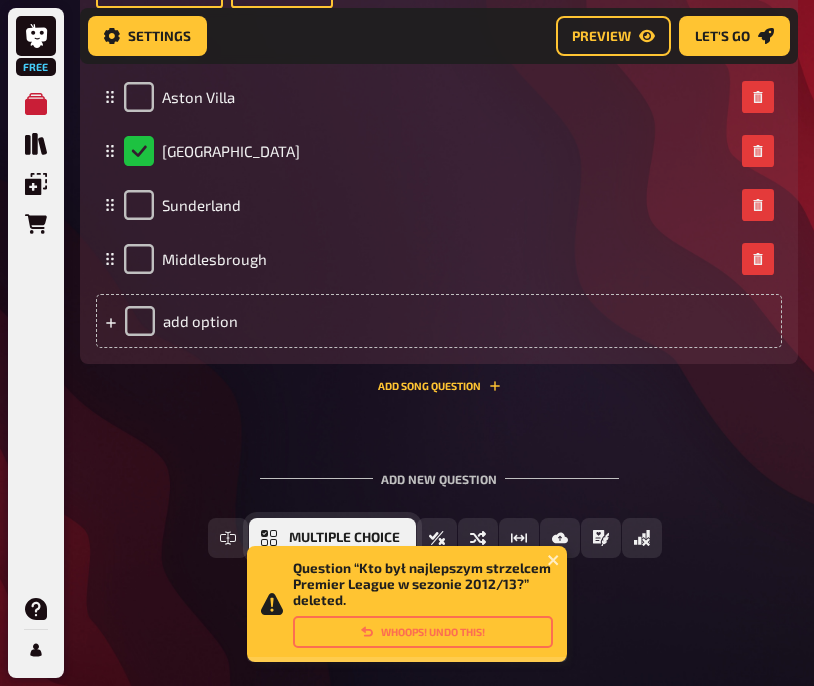 click on "Multiple Choice" at bounding box center [344, 538] 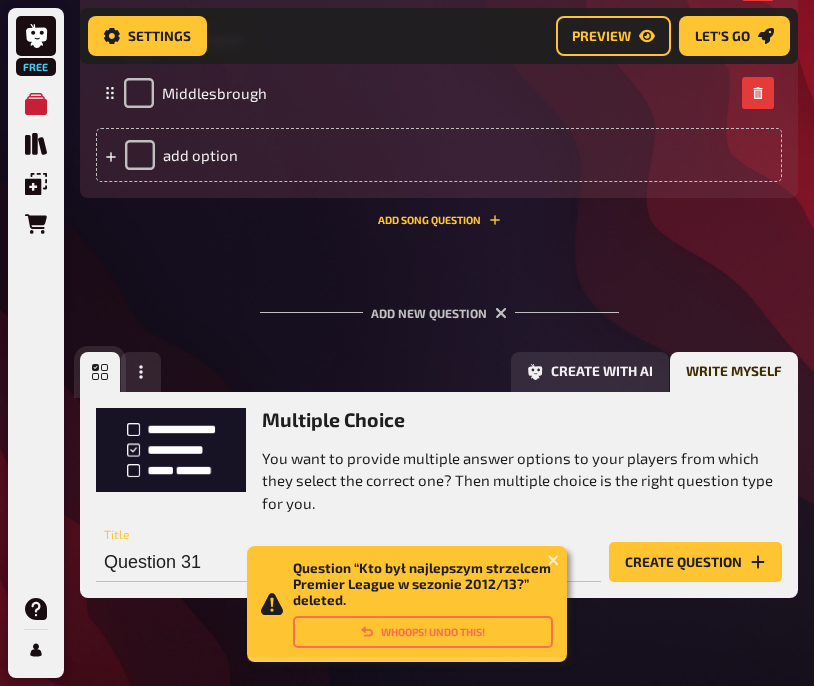 scroll, scrollTop: 5007, scrollLeft: 0, axis: vertical 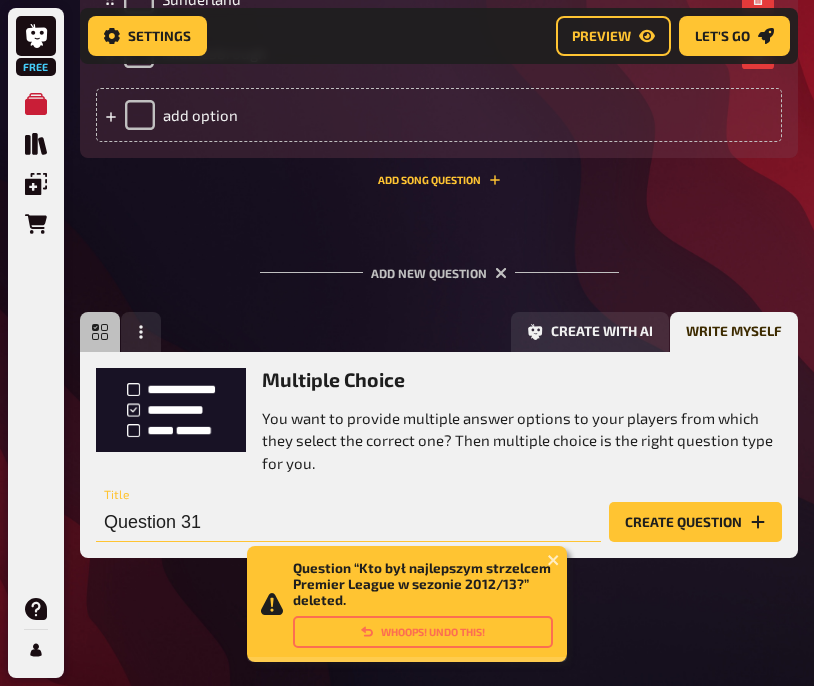 click on "Question 31" at bounding box center (348, 522) 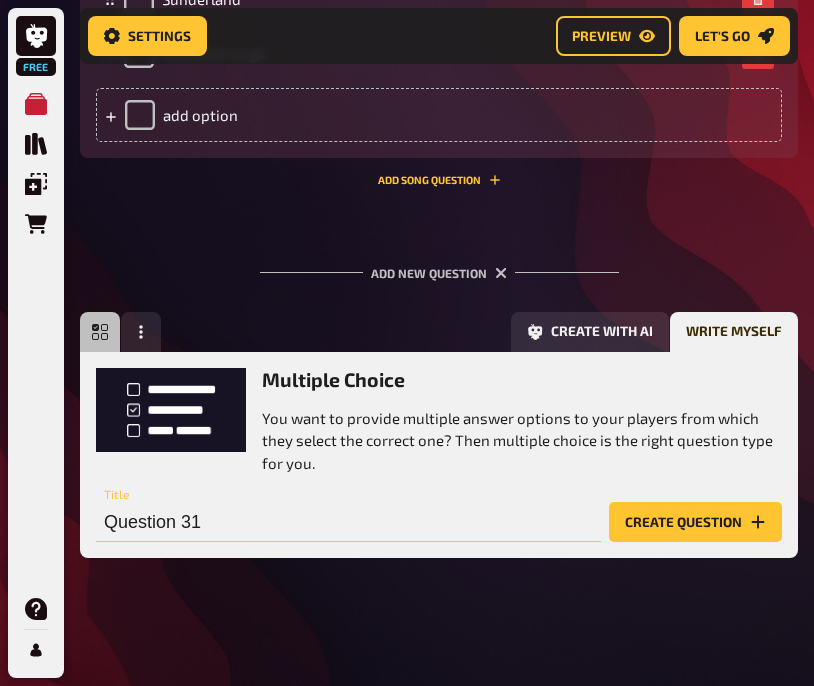 click on "Question 31" at bounding box center (348, 522) 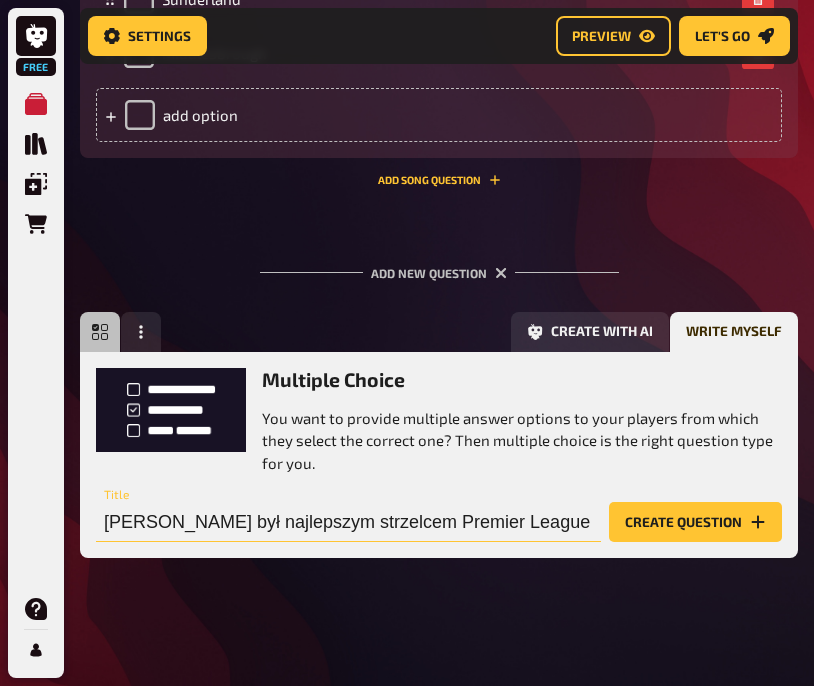 scroll, scrollTop: 0, scrollLeft: 40, axis: horizontal 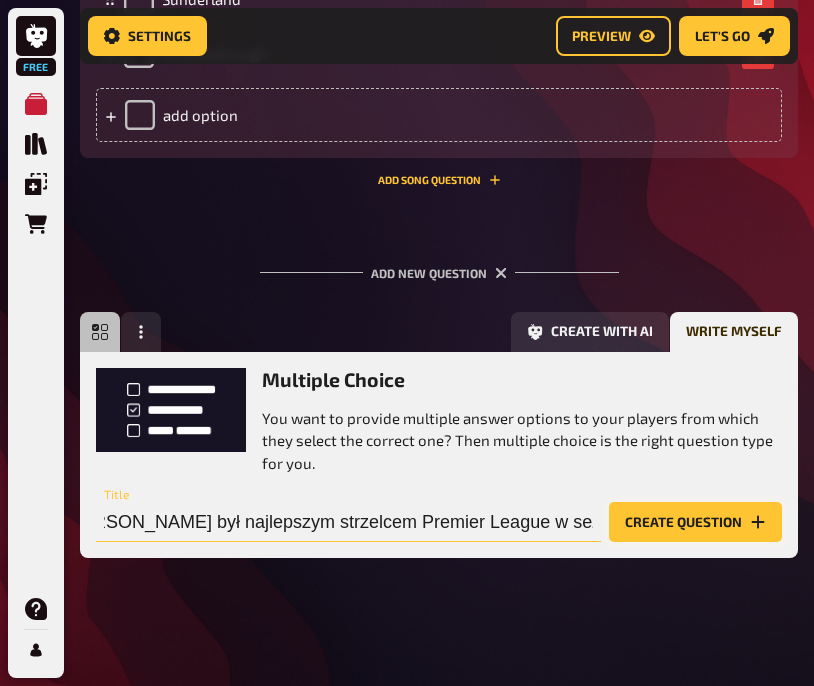 type on "Kto był najlepszym strzelcem Premier League w sezonie 2012/13?" 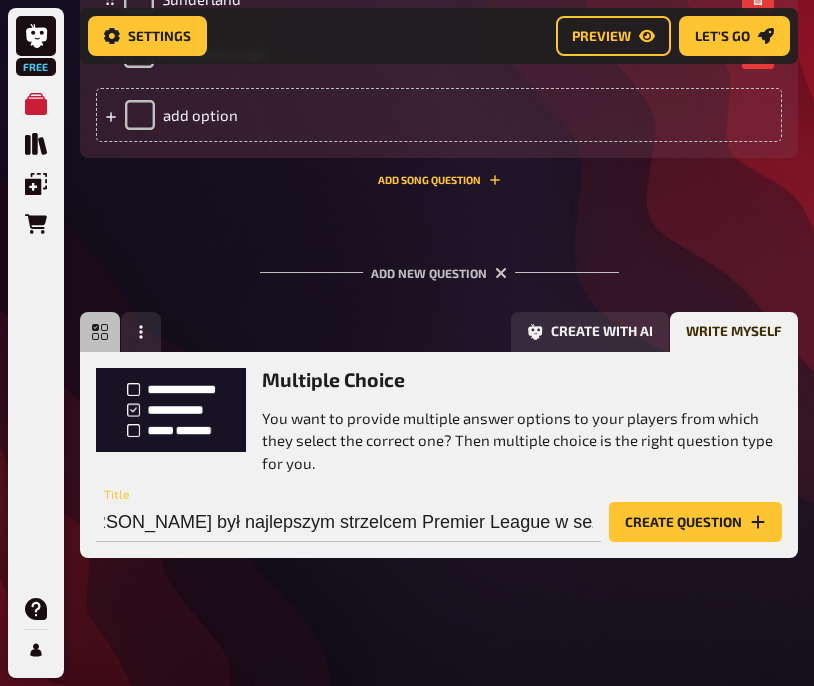 click on "Create question" at bounding box center (695, 522) 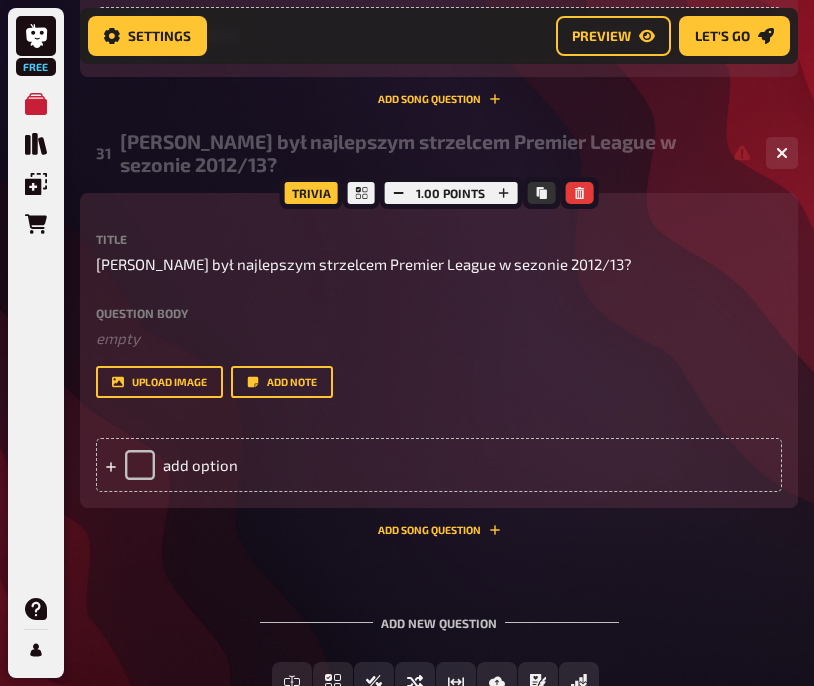 scroll, scrollTop: 5147, scrollLeft: 0, axis: vertical 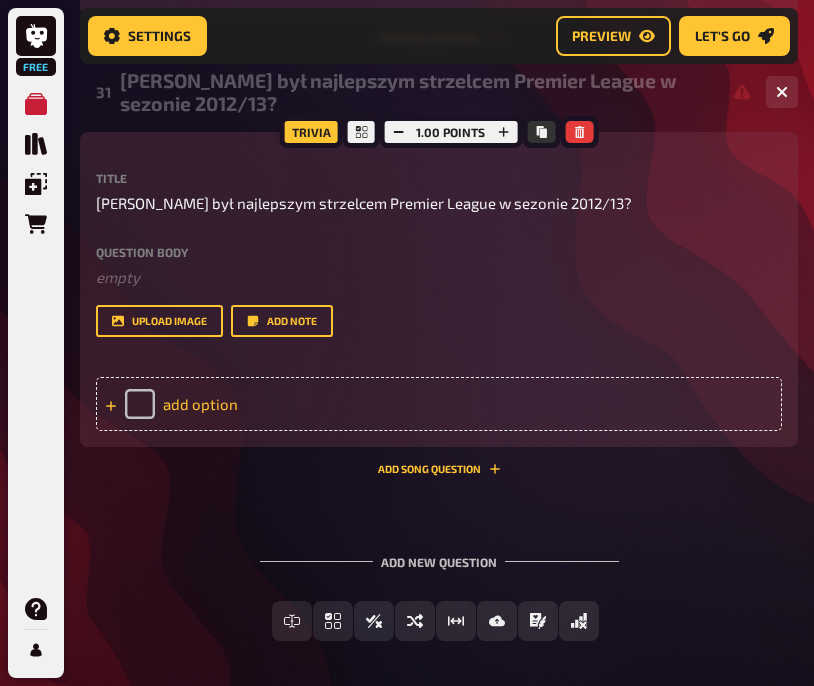 click on "add option" at bounding box center (439, 404) 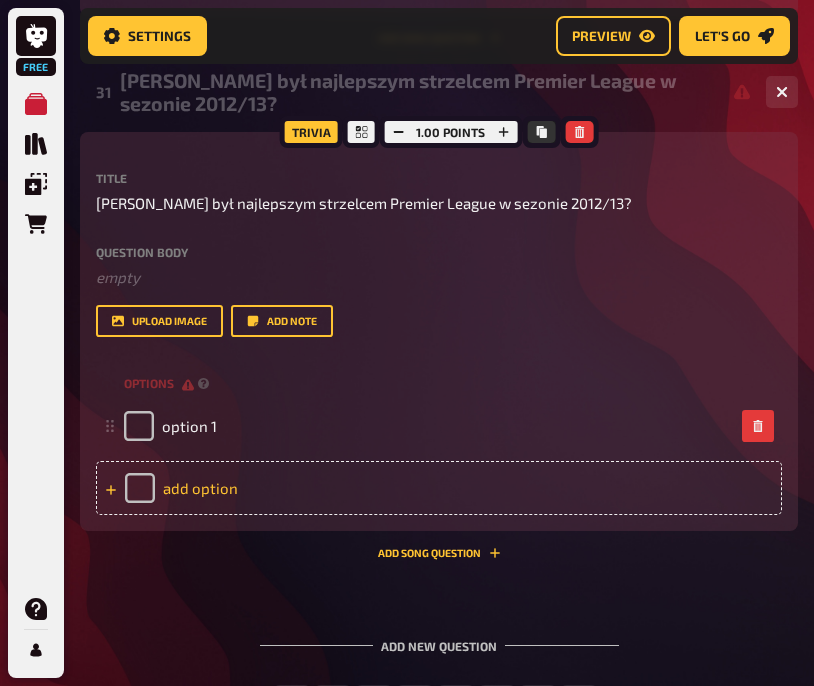 type 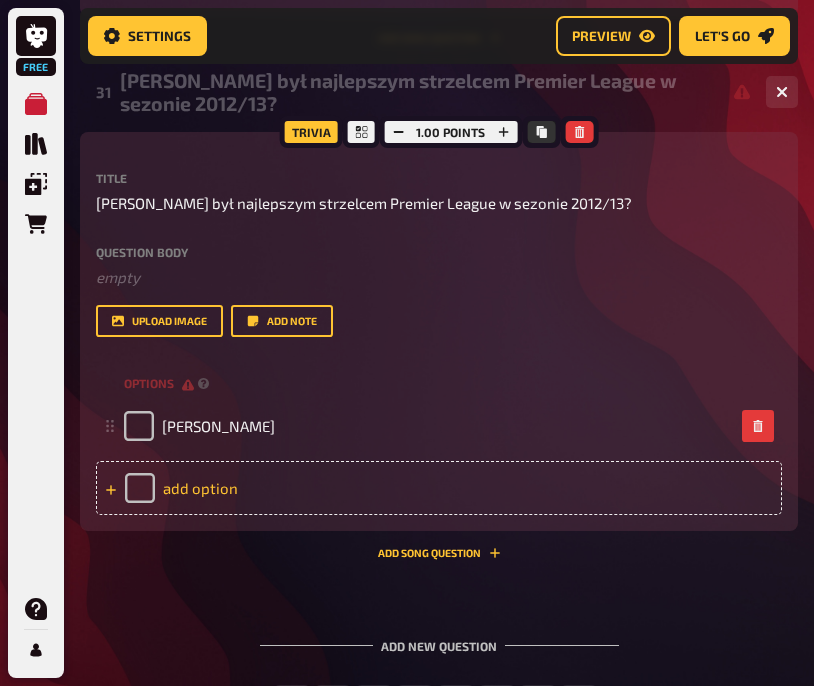 click on "add option" at bounding box center [439, 488] 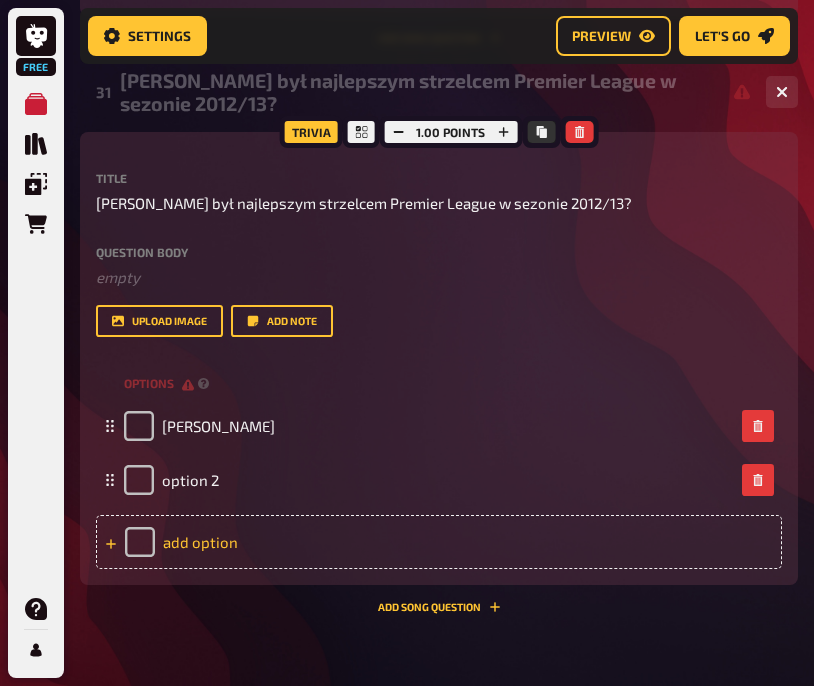 type 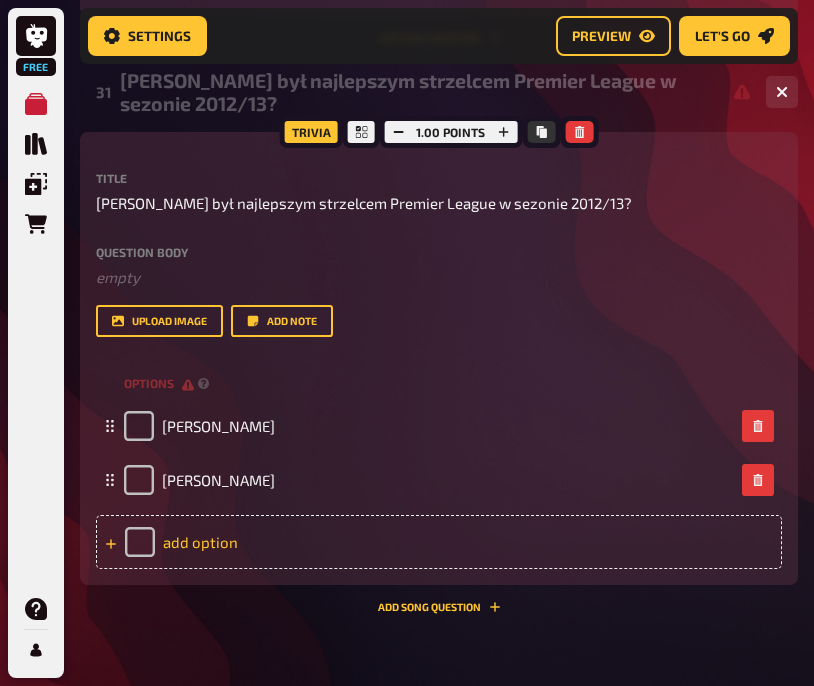 click on "add option" at bounding box center (439, 542) 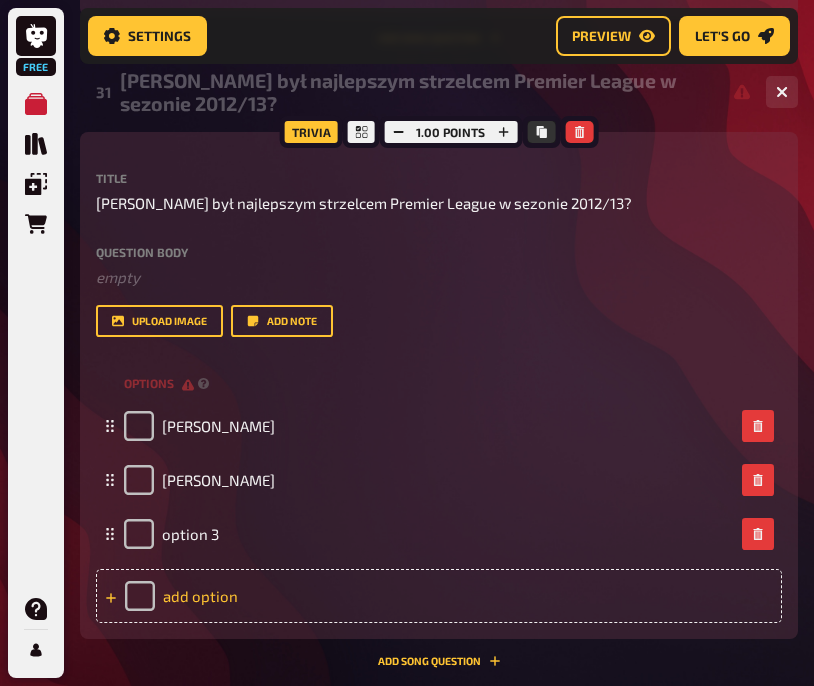 type 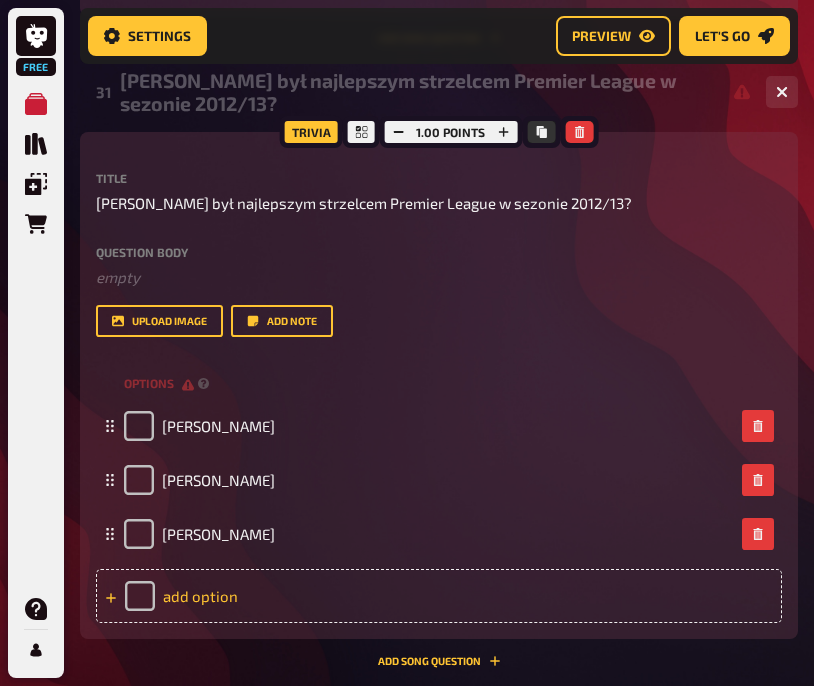 click on "add option" at bounding box center (439, 596) 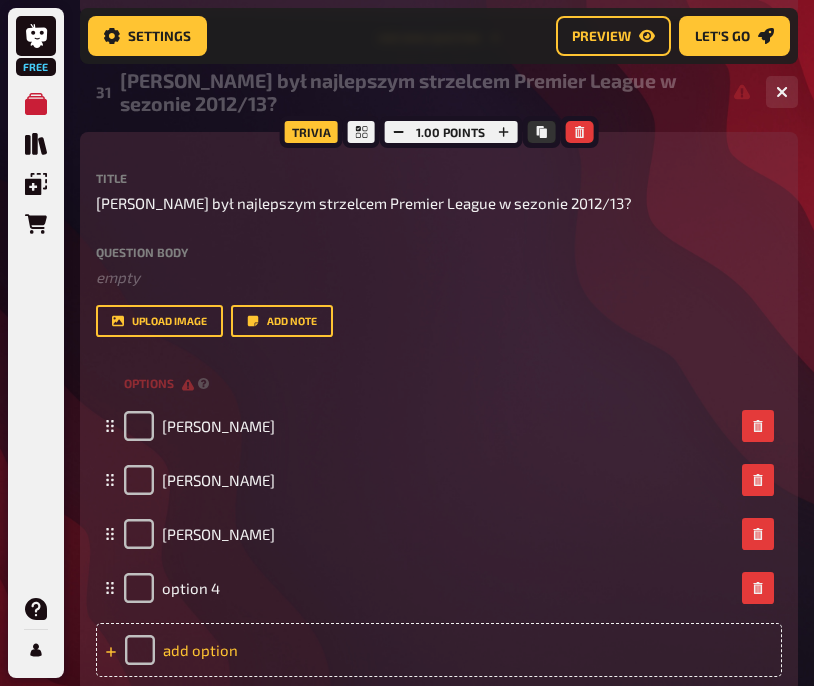 type 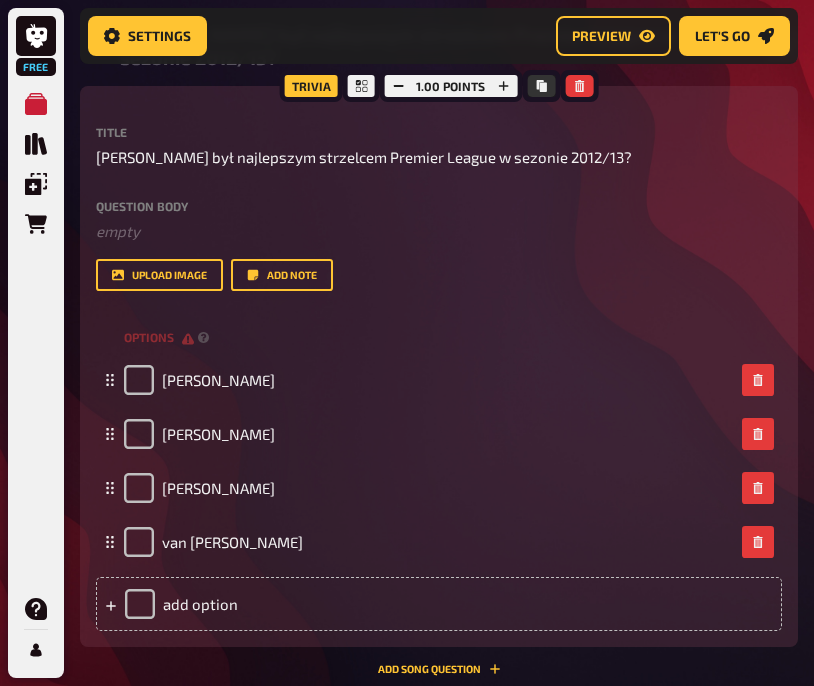 scroll, scrollTop: 5147, scrollLeft: 0, axis: vertical 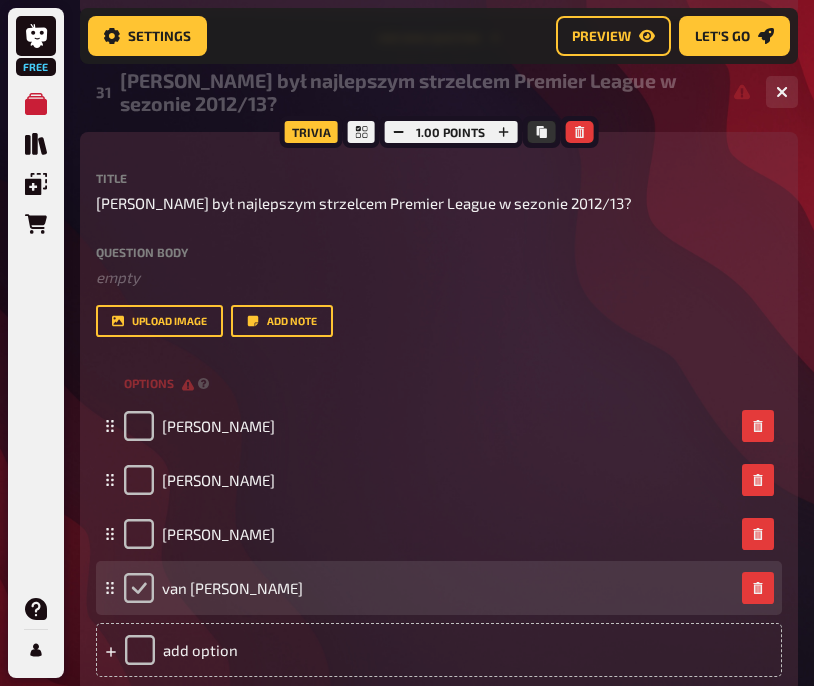 click at bounding box center [139, 588] 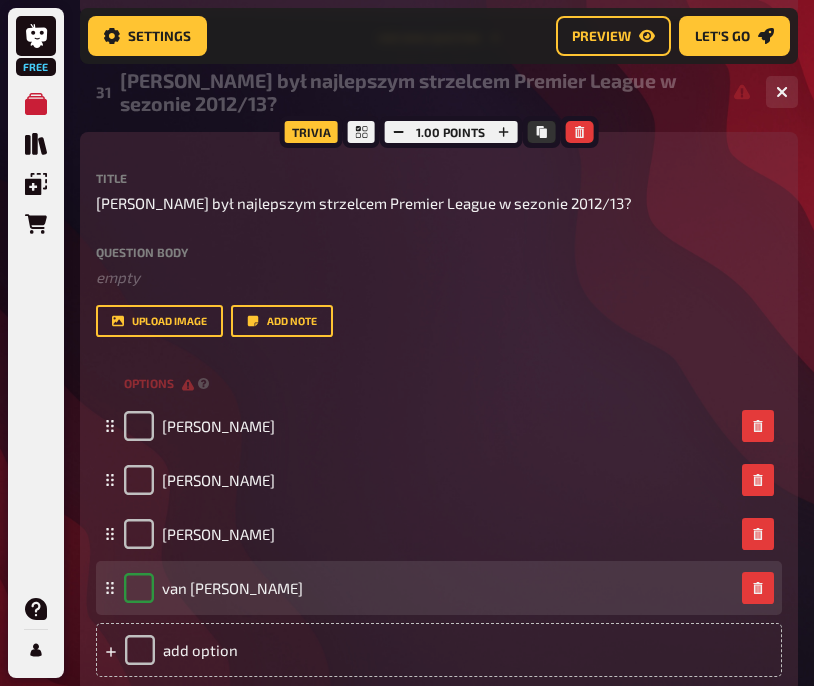 checkbox on "true" 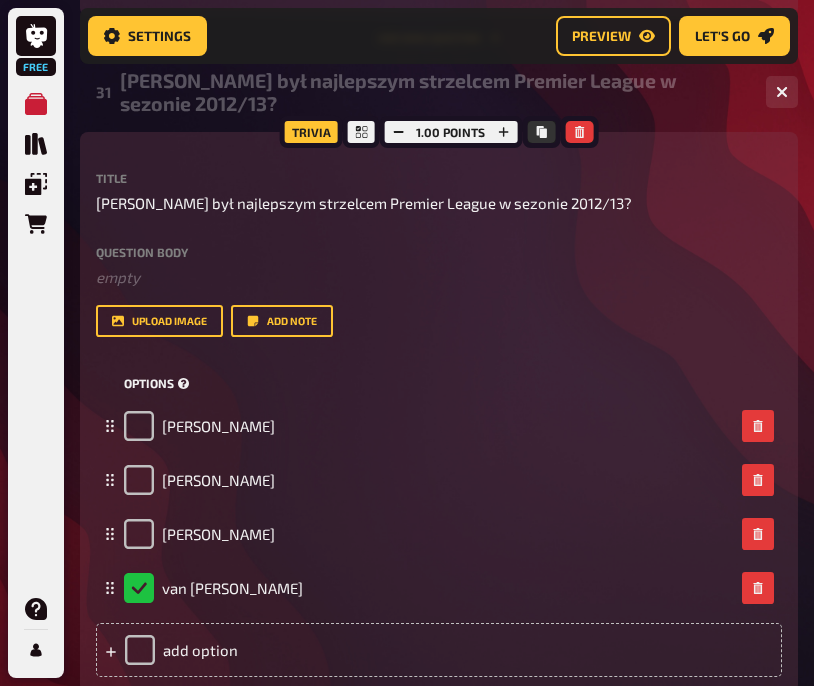 scroll, scrollTop: 0, scrollLeft: 0, axis: both 